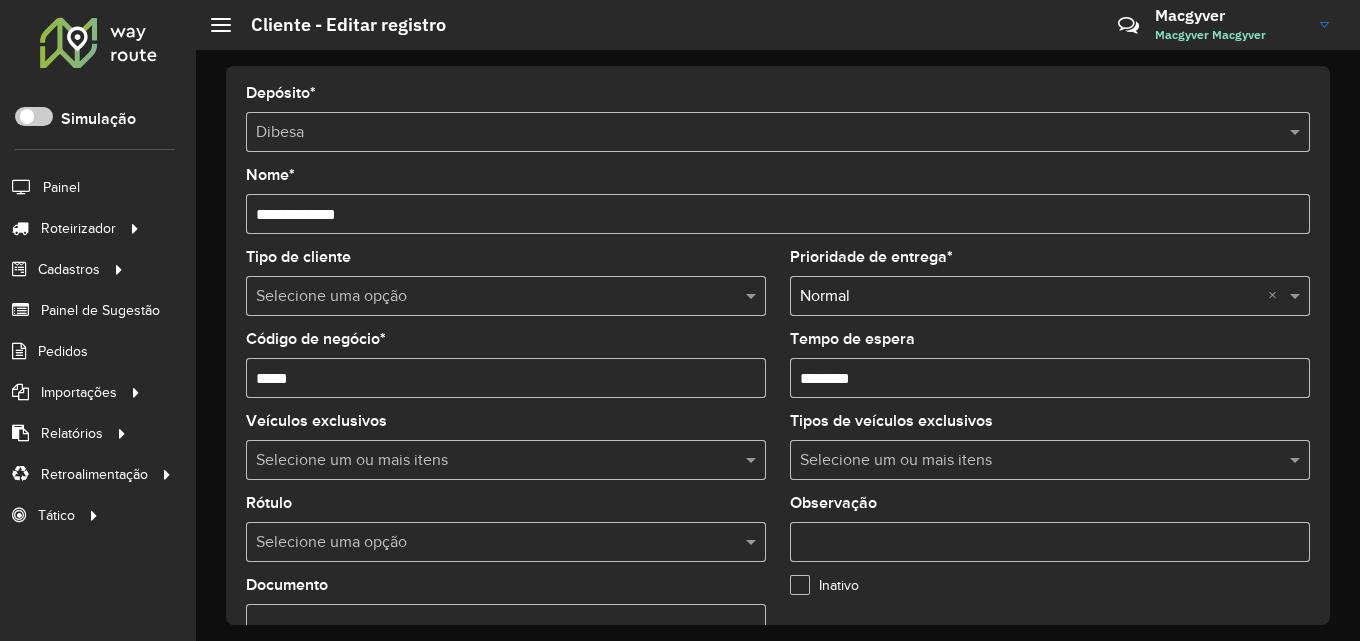scroll, scrollTop: 0, scrollLeft: 0, axis: both 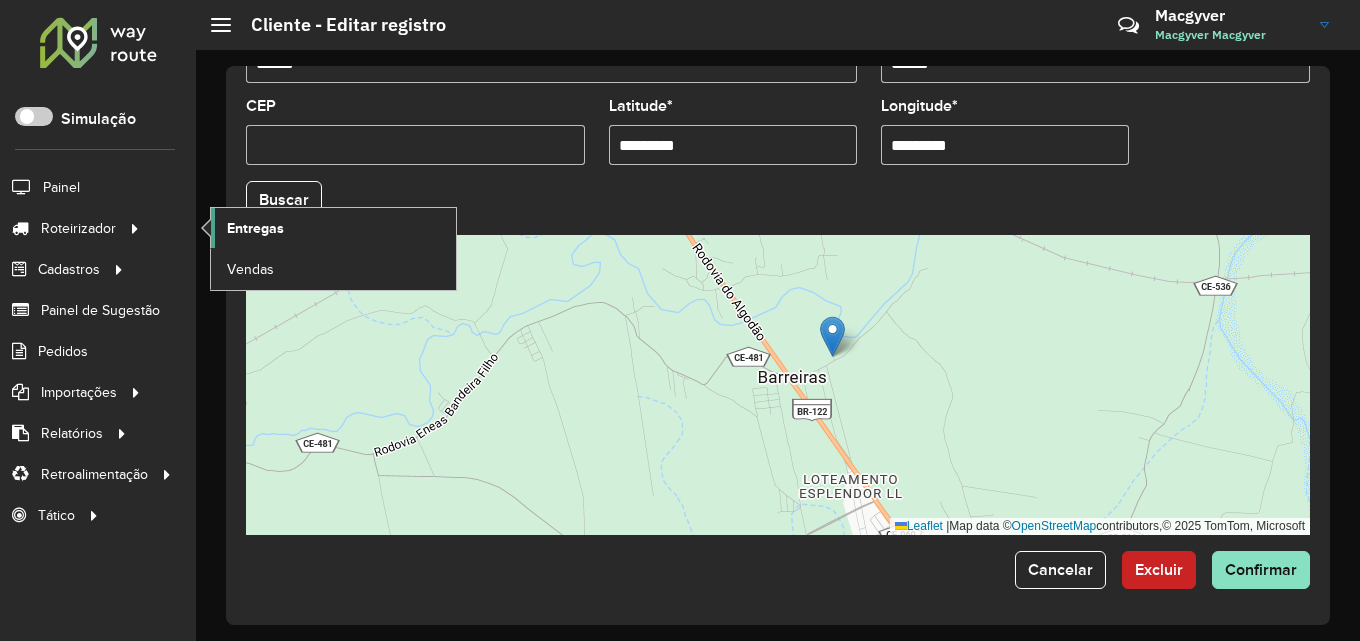 click on "Entregas" 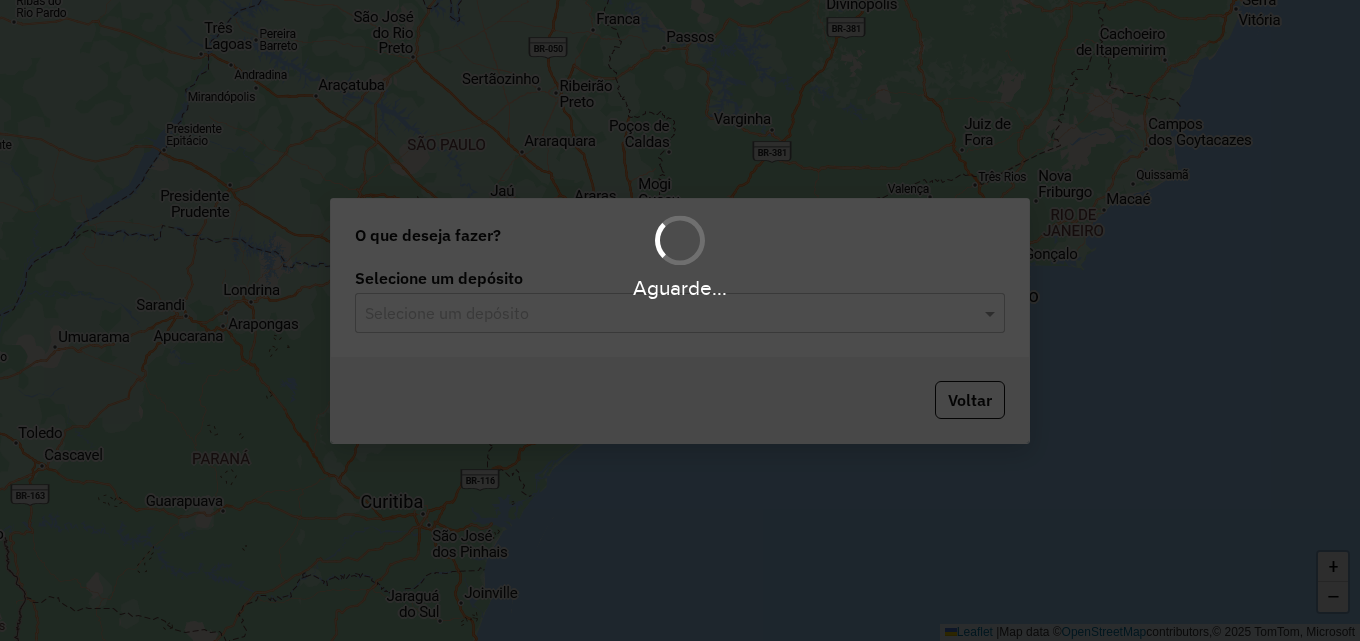 scroll, scrollTop: 0, scrollLeft: 0, axis: both 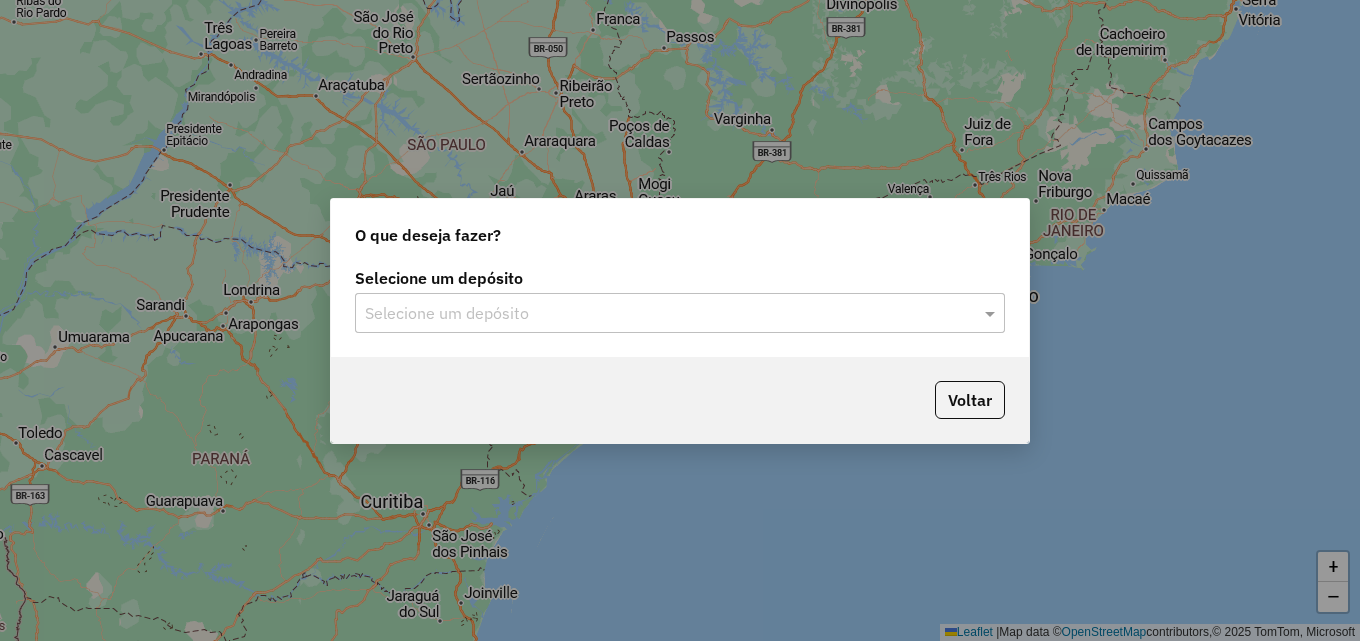 click 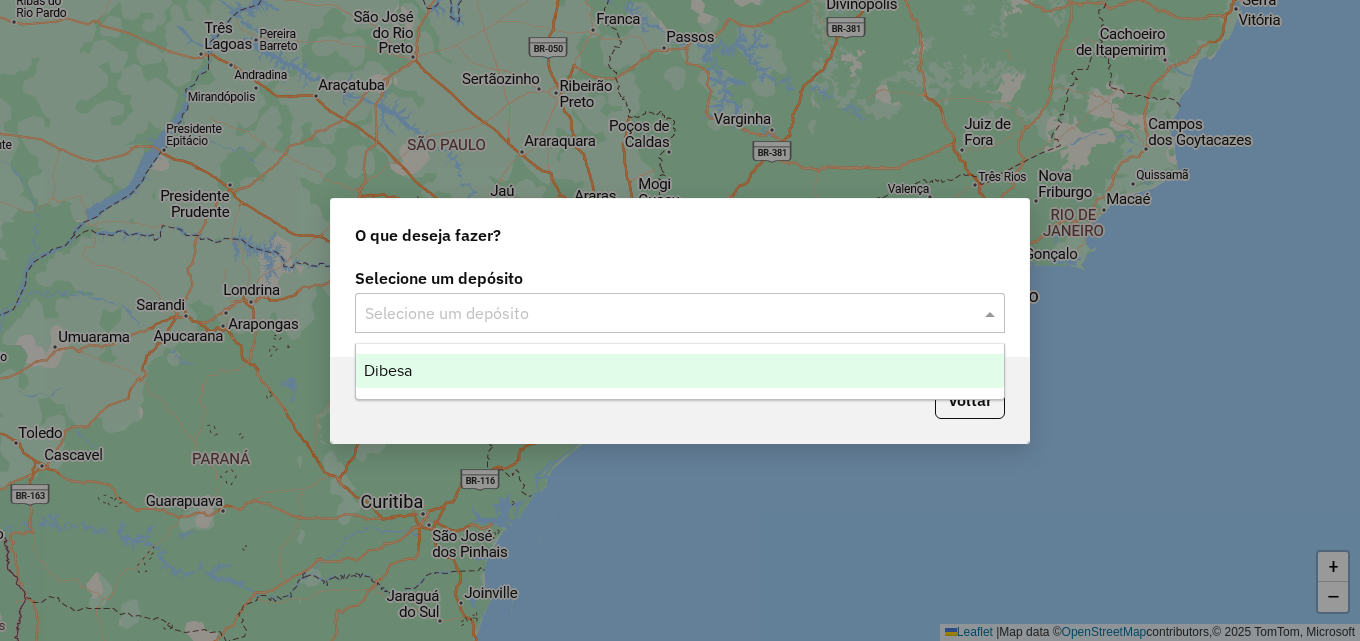 click 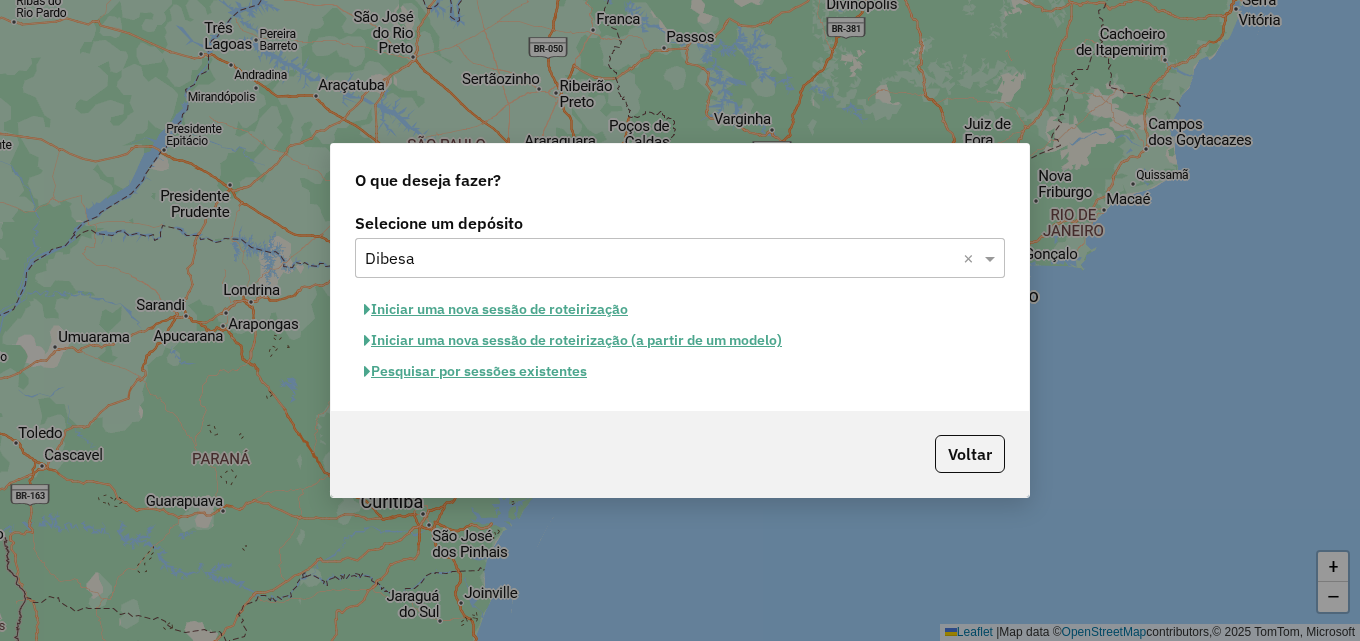 click on "Iniciar uma nova sessão de roteirização" 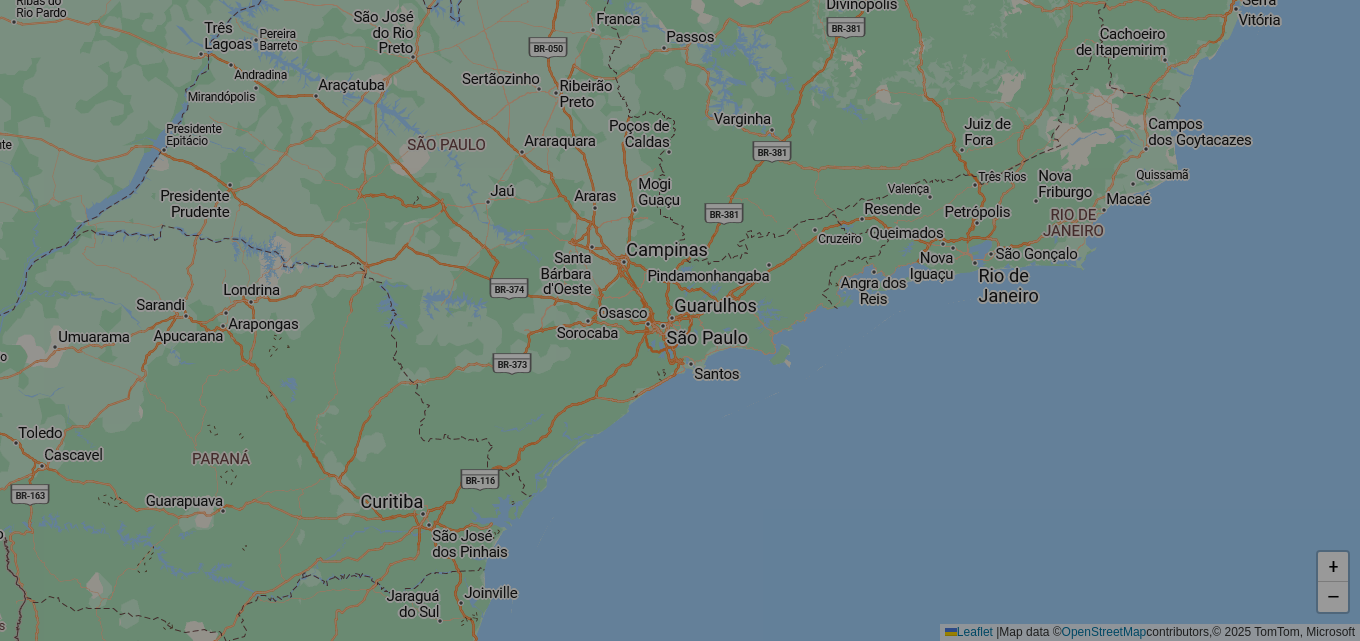 select on "*" 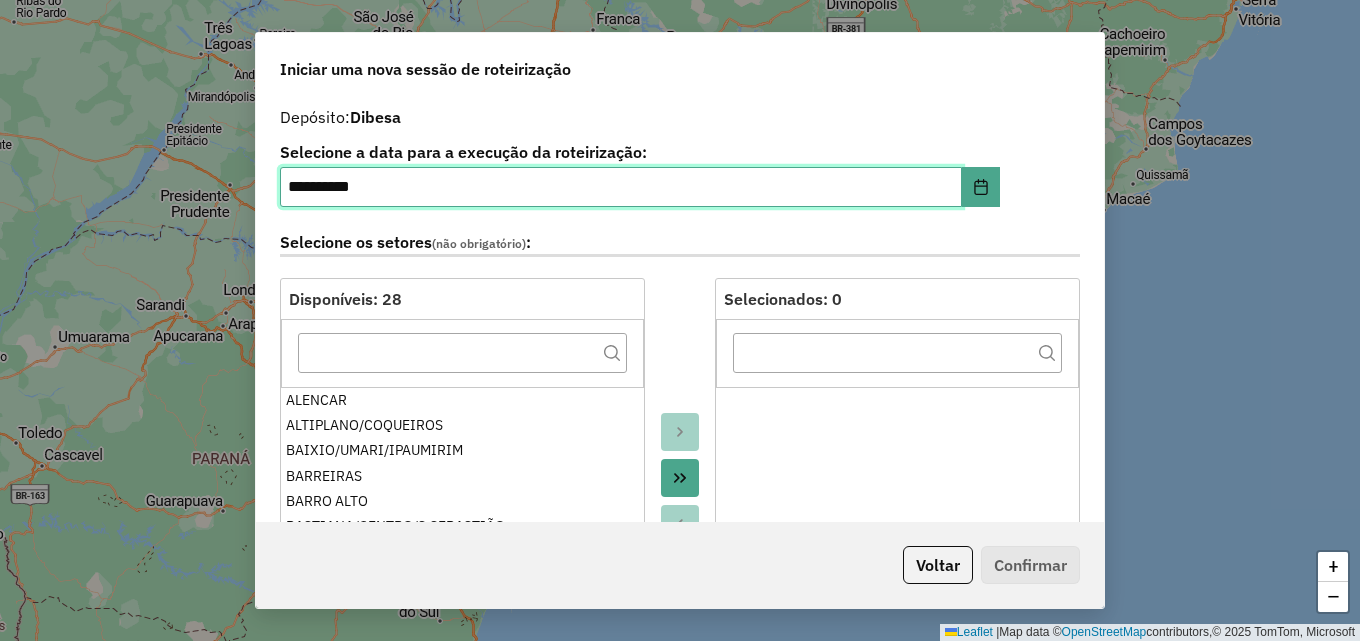 scroll, scrollTop: 100, scrollLeft: 0, axis: vertical 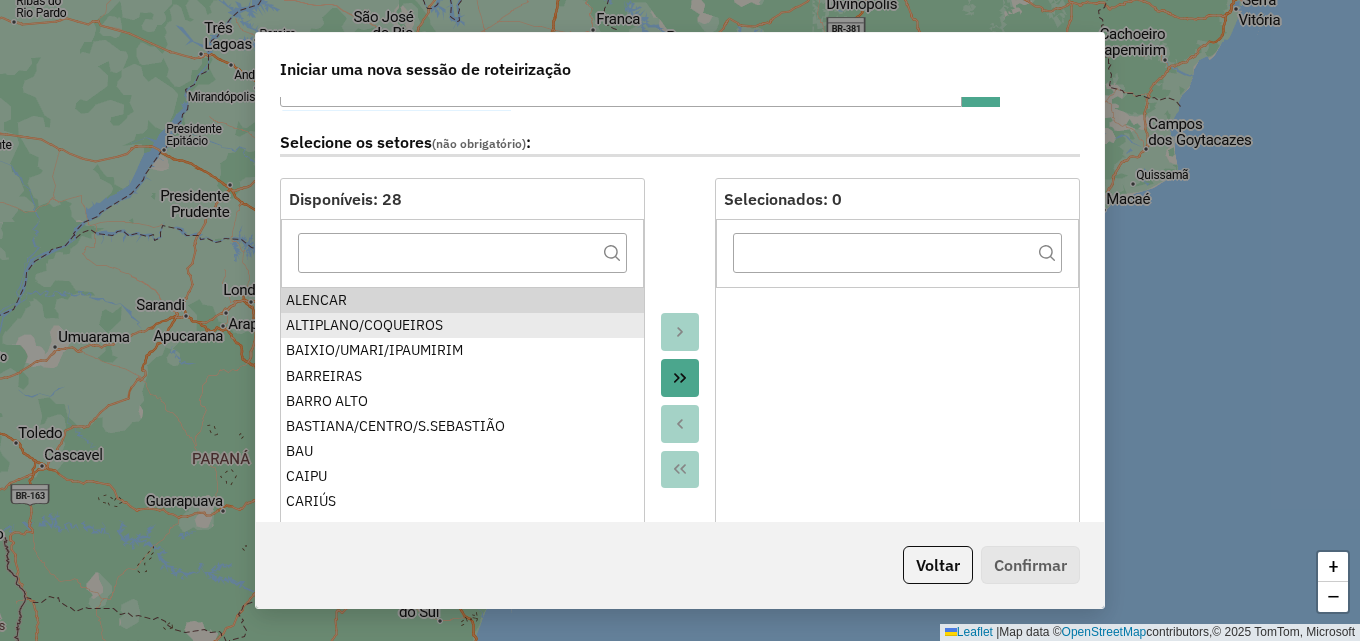 click on "ALTIPLANO/COQUEIROS" at bounding box center (462, 325) 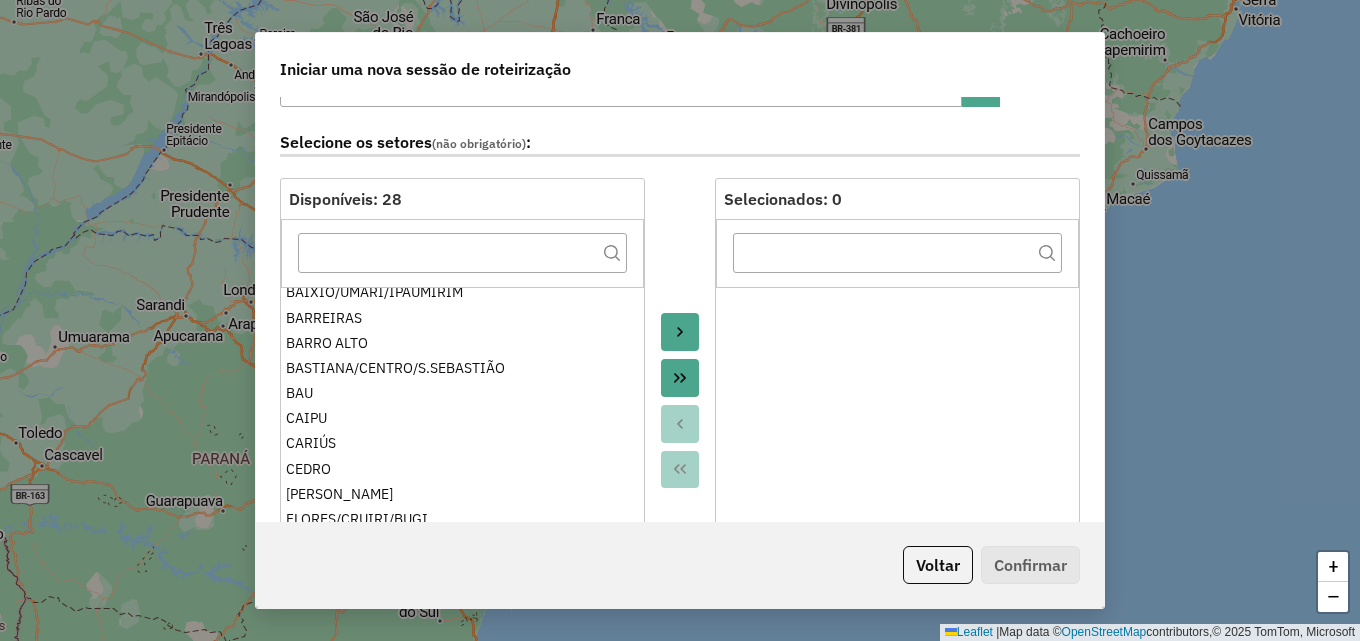 scroll, scrollTop: 100, scrollLeft: 0, axis: vertical 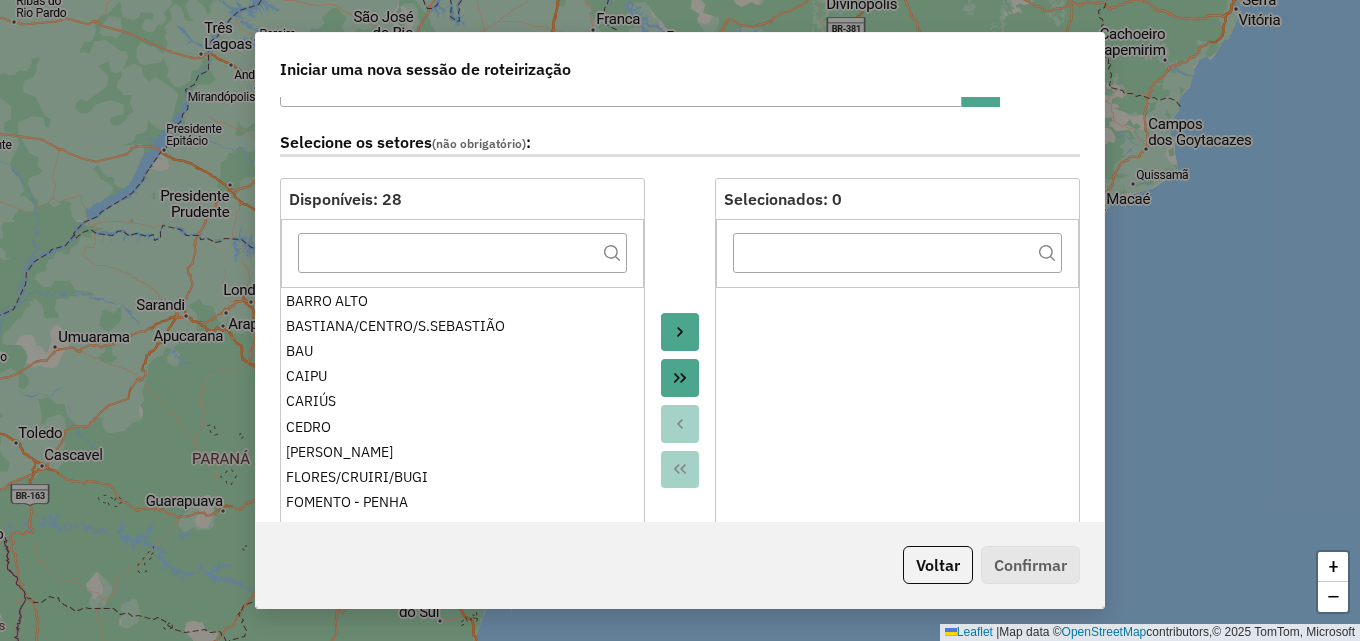 click on "BASTIANA/CENTRO/S.SEBASTIÃO" at bounding box center (462, 326) 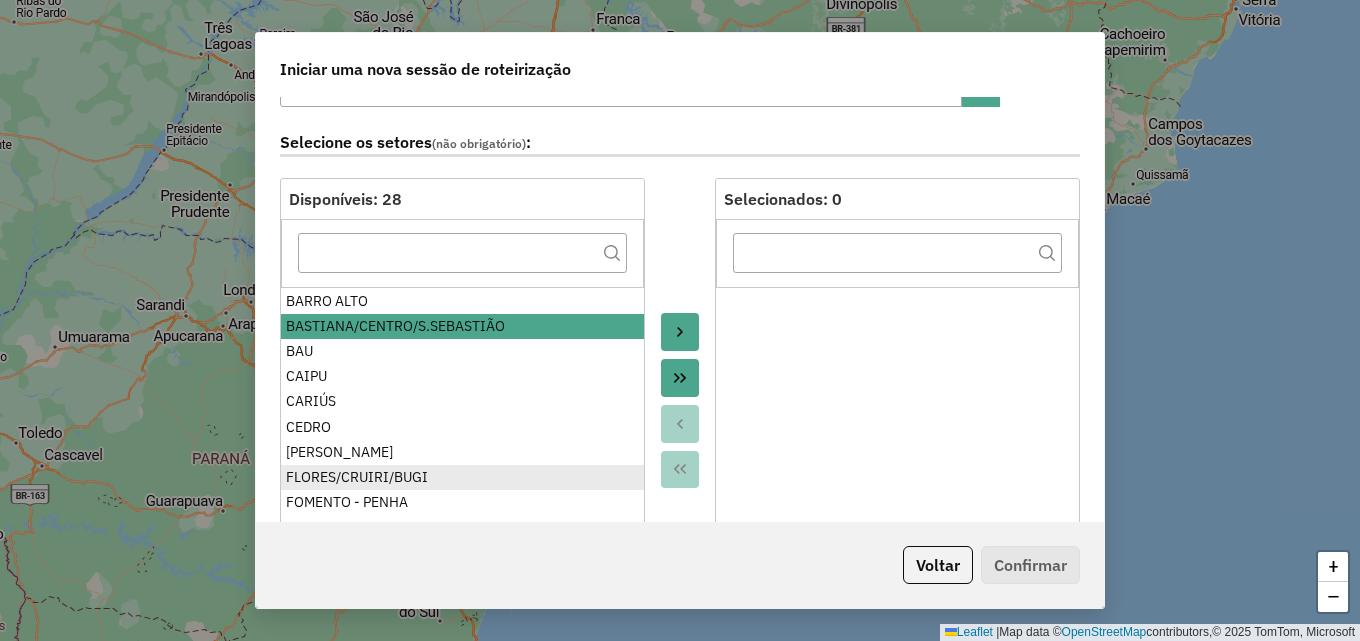 click on "FLORES/CRUIRI/BUGI" at bounding box center (462, 477) 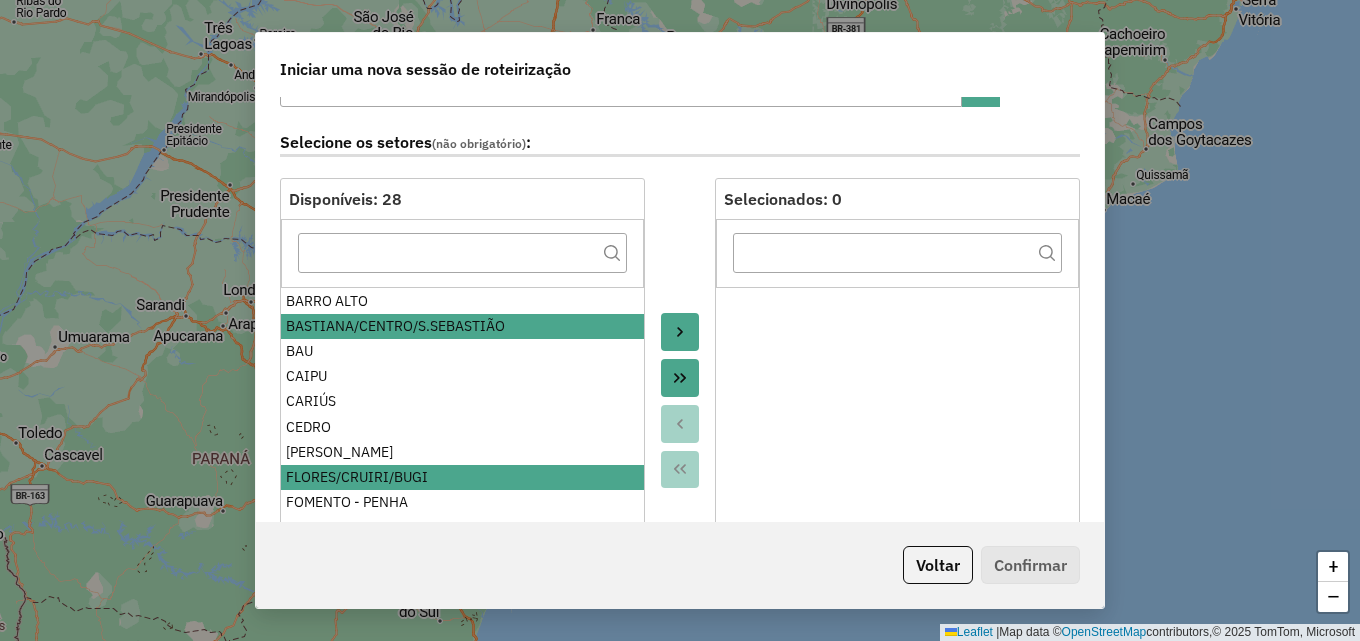 scroll, scrollTop: 200, scrollLeft: 0, axis: vertical 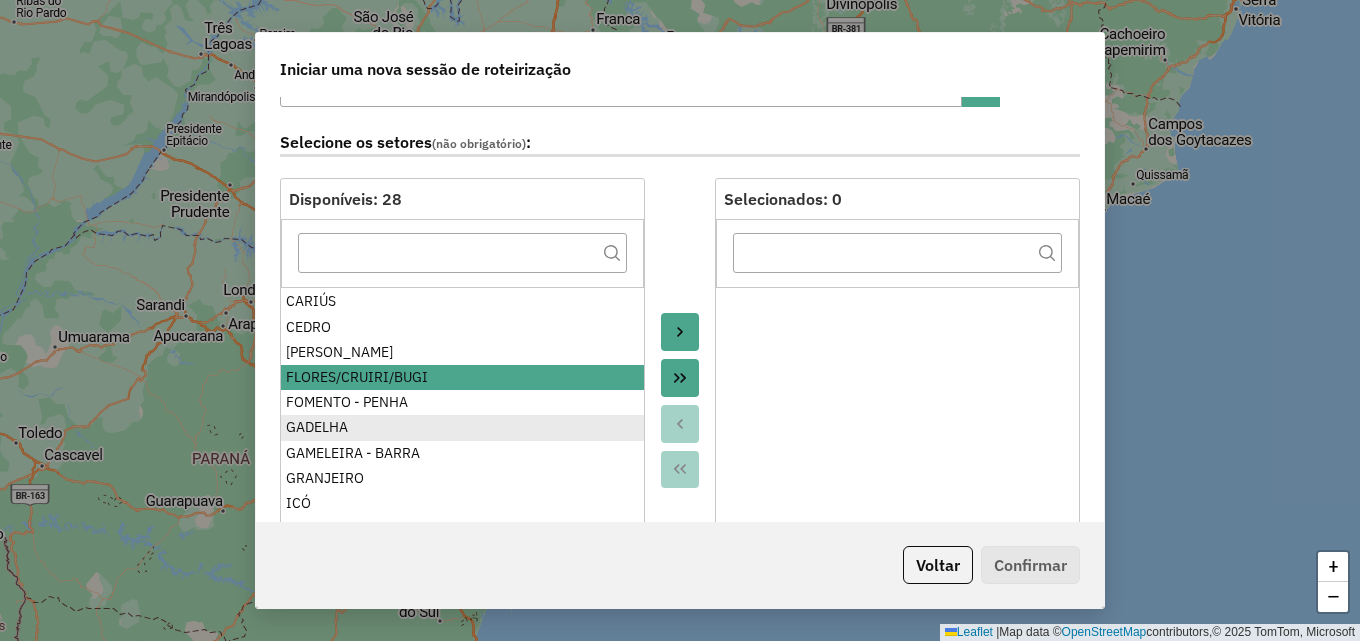 drag, startPoint x: 361, startPoint y: 403, endPoint x: 364, endPoint y: 417, distance: 14.3178215 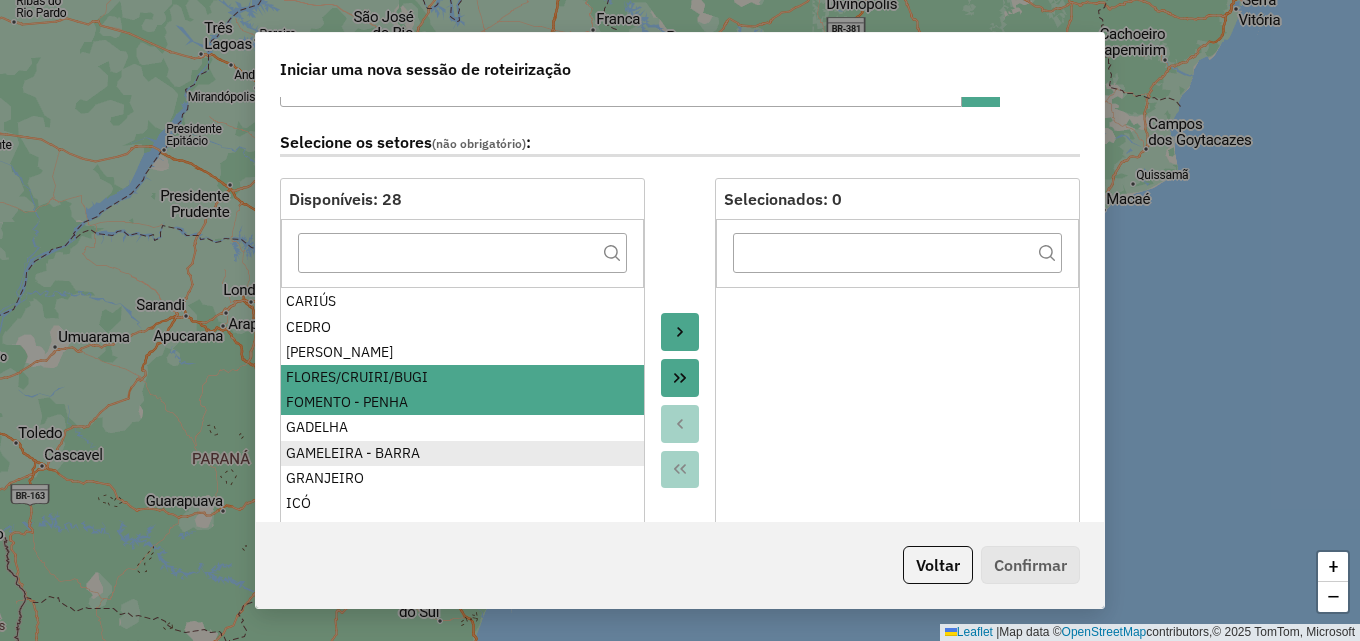 click on "GAMELEIRA - BARRA" at bounding box center (462, 453) 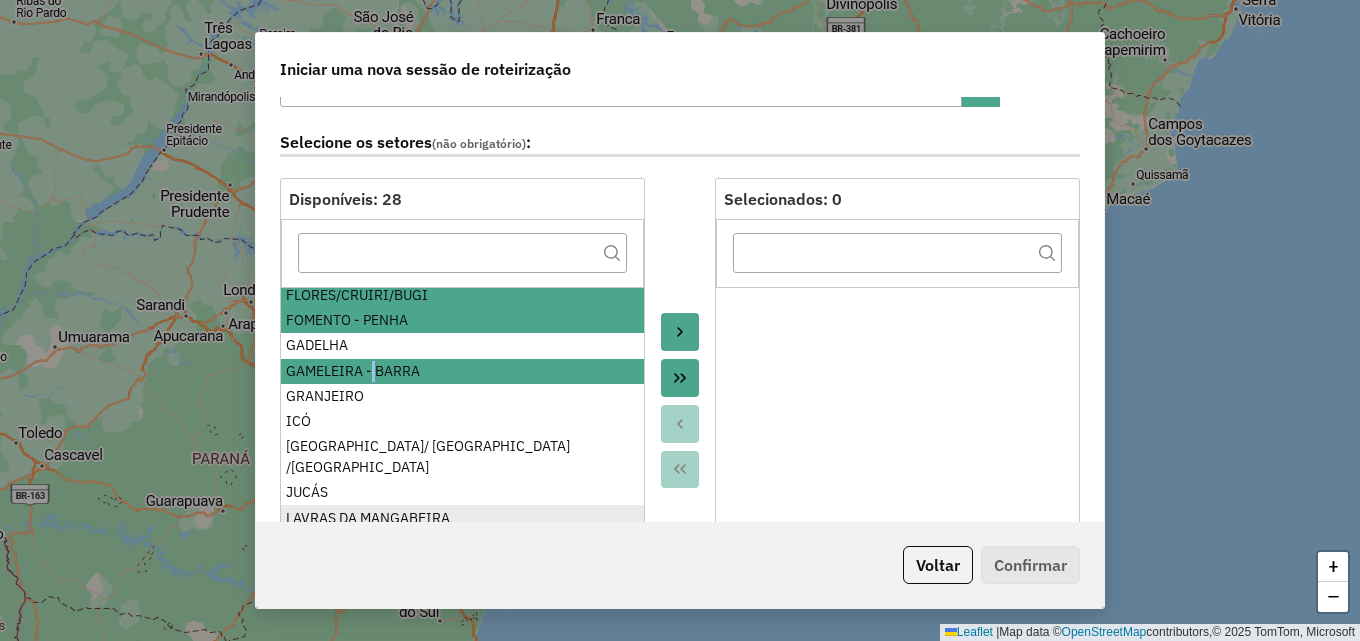 scroll, scrollTop: 300, scrollLeft: 0, axis: vertical 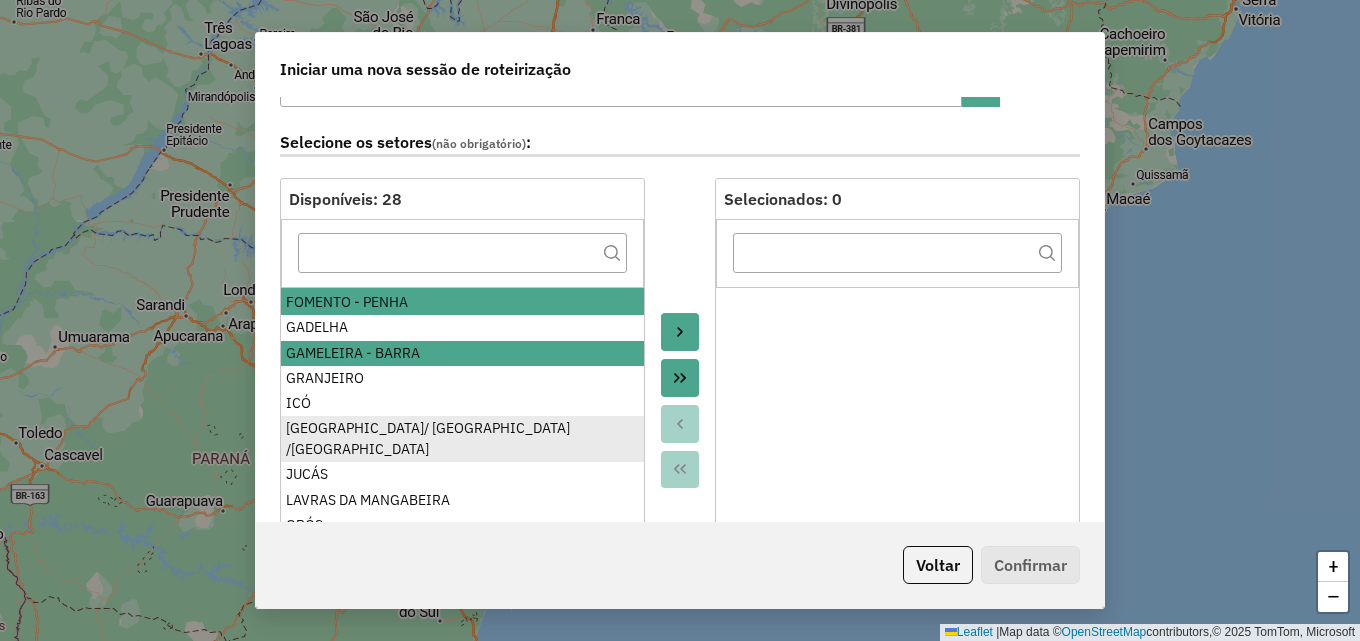 click on "[GEOGRAPHIC_DATA]/ [GEOGRAPHIC_DATA] /[GEOGRAPHIC_DATA]" at bounding box center [462, 439] 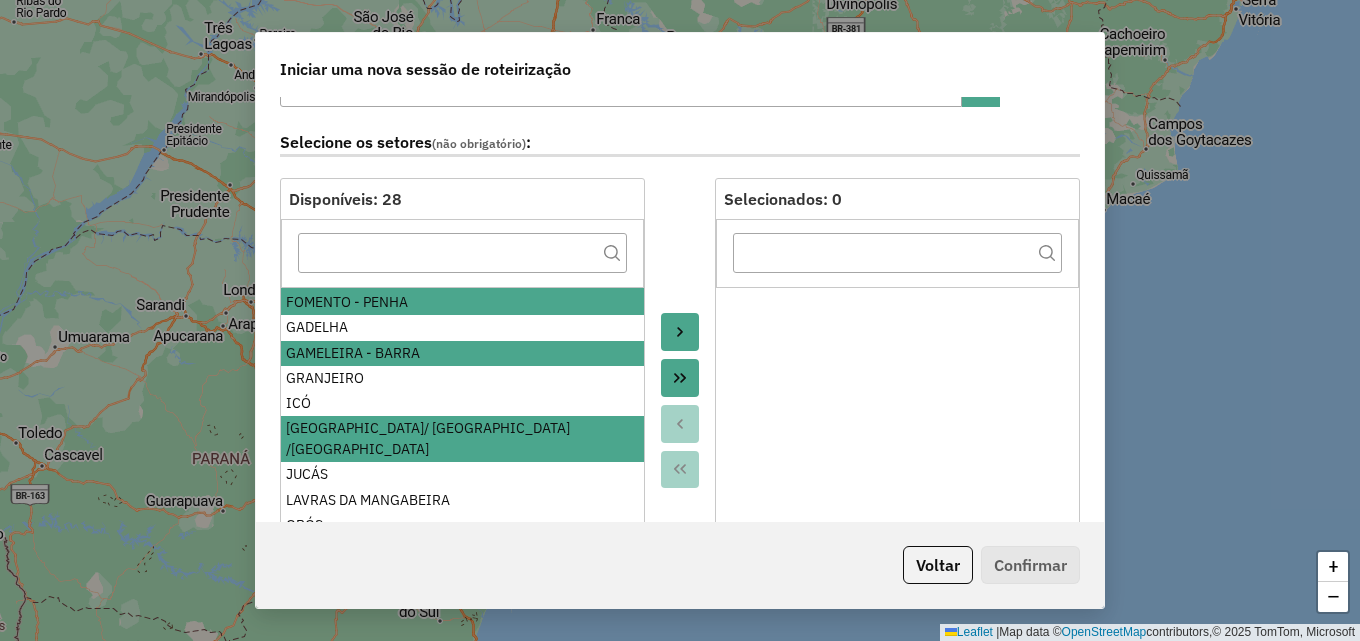 scroll, scrollTop: 386, scrollLeft: 0, axis: vertical 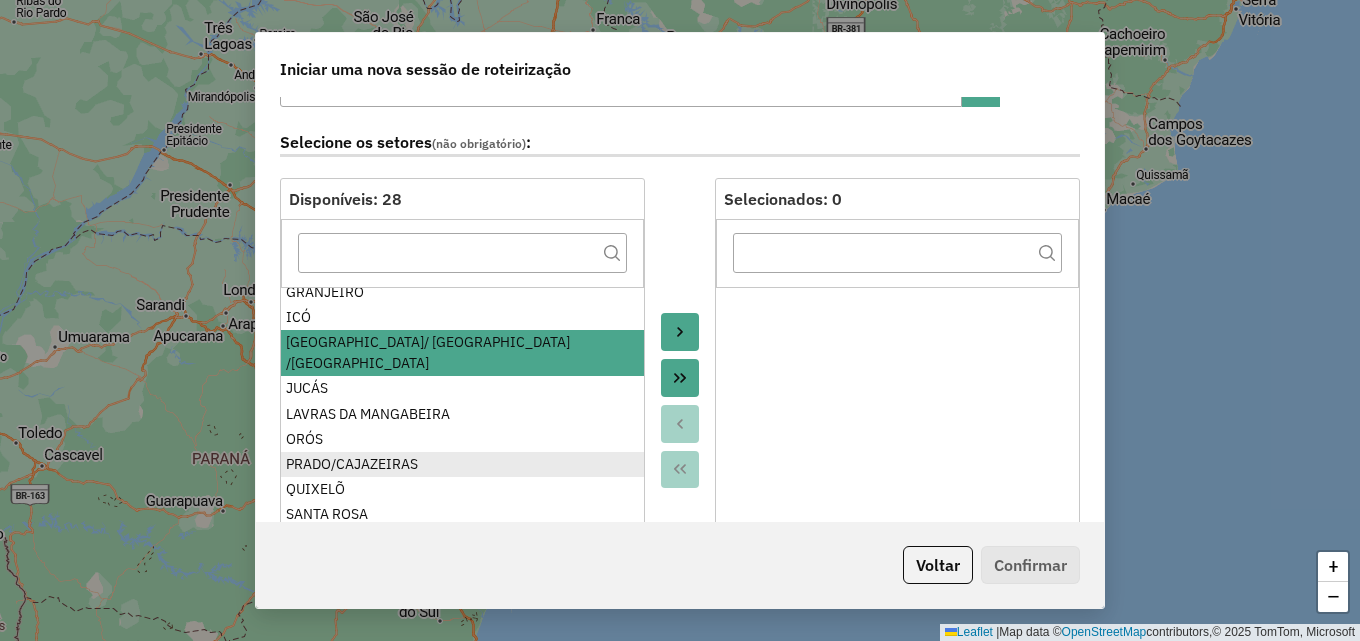 click on "PRADO/CAJAZEIRAS" at bounding box center [462, 464] 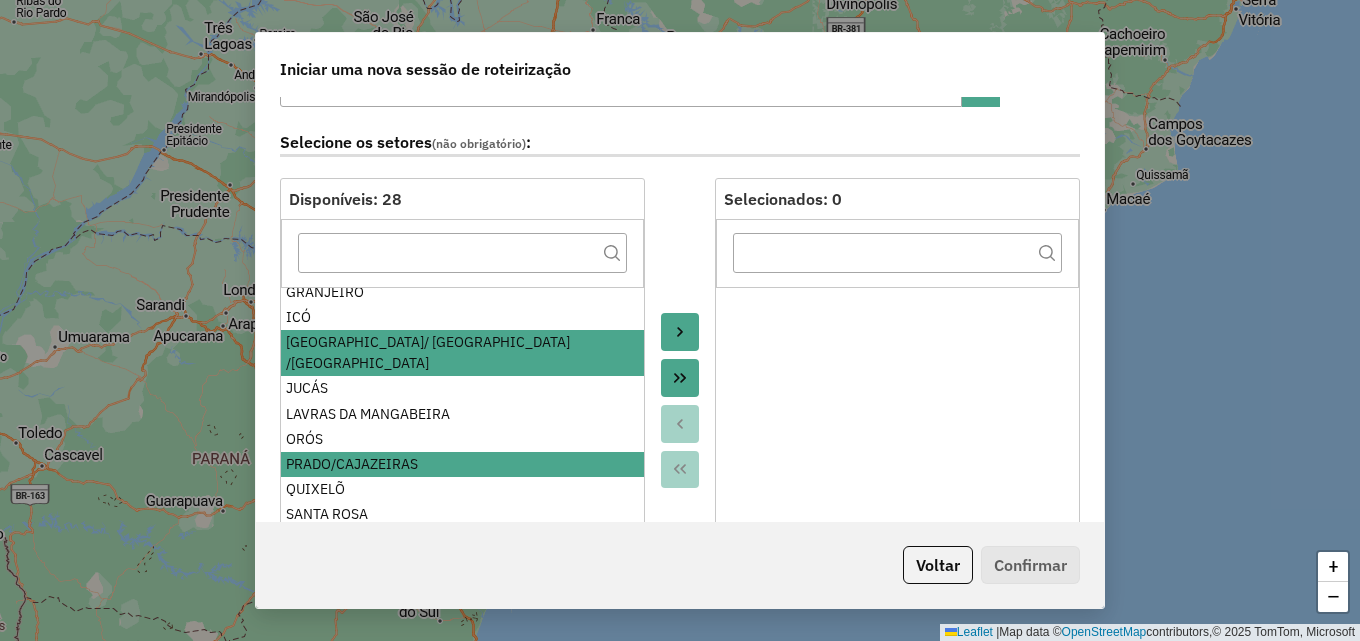 click 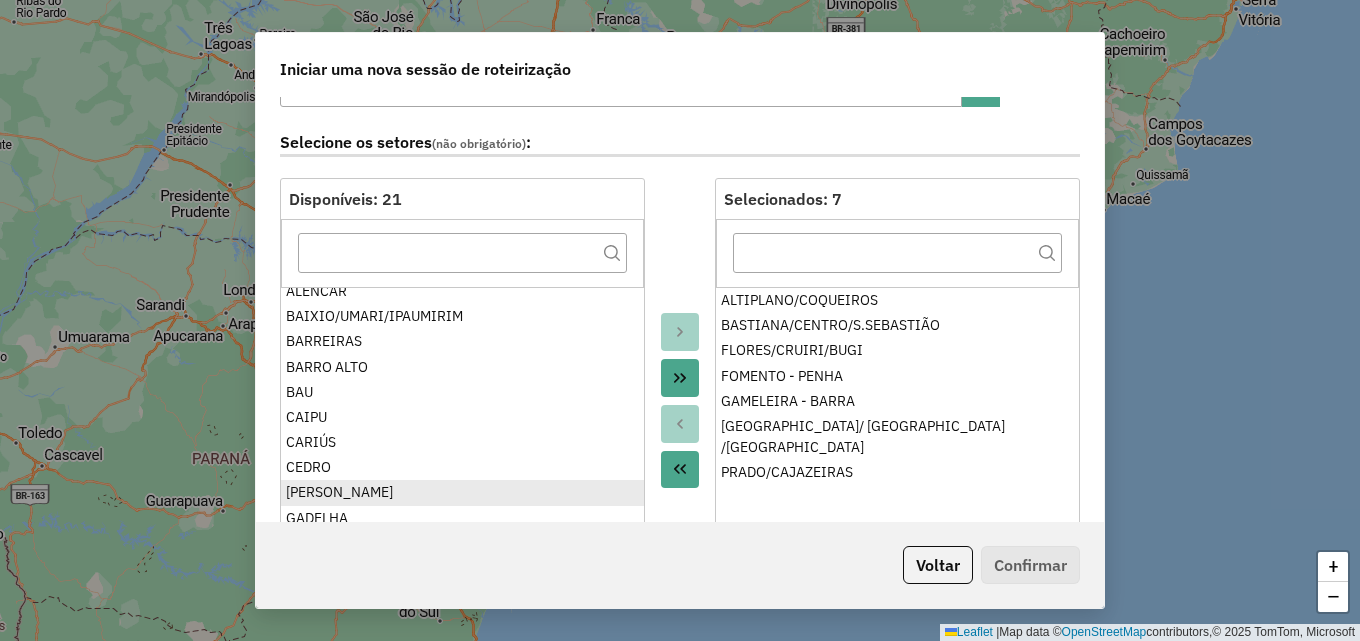 scroll, scrollTop: 0, scrollLeft: 0, axis: both 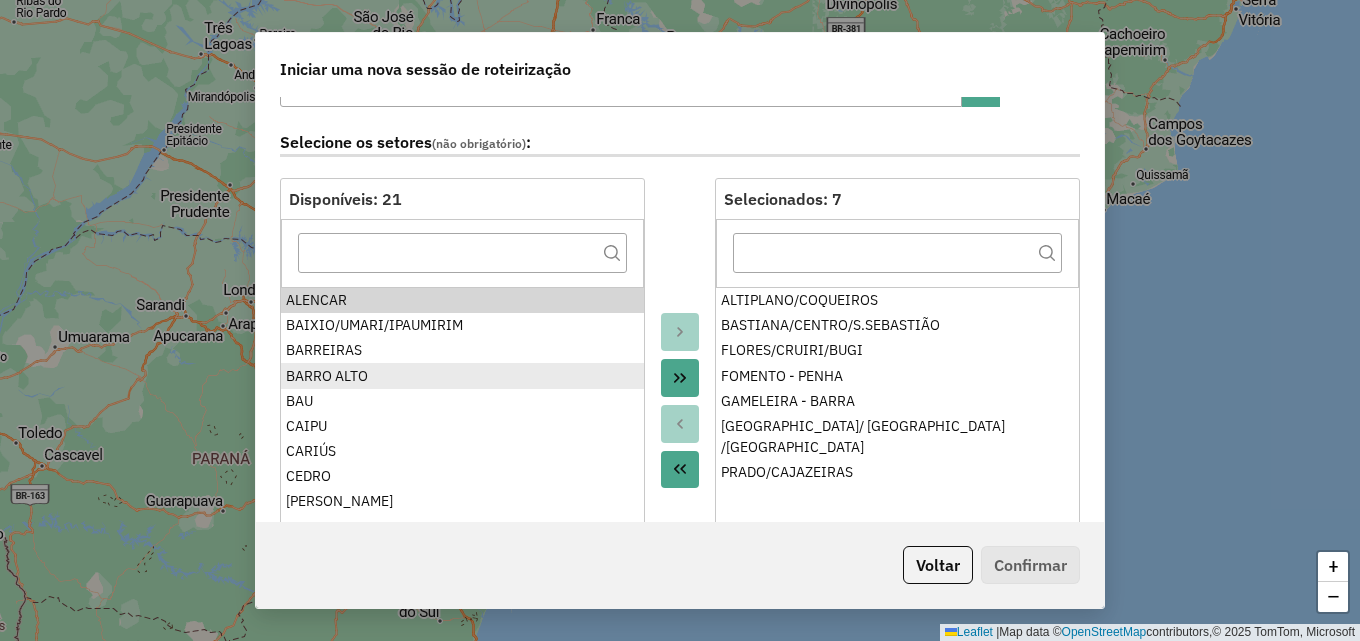 click on "BARRO ALTO" at bounding box center (462, 376) 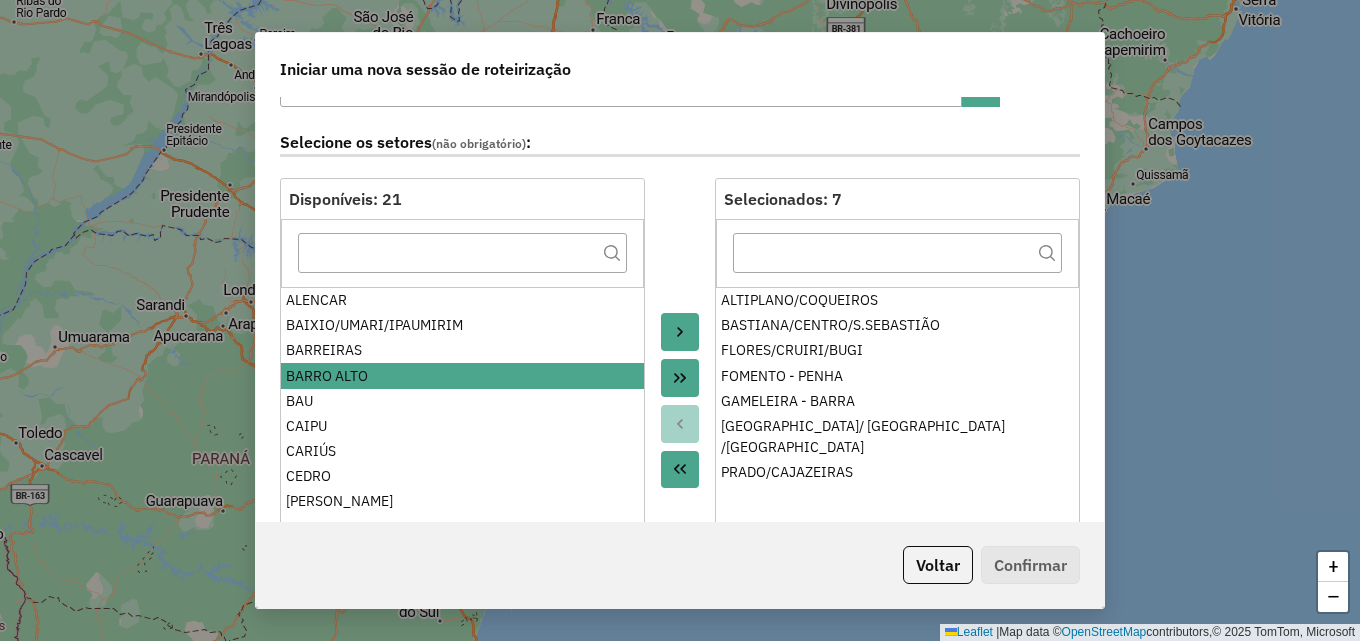 click 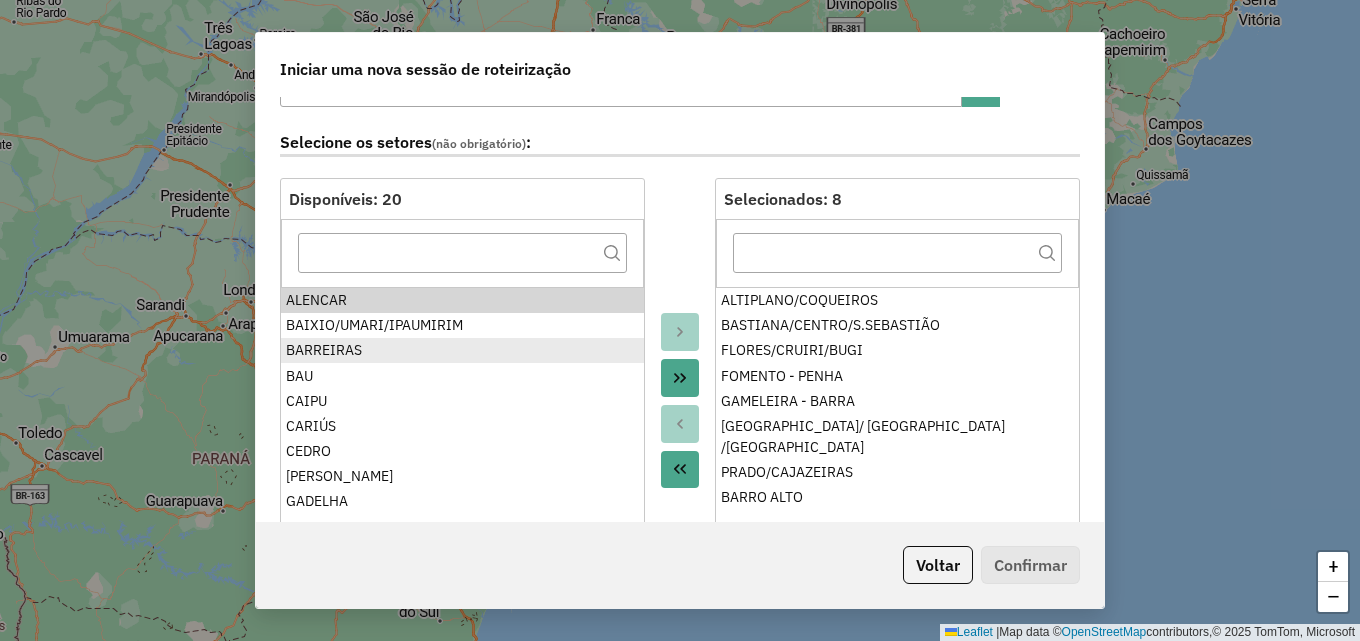 click on "BARREIRAS" at bounding box center (462, 350) 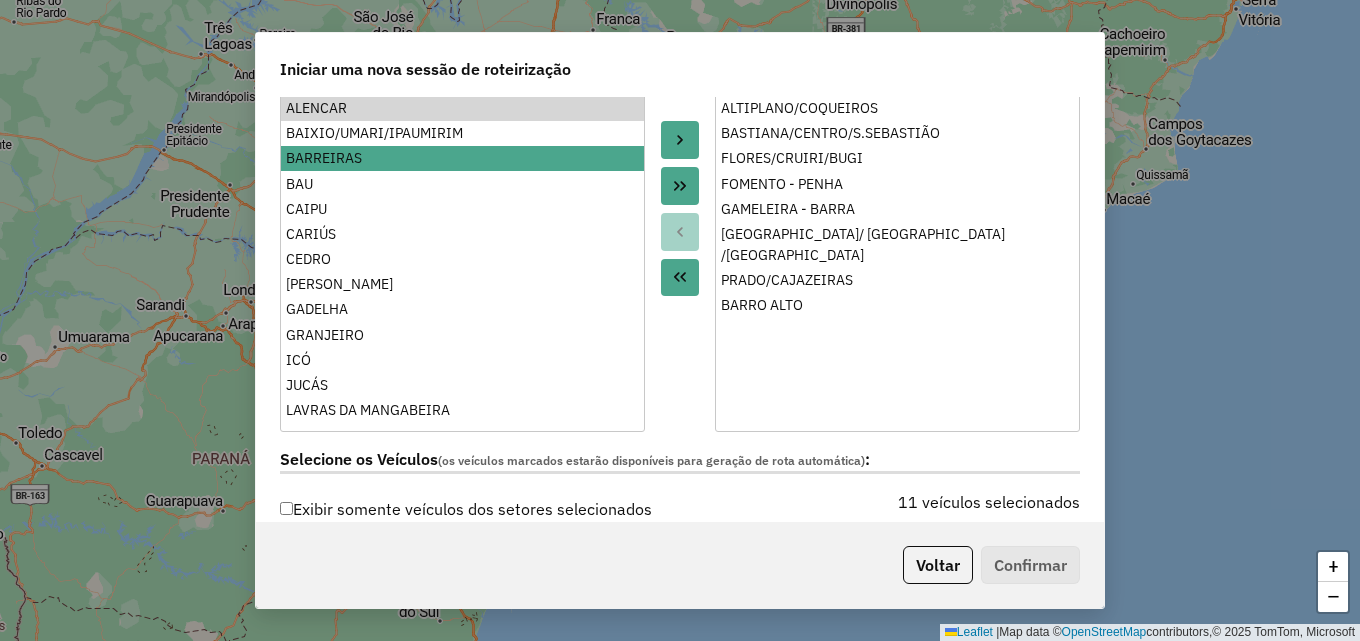 scroll, scrollTop: 300, scrollLeft: 0, axis: vertical 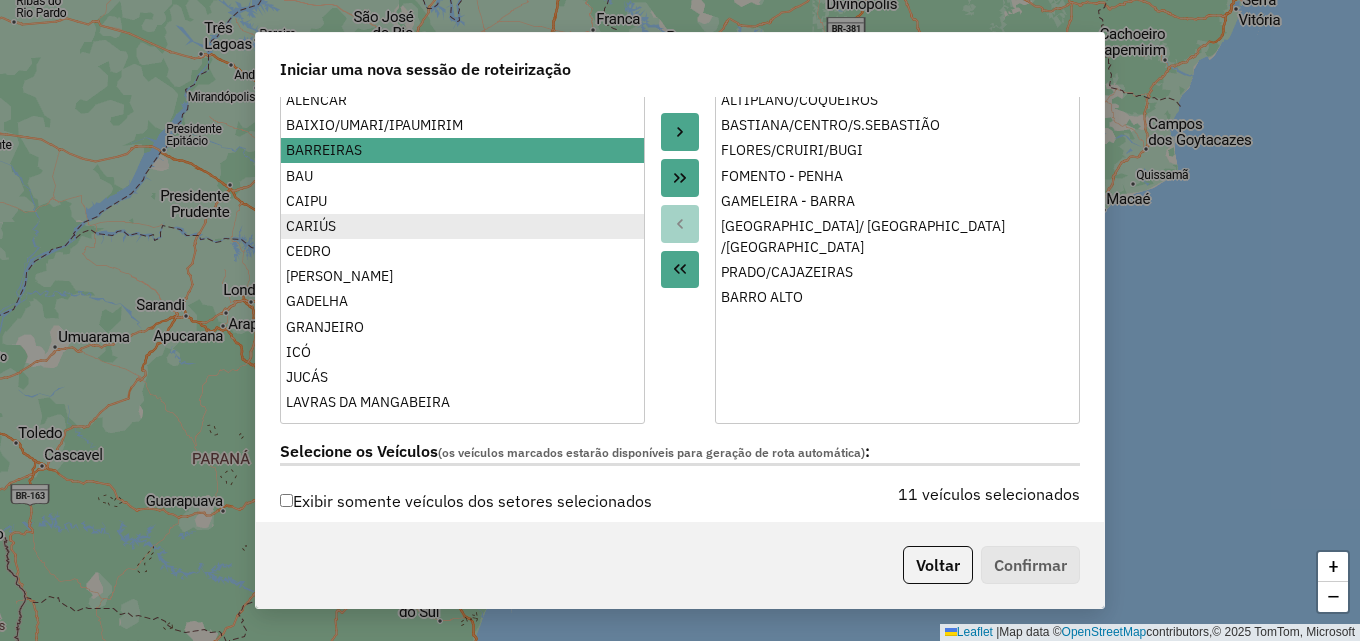 click on "CARIÚS" at bounding box center [462, 226] 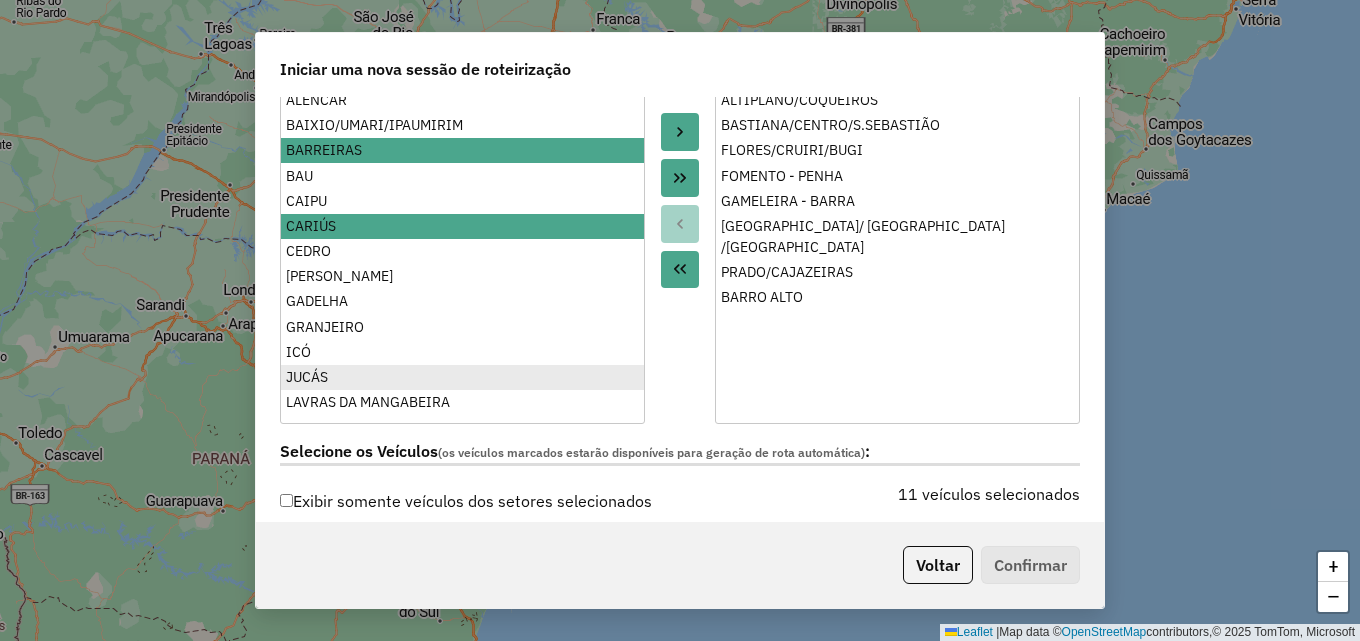 click on "JUCÁS" at bounding box center [462, 377] 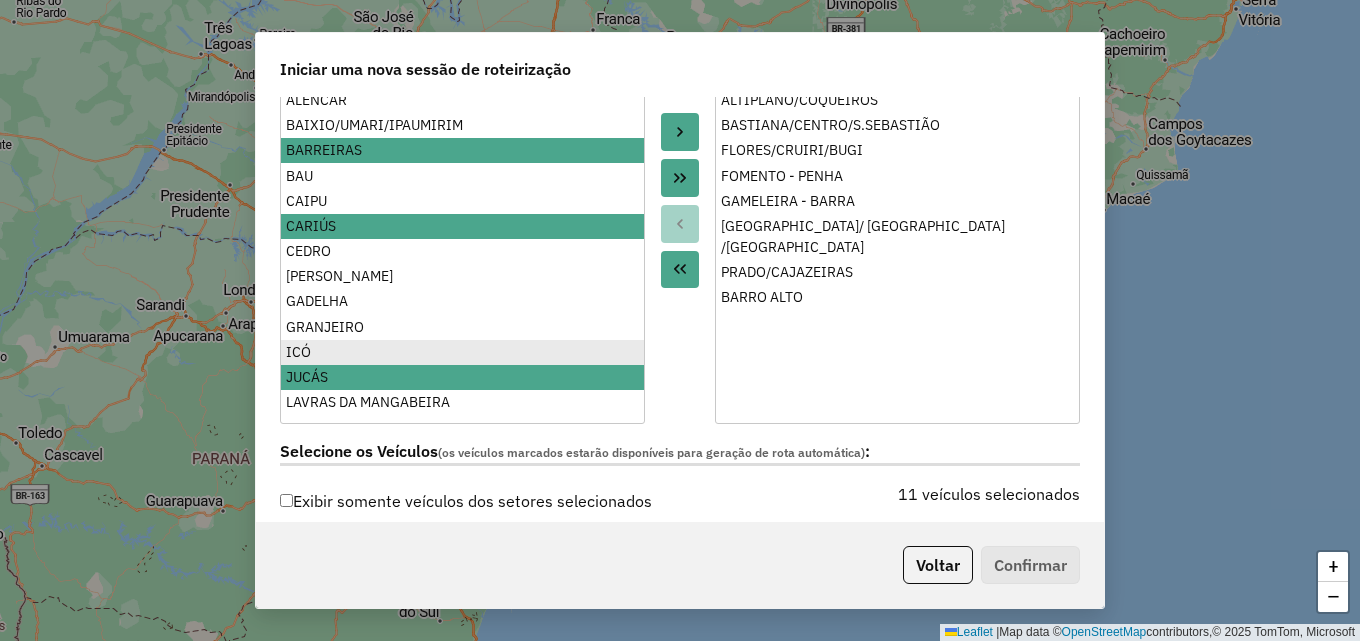 click on "ICÓ" at bounding box center (462, 352) 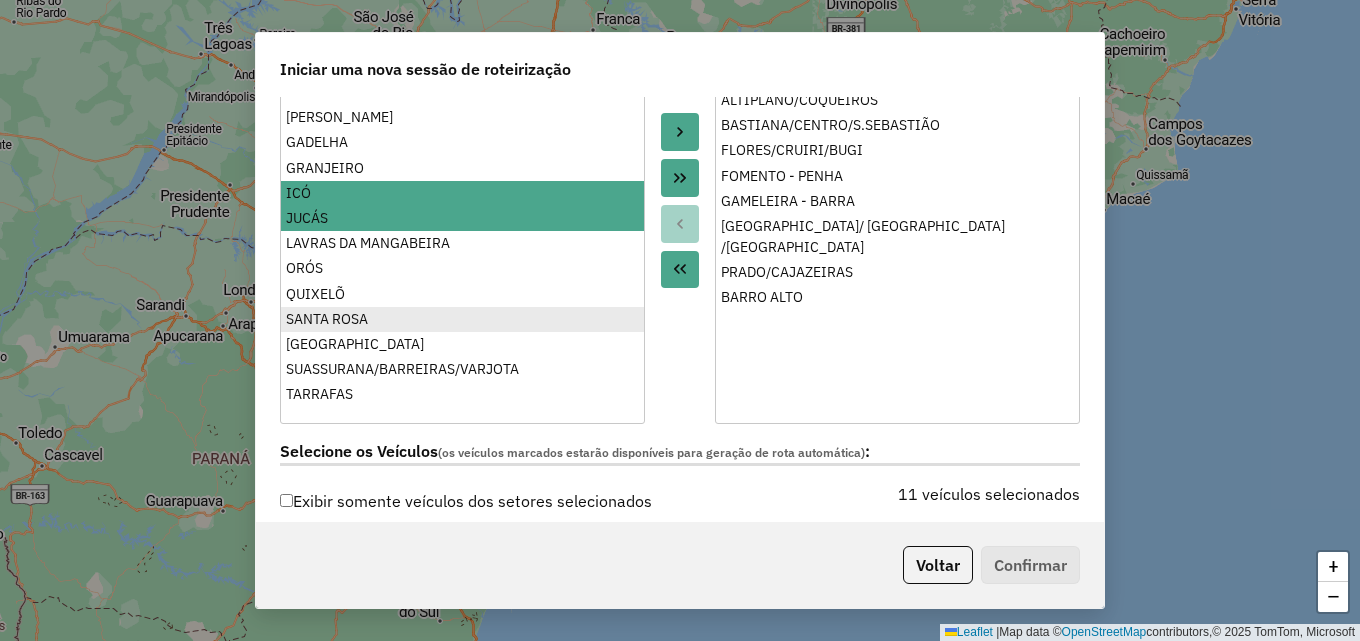 scroll, scrollTop: 185, scrollLeft: 0, axis: vertical 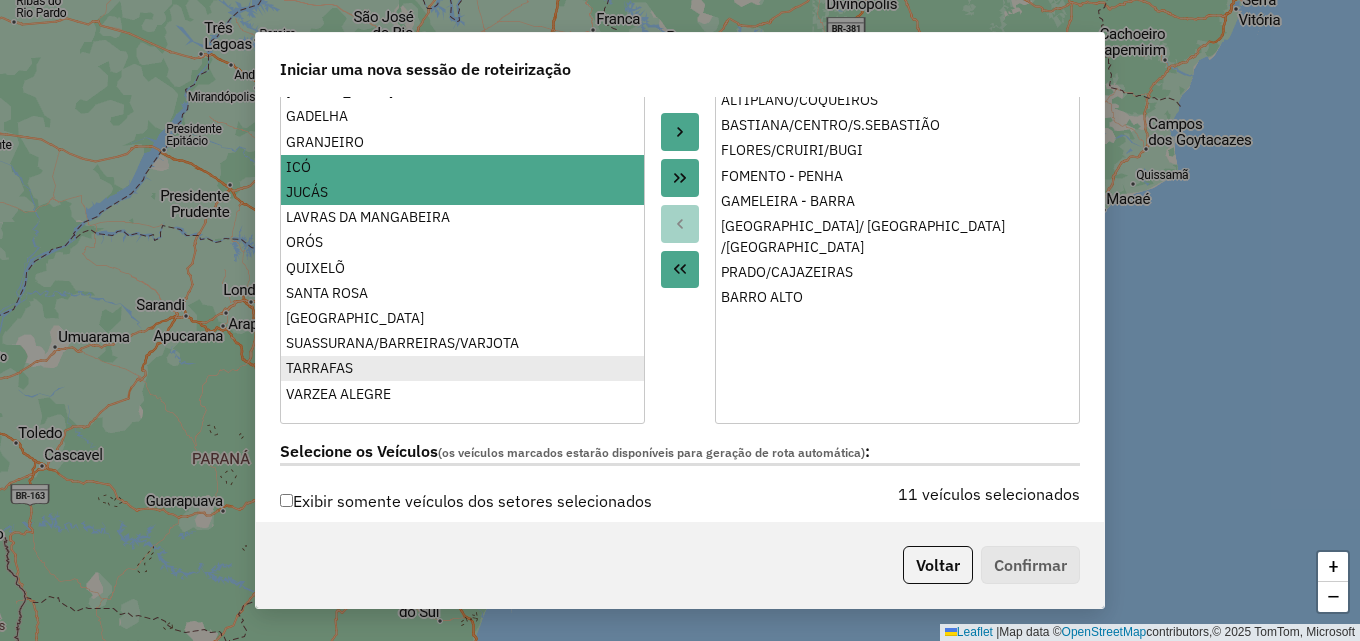 click on "TARRAFAS" at bounding box center [462, 368] 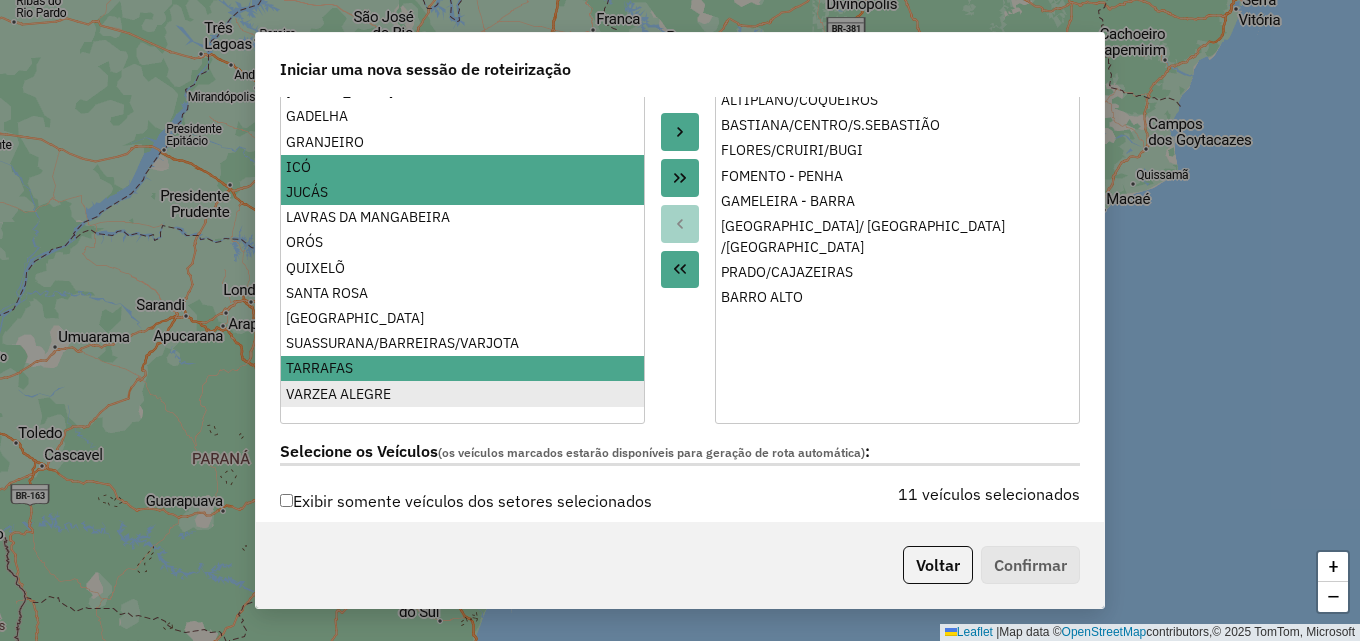 click on "VARZEA ALEGRE" at bounding box center (462, 394) 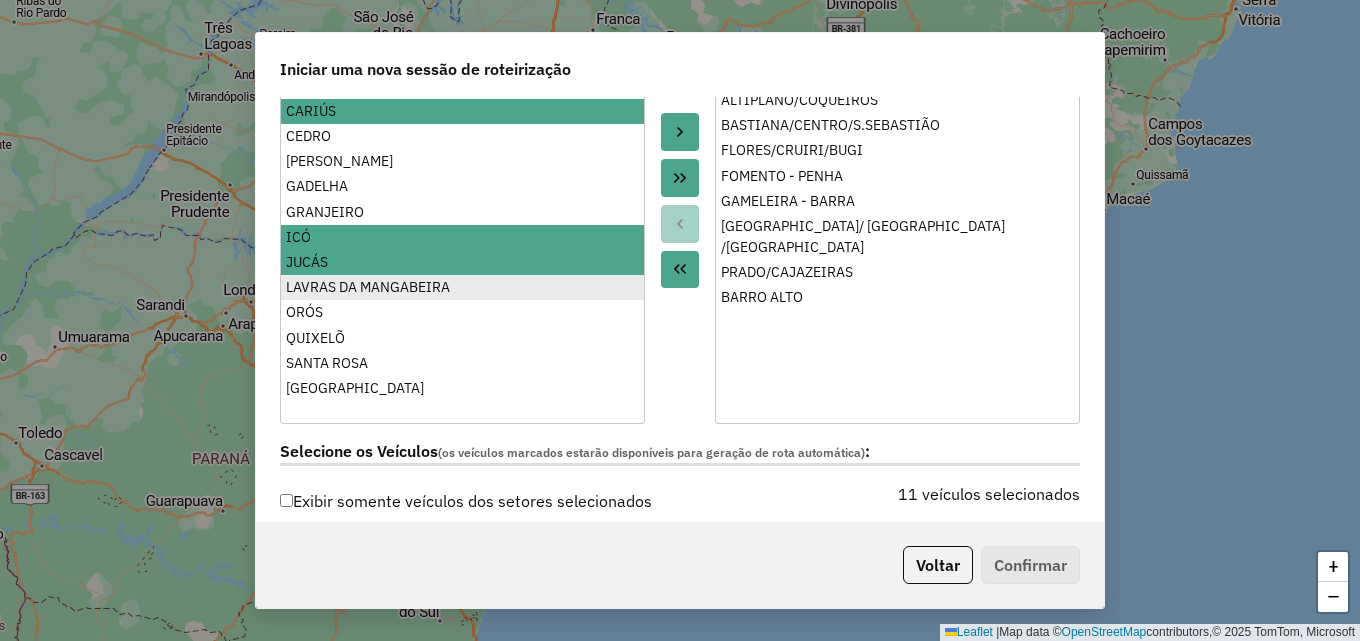 scroll, scrollTop: 85, scrollLeft: 0, axis: vertical 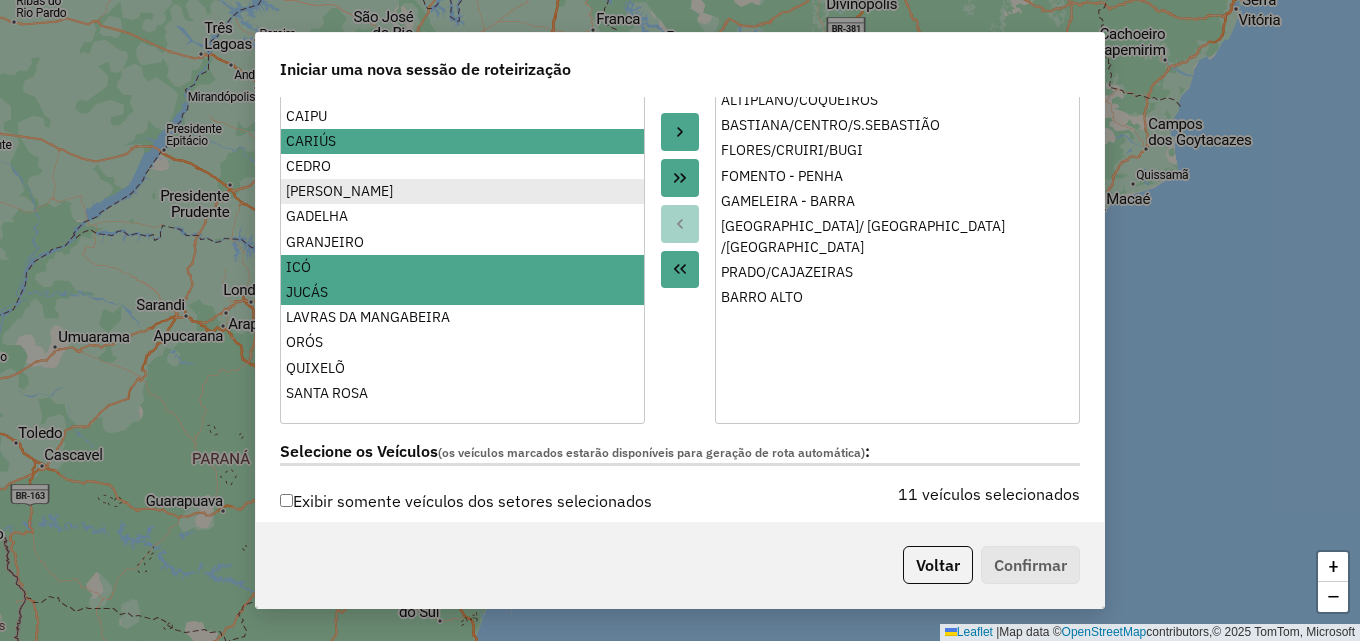 click on "[PERSON_NAME]" at bounding box center (462, 191) 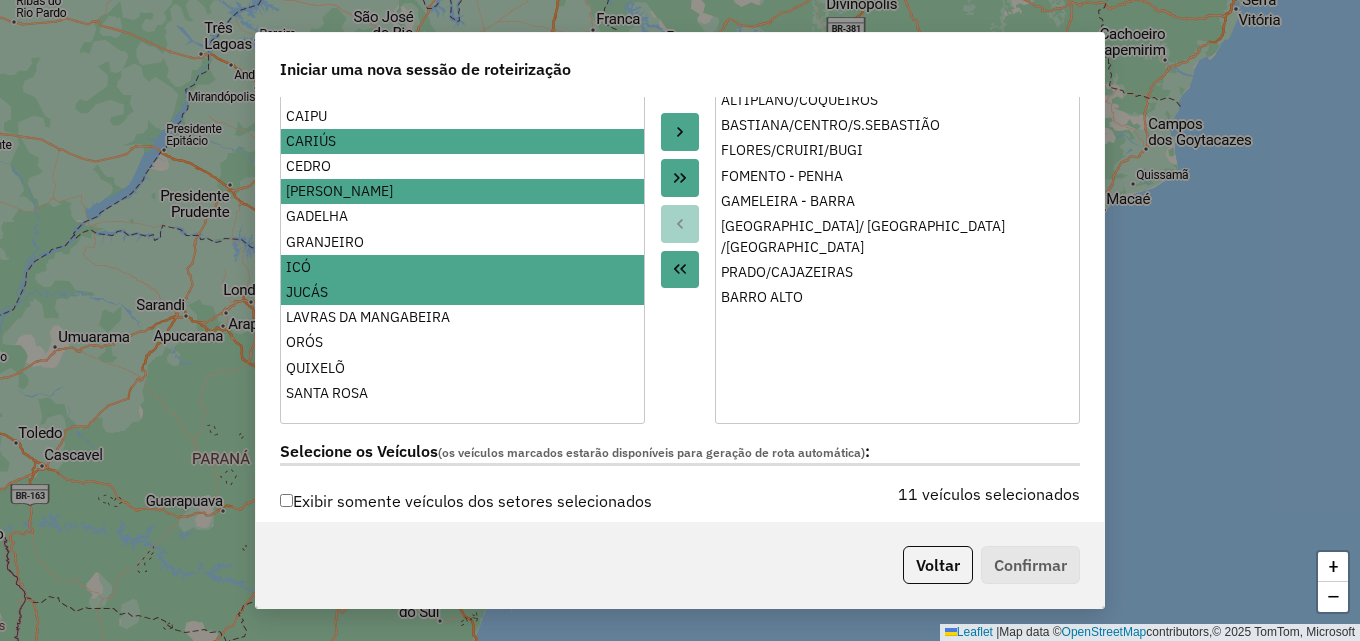 scroll, scrollTop: 0, scrollLeft: 0, axis: both 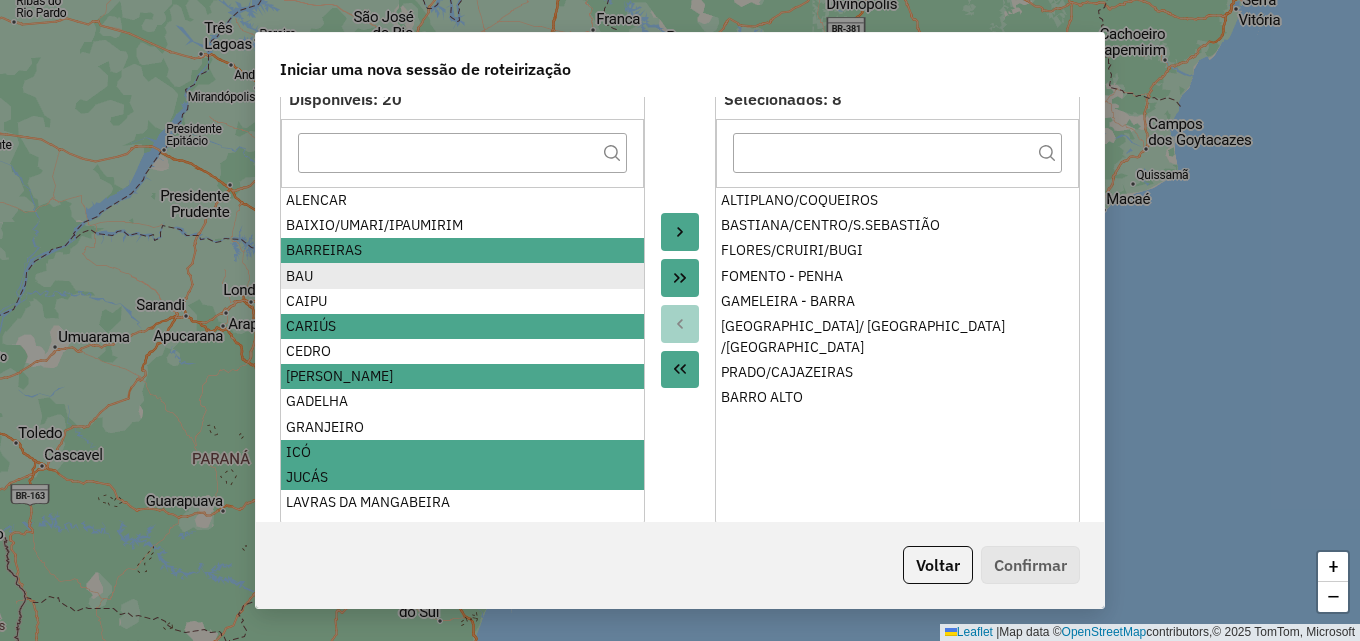 click on "BAU" at bounding box center [462, 276] 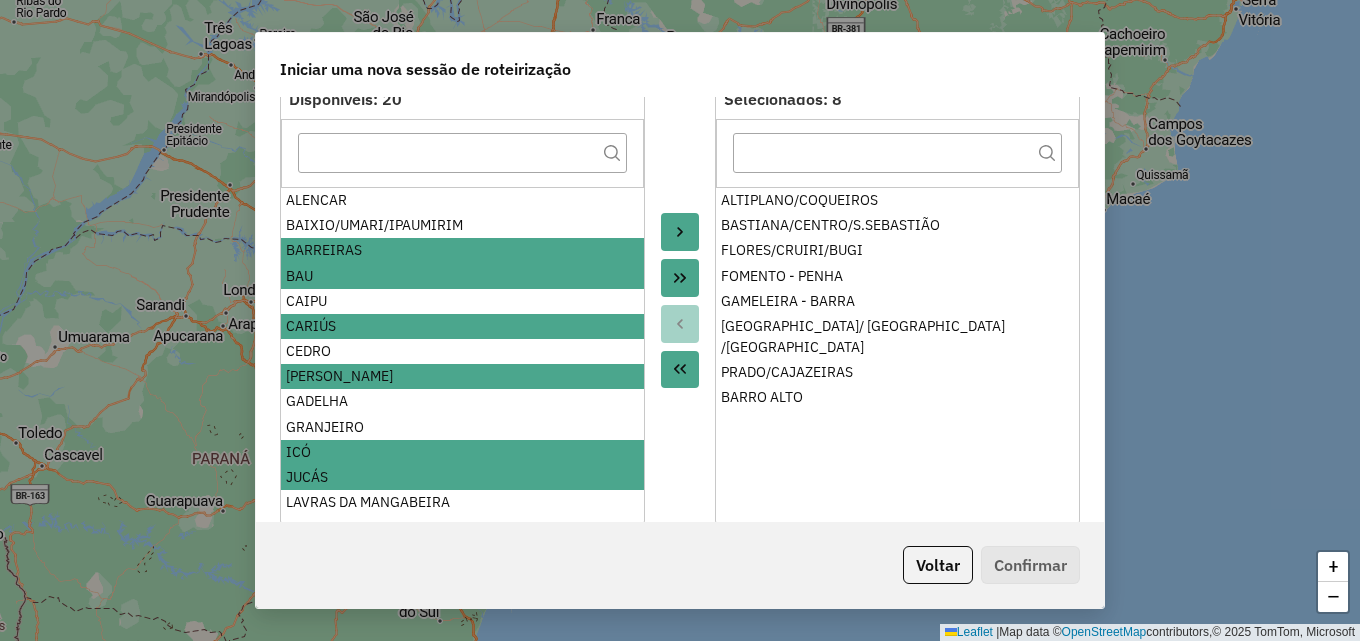 drag, startPoint x: 676, startPoint y: 224, endPoint x: 664, endPoint y: 236, distance: 16.970562 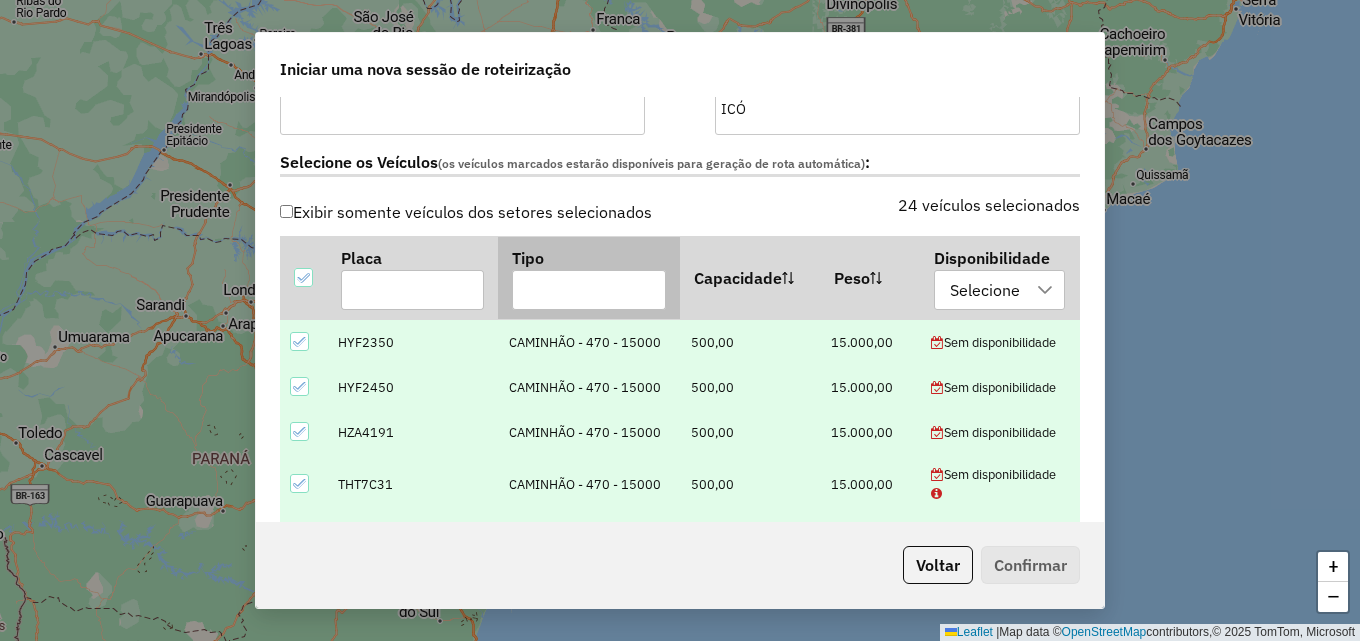 scroll, scrollTop: 600, scrollLeft: 0, axis: vertical 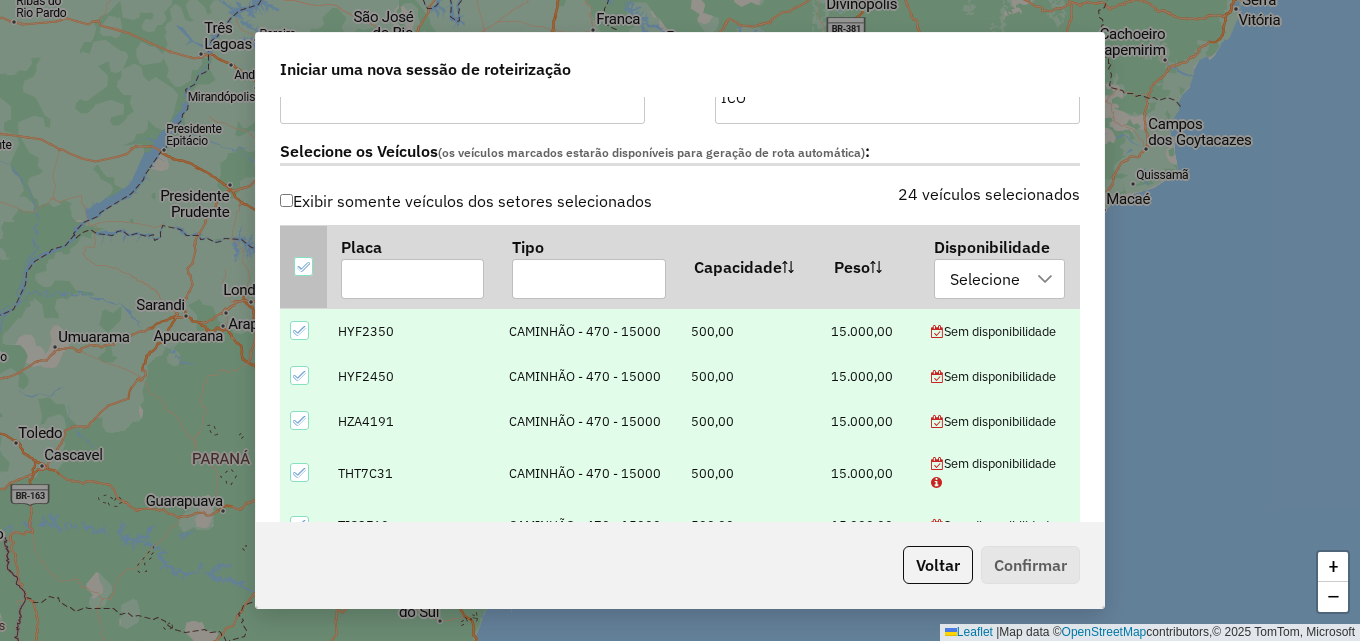 click at bounding box center [303, 266] 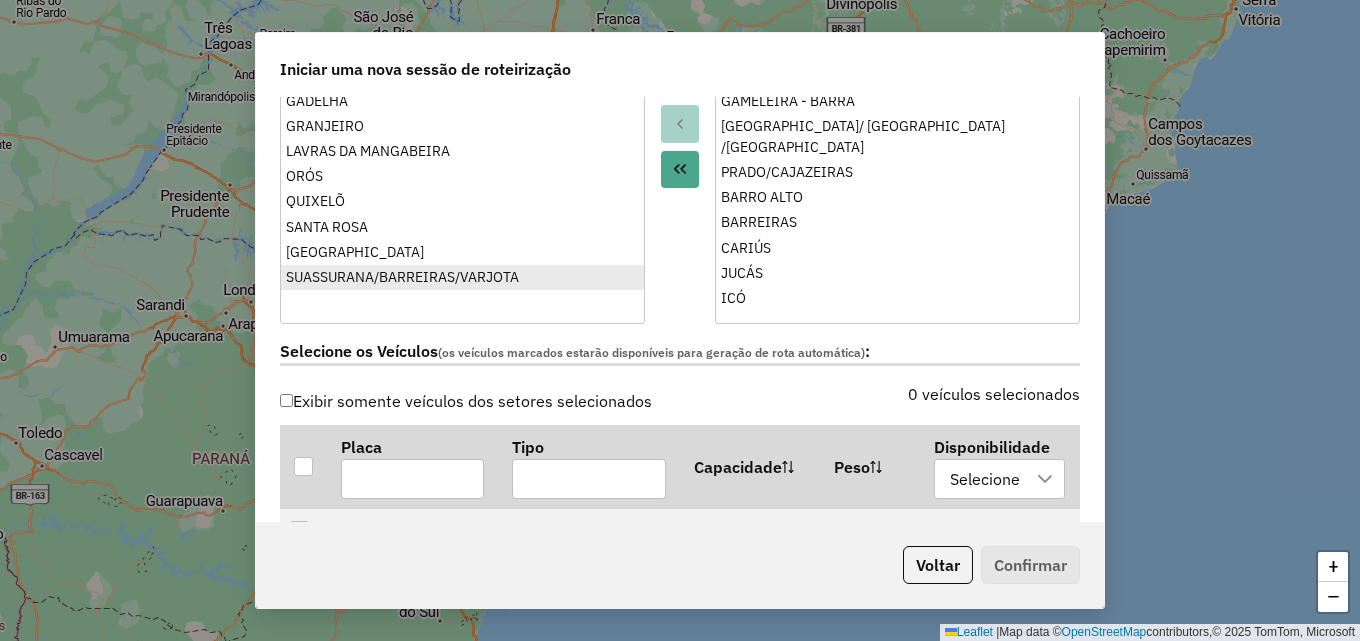 click on "ALENCAR BAIXIO/UMARI/IPAUMIRIM CAIPU CEDRO GADELHA GRANJEIRO LAVRAS DA MANGABEIRA ORÓS QUIXELÕ [GEOGRAPHIC_DATA] [GEOGRAPHIC_DATA] SUASSURANA/[GEOGRAPHIC_DATA]/[GEOGRAPHIC_DATA]" at bounding box center [462, 147] 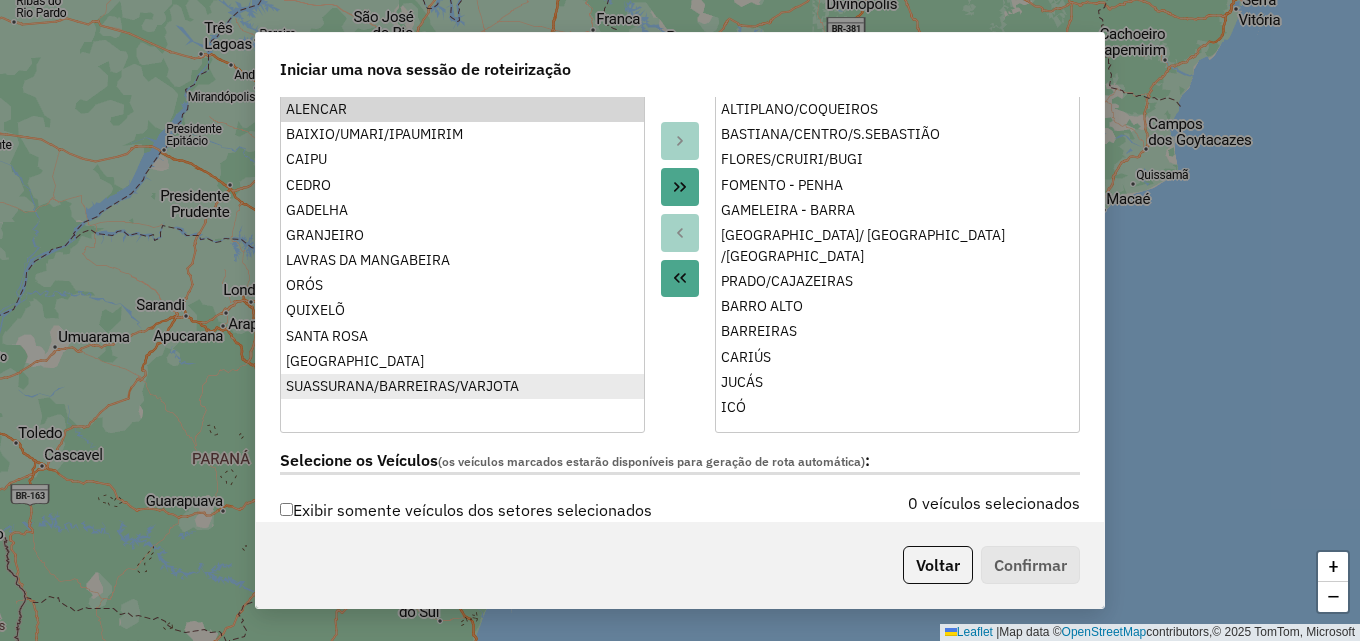 click on "SUASSURANA/BARREIRAS/VARJOTA" at bounding box center (462, 386) 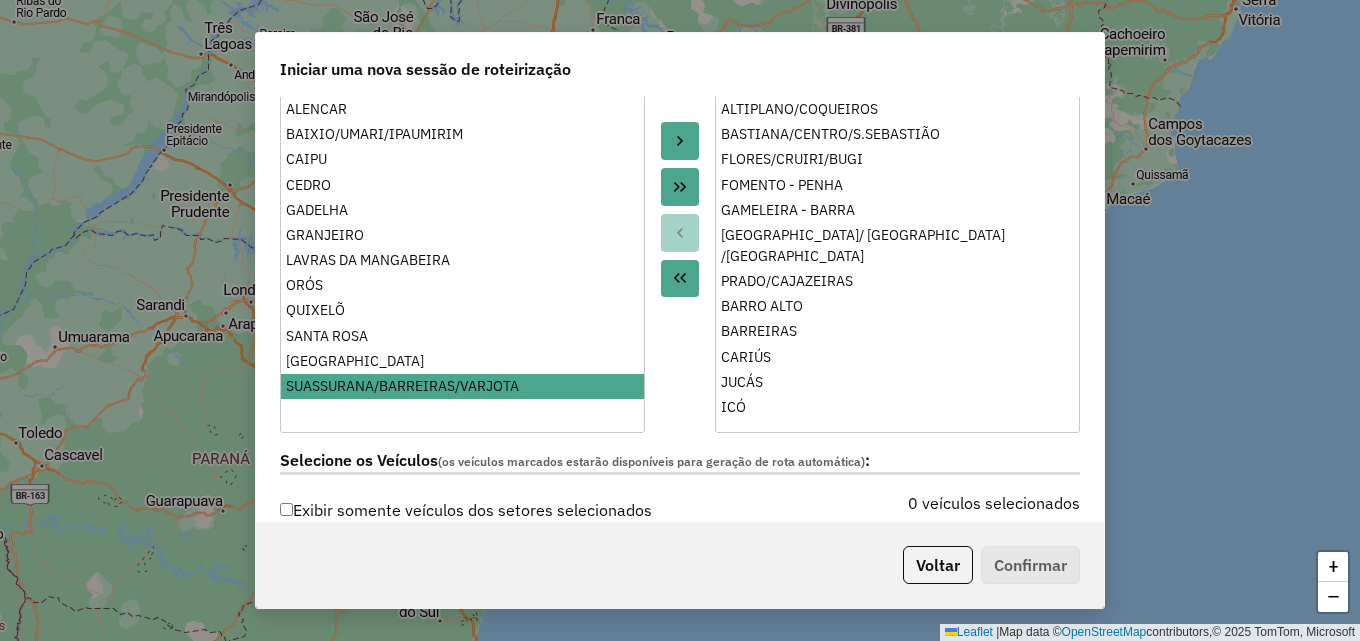drag, startPoint x: 674, startPoint y: 142, endPoint x: 658, endPoint y: 183, distance: 44.011364 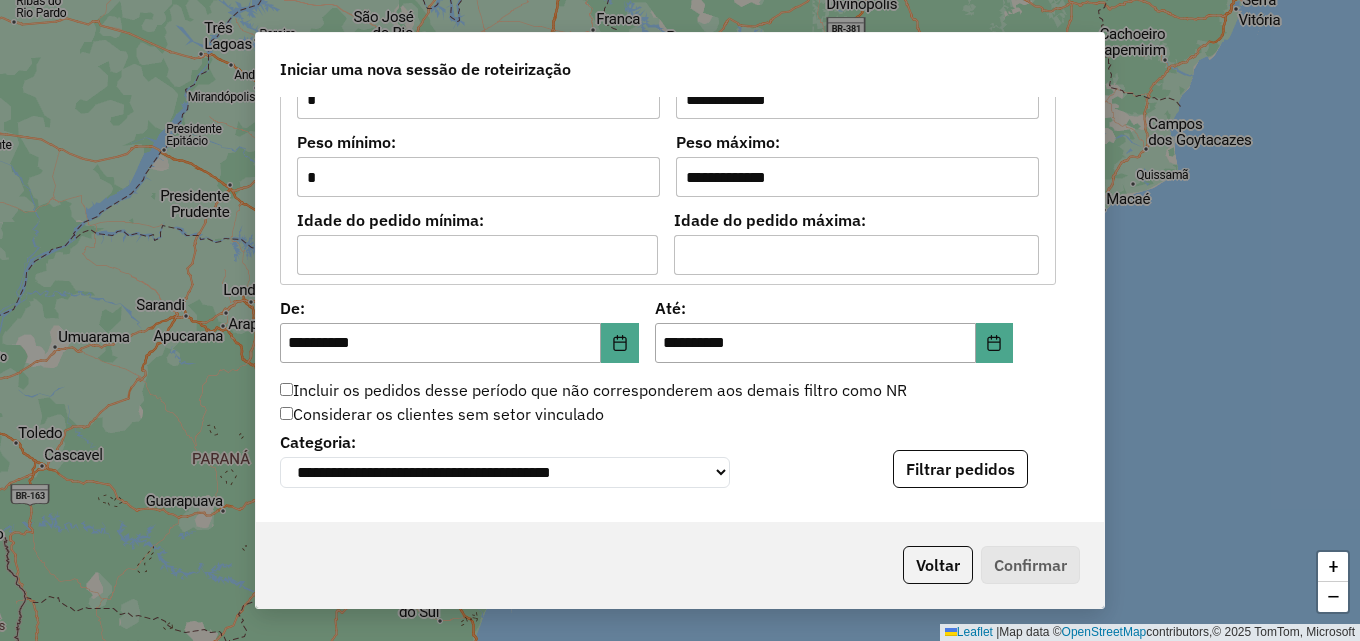 scroll, scrollTop: 1791, scrollLeft: 0, axis: vertical 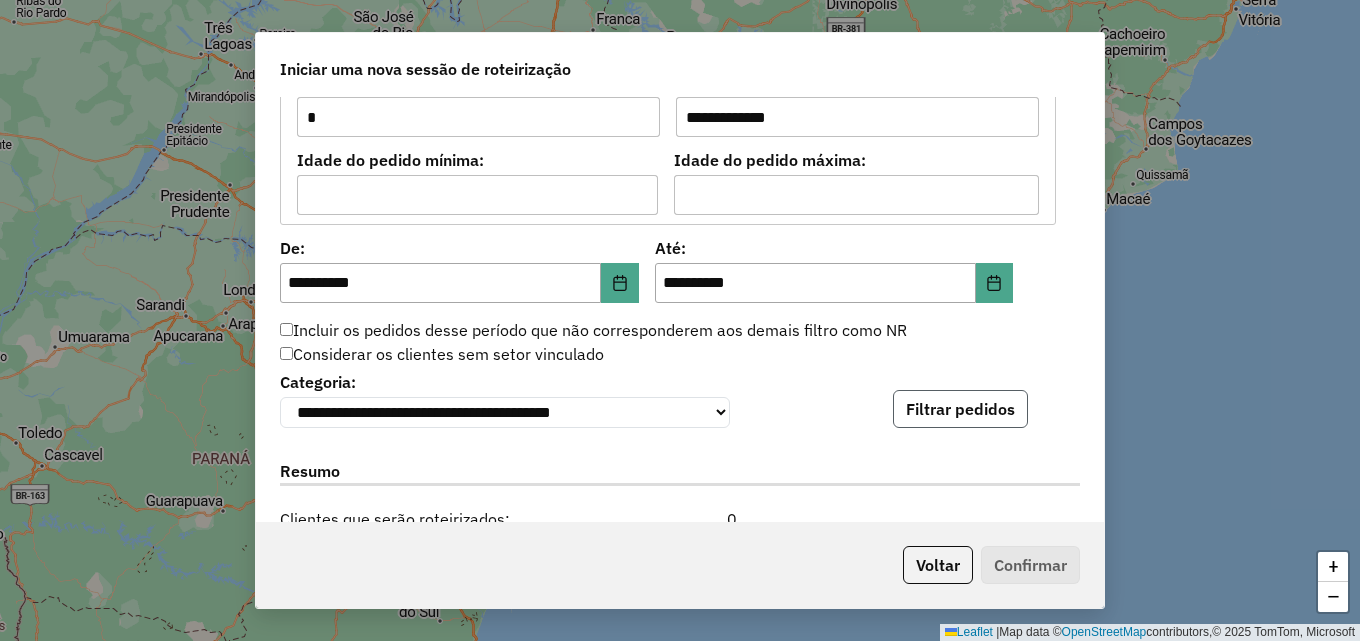 click on "Filtrar pedidos" 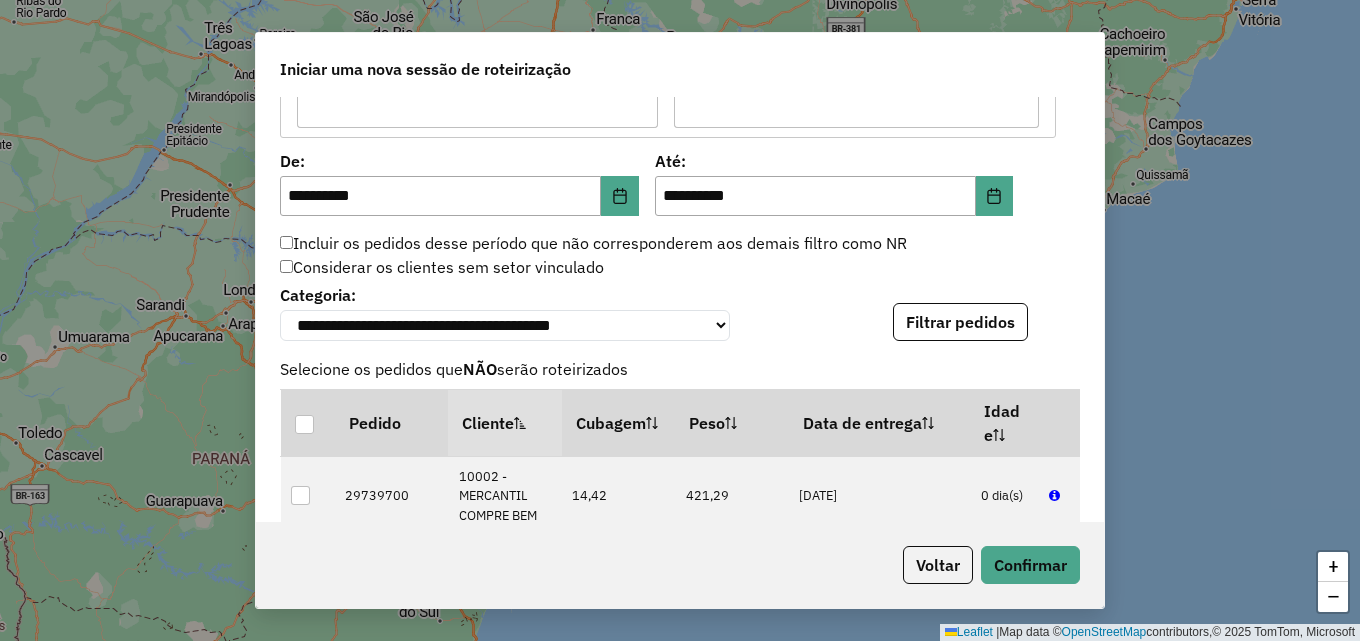scroll, scrollTop: 1991, scrollLeft: 0, axis: vertical 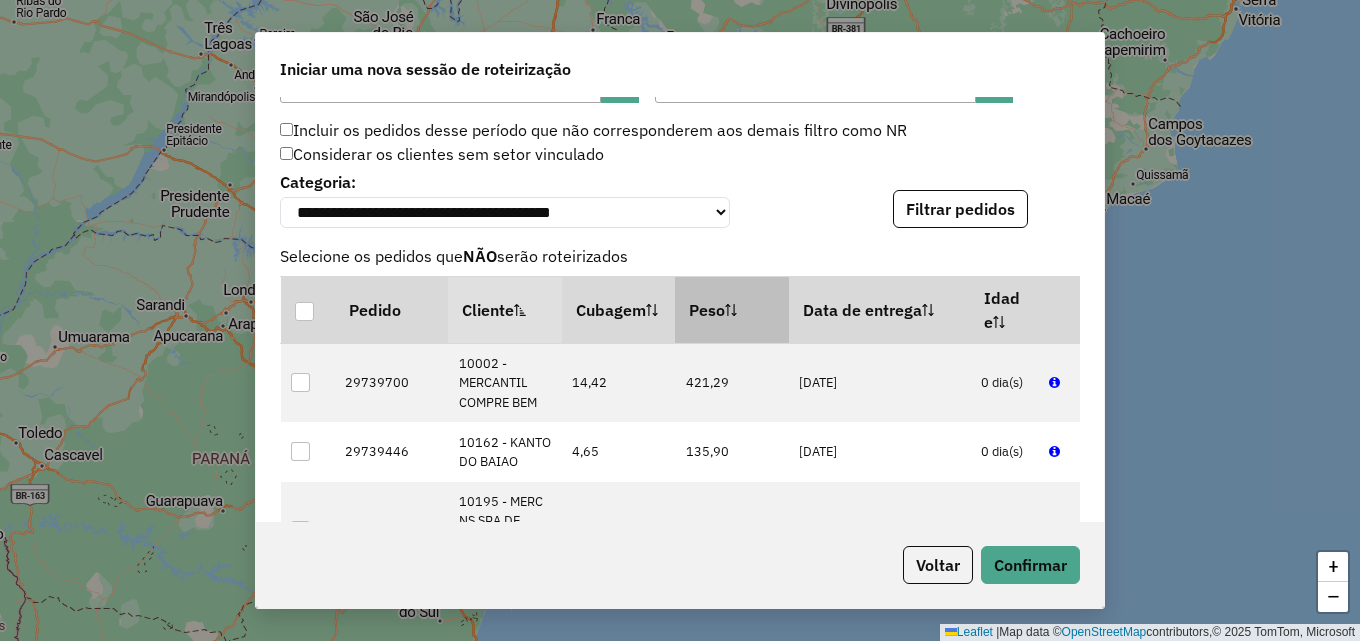 click on "Peso" at bounding box center (732, 309) 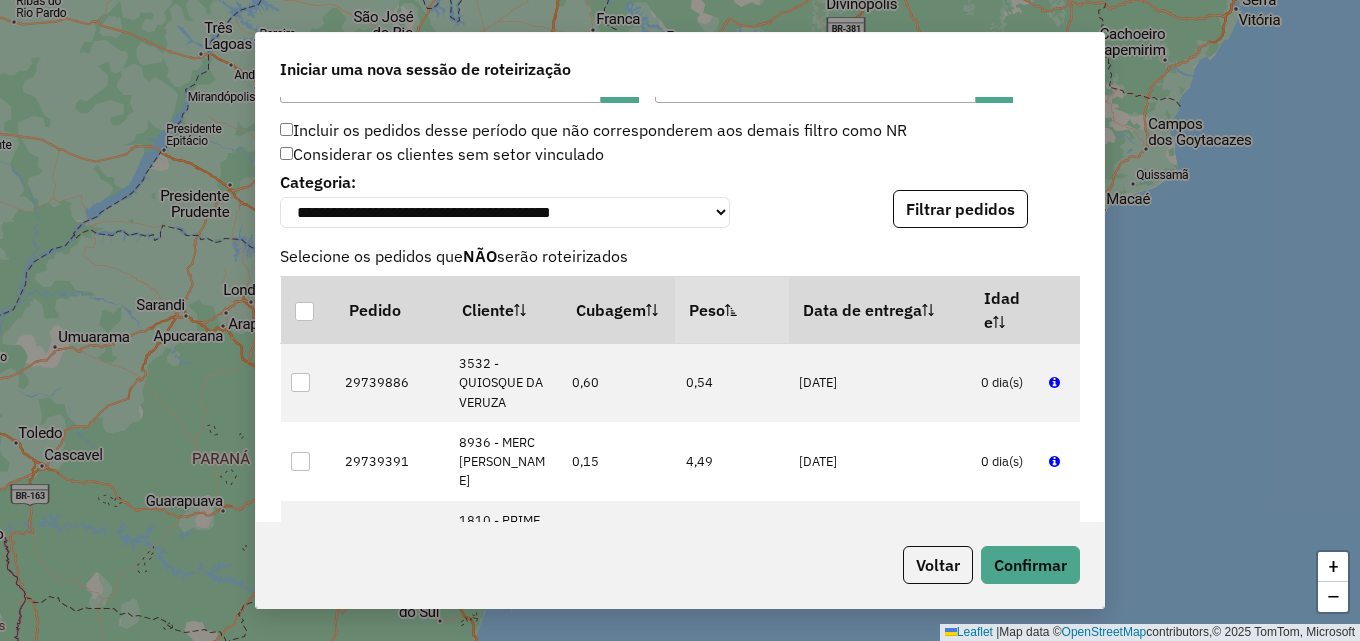 click on "Peso" at bounding box center (732, 309) 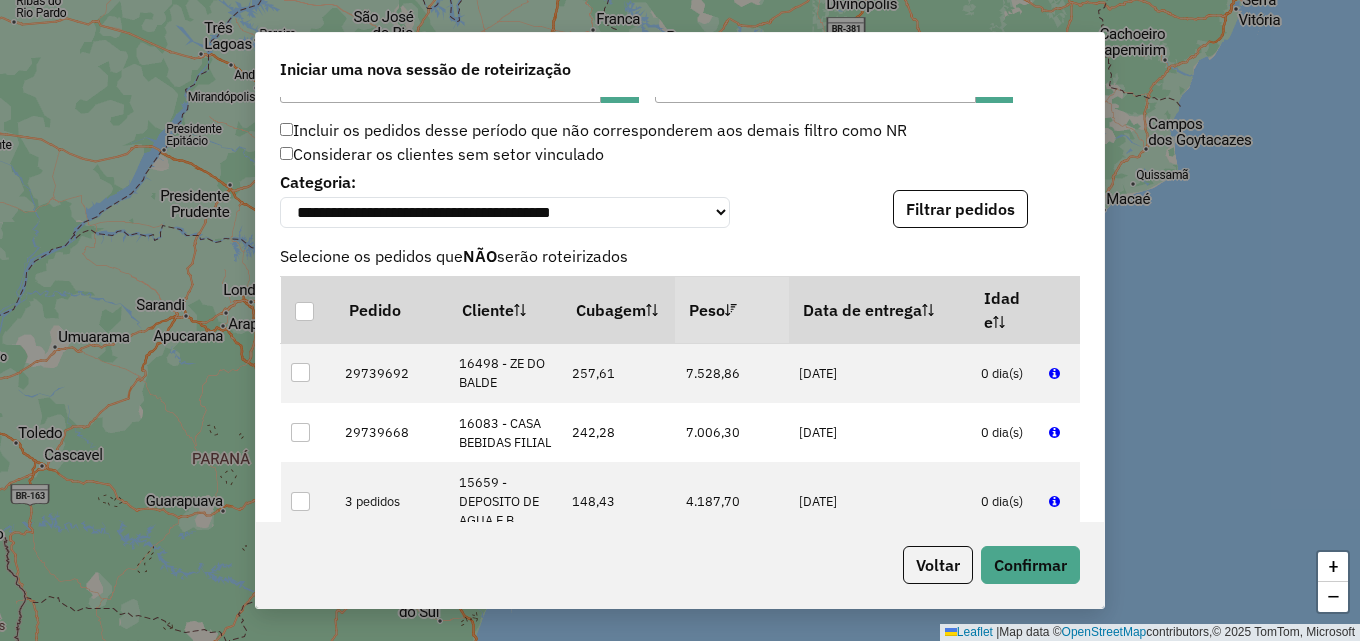 scroll, scrollTop: 2091, scrollLeft: 0, axis: vertical 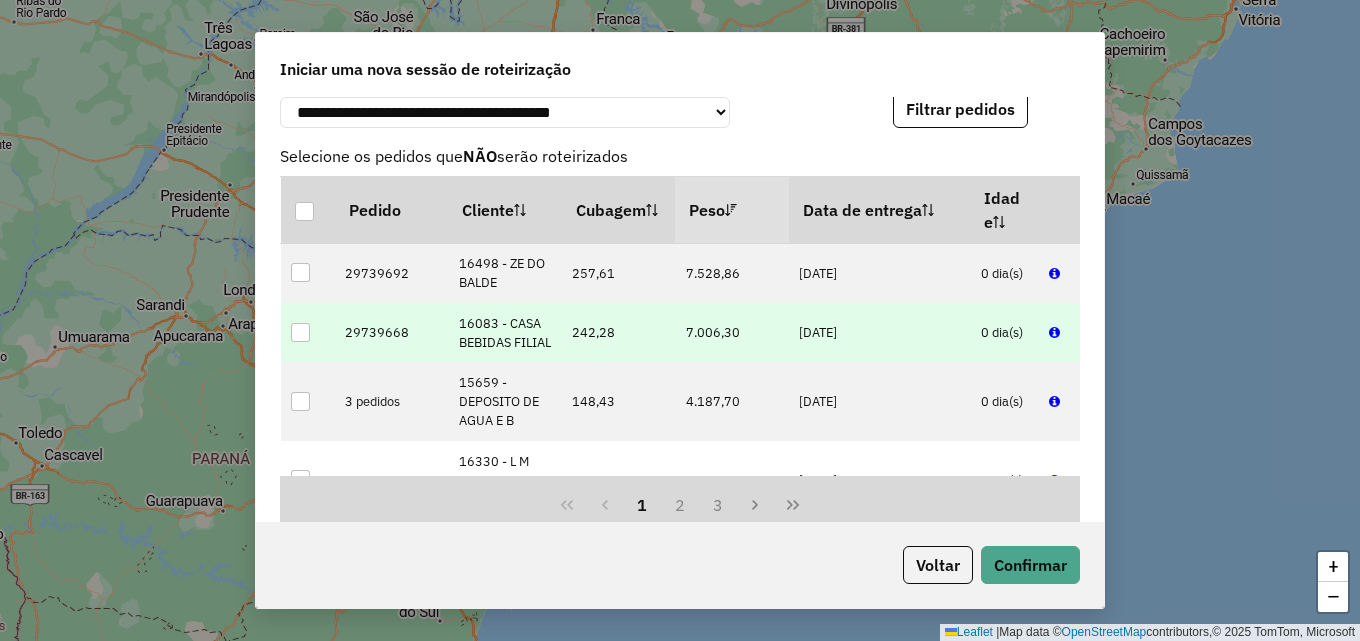click at bounding box center (300, 332) 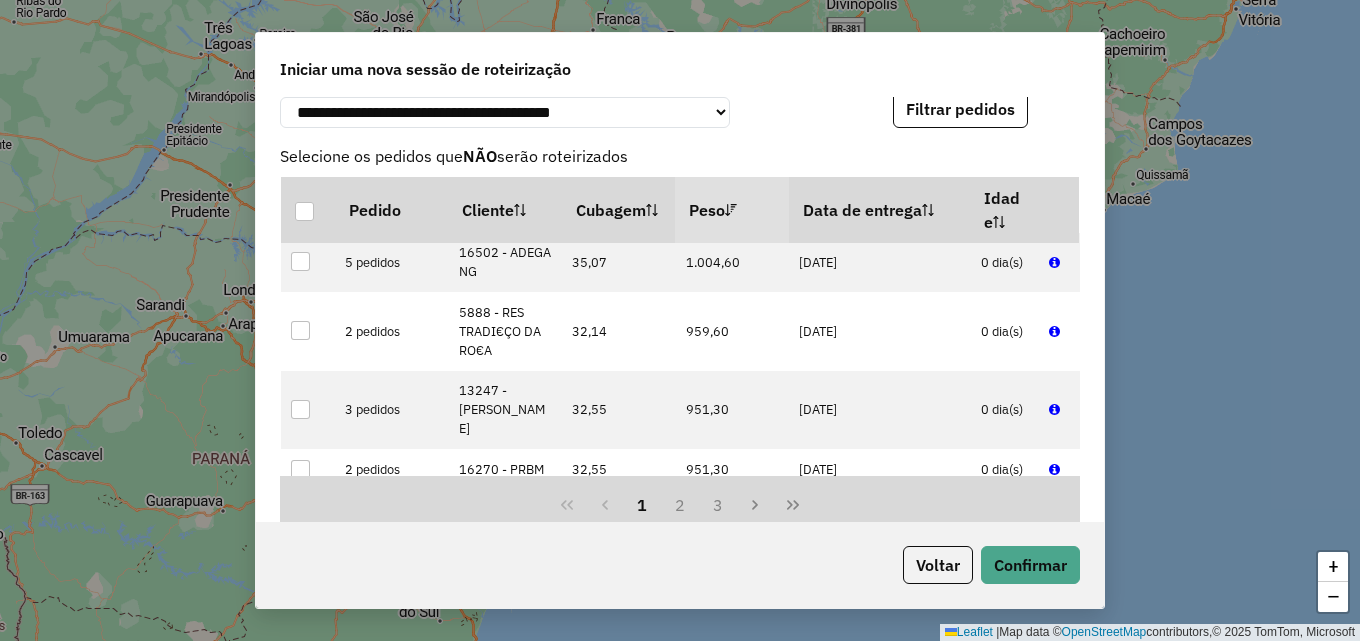 scroll, scrollTop: 1967, scrollLeft: 0, axis: vertical 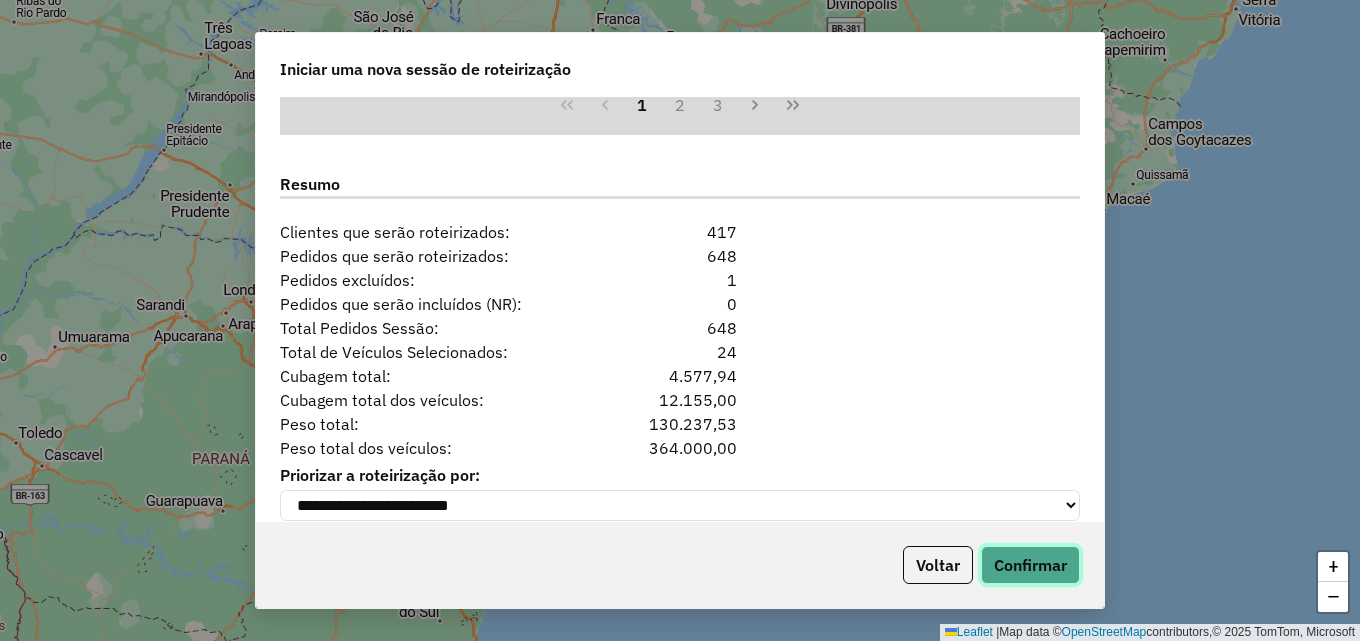 click on "Confirmar" 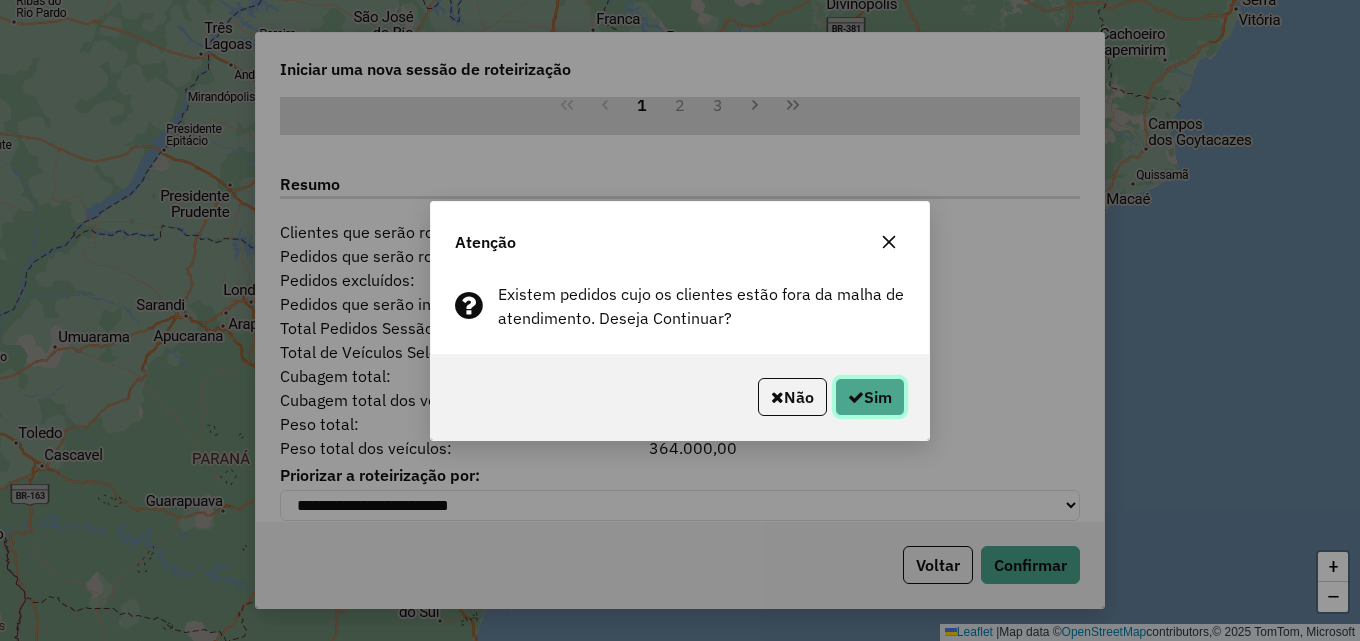 click on "Sim" 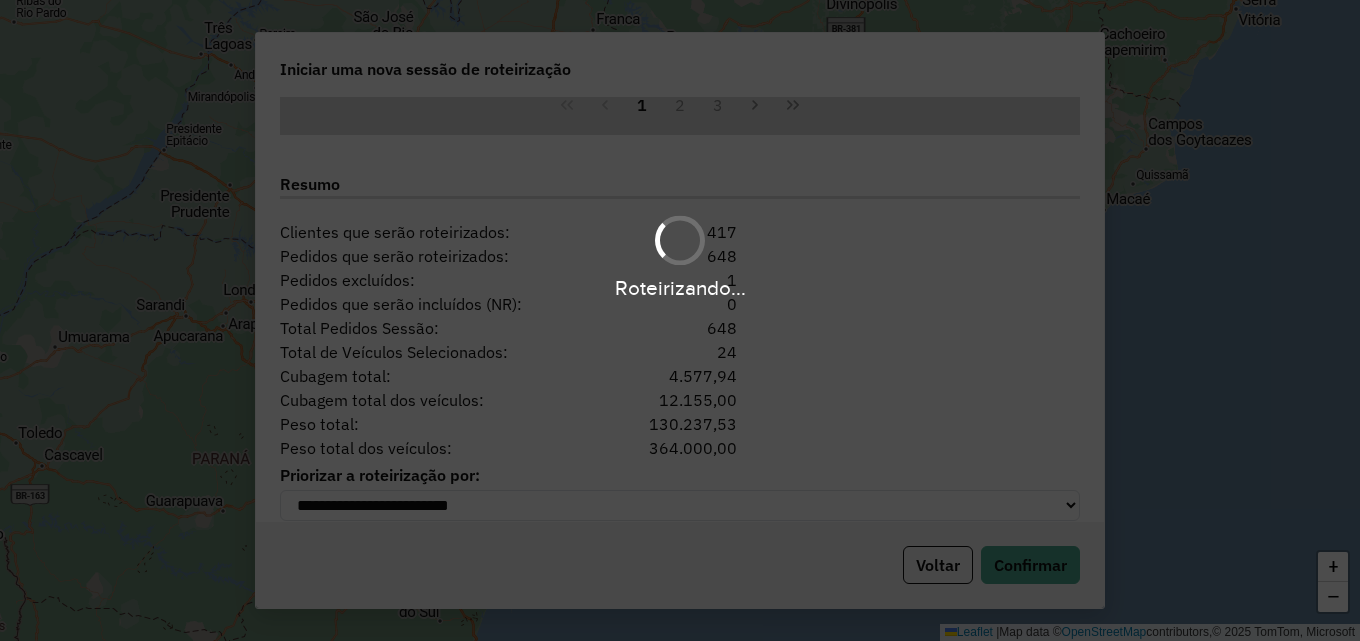 click 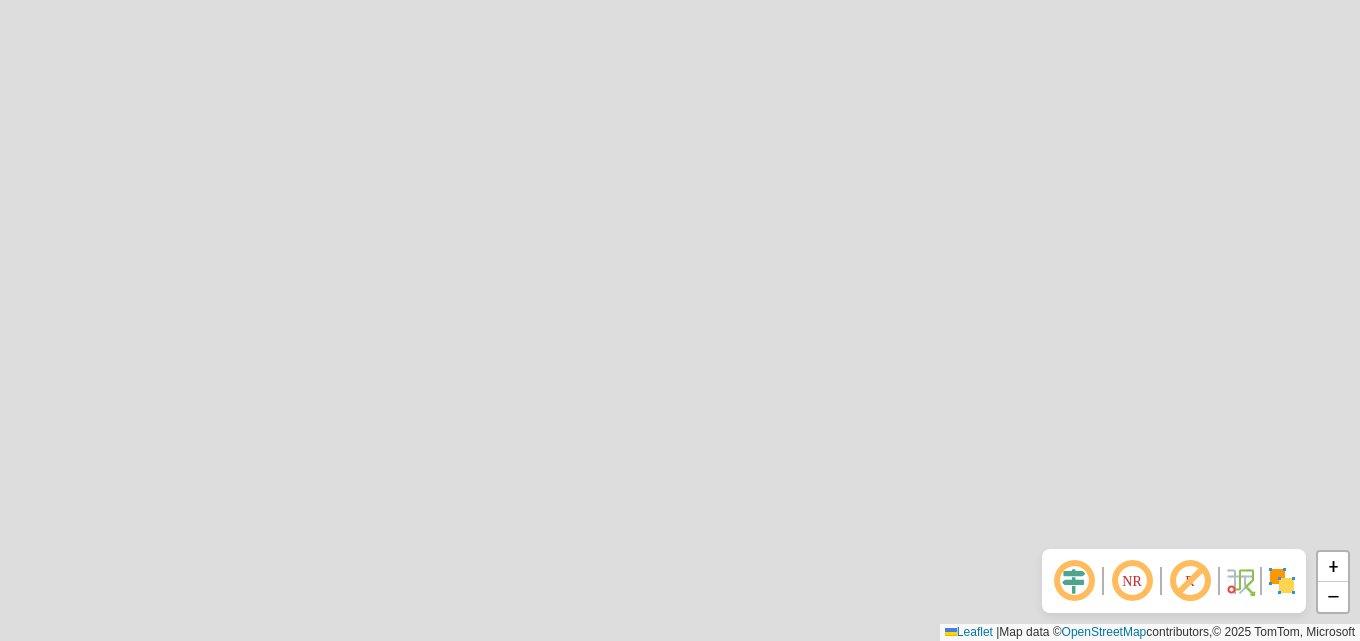 click on "+ −  Leaflet   |  Map data ©  OpenStreetMap  contributors,© 2025 TomTom, Microsoft" 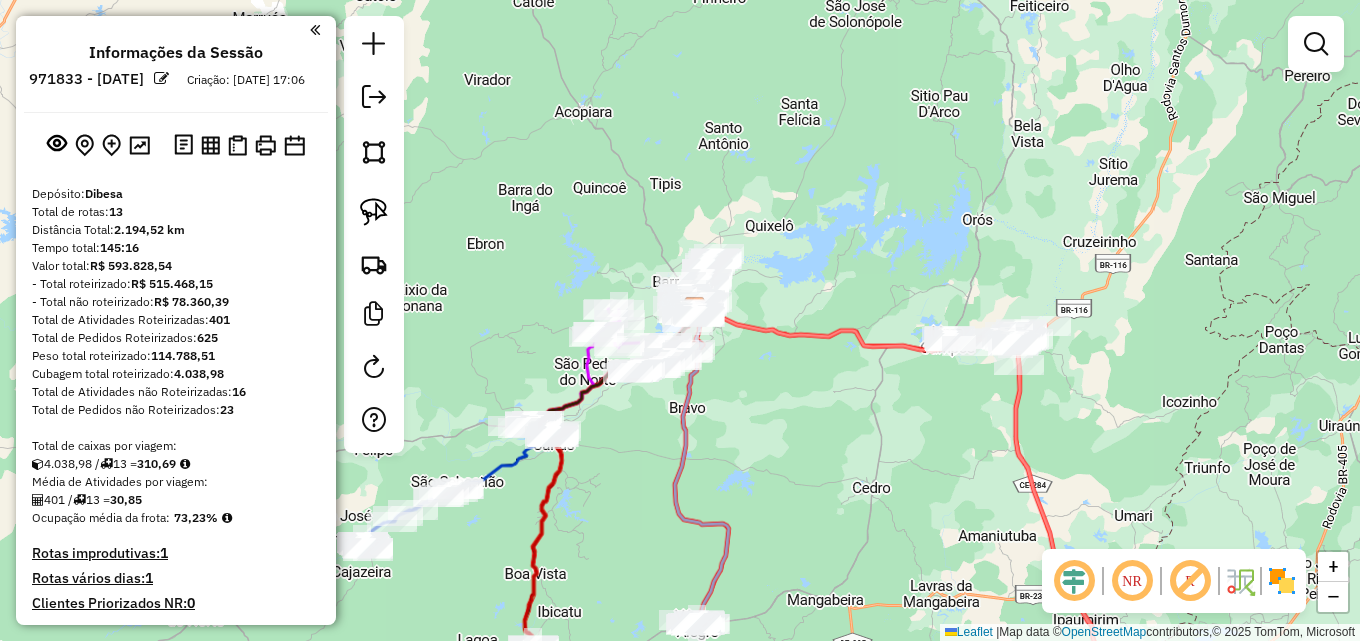 drag, startPoint x: 770, startPoint y: 466, endPoint x: 976, endPoint y: 398, distance: 216.93317 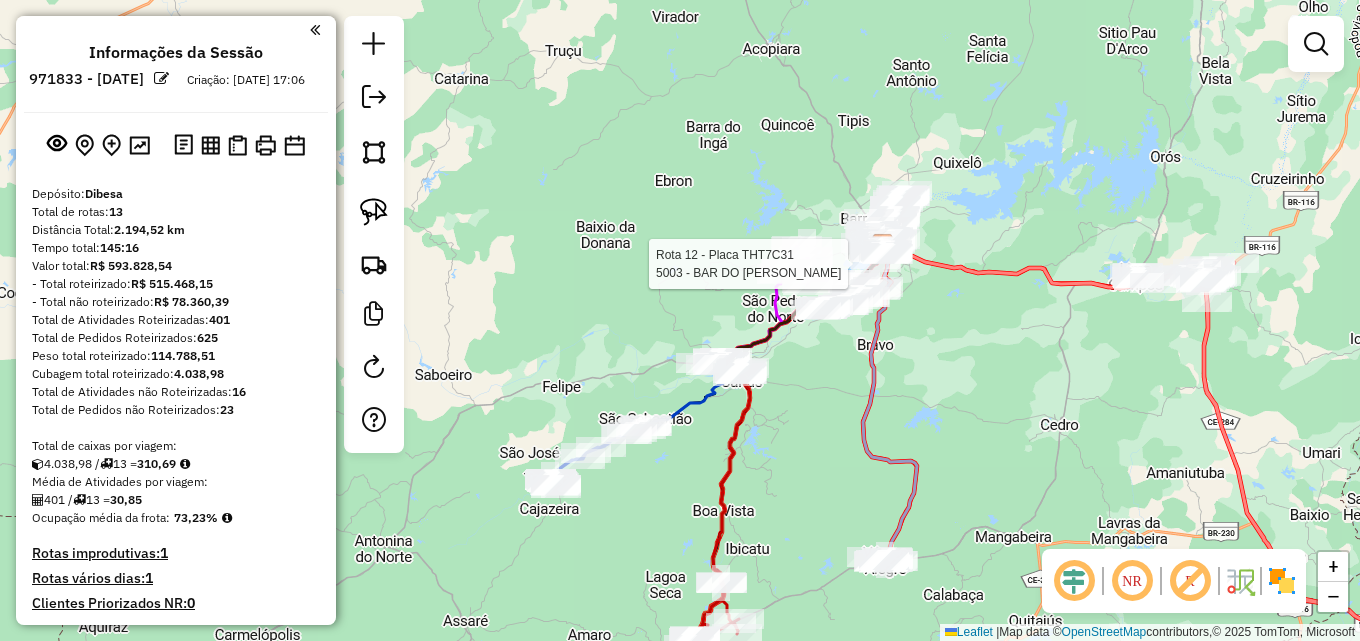 select on "**********" 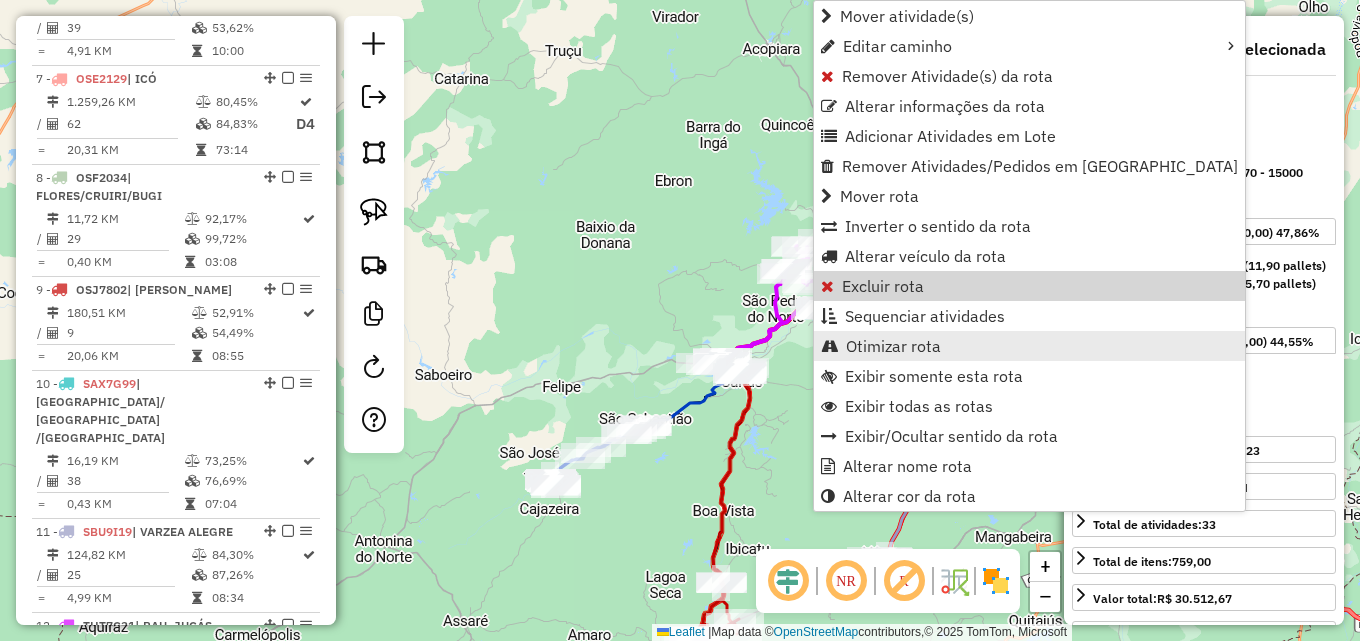 scroll, scrollTop: 1900, scrollLeft: 0, axis: vertical 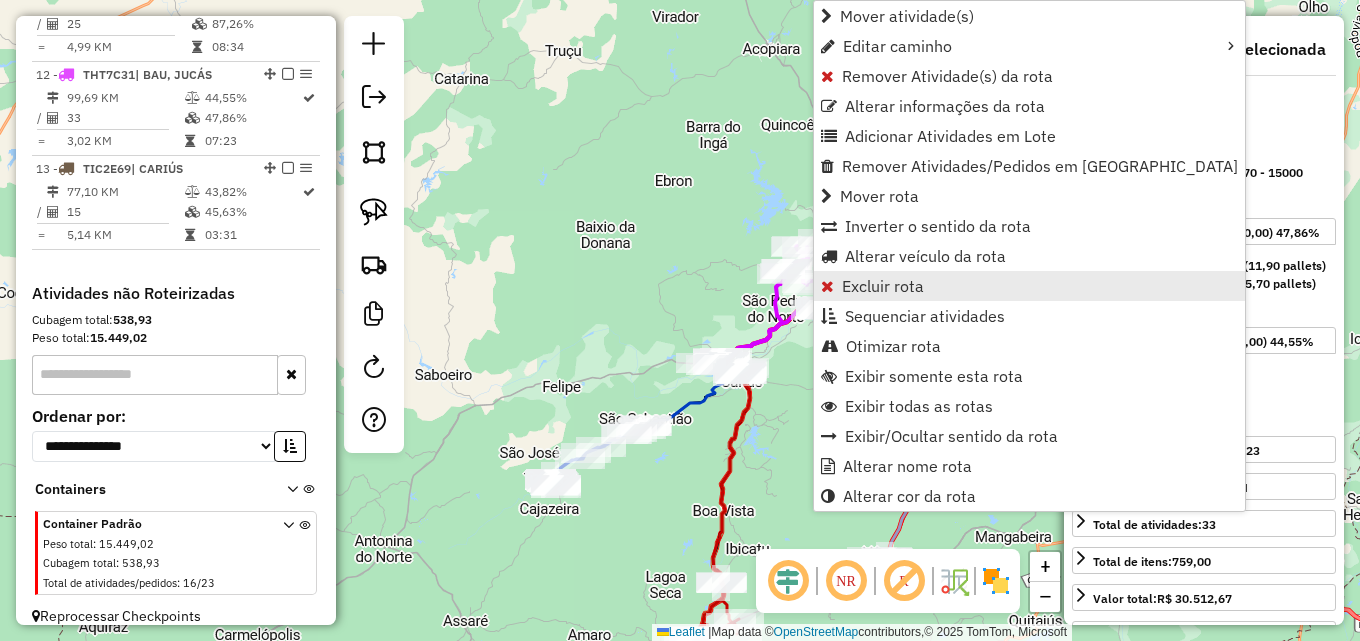 click on "Excluir rota" at bounding box center [883, 286] 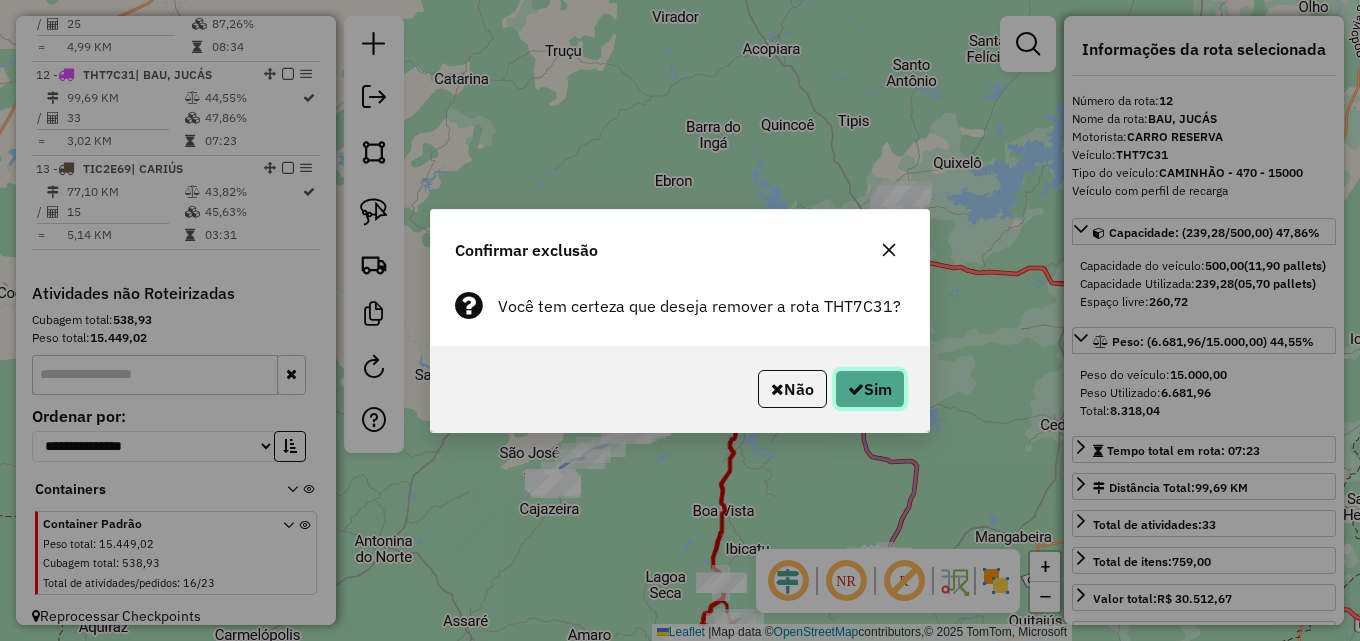 click on "Sim" 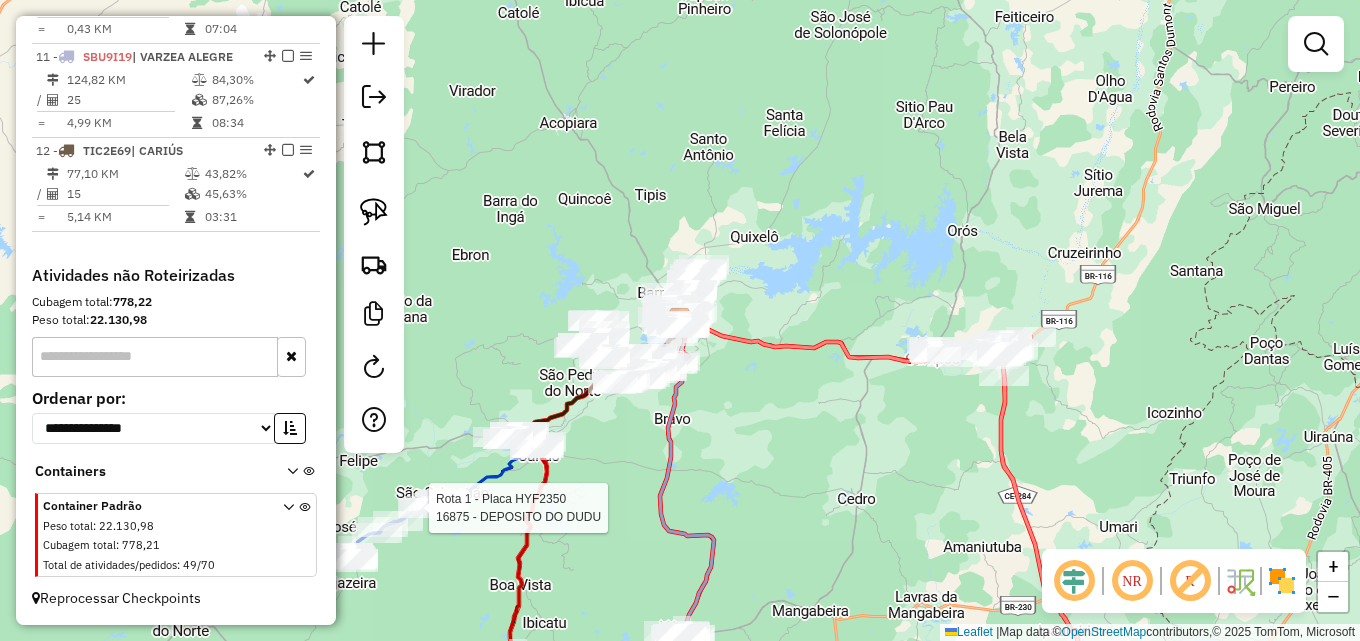 scroll, scrollTop: 1806, scrollLeft: 0, axis: vertical 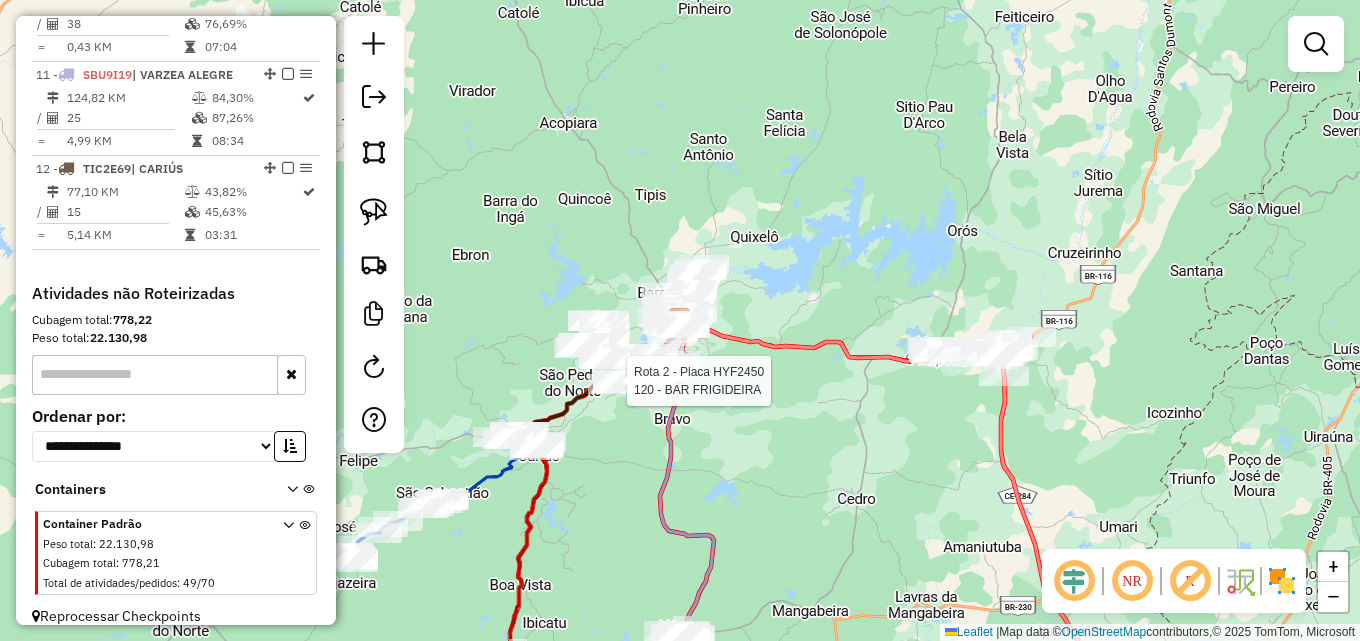 select on "**********" 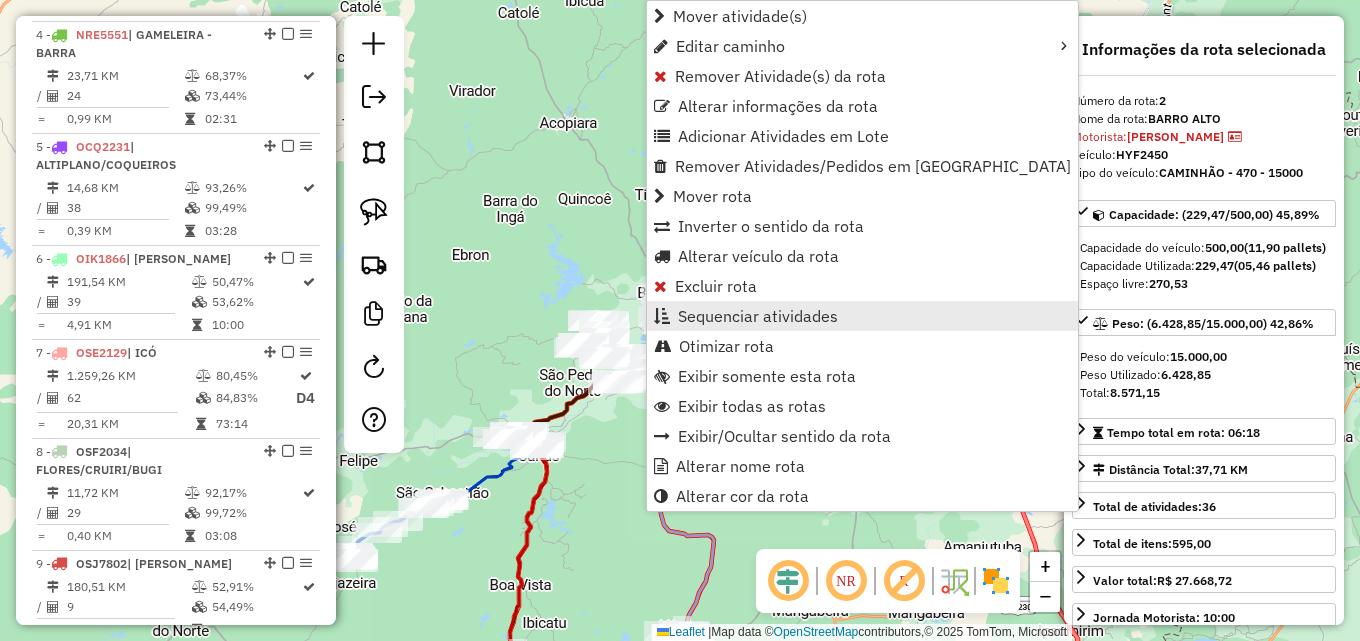 scroll, scrollTop: 893, scrollLeft: 0, axis: vertical 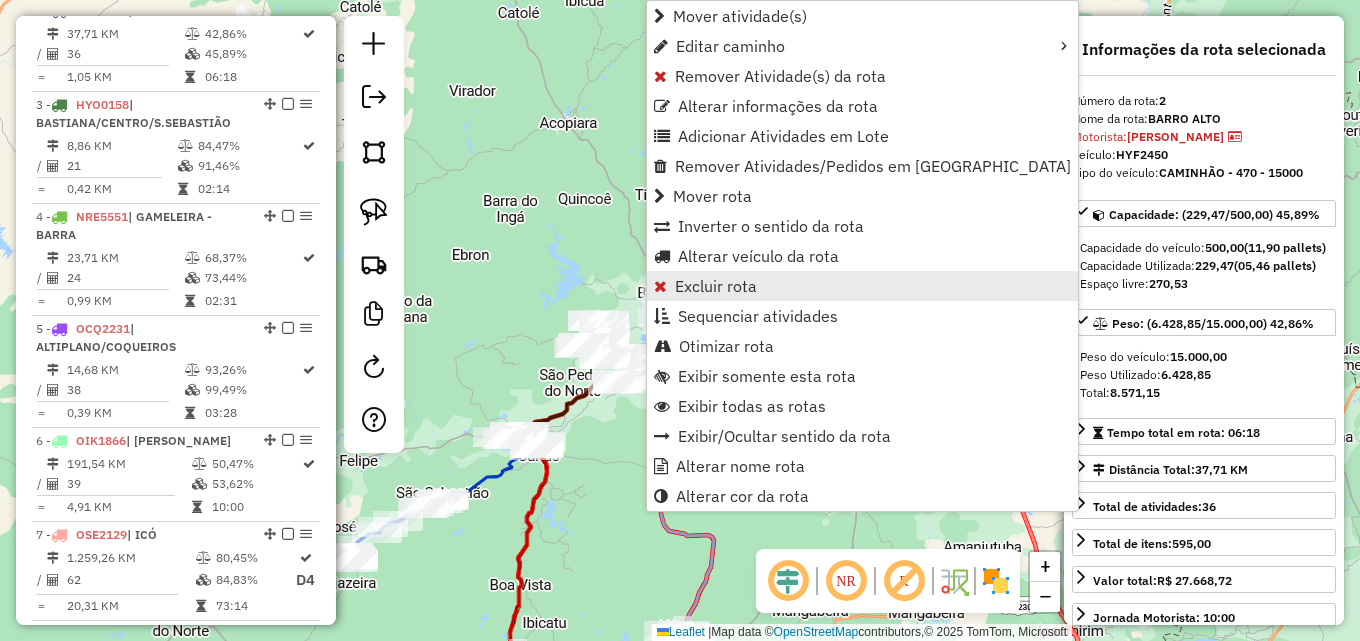 click on "Excluir rota" at bounding box center (716, 286) 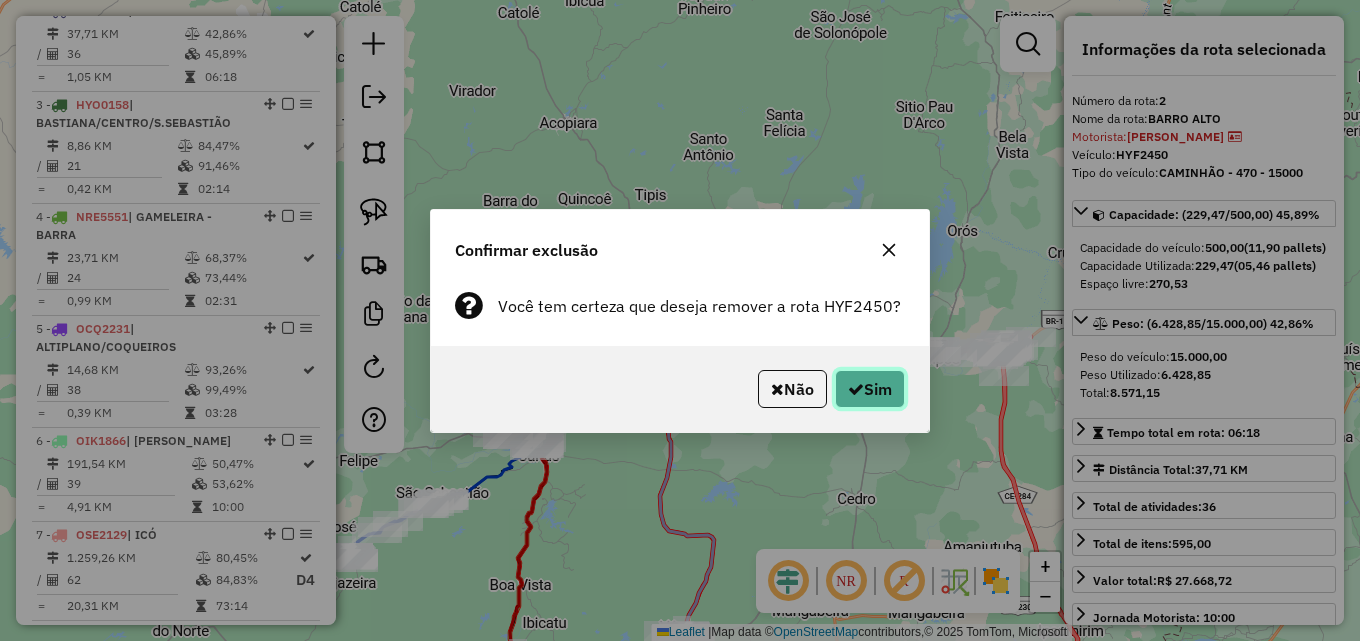 click on "Sim" 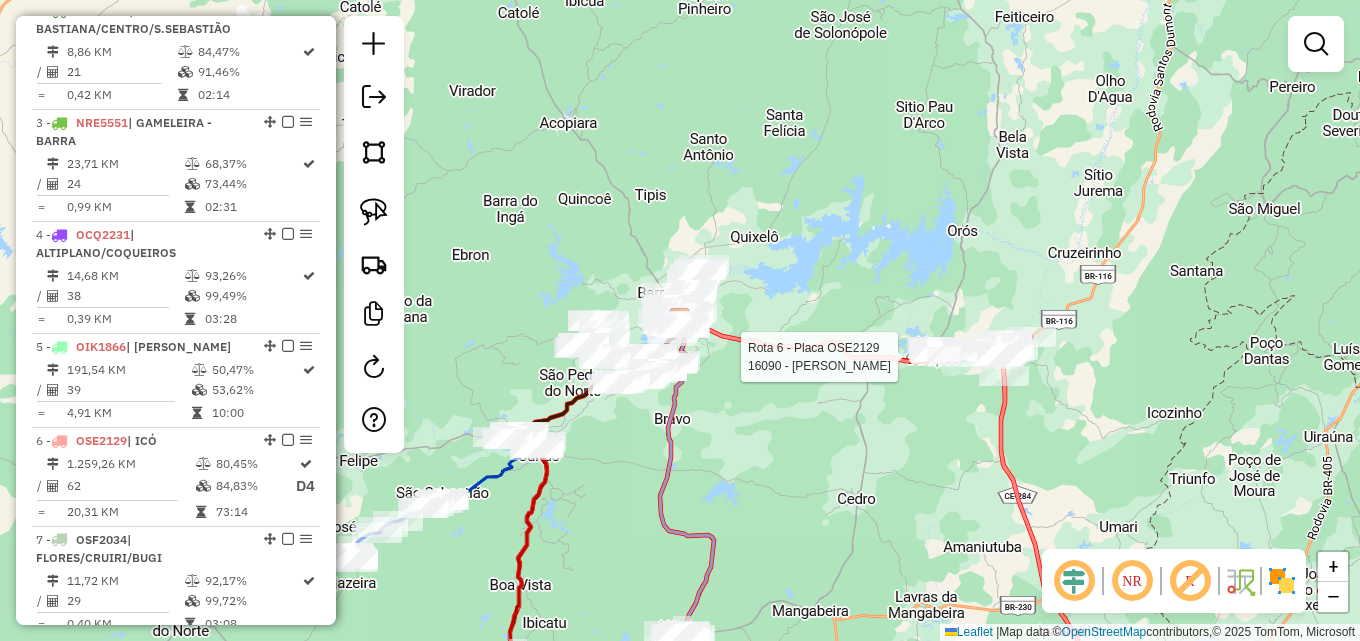 select on "**********" 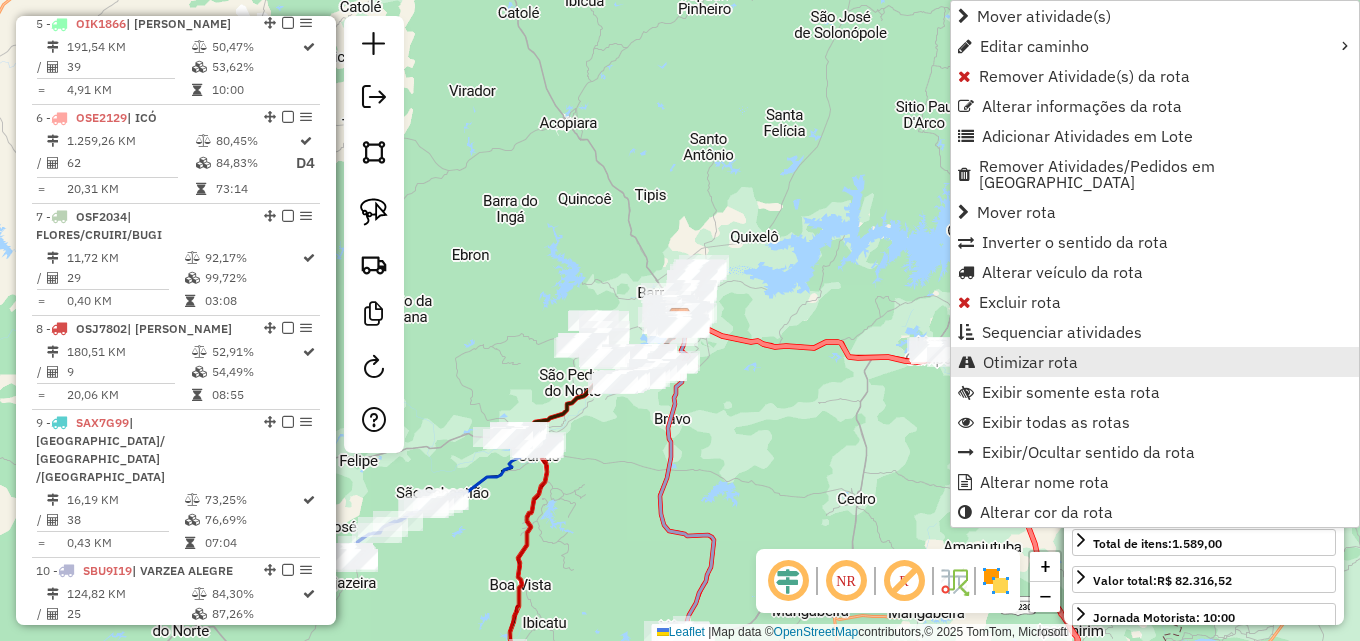 scroll, scrollTop: 1323, scrollLeft: 0, axis: vertical 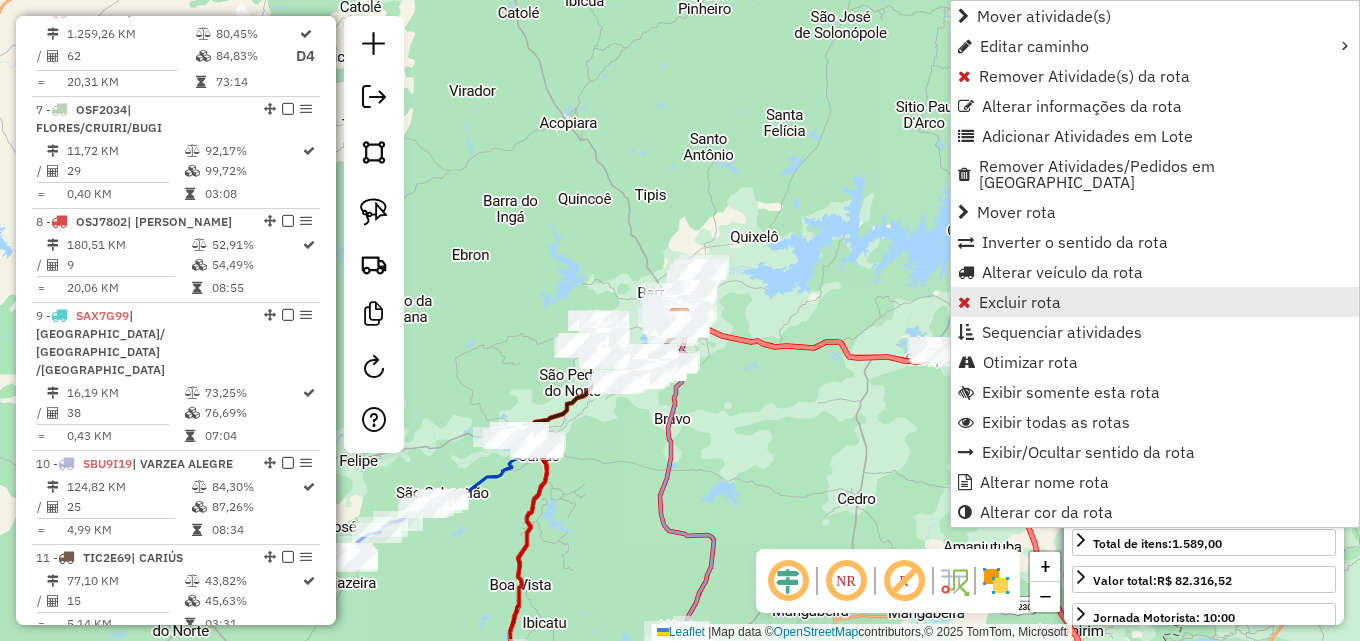 click on "Excluir rota" at bounding box center [1020, 302] 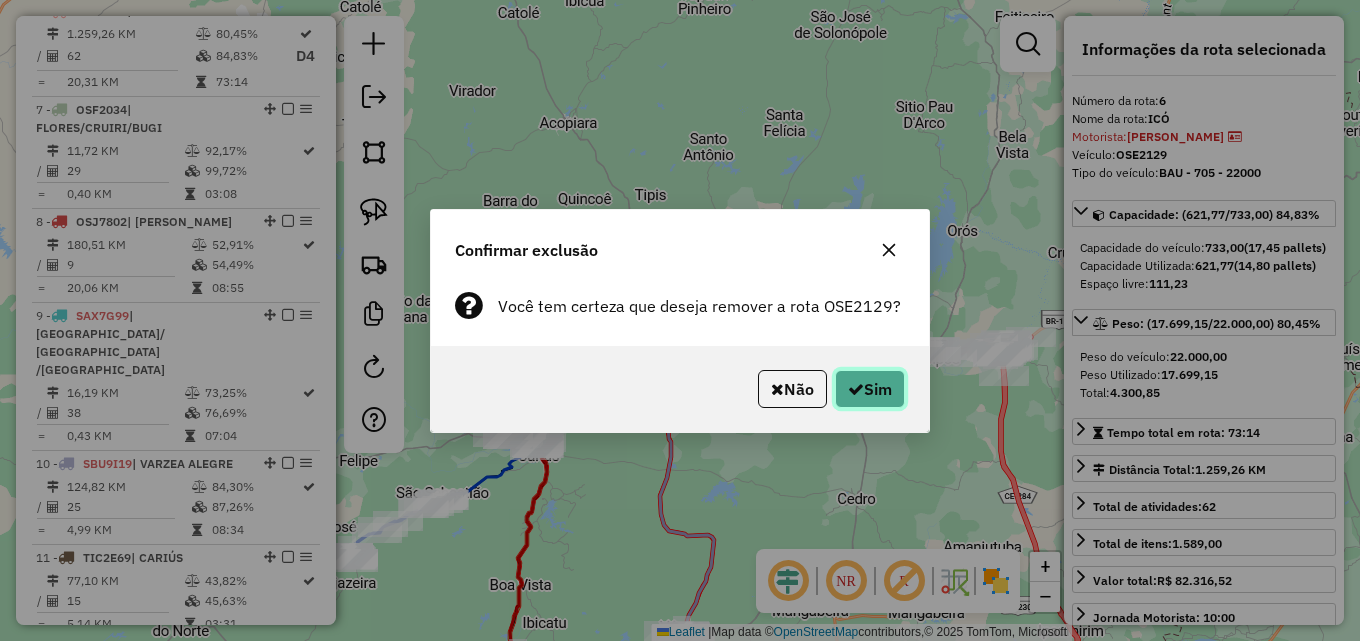 click on "Sim" 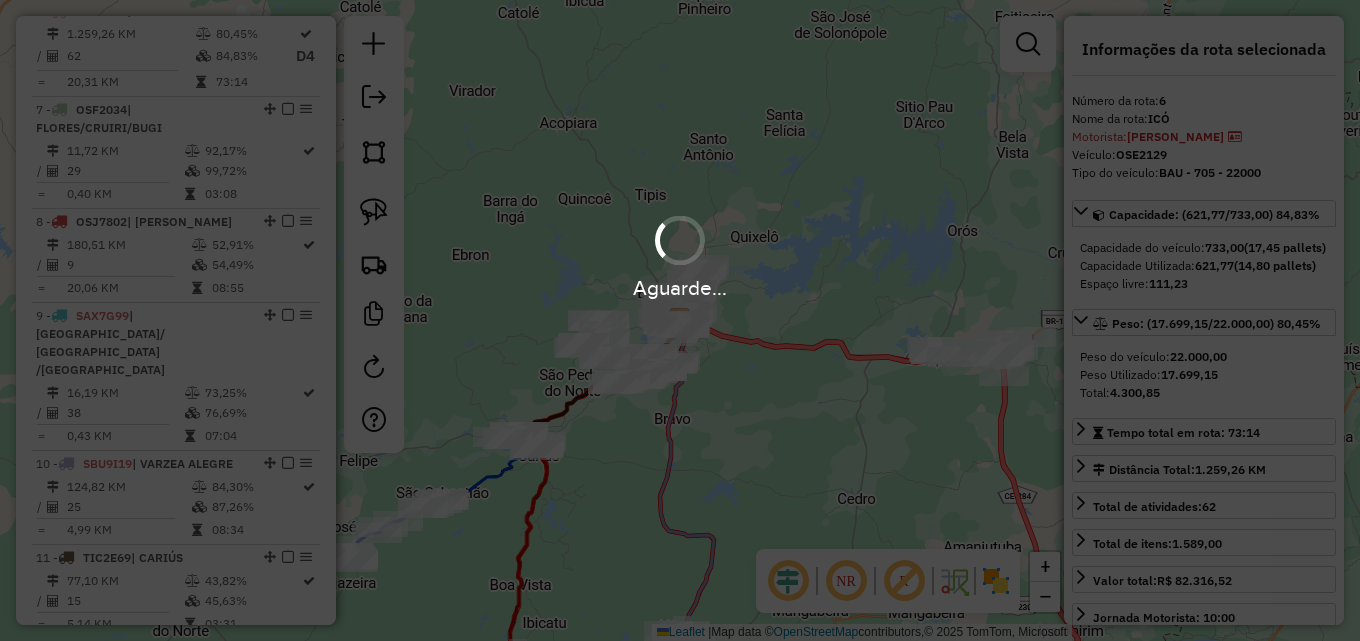 drag, startPoint x: 808, startPoint y: 316, endPoint x: 812, endPoint y: 211, distance: 105.076164 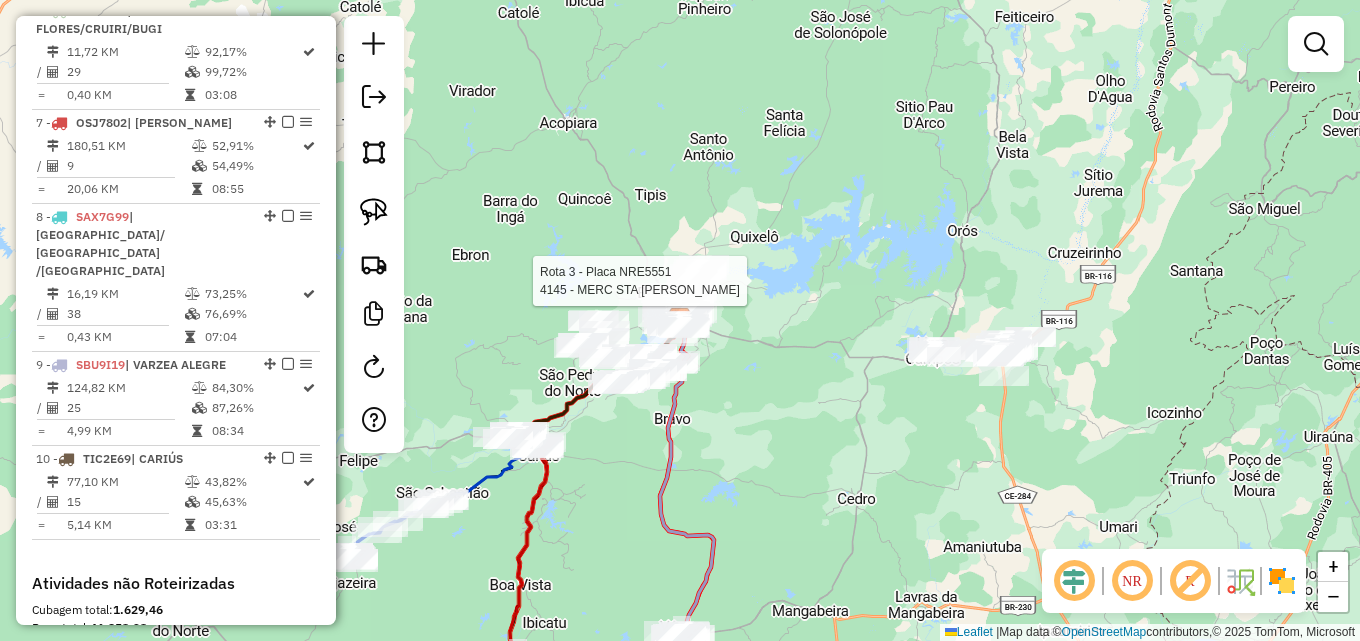 select on "**********" 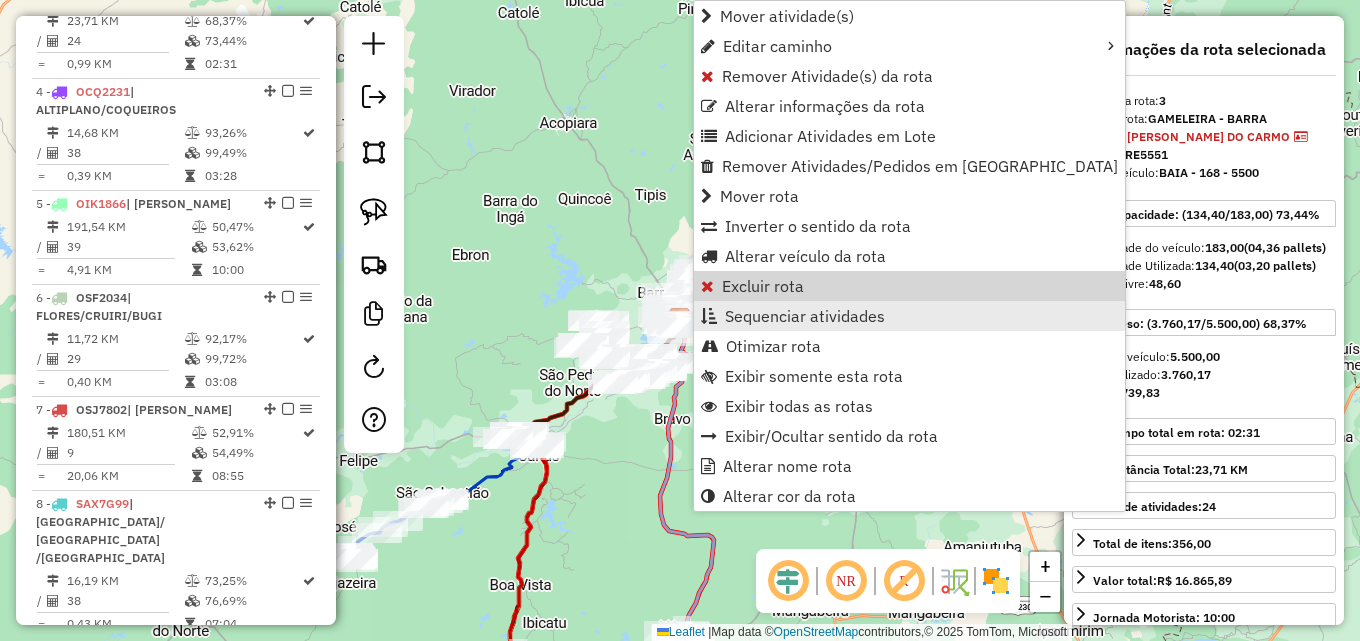 scroll, scrollTop: 1005, scrollLeft: 0, axis: vertical 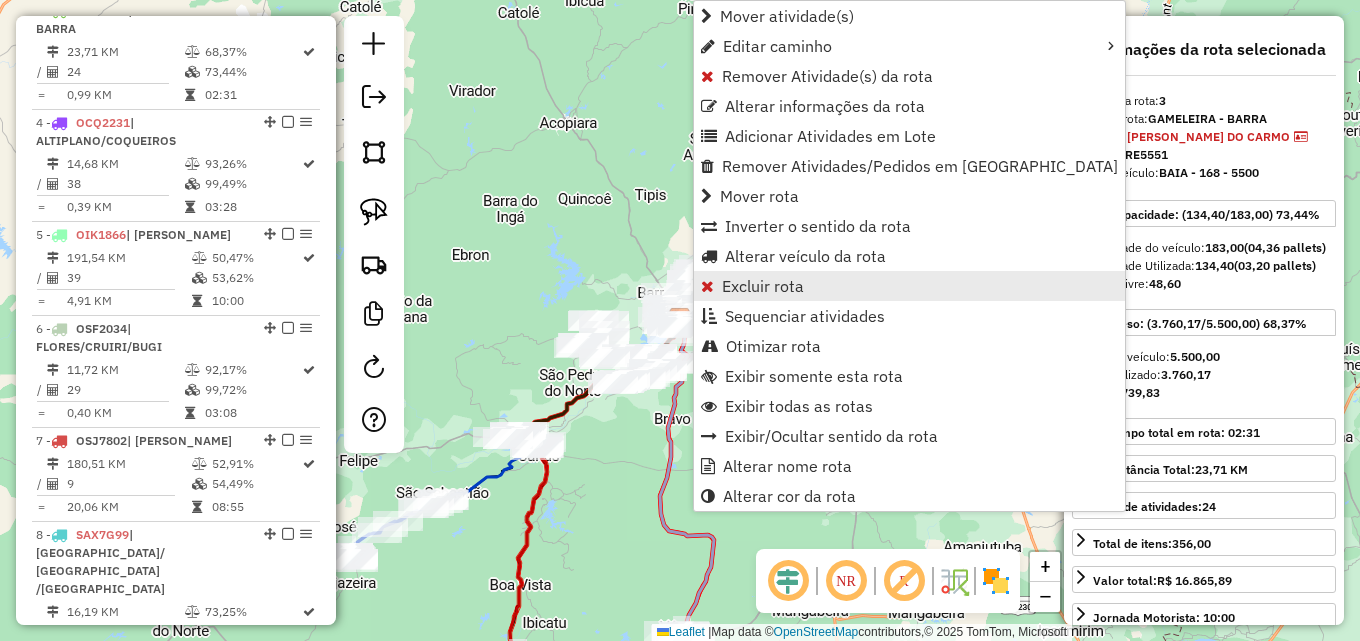 click on "Excluir rota" at bounding box center [763, 286] 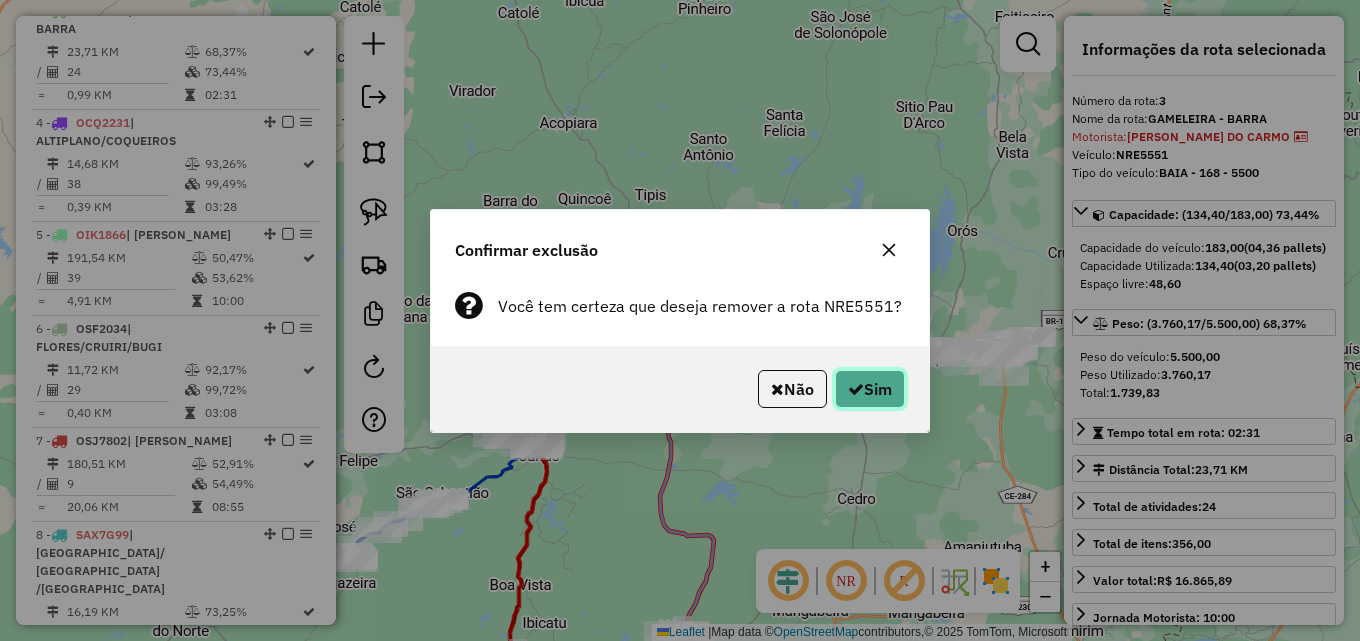 click on "Sim" 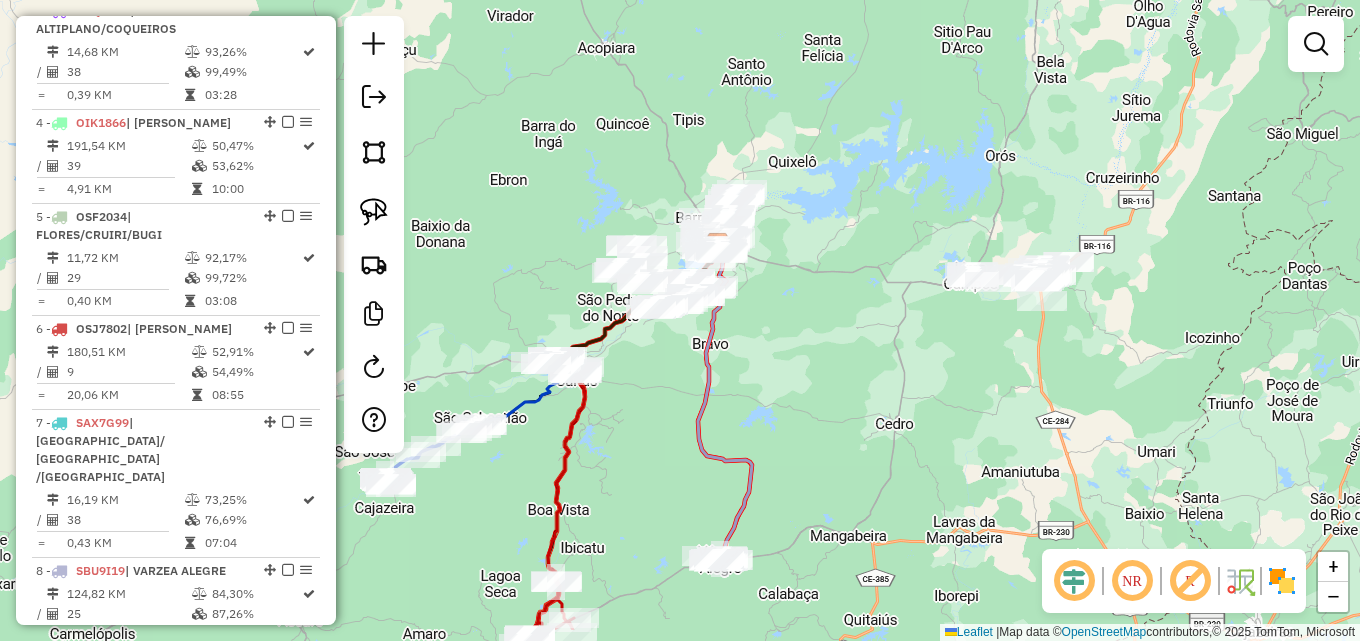 drag, startPoint x: 800, startPoint y: 340, endPoint x: 883, endPoint y: 191, distance: 170.5579 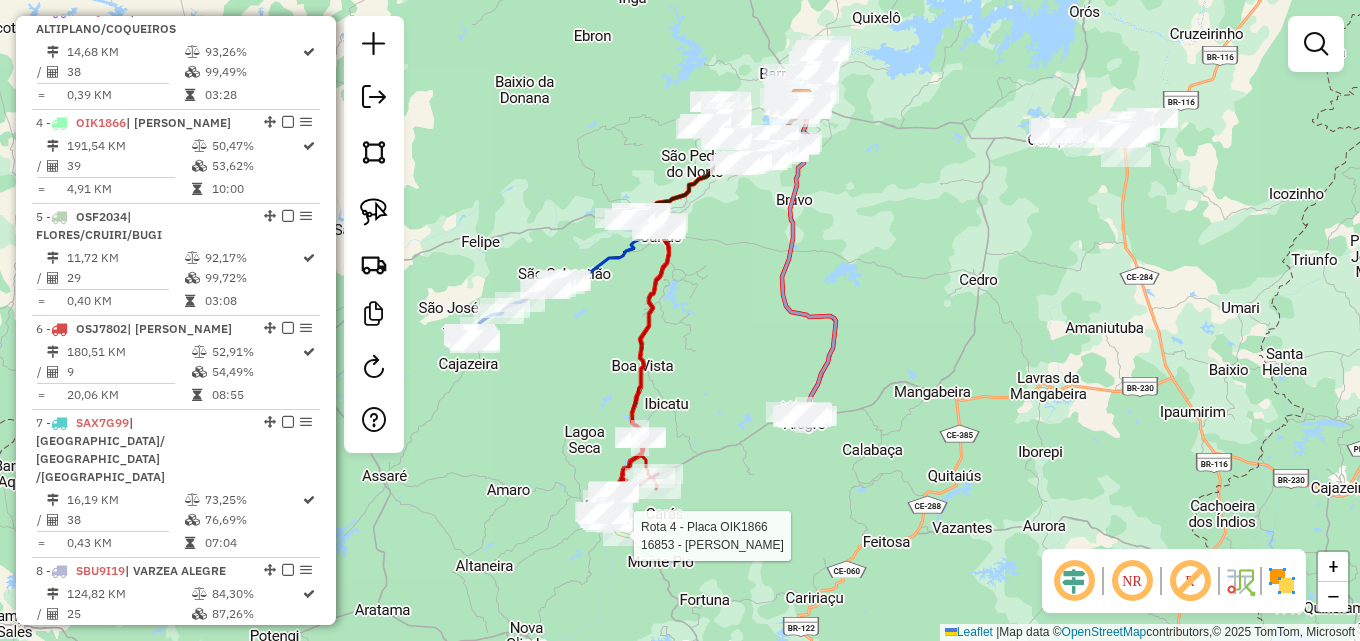 select on "**********" 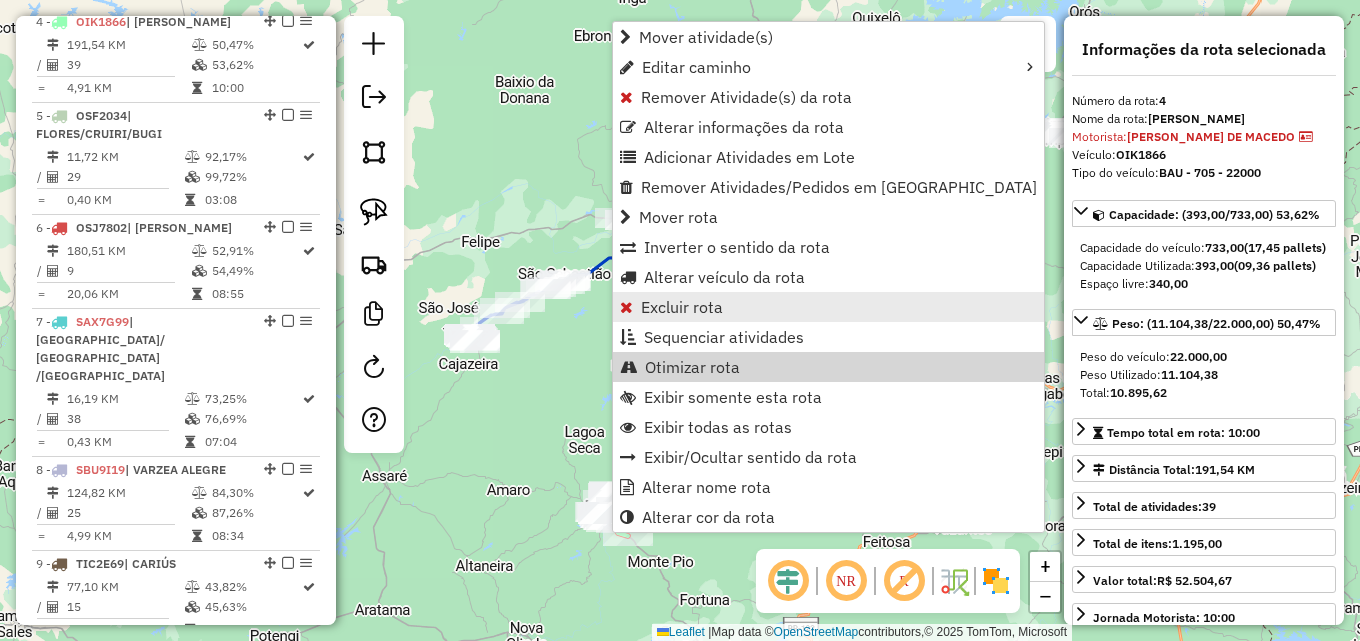 scroll, scrollTop: 1117, scrollLeft: 0, axis: vertical 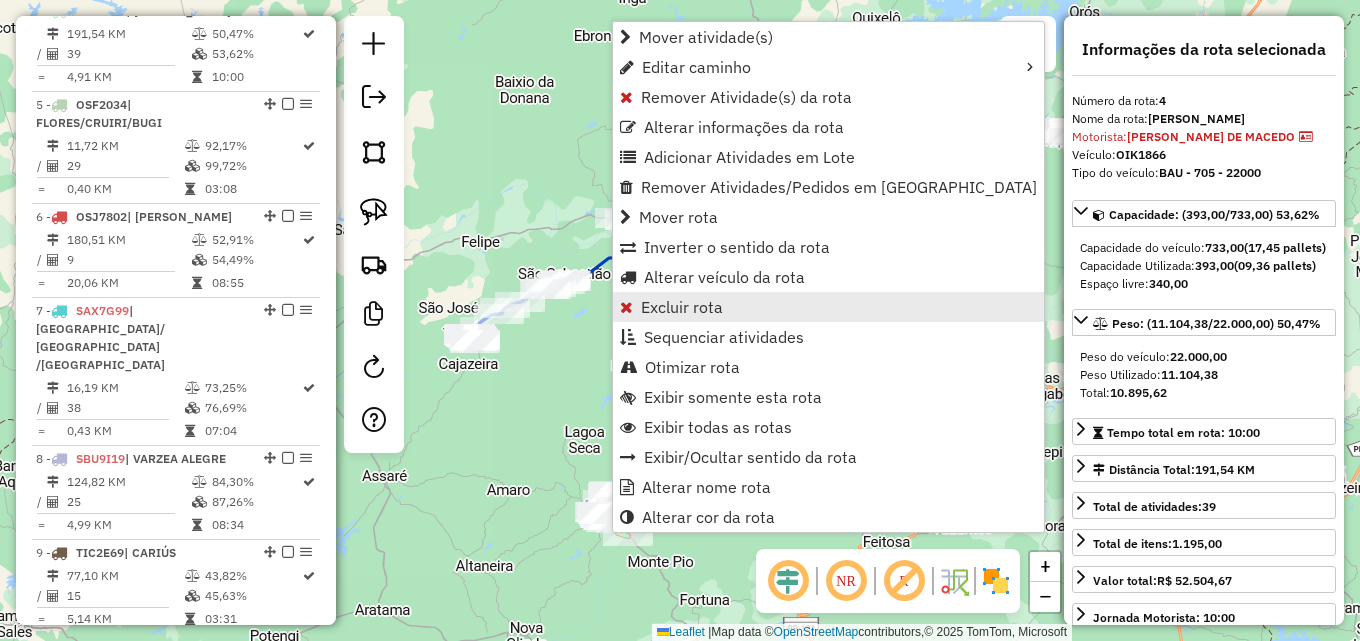 click on "Excluir rota" at bounding box center [682, 307] 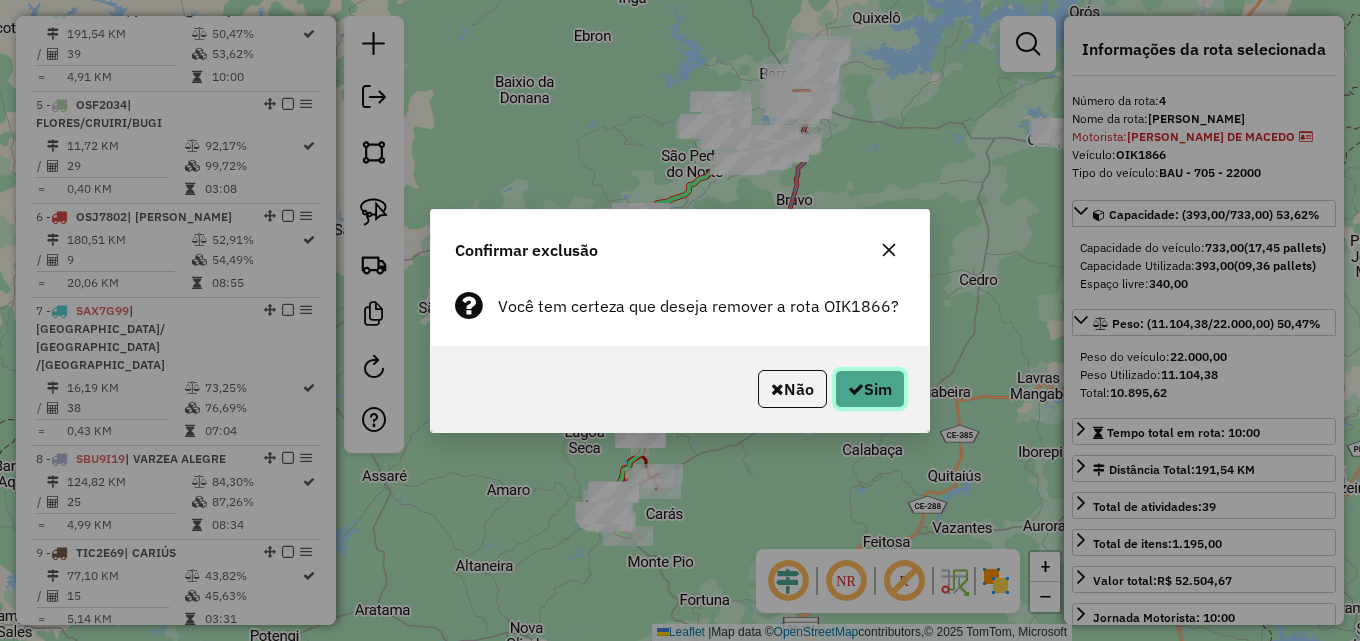click on "Sim" 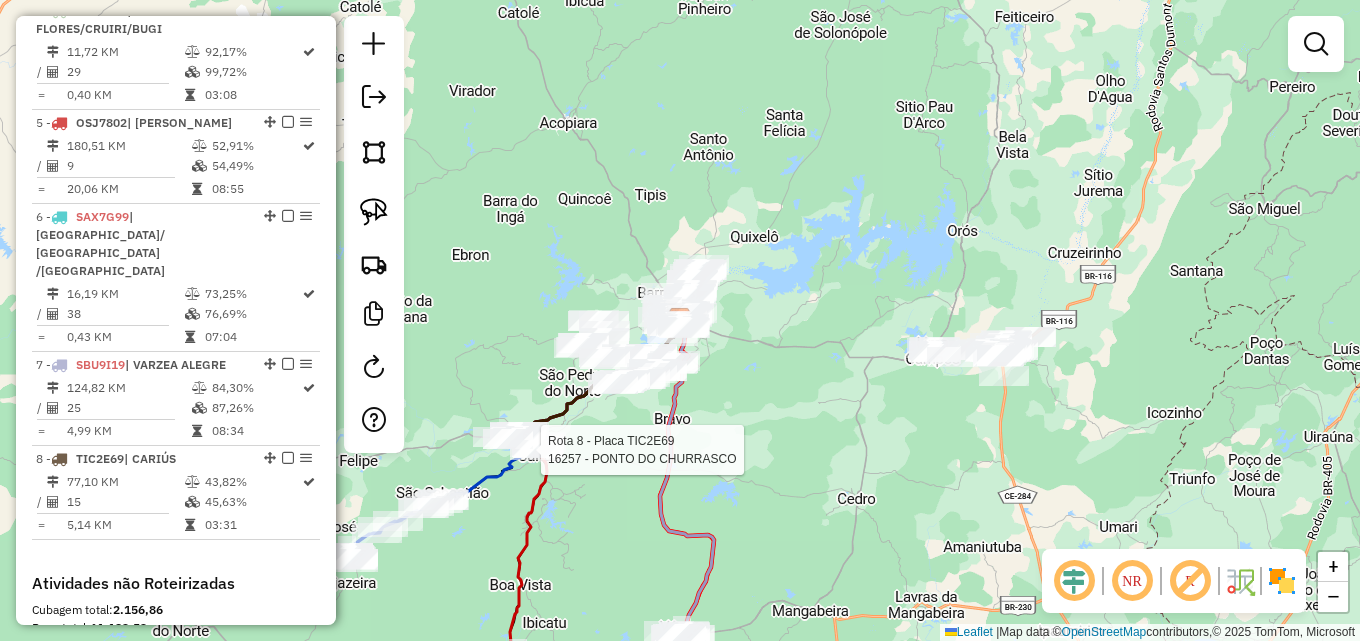 select on "**********" 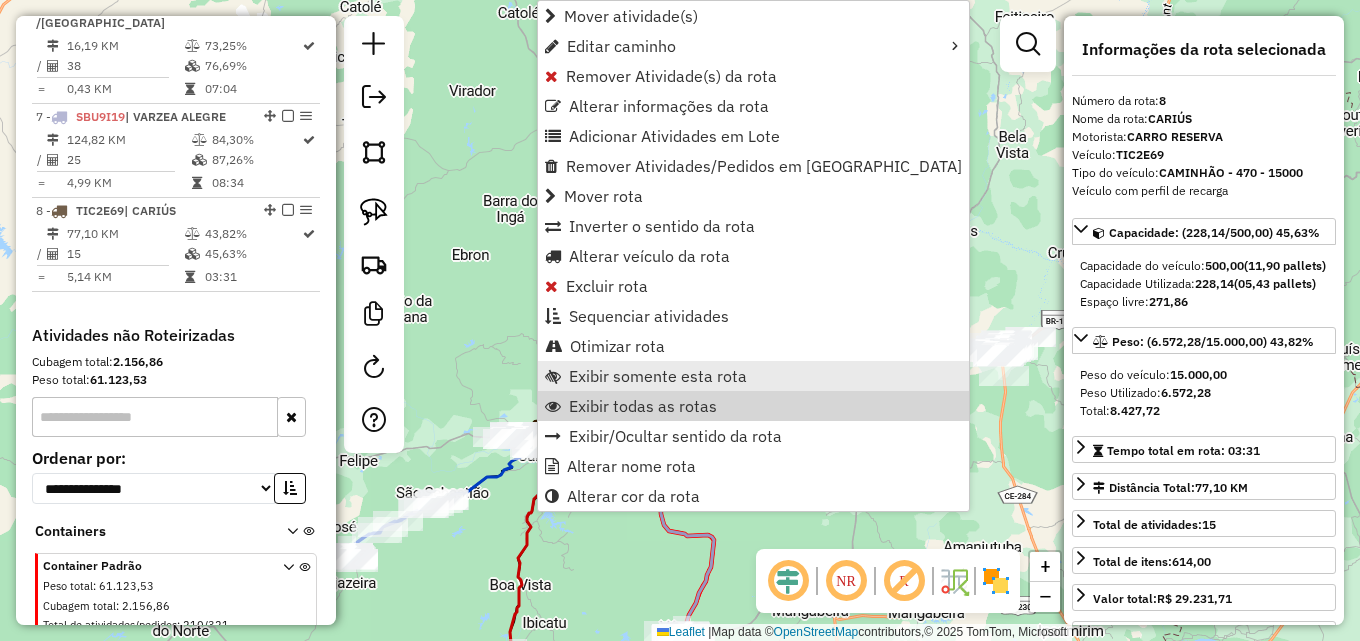 scroll, scrollTop: 1408, scrollLeft: 0, axis: vertical 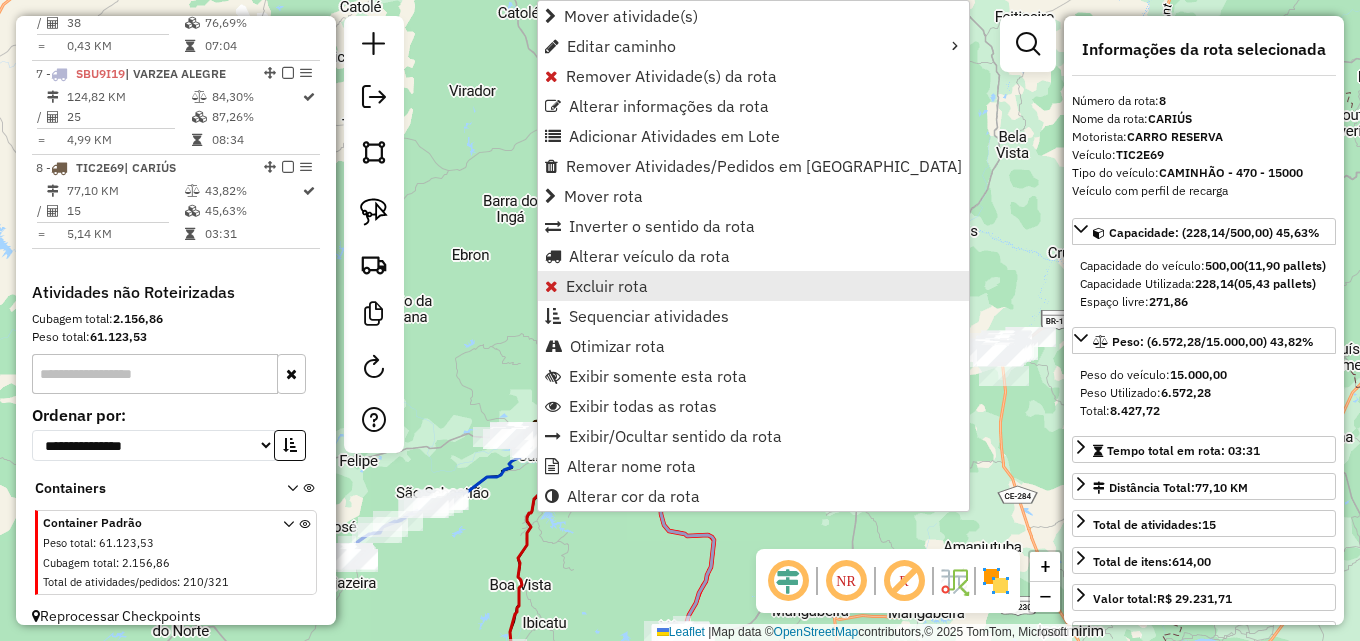 click on "Excluir rota" at bounding box center (607, 286) 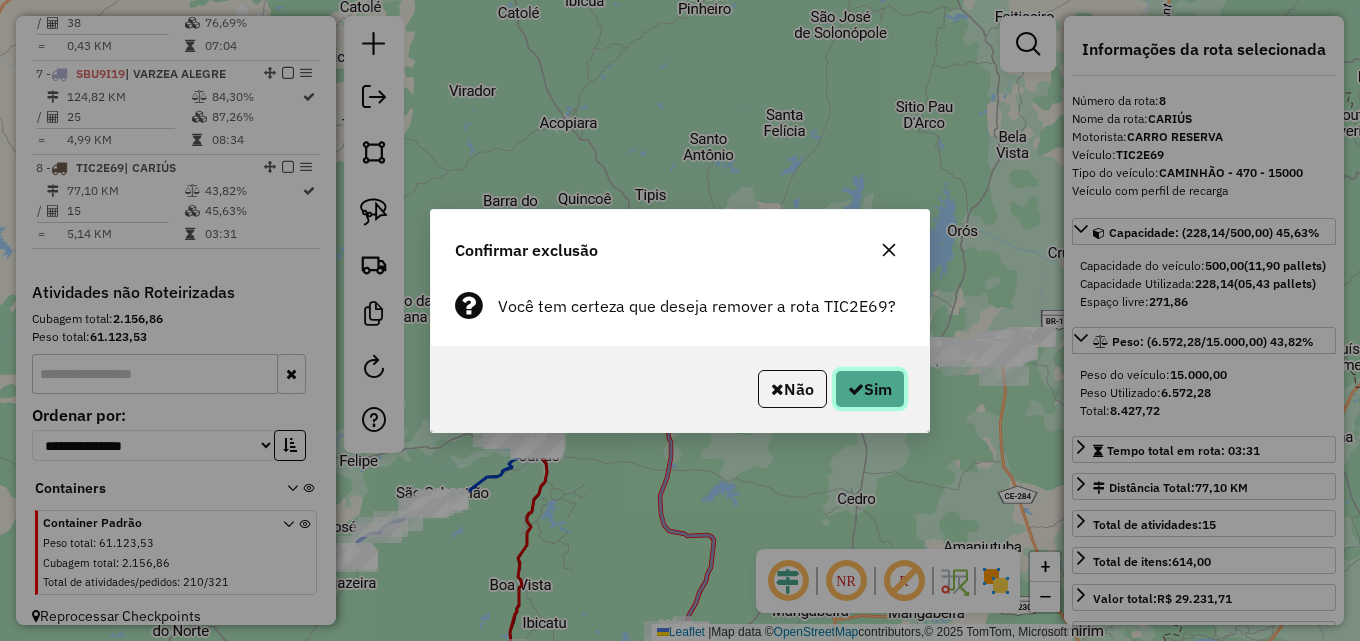 drag, startPoint x: 876, startPoint y: 406, endPoint x: 870, endPoint y: 394, distance: 13.416408 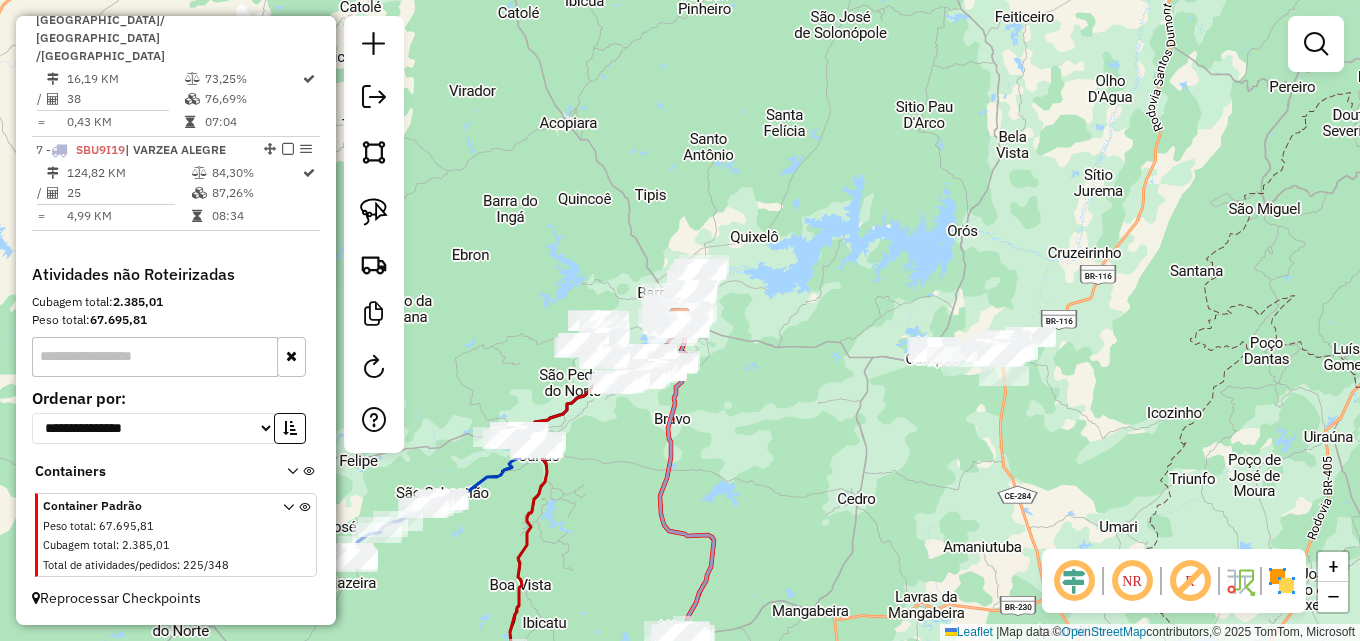 scroll, scrollTop: 1289, scrollLeft: 0, axis: vertical 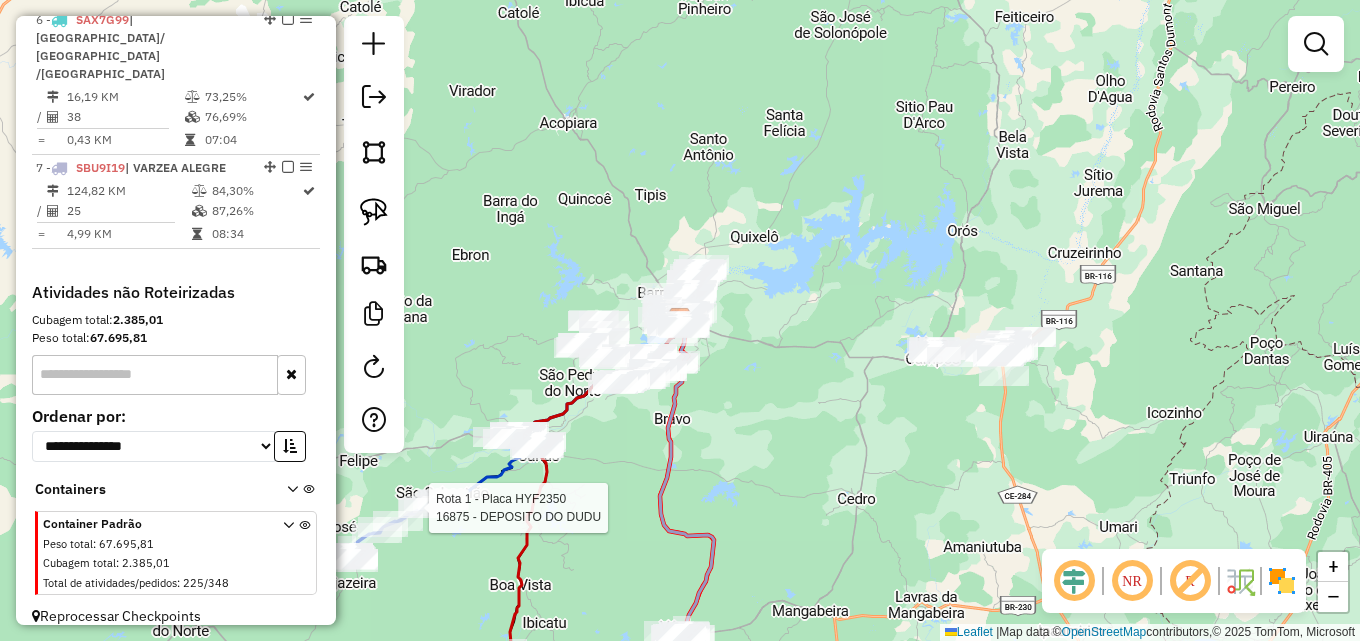 select on "**********" 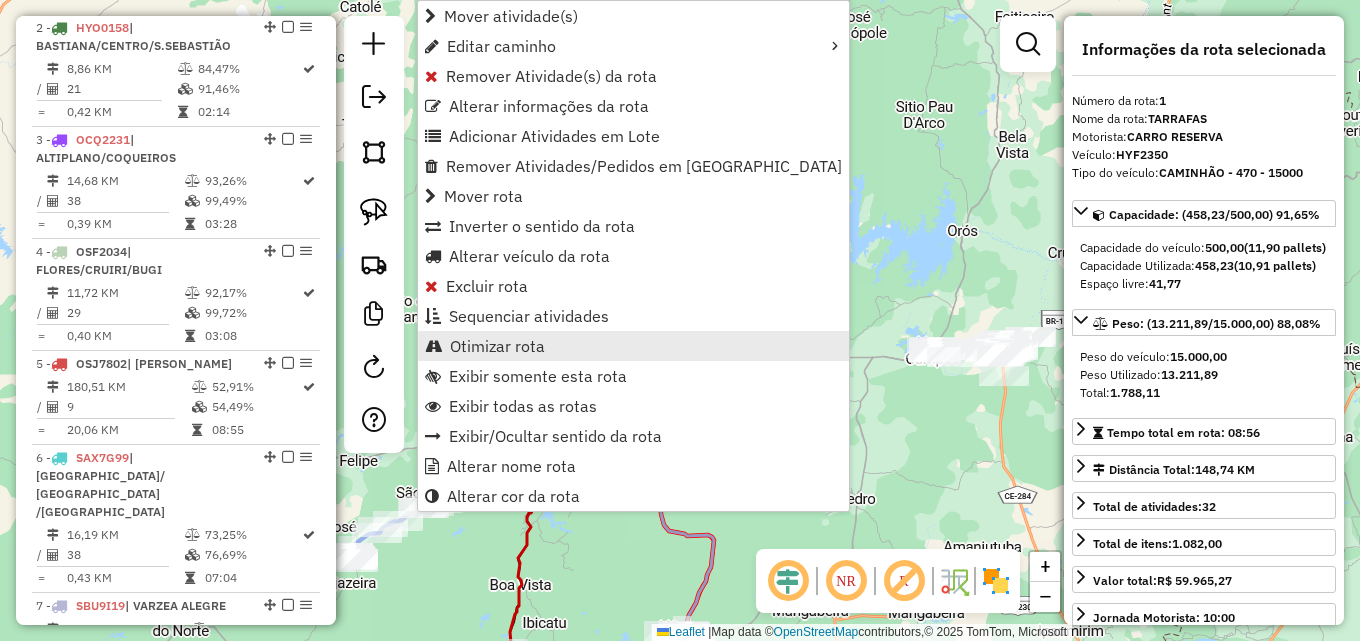 scroll, scrollTop: 774, scrollLeft: 0, axis: vertical 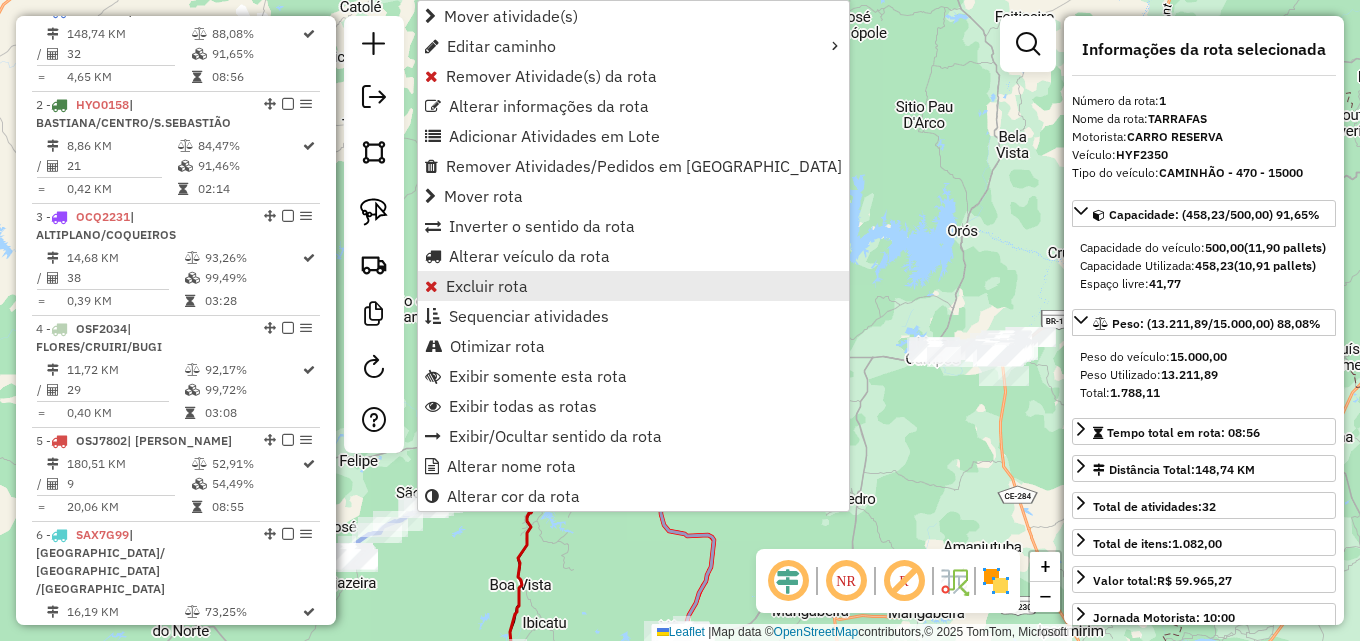 click on "Excluir rota" at bounding box center [487, 286] 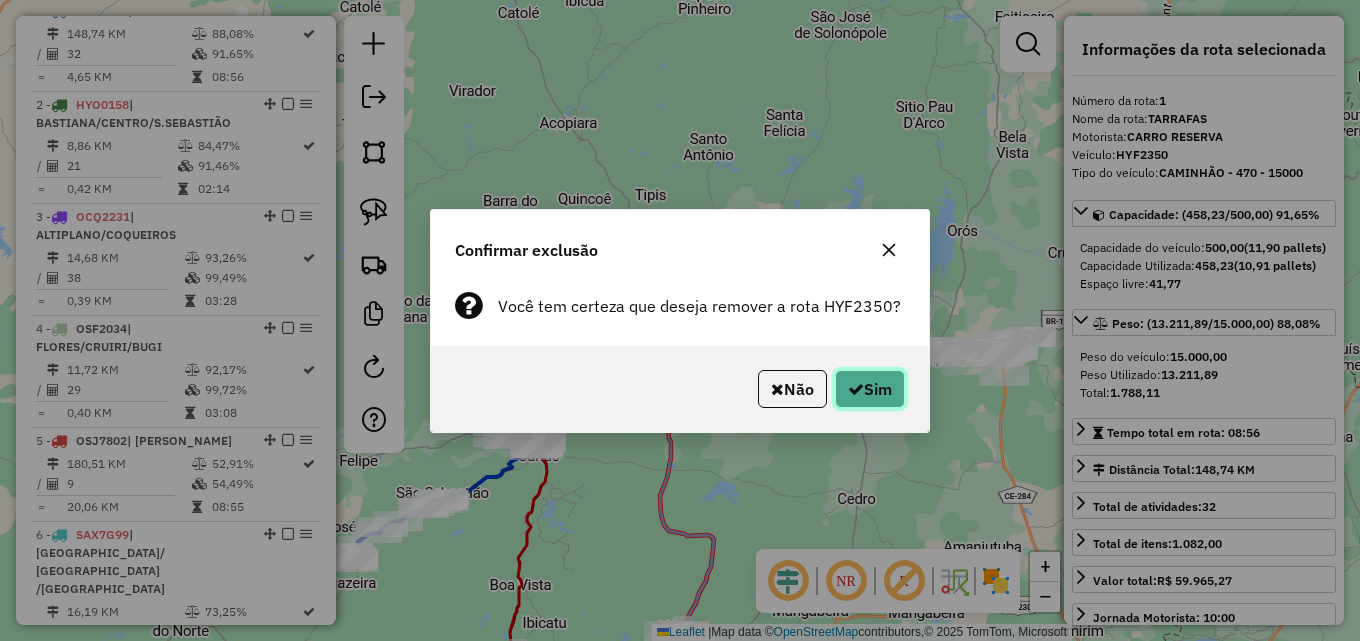 click on "Sim" 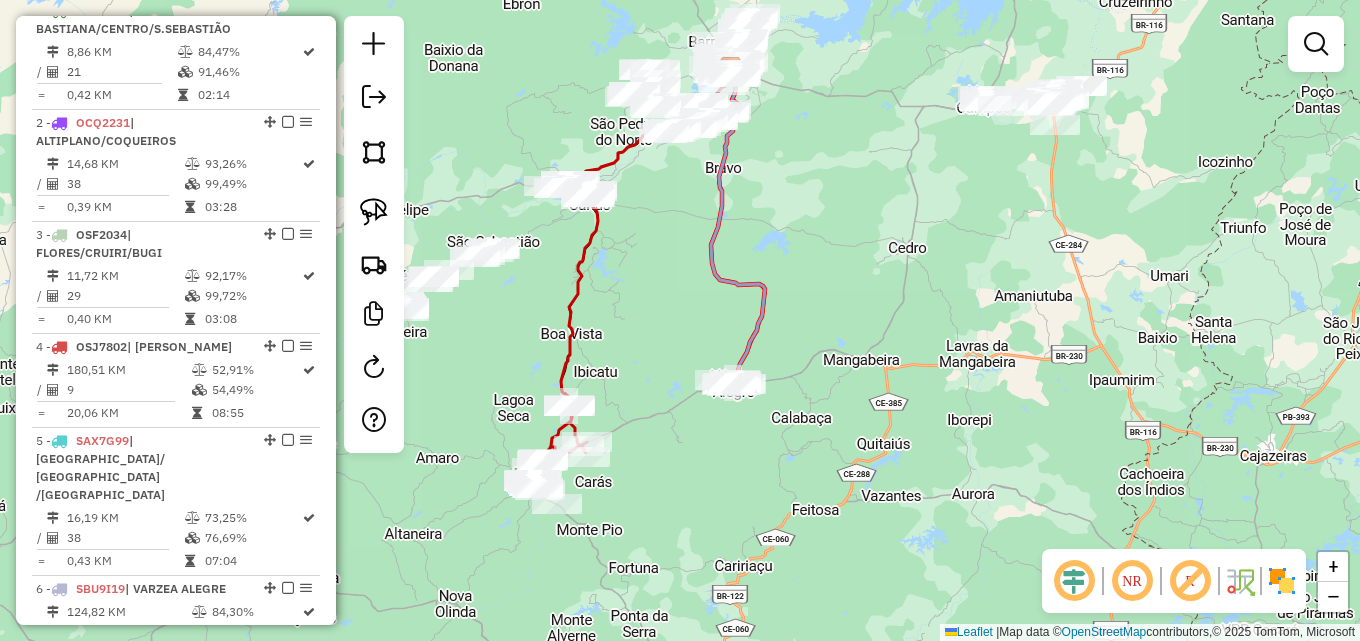 drag, startPoint x: 752, startPoint y: 498, endPoint x: 803, endPoint y: 243, distance: 260.05 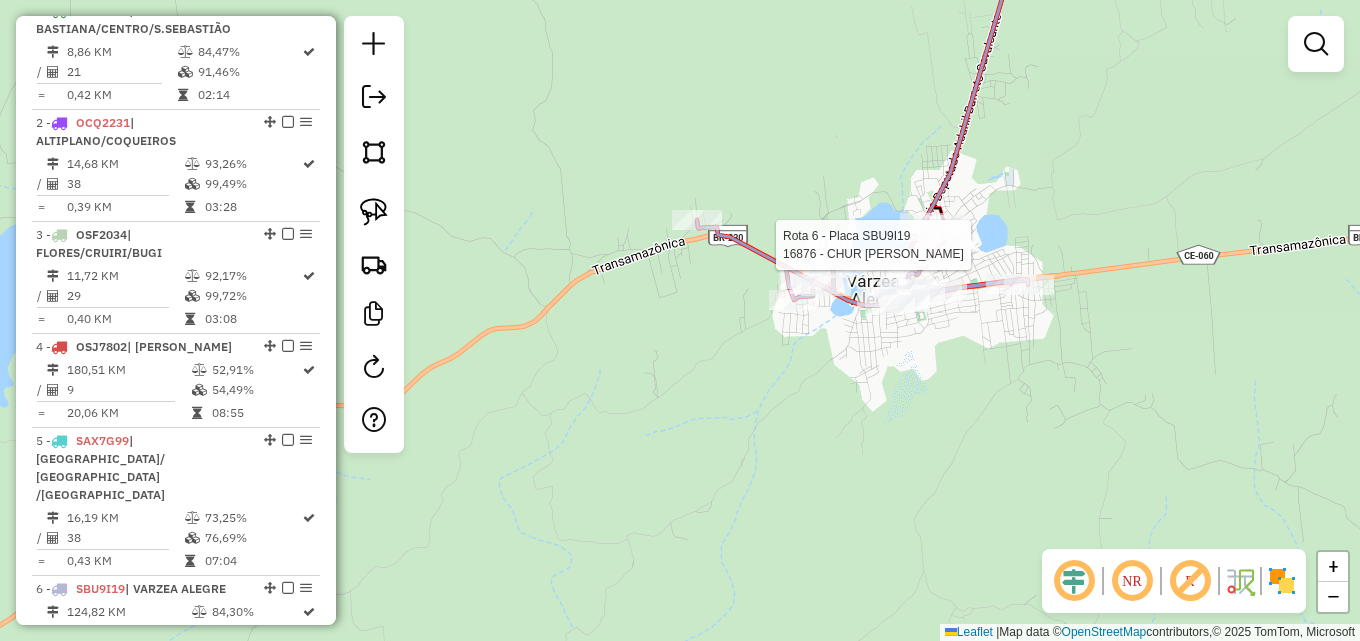 select on "**********" 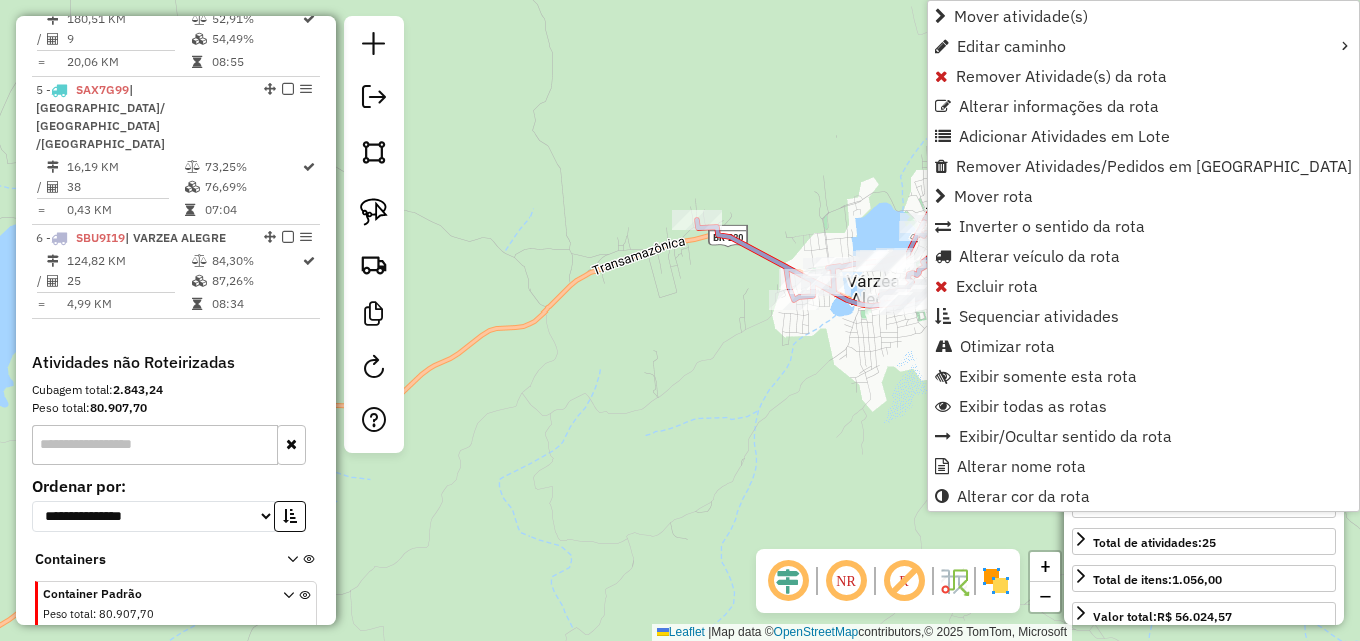 scroll, scrollTop: 1195, scrollLeft: 0, axis: vertical 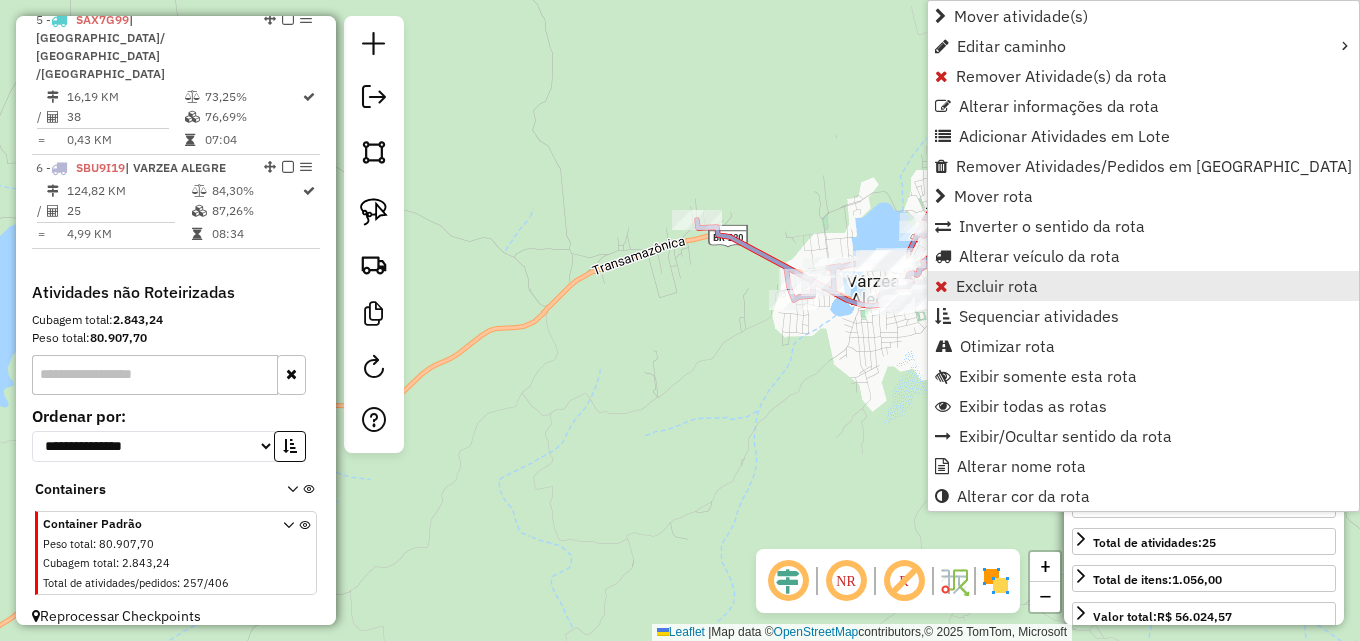 click on "Excluir rota" at bounding box center [997, 286] 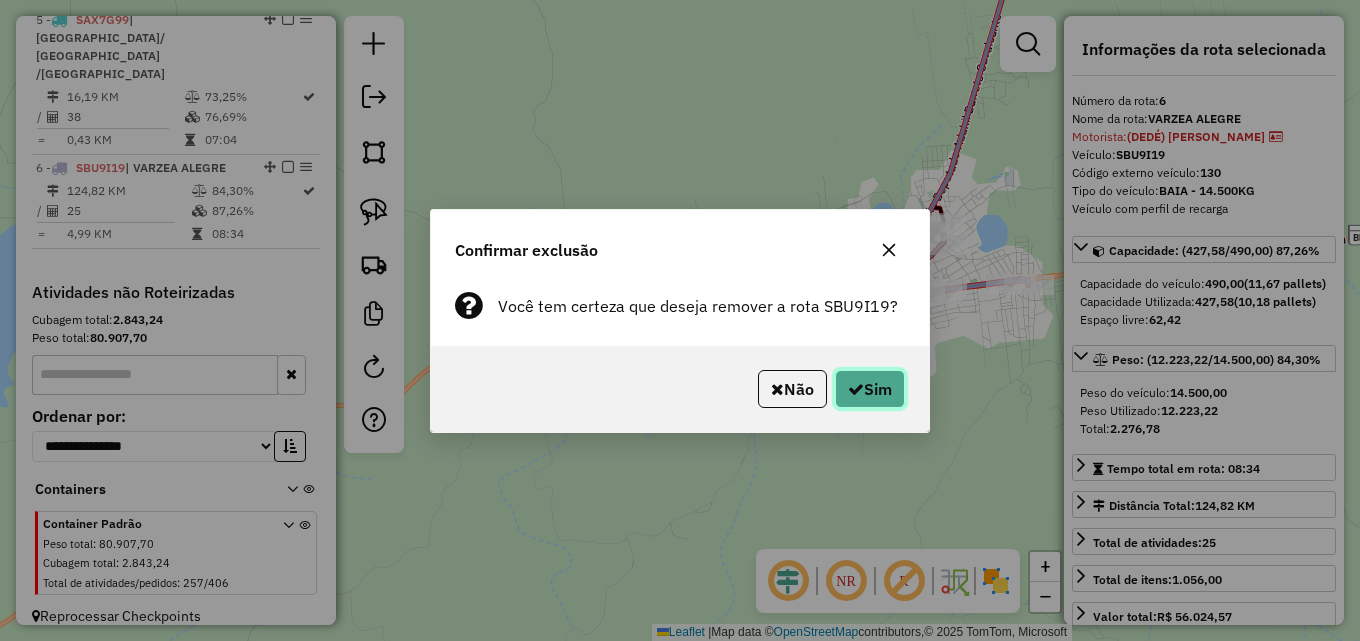 drag, startPoint x: 880, startPoint y: 393, endPoint x: 862, endPoint y: 386, distance: 19.313208 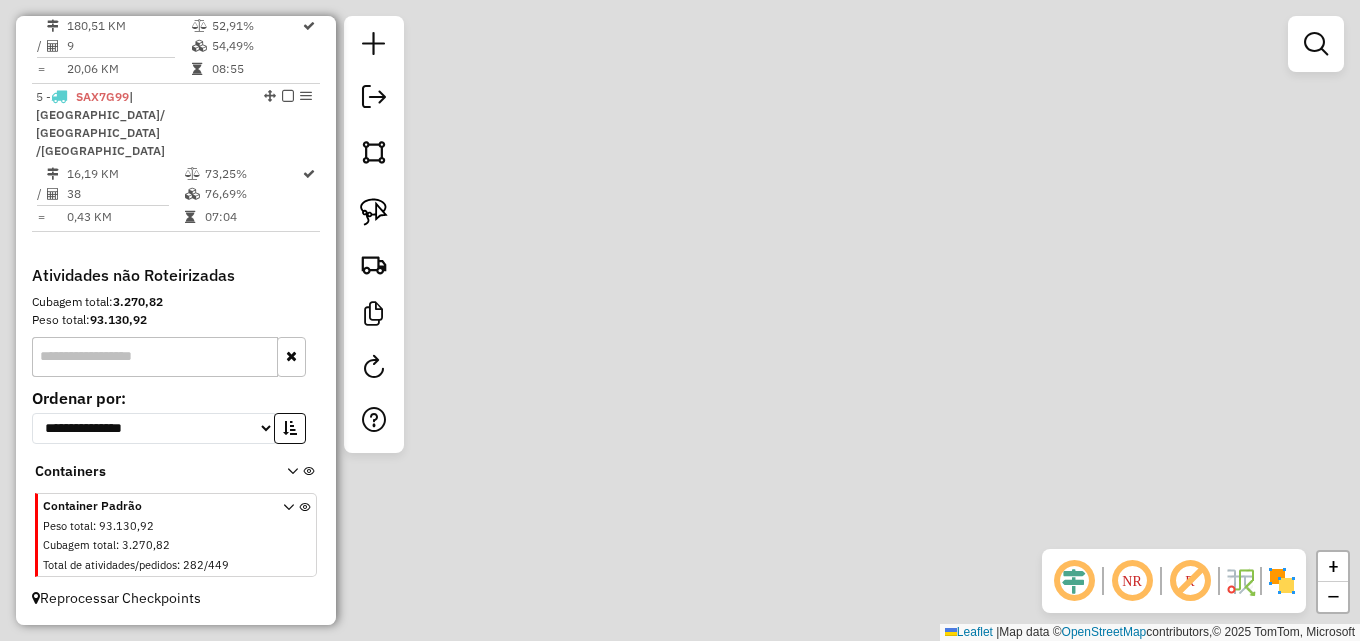 scroll, scrollTop: 1076, scrollLeft: 0, axis: vertical 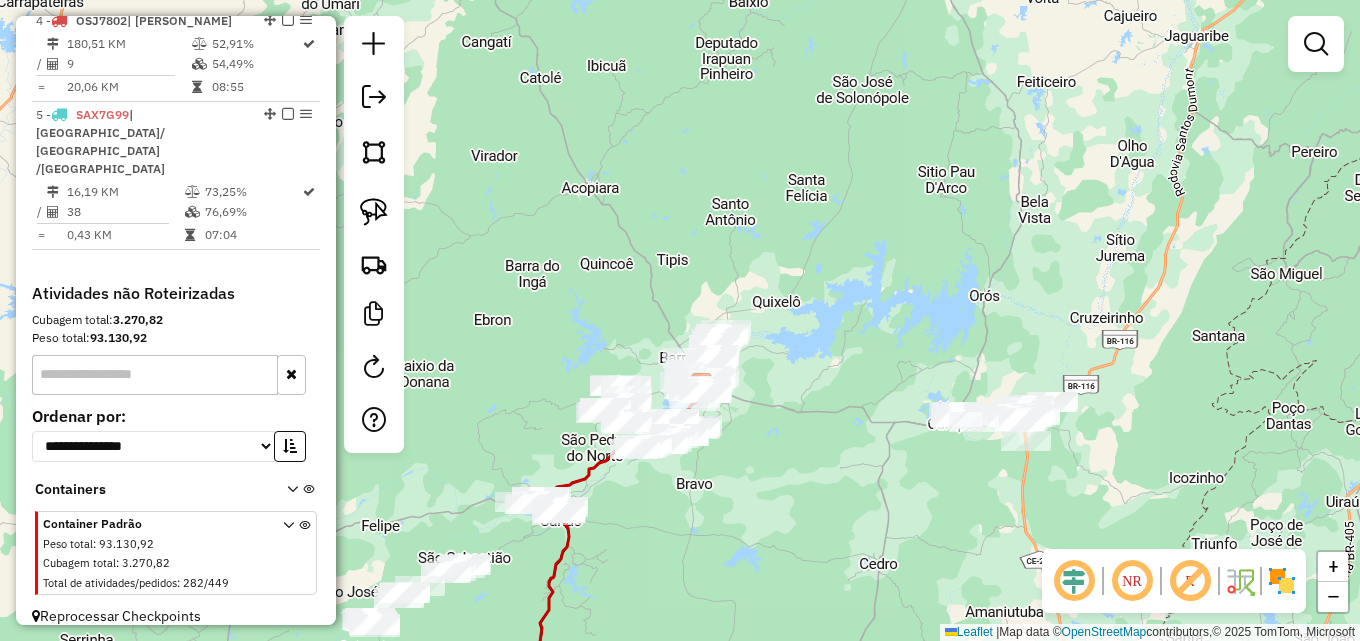 drag, startPoint x: 671, startPoint y: 229, endPoint x: 705, endPoint y: 345, distance: 120.880104 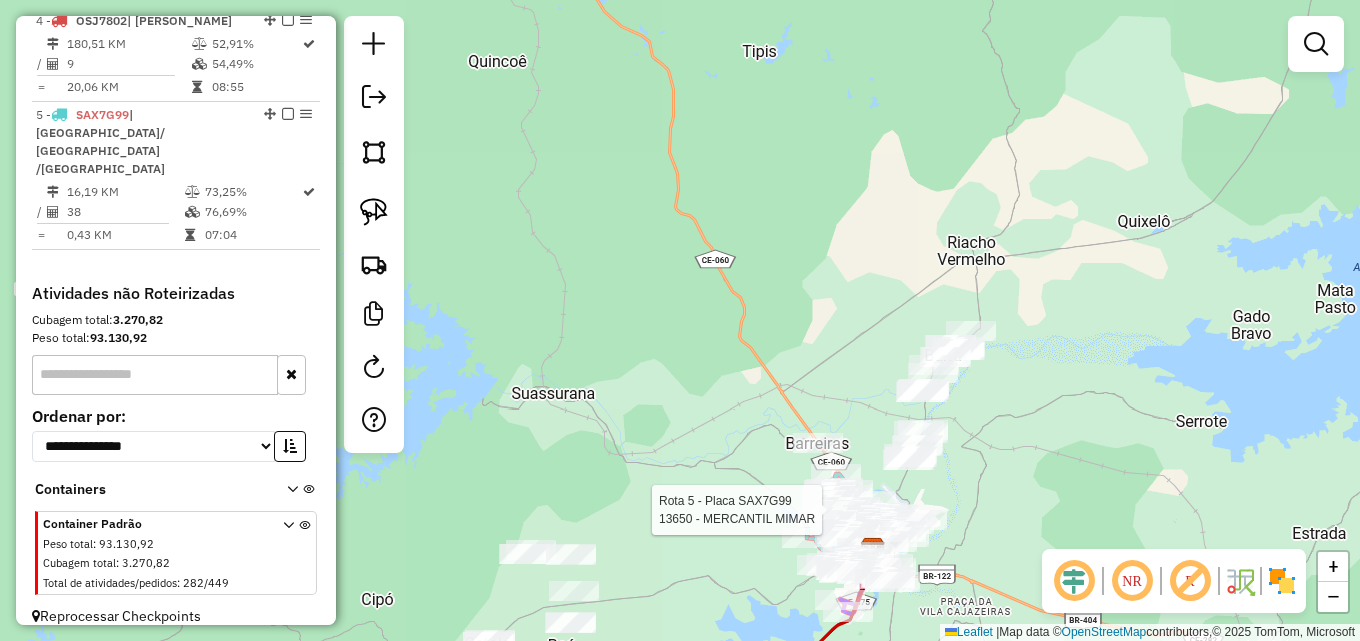 select on "**********" 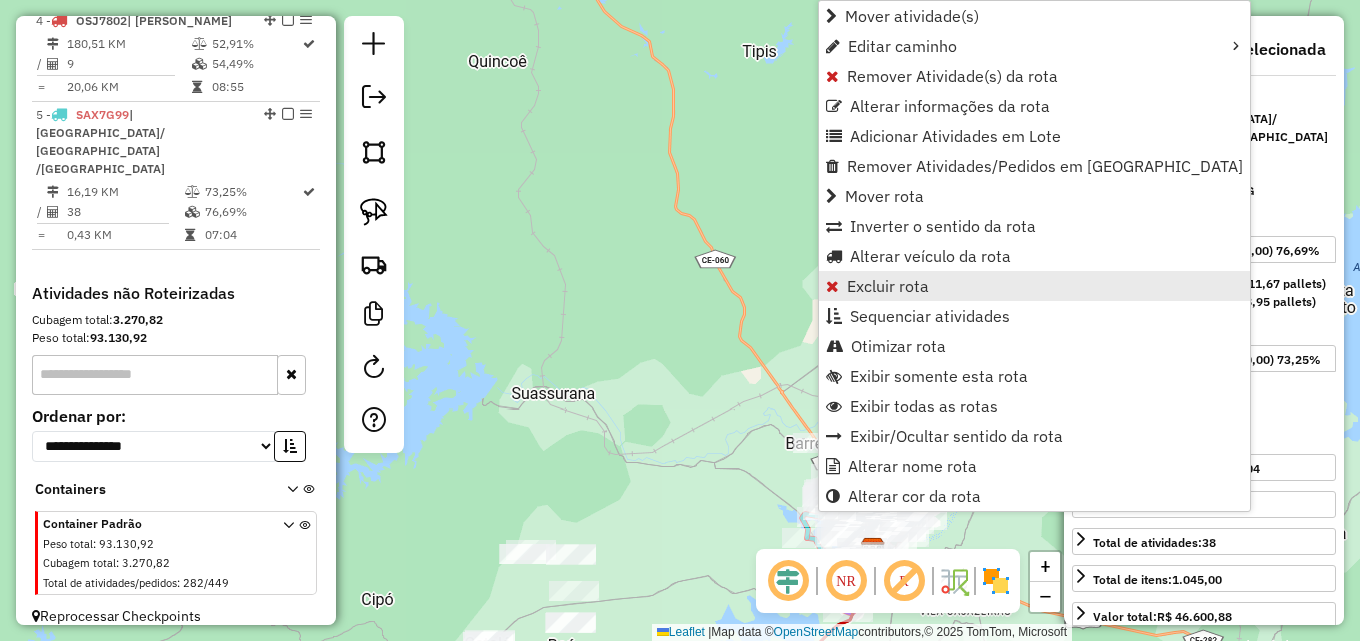 click on "Excluir rota" at bounding box center [888, 286] 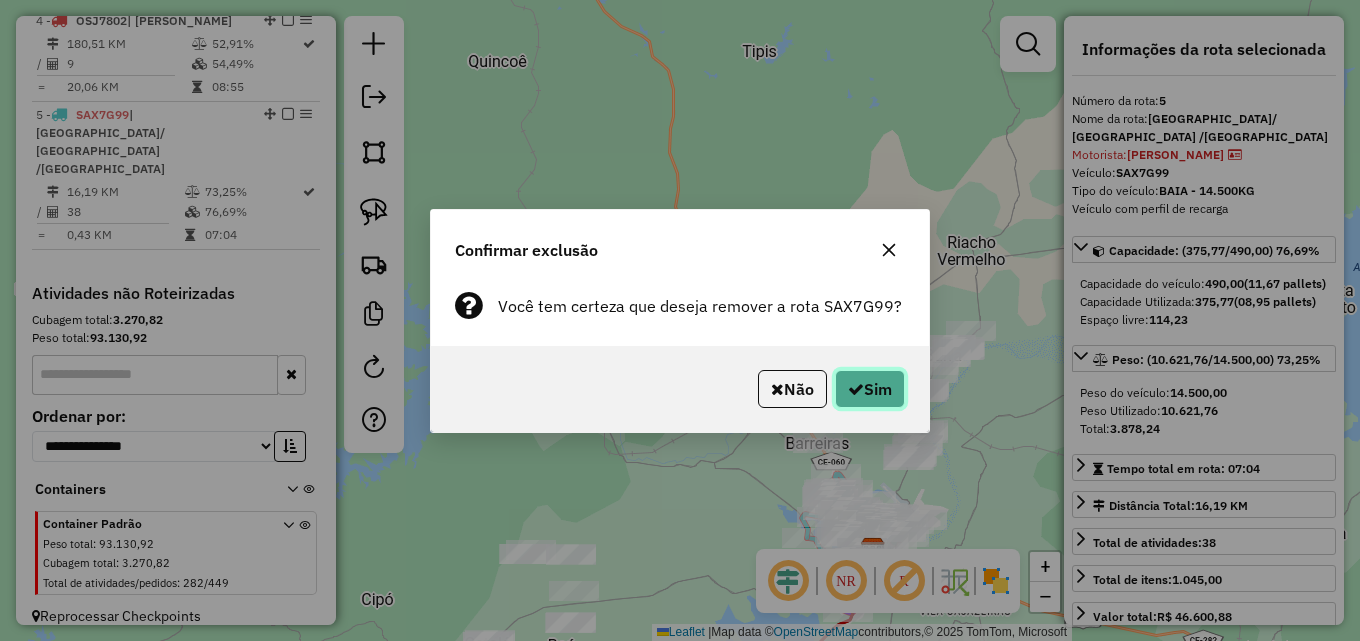 click on "Sim" 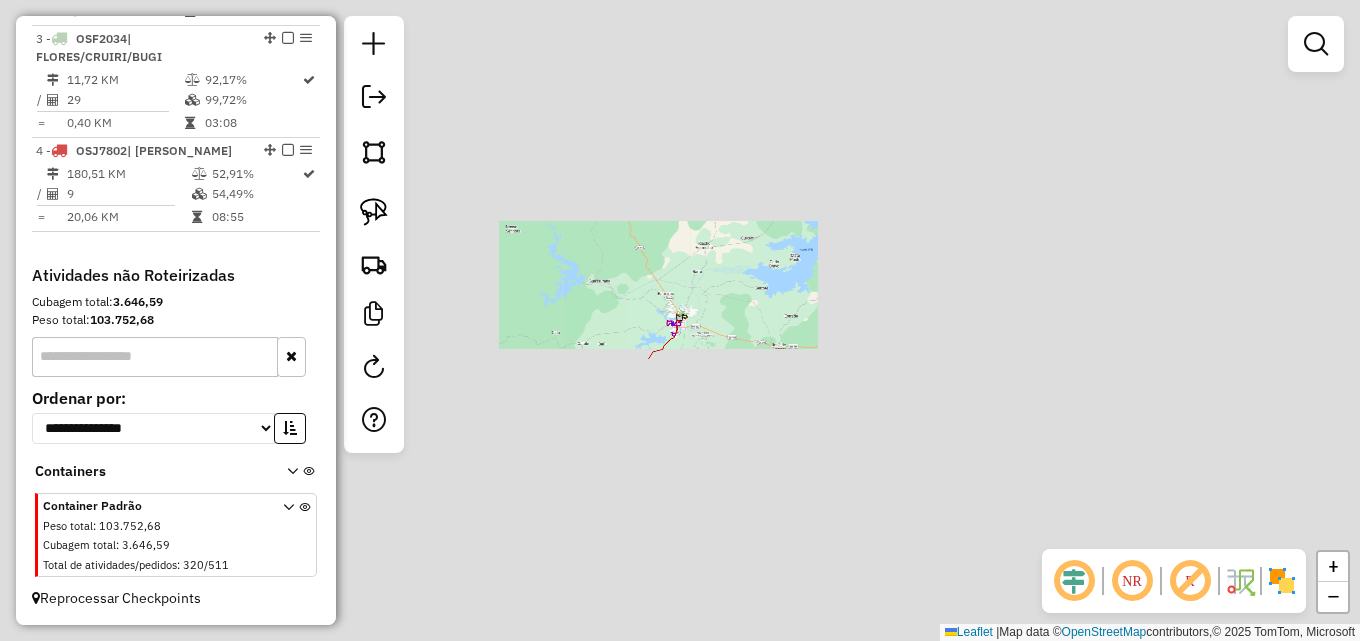 scroll, scrollTop: 964, scrollLeft: 0, axis: vertical 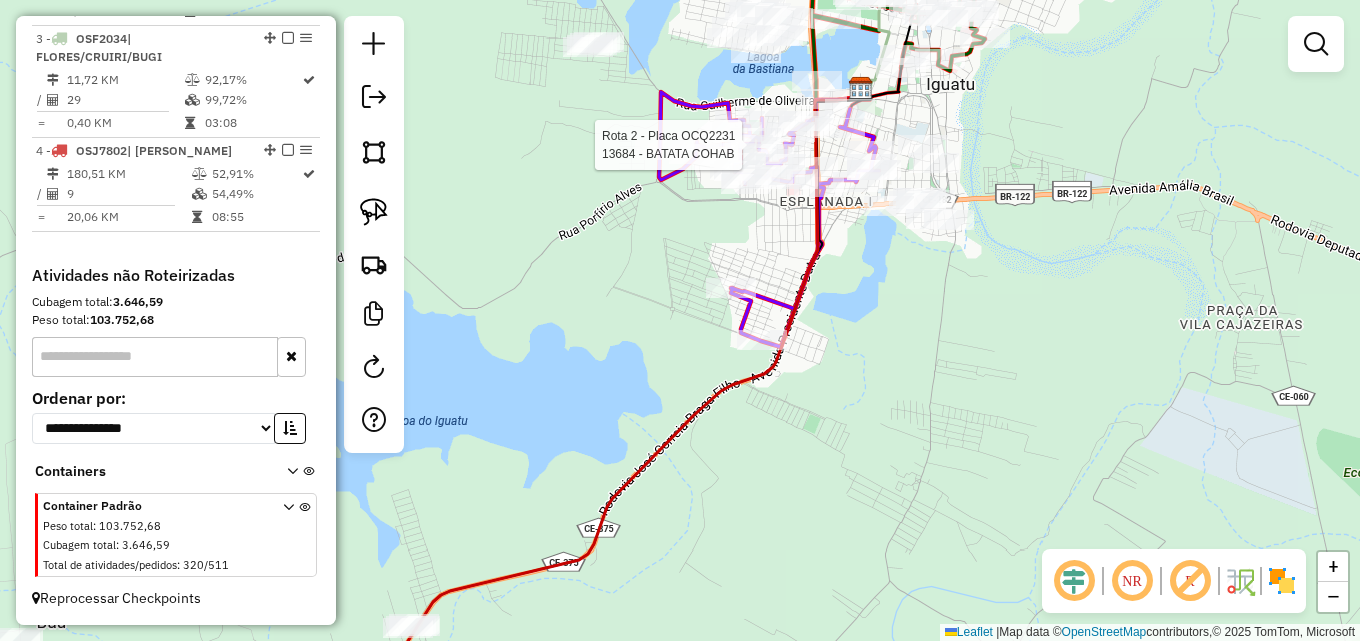 select on "**********" 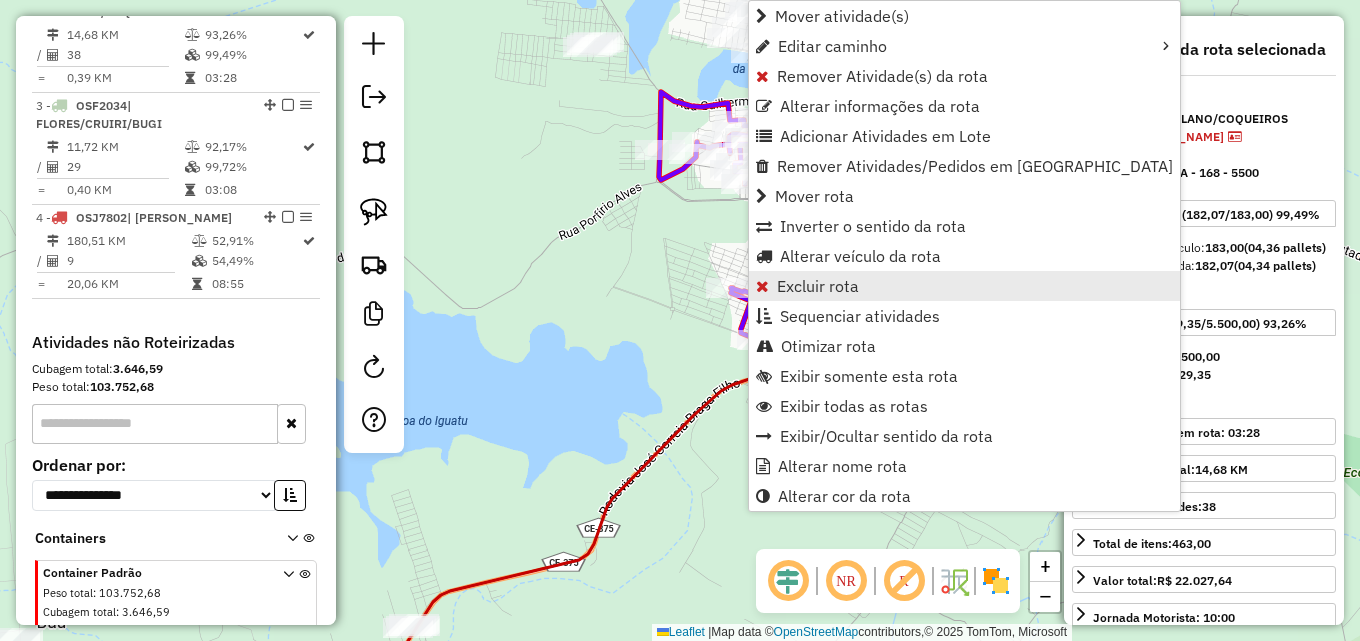 scroll, scrollTop: 862, scrollLeft: 0, axis: vertical 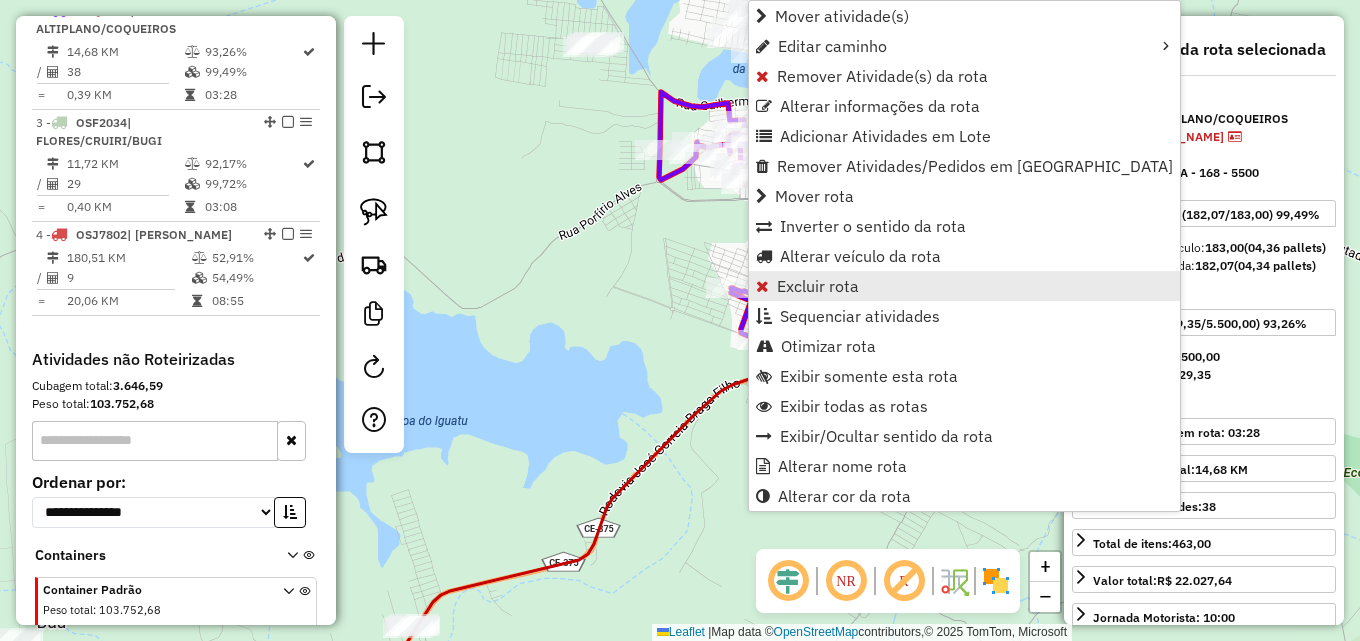 click on "Excluir rota" at bounding box center (818, 286) 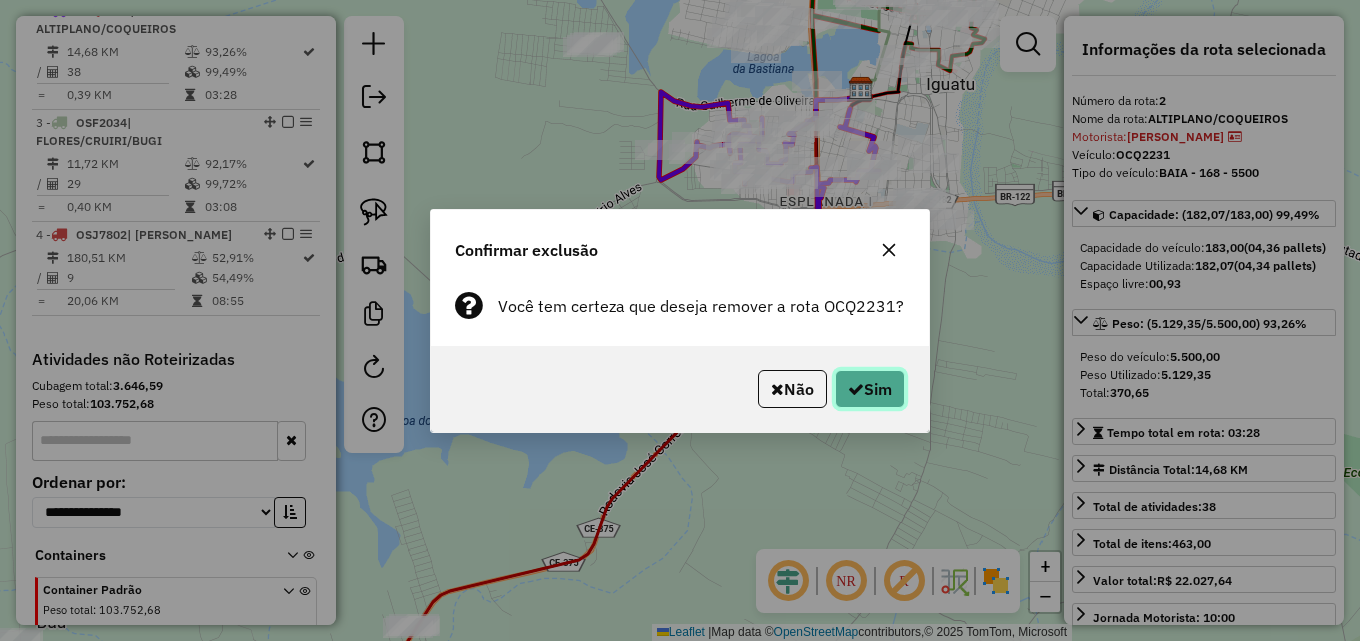 click on "Sim" 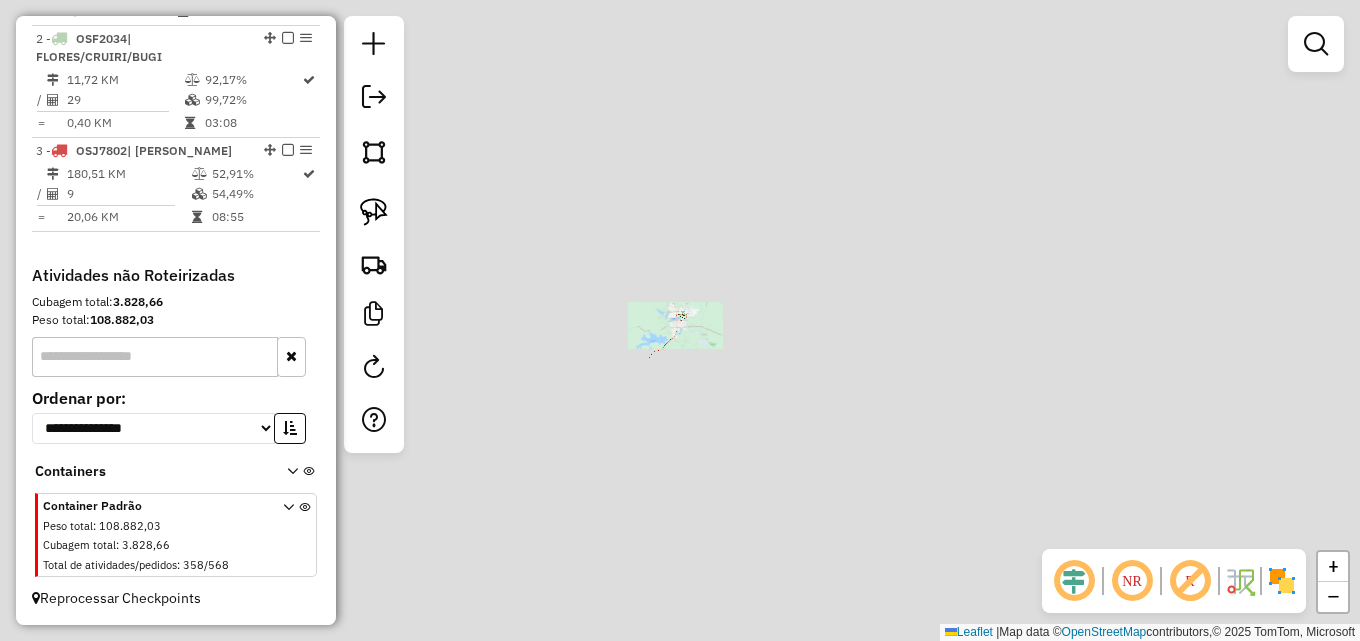 scroll, scrollTop: 750, scrollLeft: 0, axis: vertical 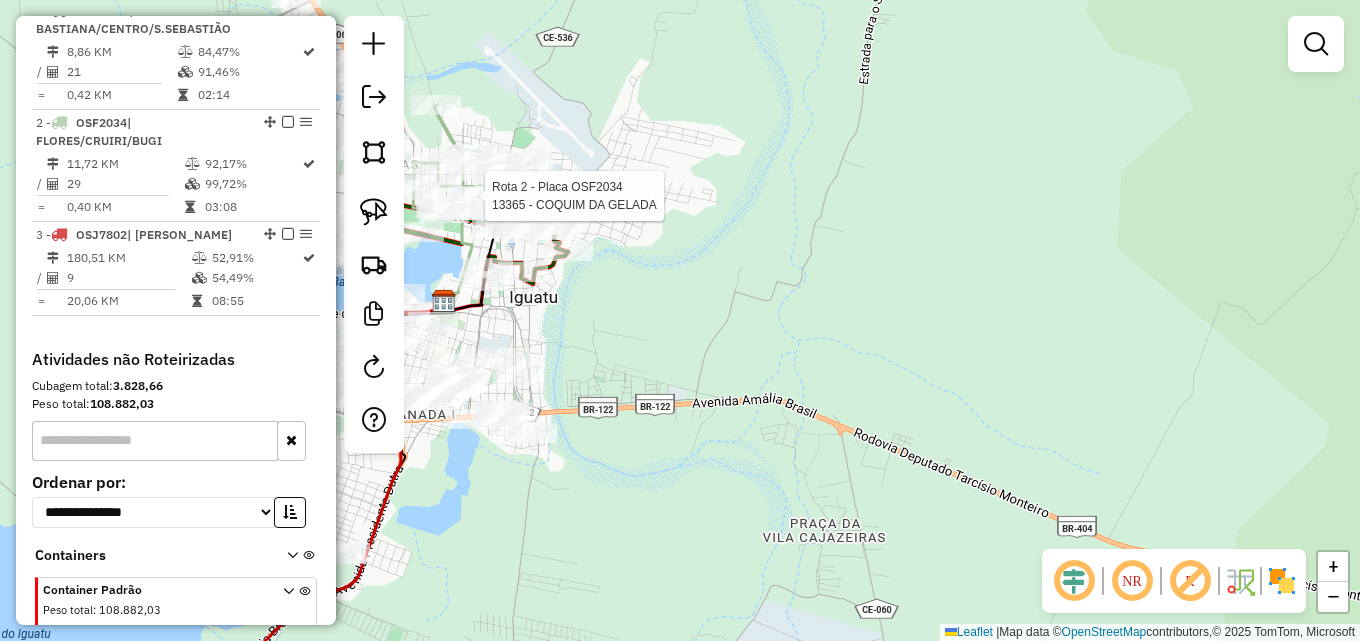 select on "**********" 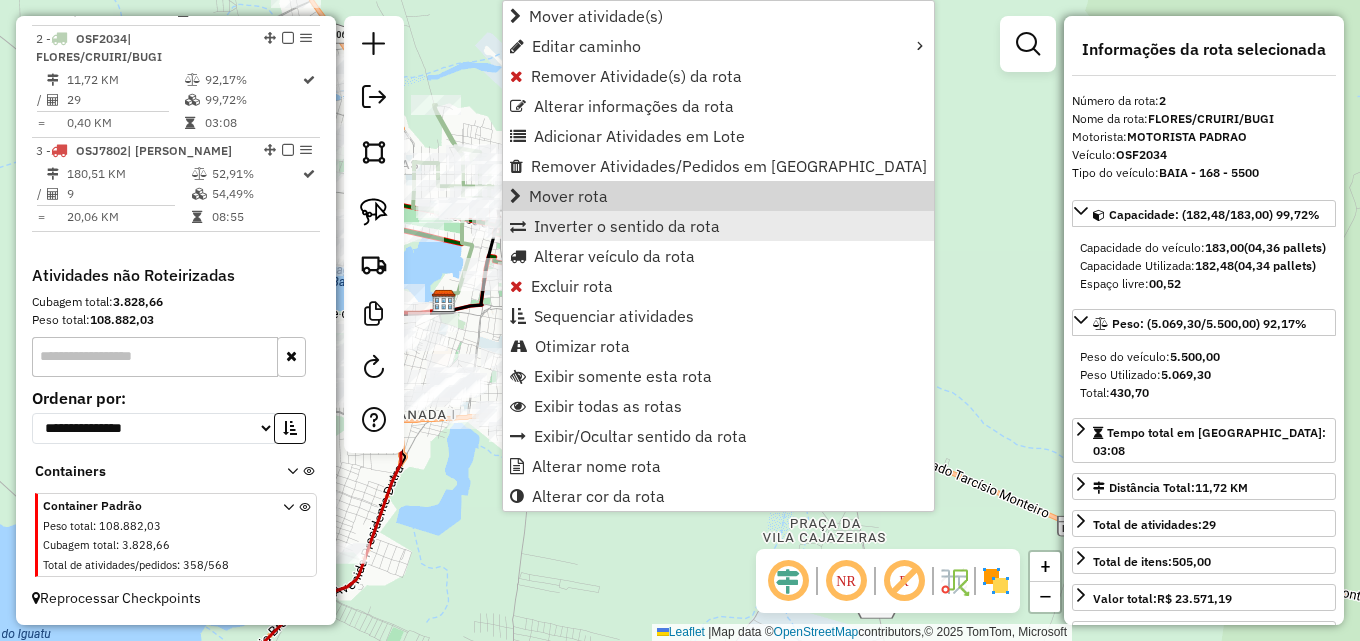 scroll, scrollTop: 852, scrollLeft: 0, axis: vertical 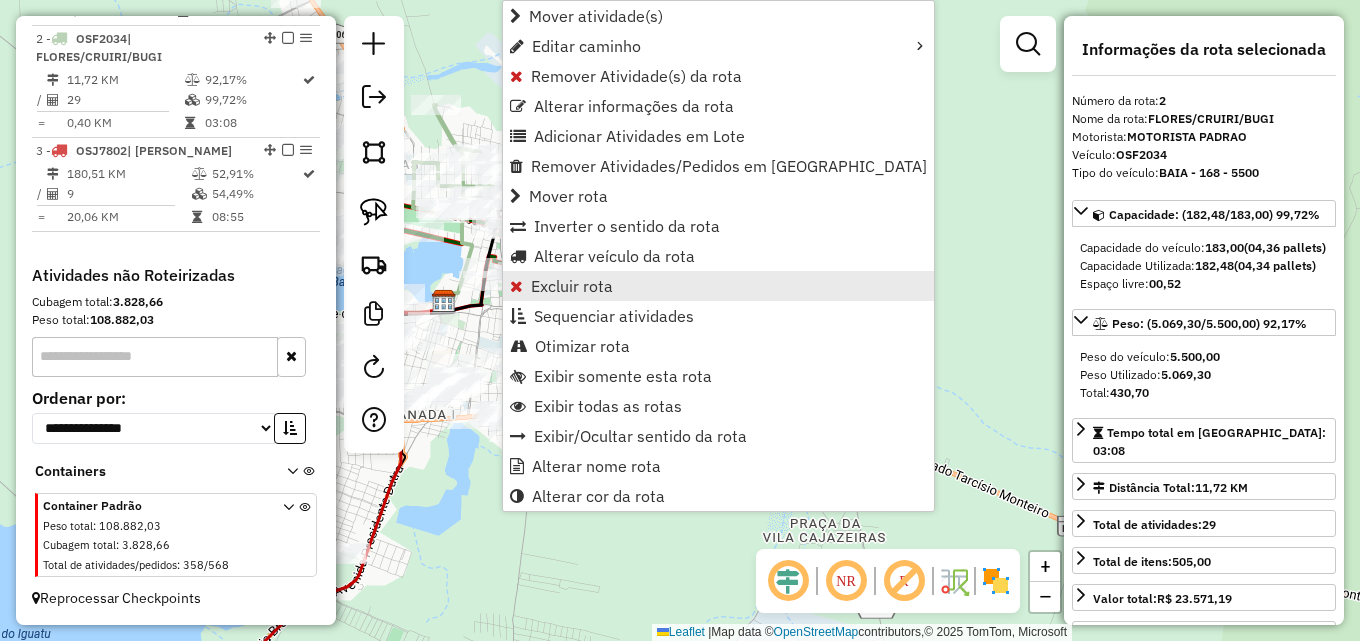 click on "Excluir rota" at bounding box center (572, 286) 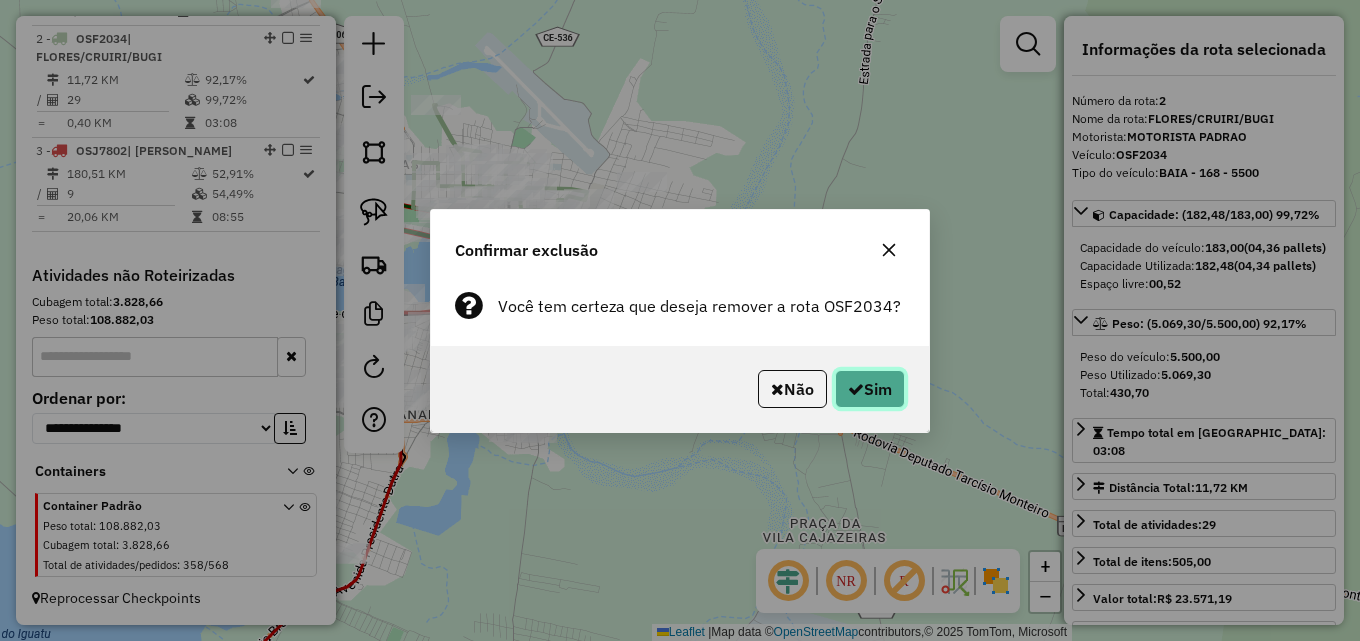 click on "Sim" 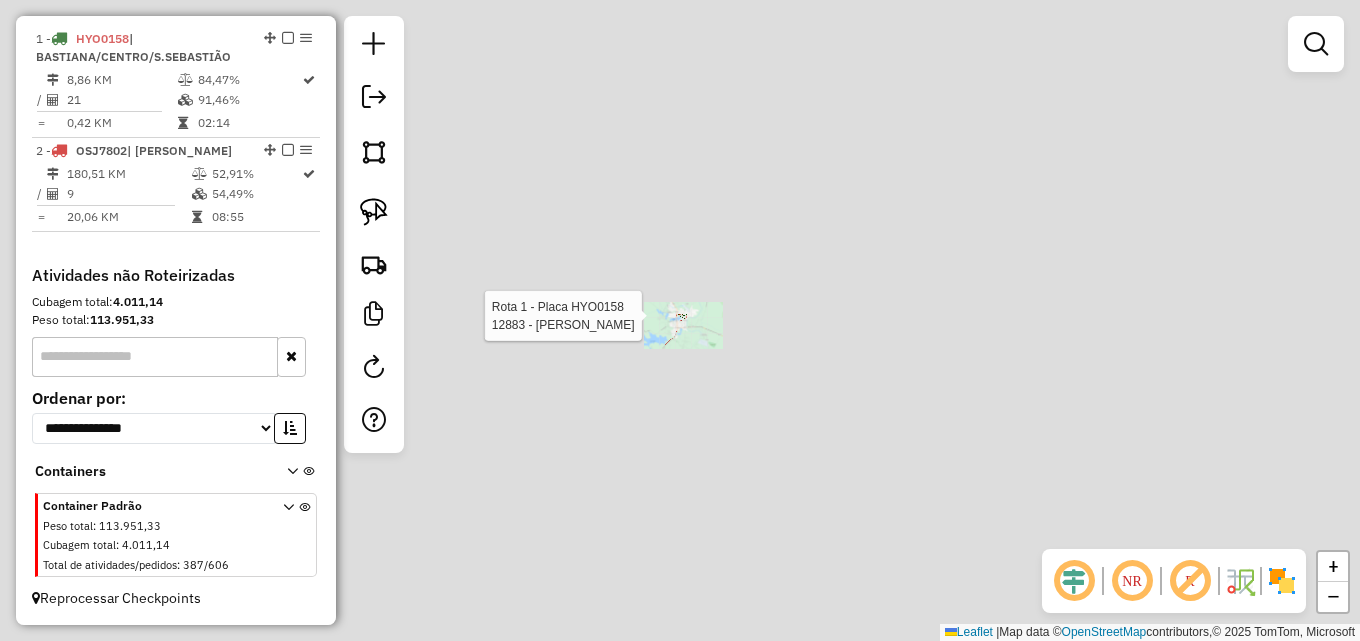 scroll, scrollTop: 740, scrollLeft: 0, axis: vertical 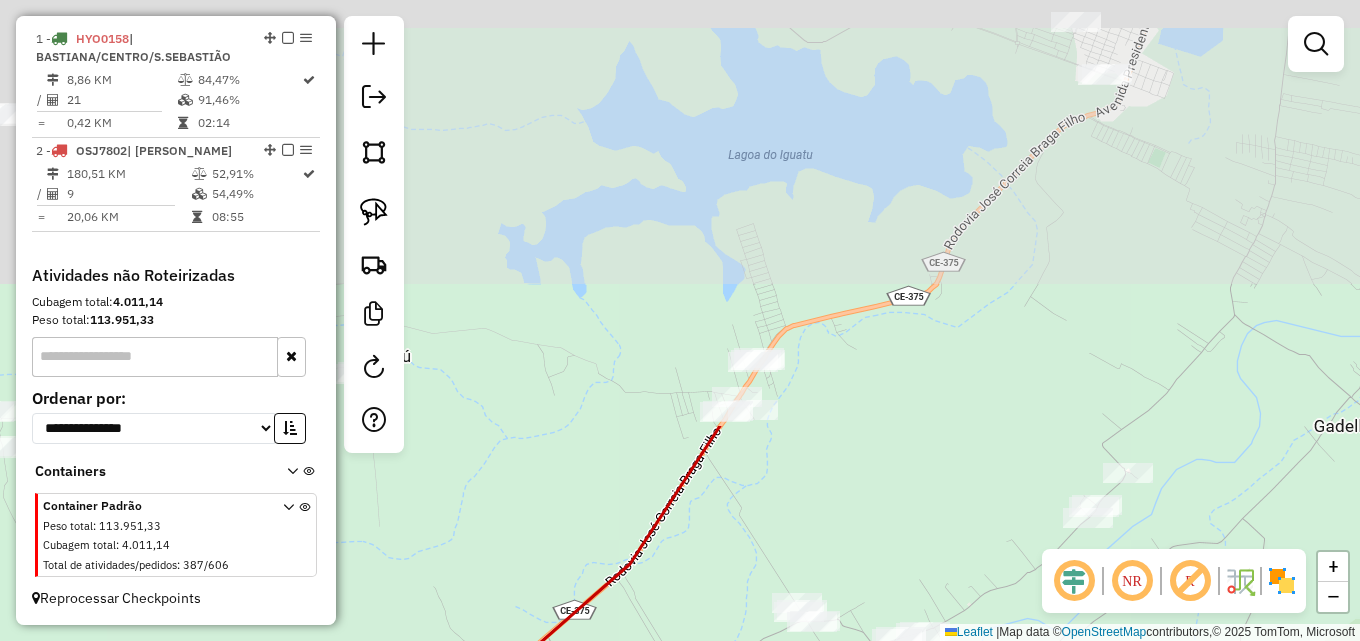 drag, startPoint x: 780, startPoint y: 385, endPoint x: 703, endPoint y: 529, distance: 163.29422 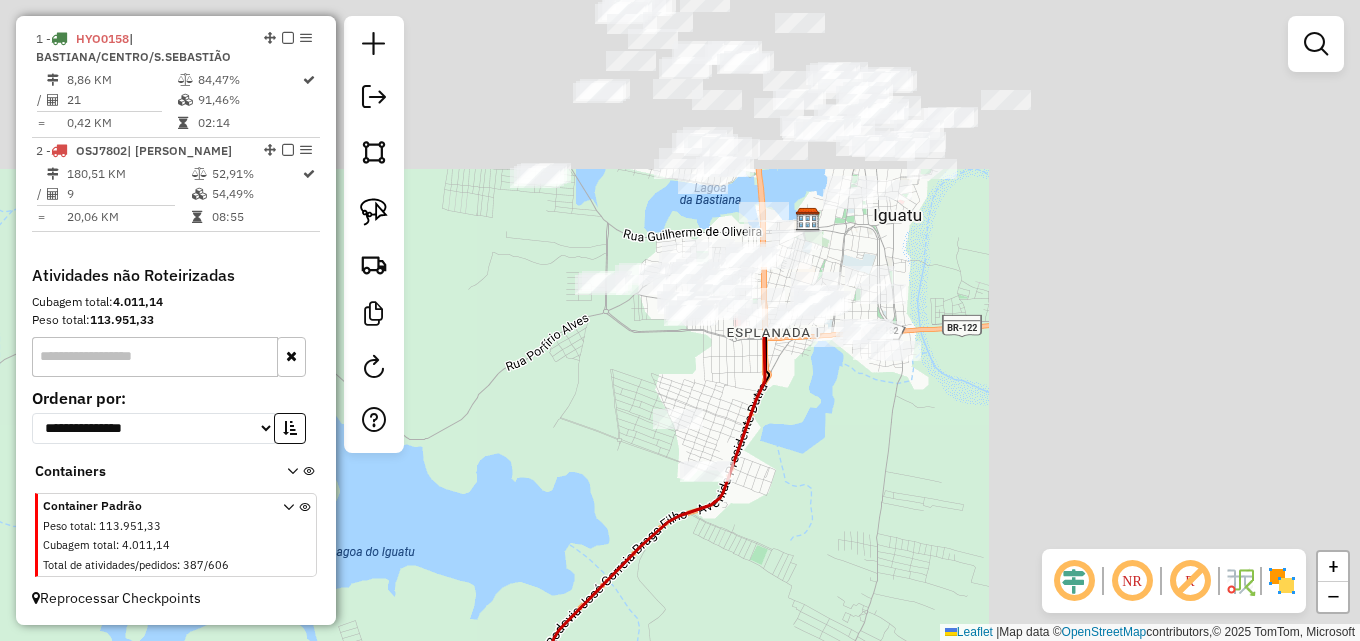 drag, startPoint x: 1011, startPoint y: 272, endPoint x: 613, endPoint y: 676, distance: 567.1155 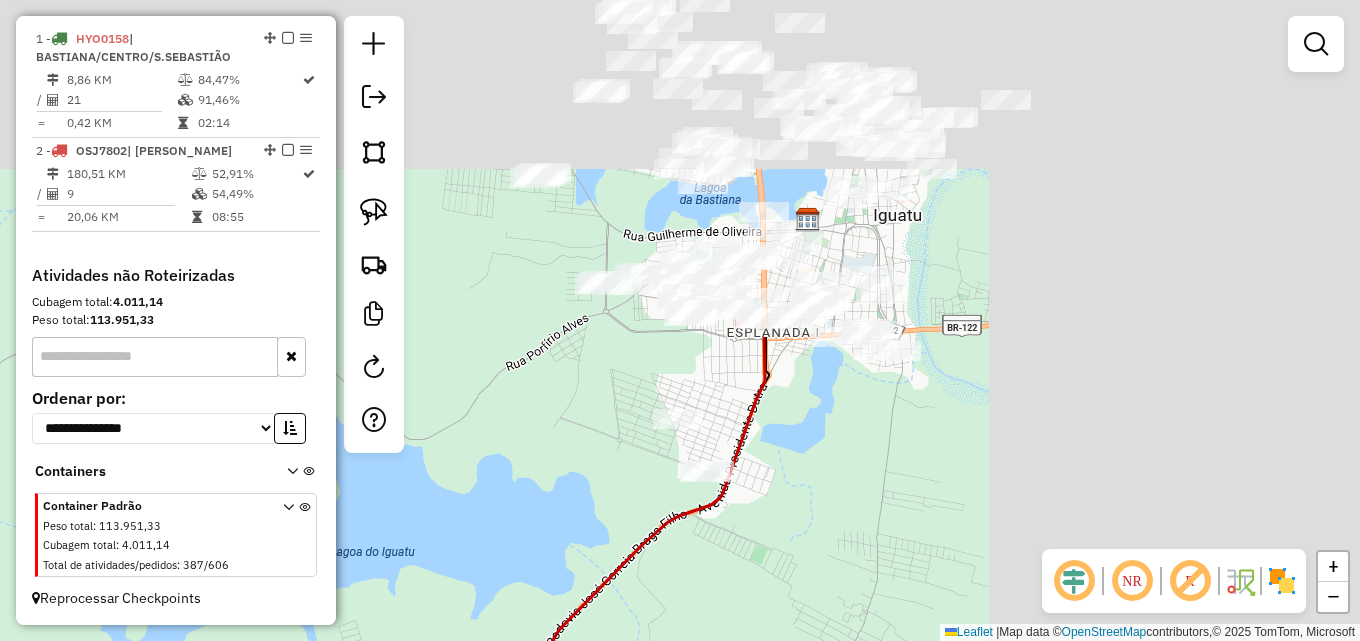 click on "Aguarde...  Pop-up bloqueado!  Seu navegador bloqueou automáticamente a abertura de uma nova janela.   Acesse as configurações e adicione o endereço do sistema a lista de permissão.   Fechar  Informações da Sessão 971833 - [DATE]     Criação: [DATE] 17:06   Depósito:  Dibesa  Total de rotas:  2  Distância Total:  189,37 km  Tempo total:  11:09  Valor total:  R$ 593.828,54  - Total roteirizado:  R$ 68.178,42  - Total não roteirizado:  R$ 525.650,12  Total de Atividades Roteirizadas:  30  Total de Pedidos Roteirizados:  42  Peso total roteirizado:  16.286,20  Cubagem total roteirizado:  566,79  Total de Atividades não Roteirizadas:  387  Total de Pedidos não Roteirizados:  606 Total de caixas por viagem:  566,79 /   2 =  283,40 Média de Atividades por viagem:  30 /   2 =  15,00 Ocupação média da frota:  72,98%   Rotas vários dias:  0  Clientes Priorizados NR:  0 Rotas  Recargas: 0   Ver rotas   Ver veículos  Finalizar todas as rotas   1 -       HYO0158   8,86 KM  /  21" at bounding box center (680, 320) 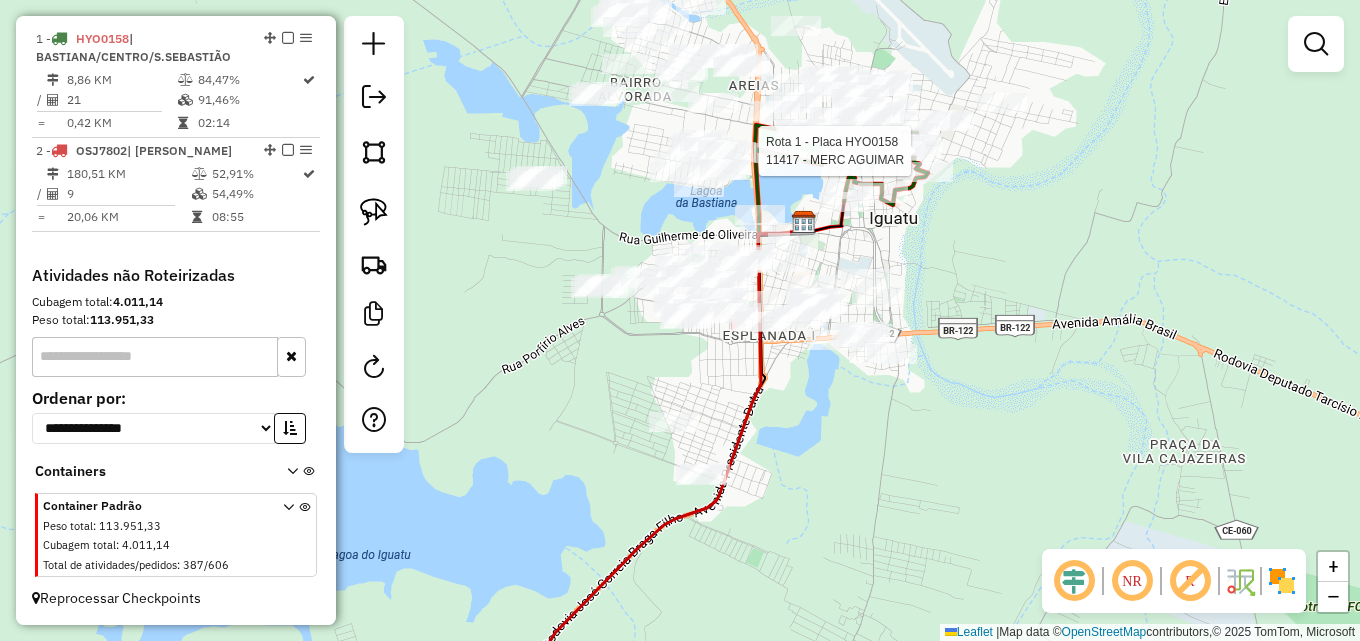 select on "**********" 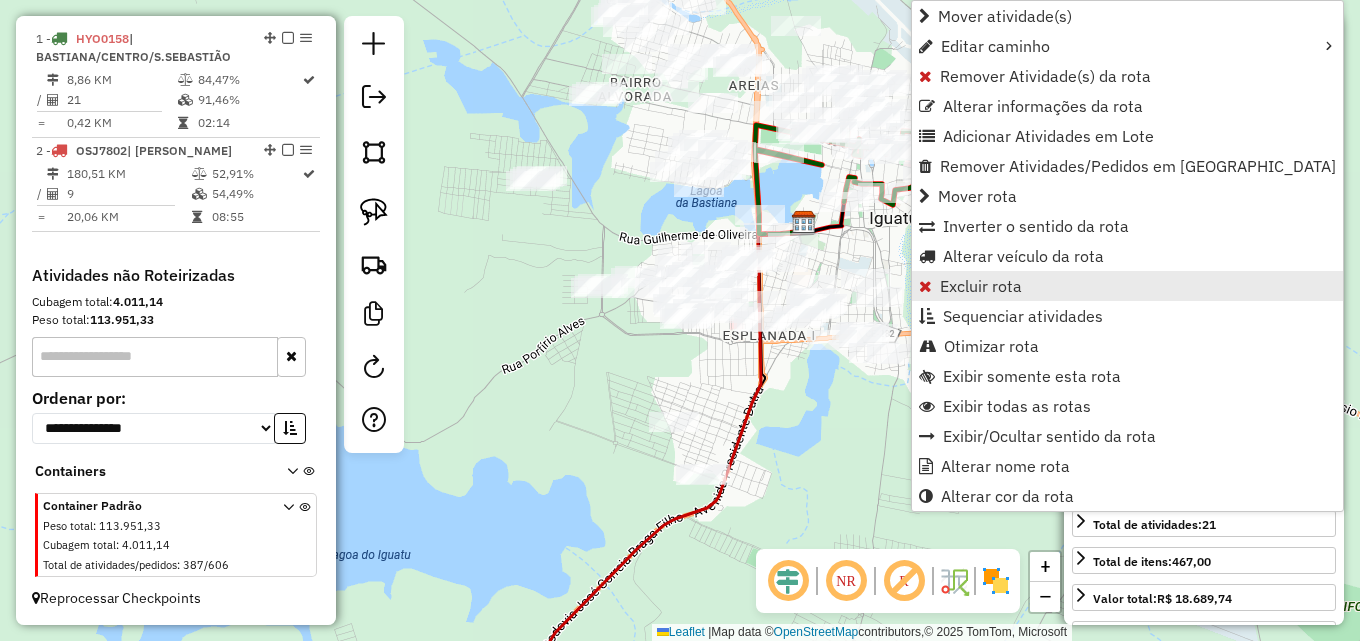 click on "Excluir rota" at bounding box center (981, 286) 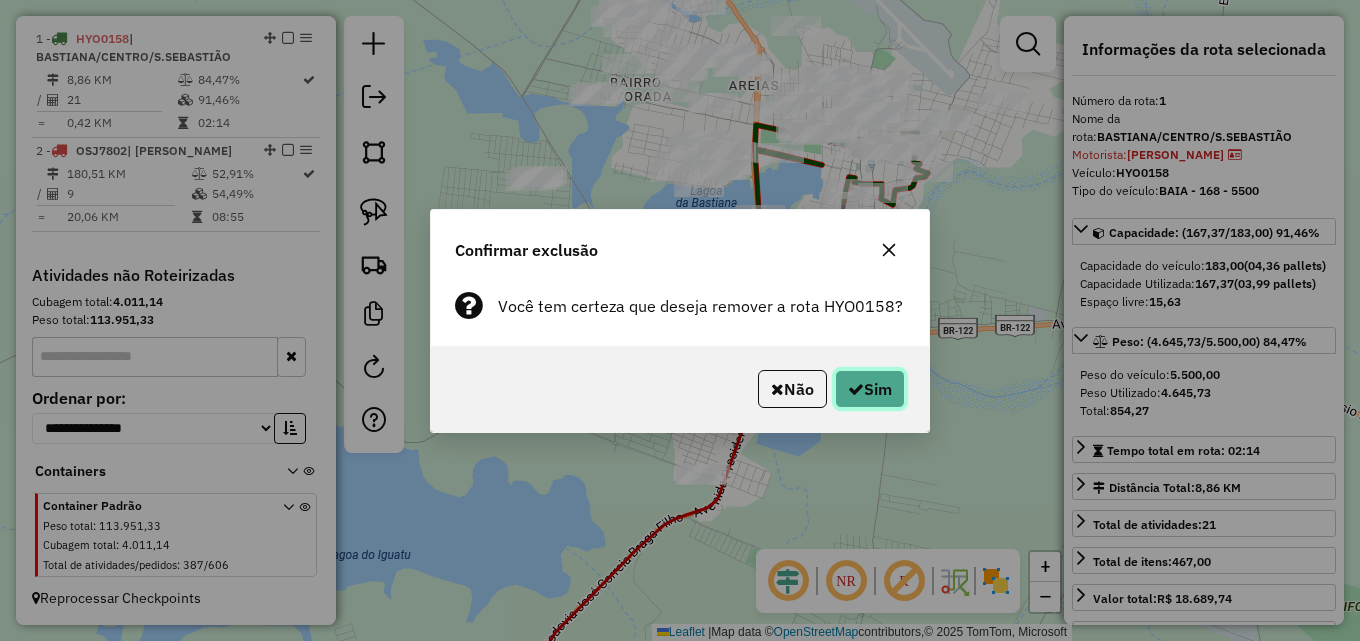 click on "Sim" 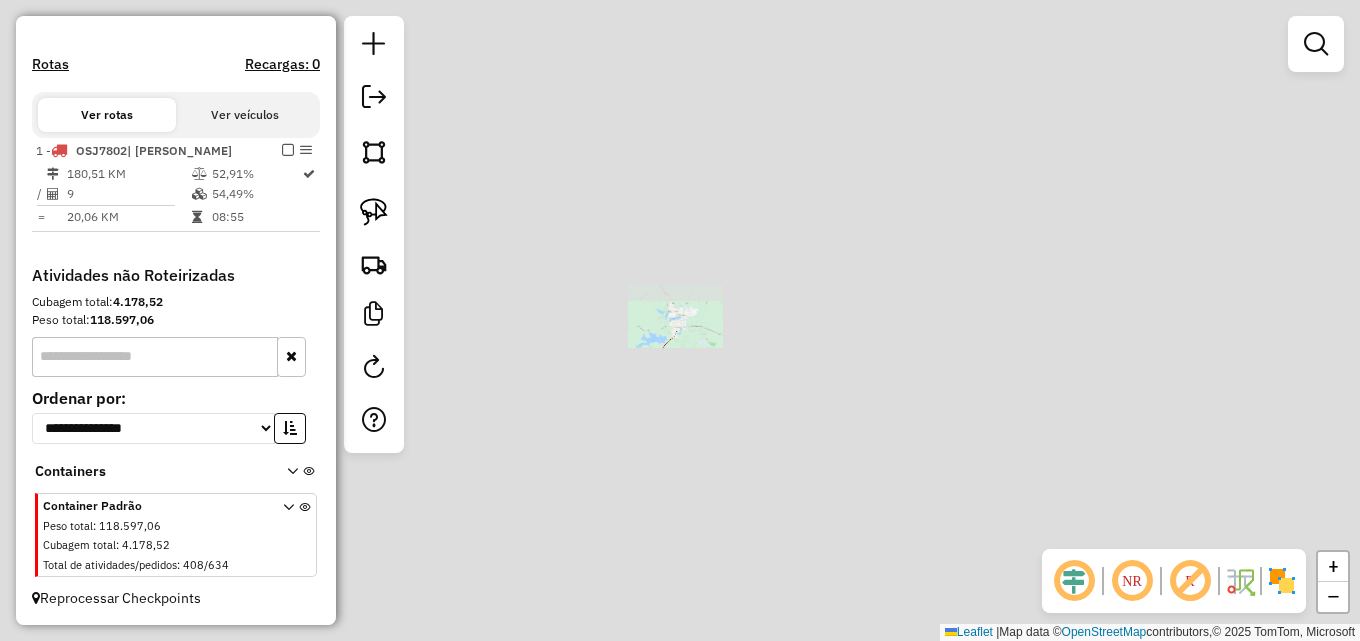 scroll, scrollTop: 588, scrollLeft: 0, axis: vertical 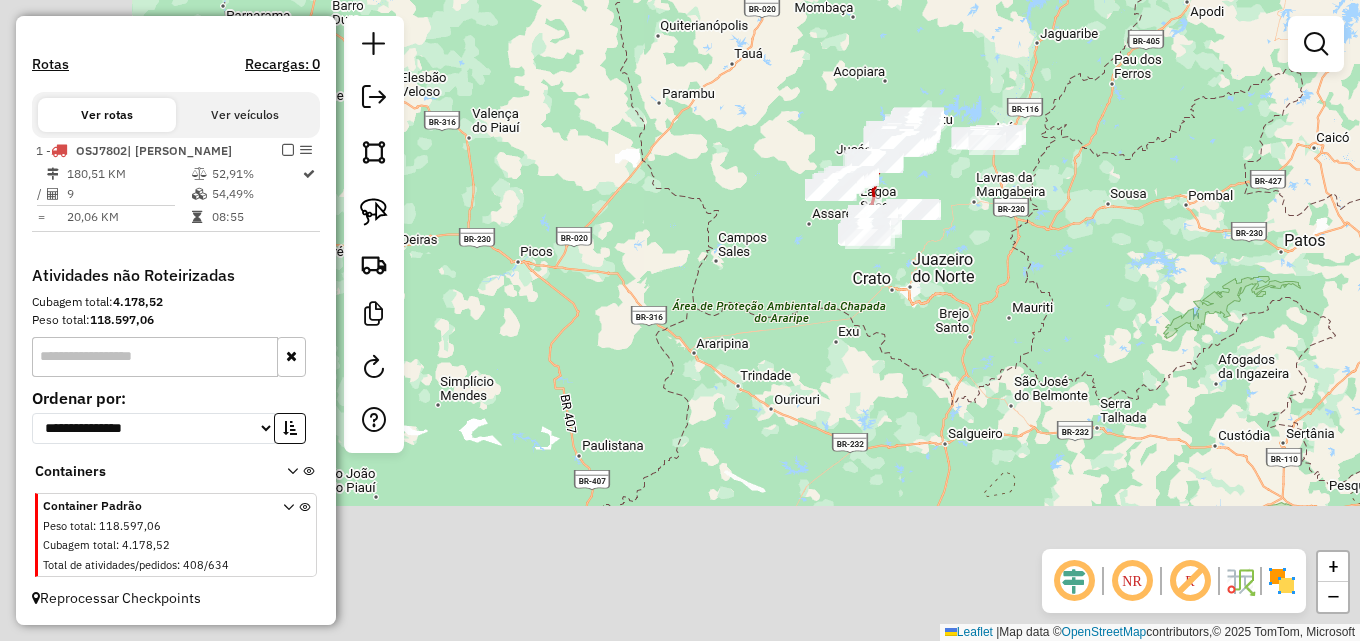 drag, startPoint x: 838, startPoint y: 449, endPoint x: 954, endPoint y: 224, distance: 253.14226 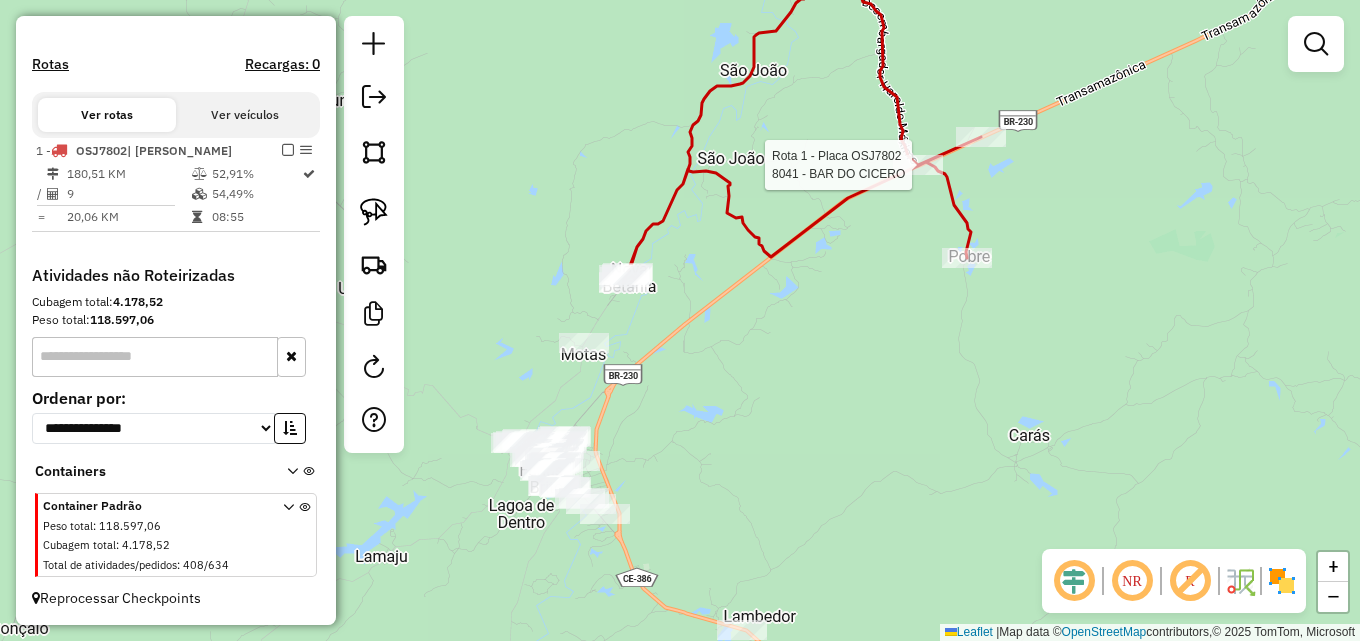 select on "**********" 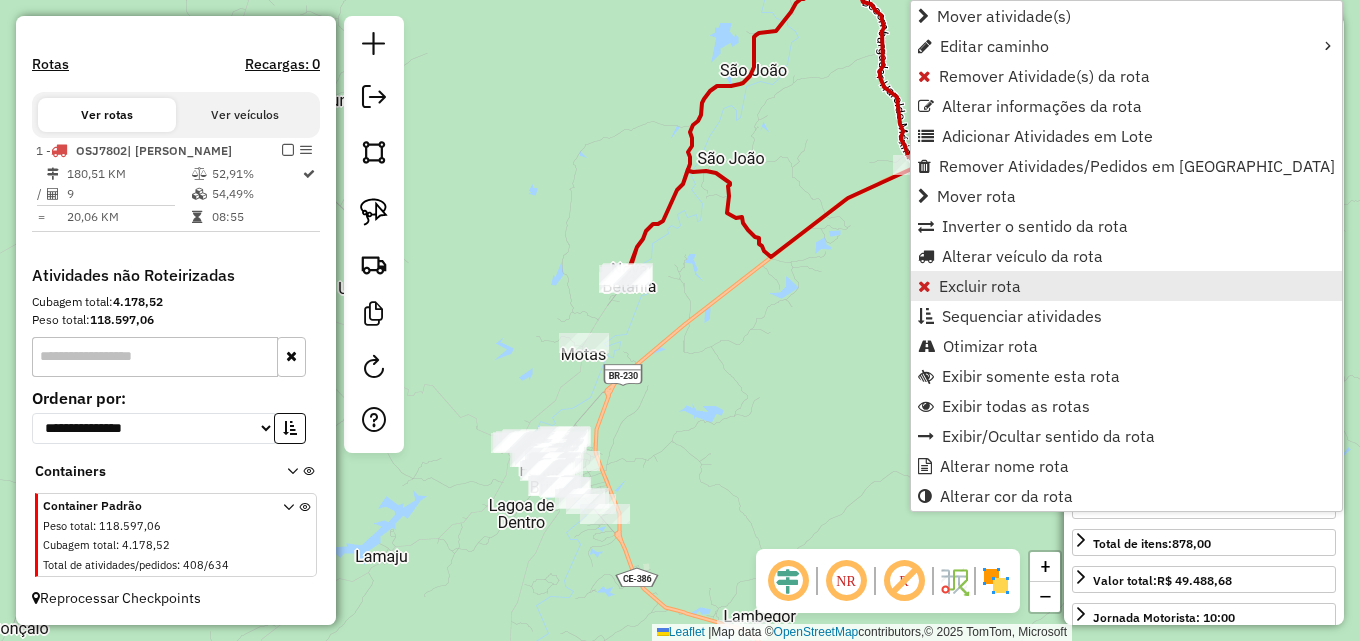 click on "Excluir rota" at bounding box center [980, 286] 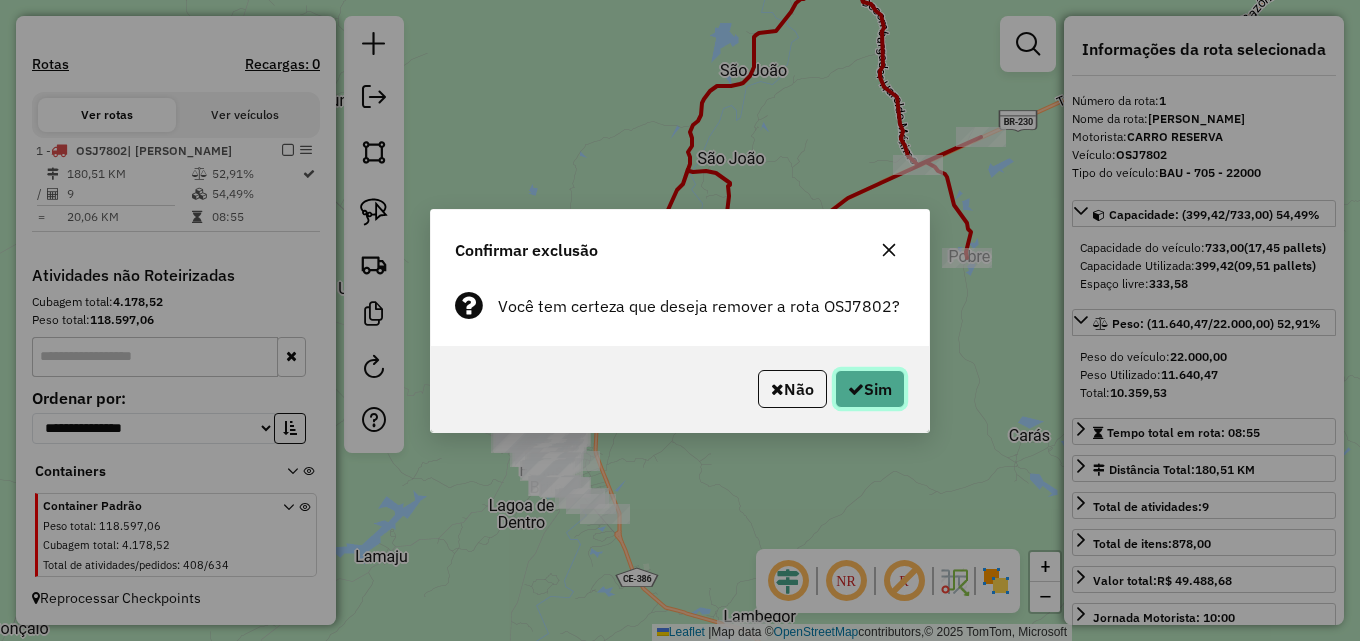 click on "Sim" 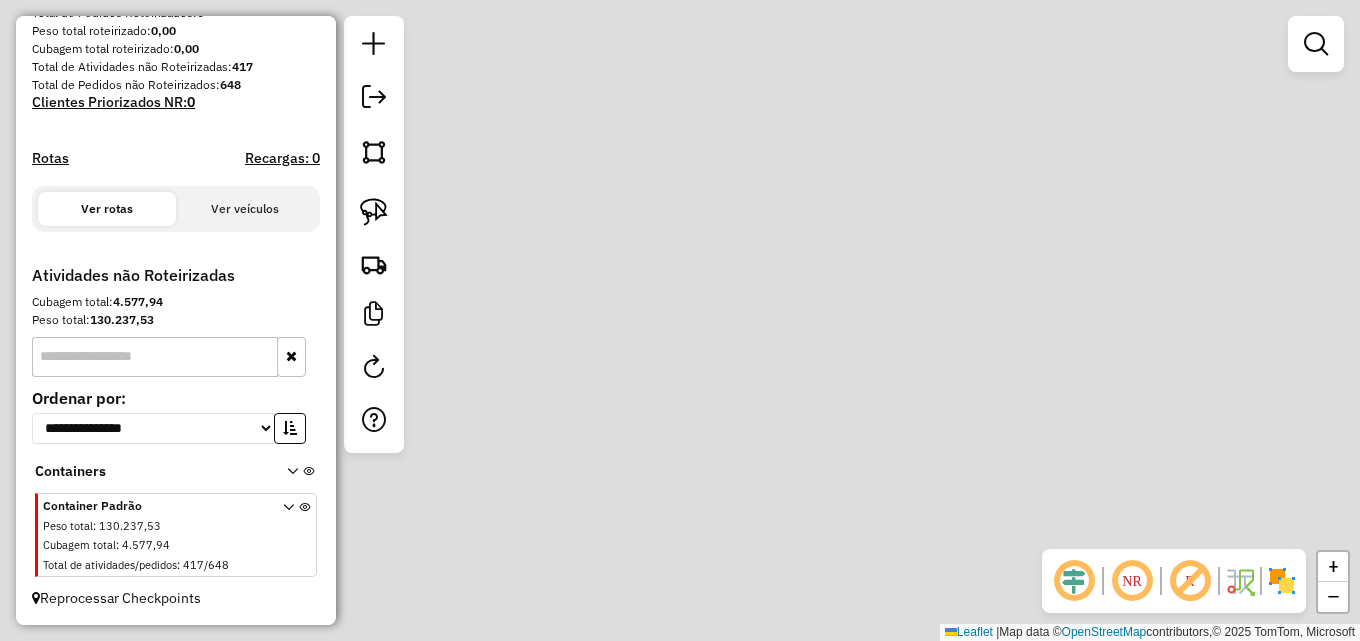 scroll, scrollTop: 343, scrollLeft: 0, axis: vertical 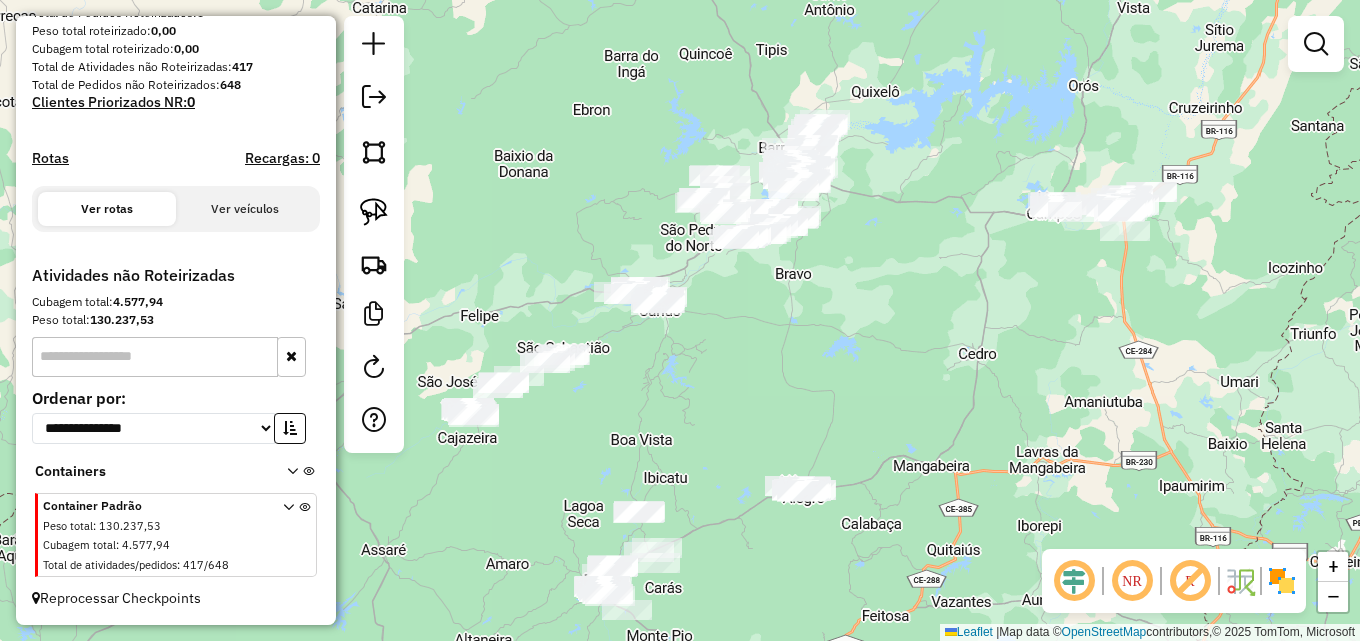 drag, startPoint x: 815, startPoint y: 366, endPoint x: 919, endPoint y: 126, distance: 261.5645 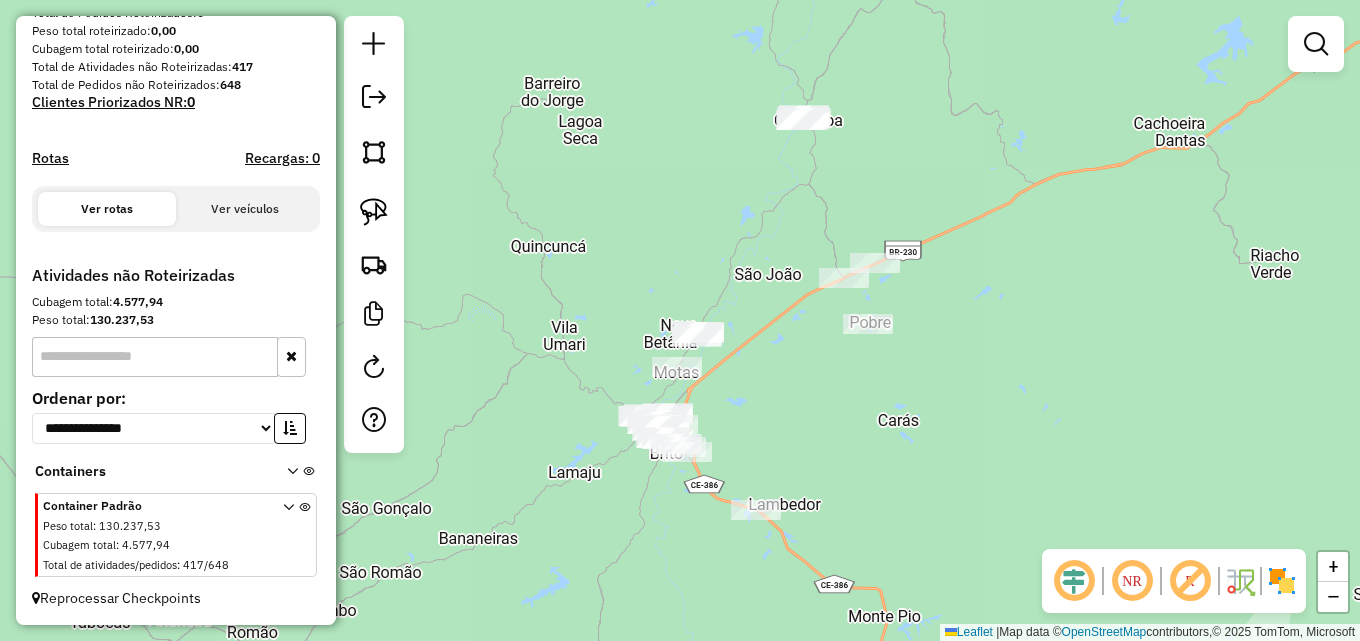 drag, startPoint x: 786, startPoint y: 335, endPoint x: 875, endPoint y: 469, distance: 160.8633 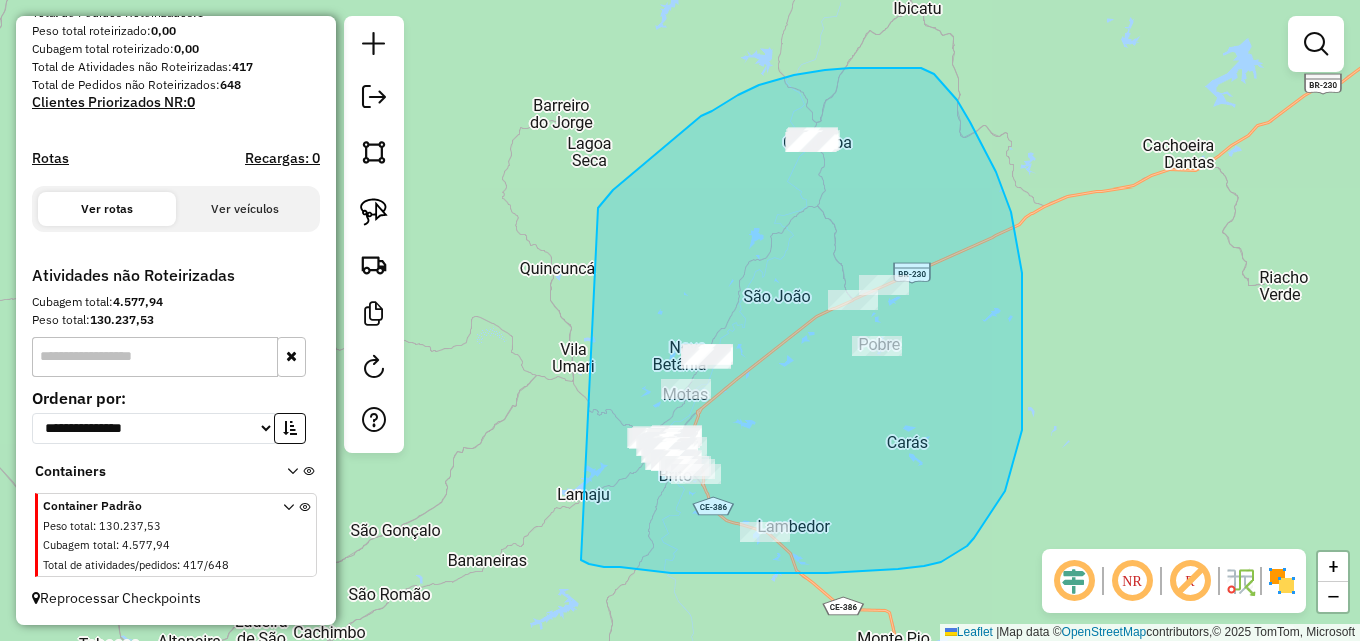 drag, startPoint x: 701, startPoint y: 116, endPoint x: 579, endPoint y: 559, distance: 459.4921 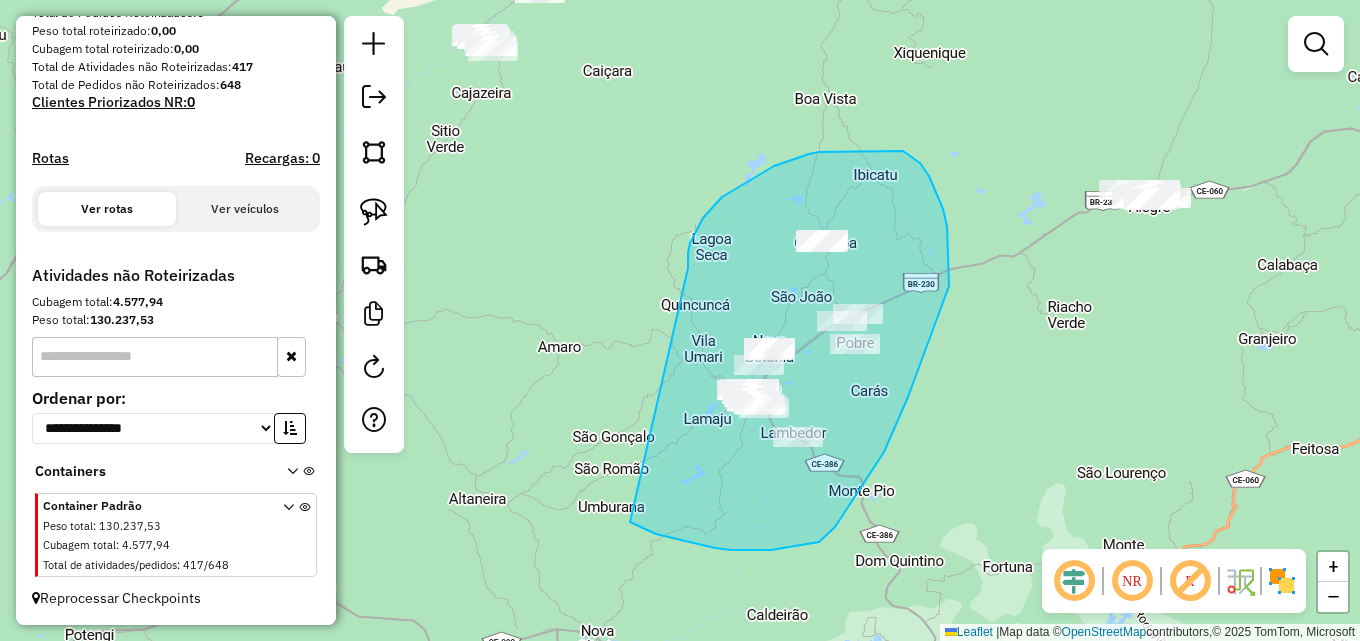 drag, startPoint x: 688, startPoint y: 253, endPoint x: 628, endPoint y: 521, distance: 274.6343 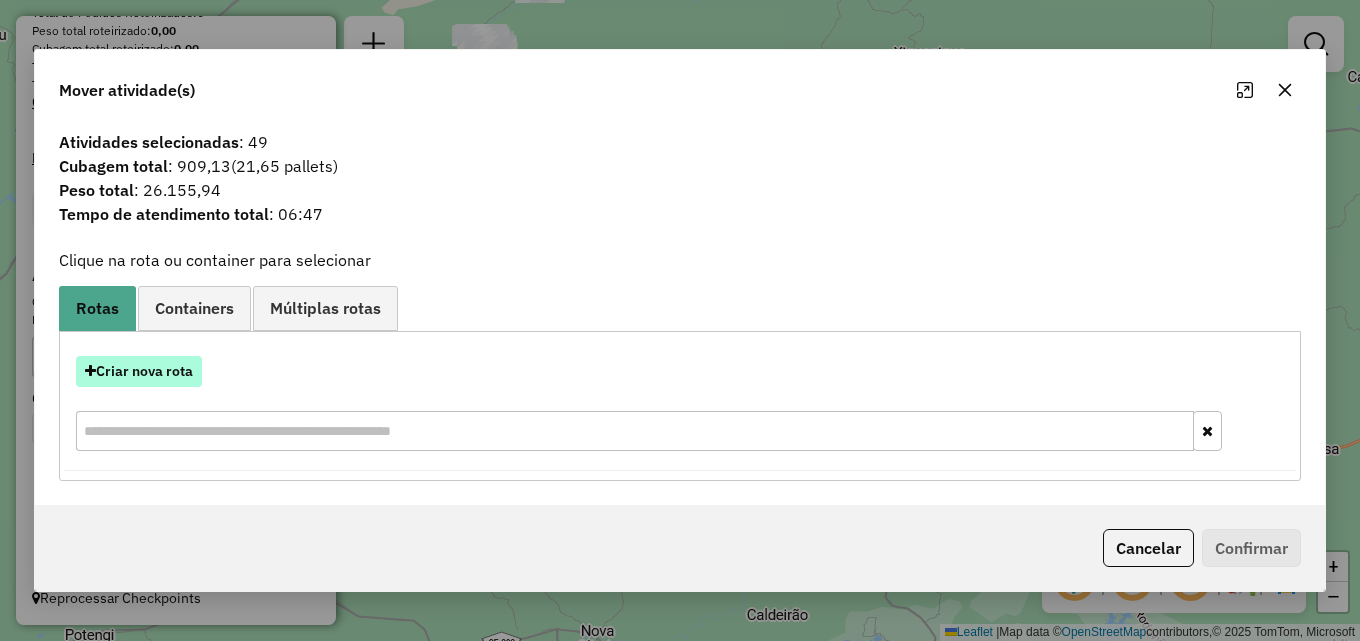 click on "Criar nova rota" at bounding box center (139, 371) 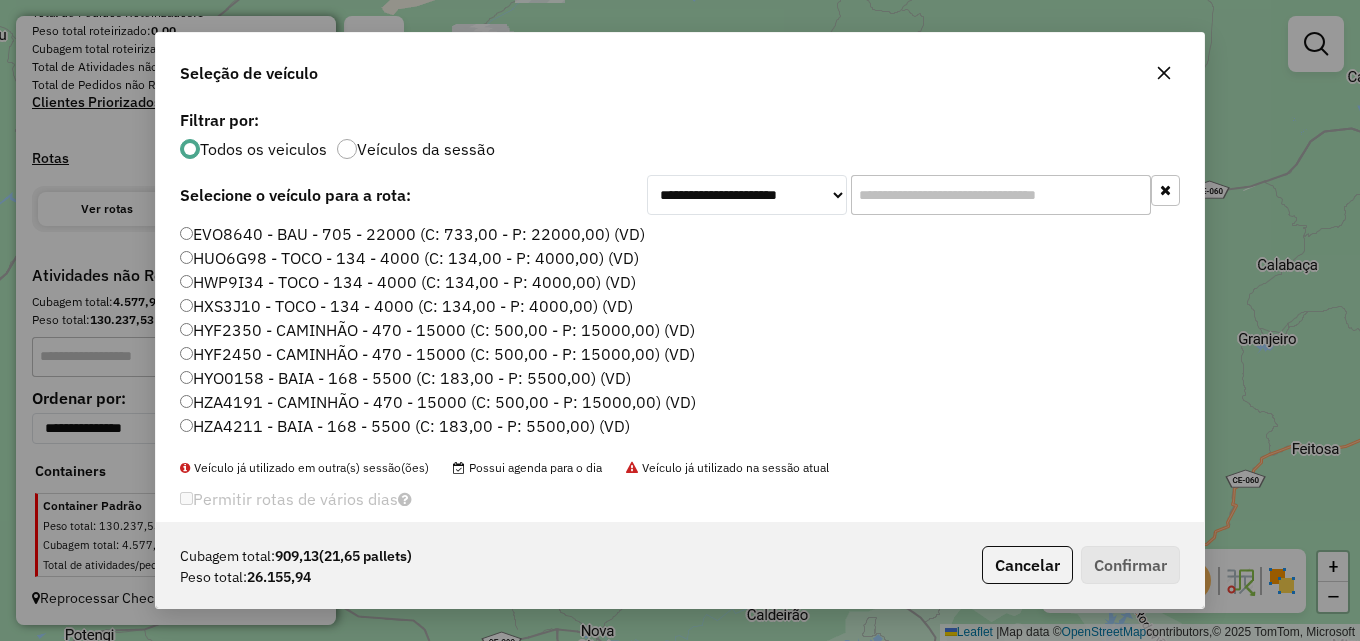 scroll, scrollTop: 11, scrollLeft: 6, axis: both 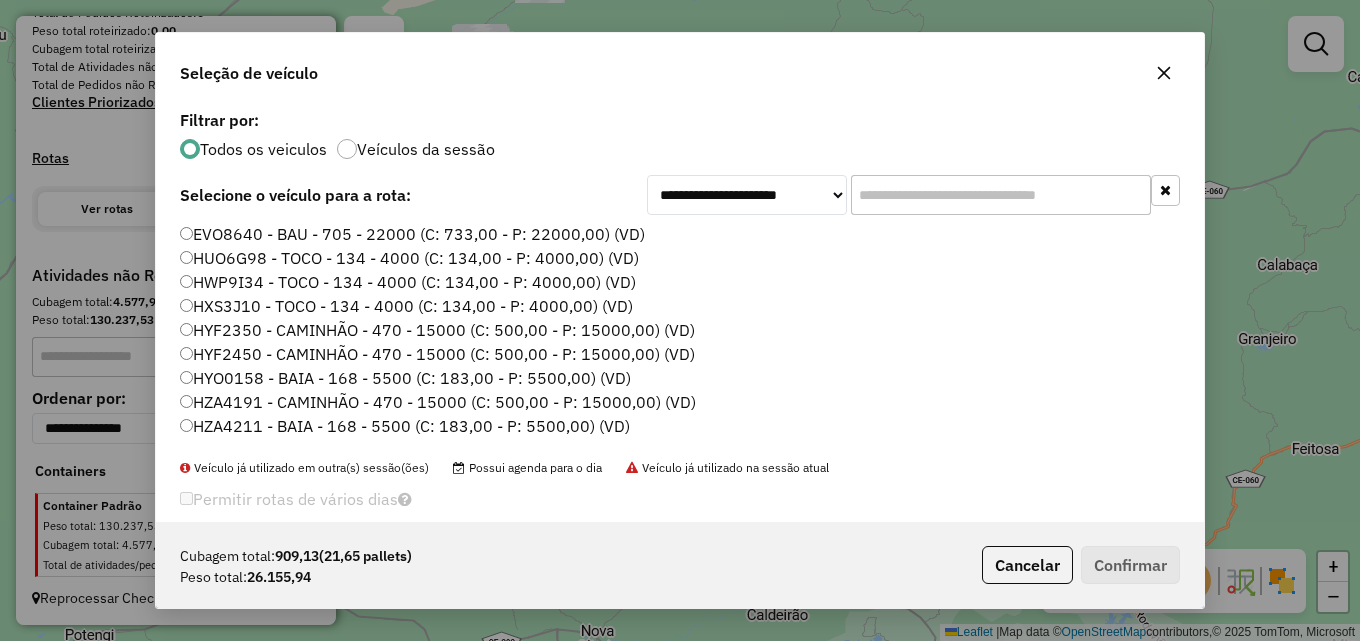 drag, startPoint x: 935, startPoint y: 202, endPoint x: 888, endPoint y: 207, distance: 47.26521 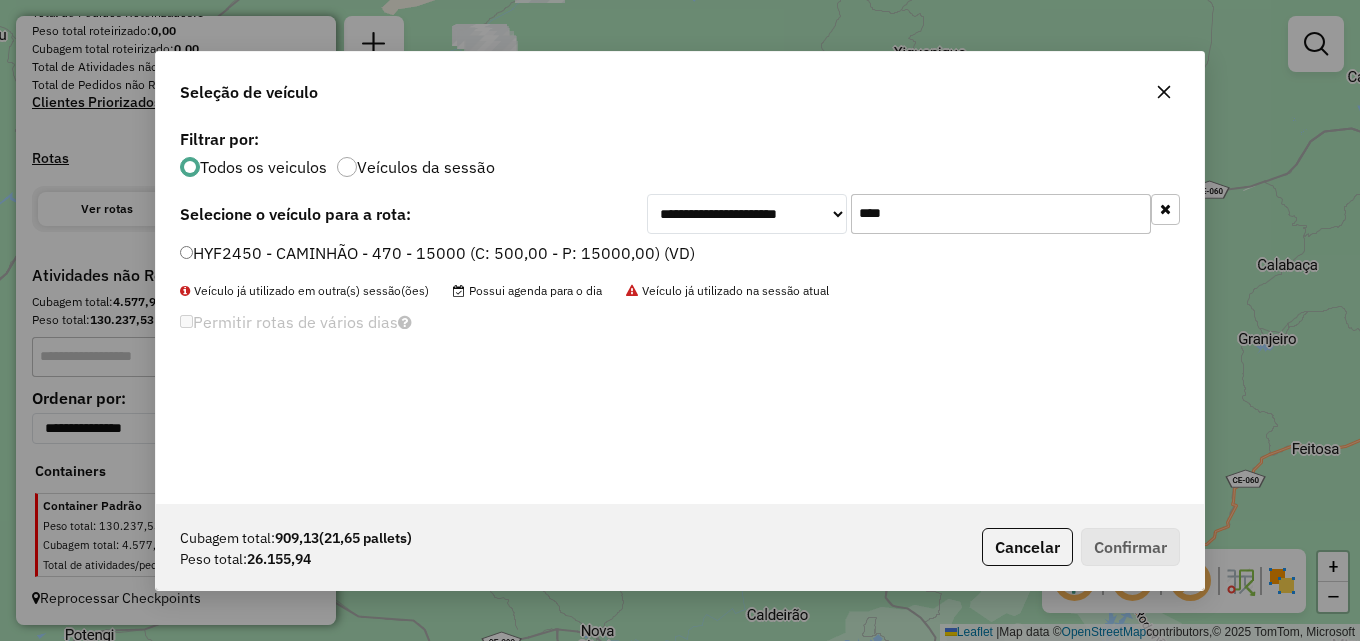 type on "****" 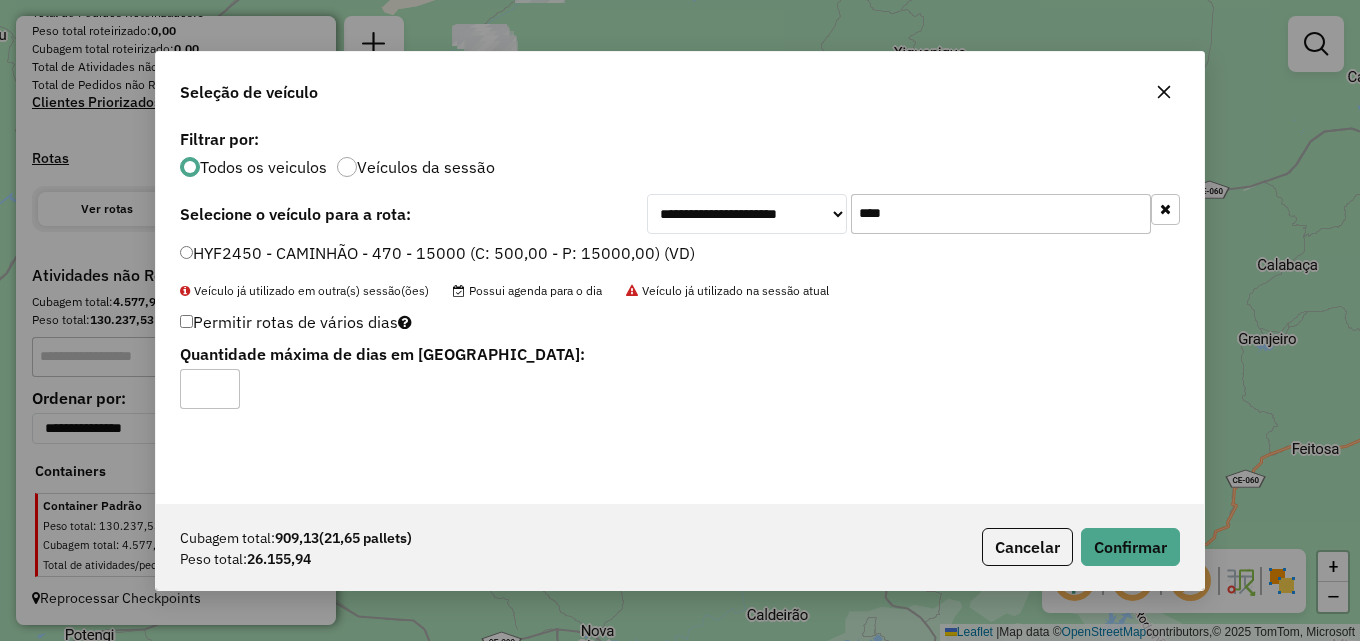 type on "*" 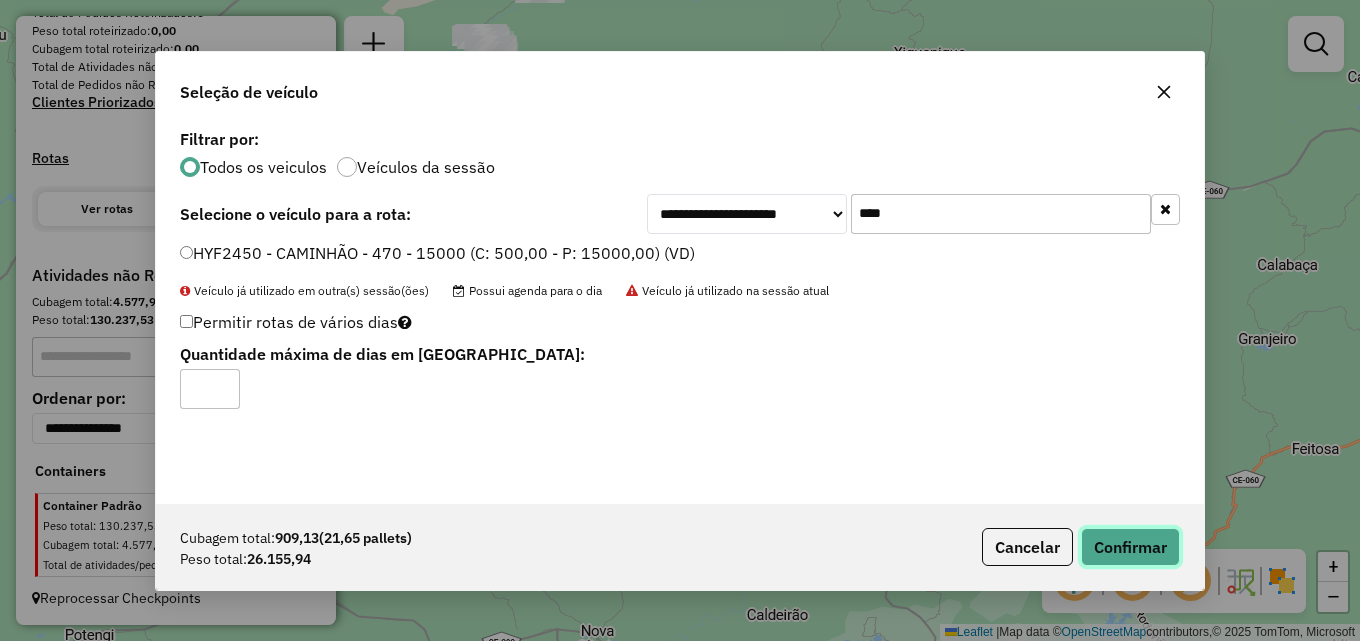 click on "Confirmar" 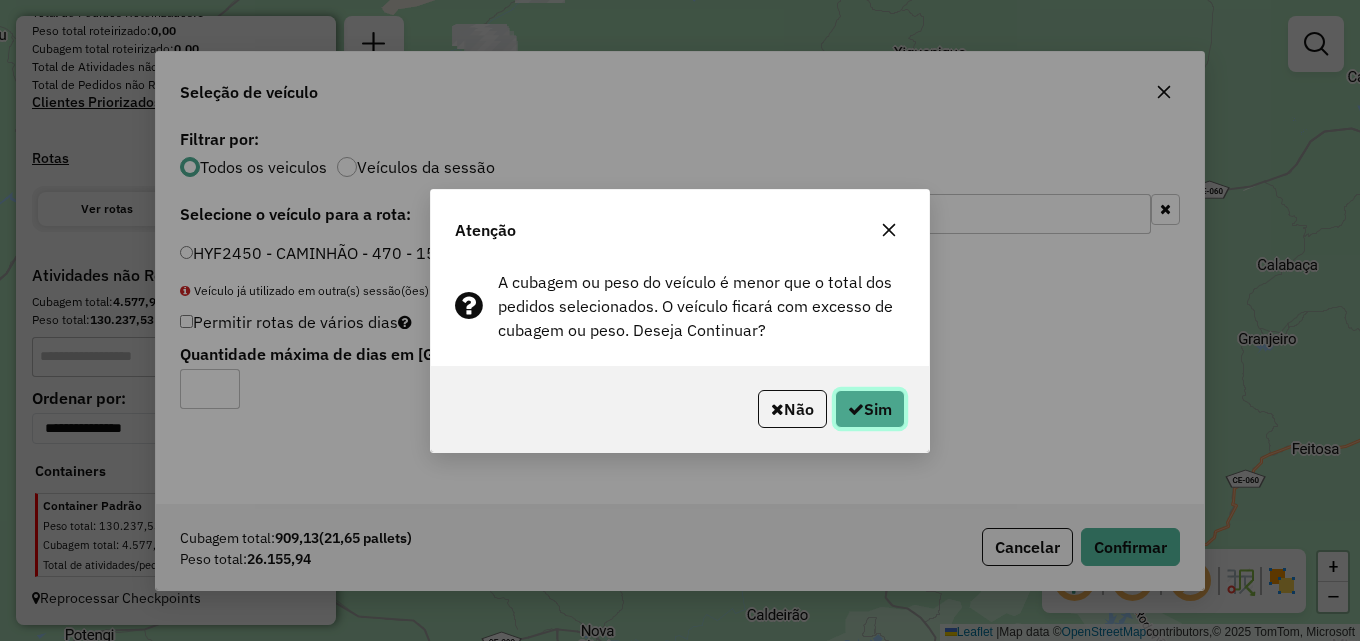 click on "Sim" 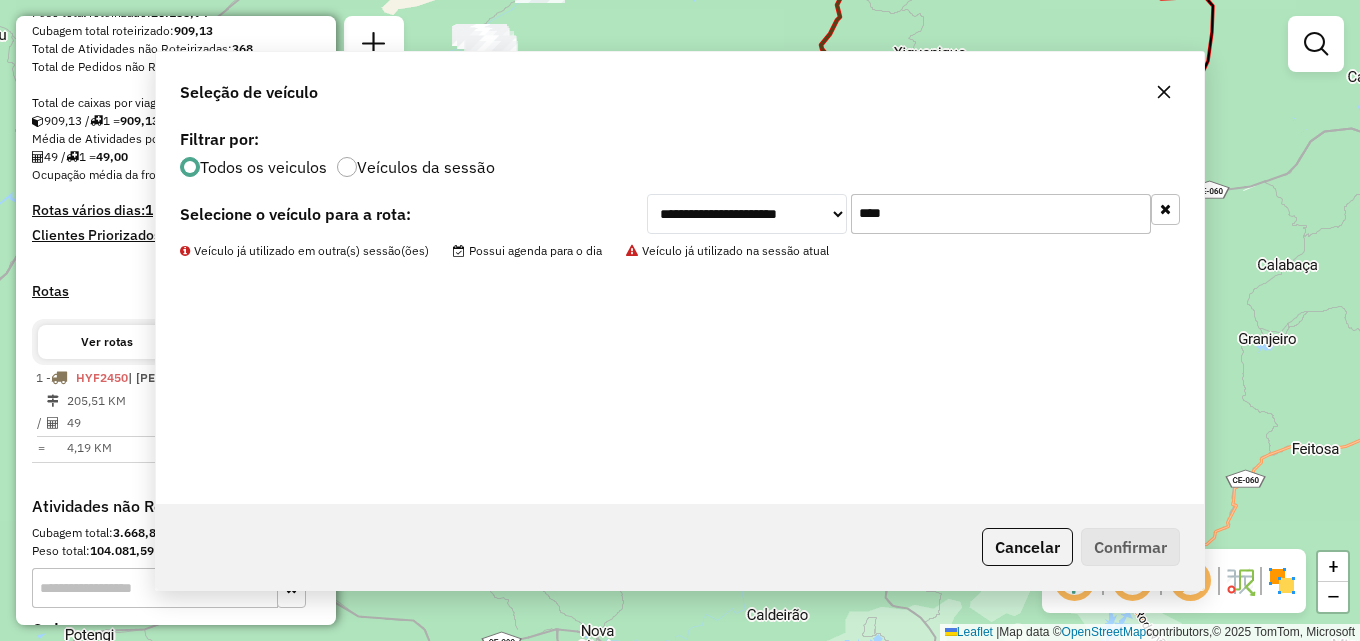 scroll, scrollTop: 593, scrollLeft: 0, axis: vertical 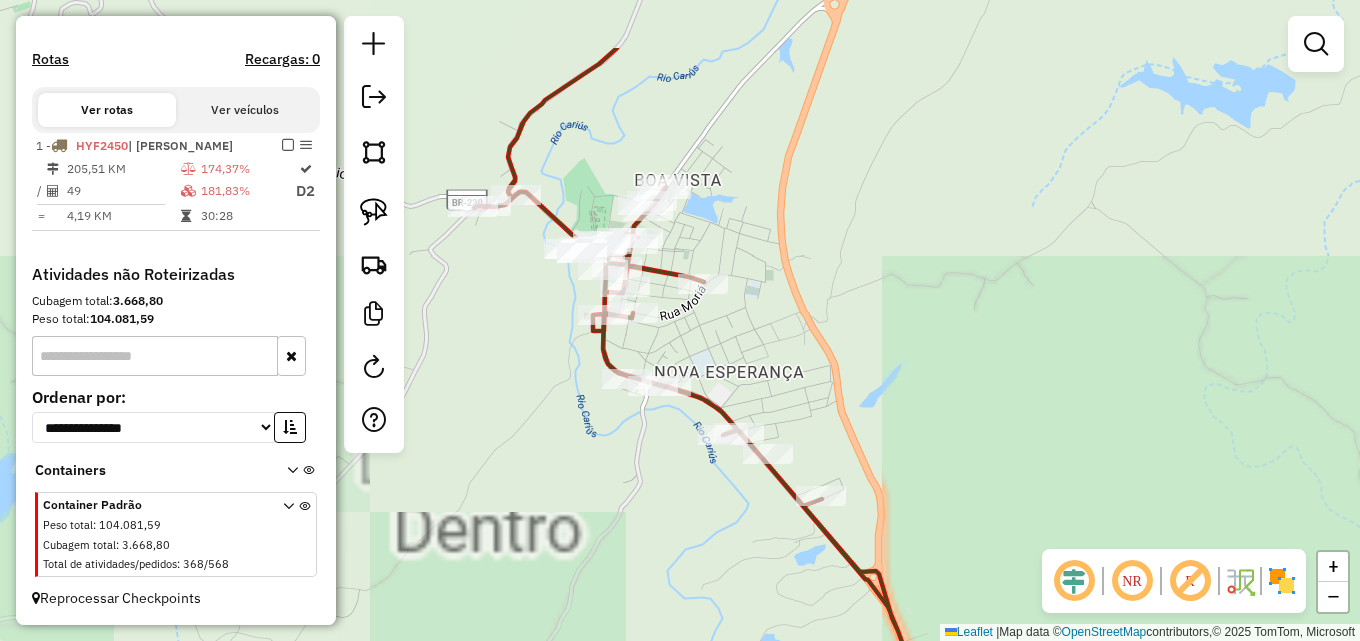 drag, startPoint x: 608, startPoint y: 363, endPoint x: 610, endPoint y: 431, distance: 68.0294 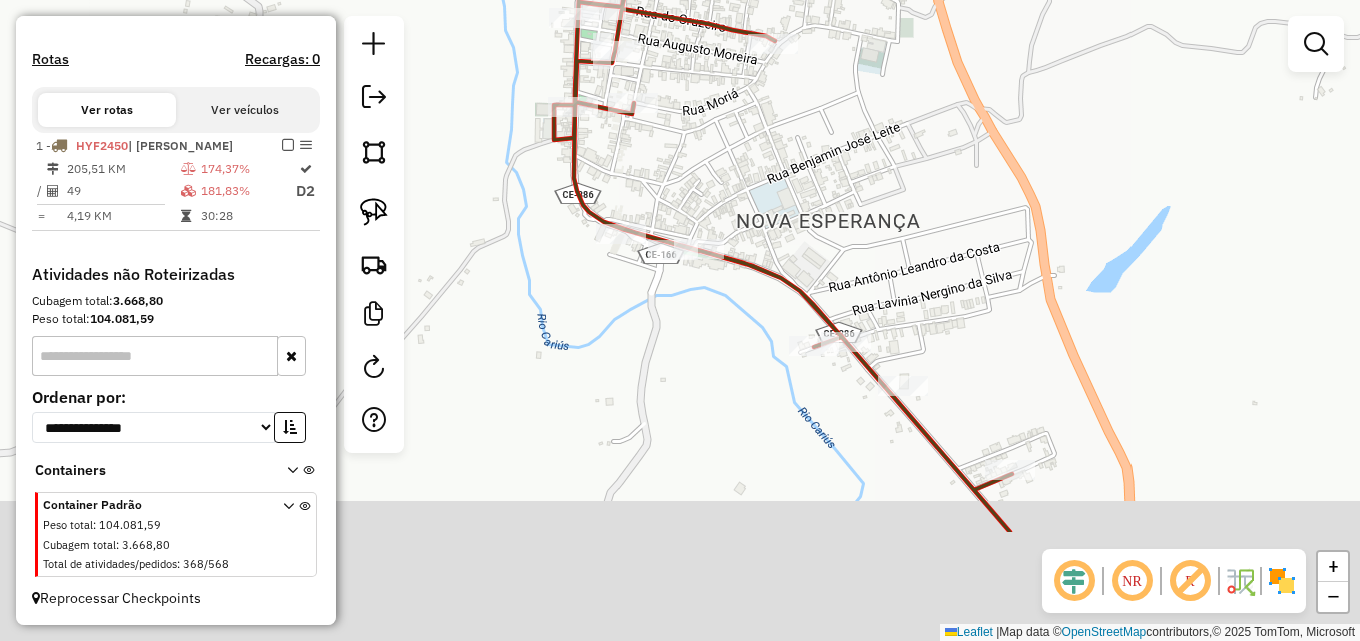 drag, startPoint x: 489, startPoint y: 255, endPoint x: 453, endPoint y: 155, distance: 106.28264 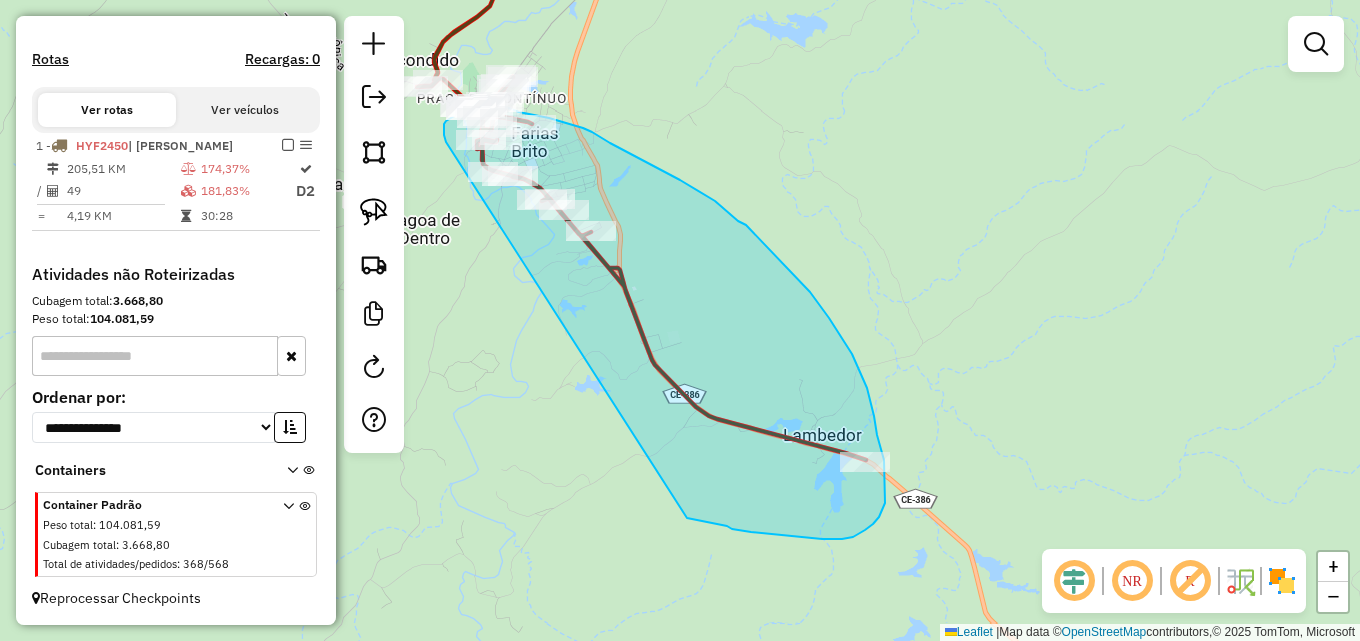 drag, startPoint x: 445, startPoint y: 136, endPoint x: 687, endPoint y: 518, distance: 452.2035 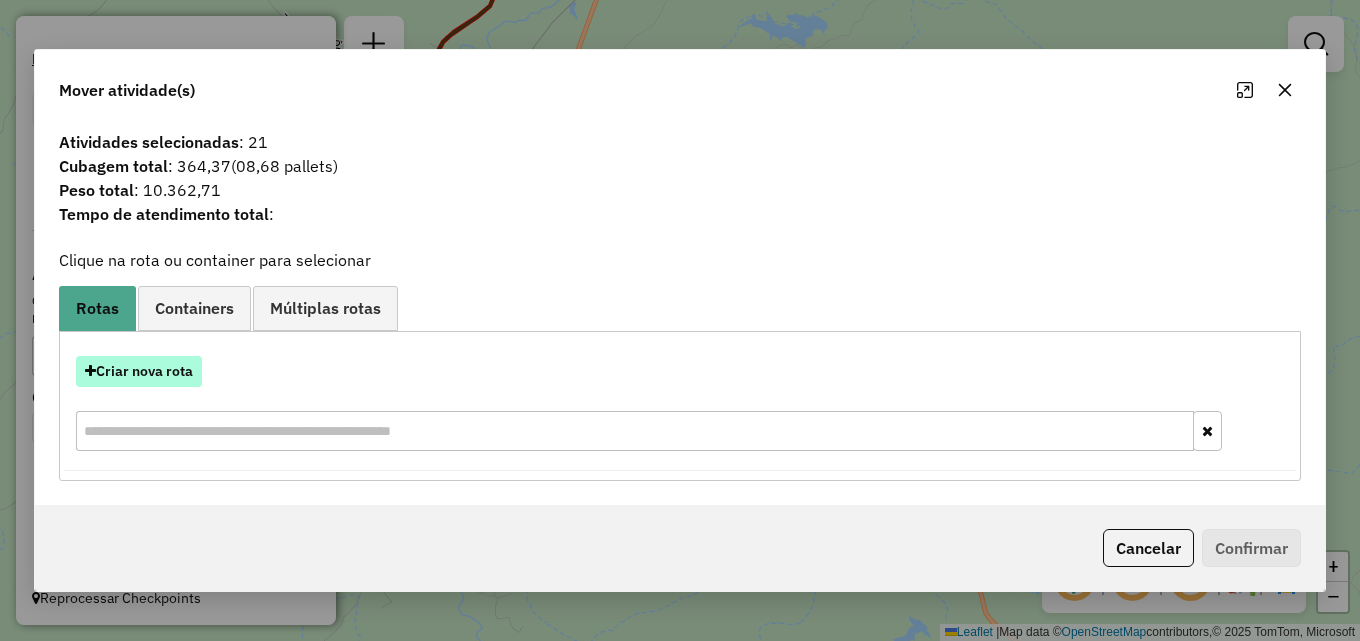 click on "Criar nova rota" at bounding box center [139, 371] 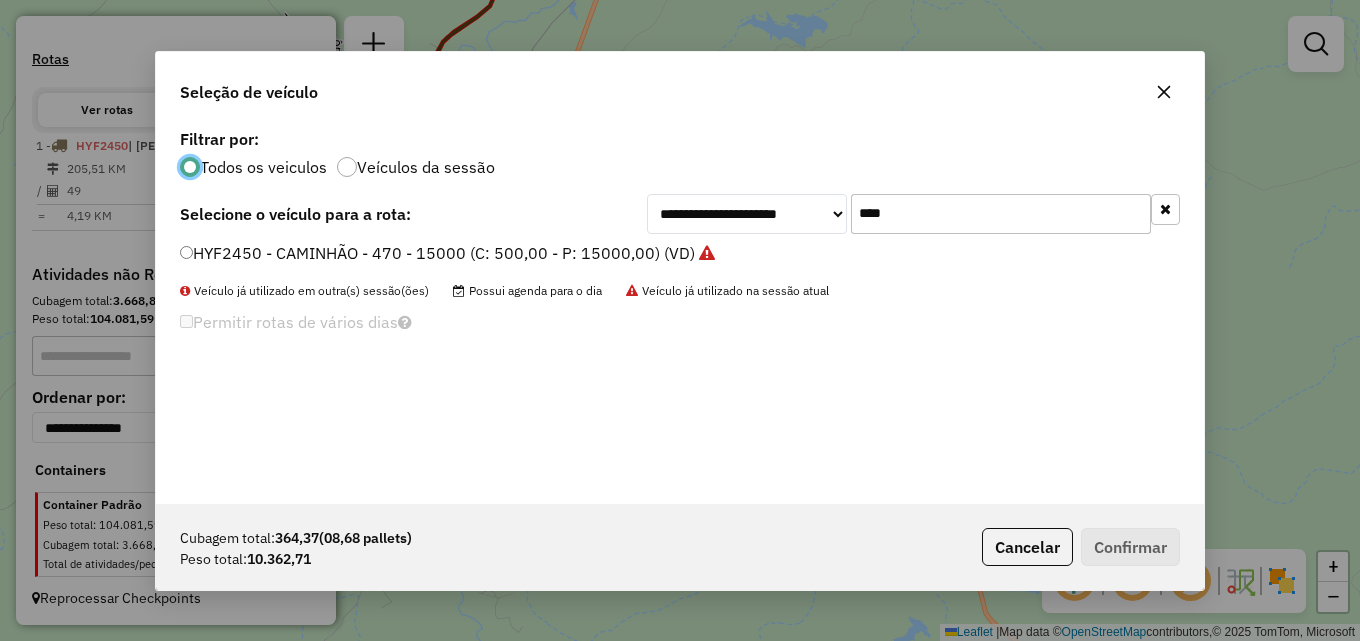 scroll, scrollTop: 11, scrollLeft: 6, axis: both 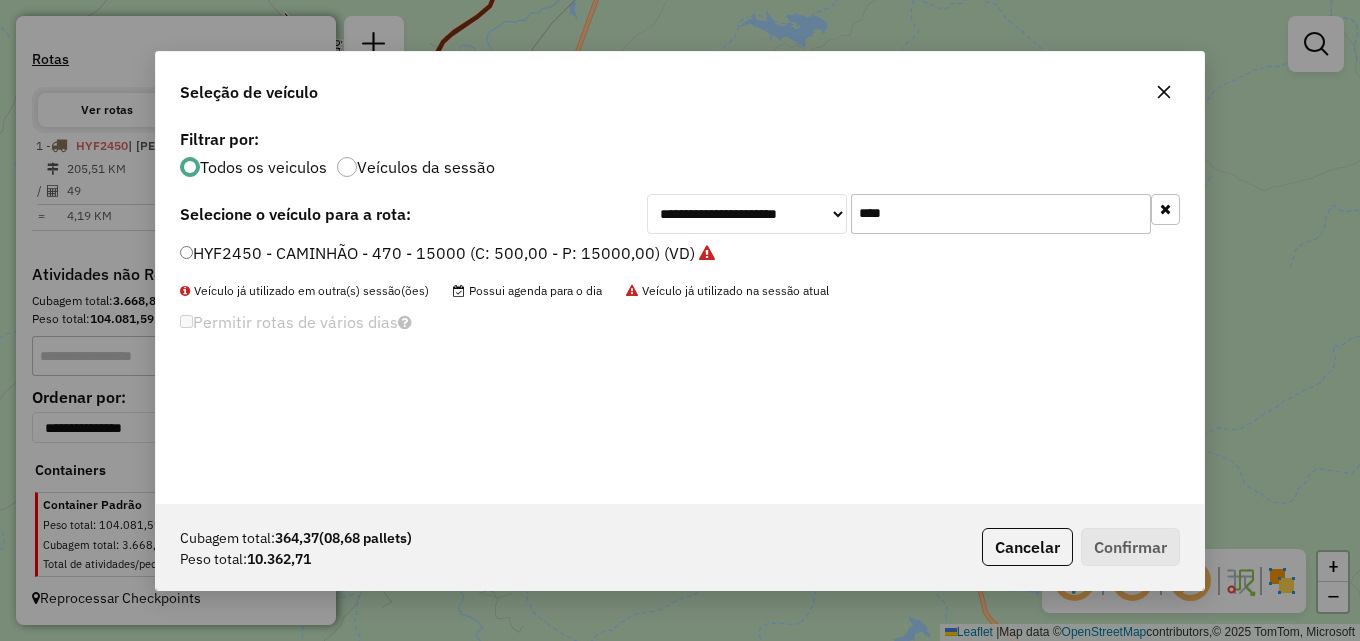 drag, startPoint x: 912, startPoint y: 210, endPoint x: 507, endPoint y: 251, distance: 407.07 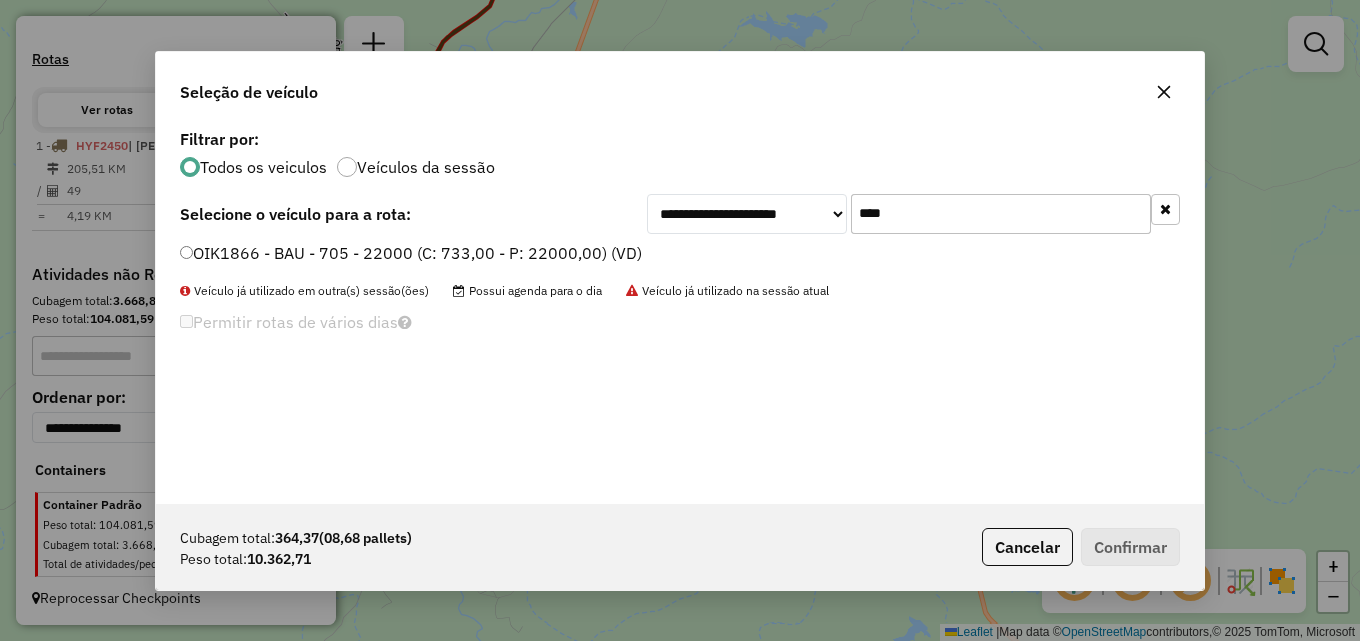 type on "****" 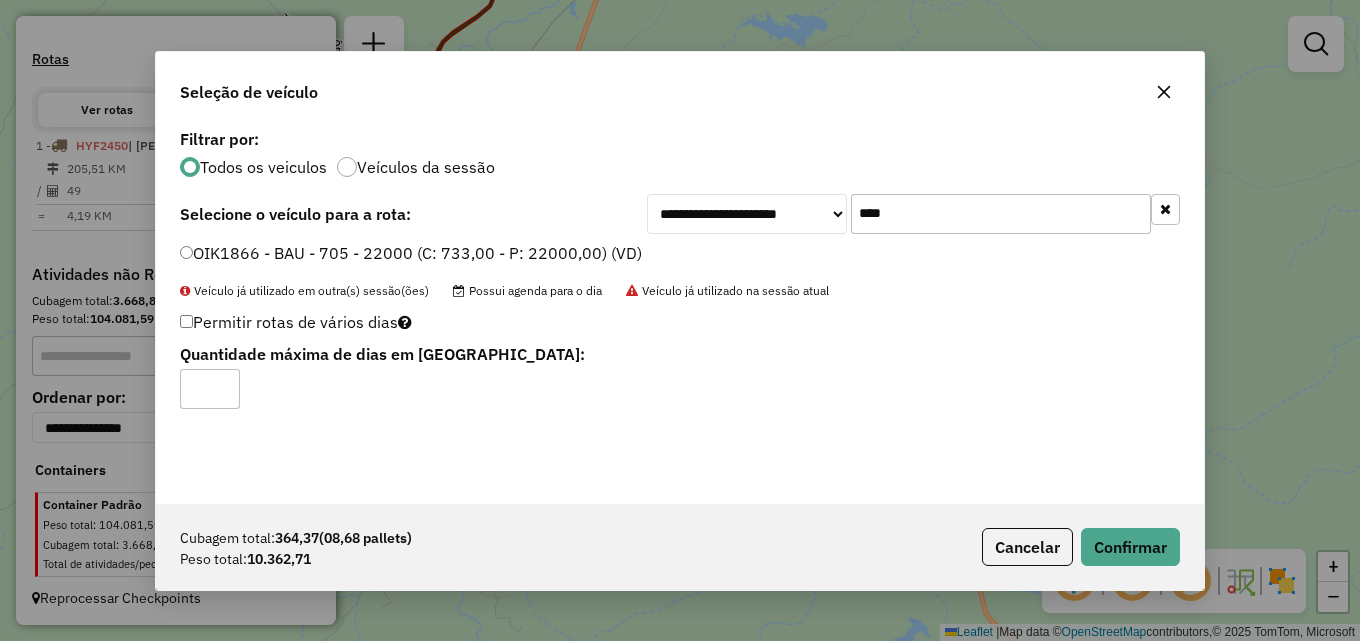 type on "*" 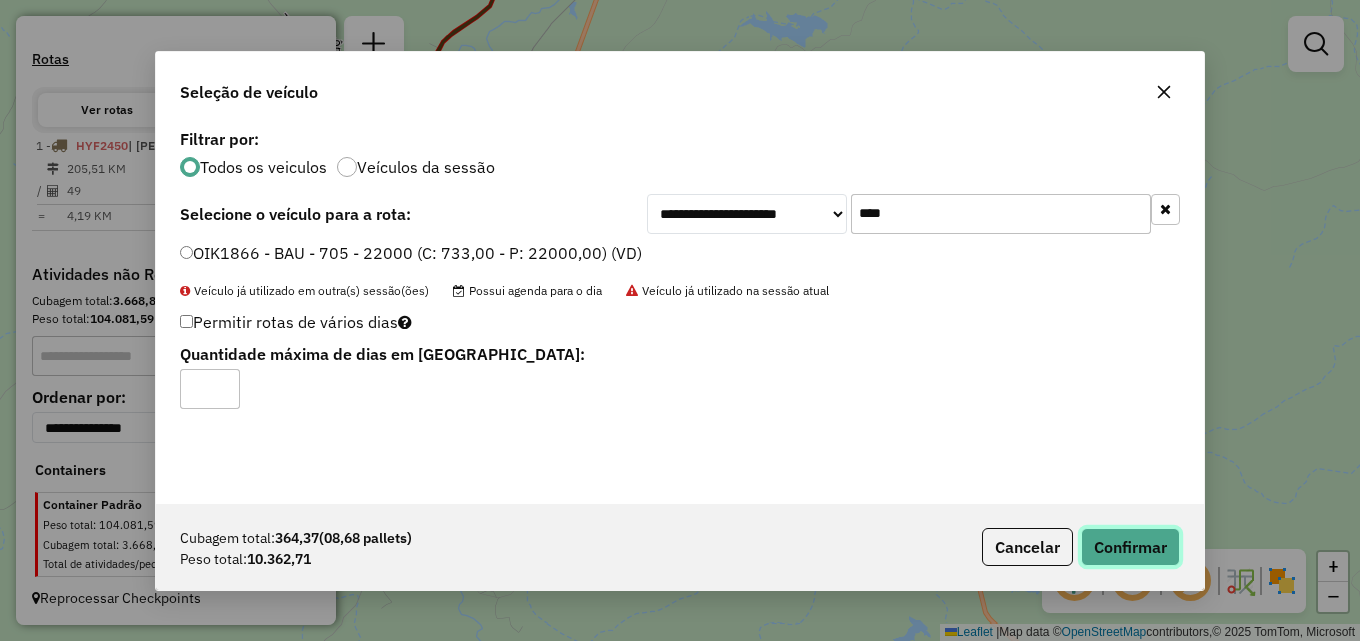 click on "Confirmar" 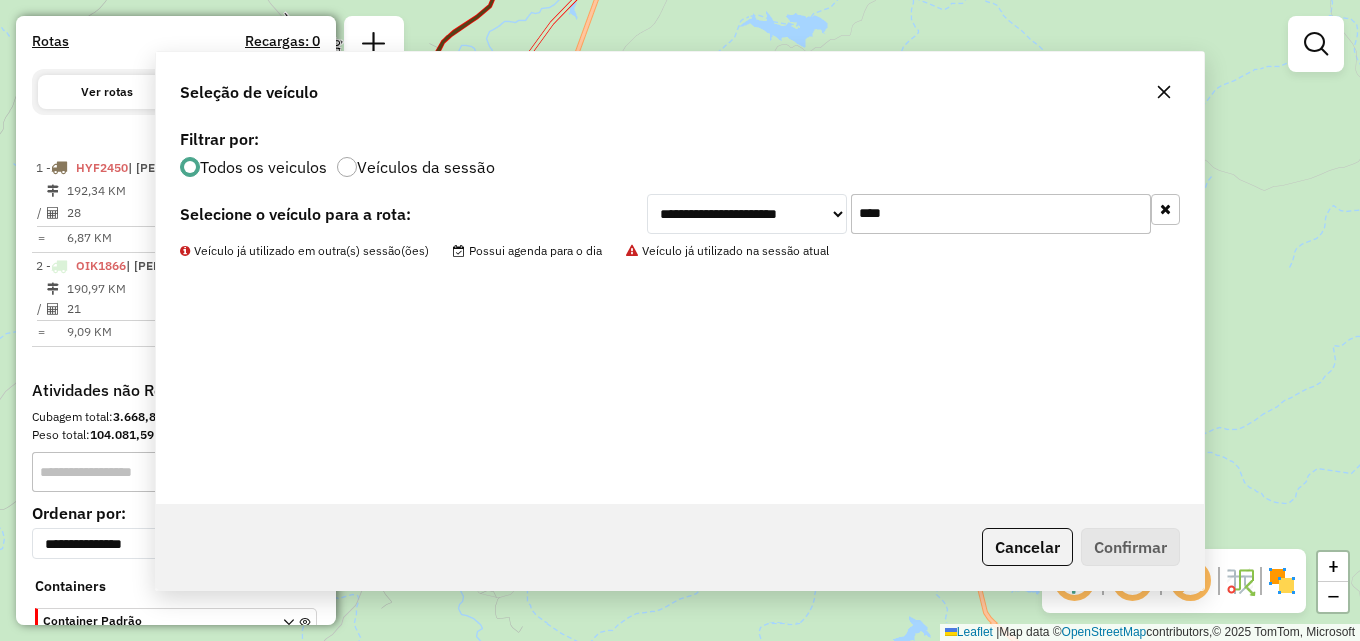 scroll, scrollTop: 727, scrollLeft: 0, axis: vertical 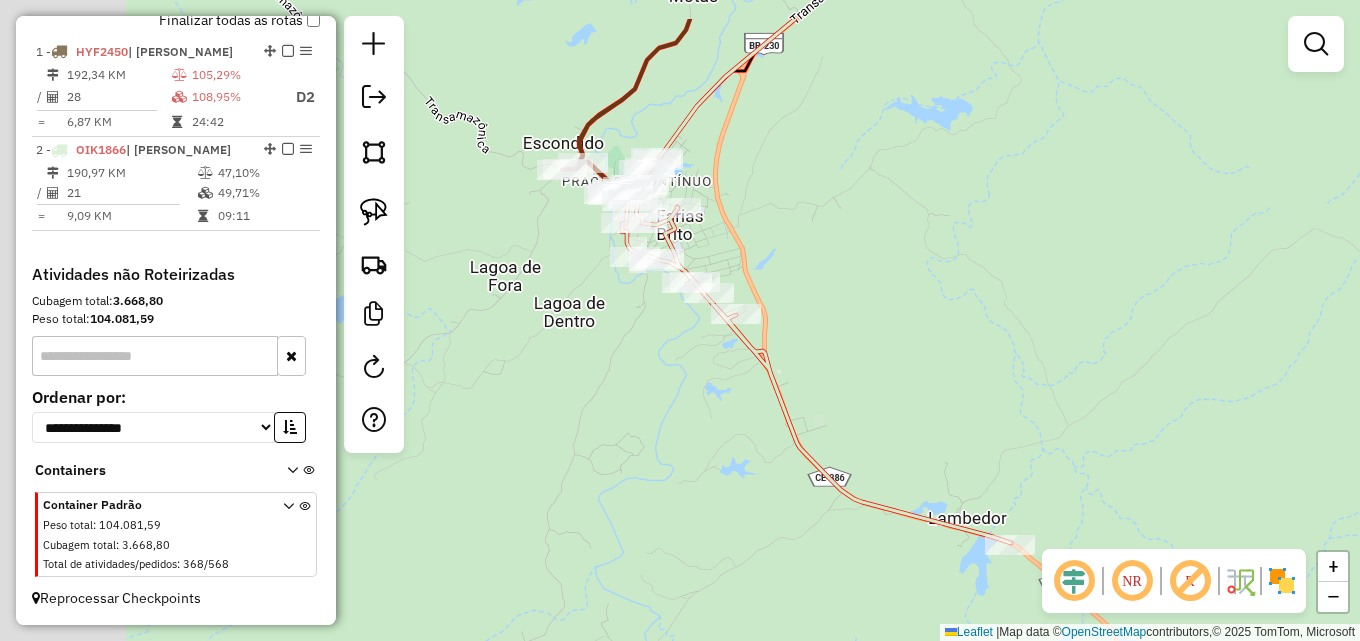 drag, startPoint x: 587, startPoint y: 328, endPoint x: 710, endPoint y: 400, distance: 142.52368 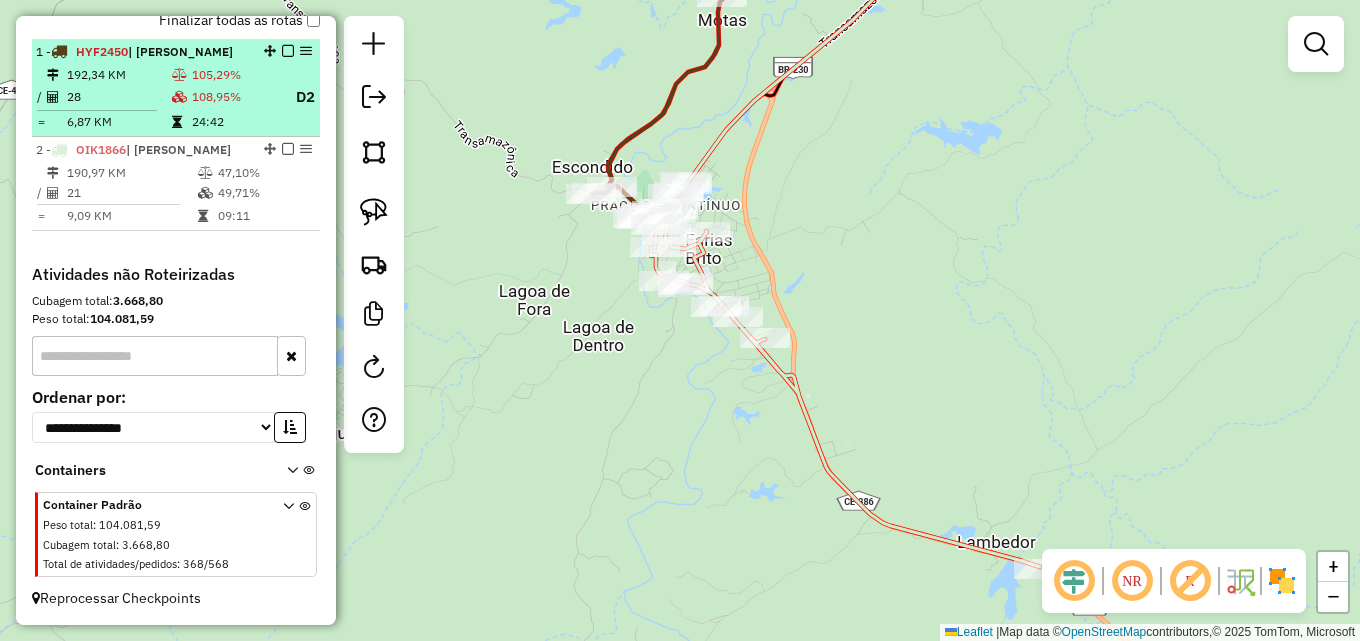 click on "108,95%" at bounding box center [235, 97] 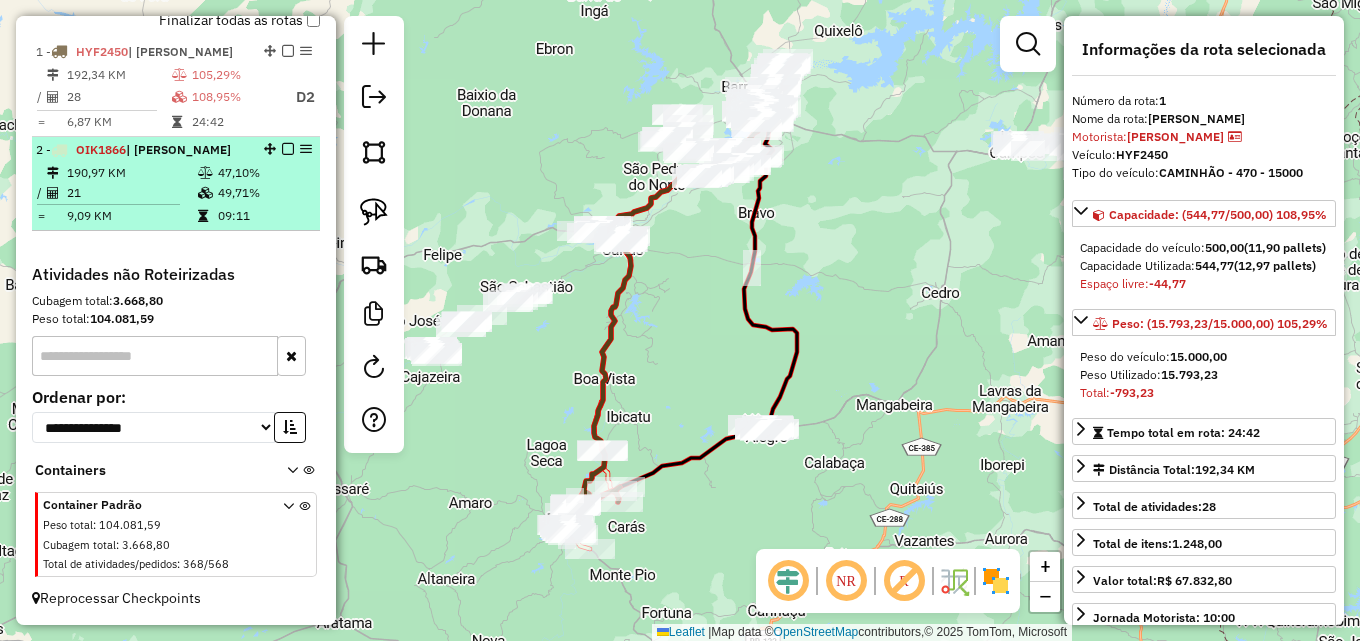 click on "190,97 KM" at bounding box center (131, 173) 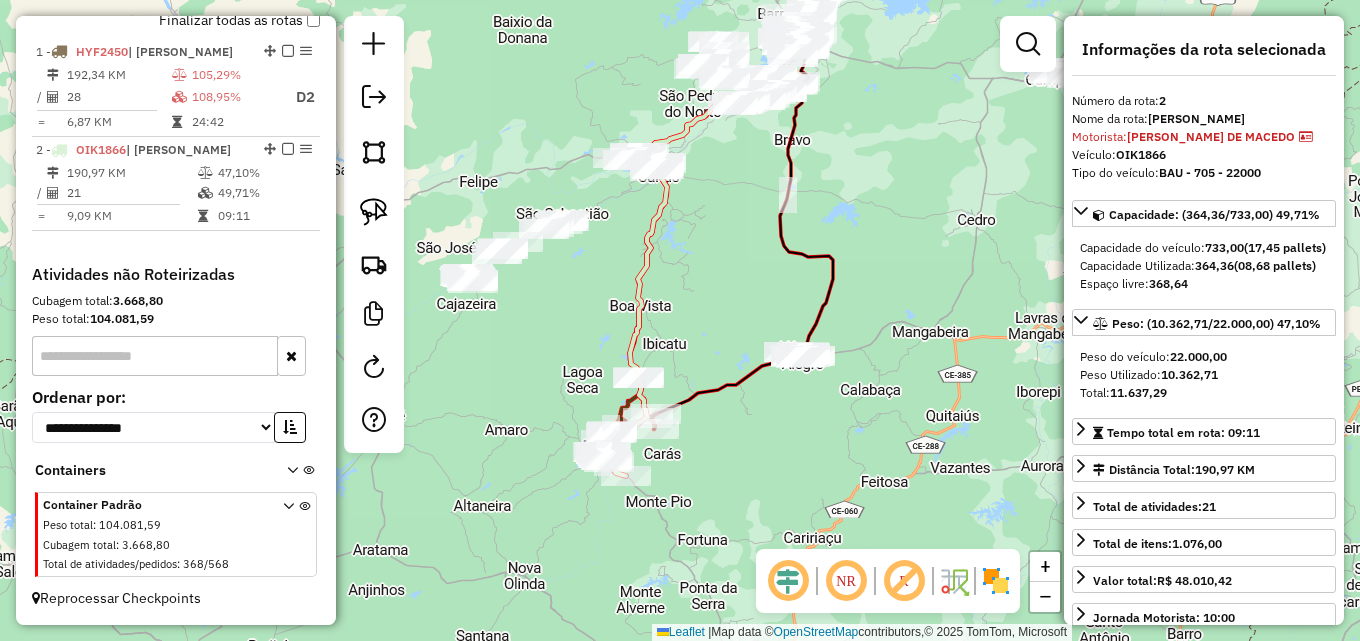 drag, startPoint x: 699, startPoint y: 347, endPoint x: 717, endPoint y: 307, distance: 43.863426 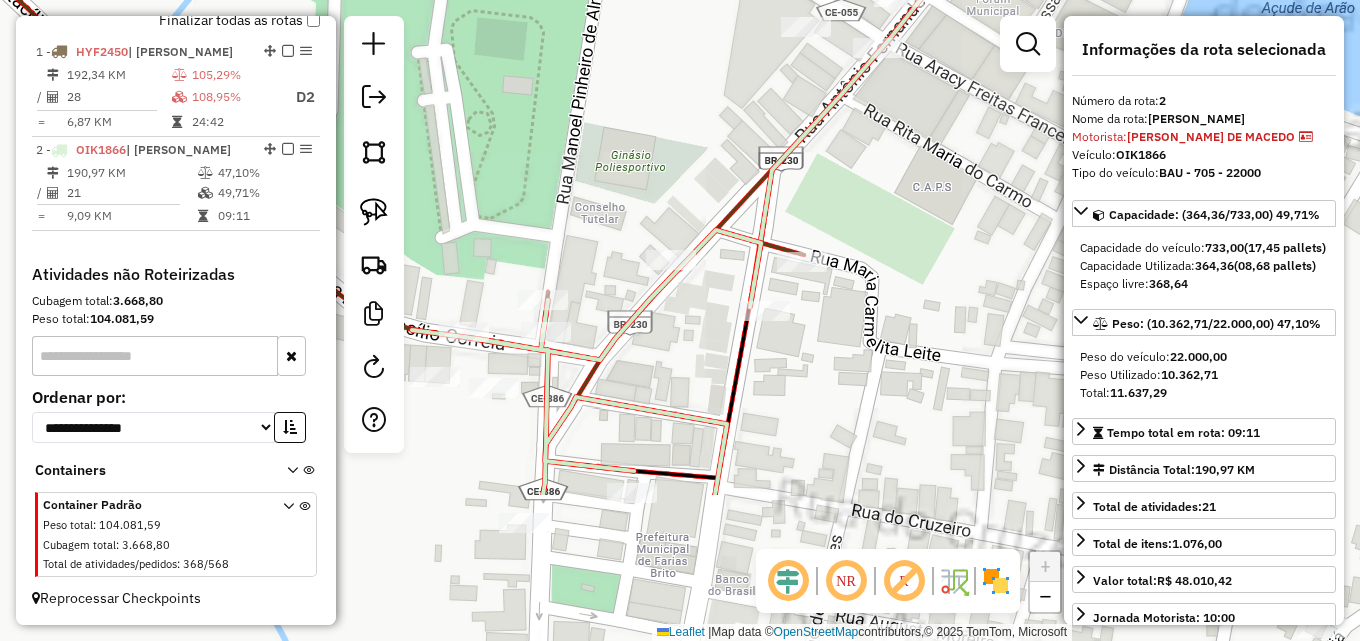 drag, startPoint x: 589, startPoint y: 420, endPoint x: 569, endPoint y: 212, distance: 208.95932 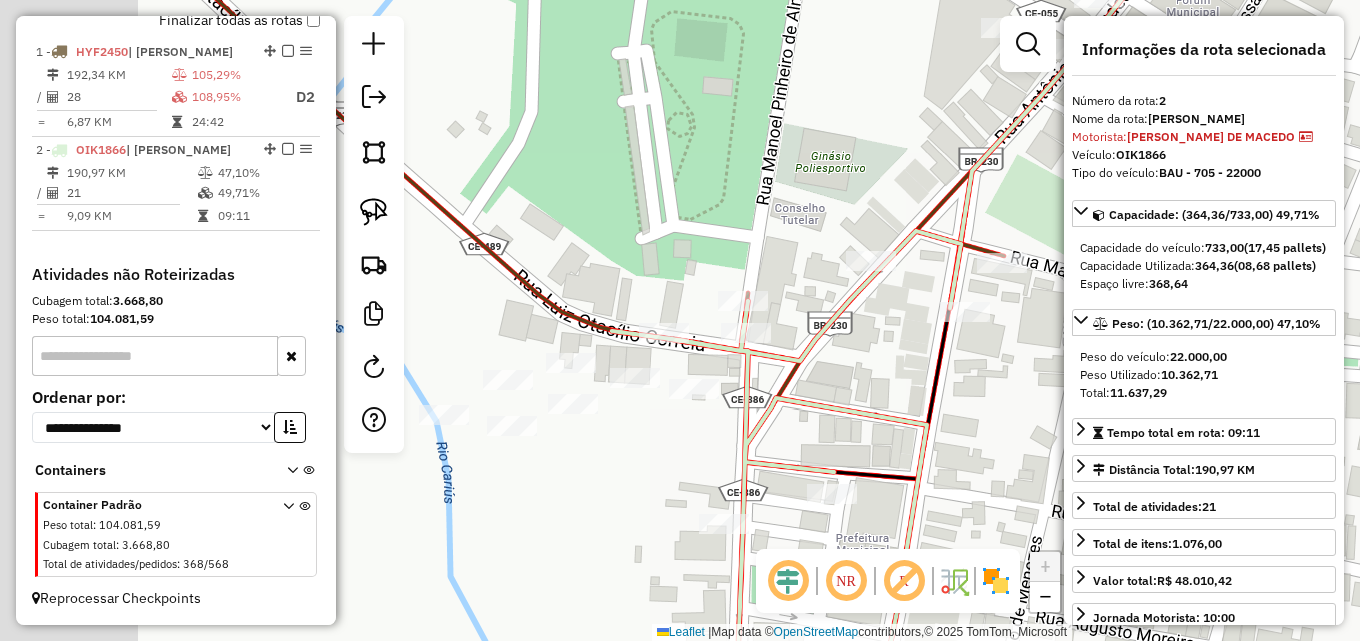 drag, startPoint x: 676, startPoint y: 328, endPoint x: 873, endPoint y: 321, distance: 197.12433 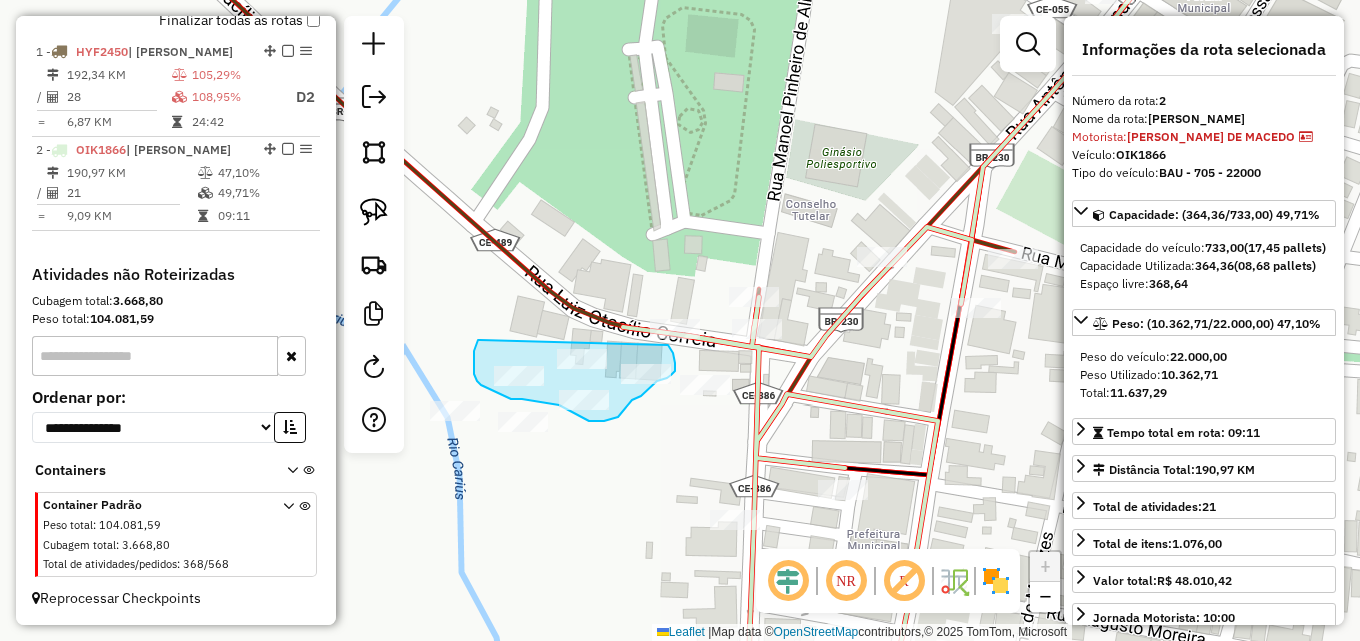 drag, startPoint x: 480, startPoint y: 340, endPoint x: 664, endPoint y: 346, distance: 184.0978 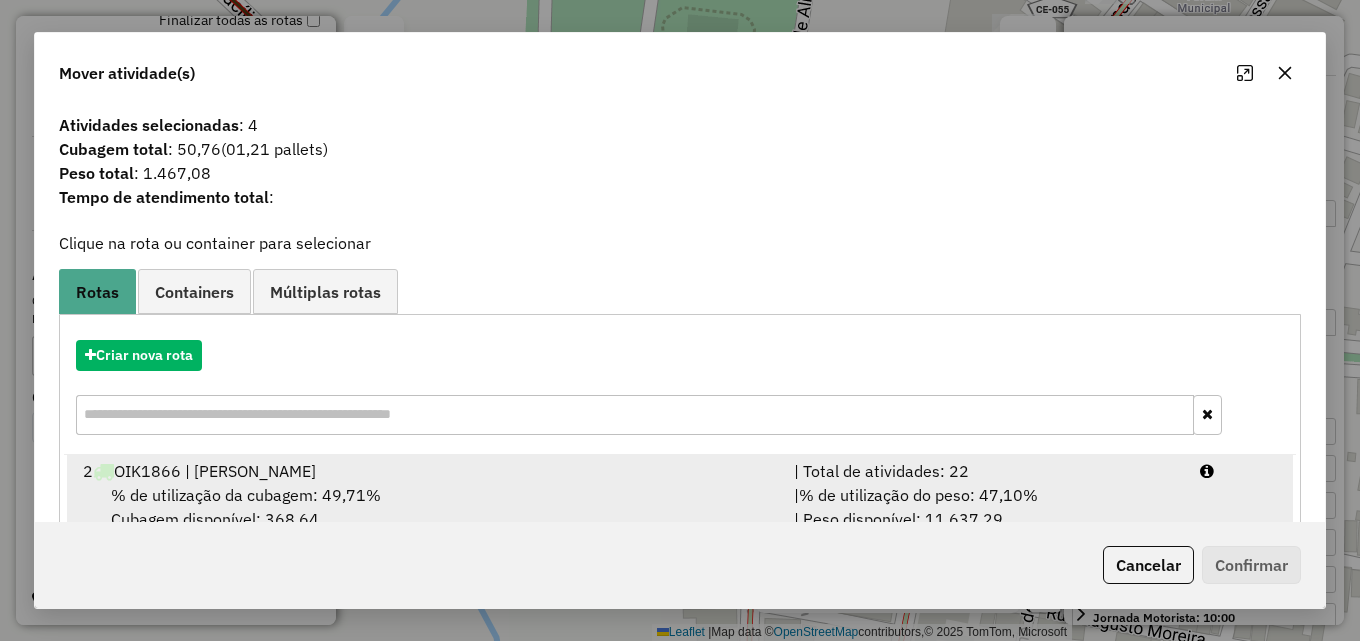 drag, startPoint x: 1169, startPoint y: 487, endPoint x: 1252, endPoint y: 509, distance: 85.86617 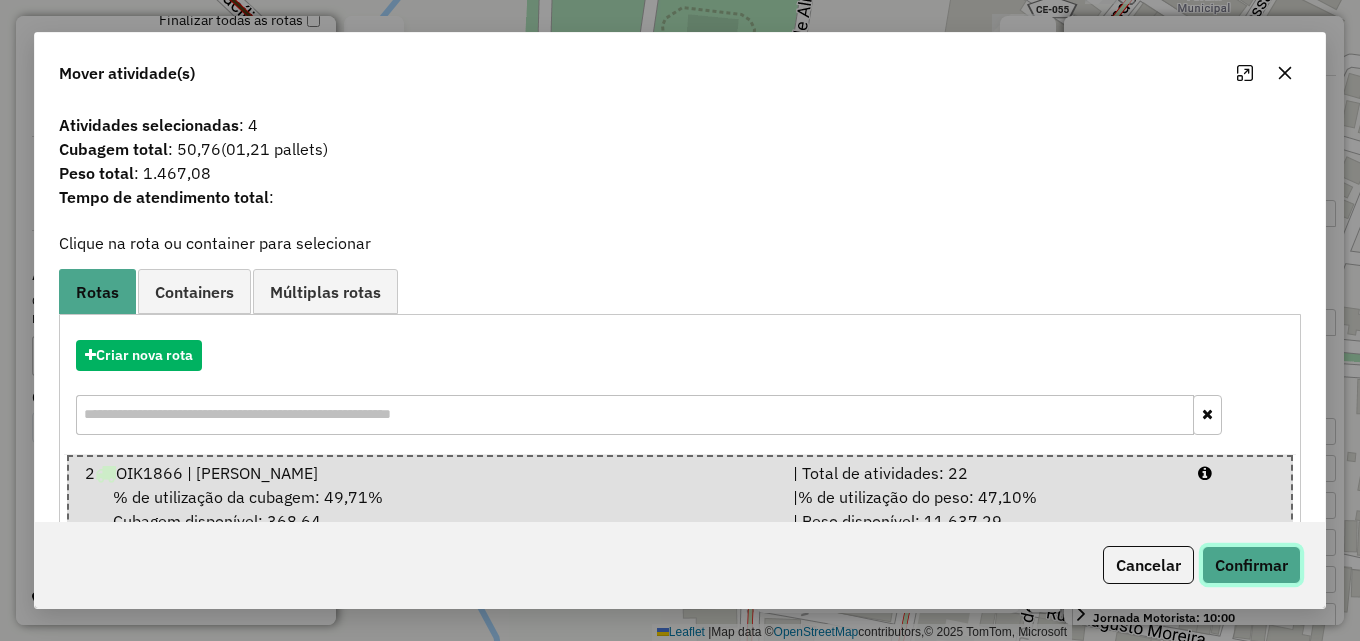 click on "Confirmar" 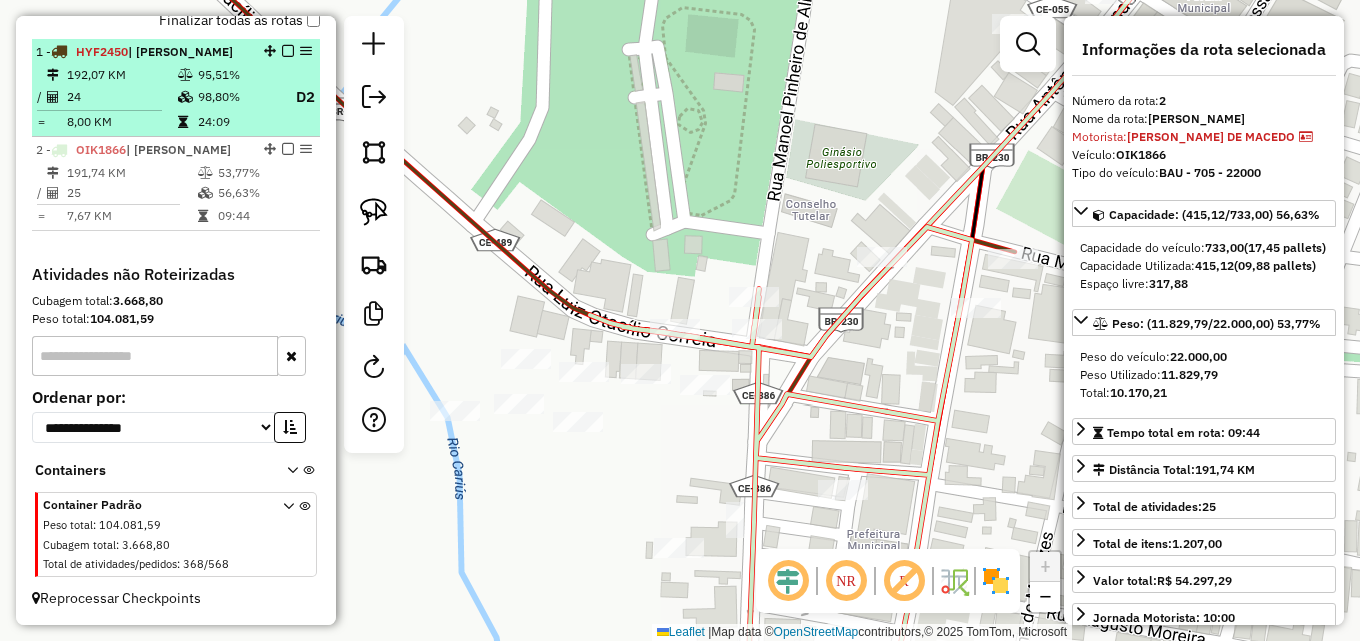 click on "192,07 KM" at bounding box center [121, 75] 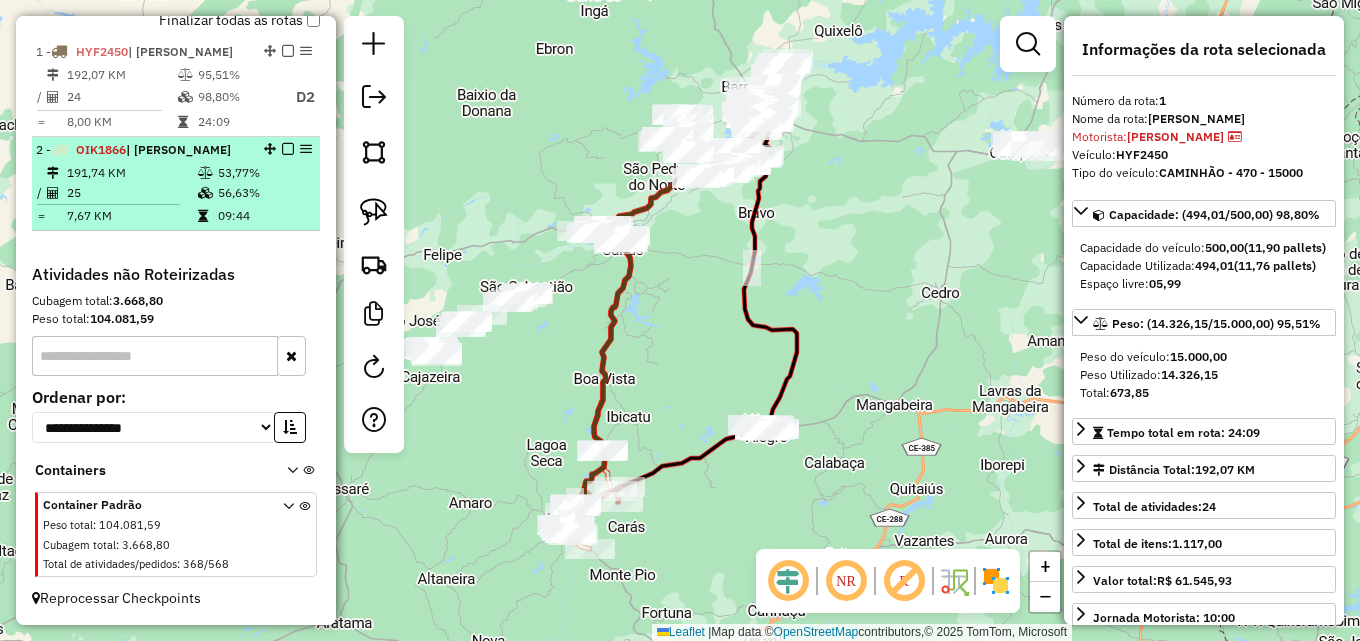 click on "191,74 KM" at bounding box center [131, 173] 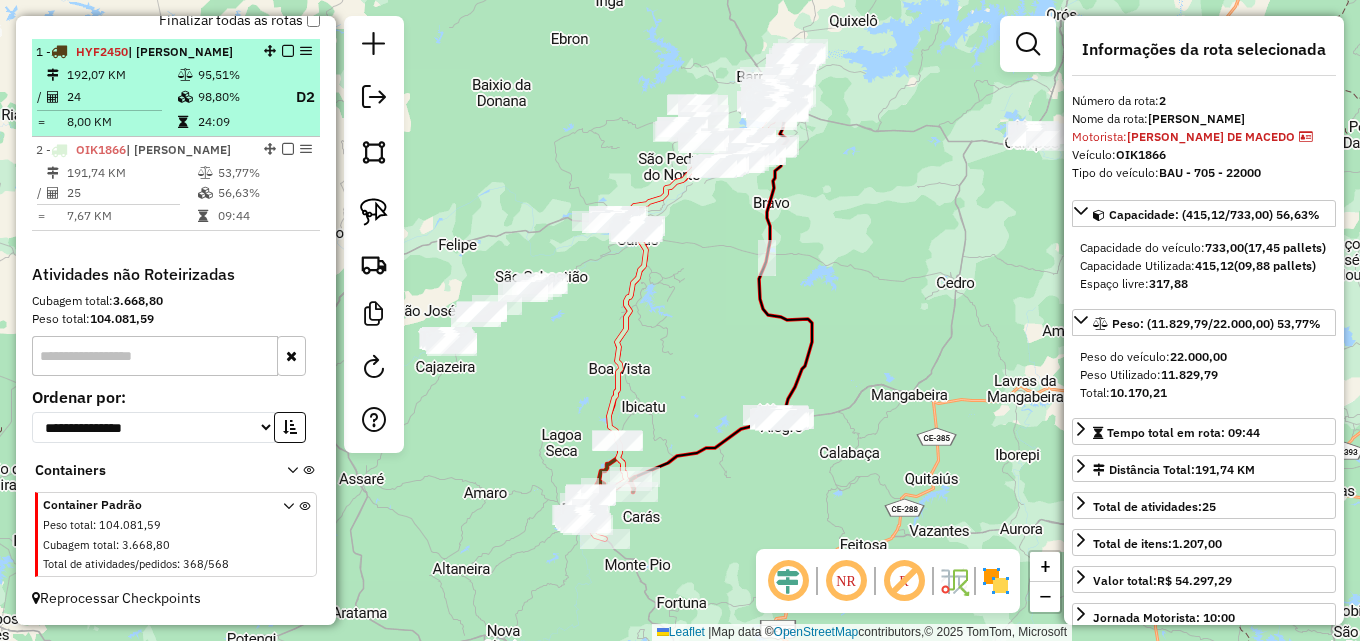 click on "192,07 KM" at bounding box center (121, 75) 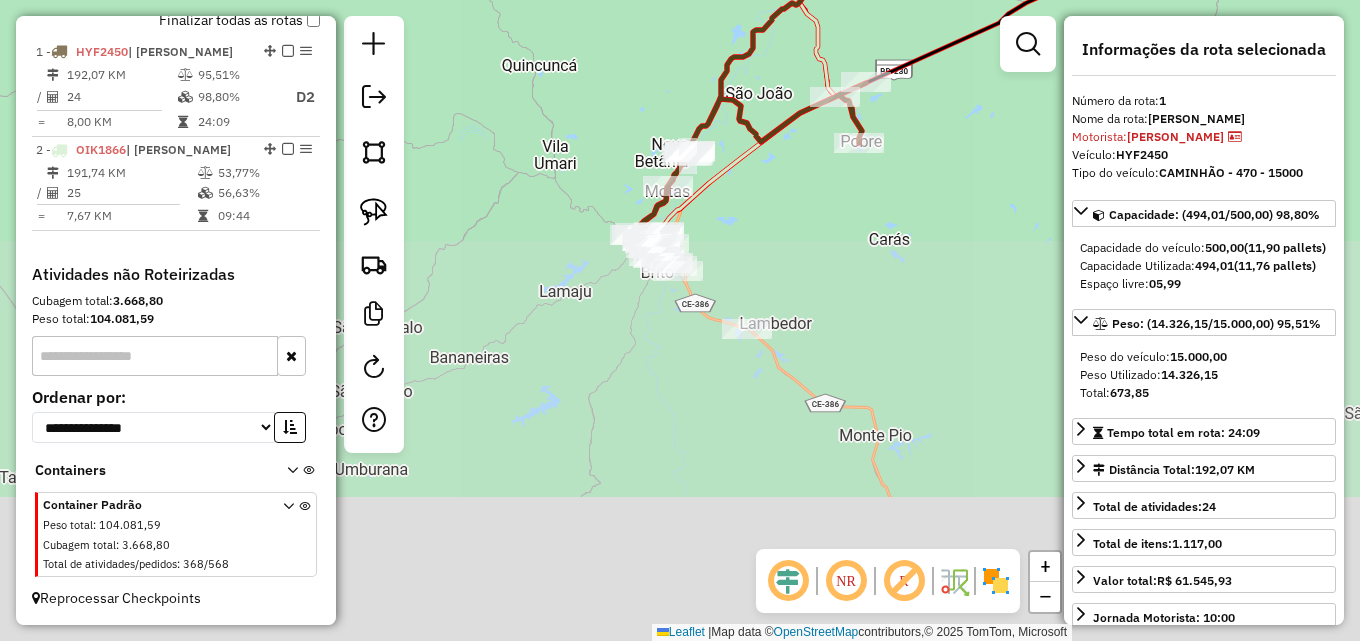 drag, startPoint x: 564, startPoint y: 480, endPoint x: 647, endPoint y: 80, distance: 408.5205 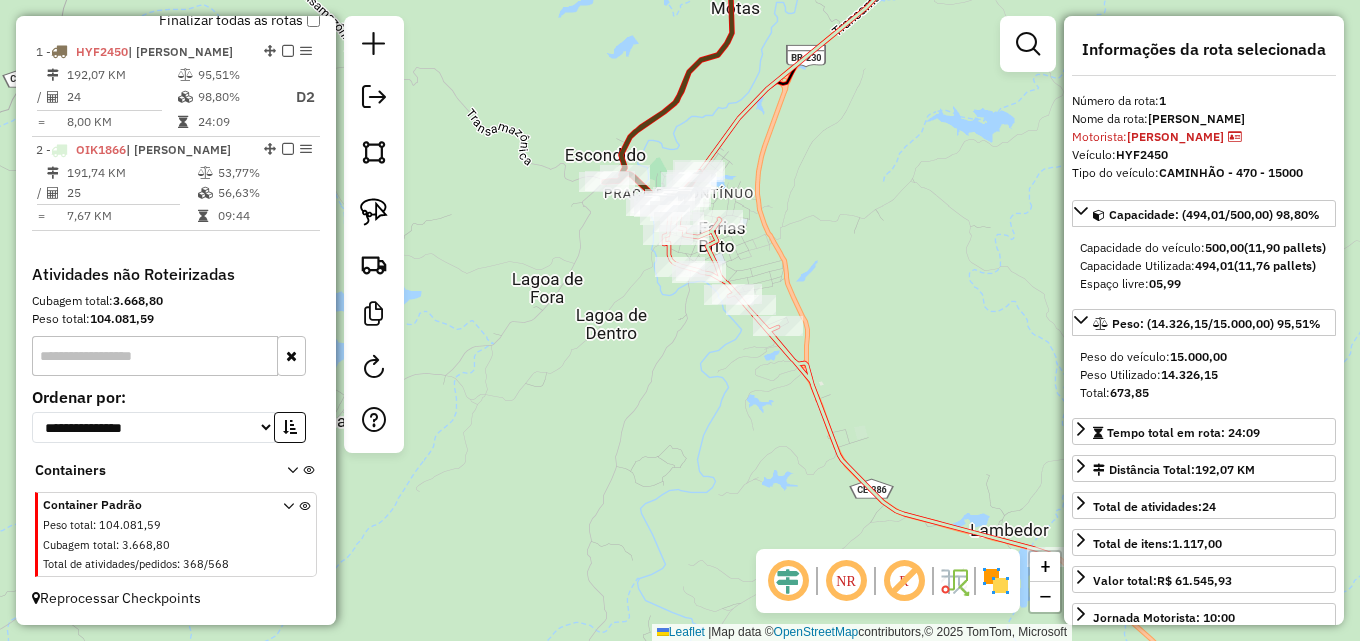 drag, startPoint x: 712, startPoint y: 179, endPoint x: 866, endPoint y: 188, distance: 154.26276 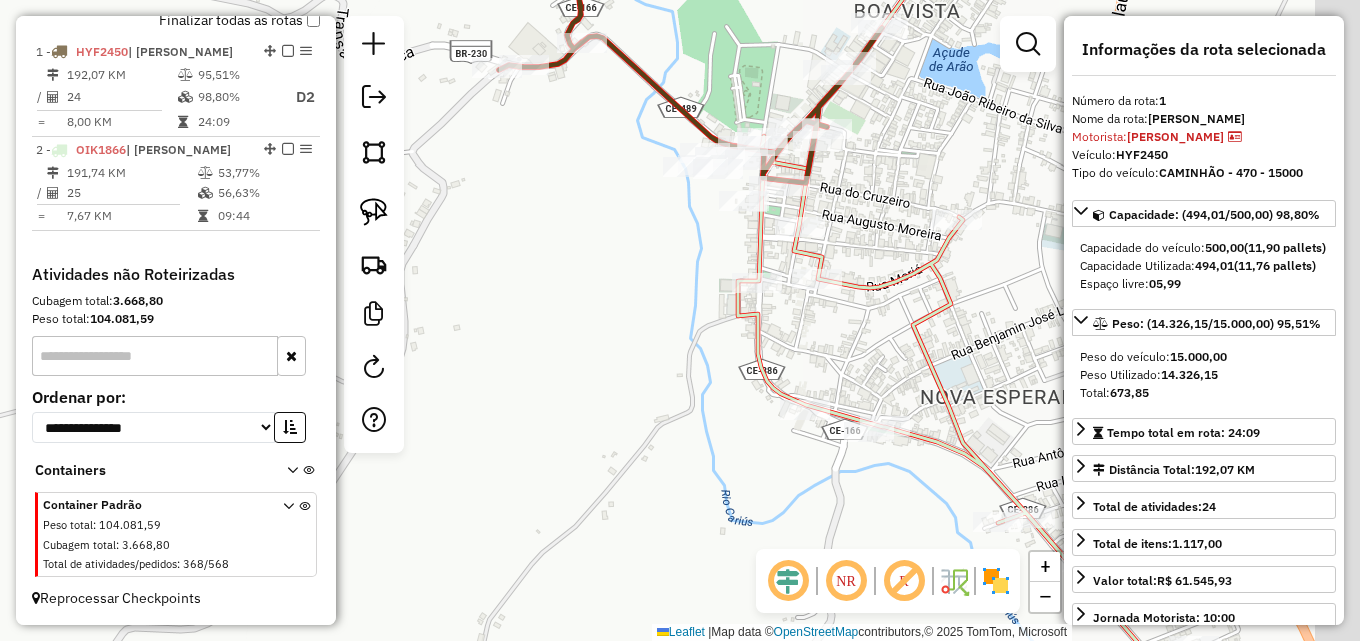 drag, startPoint x: 621, startPoint y: 189, endPoint x: 562, endPoint y: 281, distance: 109.29318 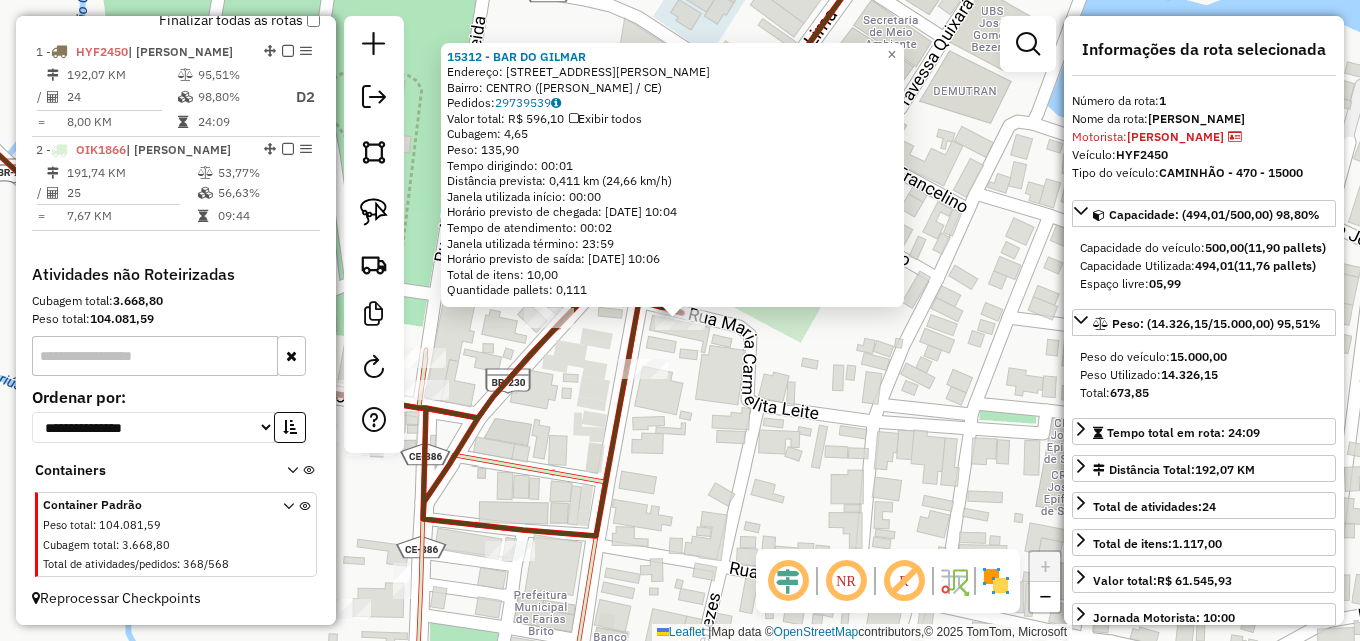 drag, startPoint x: 874, startPoint y: 394, endPoint x: 806, endPoint y: 393, distance: 68.007355 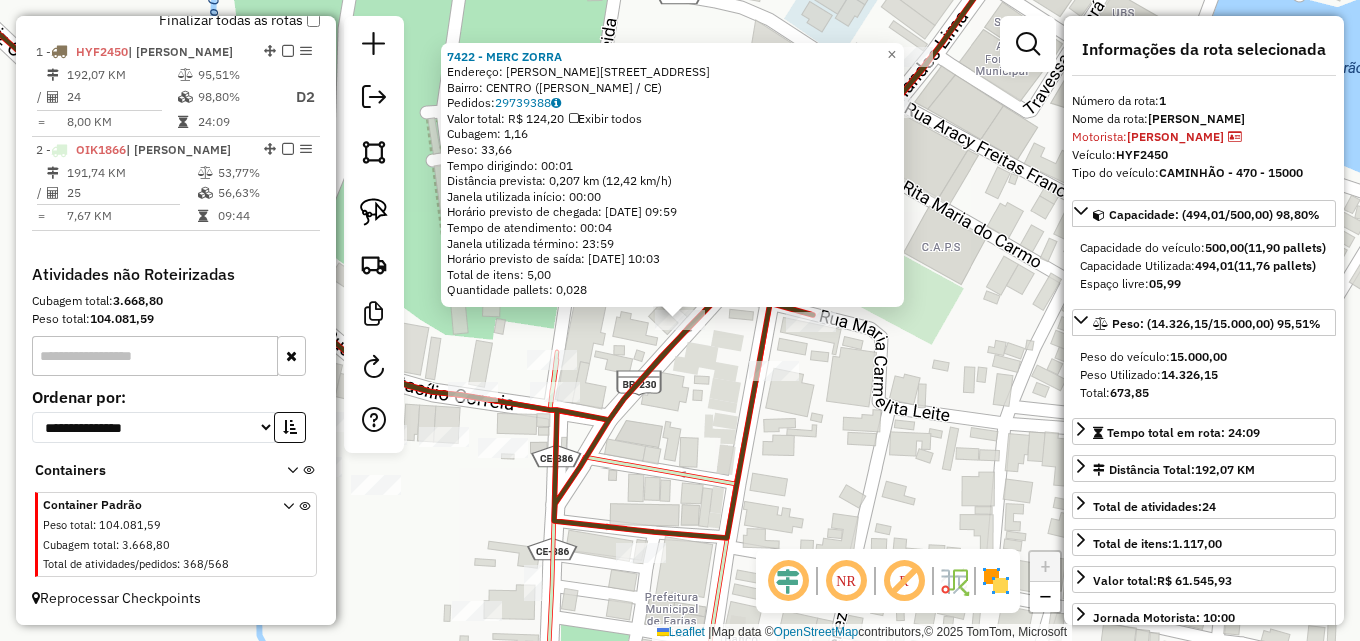 click on "7422 - MERC [PERSON_NAME]: [STREET_ADDRESS][PERSON_NAME]   Bairro: CENTRO (FARIAS BRITO / CE)   Pedidos:  29739388   Valor total: R$ 124,20   Exibir todos   Cubagem: 1,16  Peso: 33,66  Tempo dirigindo: 00:01   Distância prevista: 0,207 km (12,42 km/h)   [GEOGRAPHIC_DATA] utilizada início: 00:00   Horário previsto de chegada: [DATE] 09:59   Tempo de atendimento: 00:04   Janela utilizada término: 23:59   Horário previsto de saída: [DATE] 10:03   Total de itens: 5,00   Quantidade pallets: 0,028  × Janela de atendimento Grade de atendimento Capacidade Transportadoras Veículos Cliente Pedidos  Rotas Selecione os dias de semana para filtrar as janelas de atendimento  Seg   Ter   Qua   Qui   Sex   Sáb   Dom  Informe o período da janela de atendimento: De: Até:  Filtrar exatamente a janela do cliente  Considerar janela de atendimento padrão  Selecione os dias de semana para filtrar as grades de atendimento  Seg   Ter   Qua   Qui   Sex   Sáb   Dom   Considerar clientes sem dia de atendimento cadastrado +" 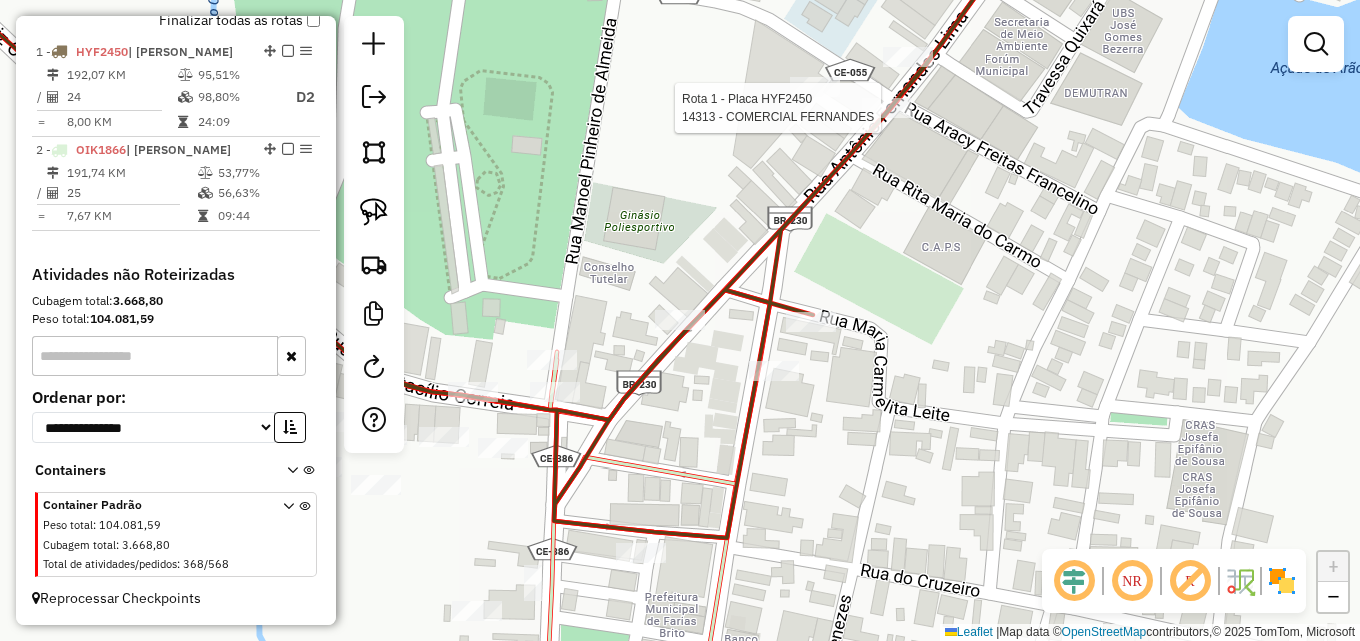 select on "**********" 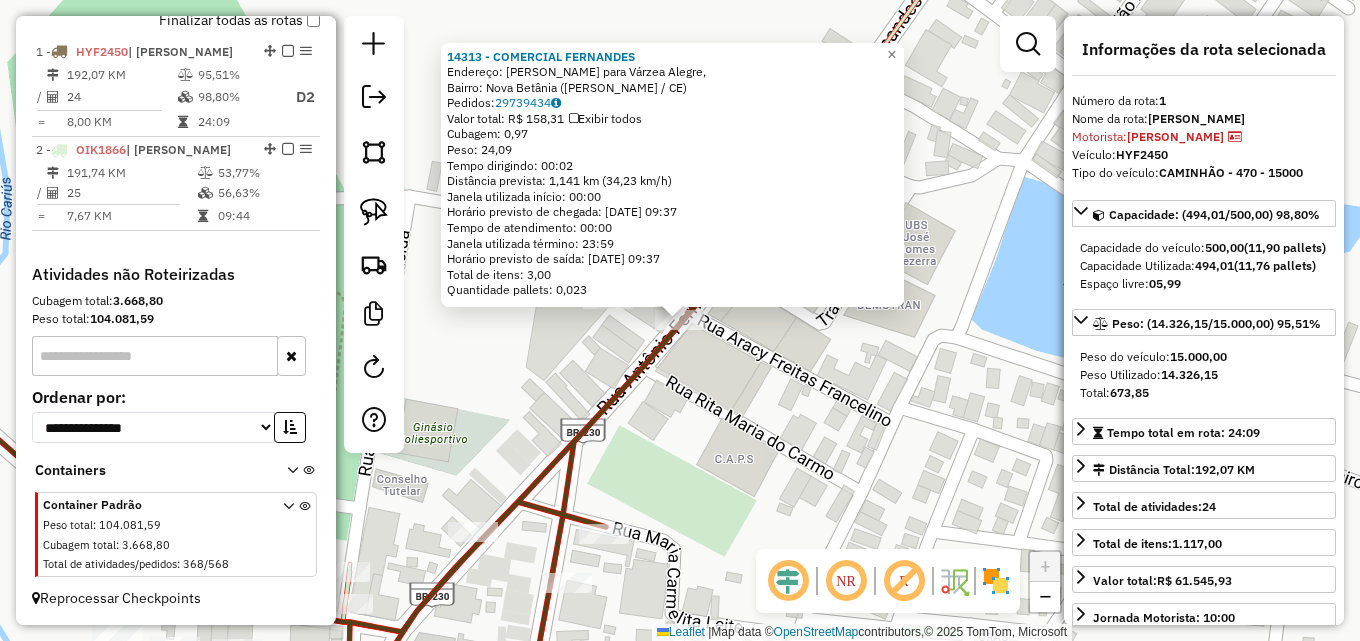 click on "14313 - COMERCIAL [PERSON_NAME]: [PERSON_NAME] para [GEOGRAPHIC_DATA],    [GEOGRAPHIC_DATA]: [GEOGRAPHIC_DATA] (Farias Brito / [GEOGRAPHIC_DATA])   Pedidos:  29739434   Valor total: R$ 158,31   Exibir todos   Cubagem: 0,97  Peso: 24,09  Tempo dirigindo: 00:02   Distância prevista: 1,141 km (34,23 km/h)   [GEOGRAPHIC_DATA] utilizada início: 00:00   Horário previsto de chegada: [DATE] 09:37   Tempo de atendimento: 00:00   Janela utilizada término: 23:59   Horário previsto de saída: [DATE] 09:37   Total de itens: 3,00   Quantidade pallets: 0,023  × Janela de atendimento Grade de atendimento Capacidade Transportadoras Veículos Cliente Pedidos  Rotas Selecione os dias de semana para filtrar as janelas de atendimento  Seg   Ter   Qua   Qui   Sex   Sáb   Dom  Informe o período da janela de atendimento: De: Até:  Filtrar exatamente a janela do cliente  Considerar janela de atendimento padrão  Selecione os dias de semana para filtrar as grades de atendimento  Seg   Ter   Qua   Qui   Sex   Sáb   Dom   Peso mínimo:   Peso máximo:   De:  +" 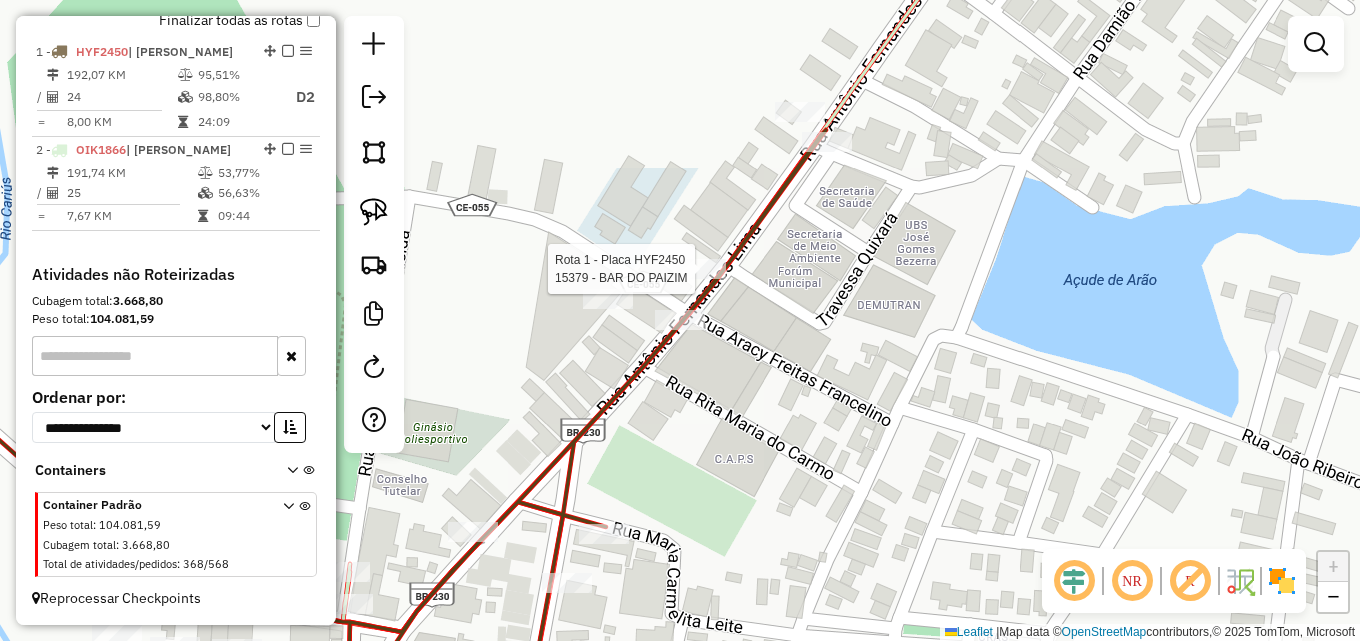 select on "**********" 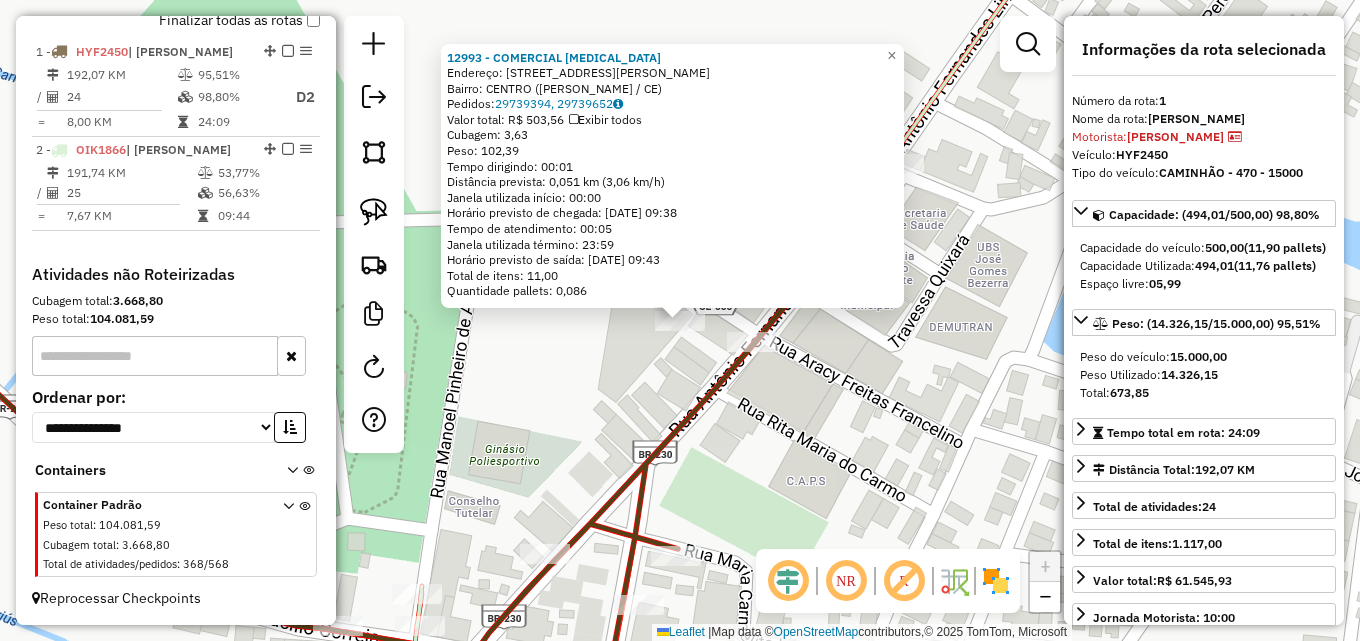 click on "12993 - COMERCIAL [MEDICAL_DATA][PERSON_NAME]: [STREET_ADDRESS][PERSON_NAME]   Bairro: CENTRO ([GEOGRAPHIC_DATA] / CE)   Pedidos:  29739394, 29739652   Valor total: R$ 503,56   Exibir todos   Cubagem: 3,63  Peso: 102,39  Tempo dirigindo: 00:01   Distância prevista: 0,051 km (3,06 km/h)   Janela utilizada início: 00:00   Horário previsto de chegada: [DATE] 09:38   Tempo de atendimento: 00:05   Janela utilizada término: 23:59   Horário previsto de saída: [DATE] 09:43   Total de itens: 11,00   Quantidade pallets: 0,086  × Janela de atendimento Grade de atendimento Capacidade Transportadoras Veículos Cliente Pedidos  Rotas Selecione os dias de semana para filtrar as janelas de atendimento  Seg   Ter   Qua   Qui   Sex   Sáb   Dom  Informe o período da janela de atendimento: De: Até:  Filtrar exatamente a janela do cliente  Considerar janela de atendimento padrão  Selecione os dias de semana para filtrar as grades de atendimento  Seg   Ter   Qua   Qui   Sex   Sáb   Dom   Peso mínimo:   Peso máximo:  +" 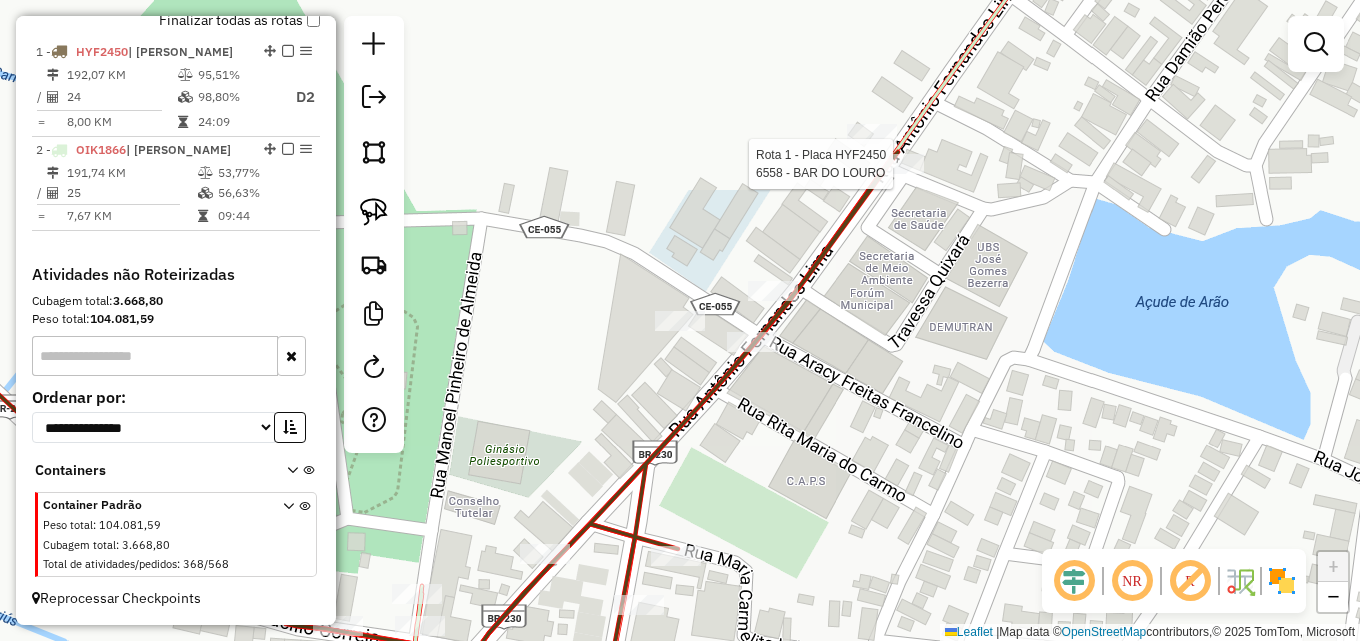 select on "**********" 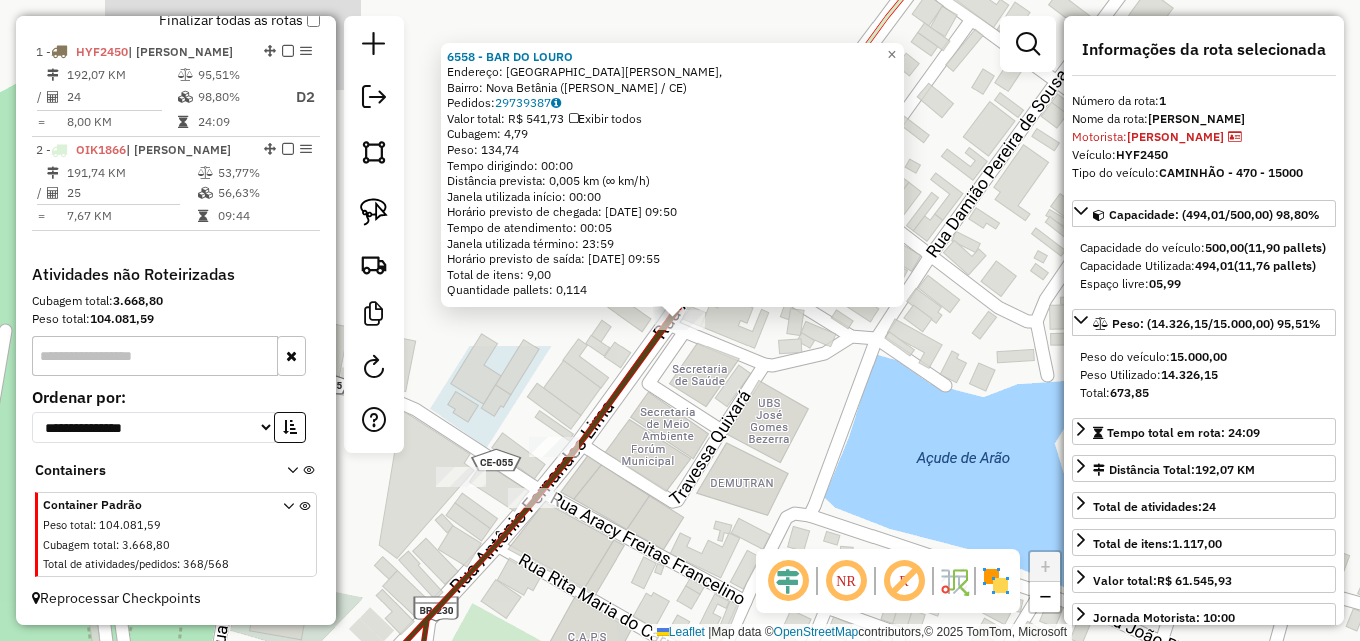 drag, startPoint x: 948, startPoint y: 421, endPoint x: 850, endPoint y: 313, distance: 145.83553 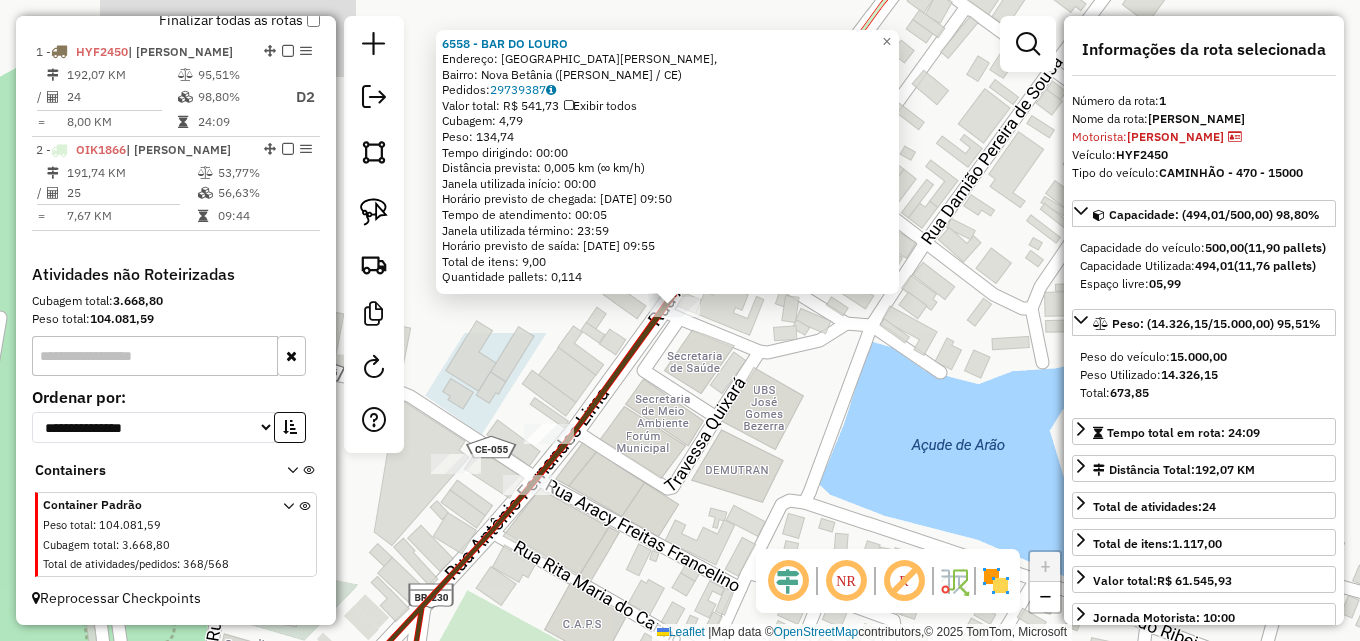 click on "6558 - BAR DO [PERSON_NAME]: [GEOGRAPHIC_DATA][PERSON_NAME],    [GEOGRAPHIC_DATA]: [GEOGRAPHIC_DATA] (Farias Brito / CE)   Pedidos:  29739387   Valor total: R$ 541,73   Exibir todos   Cubagem: 4,79  Peso: 134,74  Tempo dirigindo: 00:00   Distância prevista: 0,005 km (∞ km/h)   Janela utilizada início: 00:00   Horário previsto de chegada: [DATE] 09:50   Tempo de atendimento: 00:05   Janela utilizada término: 23:59   Horário previsto de saída: [DATE] 09:55   Total de itens: 9,00   Quantidade pallets: 0,114  × Janela de atendimento Grade de atendimento Capacidade Transportadoras Veículos Cliente Pedidos  Rotas Selecione os dias de semana para filtrar as janelas de atendimento  Seg   Ter   Qua   Qui   Sex   Sáb   Dom  Informe o período da janela de atendimento: De: Até:  Filtrar exatamente a janela do cliente  Considerar janela de atendimento padrão  Selecione os dias de semana para filtrar as grades de atendimento  Seg   Ter   Qua   Qui   Sex   Sáb   Dom   Clientes fora do dia de atendimento selecionado De:" 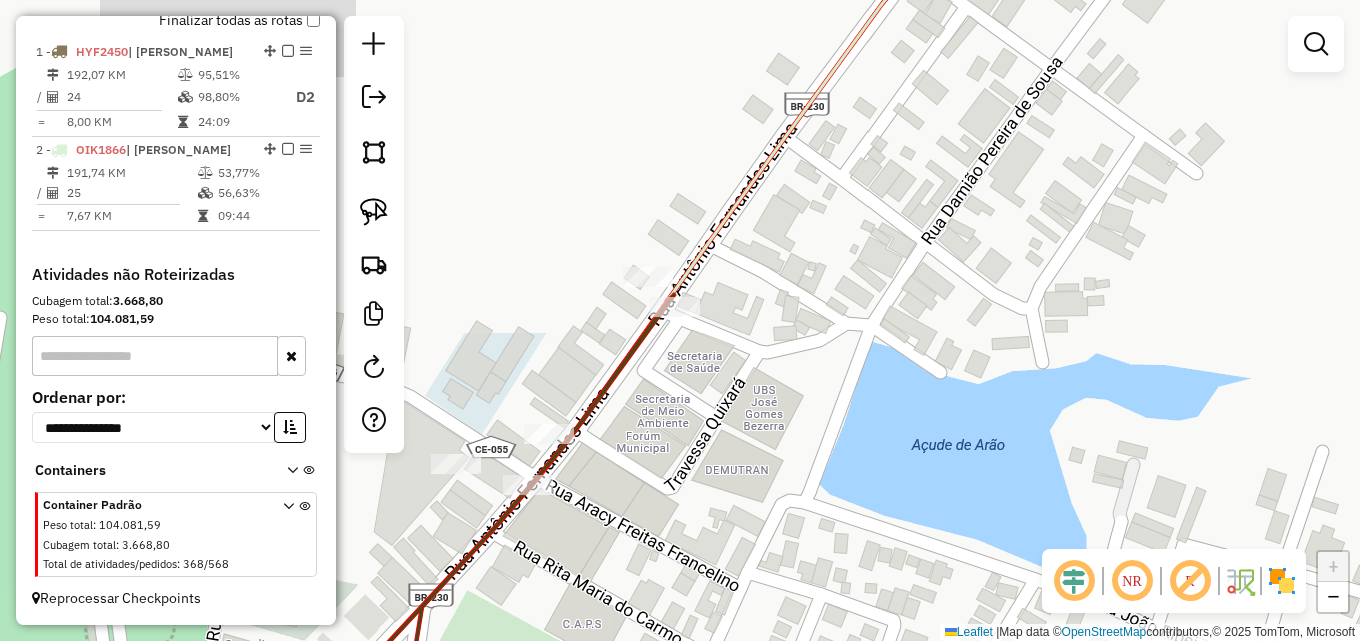 drag, startPoint x: 928, startPoint y: 315, endPoint x: 1338, endPoint y: 171, distance: 434.55264 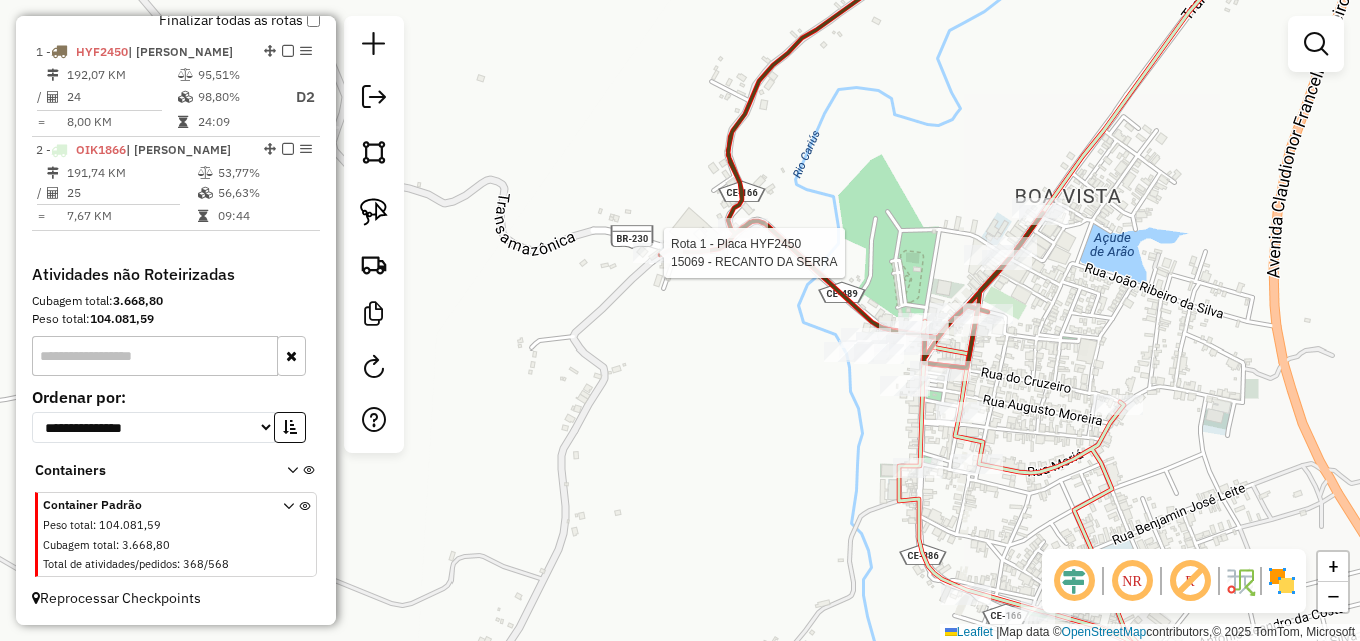 select on "**********" 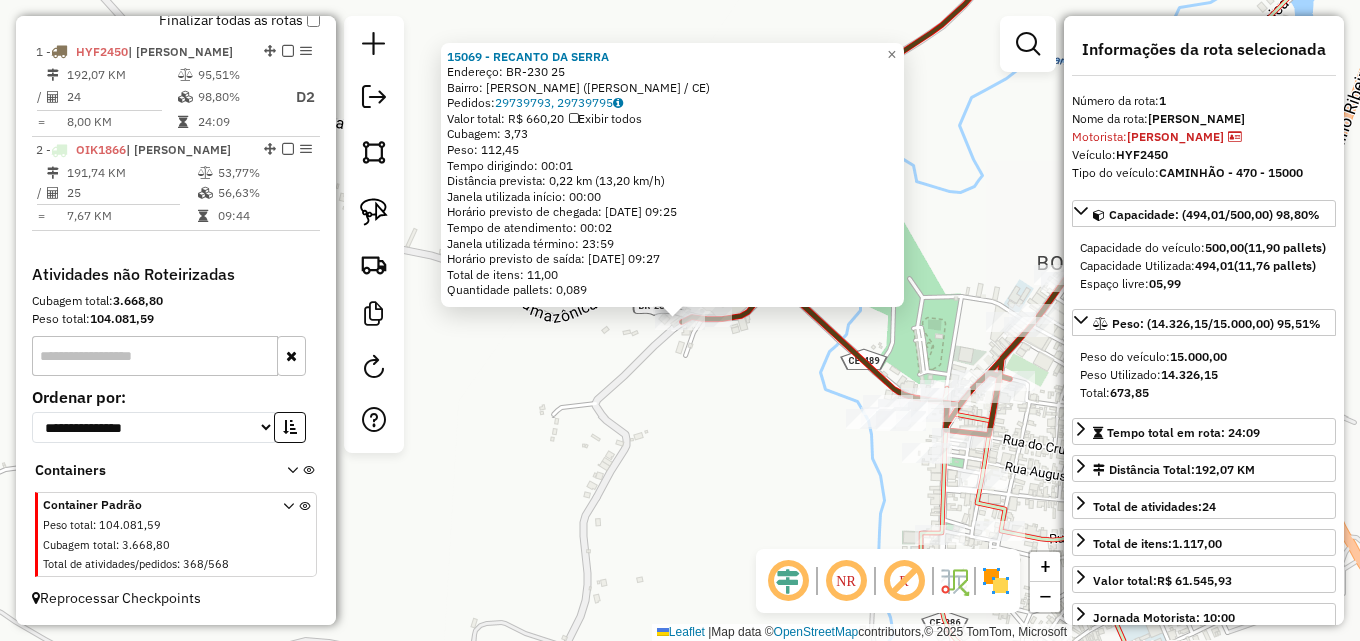 click 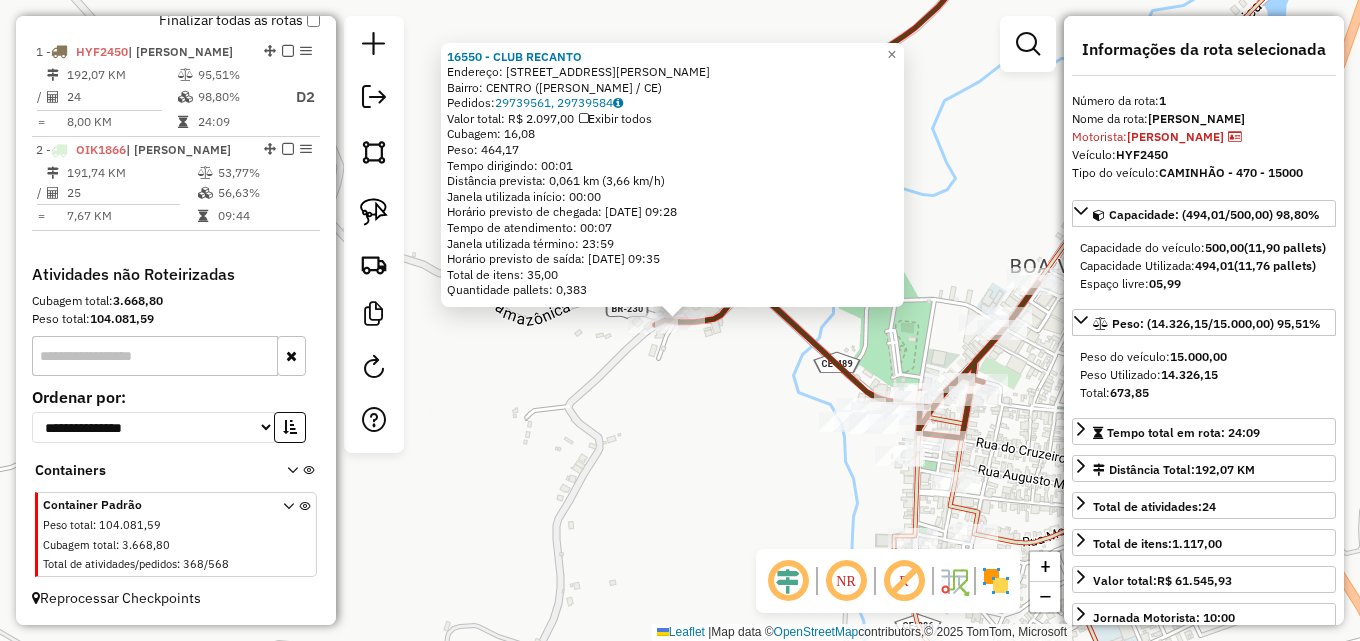 click on "Rota 1 - Placa HYF2450  16545 - JAINE HELLEN 16550 - CLUB RECANTO  Endereço:  [STREET_ADDRESS]   Bairro: CENTRO ([GEOGRAPHIC_DATA] / [GEOGRAPHIC_DATA])   Pedidos:  29739561, 29739584   Valor total: R$ 2.097,00   Exibir todos   Cubagem: 16,08  Peso: 464,17  Tempo dirigindo: 00:01   Distância prevista: 0,061 km (3,66 km/h)   [GEOGRAPHIC_DATA] utilizada início: 00:00   Horário previsto de chegada: [DATE] 09:28   Tempo de atendimento: 00:07   Janela utilizada término: 23:59   Horário previsto de saída: [DATE] 09:35   Total de itens: 35,00   Quantidade pallets: 0,383  × Janela de atendimento Grade de atendimento Capacidade Transportadoras Veículos Cliente Pedidos  Rotas Selecione os dias de semana para filtrar as janelas de atendimento  Seg   Ter   Qua   Qui   Sex   Sáb   Dom  Informe o período da janela de atendimento: De: Até:  Filtrar exatamente a janela do cliente  Considerar janela de atendimento padrão  Selecione os dias de semana para filtrar as grades de atendimento  Seg   Ter   Qua   Qui   Sex  +" 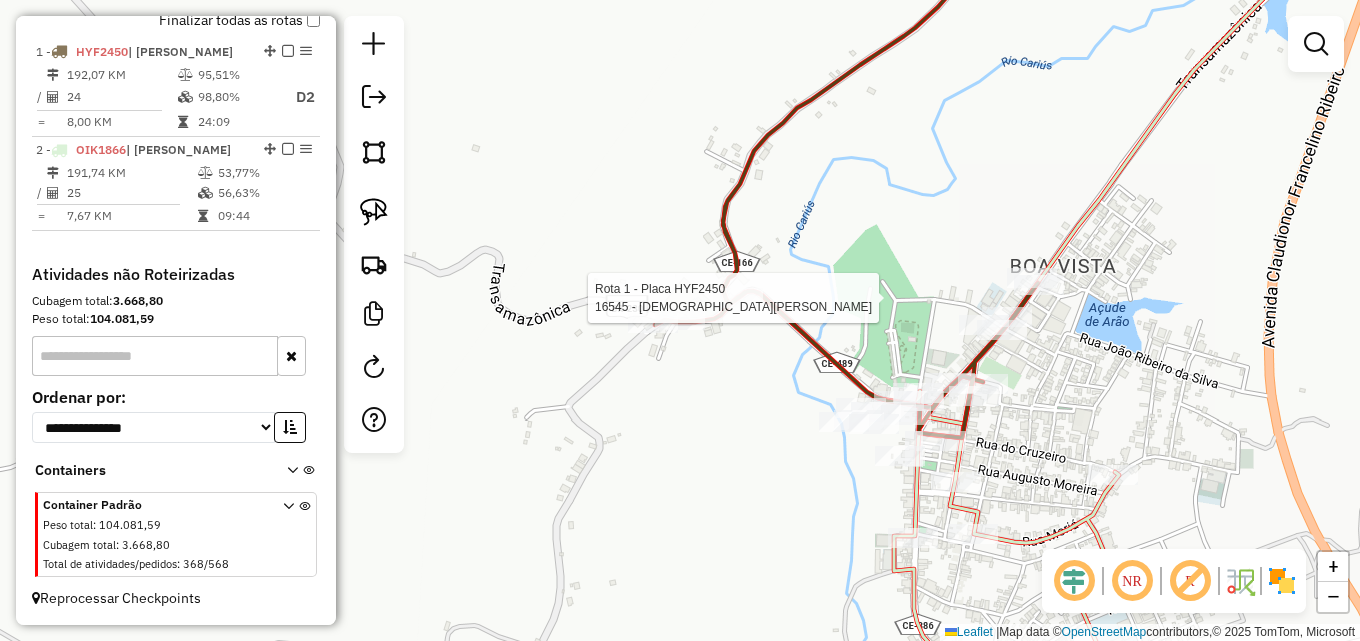 click 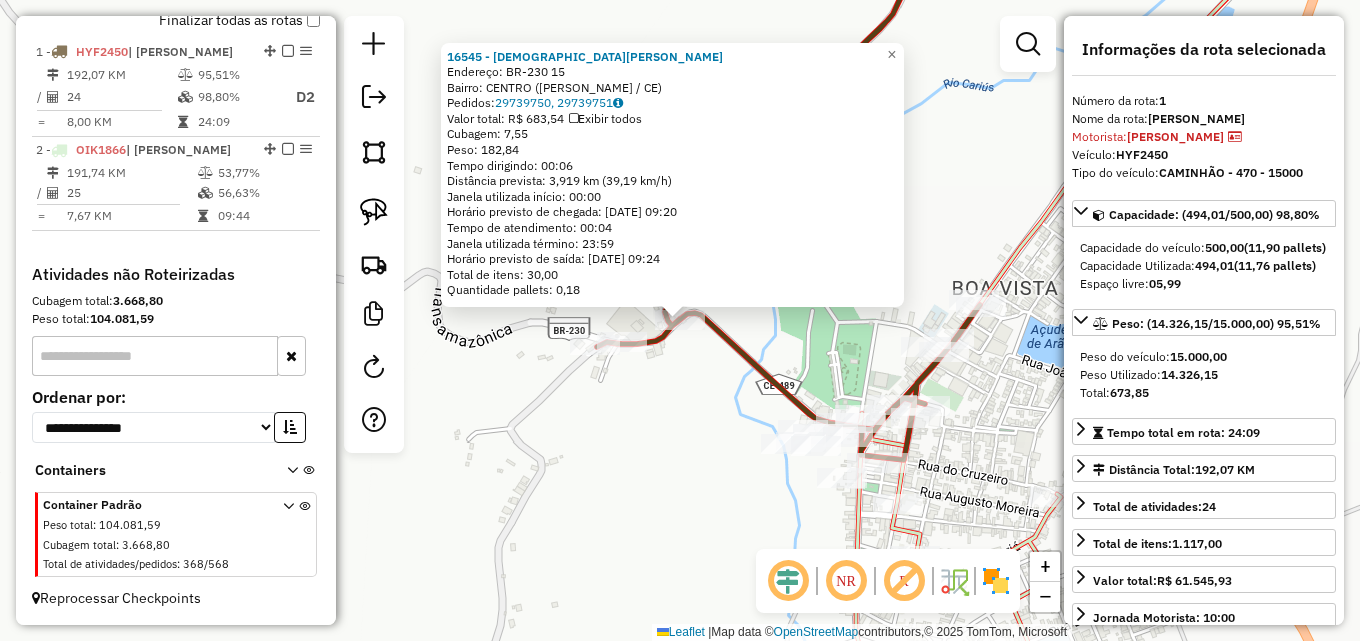 click 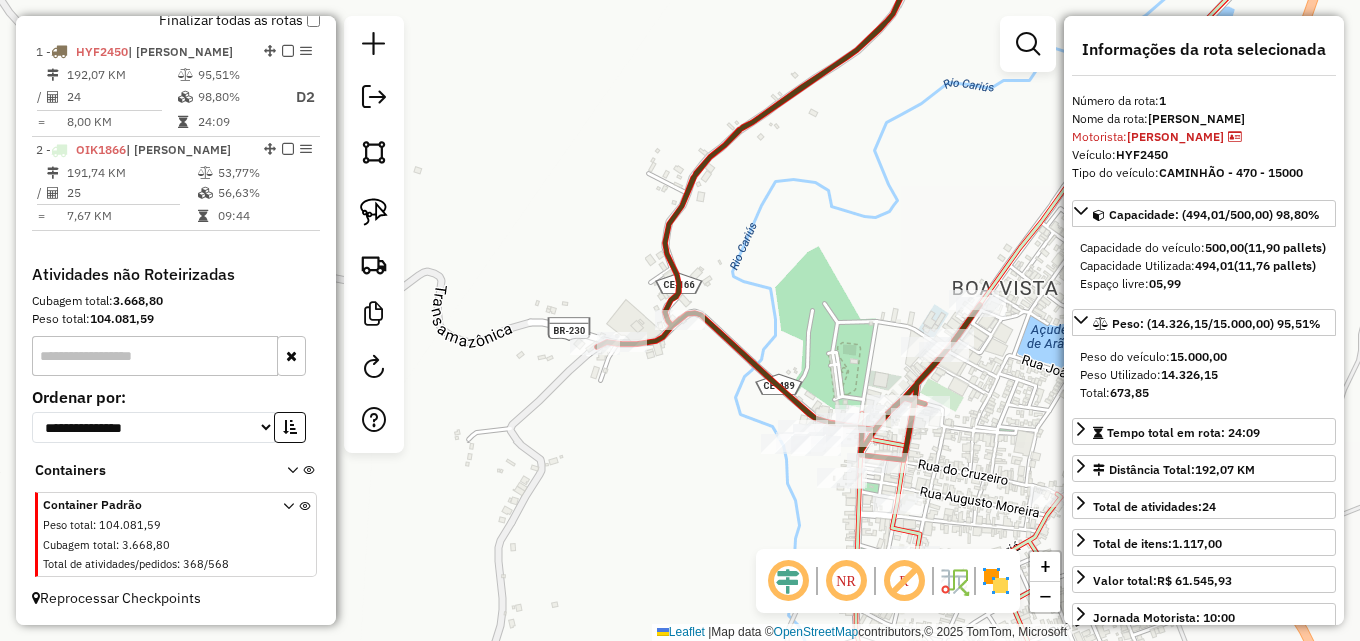 drag, startPoint x: 982, startPoint y: 342, endPoint x: 862, endPoint y: 144, distance: 231.52538 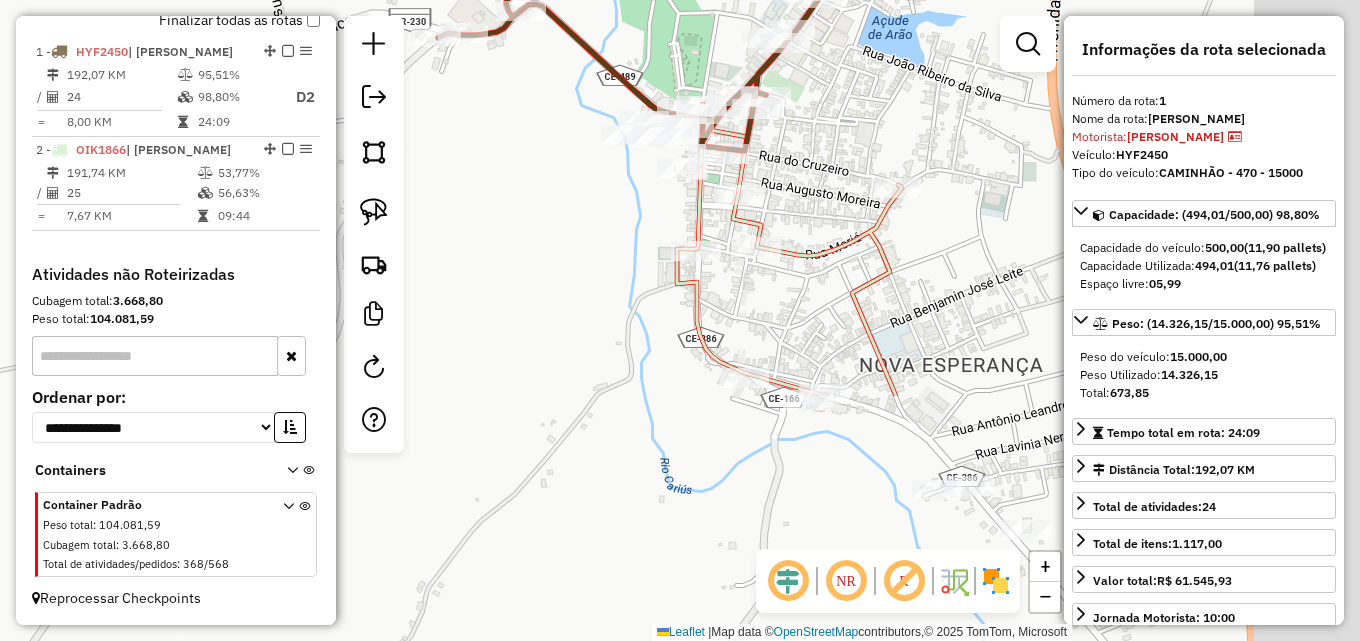 drag, startPoint x: 1000, startPoint y: 371, endPoint x: 822, endPoint y: 25, distance: 389.10153 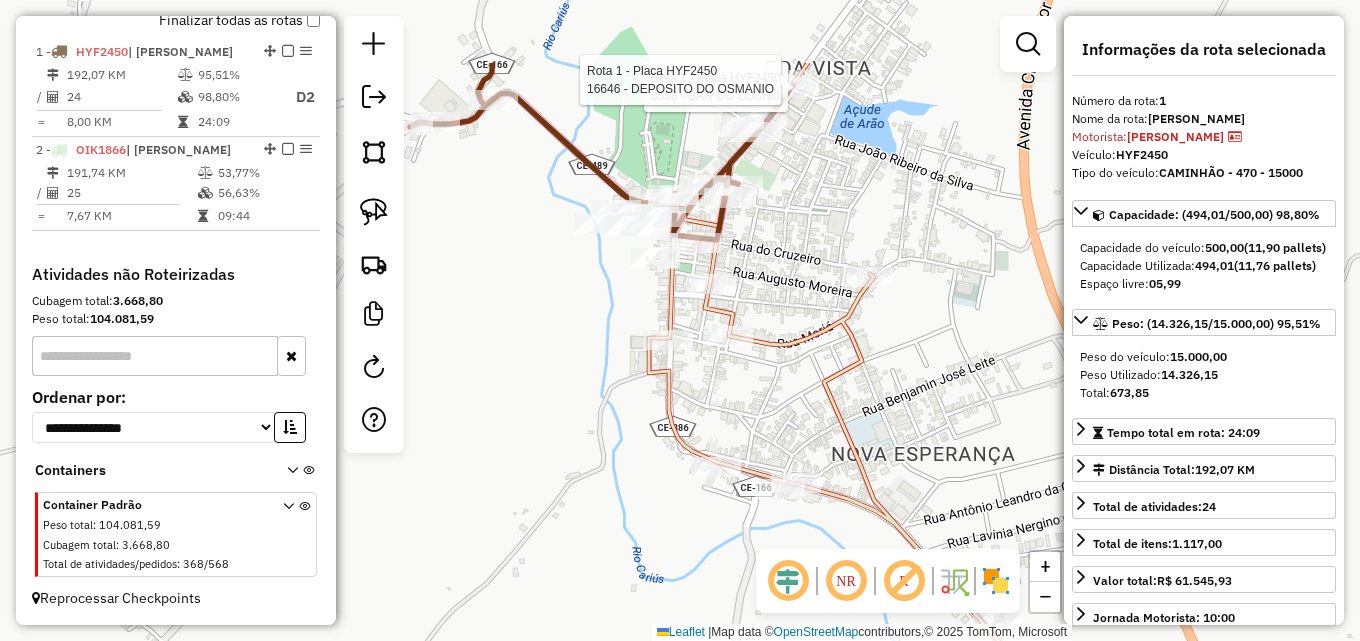 drag, startPoint x: 843, startPoint y: 75, endPoint x: 813, endPoint y: 224, distance: 151.99013 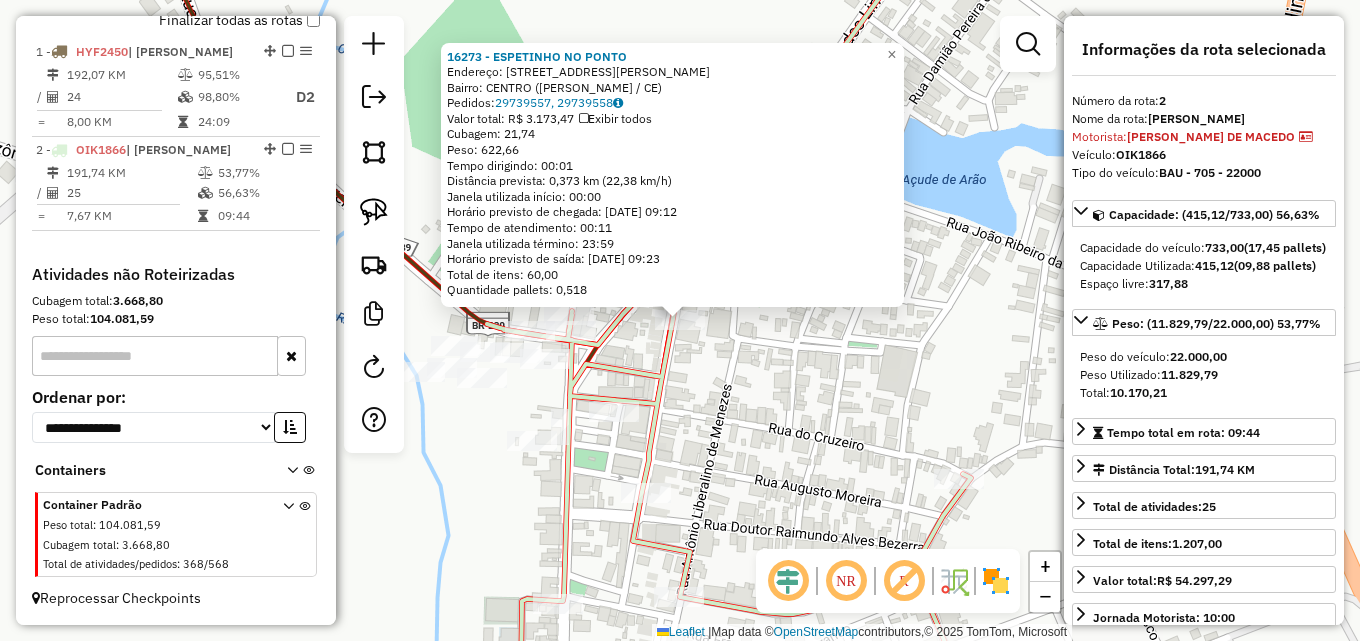 click on "16273 - ESPETINHO NO PONTO  Endereço:  [STREET_ADDRESS][PERSON_NAME]   Pedidos:  29739557, 29739558   Valor total: R$ 3.173,47   Exibir todos   Cubagem: 21,74  Peso: 622,66  Tempo dirigindo: 00:01   Distância prevista: 0,373 km (22,38 km/h)   Janela utilizada início: 00:00   Horário previsto de chegada: [DATE] 09:12   Tempo de atendimento: 00:11   Janela utilizada término: 23:59   Horário previsto de saída: [DATE] 09:23   Total de itens: 60,00   Quantidade pallets: 0,518  × Janela de atendimento Grade de atendimento Capacidade Transportadoras Veículos Cliente Pedidos  Rotas Selecione os dias de semana para filtrar as janelas de atendimento  Seg   Ter   Qua   Qui   Sex   Sáb   Dom  Informe o período da janela de atendimento: De: Até:  Filtrar exatamente a janela do cliente  Considerar janela de atendimento padrão  Selecione os dias de semana para filtrar as grades de atendimento  Seg   Ter   Qua   Qui   Sex   Sáb   Dom   Peso mínimo:   Peso máximo:" 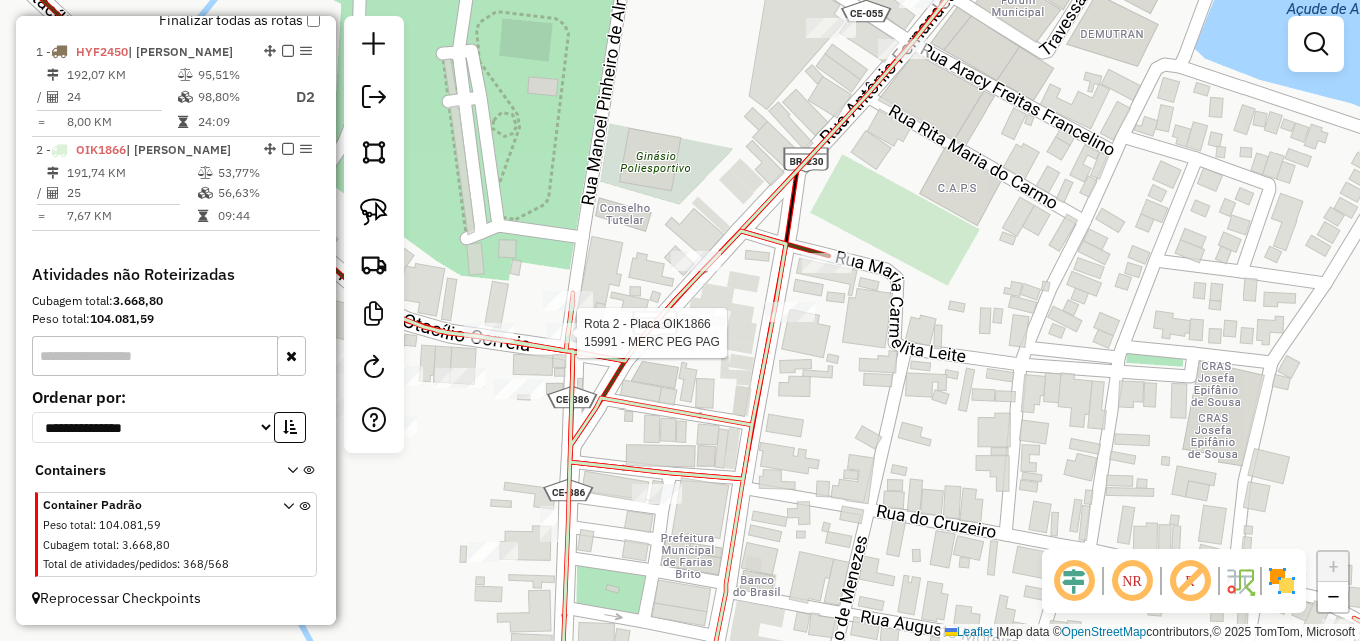 select on "**********" 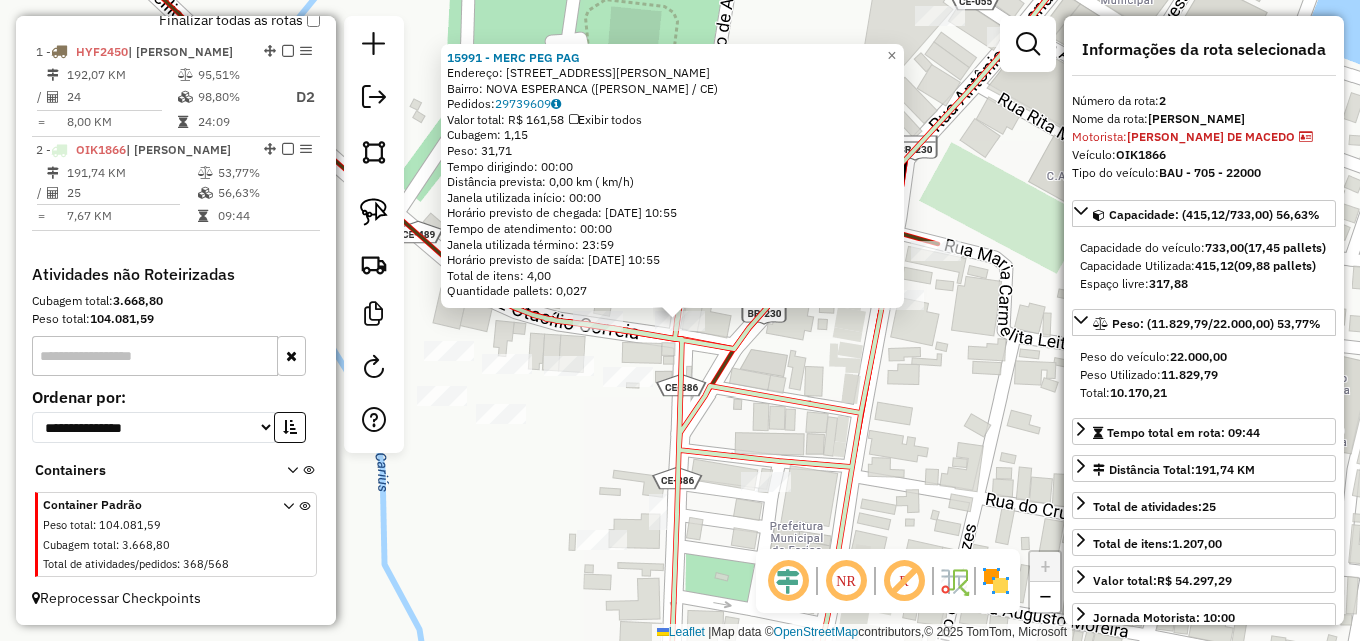 click on "Rota 2 - Placa OIK1866  2548 - DEPOSITO ZE DO BELO 15991 - MERC PEG PAG  Endereço:  [STREET_ADDRESS][PERSON_NAME] (FARIAS BRITO / CE)   Pedidos:  29739609   Valor total: R$ 161,58   Exibir todos   Cubagem: 1,15  Peso: 31,71  Tempo dirigindo: 00:00   Distância prevista: 0,00 km ( km/h)   Janela utilizada início: 00:00   Horário previsto de chegada: [DATE] 10:55   Tempo de atendimento: 00:00   Janela utilizada término: 23:59   Horário previsto de saída: [DATE] 10:55   Total de itens: 4,00   Quantidade pallets: 0,027  × Janela de atendimento Grade de atendimento Capacidade Transportadoras Veículos Cliente Pedidos  Rotas Selecione os dias de semana para filtrar as janelas de atendimento  Seg   Ter   Qua   Qui   Sex   Sáb   Dom  Informe o período da janela de atendimento: De: Até:  Filtrar exatamente a janela do cliente  Considerar janela de atendimento padrão  Selecione os dias de semana para filtrar as grades de atendimento  Seg   Ter   Qua   Qui   Sex   Sáb   Dom  +" 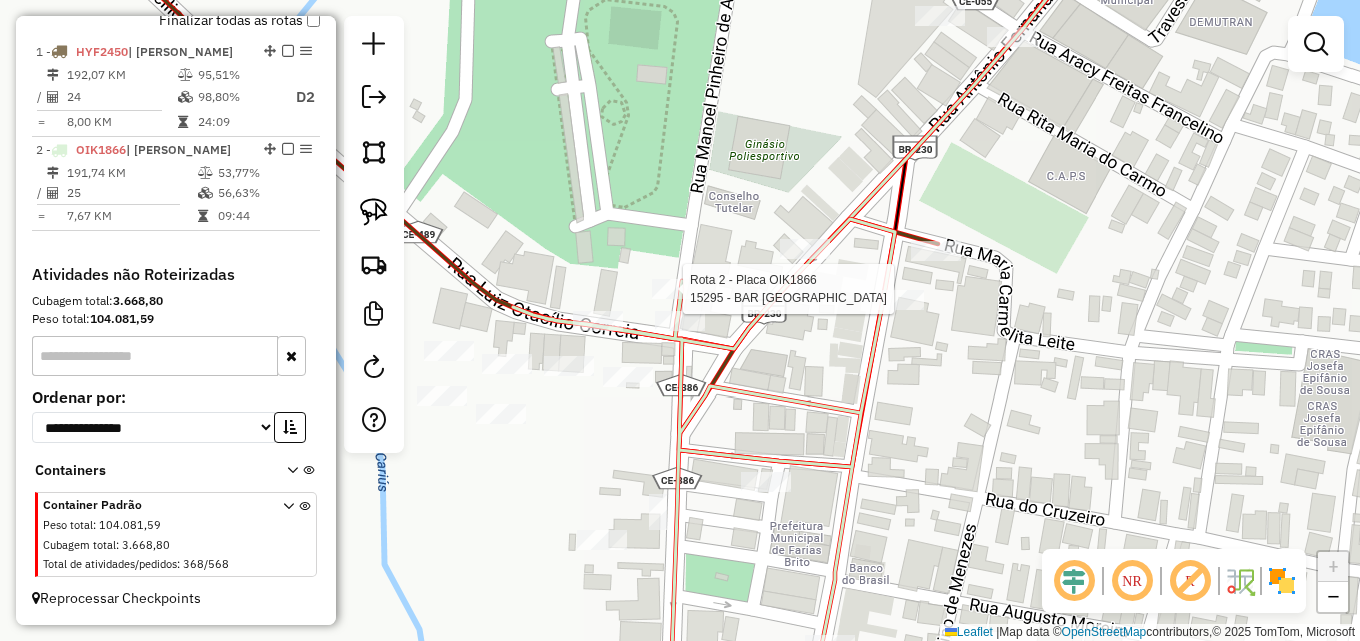 select on "**********" 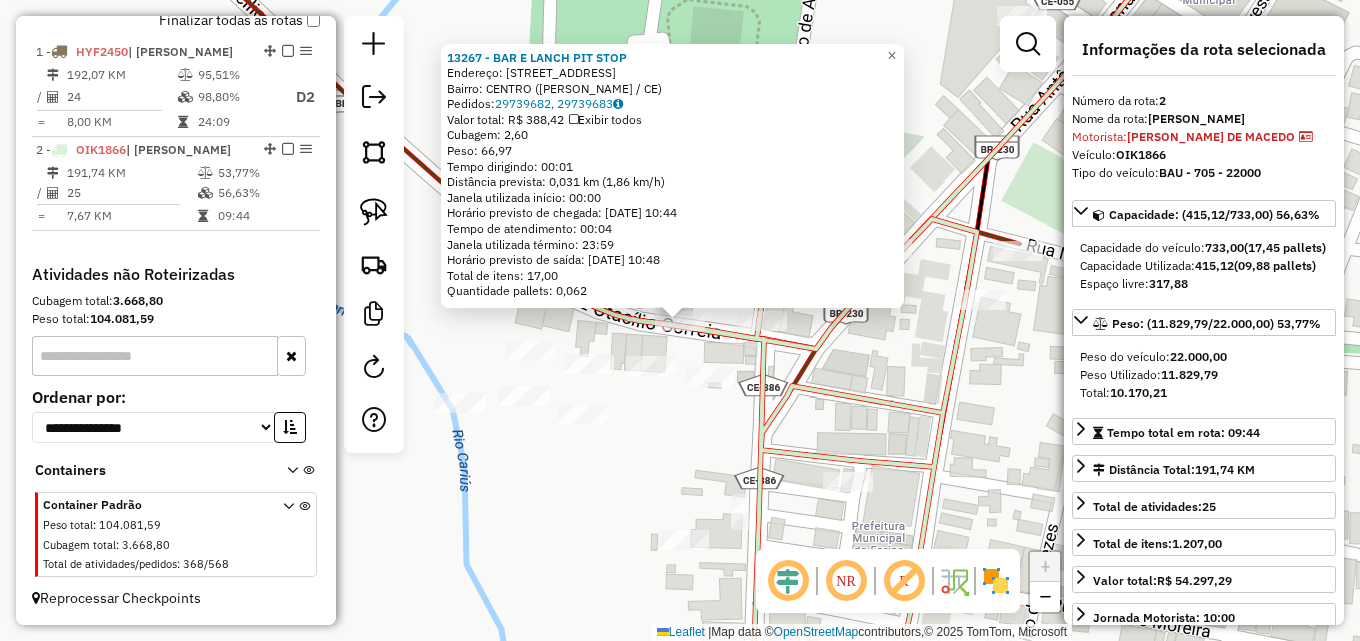 drag, startPoint x: 446, startPoint y: 338, endPoint x: 479, endPoint y: 339, distance: 33.01515 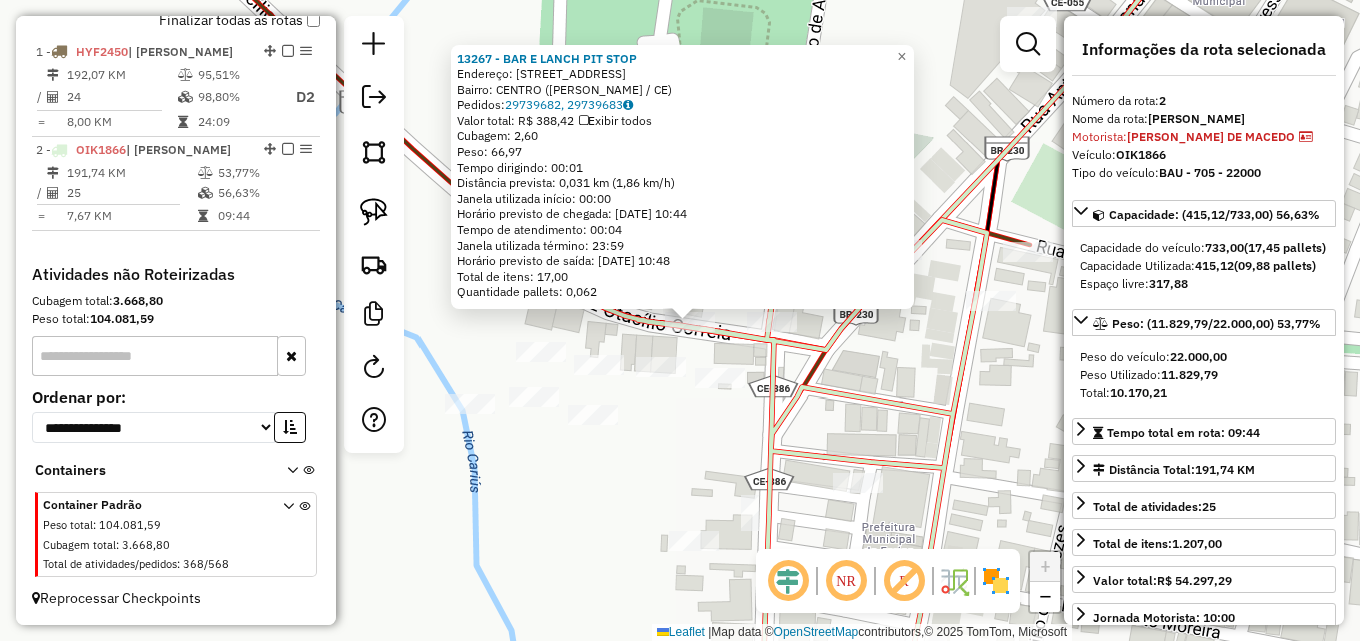 click on "13267 - BAR E LANCH PIT STOP  Endereço: [STREET_ADDRESS]   Bairro: CENTRO (FARIAS BRITO / CE)   Pedidos:  29739682, 29739683   Valor total: R$ 388,42   Exibir todos   Cubagem: 2,60  Peso: 66,97  Tempo dirigindo: 00:01   Distância prevista: 0,031 km (1,86 km/h)   Janela utilizada início: 00:00   Horário previsto de chegada: [DATE] 10:44   Tempo de atendimento: 00:04   Janela utilizada término: 23:59   Horário previsto de saída: [DATE] 10:48   Total de itens: 17,00   Quantidade pallets: 0,062  × Janela de atendimento Grade de atendimento Capacidade Transportadoras Veículos Cliente Pedidos  Rotas Selecione os dias de semana para filtrar as janelas de atendimento  Seg   Ter   Qua   Qui   Sex   Sáb   Dom  Informe o período da janela de atendimento: De: Até:  Filtrar exatamente a janela do cliente  Considerar janela de atendimento padrão  Selecione os dias de semana para filtrar as grades de atendimento  Seg   Ter   Qua   Qui   Sex   Sáb   Dom   Peso mínimo:   Peso máximo:   De:  +" 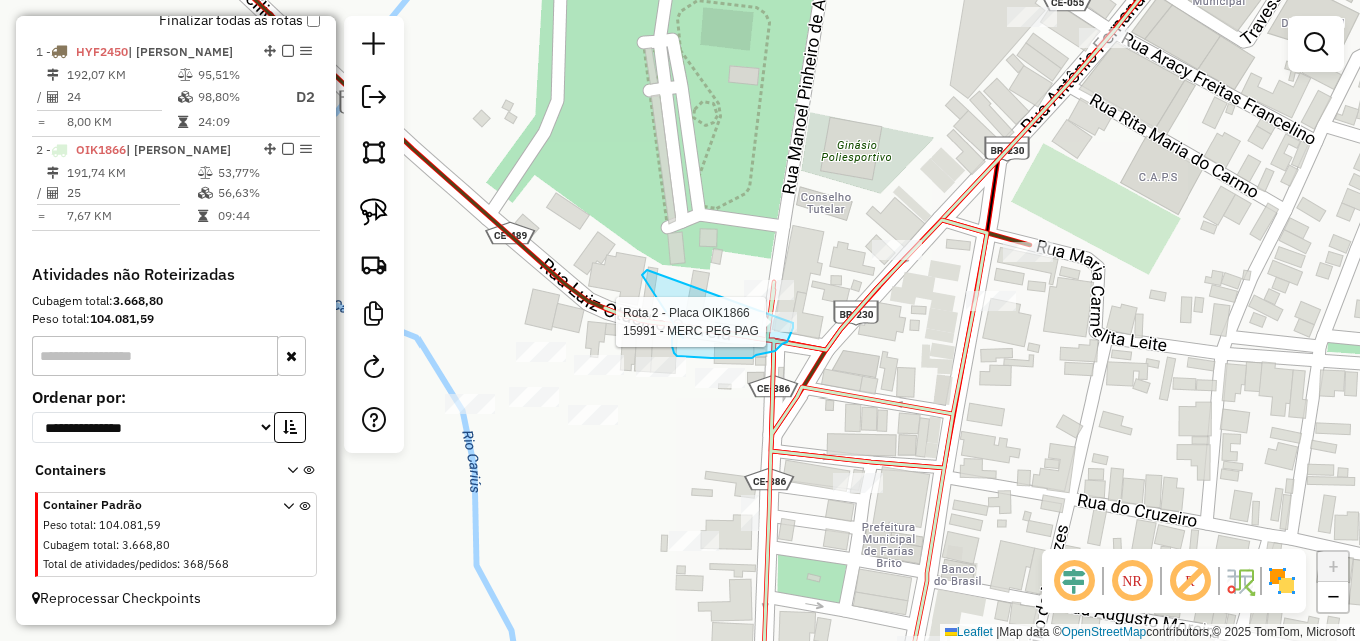 select on "**********" 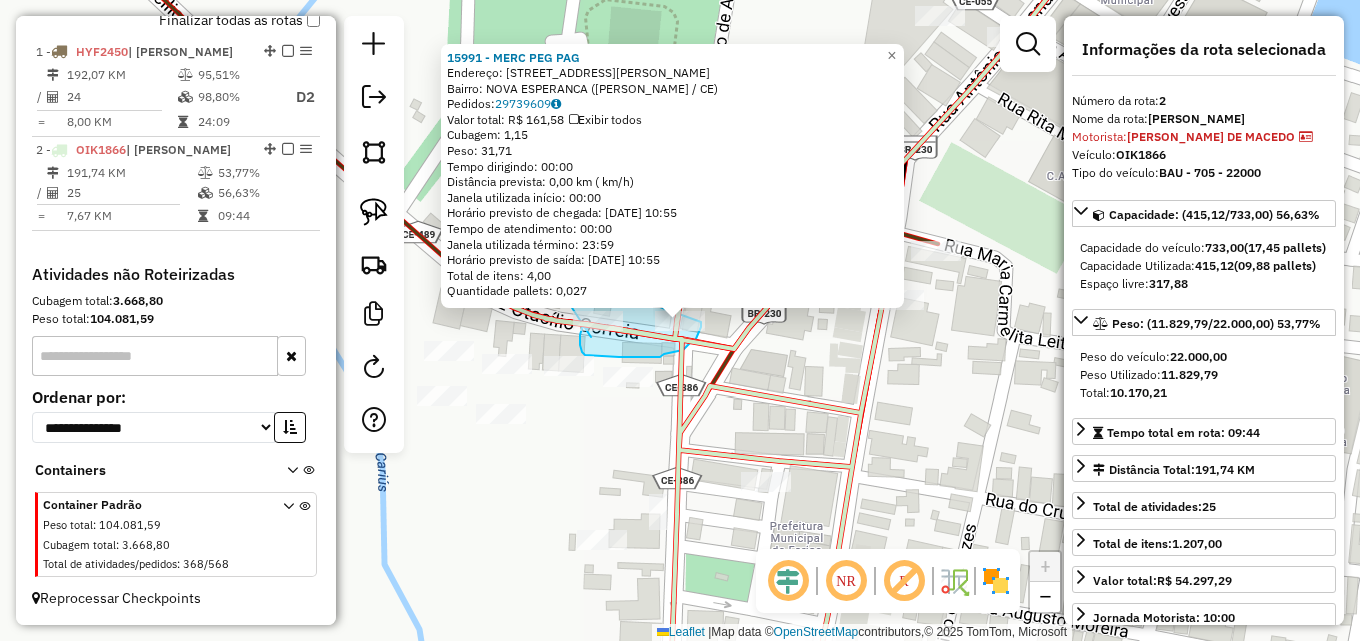 click on "15991 - MERC PEG PAG  Endereço:  [STREET_ADDRESS][PERSON_NAME] (FARIAS BRITO / CE)   Pedidos:  29739609   Valor total: R$ 161,58   Exibir todos   Cubagem: 1,15  Peso: 31,71  Tempo dirigindo: 00:00   Distância prevista: 0,00 km ( km/h)   [GEOGRAPHIC_DATA] utilizada início: 00:00   Horário previsto de chegada: [DATE] 10:55   Tempo de atendimento: 00:00   Janela utilizada término: 23:59   Horário previsto de saída: [DATE] 10:55   Total de itens: 4,00   Quantidade pallets: 0,027  × Janela de atendimento Grade de atendimento Capacidade Transportadoras Veículos Cliente Pedidos  Rotas Selecione os dias de semana para filtrar as janelas de atendimento  Seg   Ter   Qua   Qui   Sex   Sáb   Dom  Informe o período da janela de atendimento: De: Até:  Filtrar exatamente a janela do cliente  Considerar janela de atendimento padrão  Selecione os dias de semana para filtrar as grades de atendimento  Seg   Ter   Qua   Qui   Sex   Sáb   Dom   Clientes fora do dia de atendimento selecionado De:" 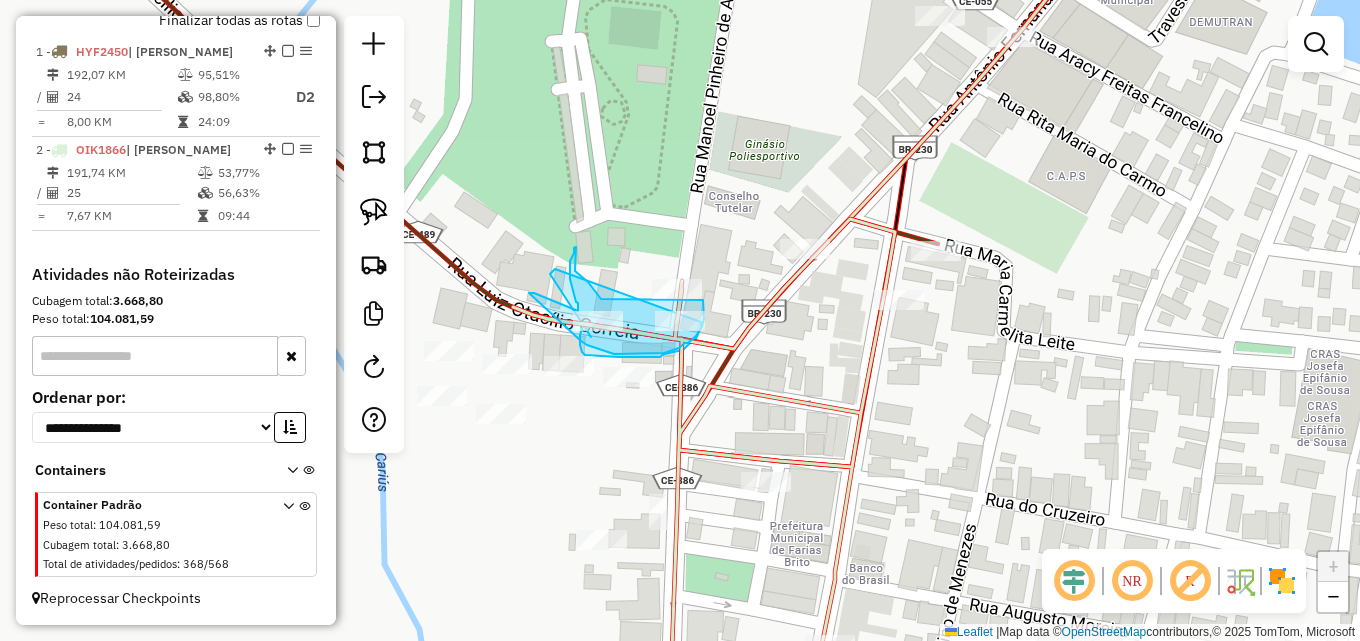 click on "Janela de atendimento Grade de atendimento Capacidade Transportadoras Veículos Cliente Pedidos  Rotas Selecione os dias de semana para filtrar as janelas de atendimento  Seg   Ter   Qua   Qui   Sex   Sáb   Dom  Informe o período da janela de atendimento: De: Até:  Filtrar exatamente a janela do cliente  Considerar janela de atendimento padrão  Selecione os dias de semana para filtrar as grades de atendimento  Seg   Ter   Qua   Qui   Sex   Sáb   Dom   Considerar clientes sem dia de atendimento cadastrado  Clientes fora do dia de atendimento selecionado Filtrar as atividades entre os valores definidos abaixo:  Peso mínimo:   Peso máximo:   Cubagem mínima:   Cubagem máxima:   De:   Até:  Filtrar as atividades entre o tempo de atendimento definido abaixo:  De:   Até:   Considerar capacidade total dos clientes não roteirizados Transportadora: Selecione um ou mais itens Tipo de veículo: Selecione um ou mais itens Veículo: Selecione um ou mais itens Motorista: Selecione um ou mais itens Nome: Rótulo:" 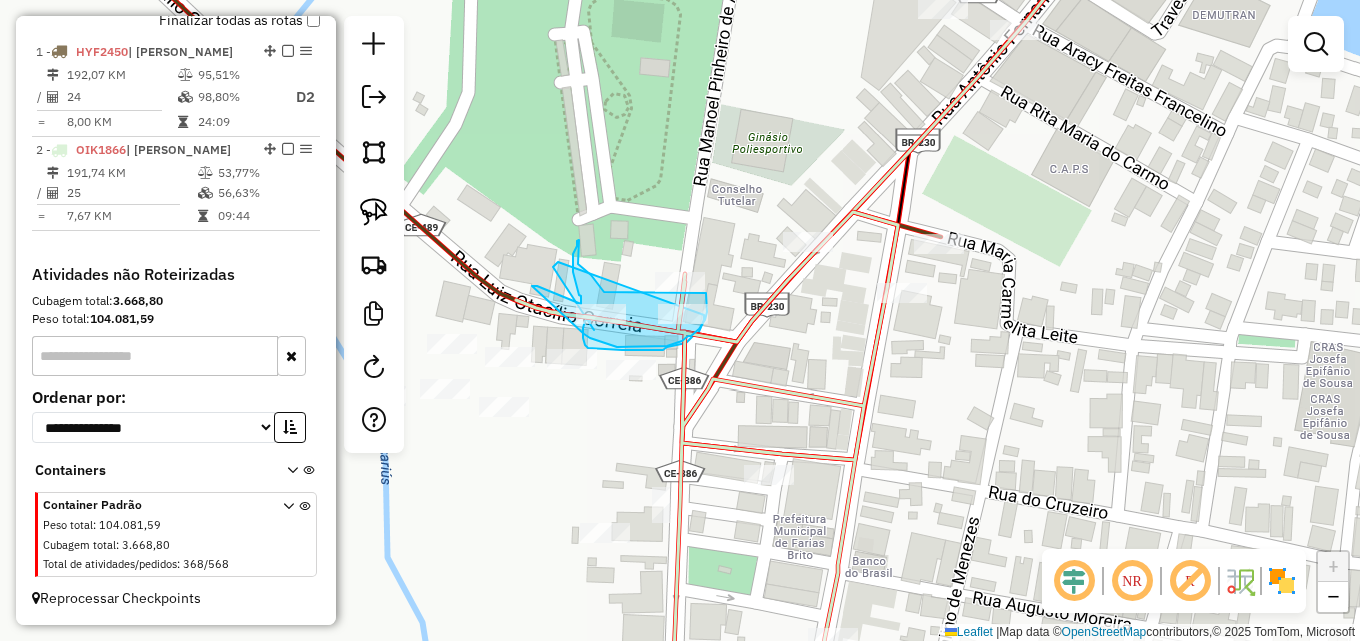 drag, startPoint x: 594, startPoint y: 125, endPoint x: 654, endPoint y: 134, distance: 60.671246 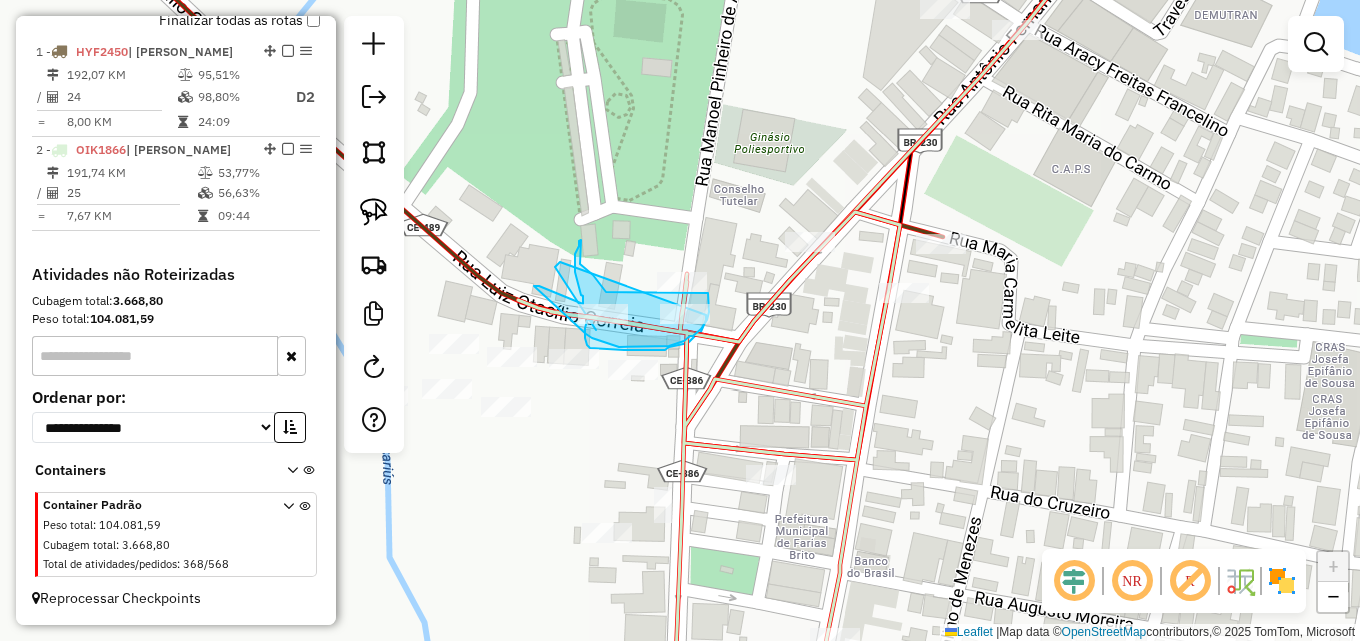 click on "Janela de atendimento Grade de atendimento Capacidade Transportadoras Veículos Cliente Pedidos  Rotas Selecione os dias de semana para filtrar as janelas de atendimento  Seg   Ter   Qua   Qui   Sex   Sáb   Dom  Informe o período da janela de atendimento: De: Até:  Filtrar exatamente a janela do cliente  Considerar janela de atendimento padrão  Selecione os dias de semana para filtrar as grades de atendimento  Seg   Ter   Qua   Qui   Sex   Sáb   Dom   Considerar clientes sem dia de atendimento cadastrado  Clientes fora do dia de atendimento selecionado Filtrar as atividades entre os valores definidos abaixo:  Peso mínimo:   Peso máximo:   Cubagem mínima:   Cubagem máxima:   De:   Até:  Filtrar as atividades entre o tempo de atendimento definido abaixo:  De:   Até:   Considerar capacidade total dos clientes não roteirizados Transportadora: Selecione um ou mais itens Tipo de veículo: Selecione um ou mais itens Veículo: Selecione um ou mais itens Motorista: Selecione um ou mais itens Nome: Rótulo:" 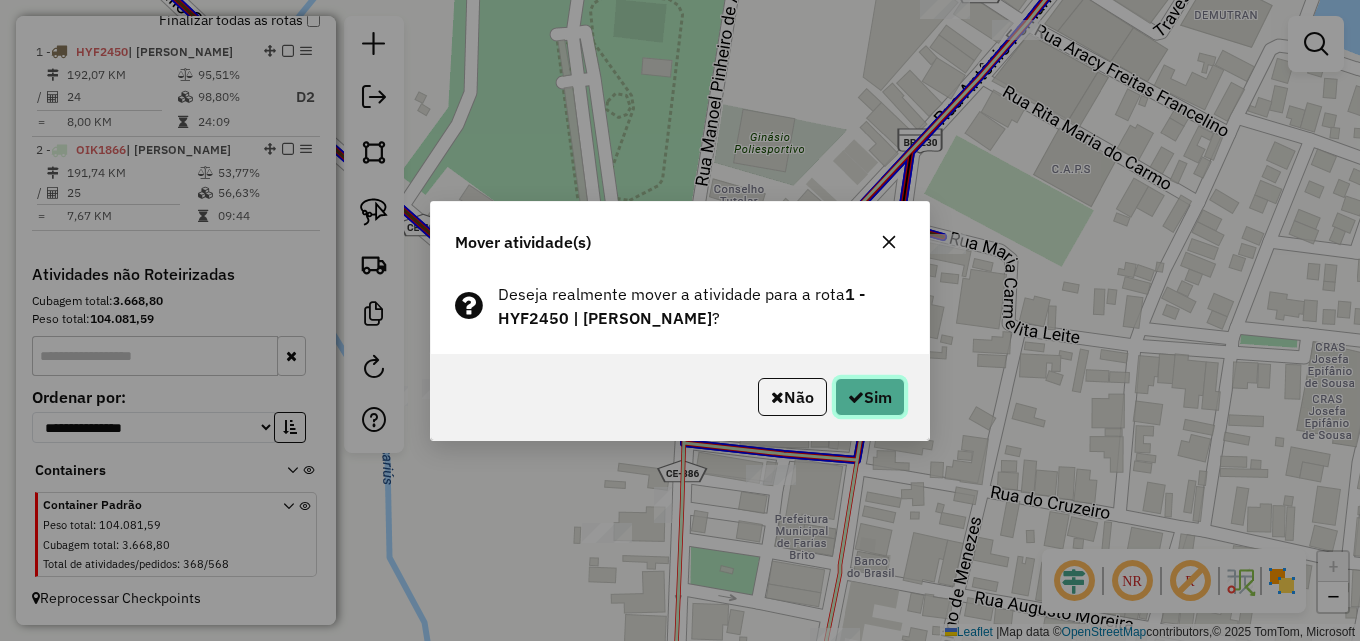 click on "Sim" 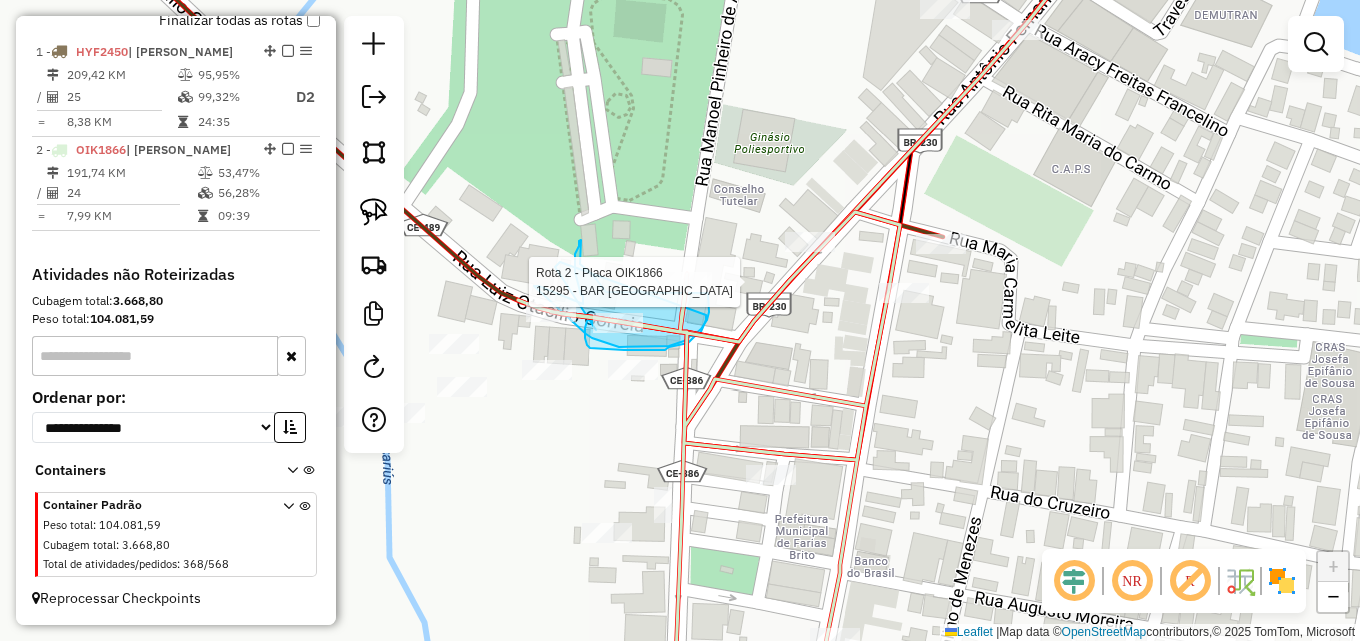 click 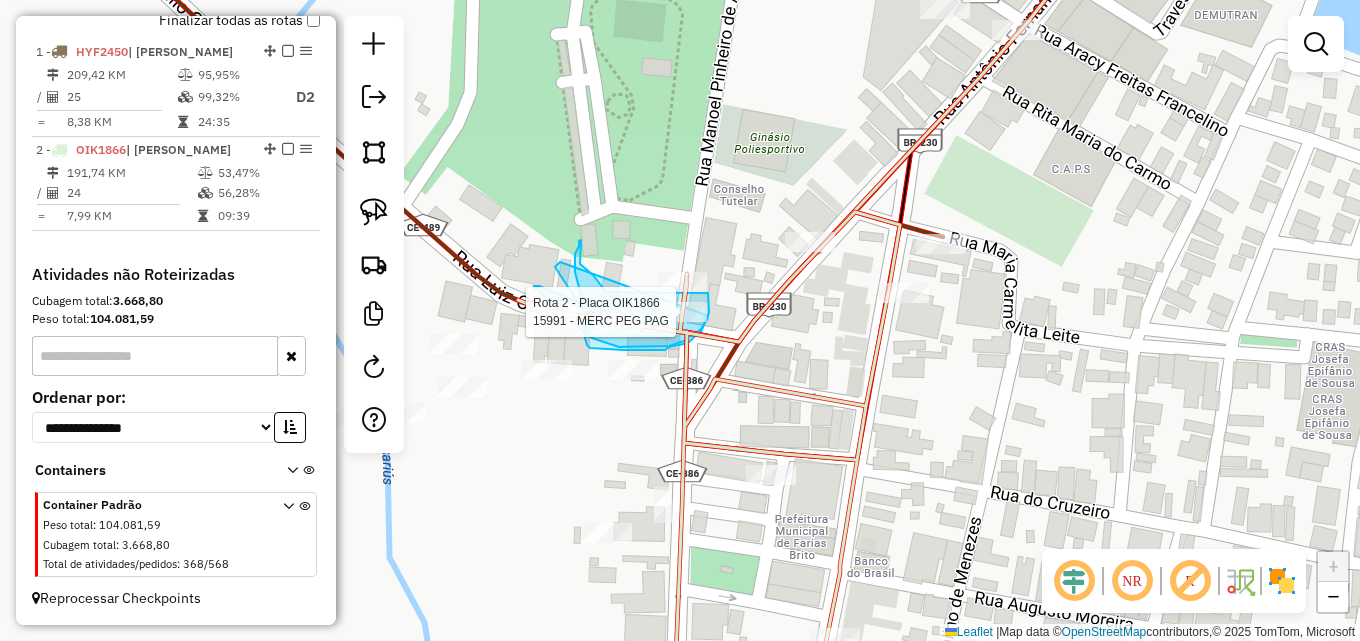 select on "**********" 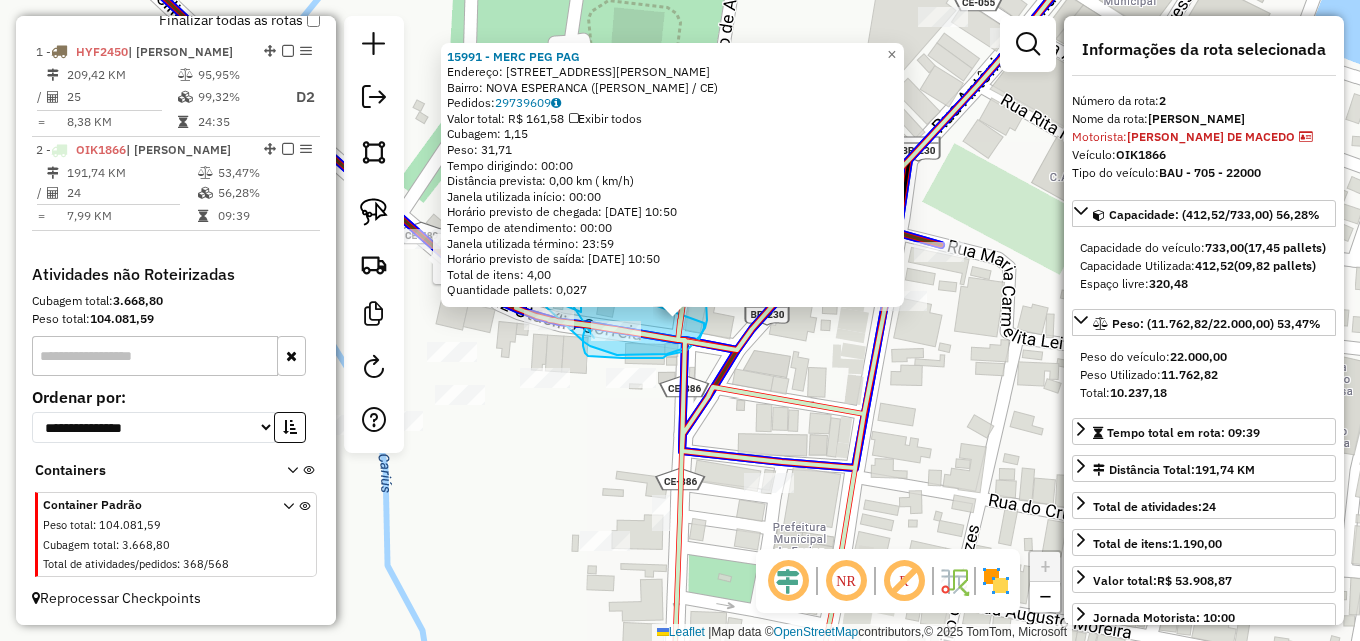 click 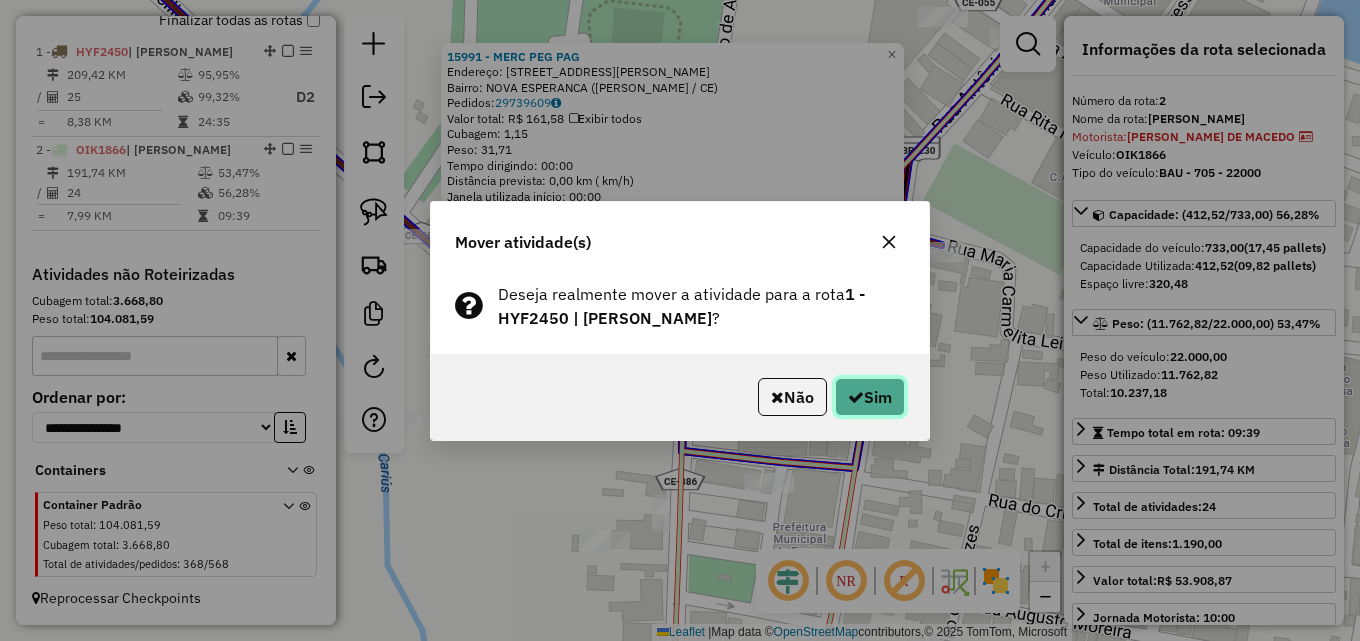 click on "Sim" 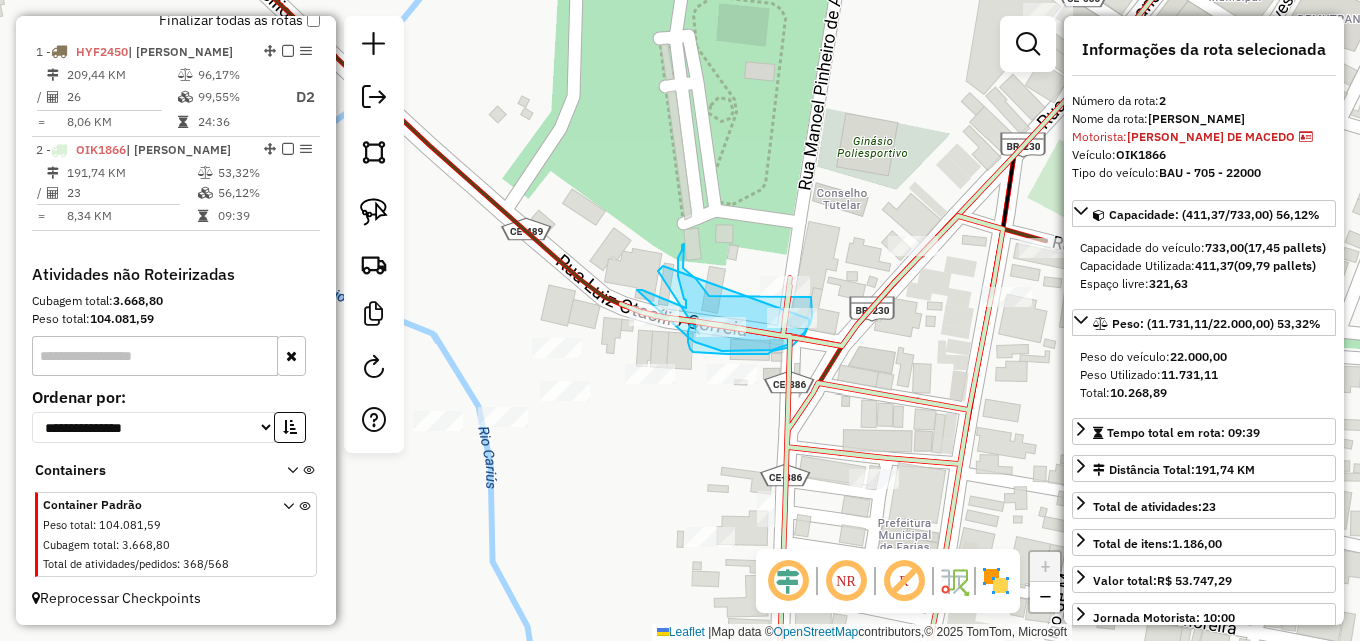 drag, startPoint x: 825, startPoint y: 371, endPoint x: 936, endPoint y: 366, distance: 111.11256 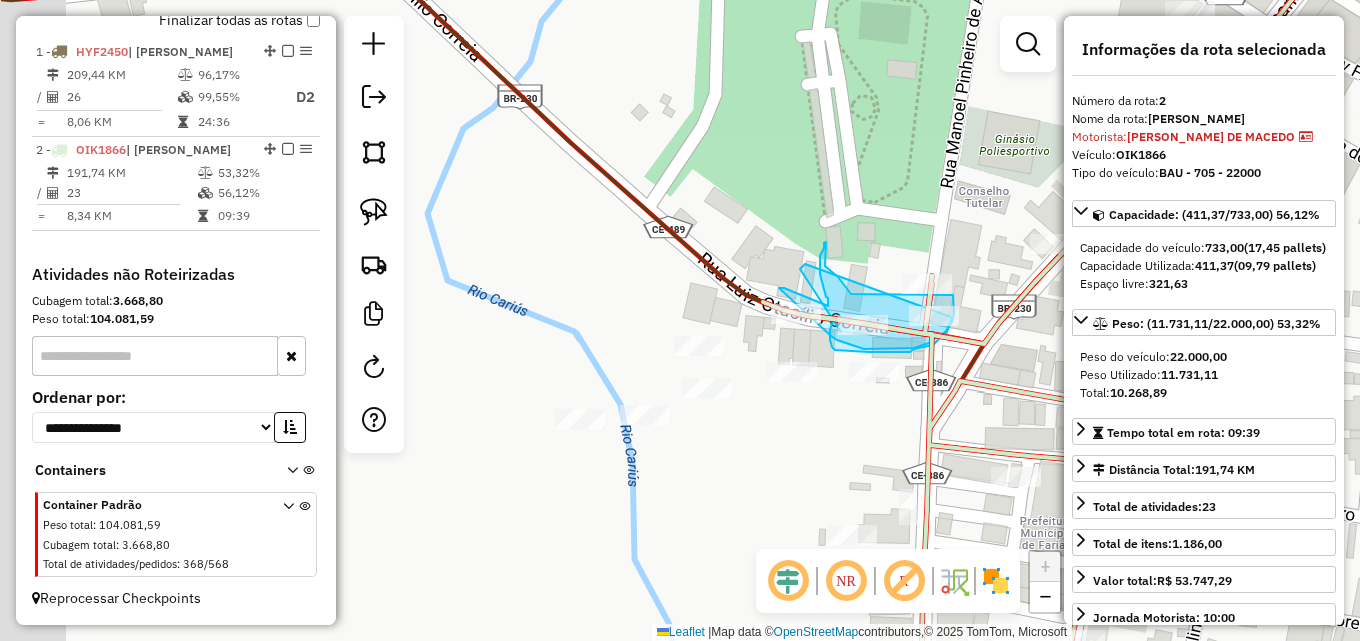drag, startPoint x: 677, startPoint y: 214, endPoint x: 840, endPoint y: 237, distance: 164.6147 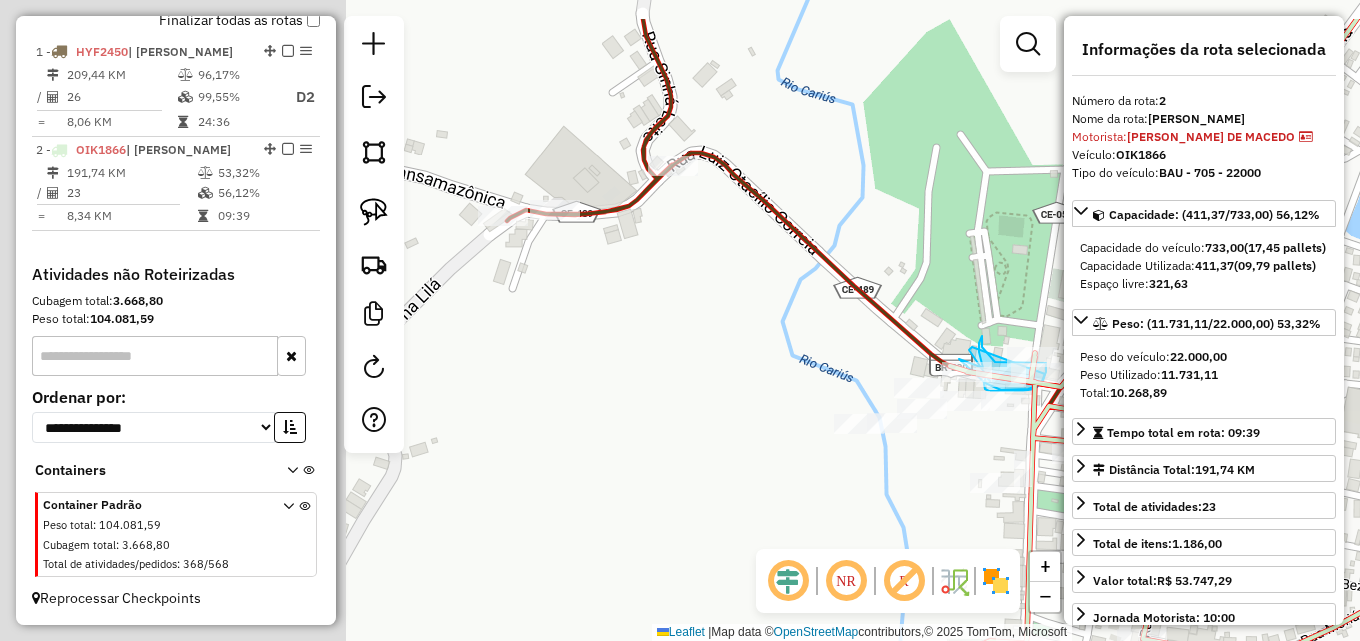 drag, startPoint x: 619, startPoint y: 241, endPoint x: 749, endPoint y: 267, distance: 132.57451 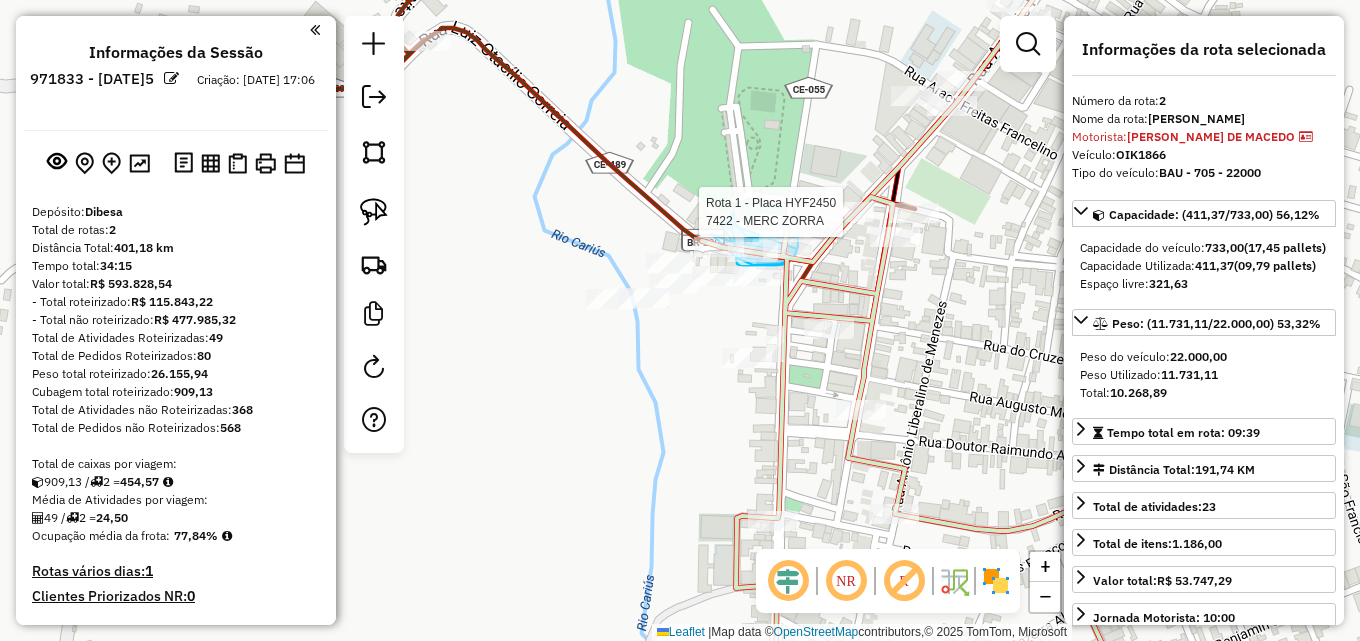 select on "**********" 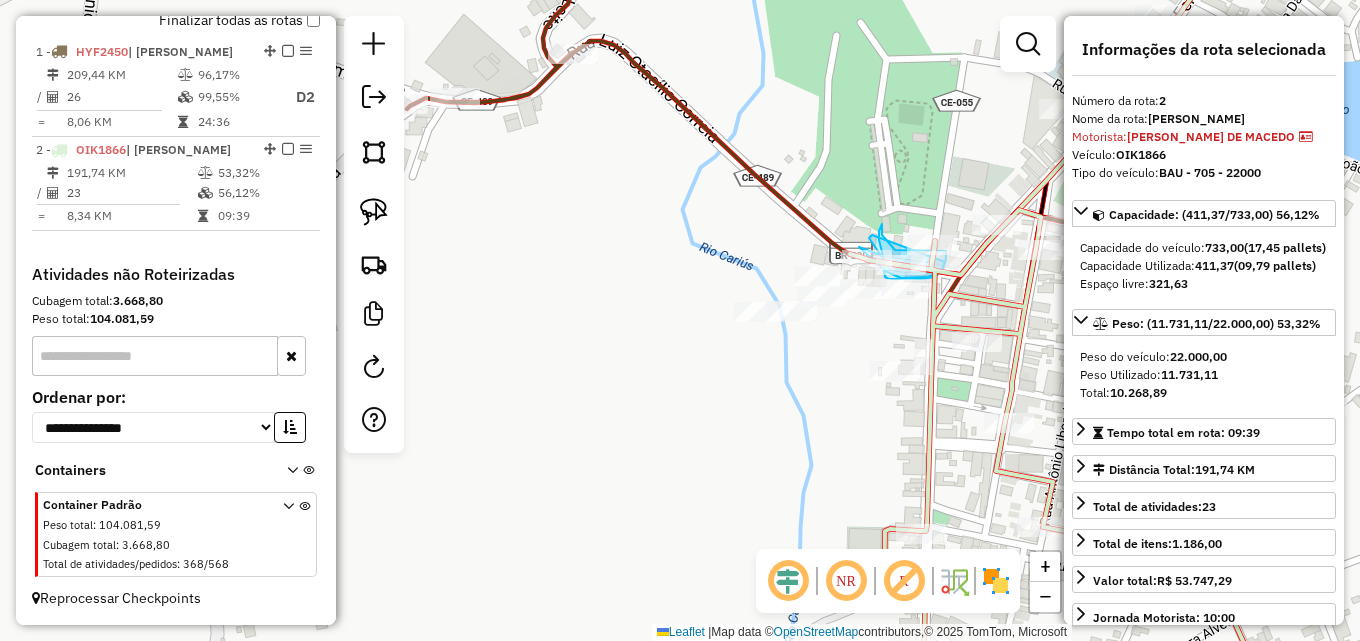 drag, startPoint x: 588, startPoint y: 400, endPoint x: 802, endPoint y: 413, distance: 214.3945 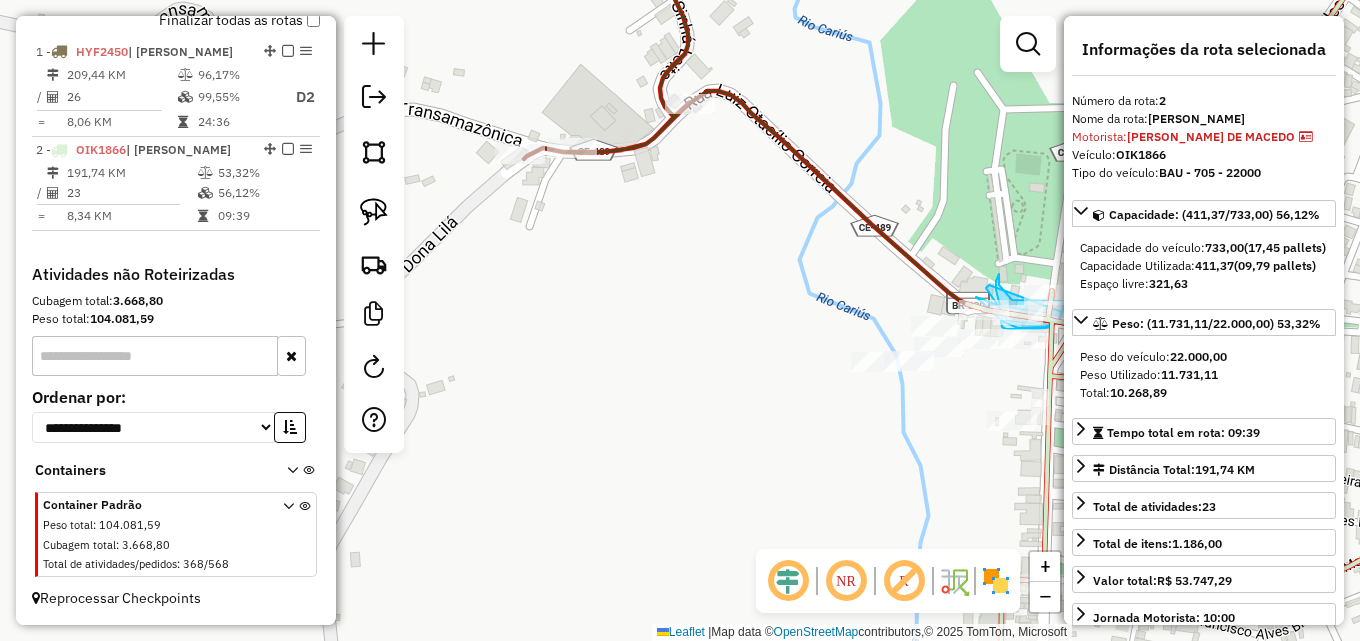 drag, startPoint x: 634, startPoint y: 263, endPoint x: 686, endPoint y: 298, distance: 62.681736 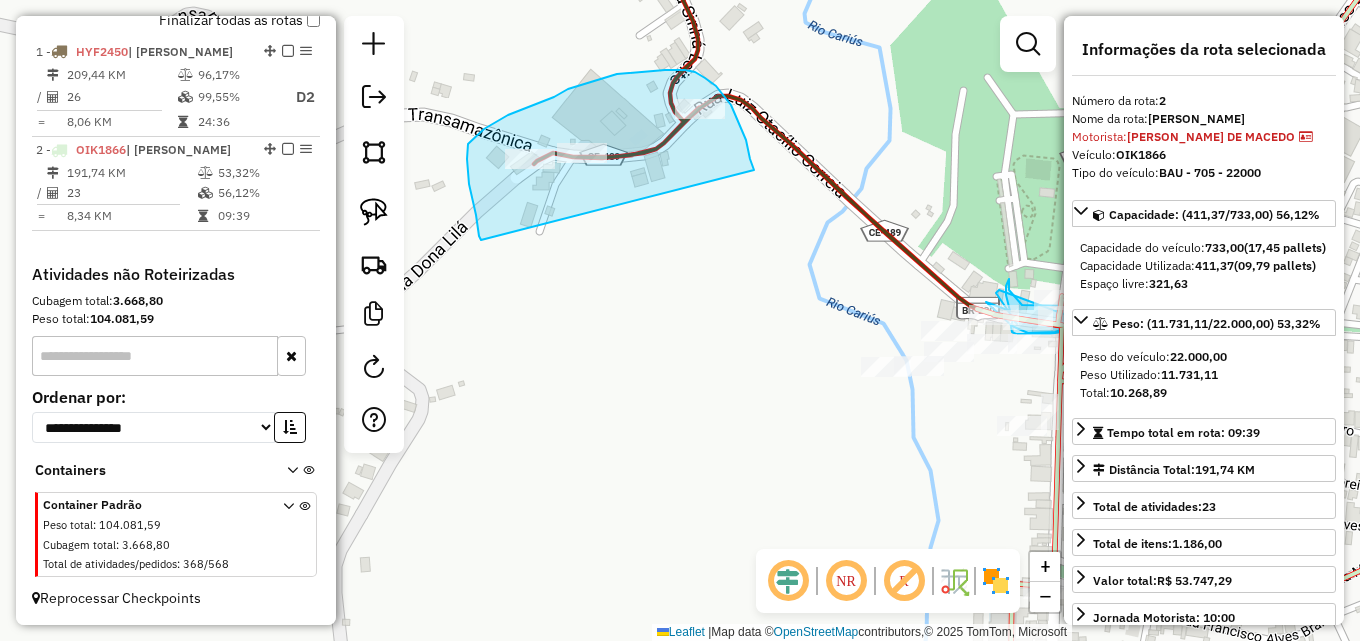 drag, startPoint x: 478, startPoint y: 229, endPoint x: 755, endPoint y: 177, distance: 281.8386 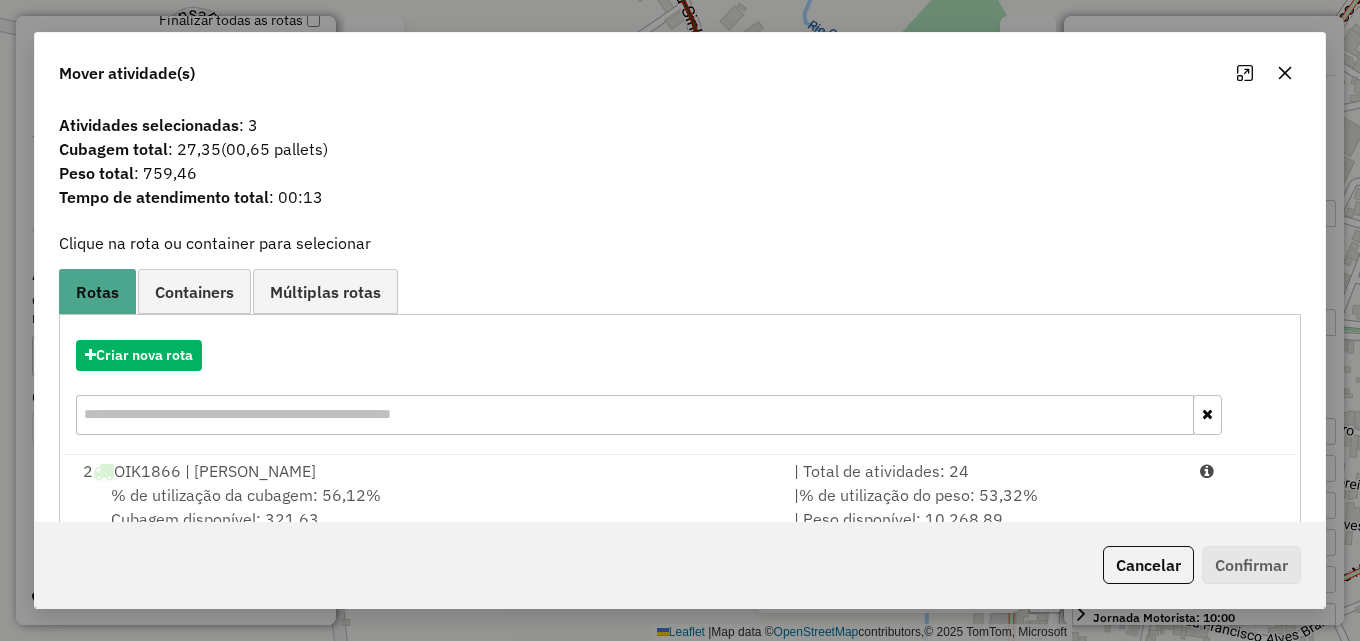 click on "|  % de utilização do peso: 53,32%  | Peso disponível: 10.268,89" at bounding box center (985, 507) 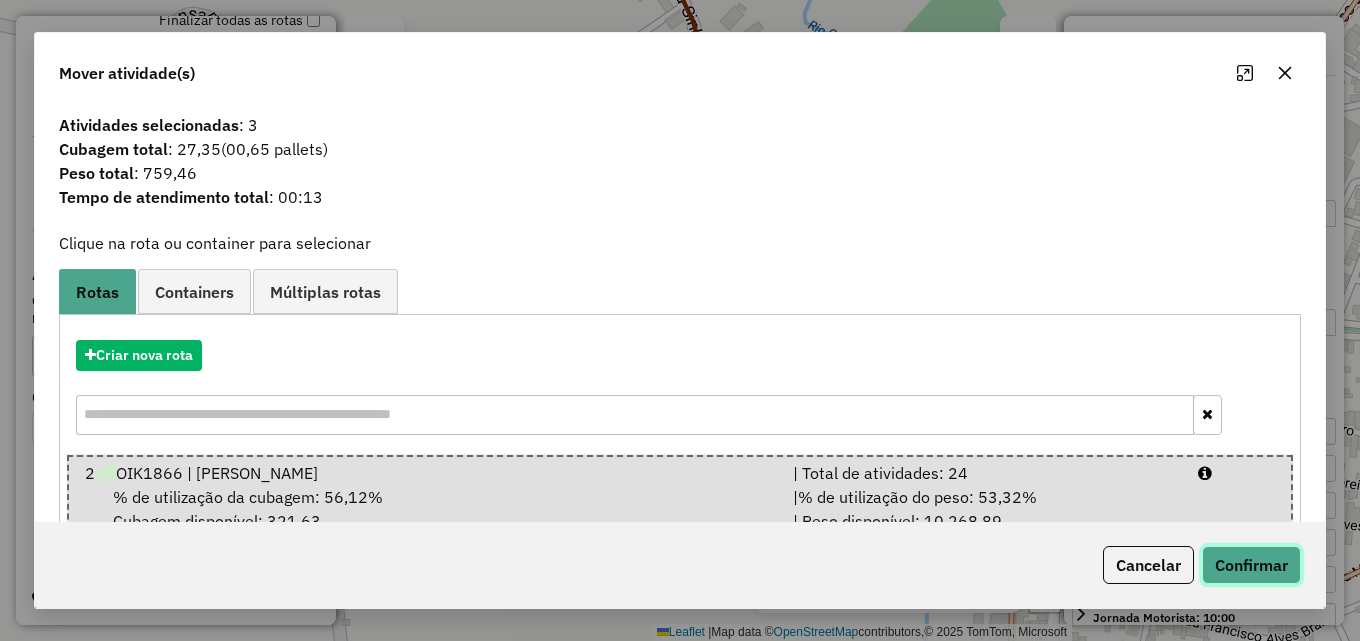 click on "Confirmar" 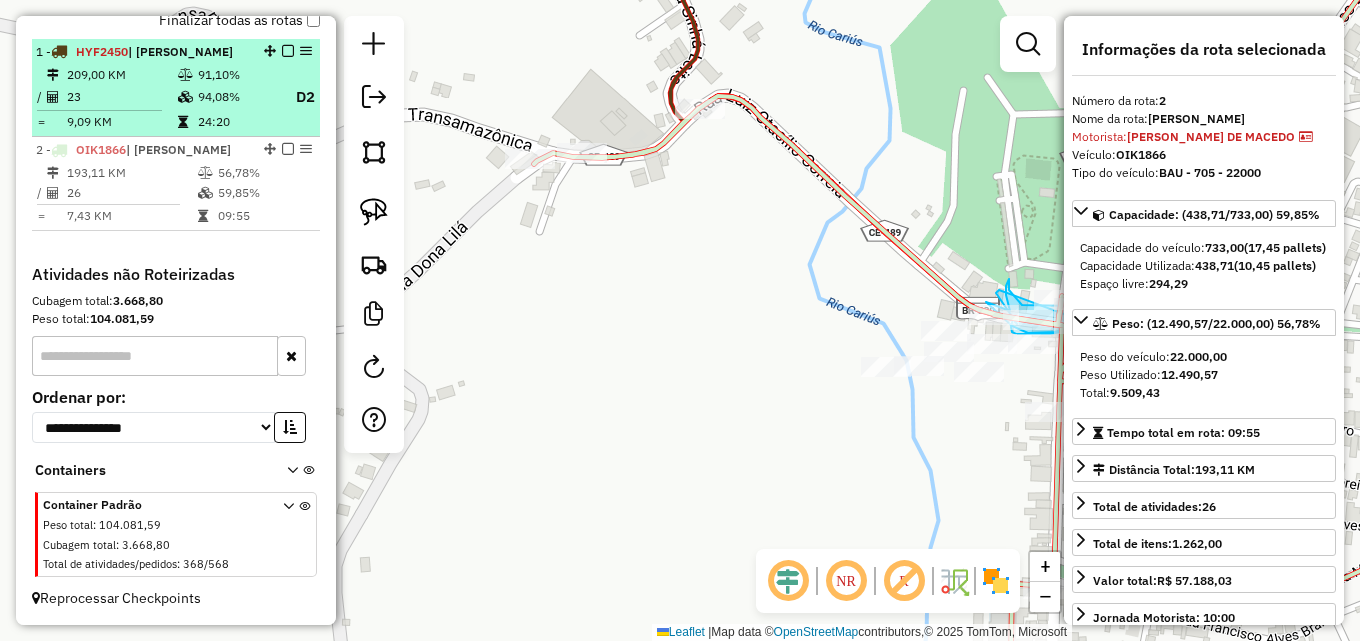 click on "94,08%" at bounding box center [237, 97] 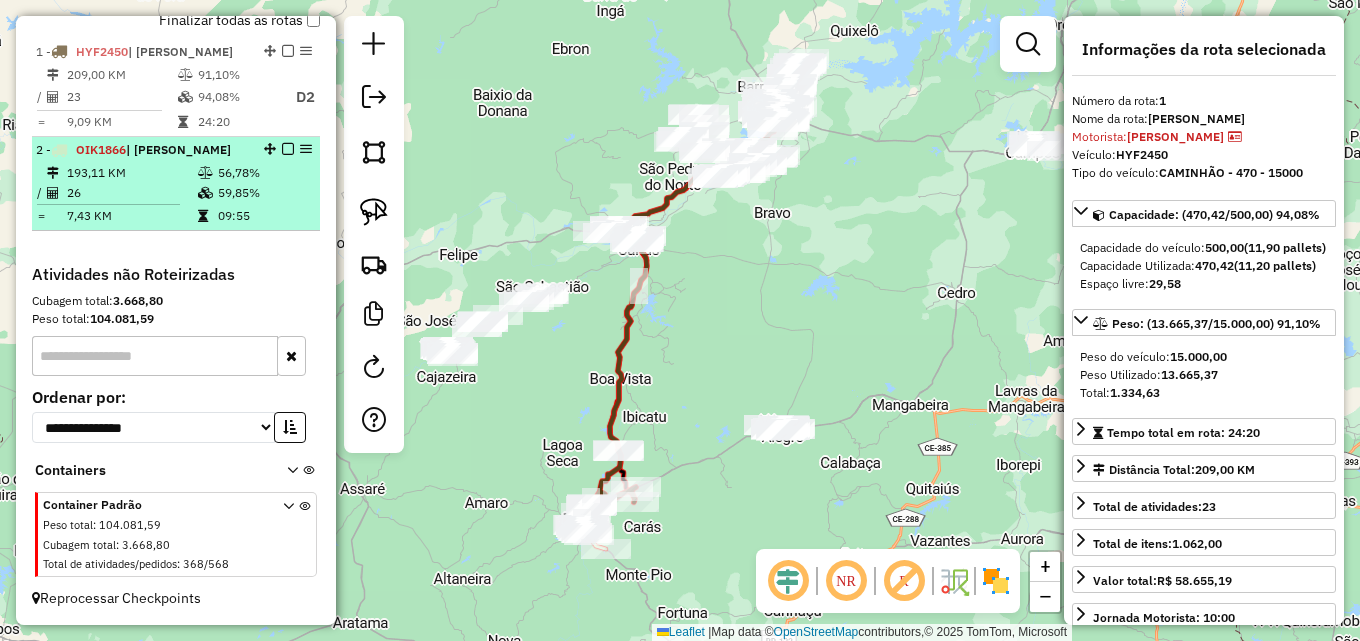 click at bounding box center (205, 173) 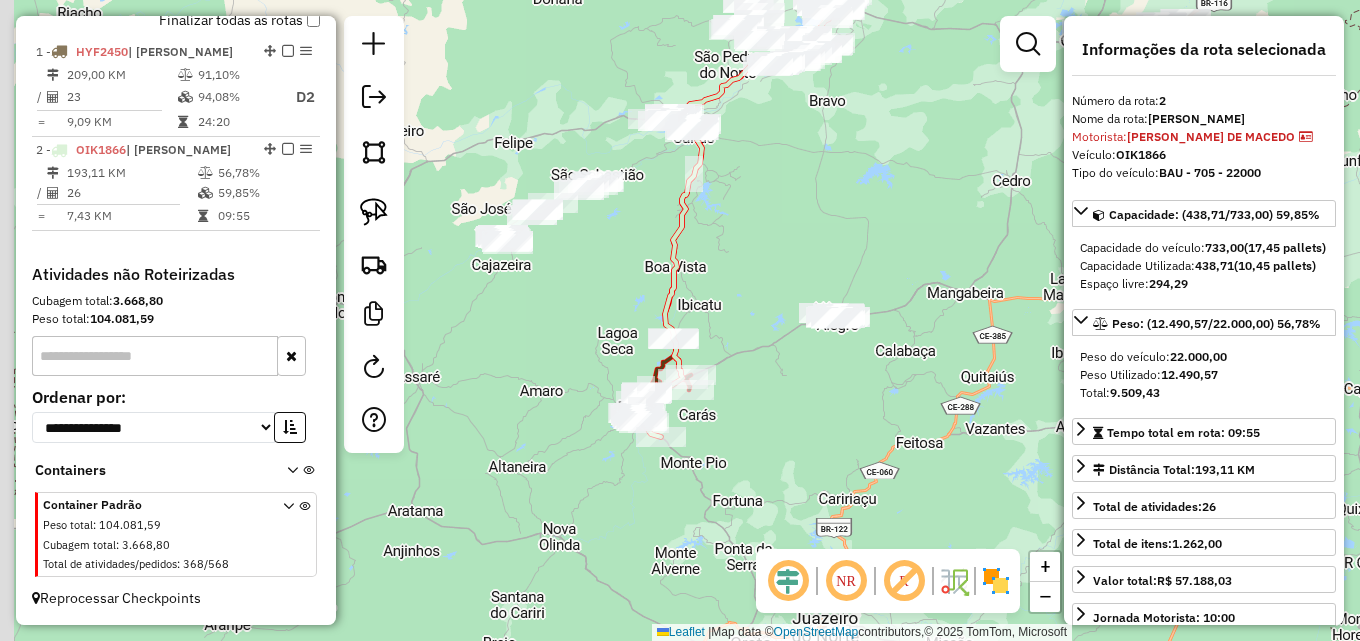 drag, startPoint x: 484, startPoint y: 381, endPoint x: 583, endPoint y: 323, distance: 114.73883 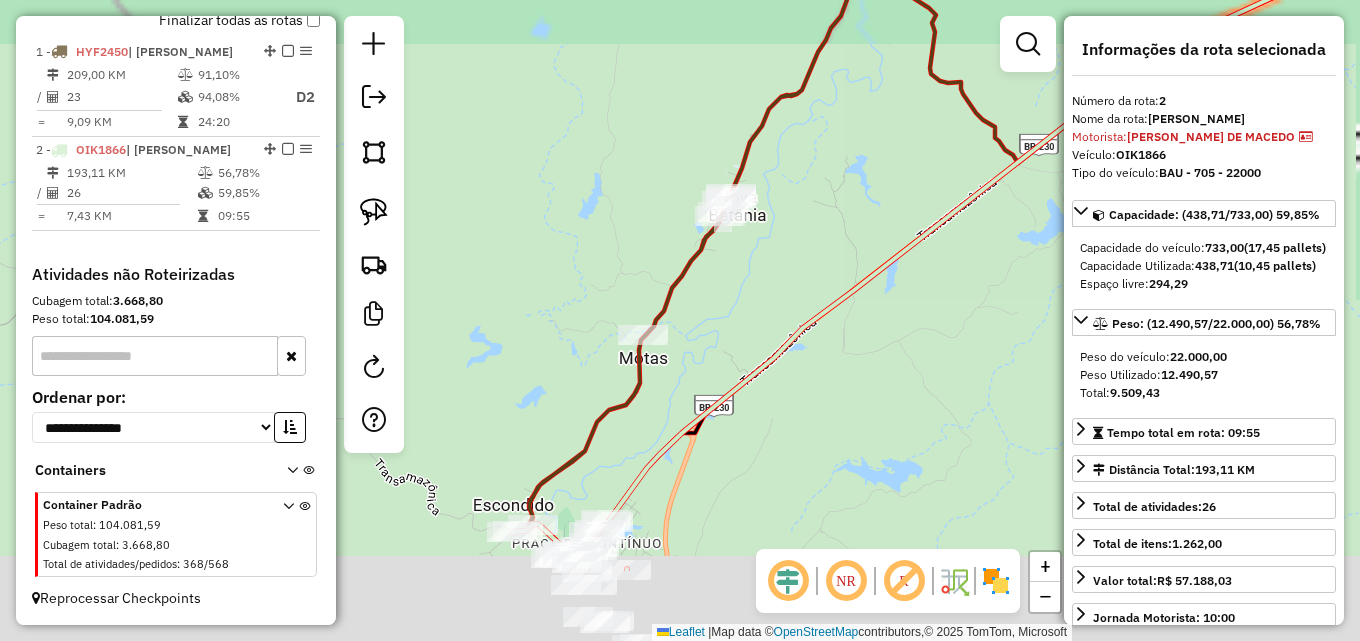 drag, startPoint x: 586, startPoint y: 218, endPoint x: 637, endPoint y: 159, distance: 77.987175 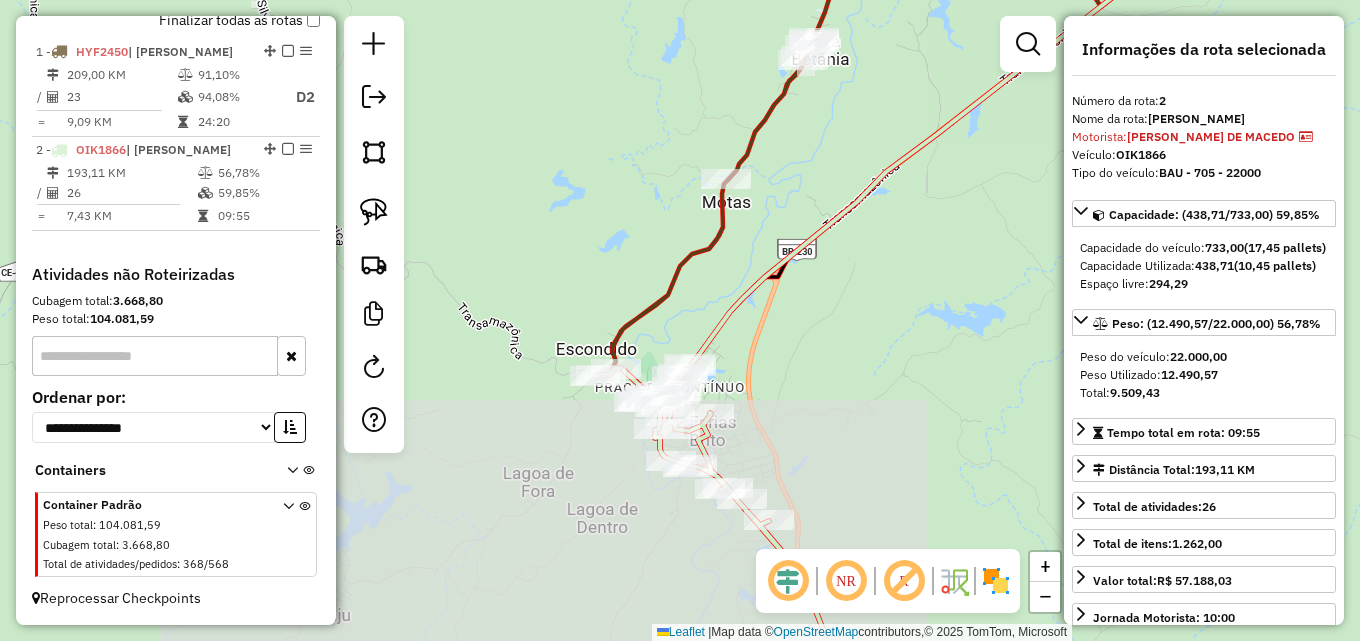 drag, startPoint x: 547, startPoint y: 349, endPoint x: 635, endPoint y: 262, distance: 123.745705 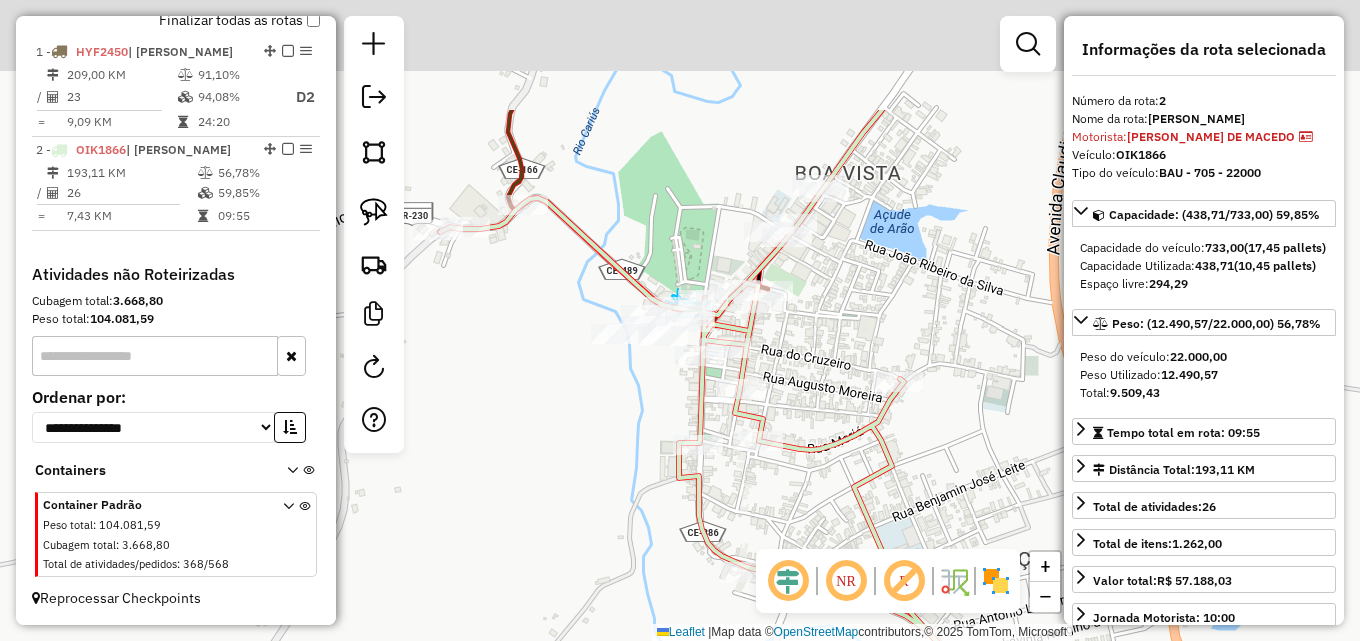 drag, startPoint x: 508, startPoint y: 326, endPoint x: 524, endPoint y: 427, distance: 102.259476 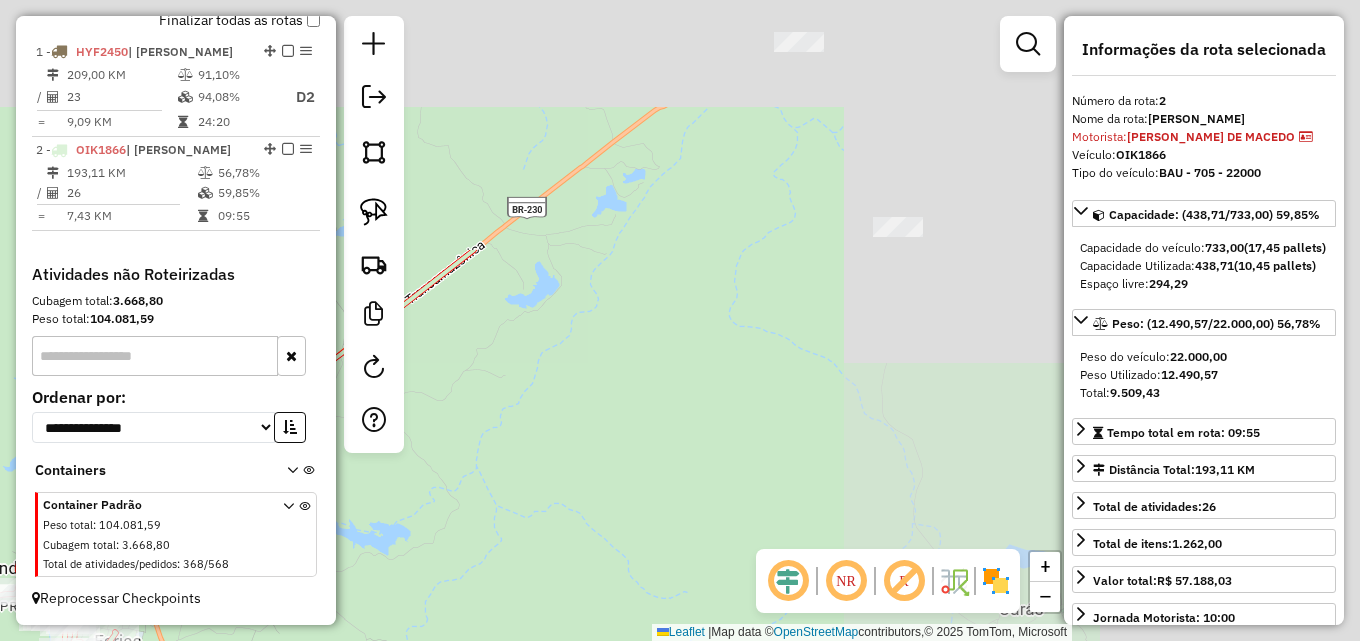 drag, startPoint x: 953, startPoint y: 246, endPoint x: 223, endPoint y: 531, distance: 783.66125 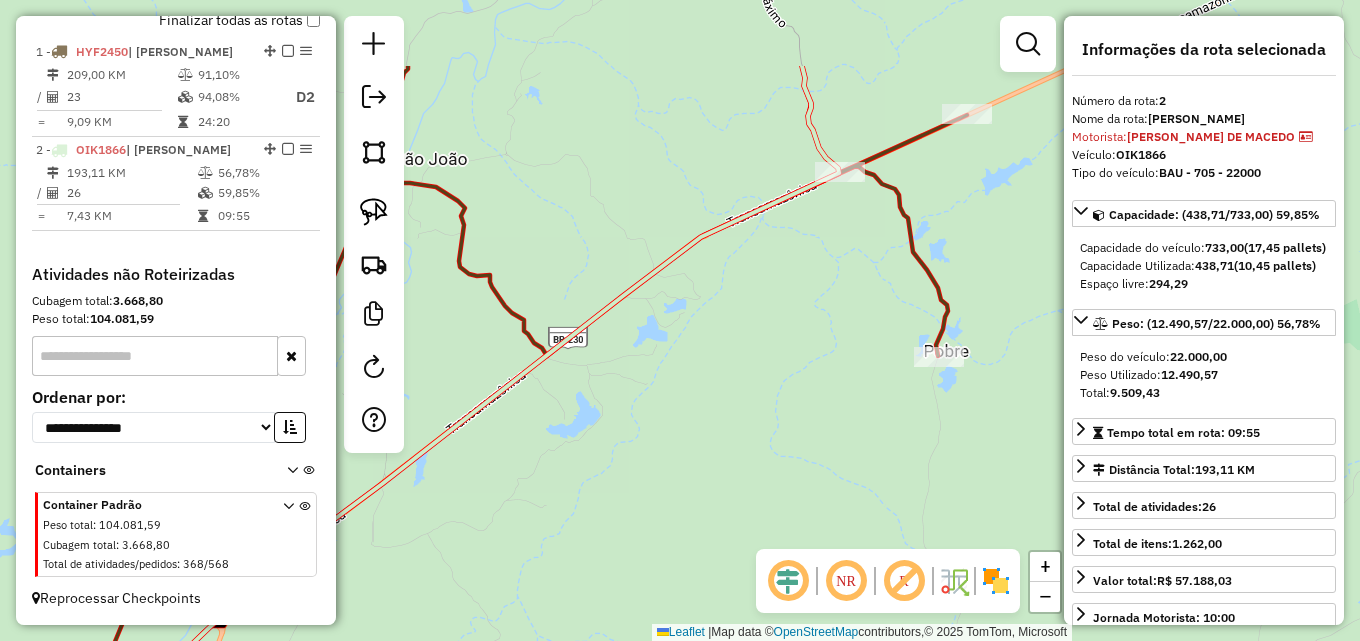 drag, startPoint x: 555, startPoint y: 444, endPoint x: 578, endPoint y: 488, distance: 49.648766 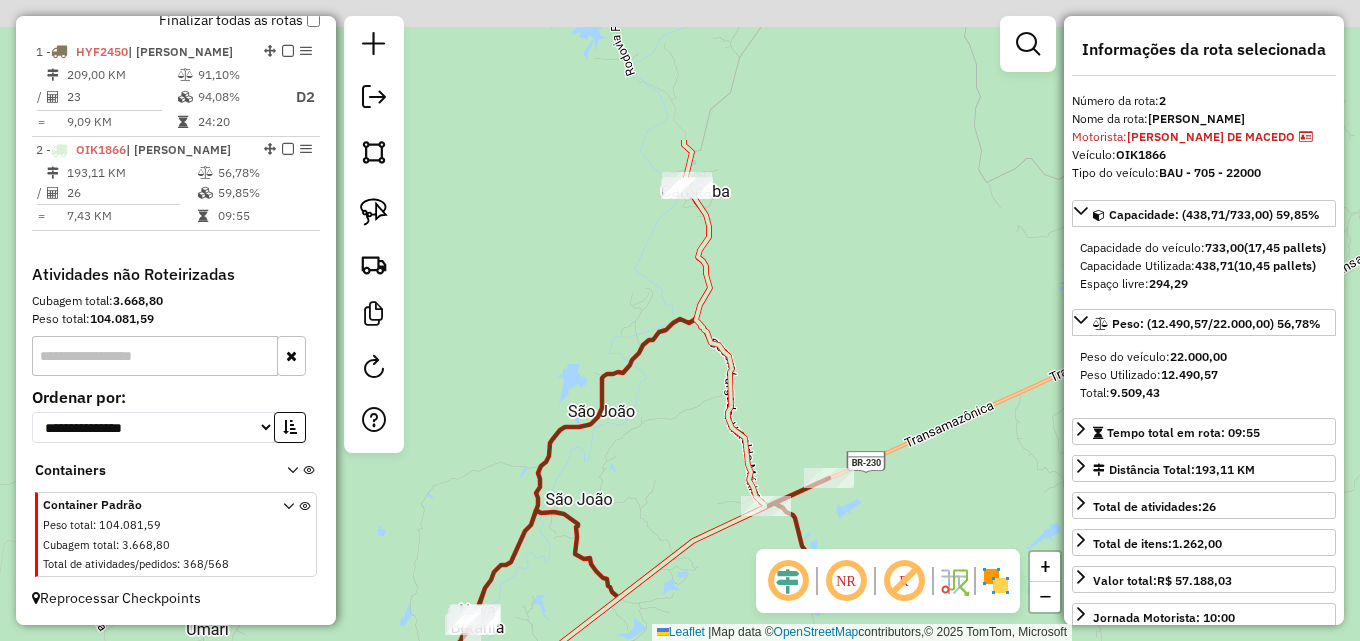 drag, startPoint x: 614, startPoint y: 293, endPoint x: 619, endPoint y: 463, distance: 170.07352 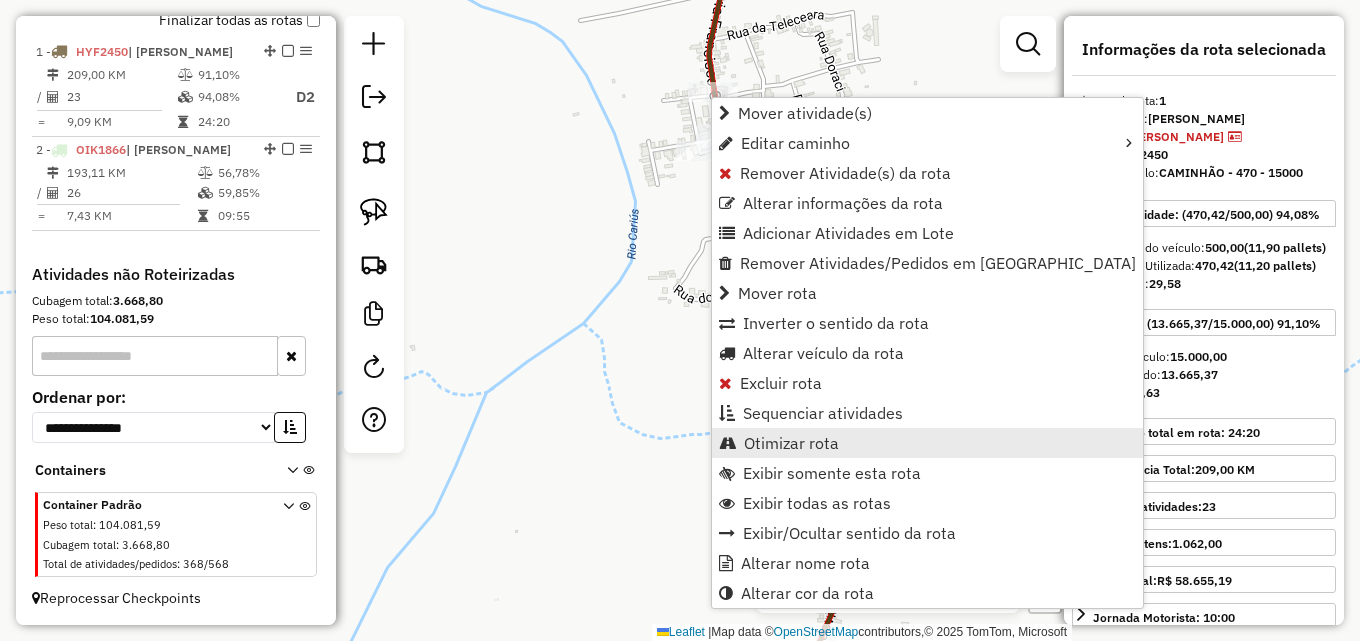 click on "Otimizar rota" at bounding box center [791, 443] 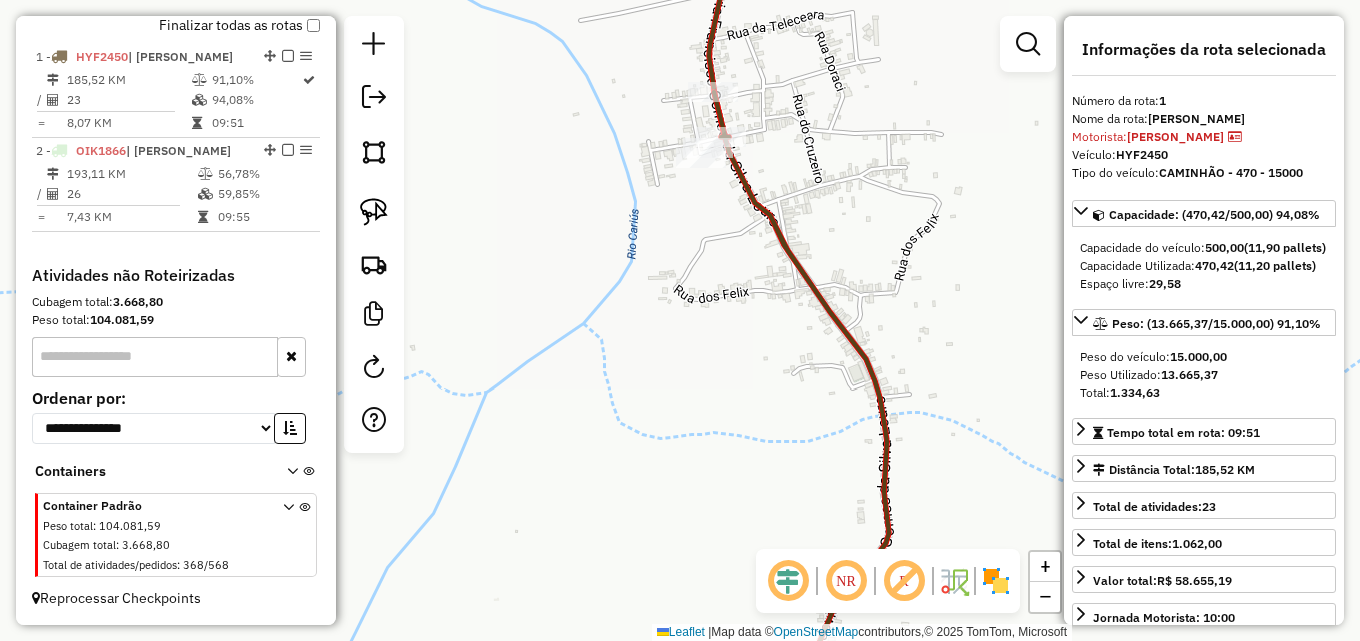 scroll, scrollTop: 722, scrollLeft: 0, axis: vertical 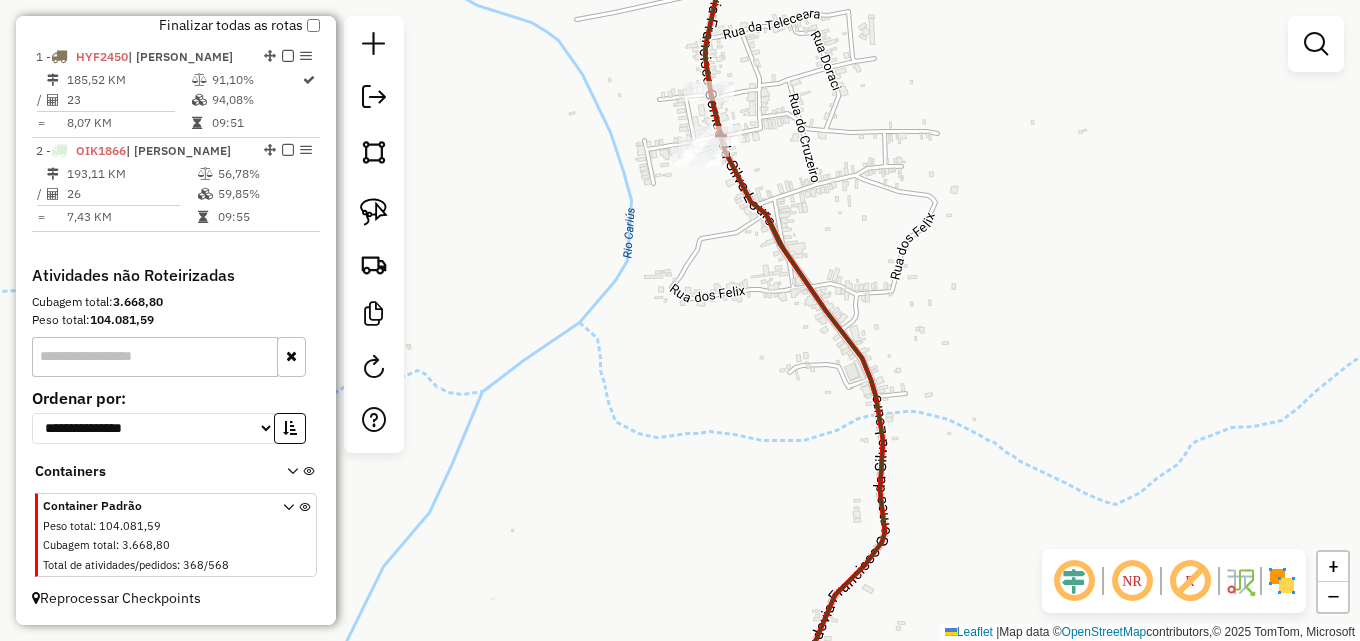 drag, startPoint x: 679, startPoint y: 406, endPoint x: 619, endPoint y: 273, distance: 145.9075 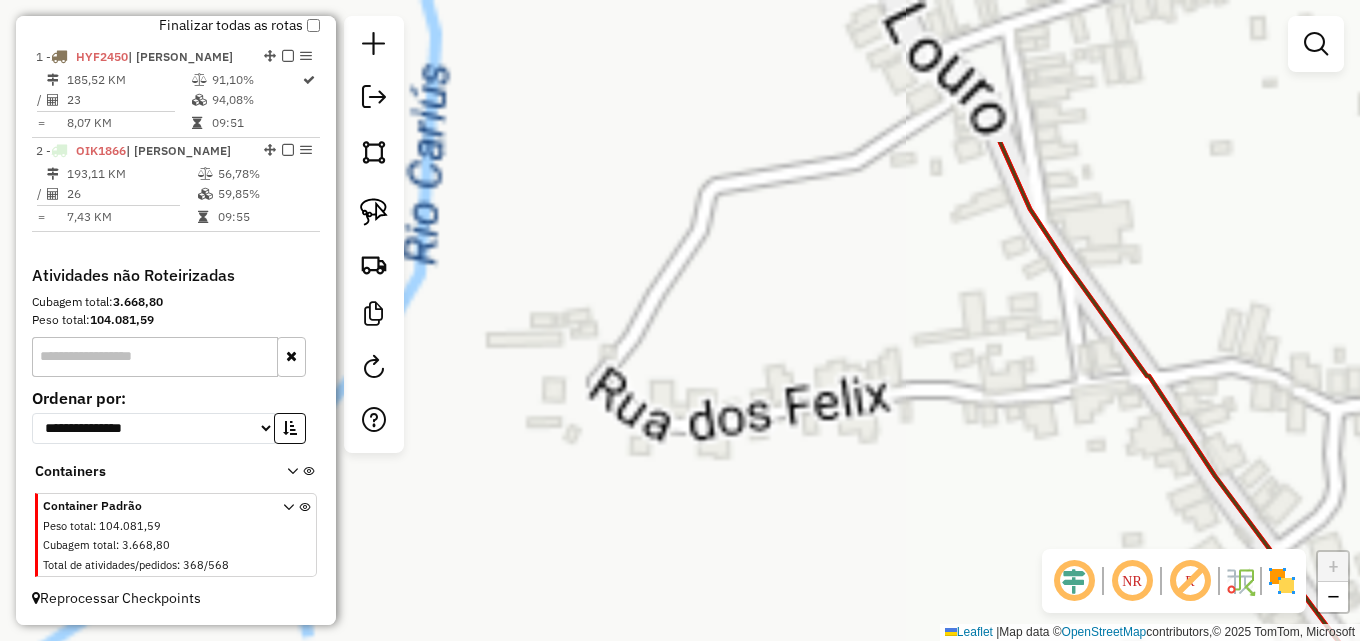 drag, startPoint x: 753, startPoint y: 101, endPoint x: 701, endPoint y: 540, distance: 442.069 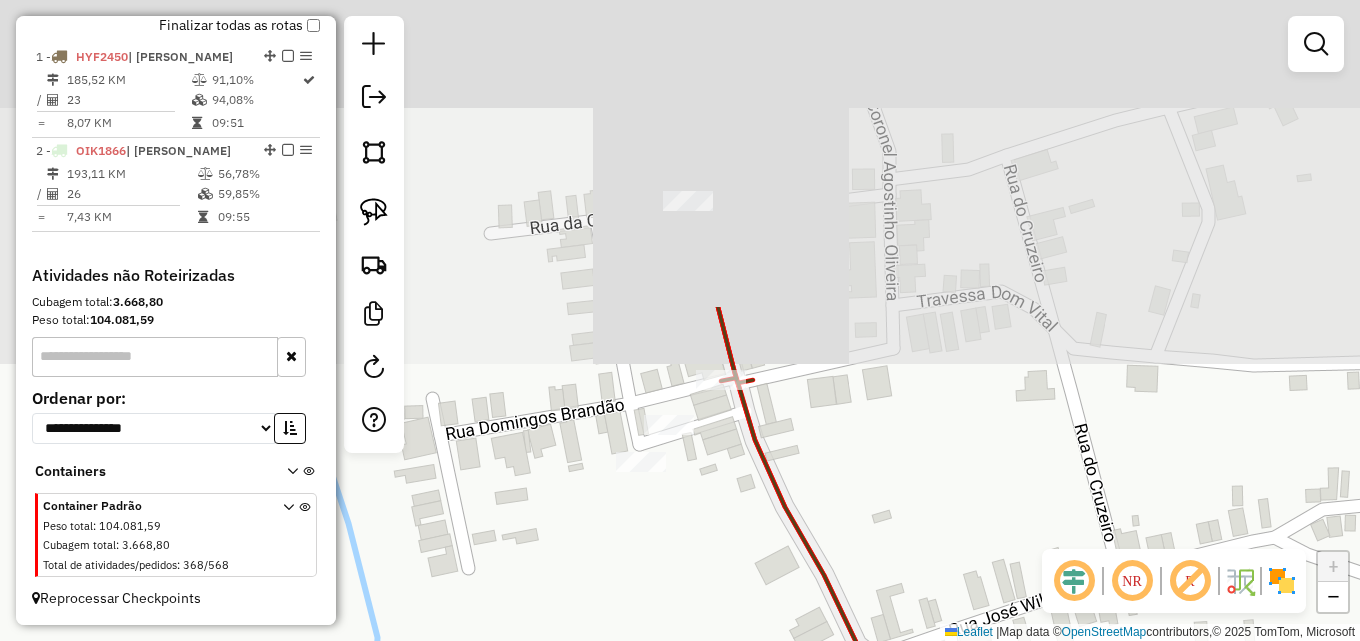 drag, startPoint x: 745, startPoint y: 350, endPoint x: 731, endPoint y: 578, distance: 228.42941 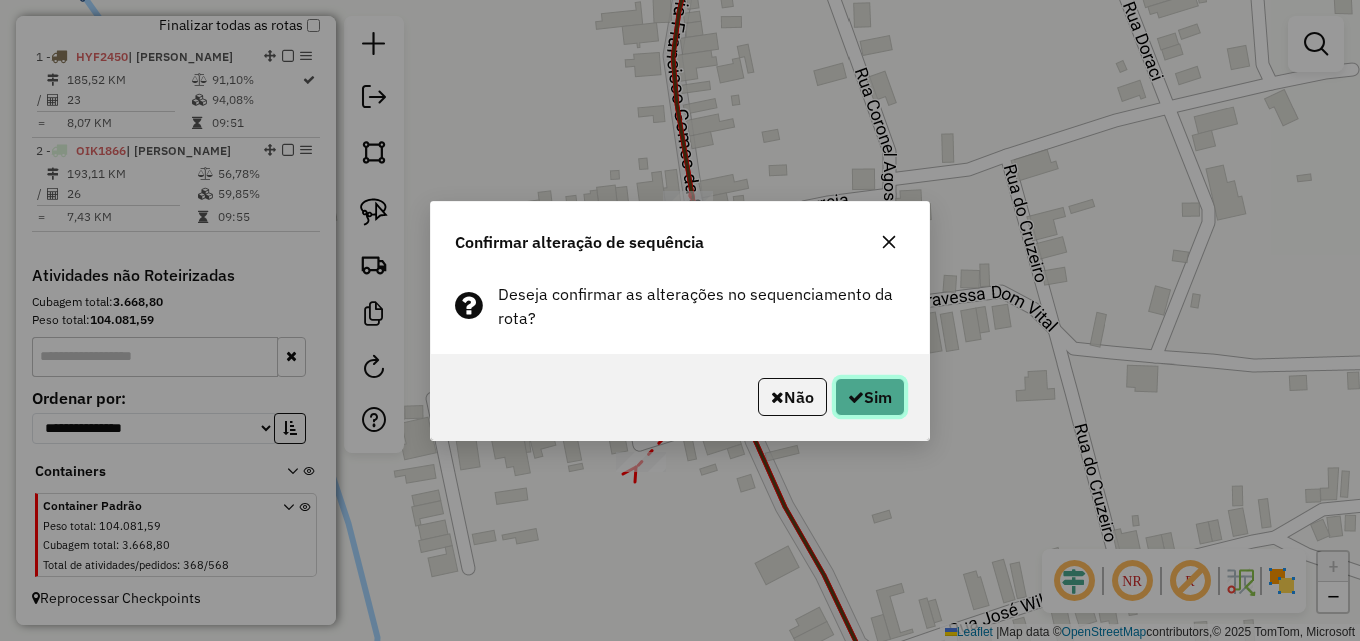 click on "Sim" 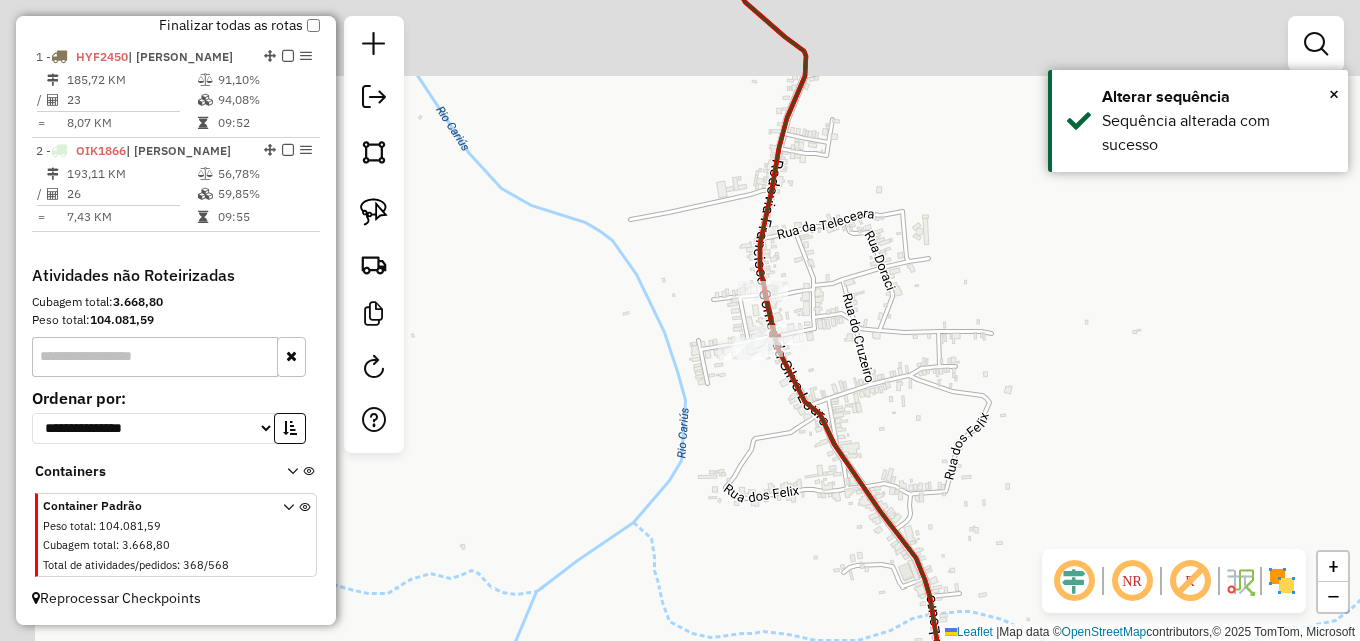 click on "Janela de atendimento Grade de atendimento Capacidade Transportadoras Veículos Cliente Pedidos  Rotas Selecione os dias de semana para filtrar as janelas de atendimento  Seg   Ter   Qua   Qui   Sex   Sáb   Dom  Informe o período da janela de atendimento: De: Até:  Filtrar exatamente a janela do cliente  Considerar janela de atendimento padrão  Selecione os dias de semana para filtrar as grades de atendimento  Seg   Ter   Qua   Qui   Sex   Sáb   Dom   Considerar clientes sem dia de atendimento cadastrado  Clientes fora do dia de atendimento selecionado Filtrar as atividades entre os valores definidos abaixo:  Peso mínimo:   Peso máximo:   Cubagem mínima:   Cubagem máxima:   De:   Até:  Filtrar as atividades entre o tempo de atendimento definido abaixo:  De:   Até:   Considerar capacidade total dos clientes não roteirizados Transportadora: Selecione um ou mais itens Tipo de veículo: Selecione um ou mais itens Veículo: Selecione um ou mais itens Motorista: Selecione um ou mais itens Nome: Rótulo:" 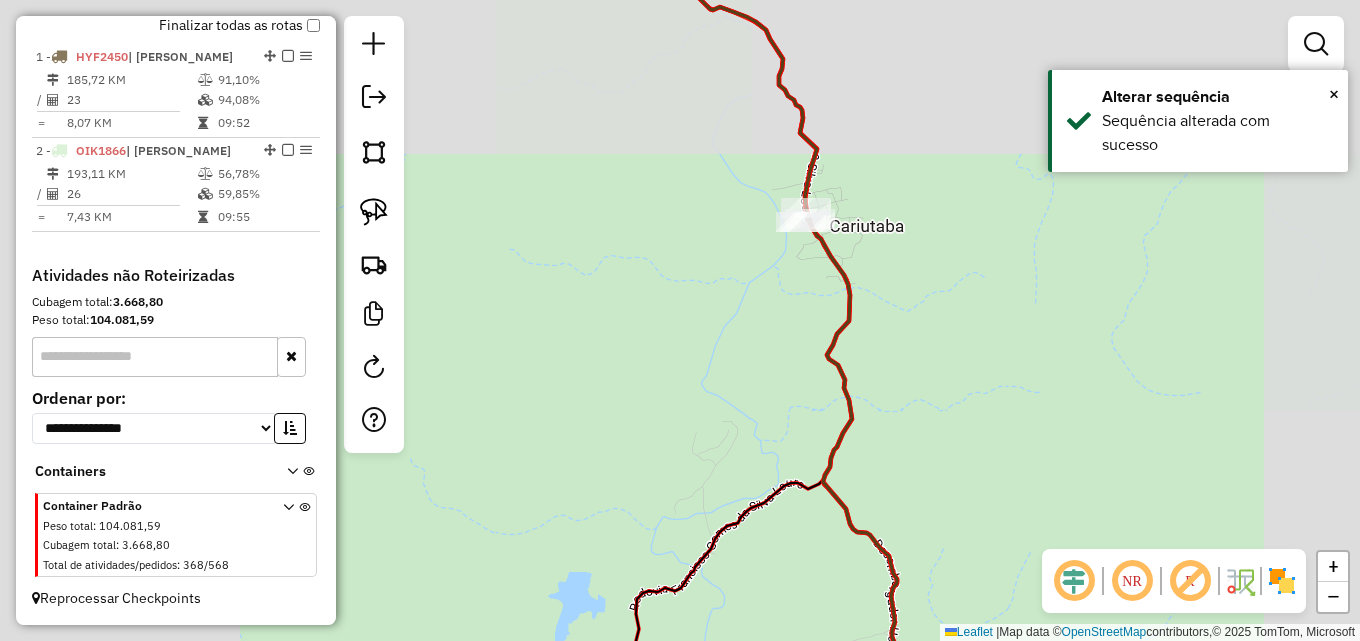 drag, startPoint x: 936, startPoint y: 369, endPoint x: 822, endPoint y: 132, distance: 262.9924 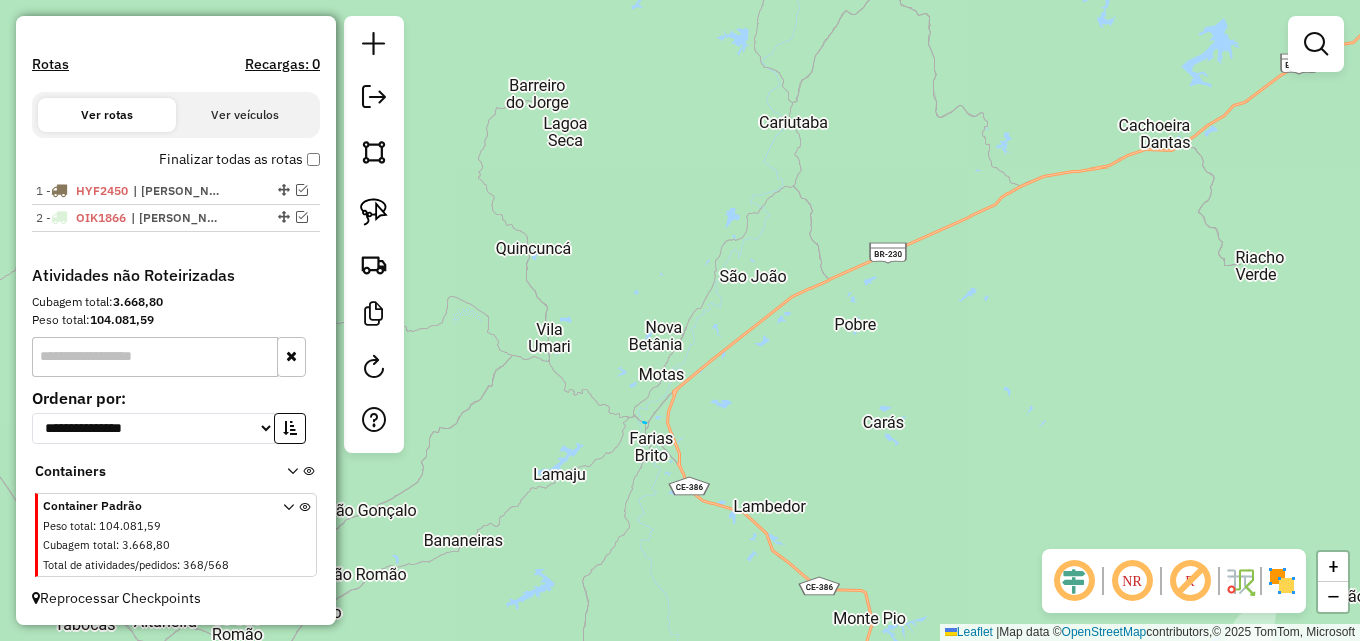 scroll, scrollTop: 588, scrollLeft: 0, axis: vertical 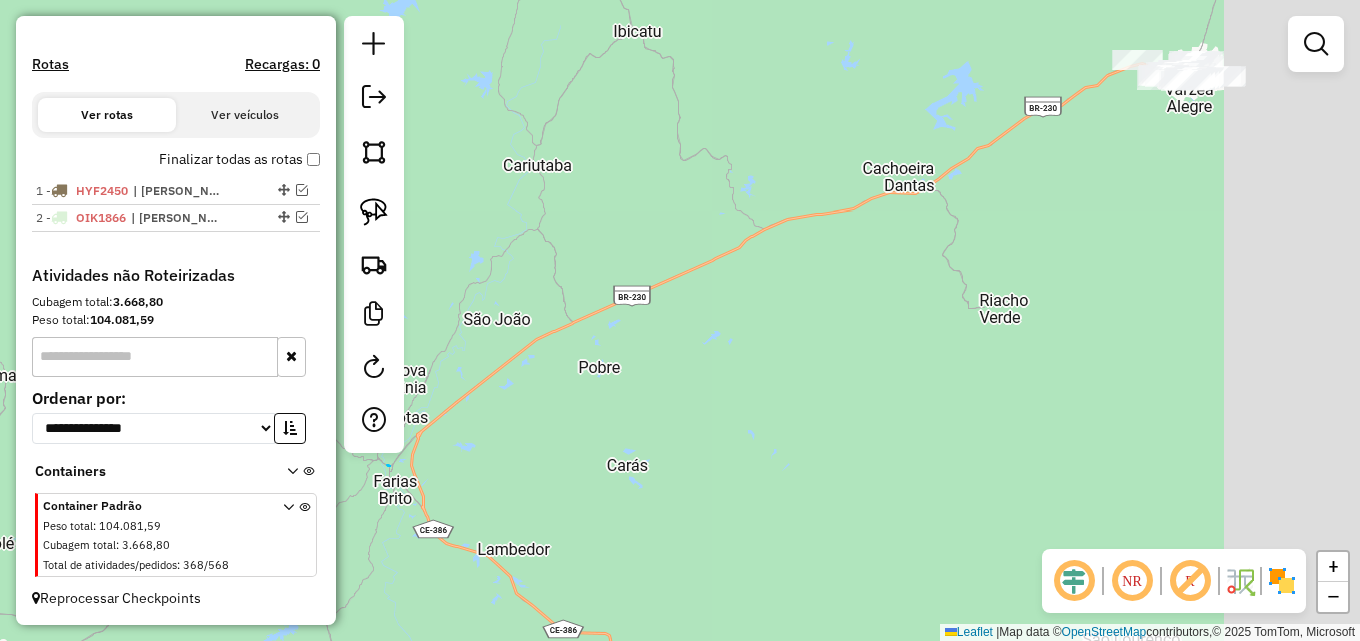 drag, startPoint x: 893, startPoint y: 151, endPoint x: 530, endPoint y: 214, distance: 368.4264 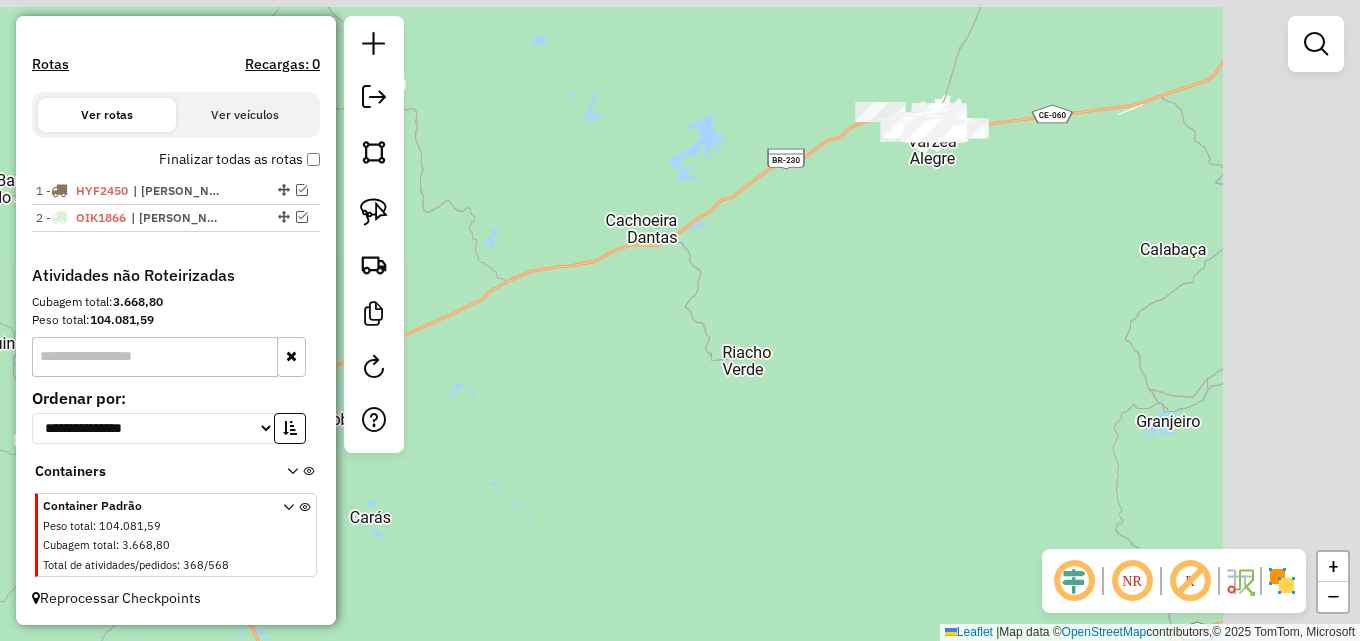 drag, startPoint x: 899, startPoint y: 299, endPoint x: 452, endPoint y: 370, distance: 452.60358 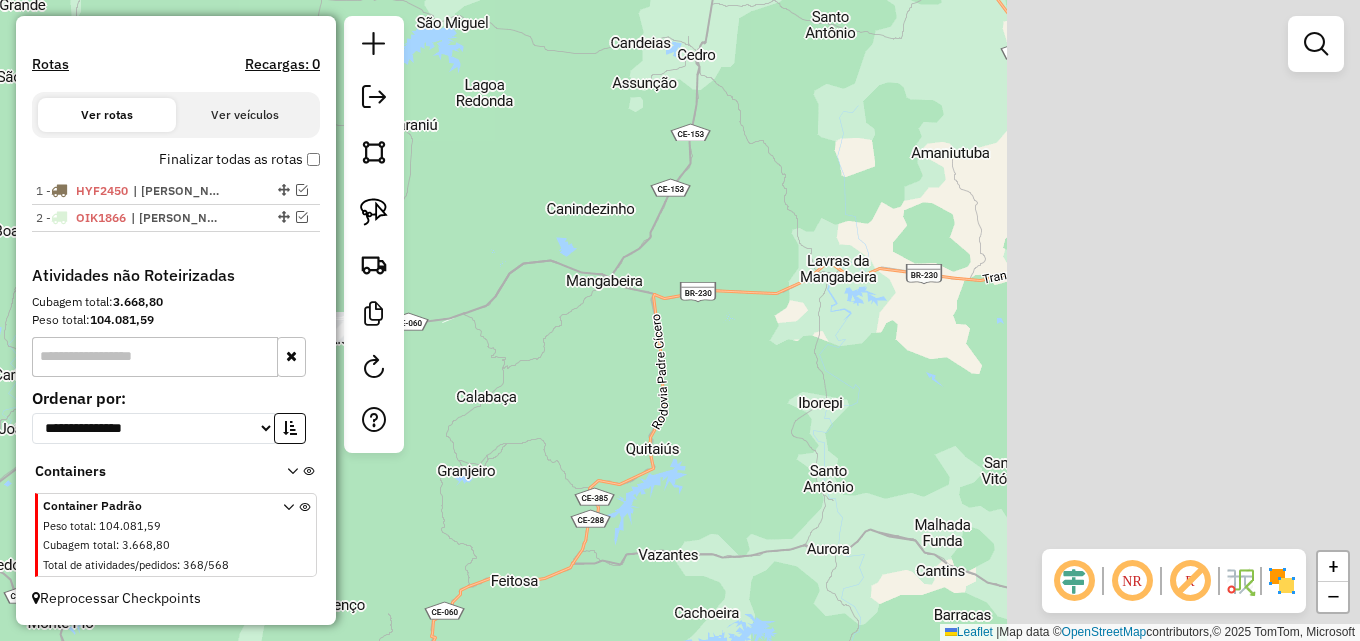 drag, startPoint x: 1093, startPoint y: 194, endPoint x: 467, endPoint y: 363, distance: 648.41113 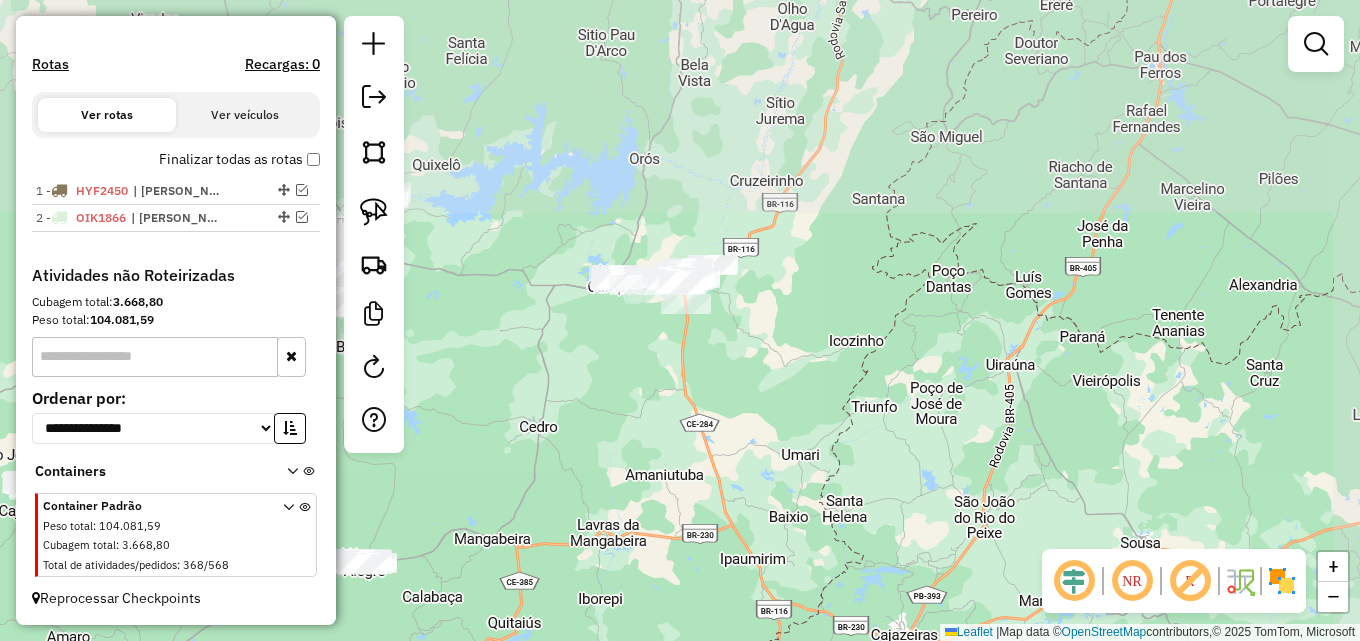 drag, startPoint x: 1027, startPoint y: 256, endPoint x: 992, endPoint y: 459, distance: 205.99515 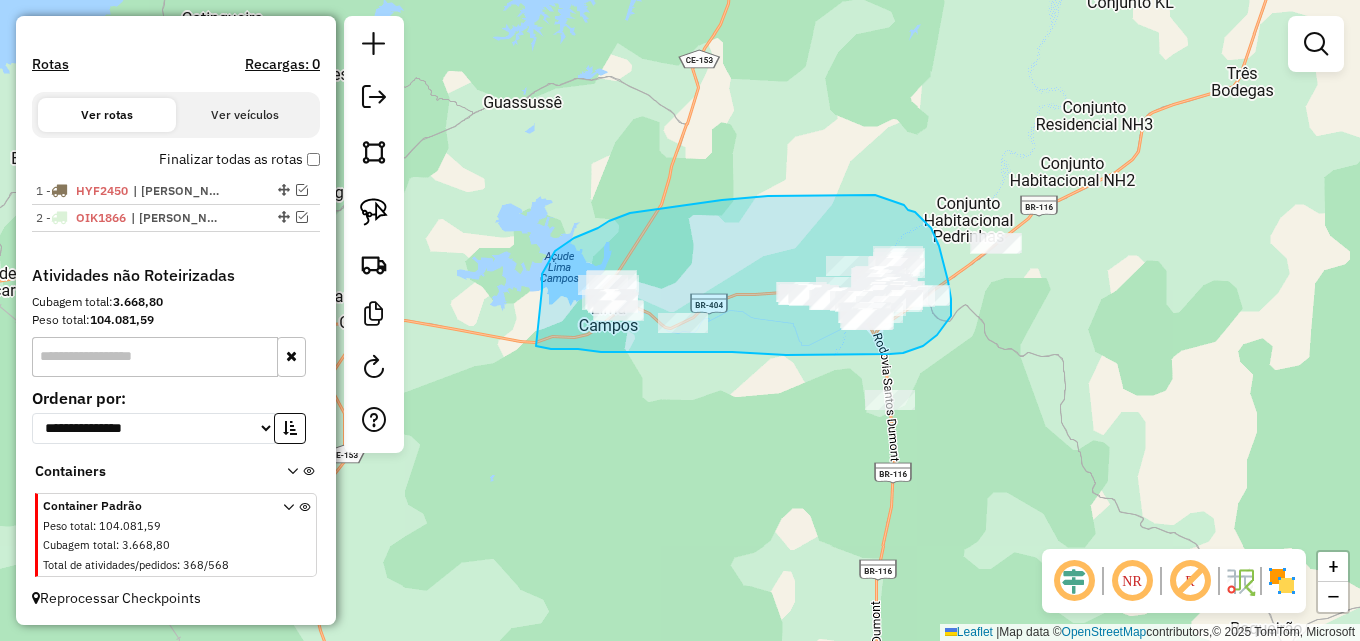 drag, startPoint x: 542, startPoint y: 277, endPoint x: 536, endPoint y: 346, distance: 69.260376 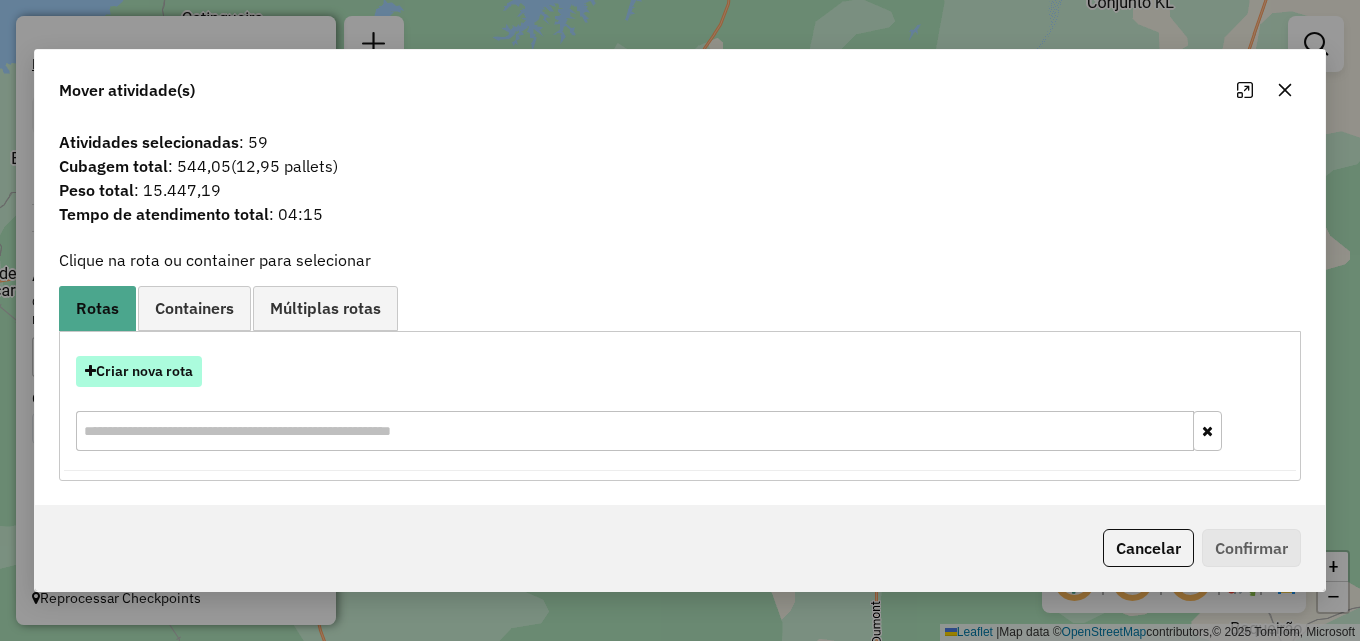 click on "Criar nova rota" at bounding box center (139, 371) 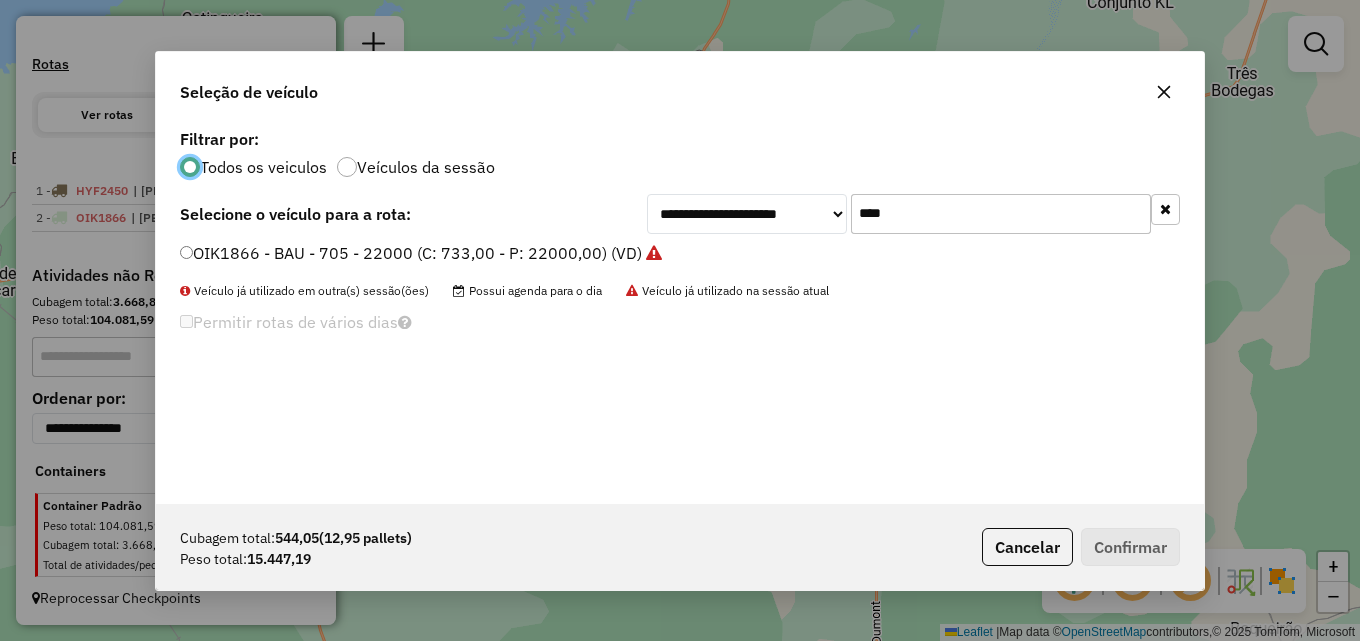 scroll, scrollTop: 11, scrollLeft: 6, axis: both 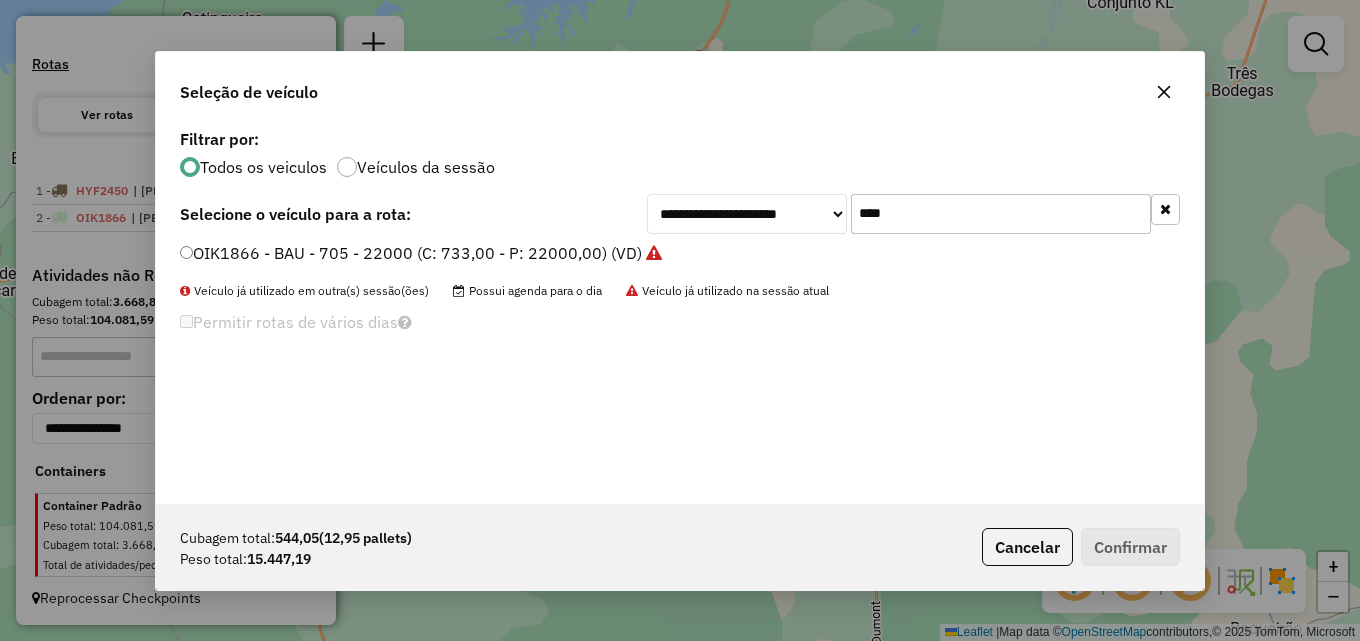 drag, startPoint x: 991, startPoint y: 232, endPoint x: 724, endPoint y: 218, distance: 267.3668 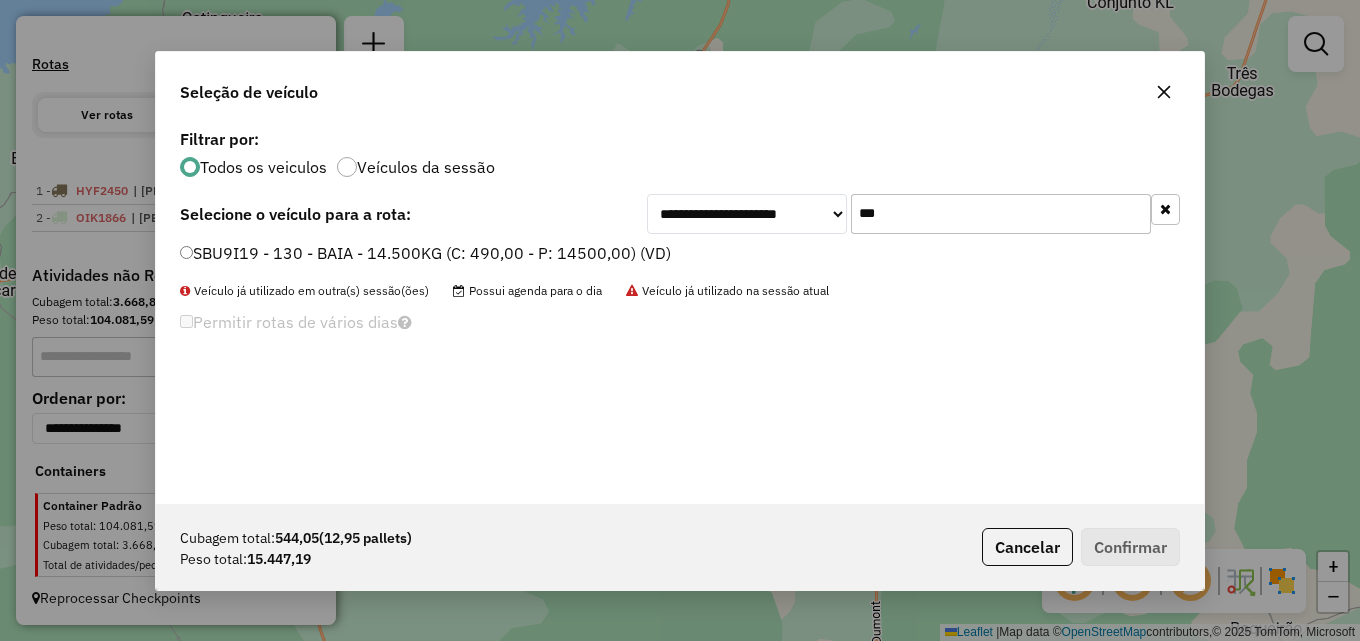 type on "***" 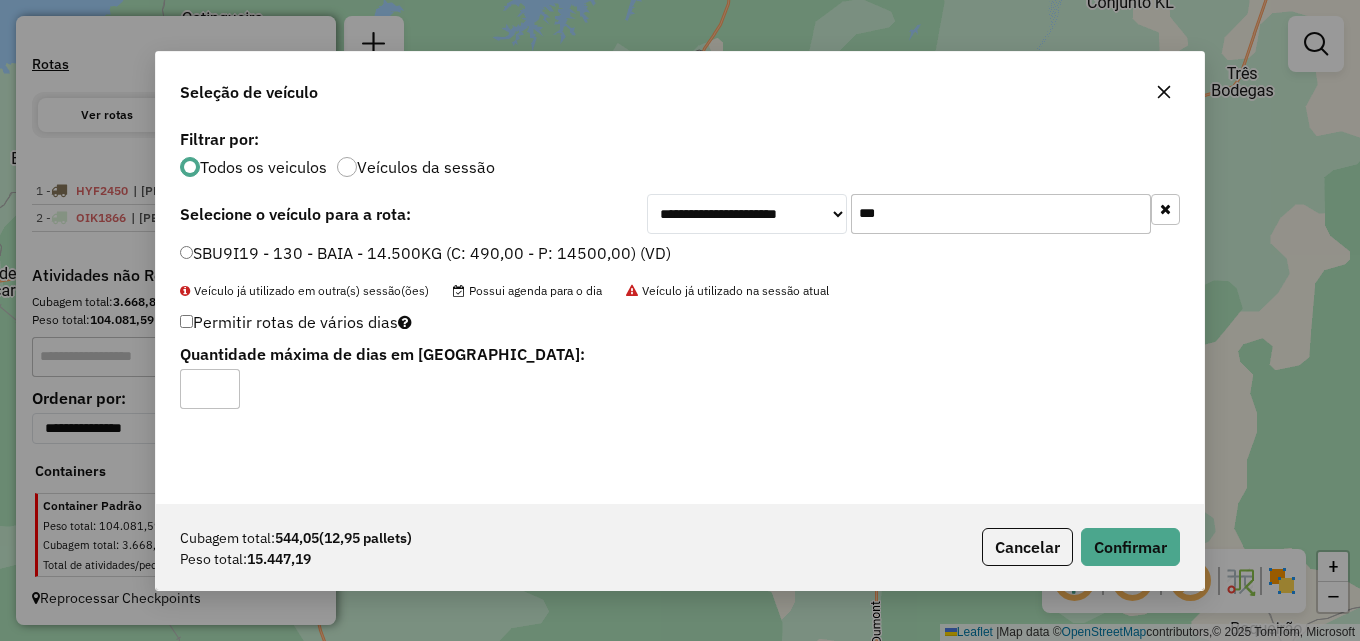 type on "*" 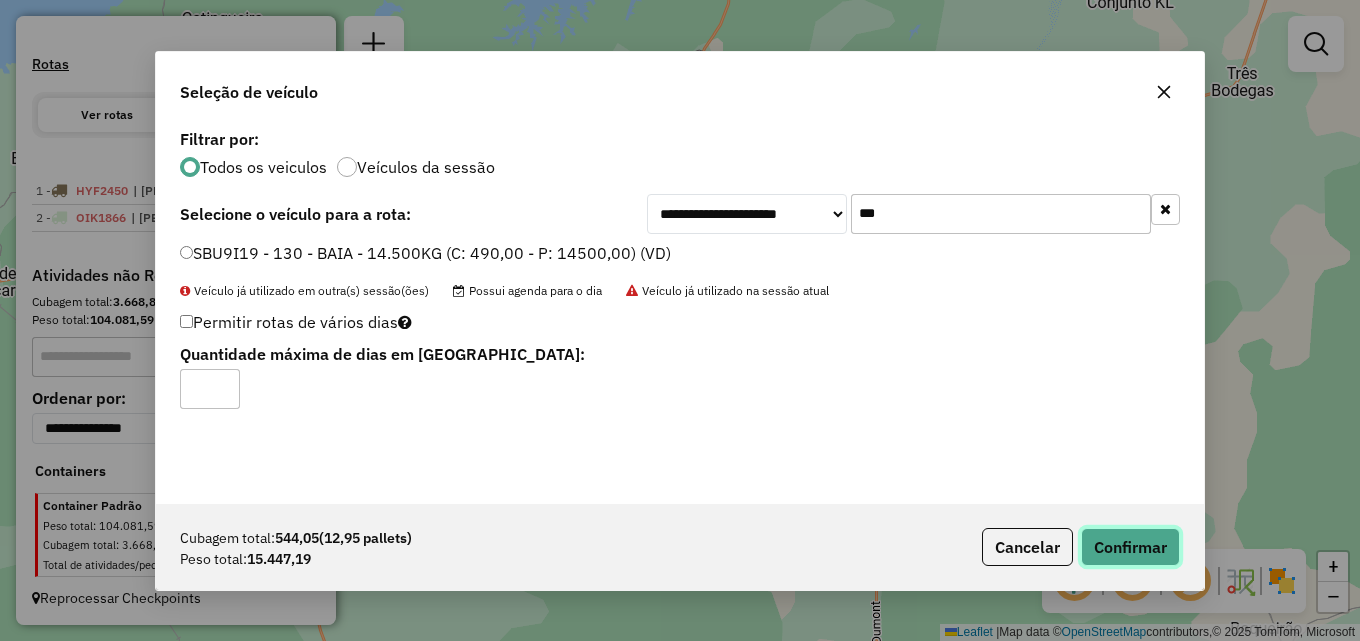 click on "Confirmar" 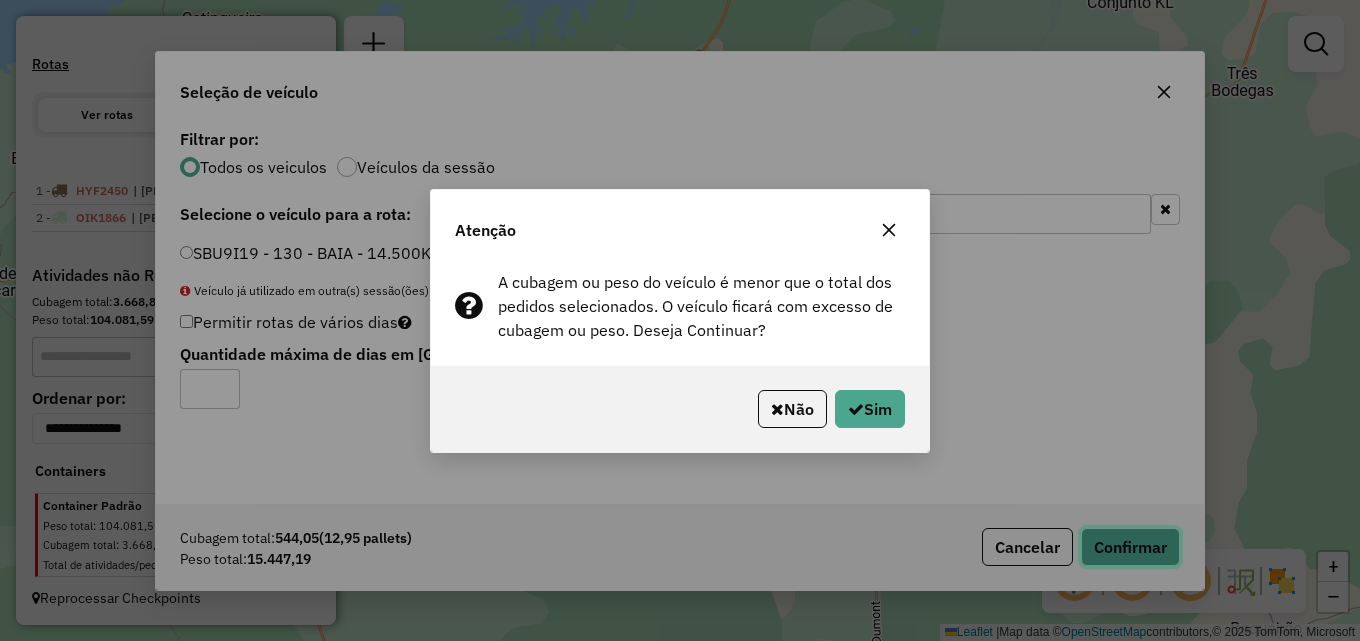 type 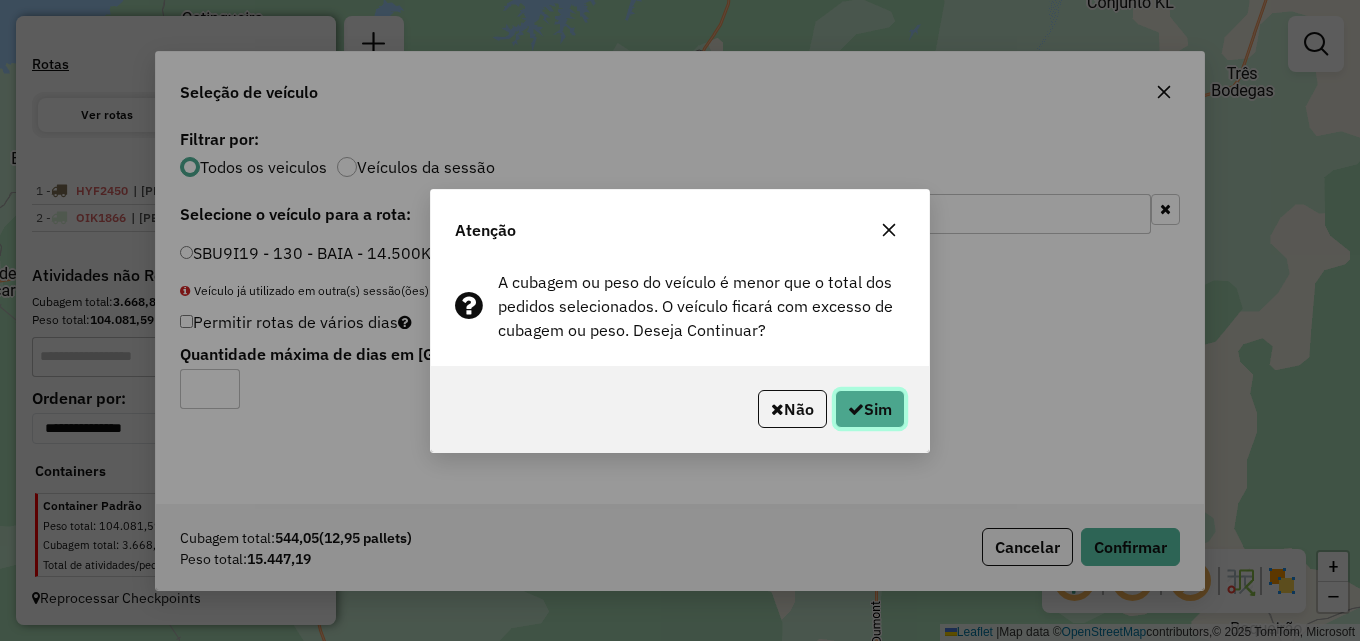 click on "Sim" 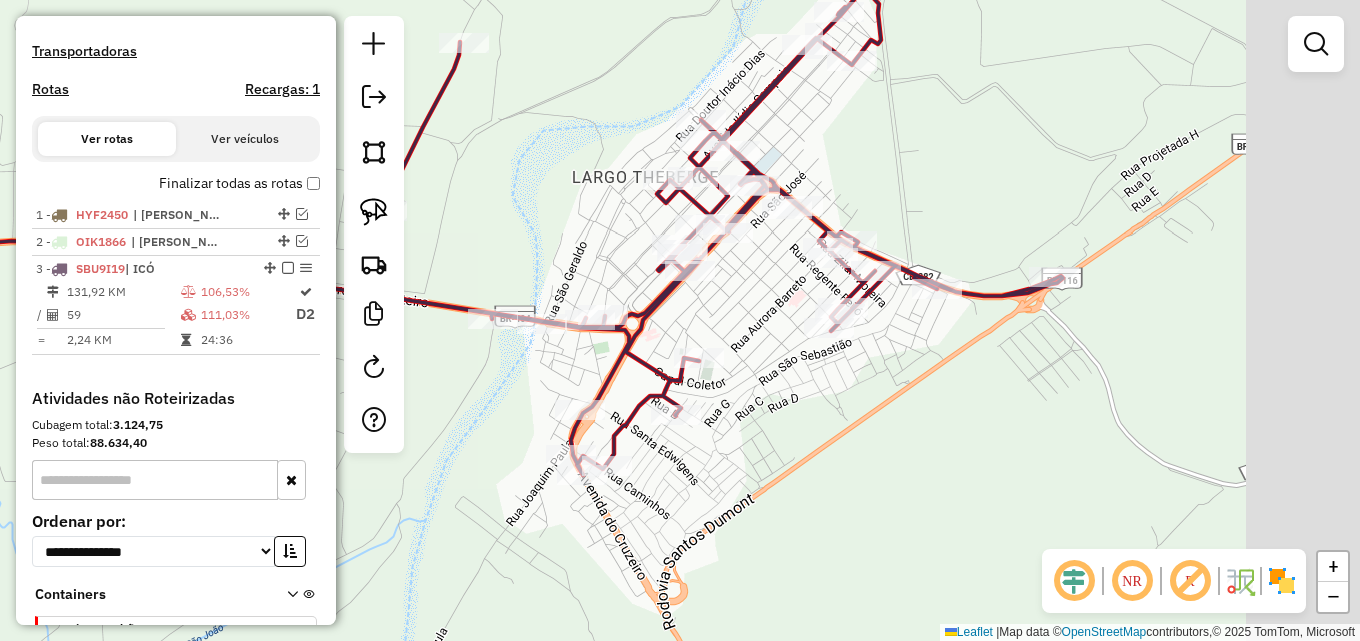 drag, startPoint x: 912, startPoint y: 361, endPoint x: 773, endPoint y: 357, distance: 139.05754 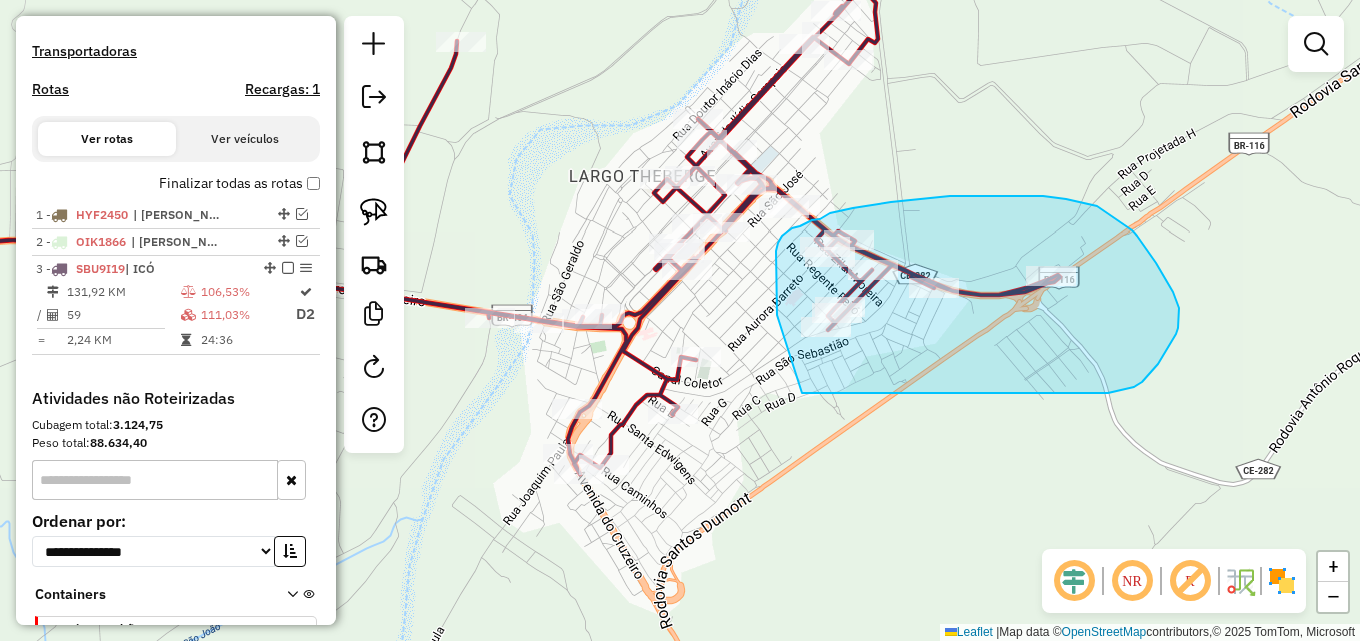 drag, startPoint x: 777, startPoint y: 310, endPoint x: 801, endPoint y: 393, distance: 86.40023 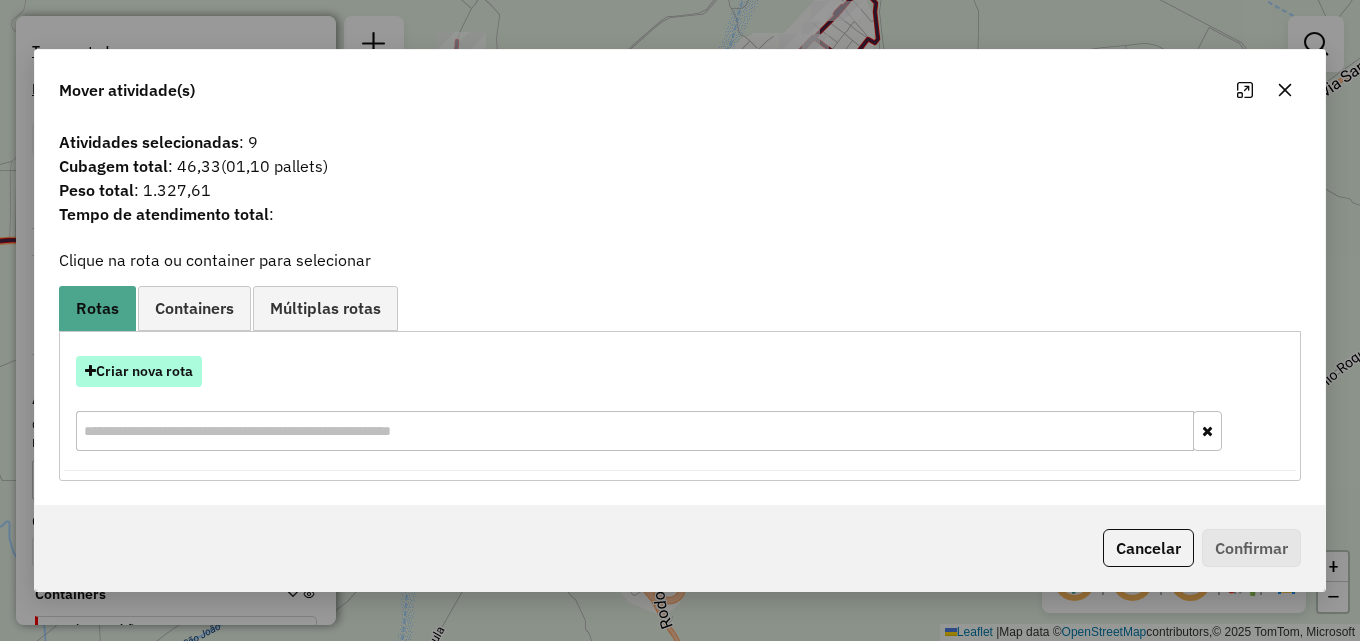 click on "Criar nova rota" at bounding box center [139, 371] 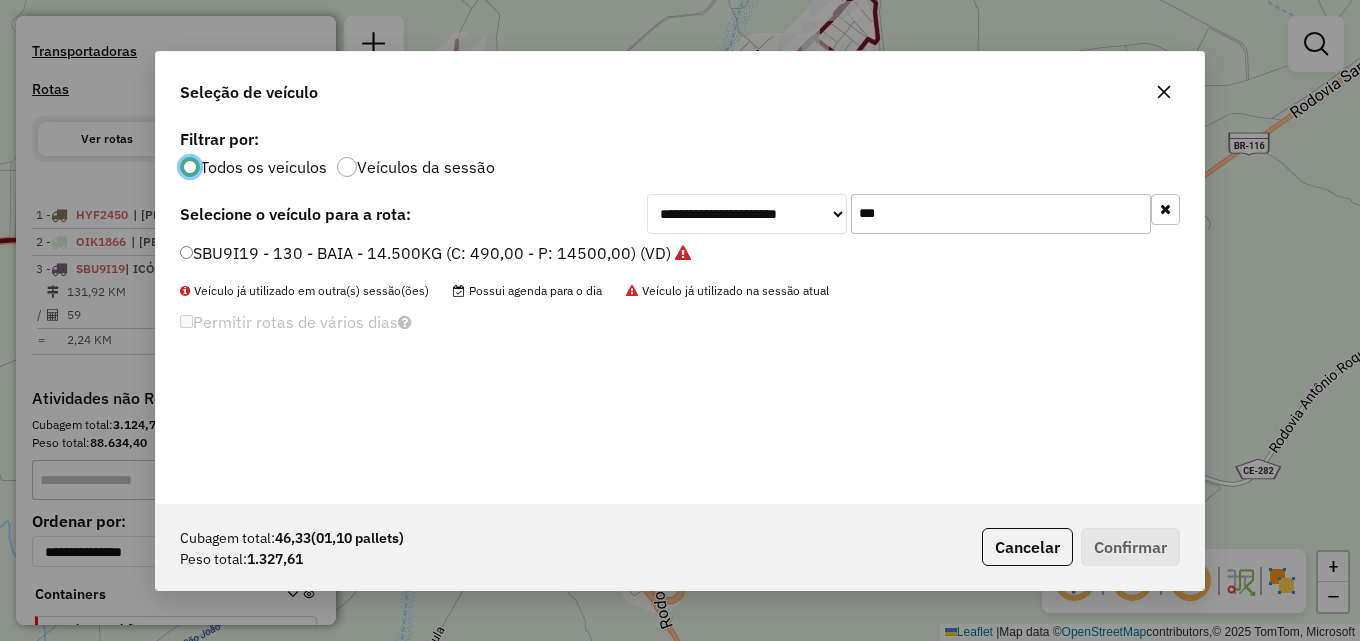 scroll, scrollTop: 11, scrollLeft: 6, axis: both 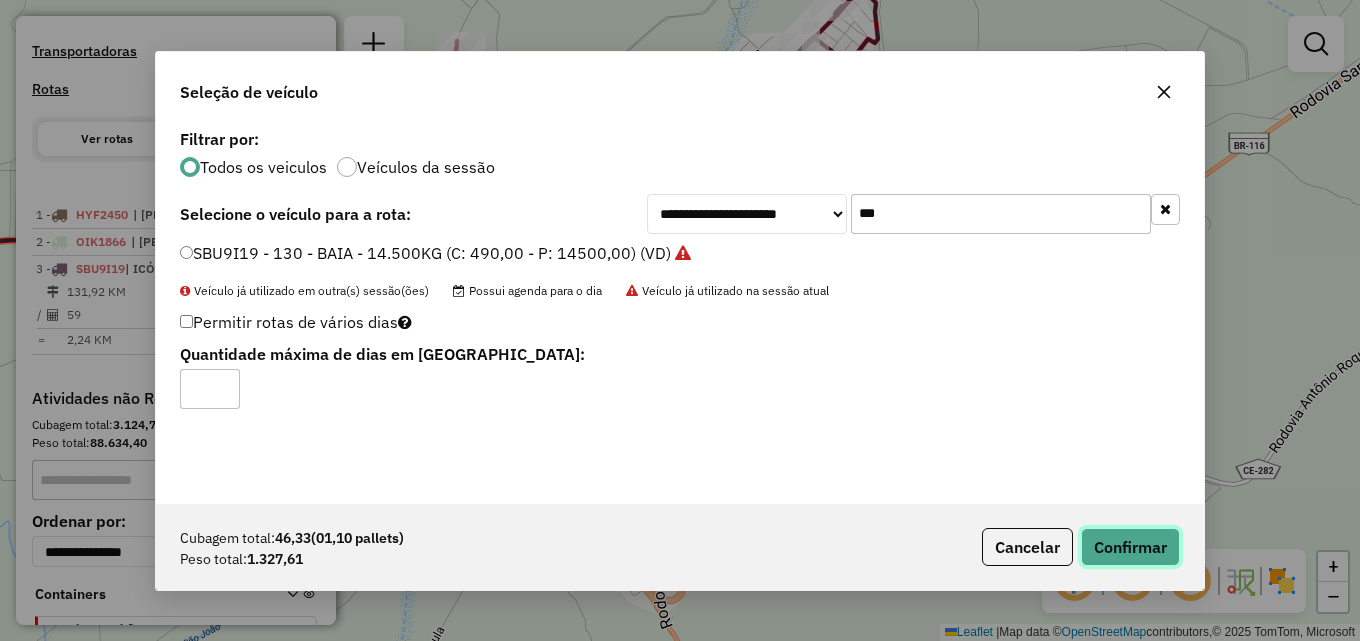 click on "Confirmar" 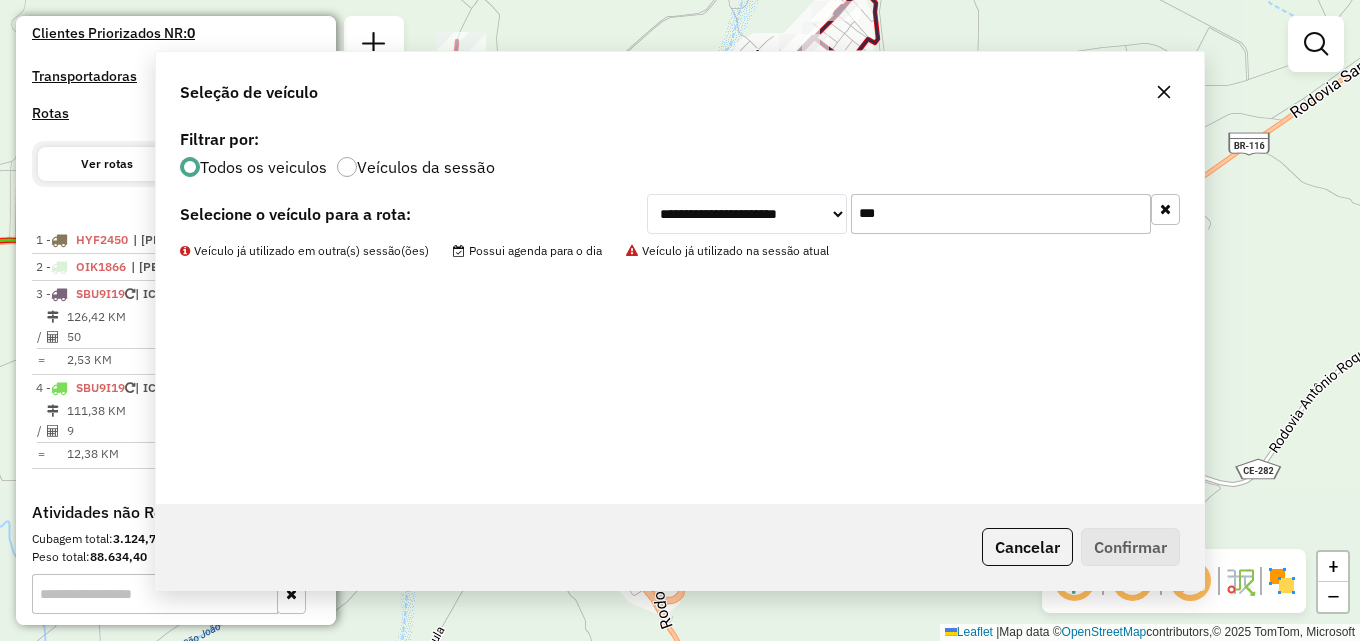 scroll, scrollTop: 613, scrollLeft: 0, axis: vertical 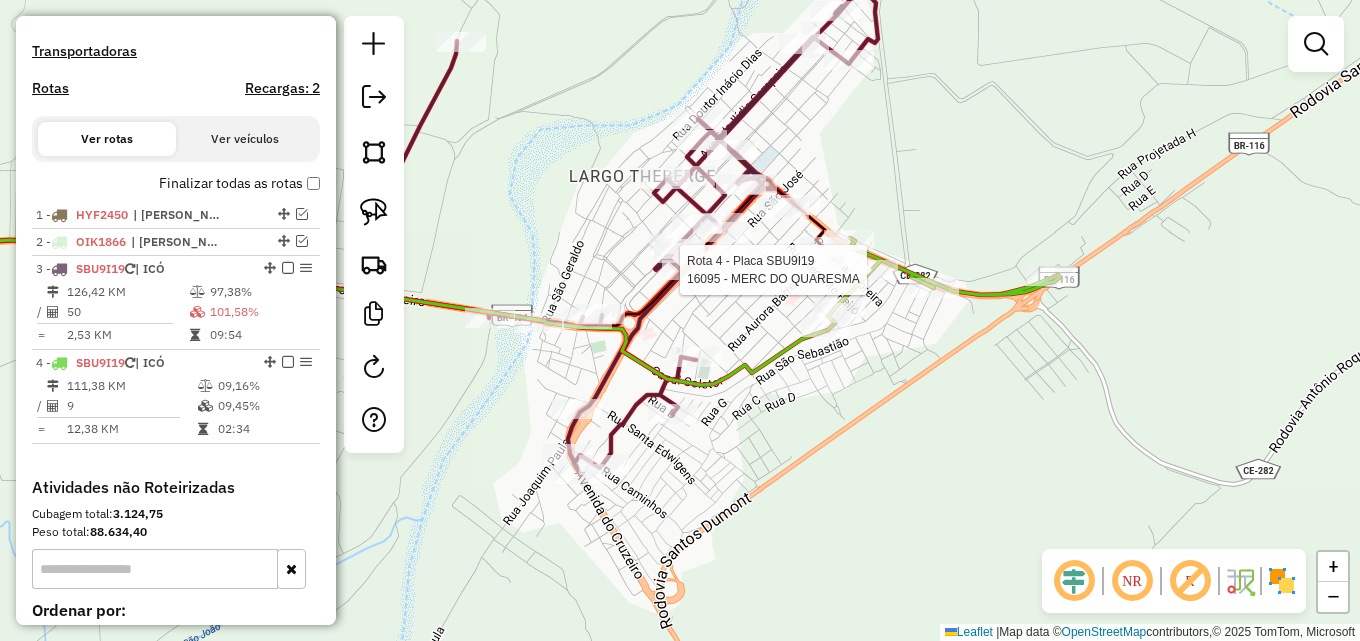select on "**********" 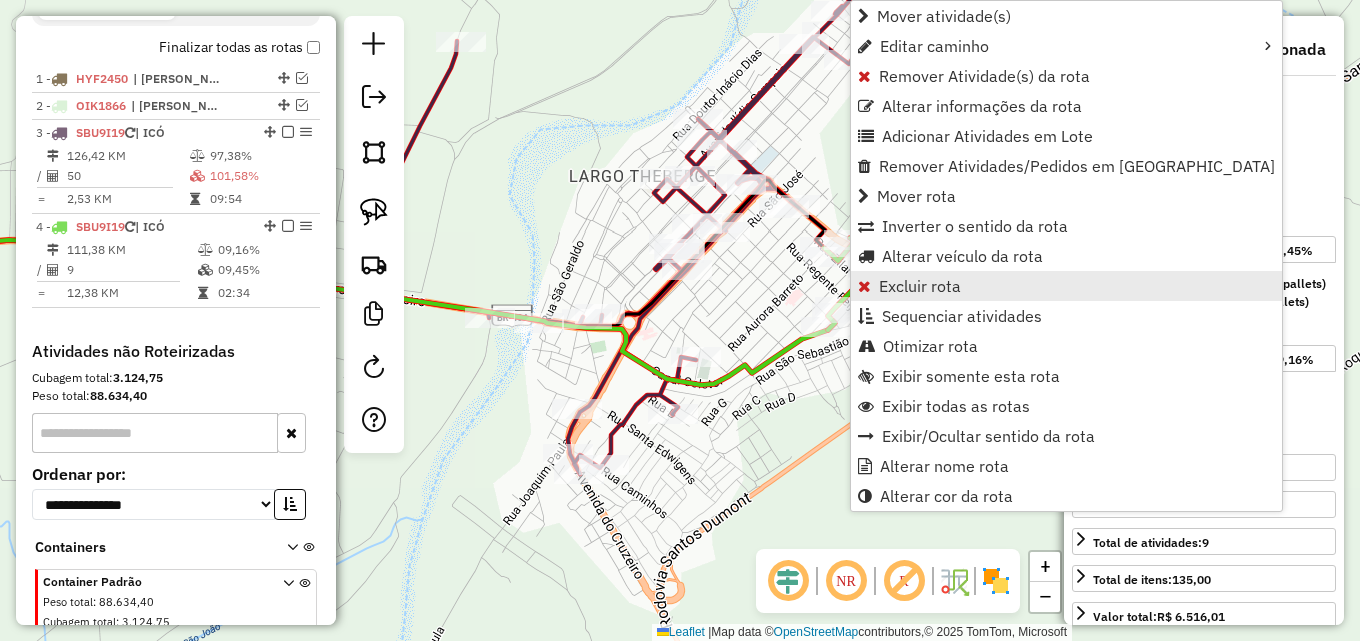 scroll, scrollTop: 826, scrollLeft: 0, axis: vertical 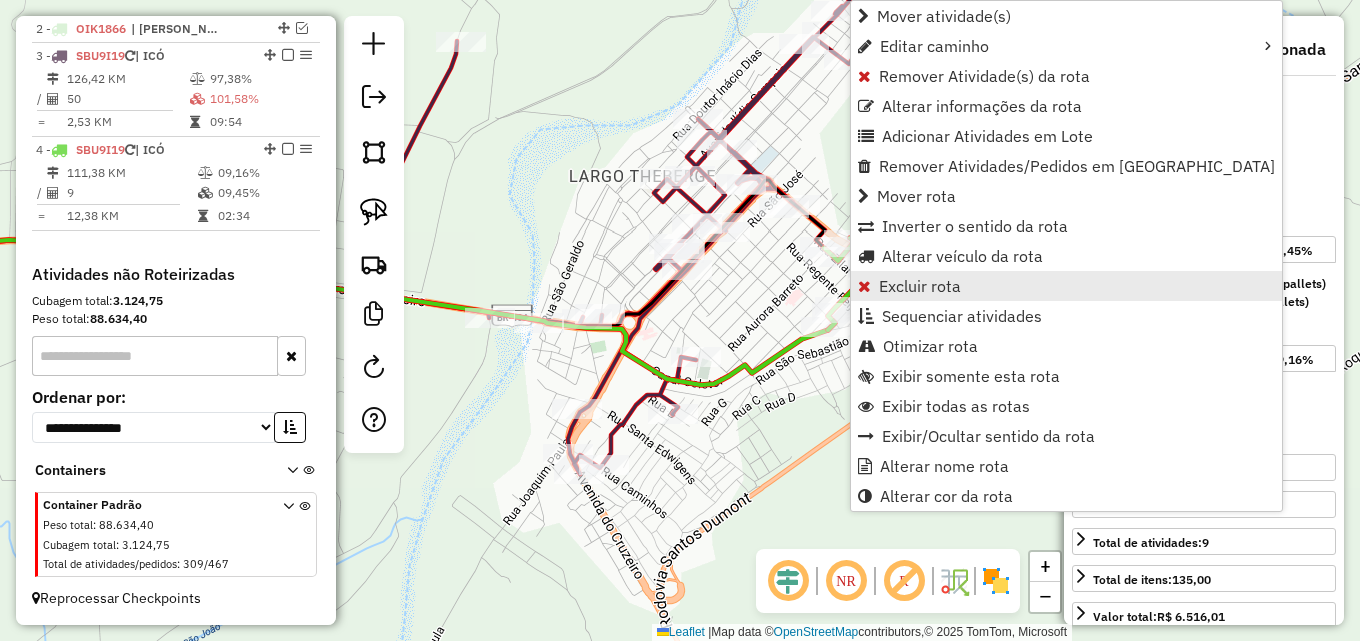 click on "Excluir rota" at bounding box center [920, 286] 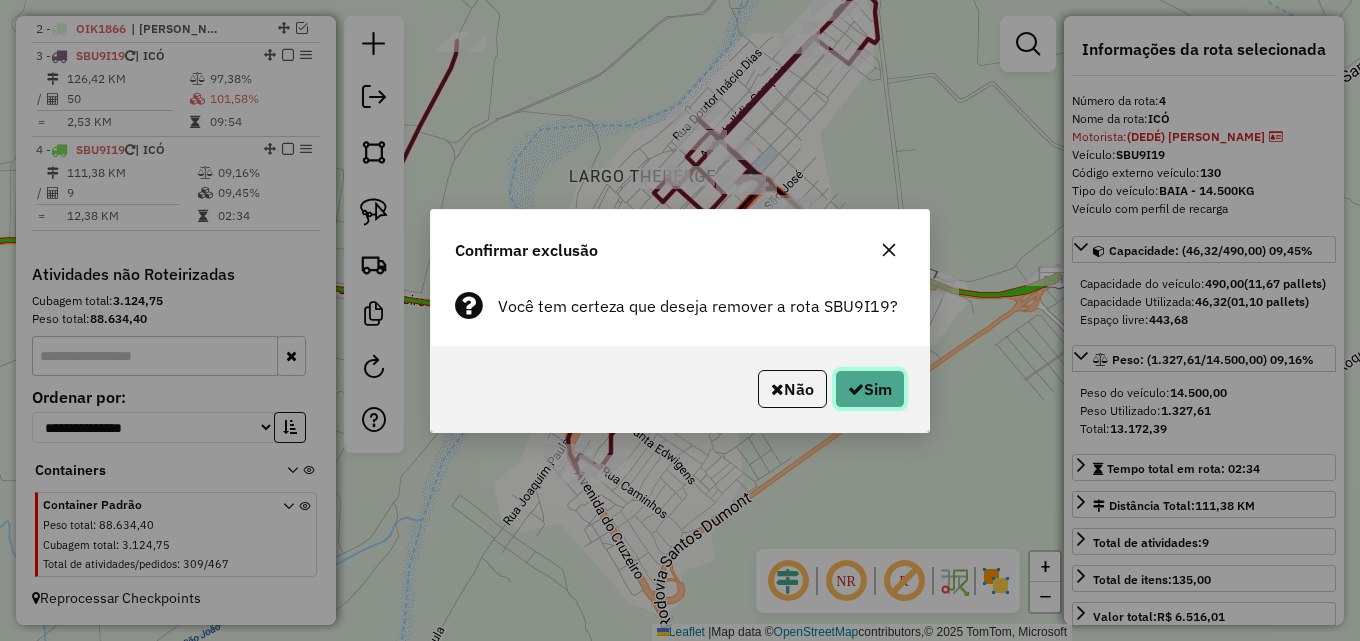 click 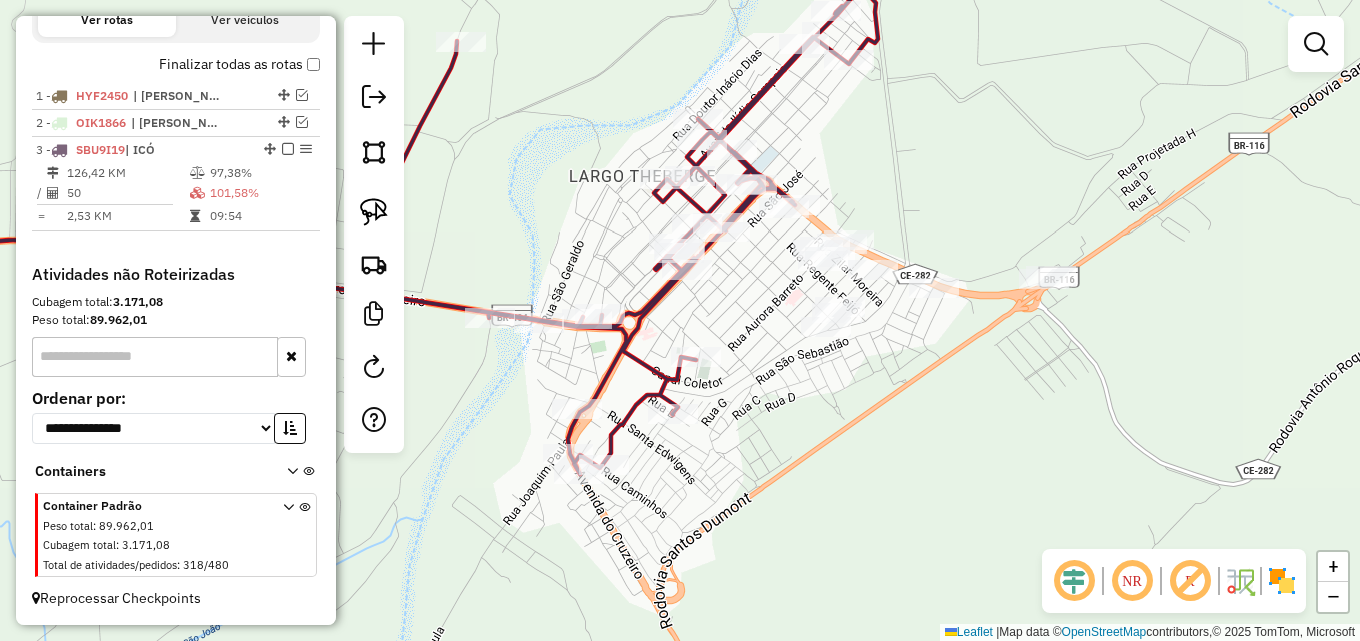 scroll, scrollTop: 707, scrollLeft: 0, axis: vertical 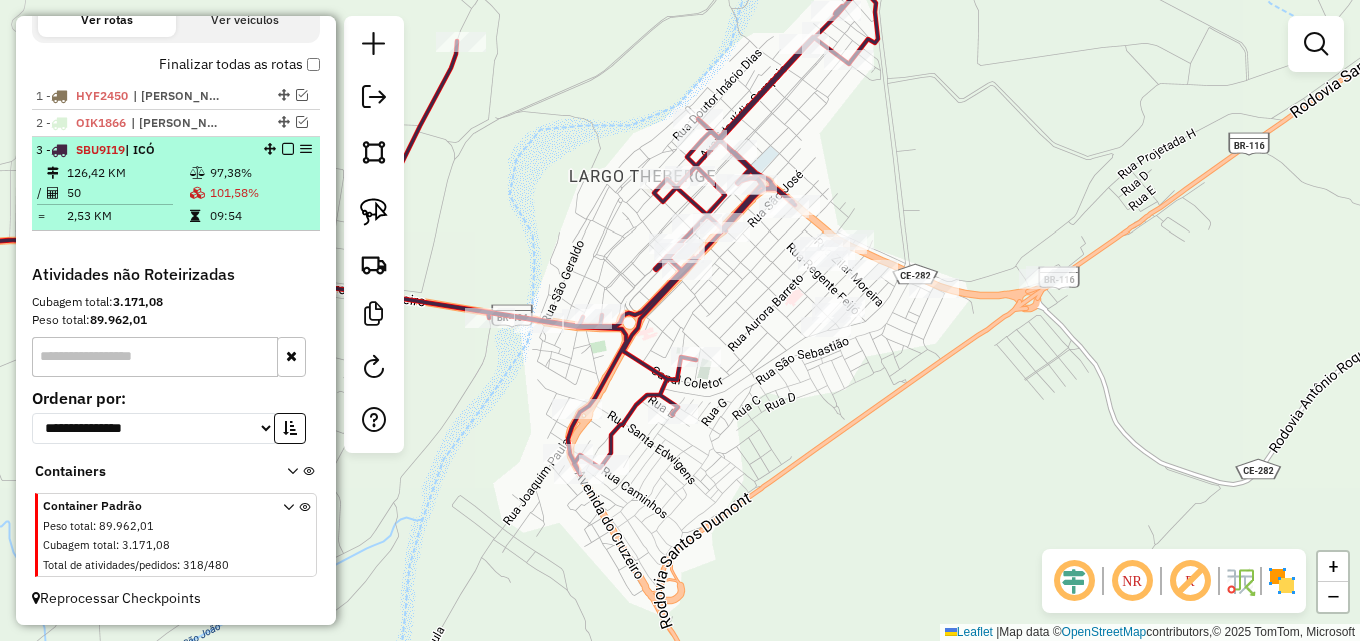 click on "101,58%" at bounding box center [260, 193] 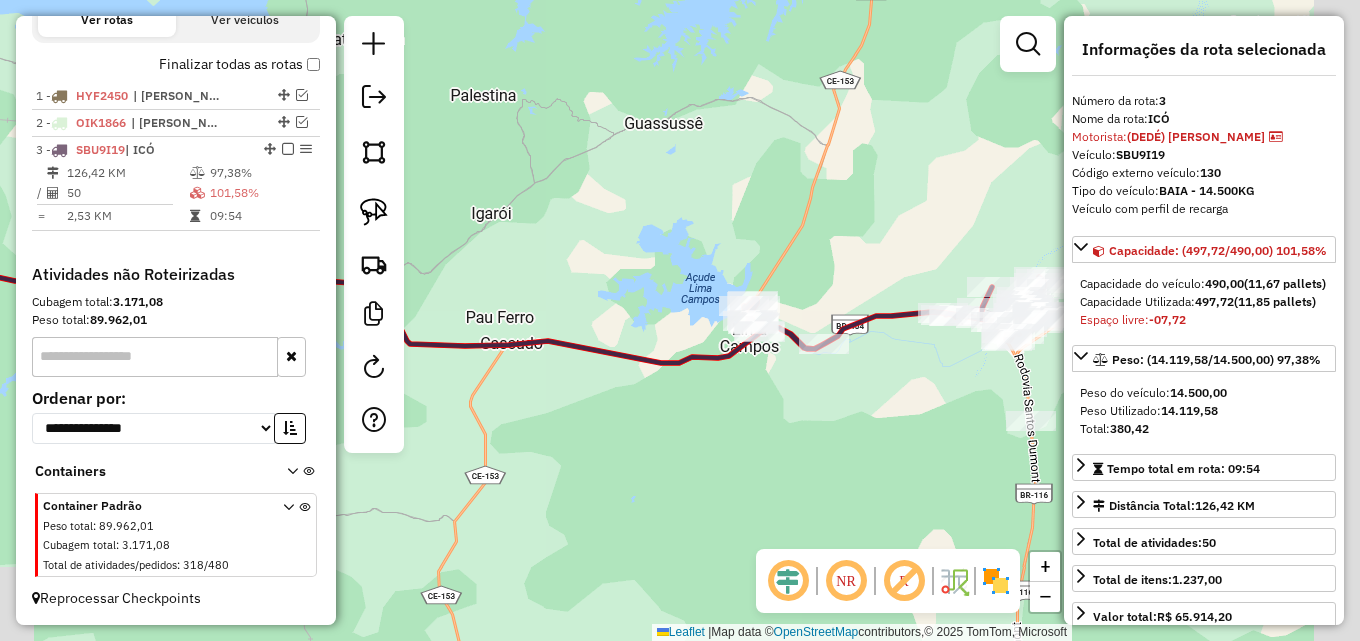 drag, startPoint x: 700, startPoint y: 253, endPoint x: 436, endPoint y: 209, distance: 267.64154 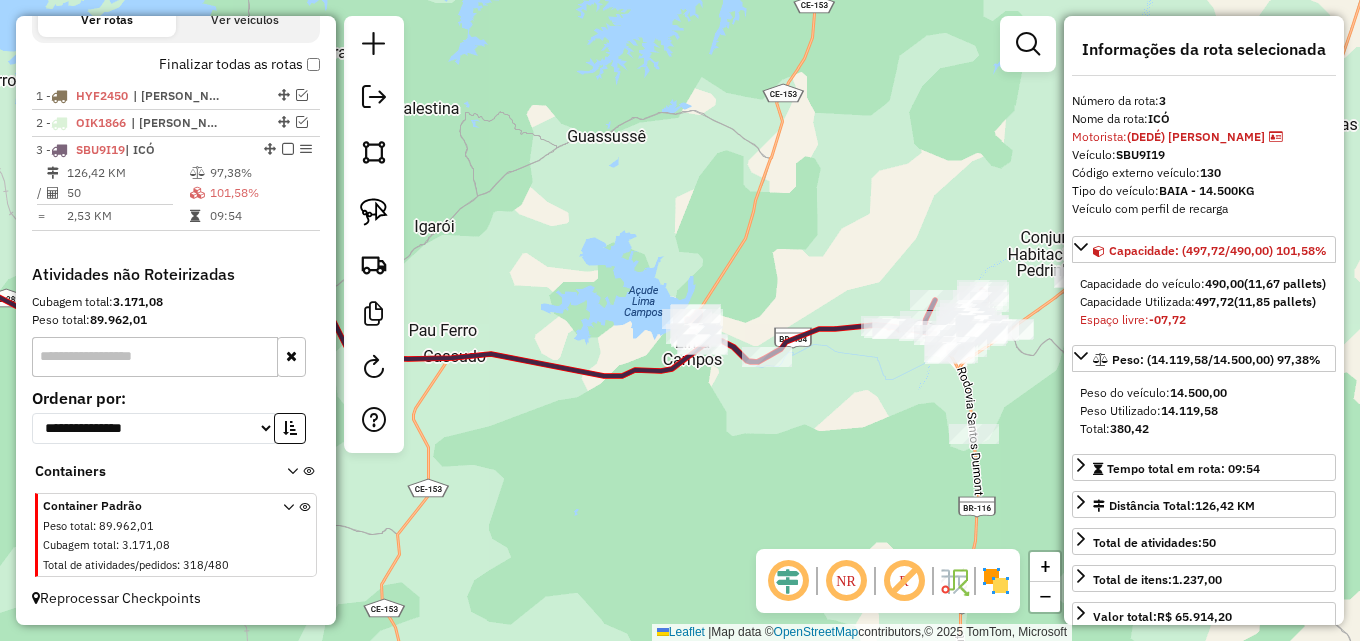 drag, startPoint x: 839, startPoint y: 397, endPoint x: 680, endPoint y: 396, distance: 159.00314 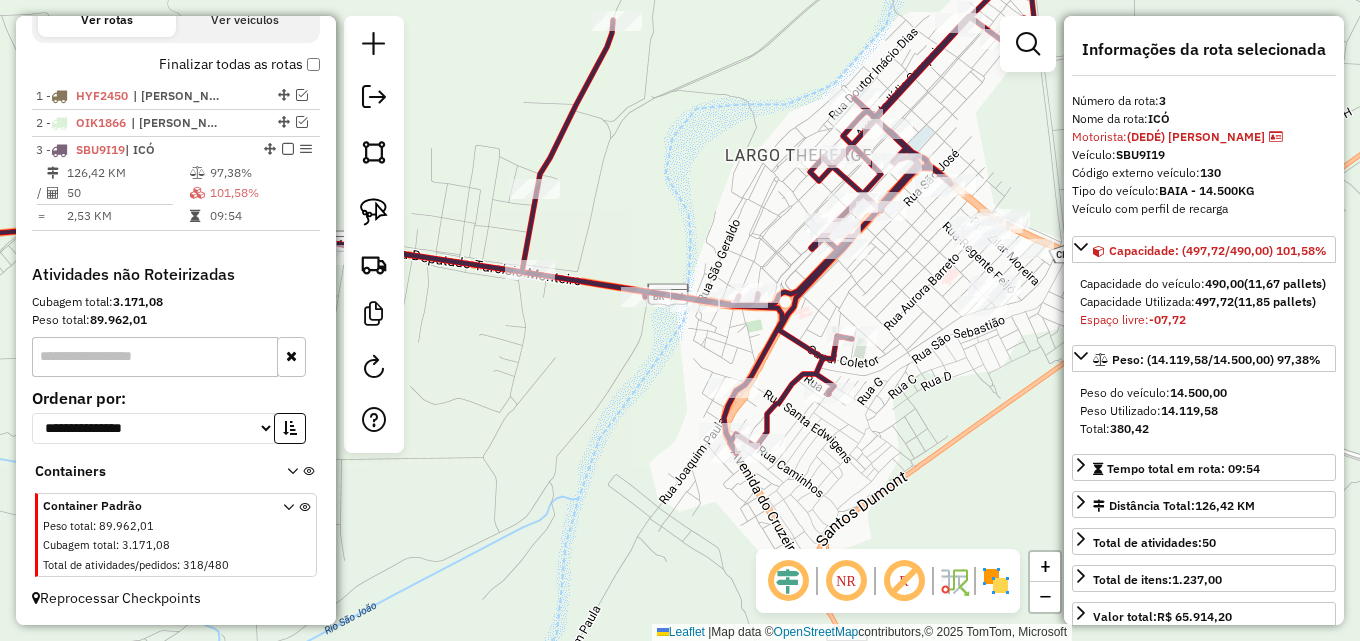 drag, startPoint x: 932, startPoint y: 428, endPoint x: 879, endPoint y: 421, distance: 53.460266 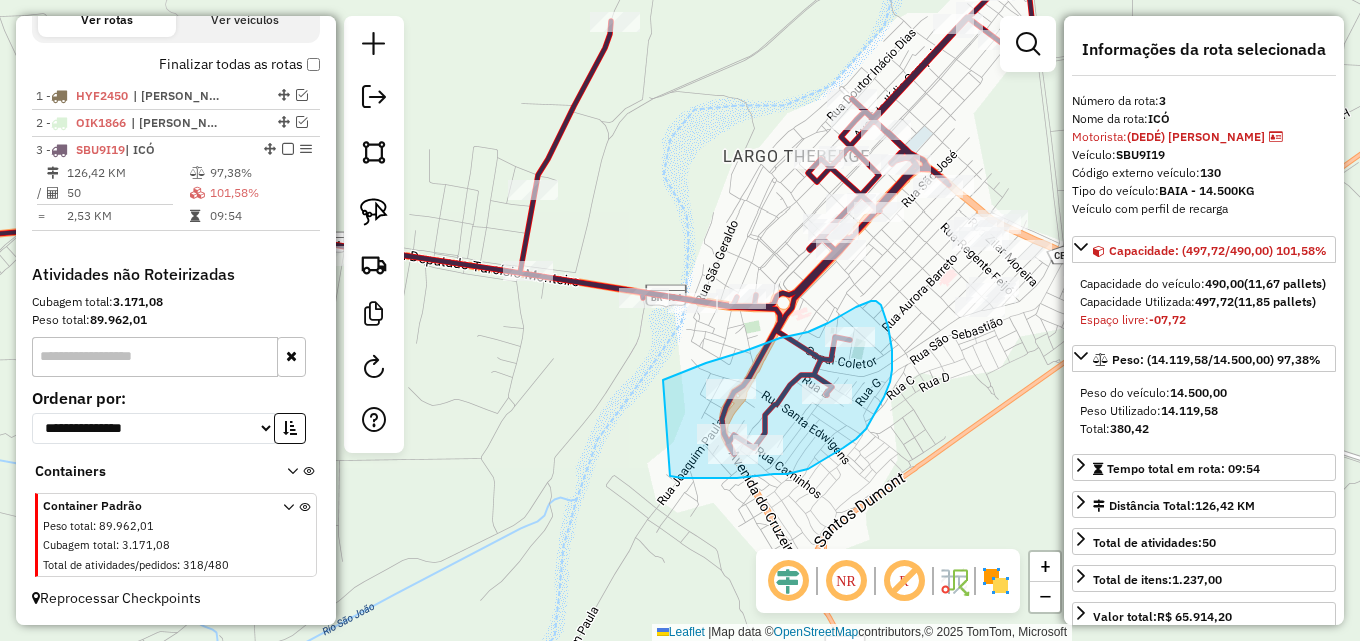 drag, startPoint x: 672, startPoint y: 377, endPoint x: 668, endPoint y: 475, distance: 98.0816 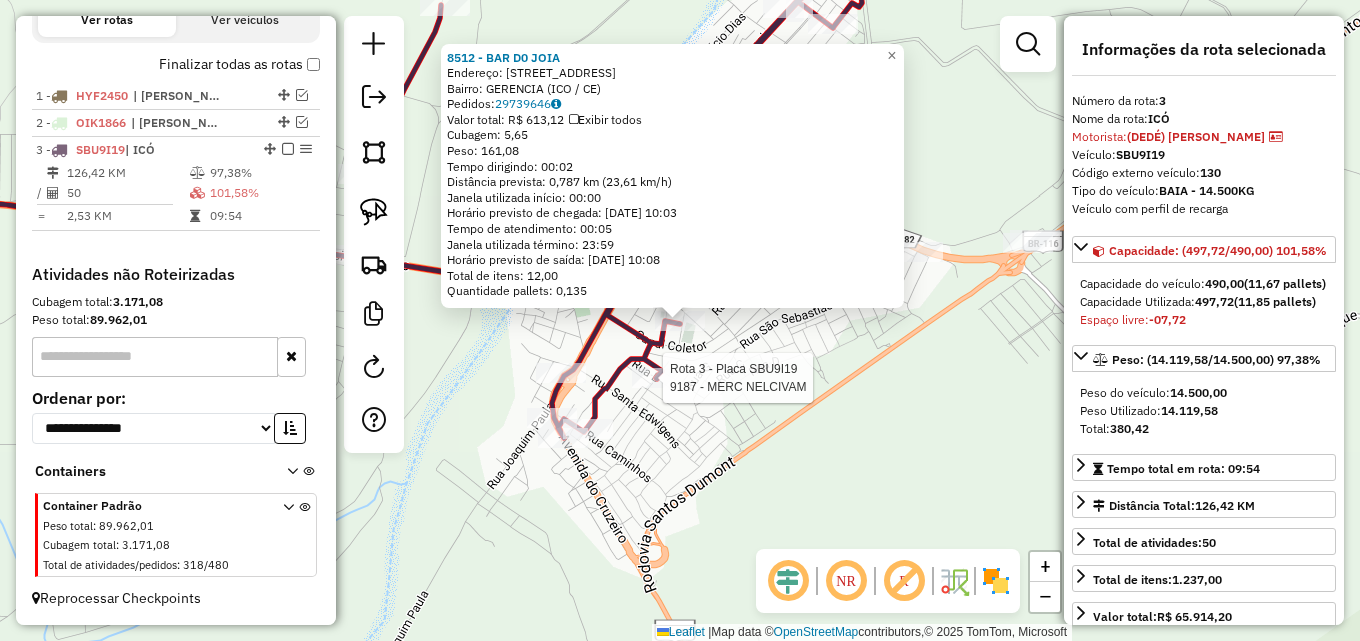 click 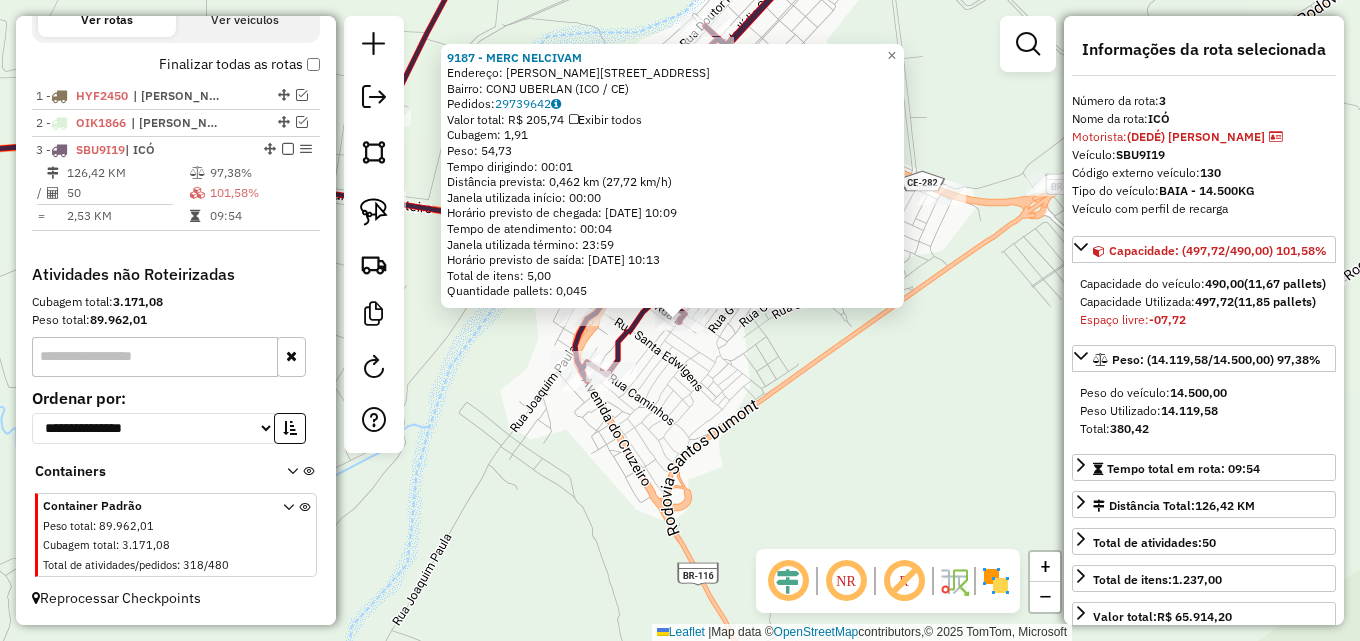 click on "9187 - MERC NELCIVAM  Endereço: R   SEBASTIAO DE OLIVEIRA, 48   Bairro: CONJ UBERLAN (ICO / CE)   Pedidos:  29739642   Valor total: R$ 205,74   Exibir todos   Cubagem: 1,91  Peso: 54,73  Tempo dirigindo: 00:01   Distância prevista: 0,462 km (27,72 km/h)   Janela utilizada início: 00:00   Horário previsto de chegada: 30/07/2025 10:09   Tempo de atendimento: 00:04   Janela utilizada término: 23:59   Horário previsto de saída: 30/07/2025 10:13   Total de itens: 5,00   Quantidade pallets: 0,045  × Janela de atendimento Grade de atendimento Capacidade Transportadoras Veículos Cliente Pedidos  Rotas Selecione os dias de semana para filtrar as janelas de atendimento  Seg   Ter   Qua   Qui   Sex   Sáb   Dom  Informe o período da janela de atendimento: De: Até:  Filtrar exatamente a janela do cliente  Considerar janela de atendimento padrão  Selecione os dias de semana para filtrar as grades de atendimento  Seg   Ter   Qua   Qui   Sex   Sáb   Dom   Considerar clientes sem dia de atendimento cadastrado +" 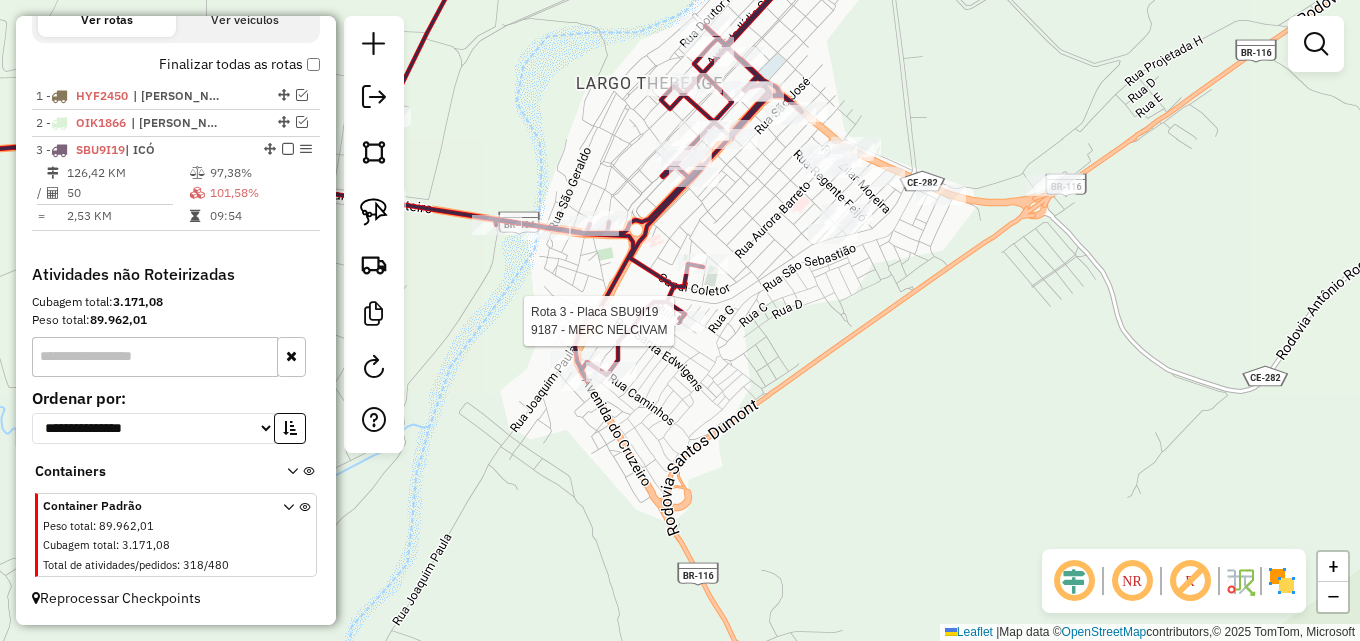 select on "**********" 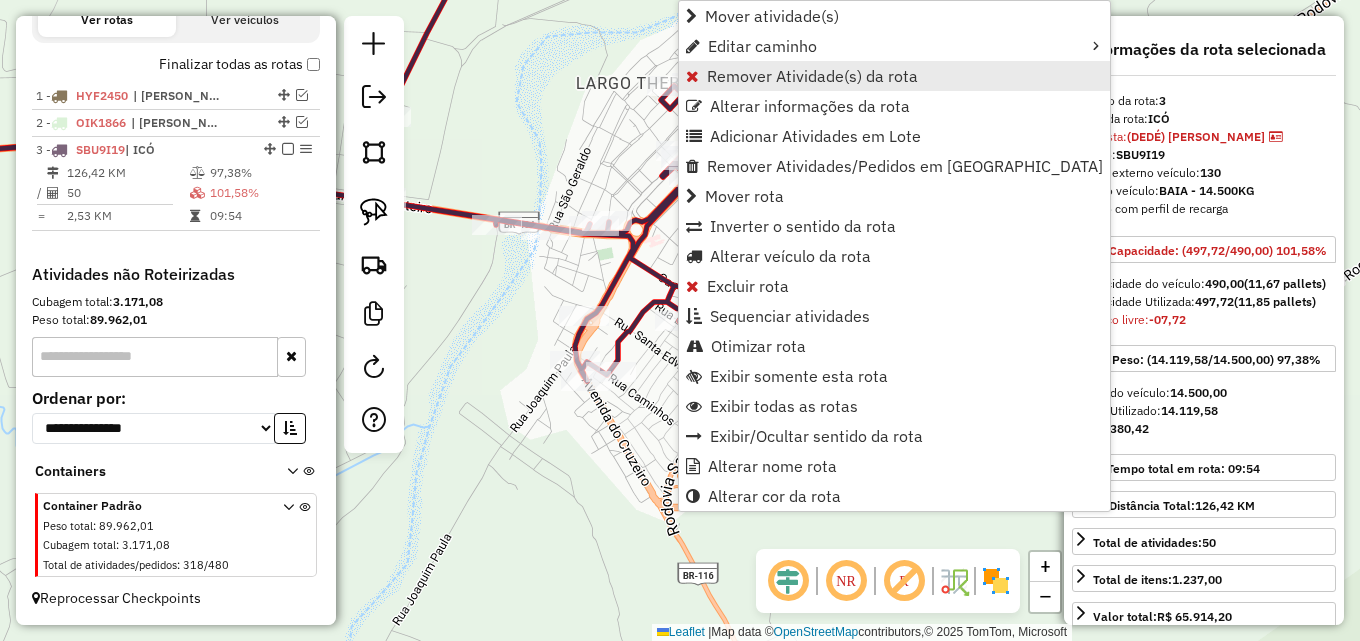 click on "Remover Atividade(s) da rota" at bounding box center [812, 76] 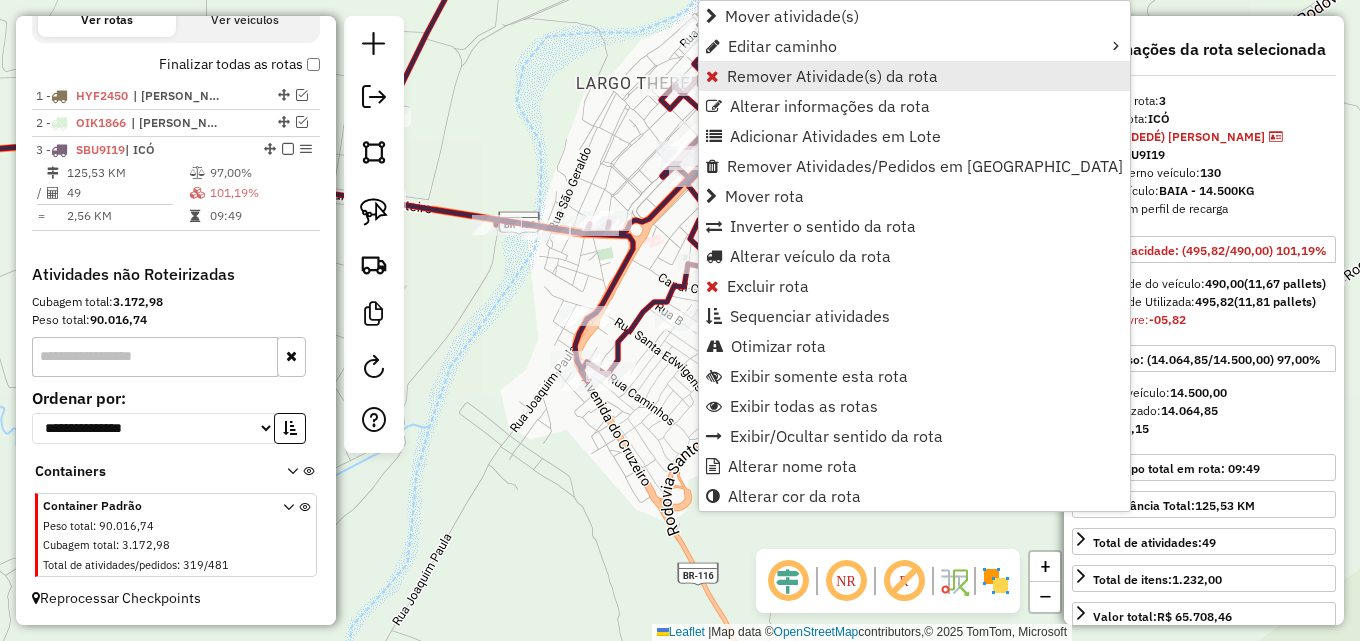 click on "Remover Atividade(s) da rota" at bounding box center (832, 76) 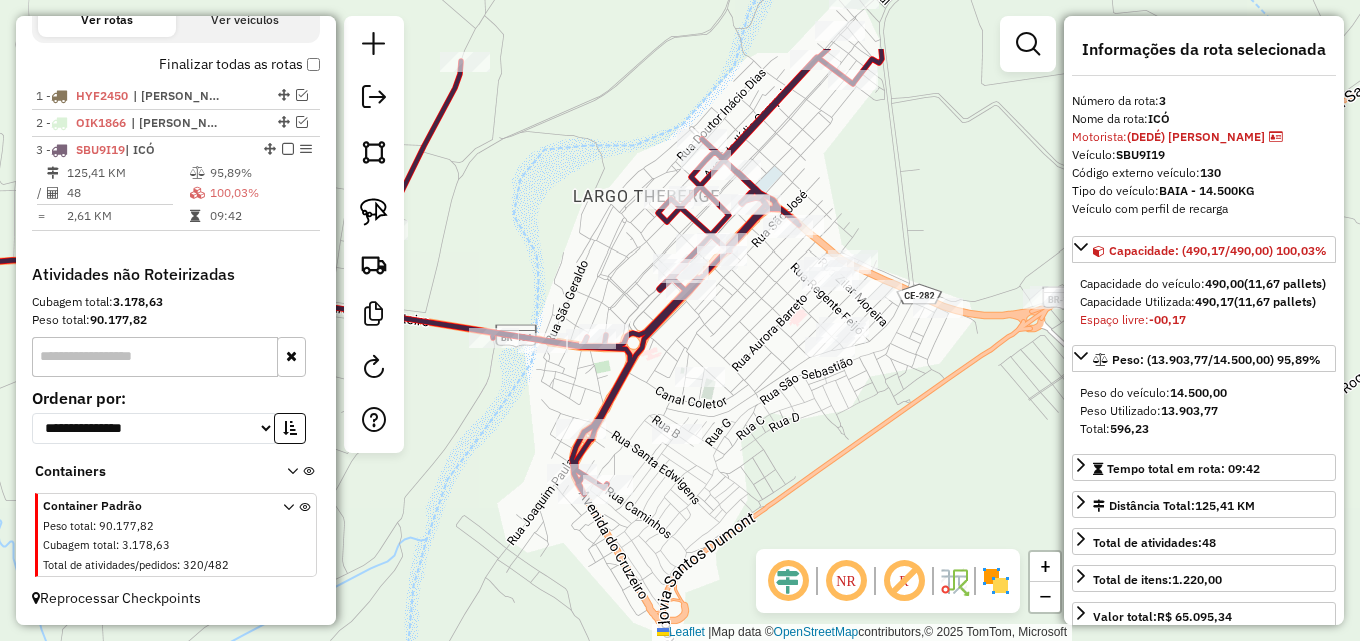 drag, startPoint x: 908, startPoint y: 347, endPoint x: 857, endPoint y: 425, distance: 93.193344 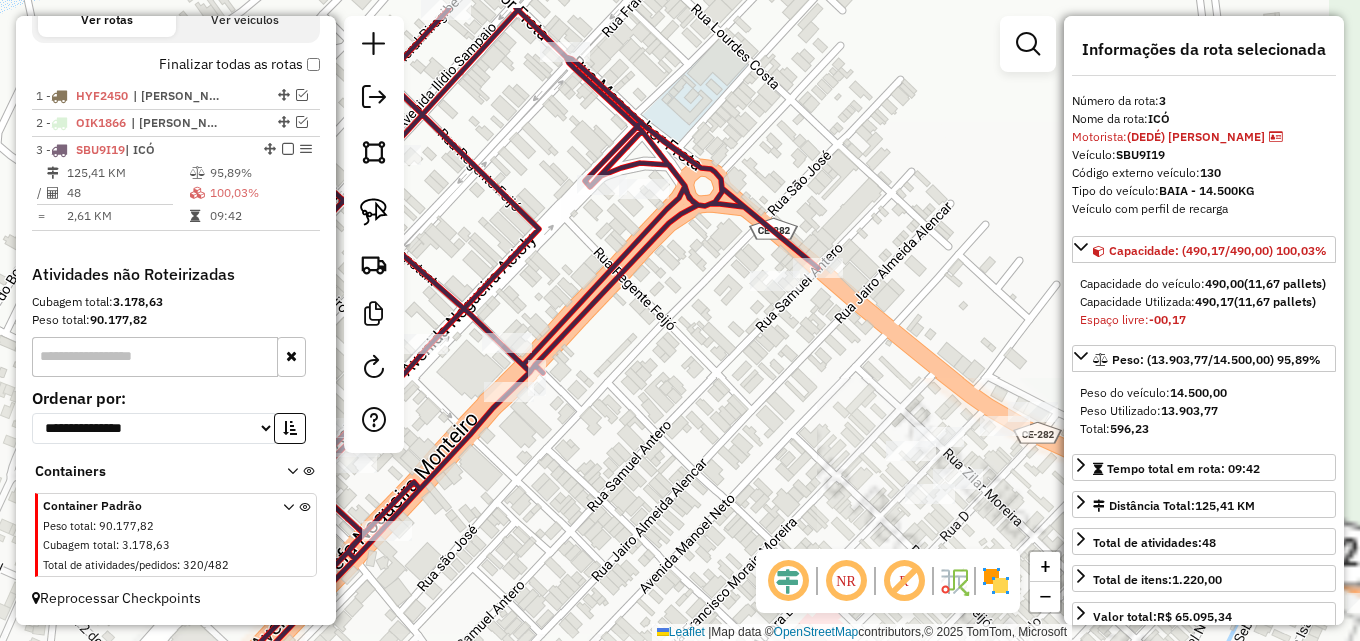 drag, startPoint x: 783, startPoint y: 255, endPoint x: 746, endPoint y: 327, distance: 80.9506 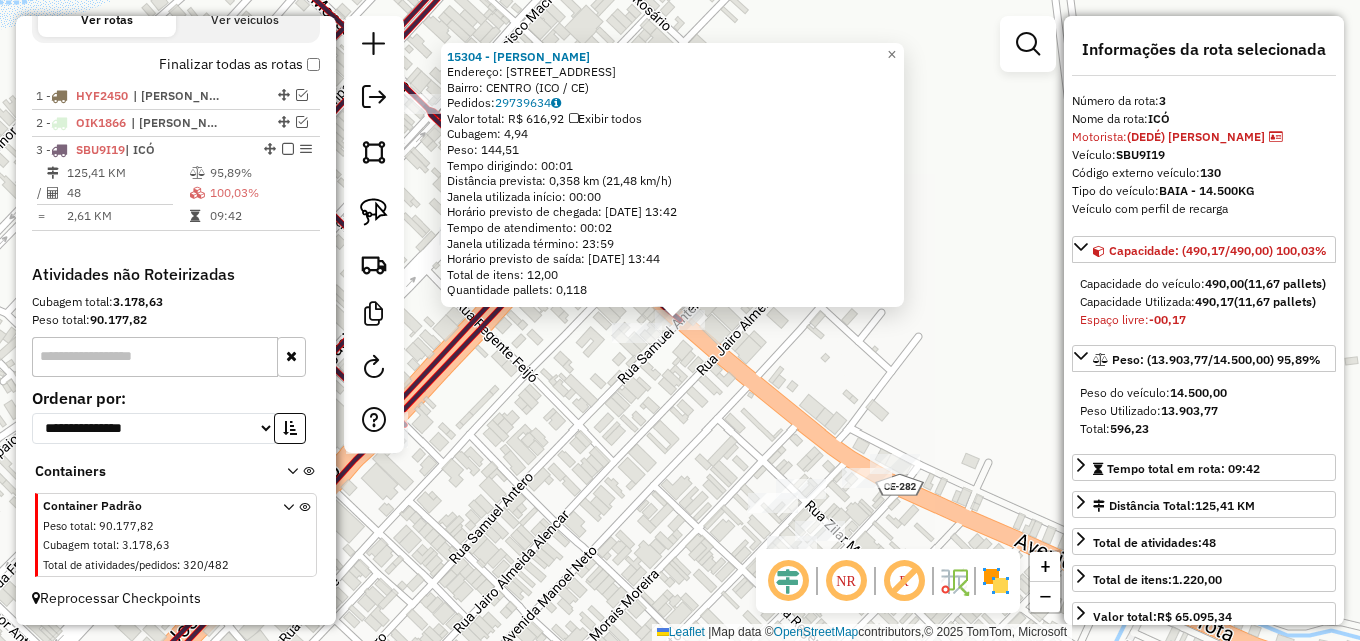 drag, startPoint x: 733, startPoint y: 377, endPoint x: 675, endPoint y: 349, distance: 64.40497 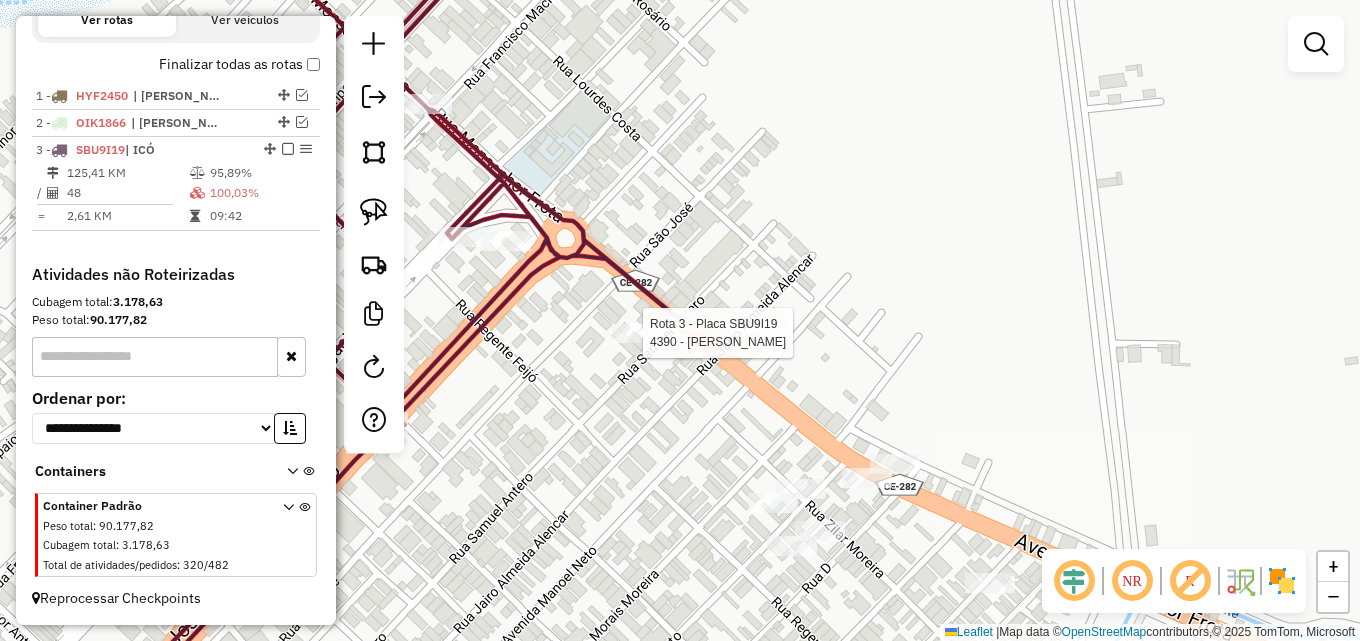 select on "**********" 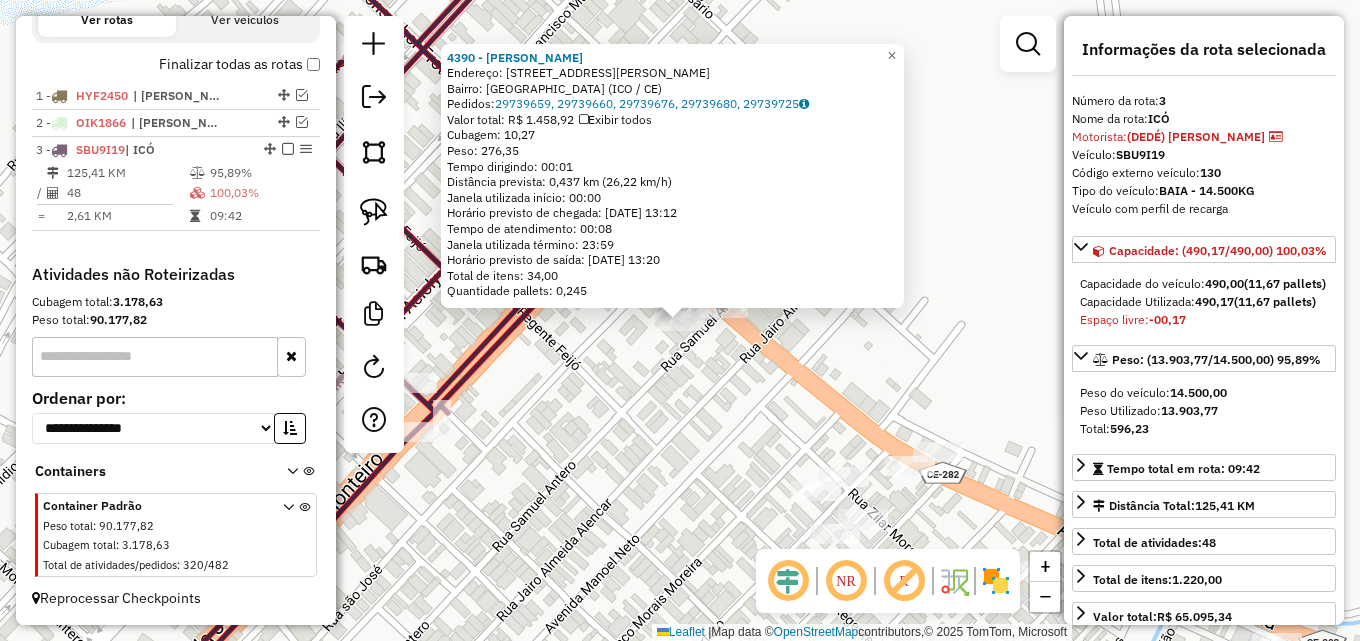 click on "4390 - MERC SOUZA  Endereço: R   MOSENHOR FROTA, 634   Bairro: NOVO CENTRO (ICO / CE)   Pedidos:  29739659, 29739660, 29739676, 29739680, 29739725   Valor total: R$ 1.458,92   Exibir todos   Cubagem: 10,27  Peso: 276,35  Tempo dirigindo: 00:01   Distância prevista: 0,437 km (26,22 km/h)   Janela utilizada início: 00:00   Horário previsto de chegada: 30/07/2025 13:12   Tempo de atendimento: 00:08   Janela utilizada término: 23:59   Horário previsto de saída: 30/07/2025 13:20   Total de itens: 34,00   Quantidade pallets: 0,245  × Janela de atendimento Grade de atendimento Capacidade Transportadoras Veículos Cliente Pedidos  Rotas Selecione os dias de semana para filtrar as janelas de atendimento  Seg   Ter   Qua   Qui   Sex   Sáb   Dom  Informe o período da janela de atendimento: De: Até:  Filtrar exatamente a janela do cliente  Considerar janela de atendimento padrão  Selecione os dias de semana para filtrar as grades de atendimento  Seg   Ter   Qua   Qui   Sex   Sáb   Dom   Peso mínimo:   De:" 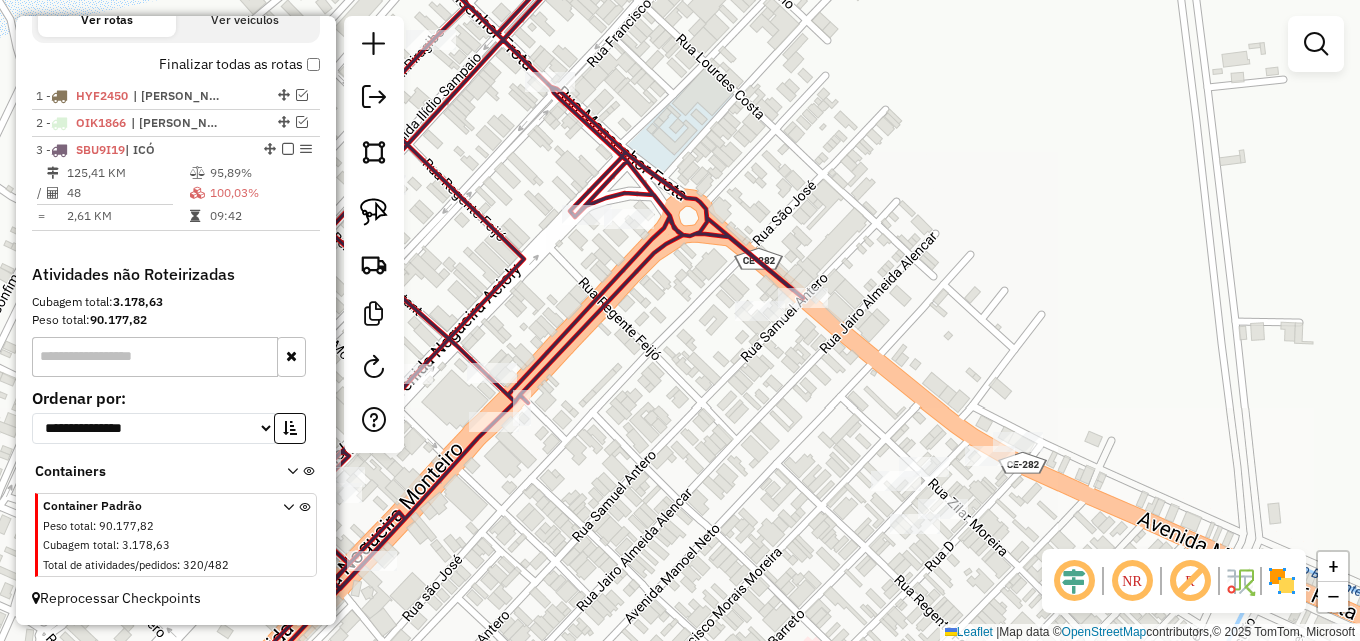 drag, startPoint x: 635, startPoint y: 409, endPoint x: 768, endPoint y: 384, distance: 135.32922 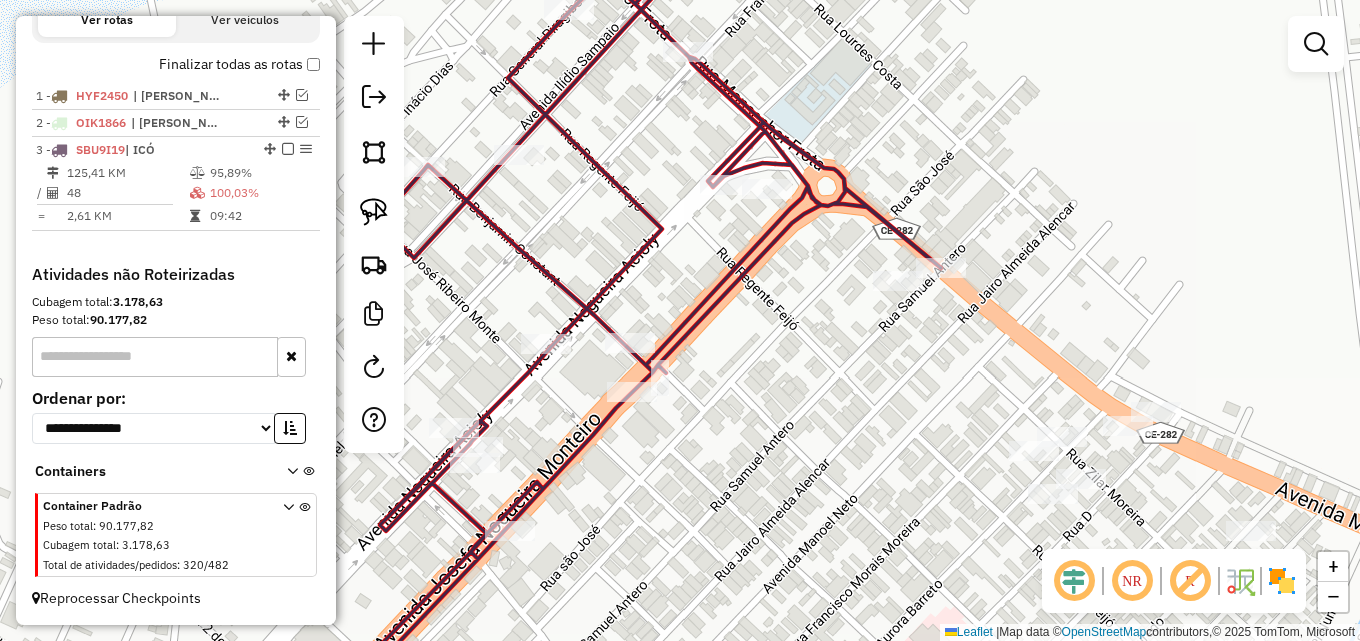 drag, startPoint x: 594, startPoint y: 527, endPoint x: 821, endPoint y: 395, distance: 262.58902 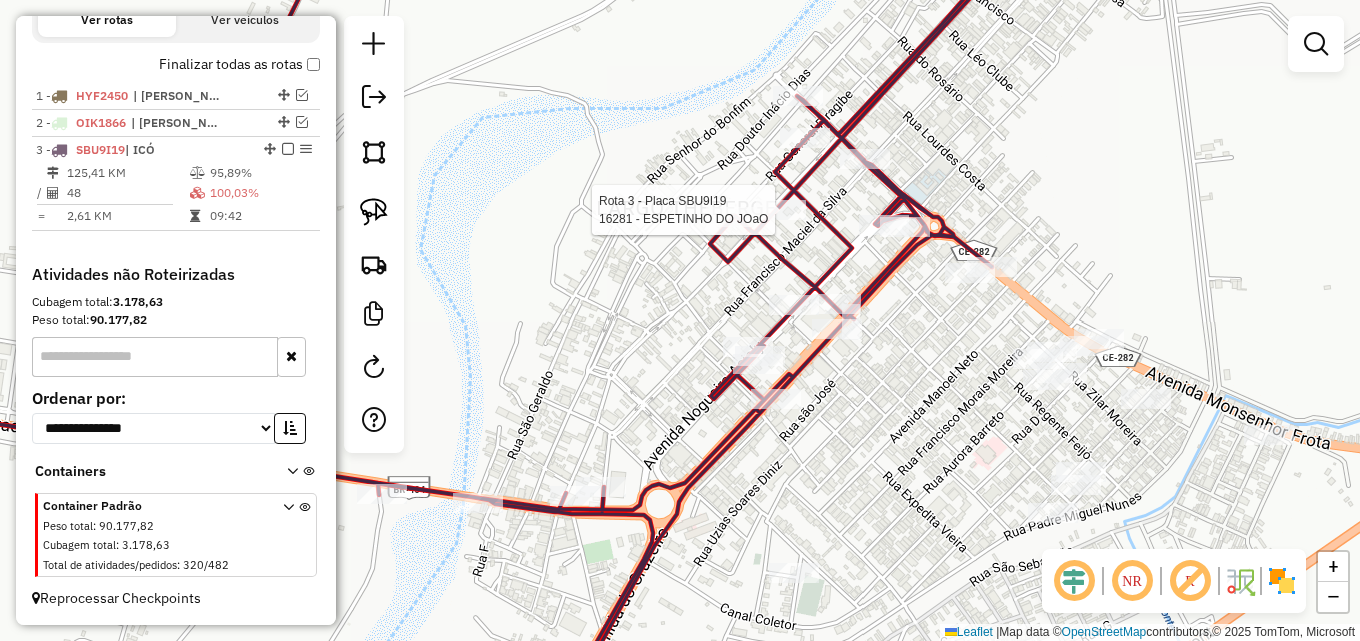 select on "**********" 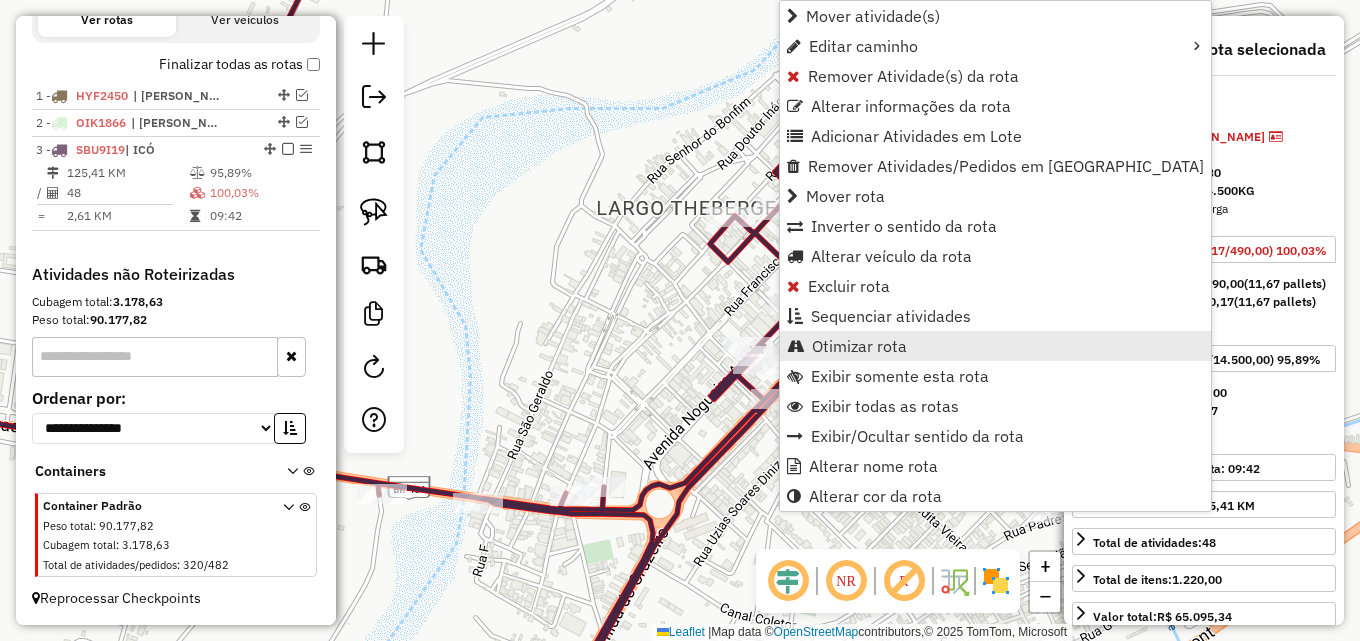 click on "Otimizar rota" at bounding box center [859, 346] 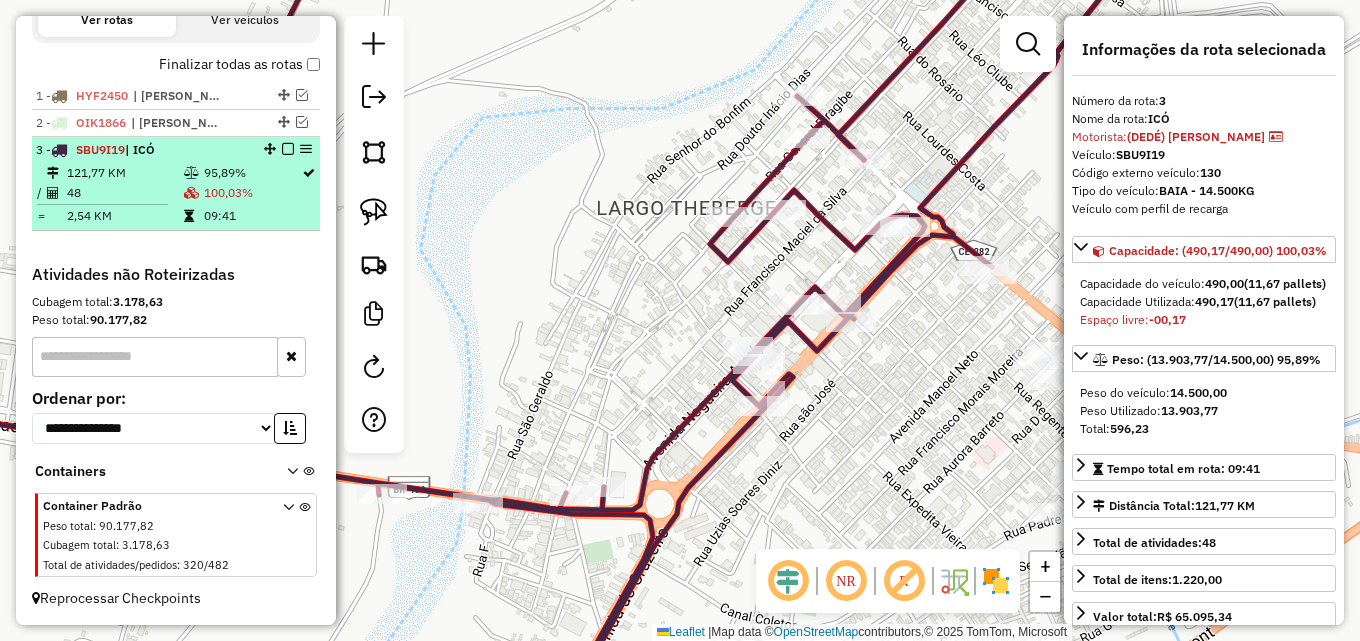 click at bounding box center [288, 149] 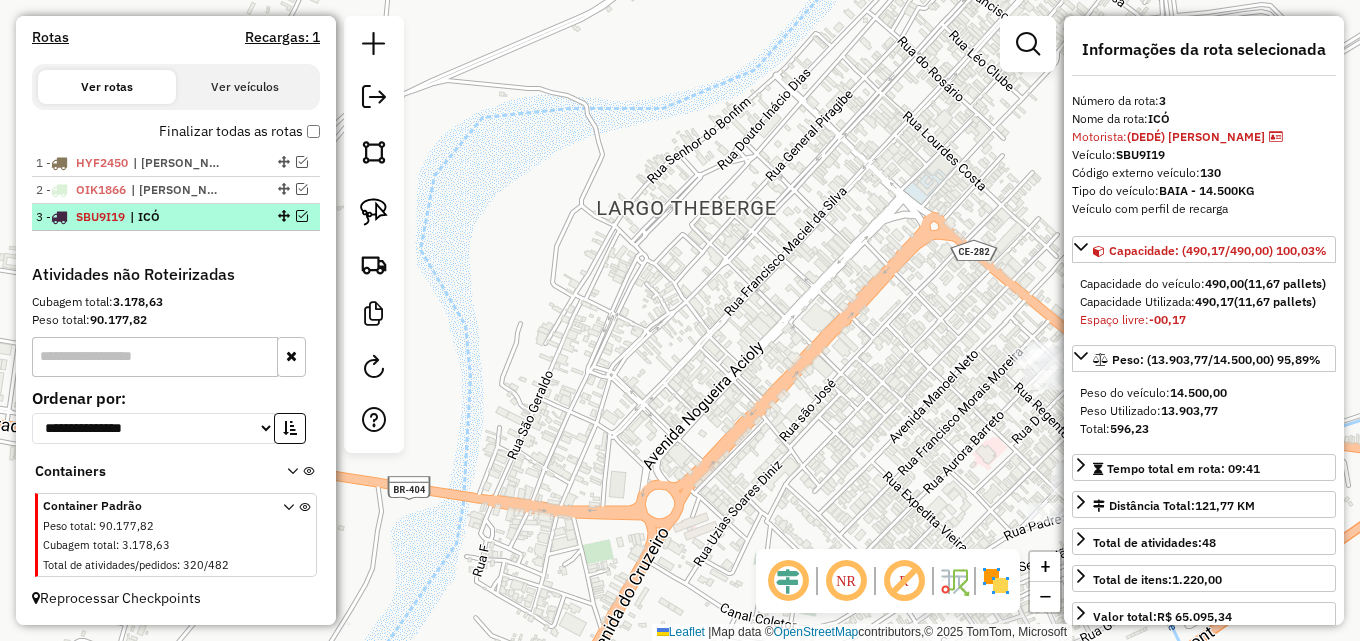 scroll, scrollTop: 640, scrollLeft: 0, axis: vertical 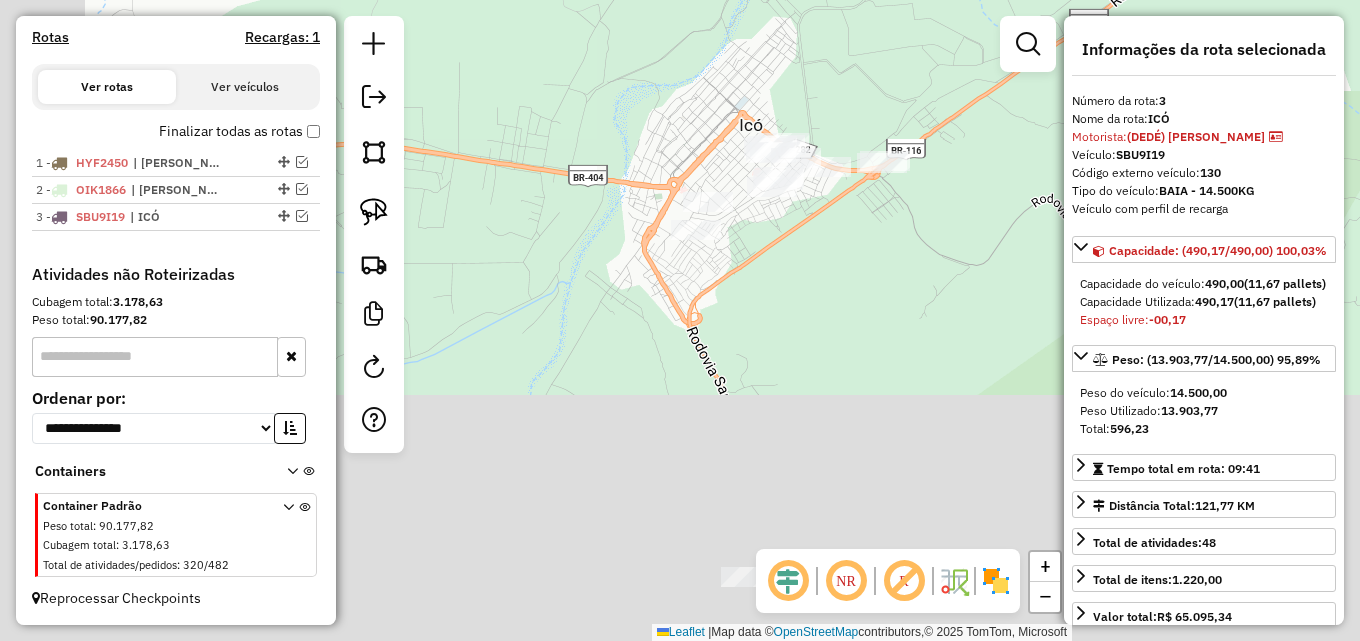 drag, startPoint x: 621, startPoint y: 548, endPoint x: 743, endPoint y: 235, distance: 335.936 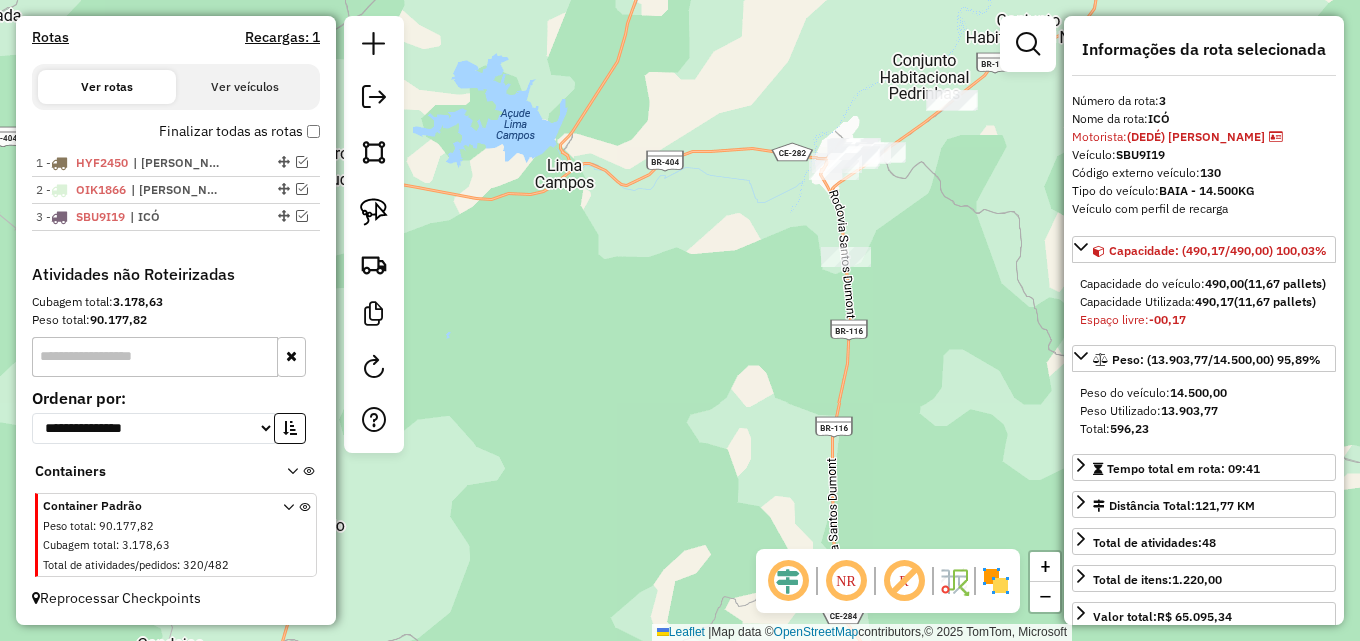 drag, startPoint x: 637, startPoint y: 352, endPoint x: 822, endPoint y: 247, distance: 212.72047 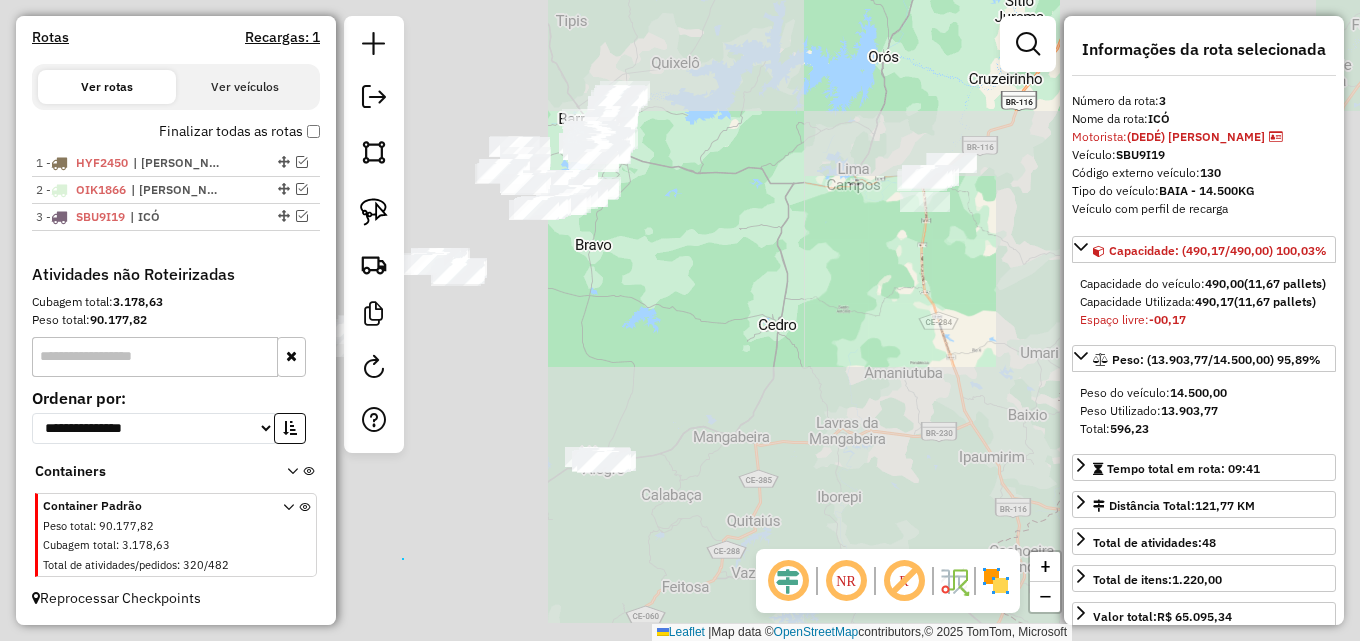 drag, startPoint x: 688, startPoint y: 281, endPoint x: 789, endPoint y: 255, distance: 104.292854 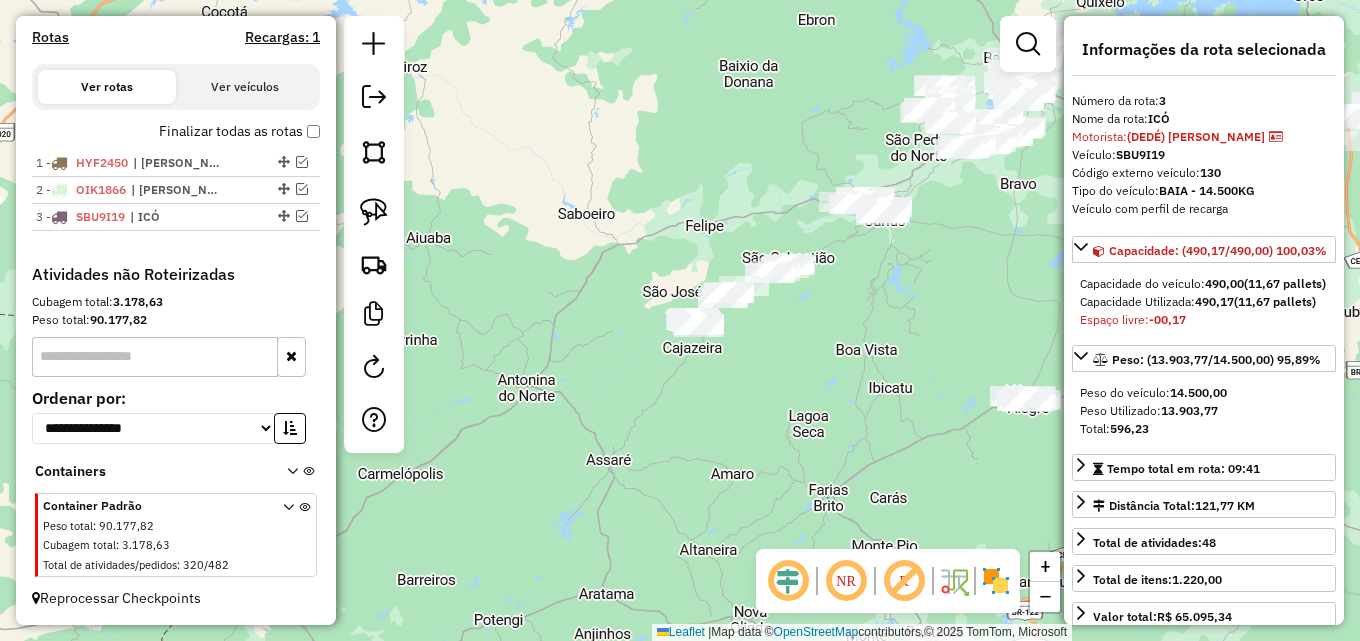 drag, startPoint x: 590, startPoint y: 306, endPoint x: 838, endPoint y: 306, distance: 248 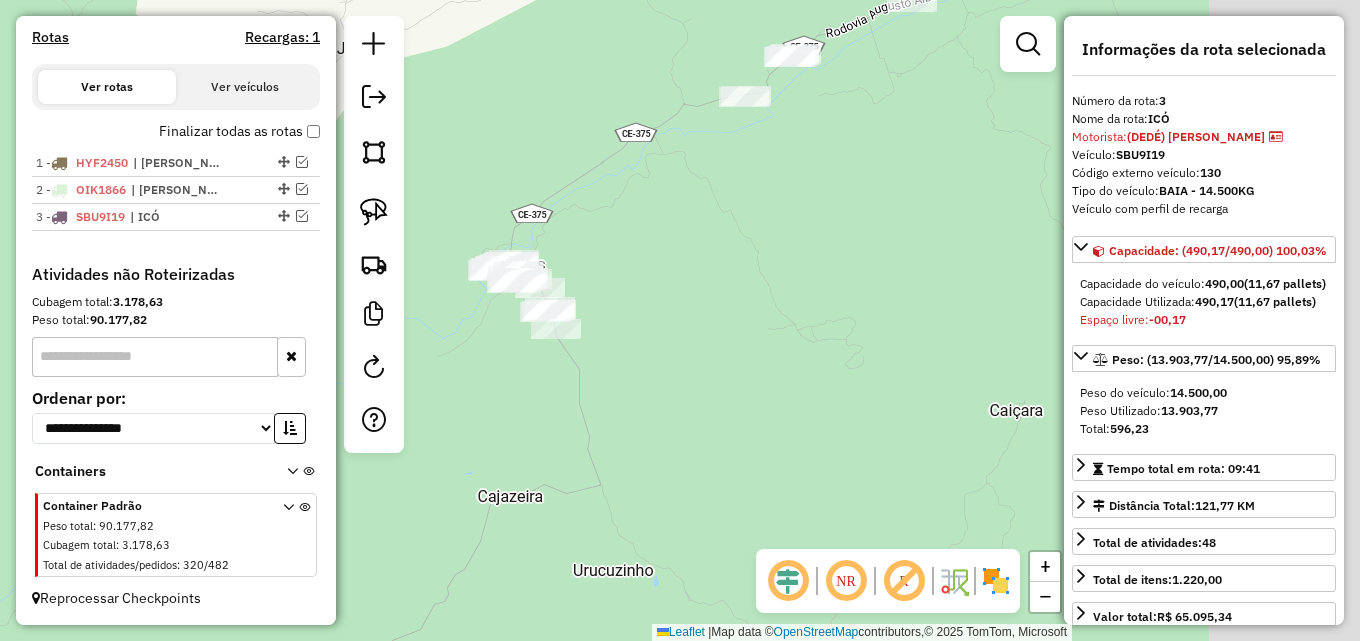 drag, startPoint x: 788, startPoint y: 319, endPoint x: 562, endPoint y: 339, distance: 226.88322 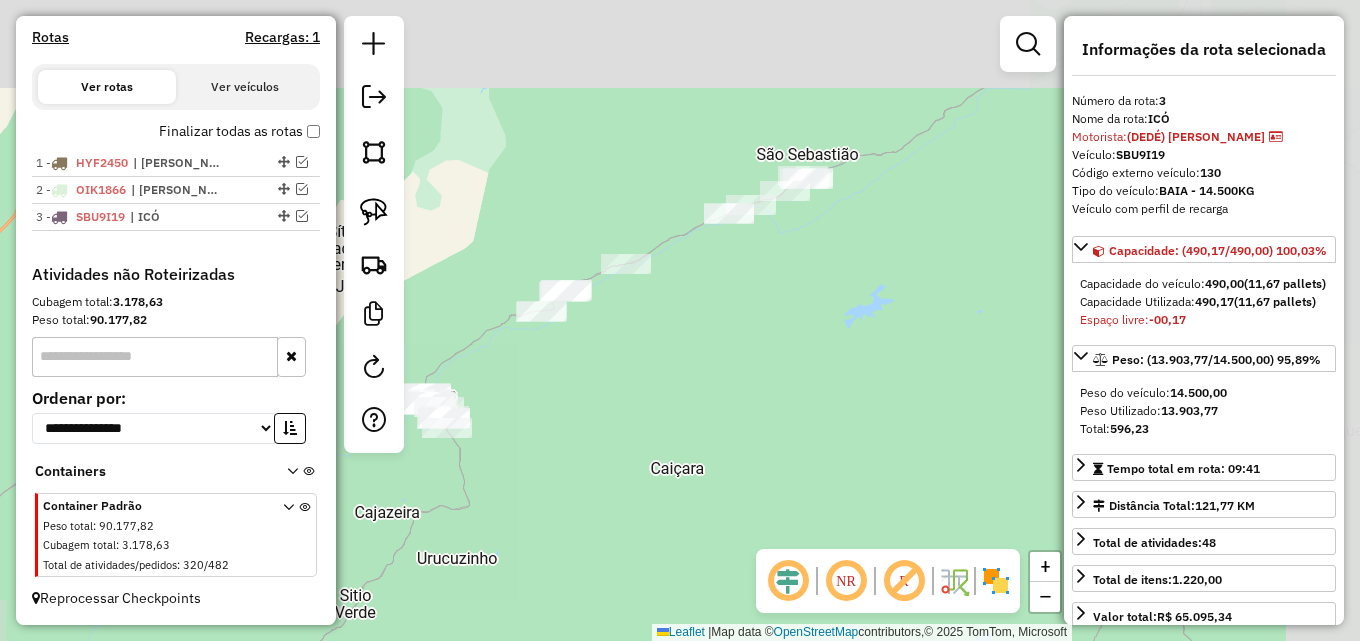 drag, startPoint x: 720, startPoint y: 295, endPoint x: 691, endPoint y: 368, distance: 78.54935 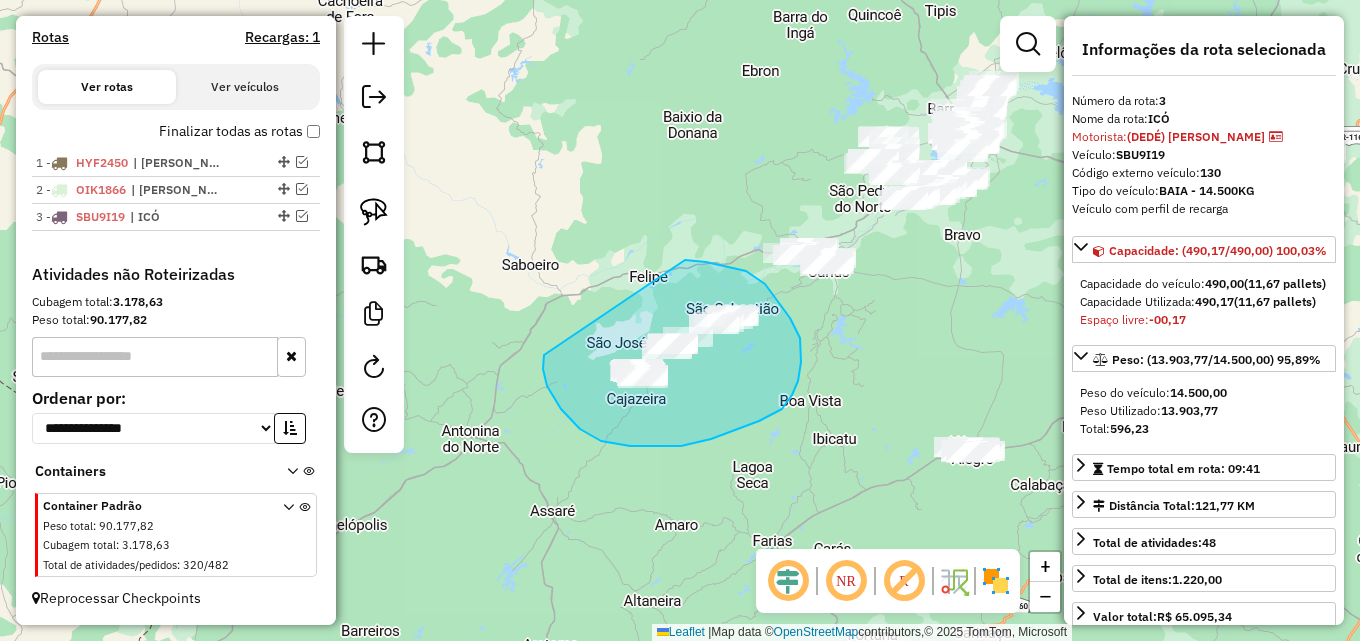 drag, startPoint x: 544, startPoint y: 355, endPoint x: 661, endPoint y: 258, distance: 151.98026 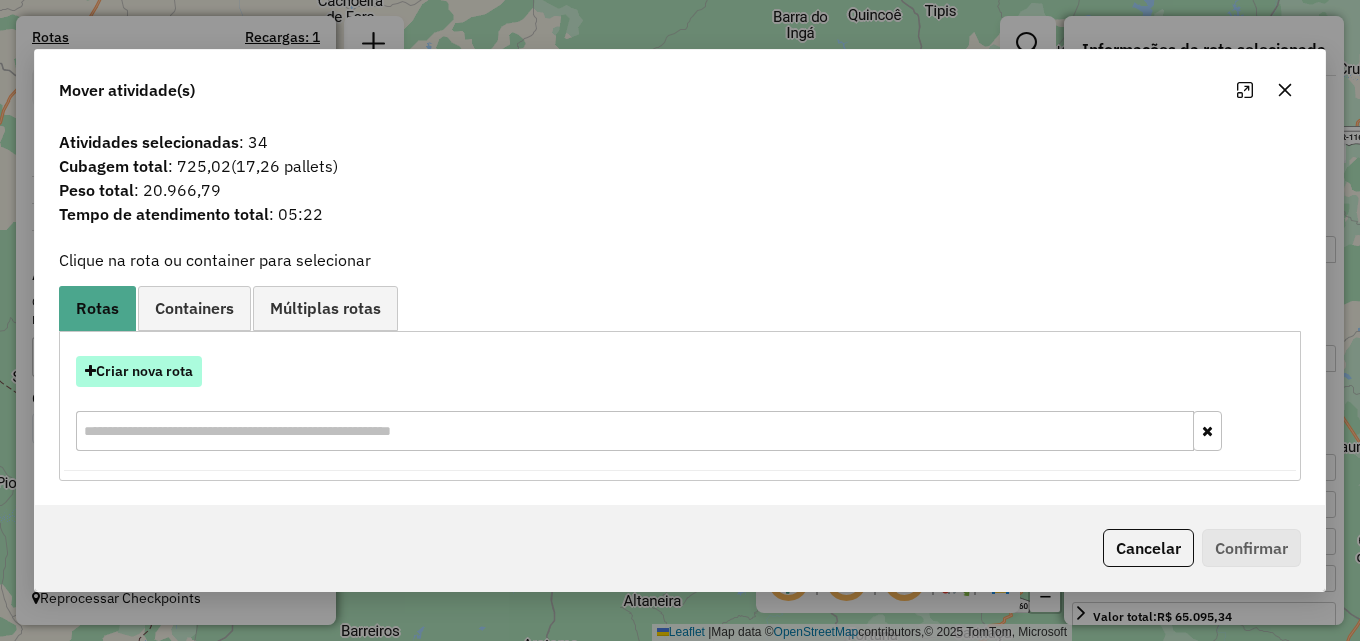 click on "Criar nova rota" at bounding box center [139, 371] 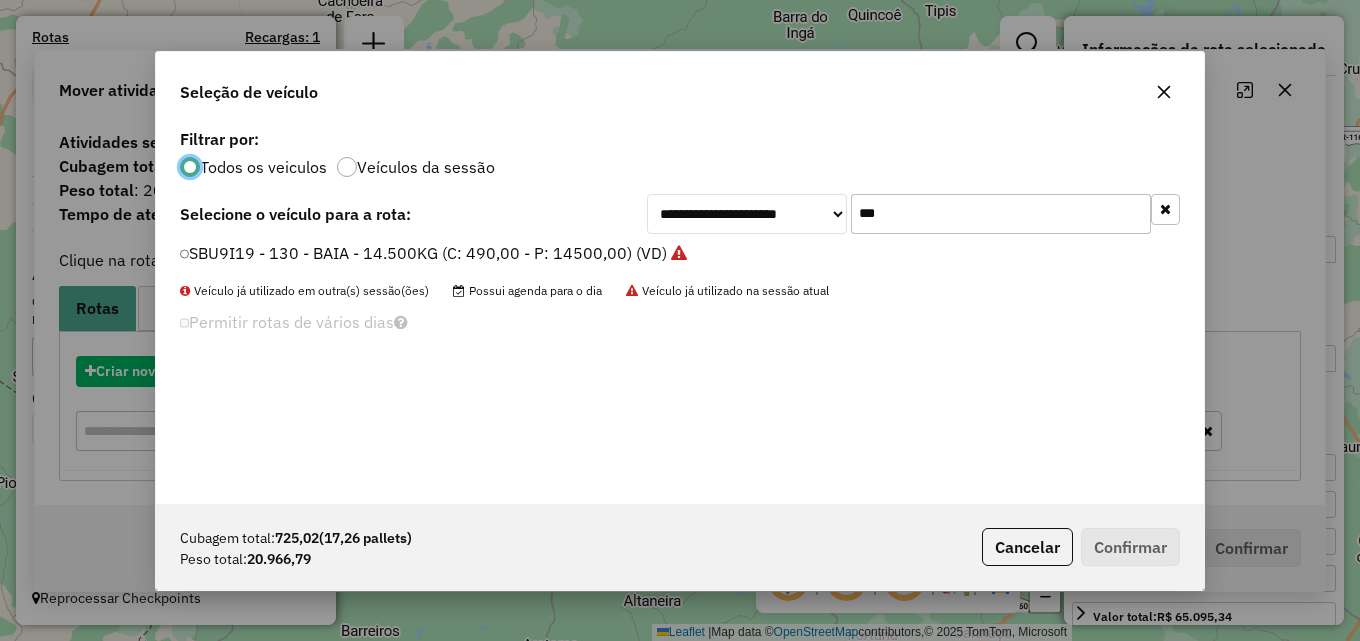 scroll, scrollTop: 11, scrollLeft: 6, axis: both 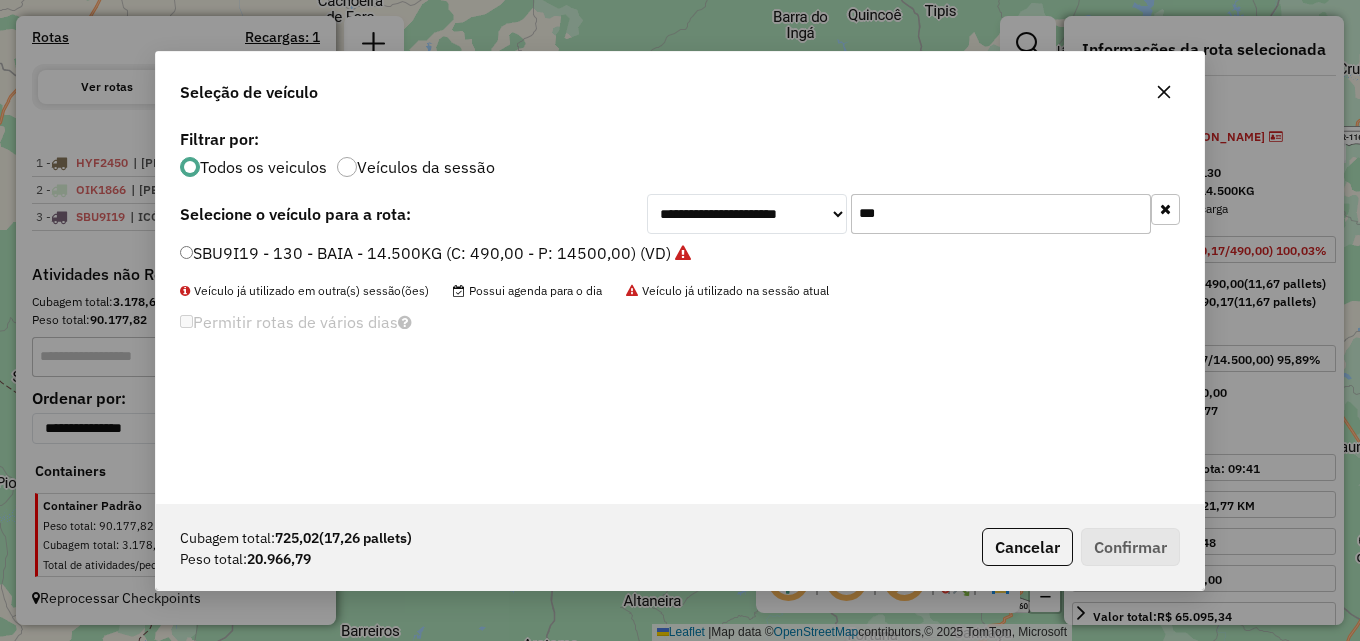 drag, startPoint x: 897, startPoint y: 219, endPoint x: 608, endPoint y: 207, distance: 289.24902 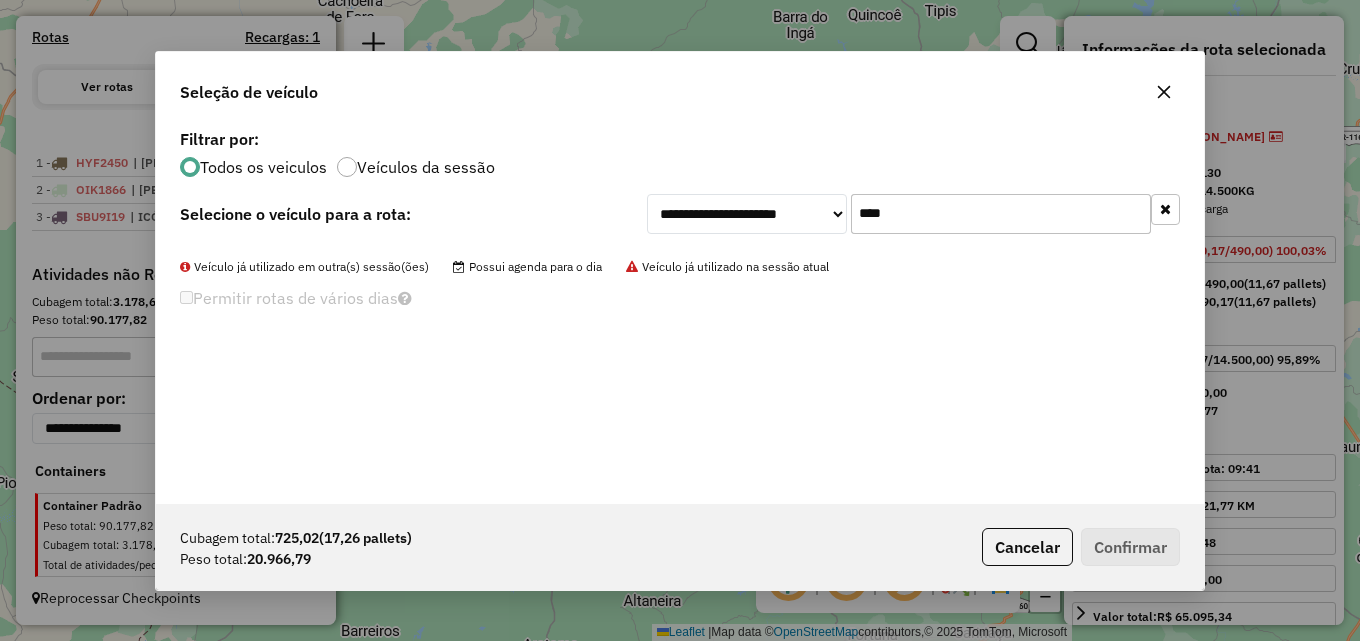 drag, startPoint x: 902, startPoint y: 215, endPoint x: 565, endPoint y: 206, distance: 337.12015 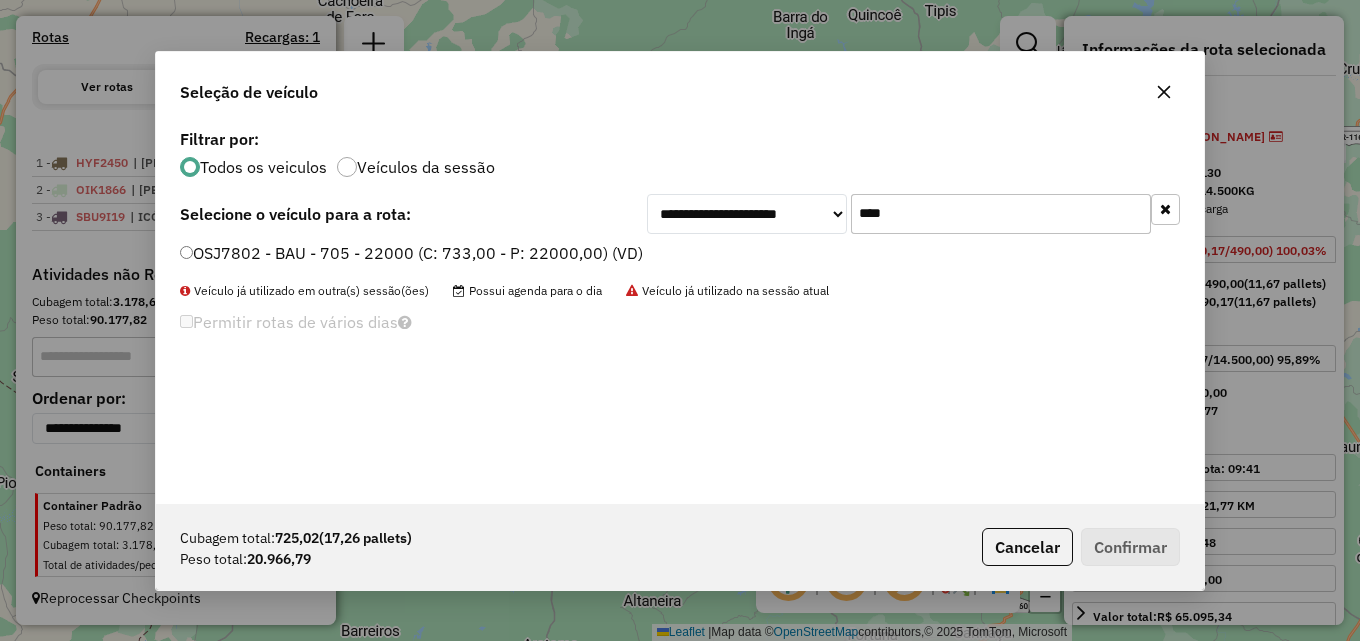 type on "****" 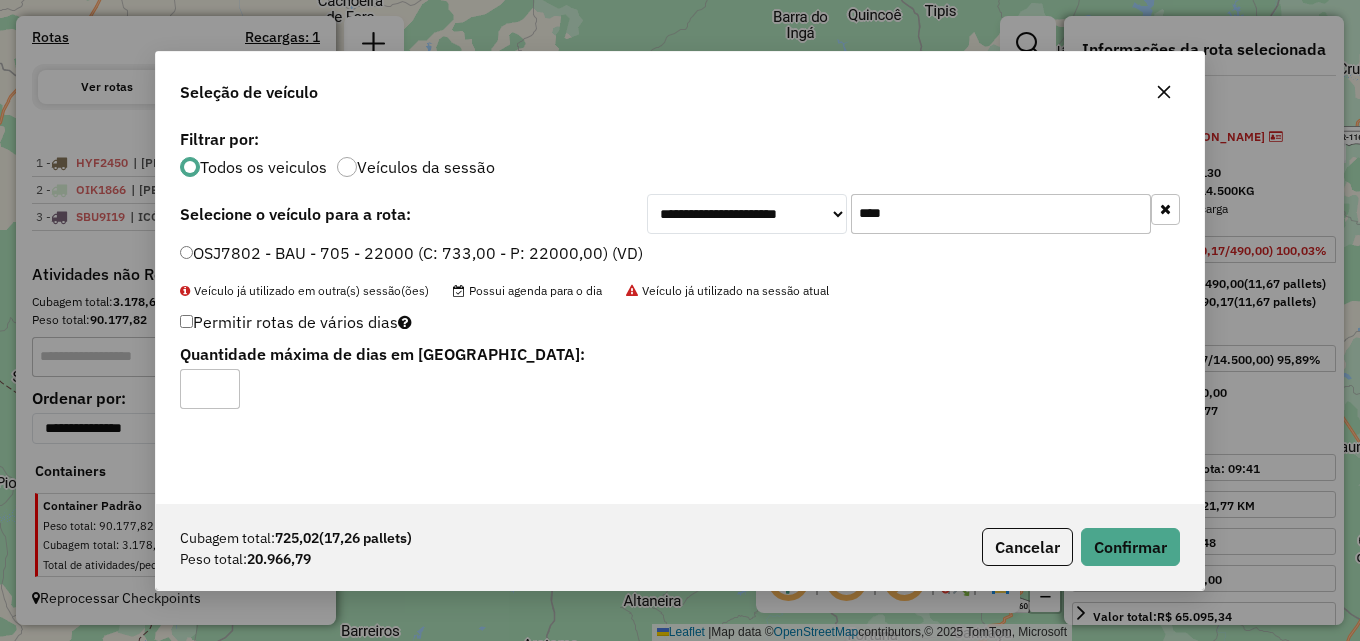 type on "*" 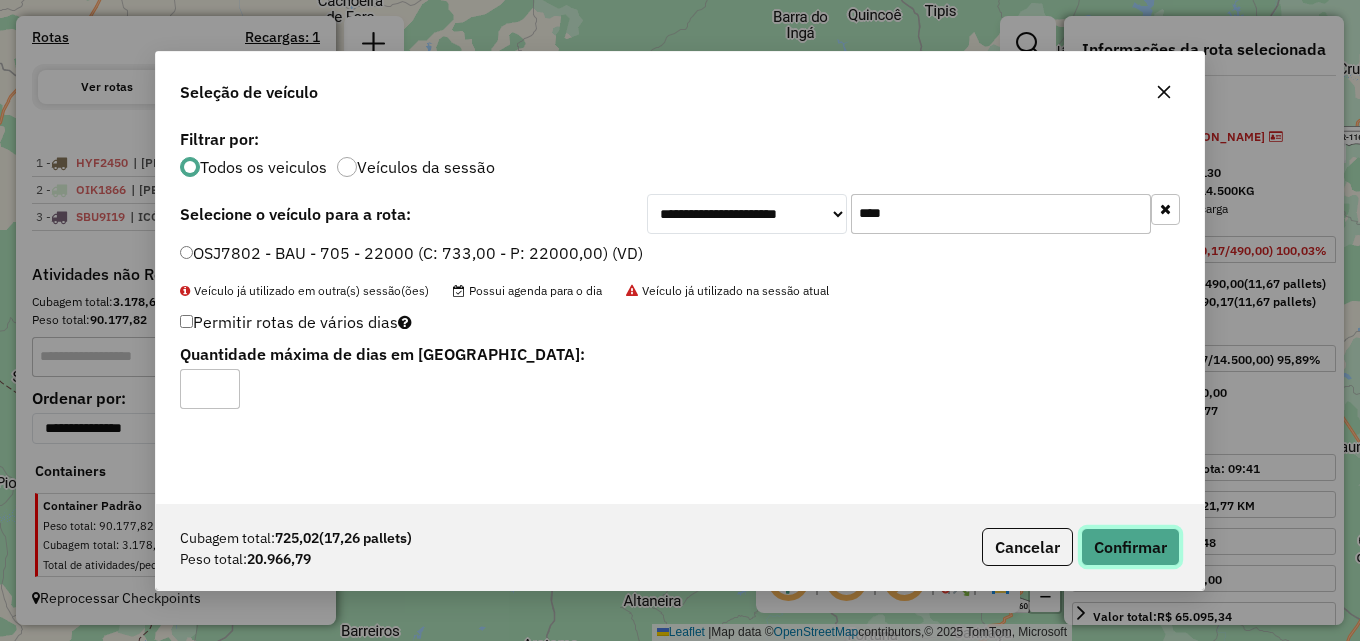click on "Confirmar" 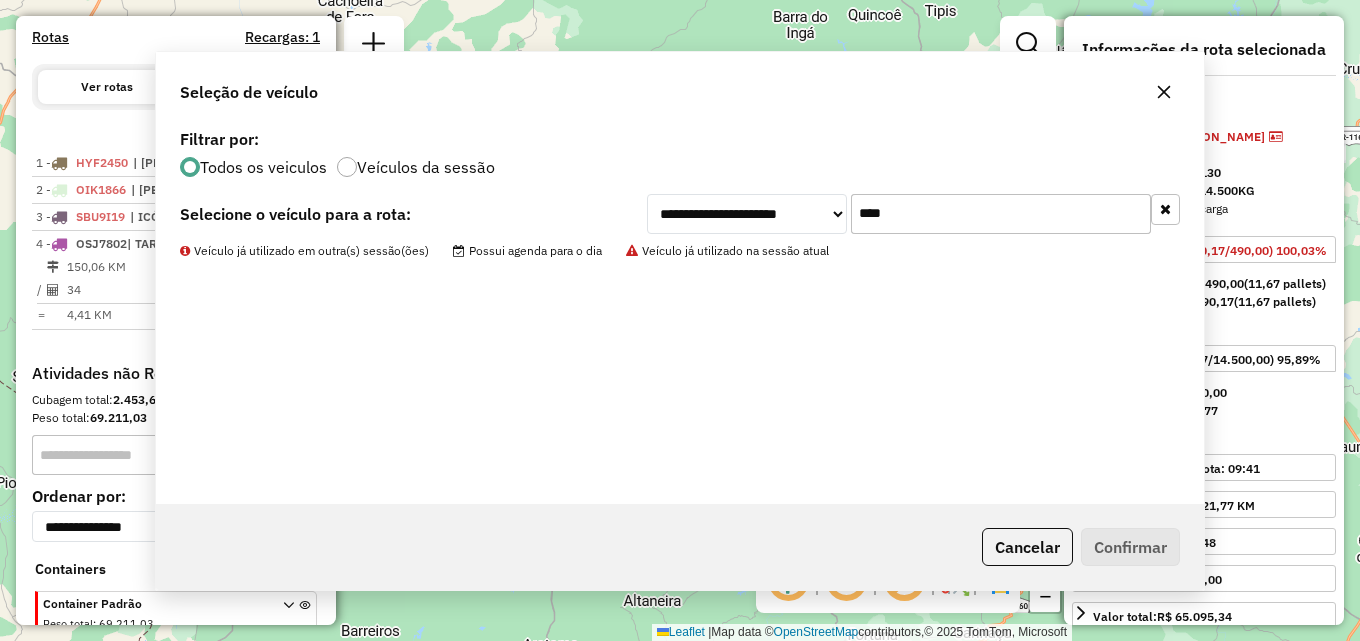 scroll, scrollTop: 739, scrollLeft: 0, axis: vertical 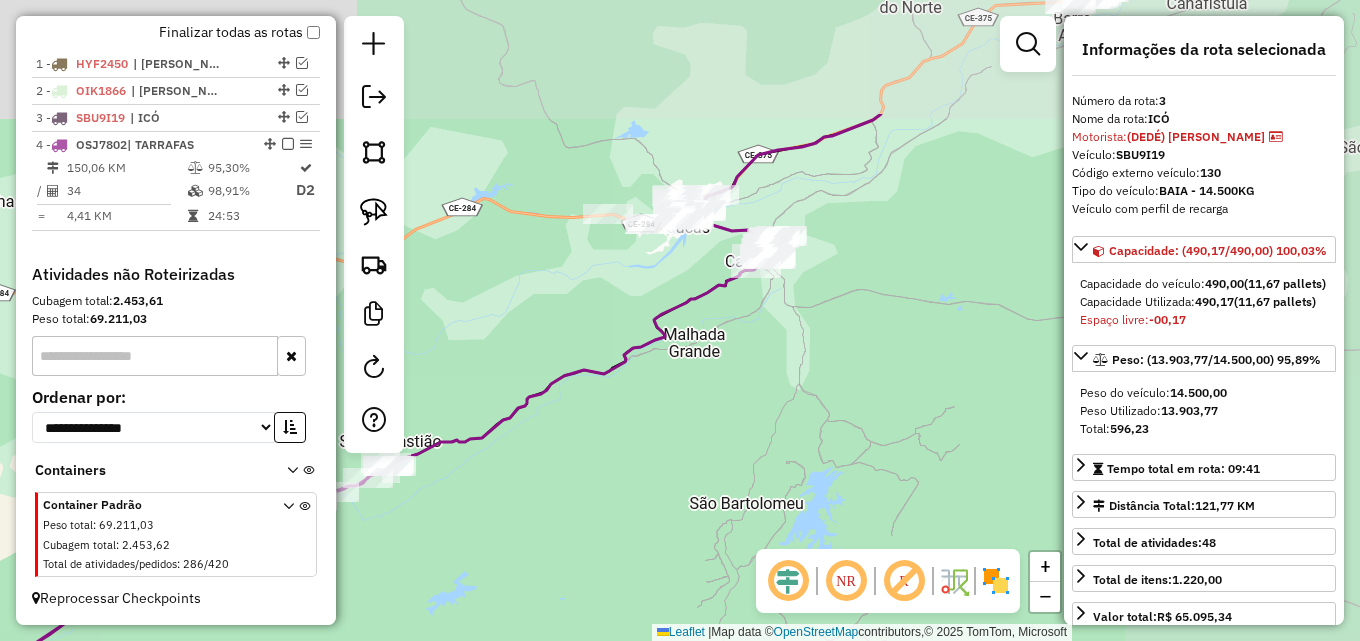 drag, startPoint x: 865, startPoint y: 291, endPoint x: 601, endPoint y: 421, distance: 294.27197 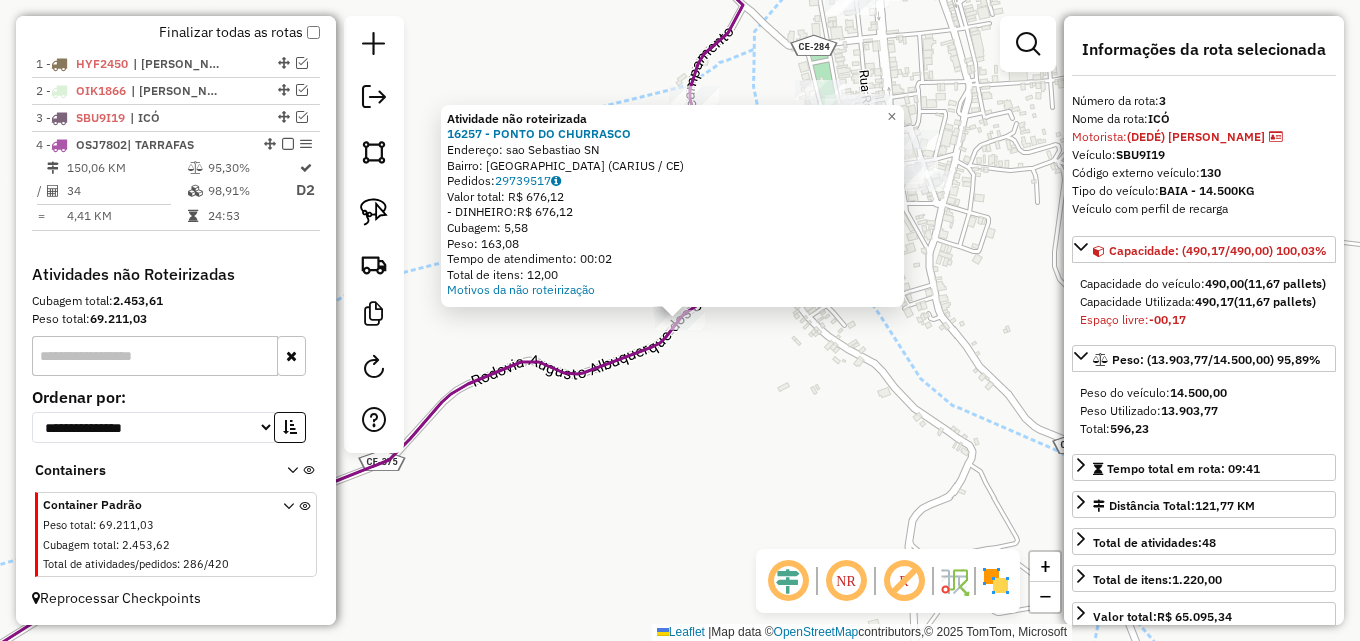 click on "Atividade não roteirizada 16257 - PONTO DO CHURRASCO  Endereço:  sao Sebastiao SN   Bairro: VILA SAO SEBASTIAO (CARIUS / CE)   Pedidos:  29739517   Valor total: R$ 676,12   - DINHEIRO:  R$ 676,12   Cubagem: 5,58   Peso: 163,08   Tempo de atendimento: 00:02   Total de itens: 12,00  Motivos da não roteirização × Janela de atendimento Grade de atendimento Capacidade Transportadoras Veículos Cliente Pedidos  Rotas Selecione os dias de semana para filtrar as janelas de atendimento  Seg   Ter   Qua   Qui   Sex   Sáb   Dom  Informe o período da janela de atendimento: De: Até:  Filtrar exatamente a janela do cliente  Considerar janela de atendimento padrão  Selecione os dias de semana para filtrar as grades de atendimento  Seg   Ter   Qua   Qui   Sex   Sáb   Dom   Considerar clientes sem dia de atendimento cadastrado  Clientes fora do dia de atendimento selecionado Filtrar as atividades entre os valores definidos abaixo:  Peso mínimo:   Peso máximo:   Cubagem mínima:   Cubagem máxima:   De:   Até:  +" 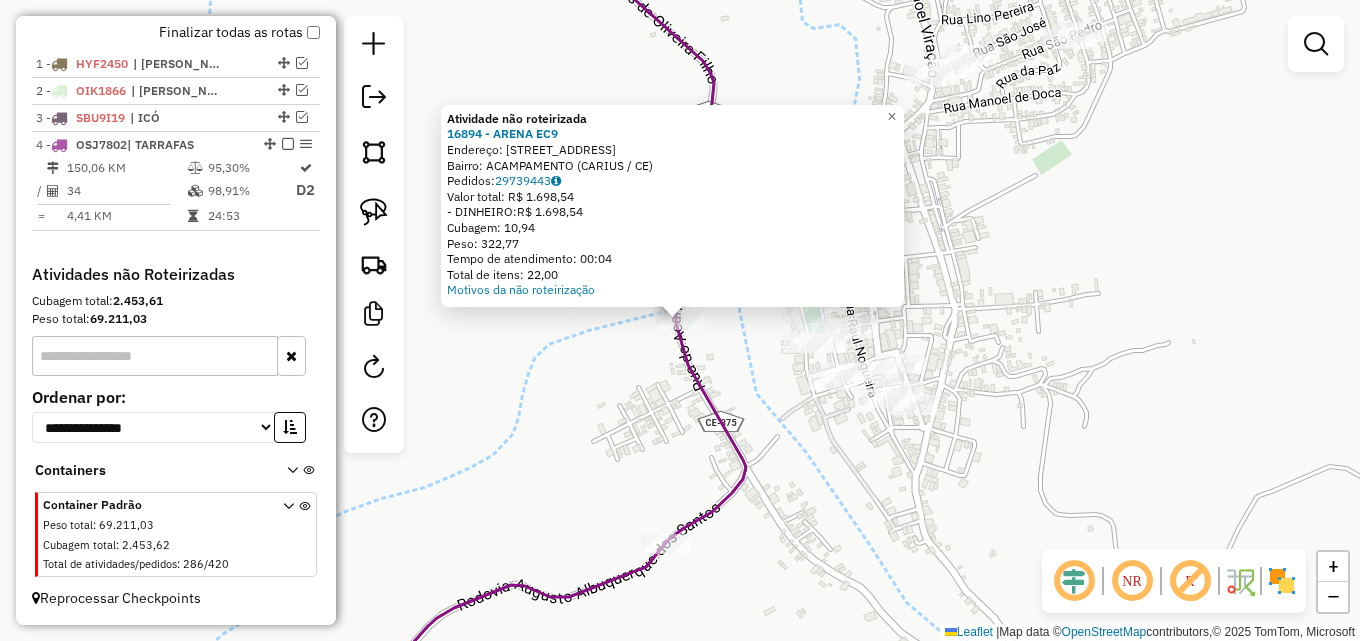 click on "Atividade não roteirizada 16894 - ARENA EC9  Endereço:  Rua do Acampamento 14   Bairro: ACAMPAMENTO (CARIUS / CE)   Pedidos:  29739443   Valor total: R$ 1.698,54   - DINHEIRO:  R$ 1.698,54   Cubagem: 10,94   Peso: 322,77   Tempo de atendimento: 00:04   Total de itens: 22,00  Motivos da não roteirização × Janela de atendimento Grade de atendimento Capacidade Transportadoras Veículos Cliente Pedidos  Rotas Selecione os dias de semana para filtrar as janelas de atendimento  Seg   Ter   Qua   Qui   Sex   Sáb   Dom  Informe o período da janela de atendimento: De: Até:  Filtrar exatamente a janela do cliente  Considerar janela de atendimento padrão  Selecione os dias de semana para filtrar as grades de atendimento  Seg   Ter   Qua   Qui   Sex   Sáb   Dom   Considerar clientes sem dia de atendimento cadastrado  Clientes fora do dia de atendimento selecionado Filtrar as atividades entre os valores definidos abaixo:  Peso mínimo:   Peso máximo:   Cubagem mínima:   Cubagem máxima:   De:   Até:   De:  +" 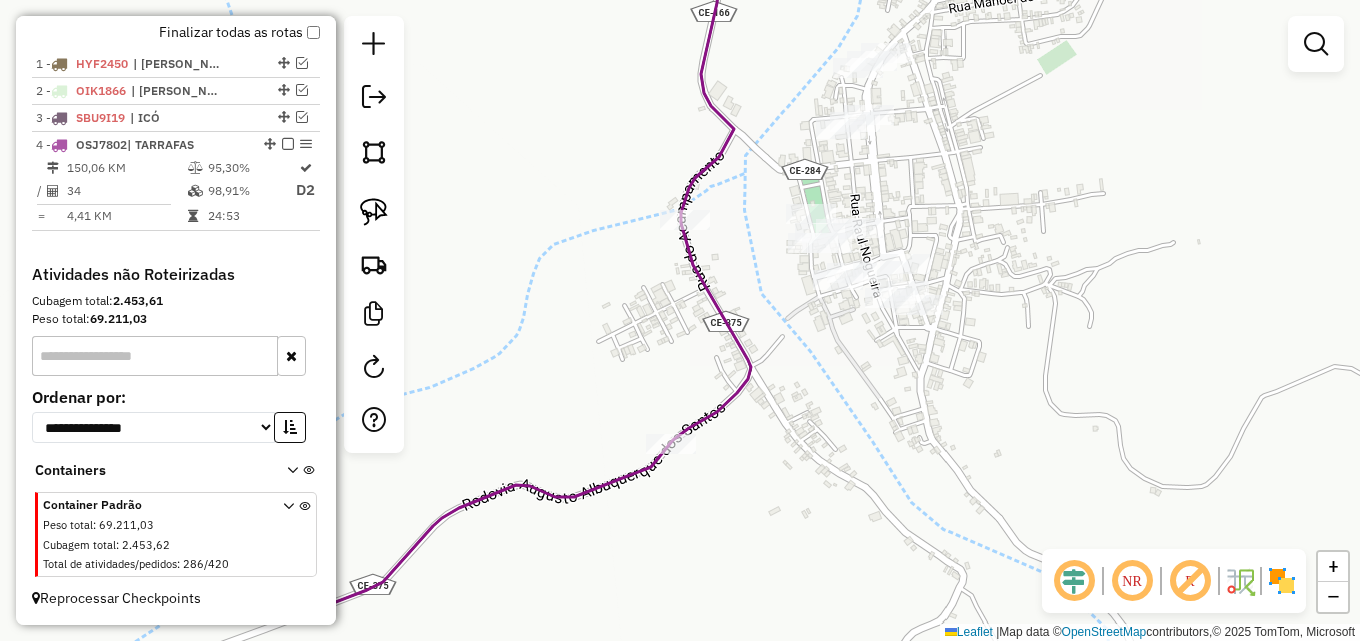 drag, startPoint x: 630, startPoint y: 441, endPoint x: 635, endPoint y: 340, distance: 101.12369 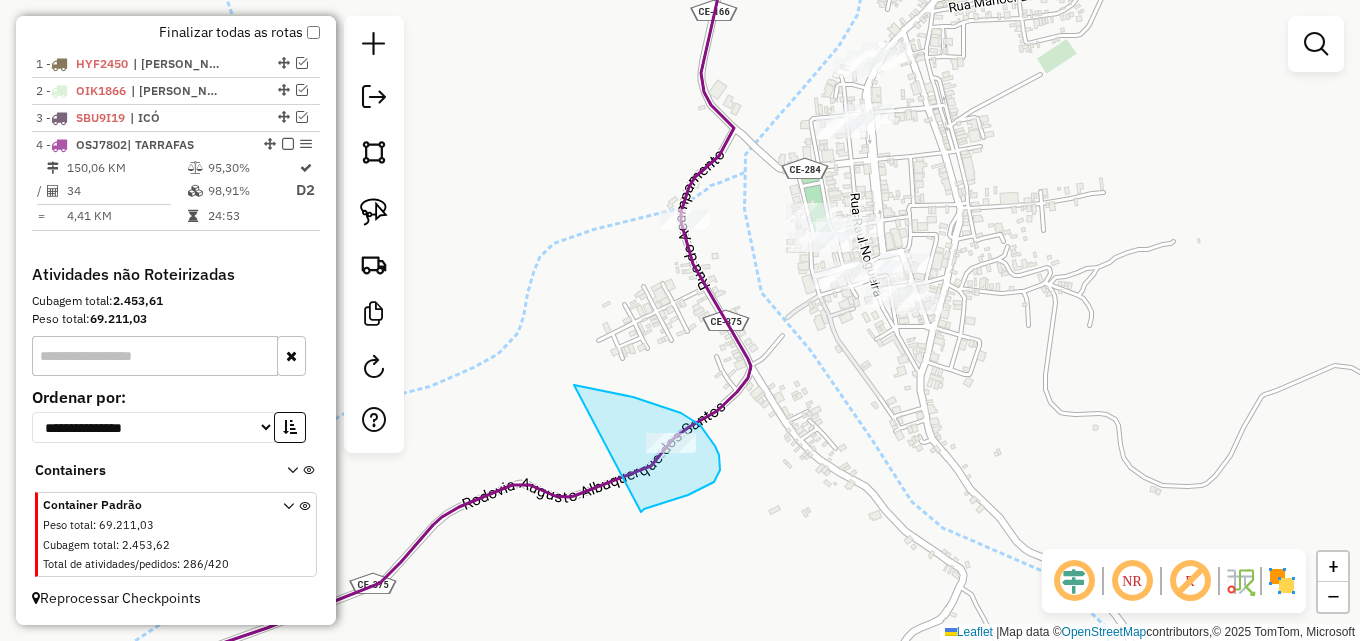 drag, startPoint x: 574, startPoint y: 385, endPoint x: 641, endPoint y: 512, distance: 143.58969 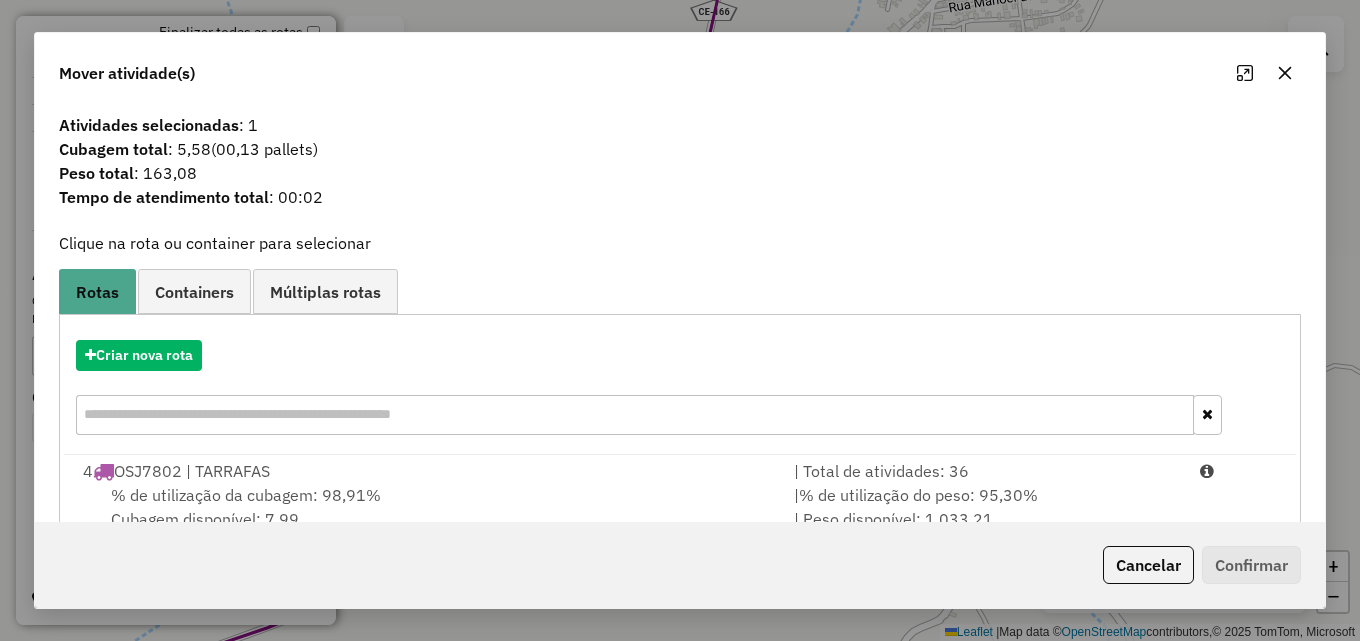 click on "4  OSJ7802 | TARRAFAS" at bounding box center [426, 471] 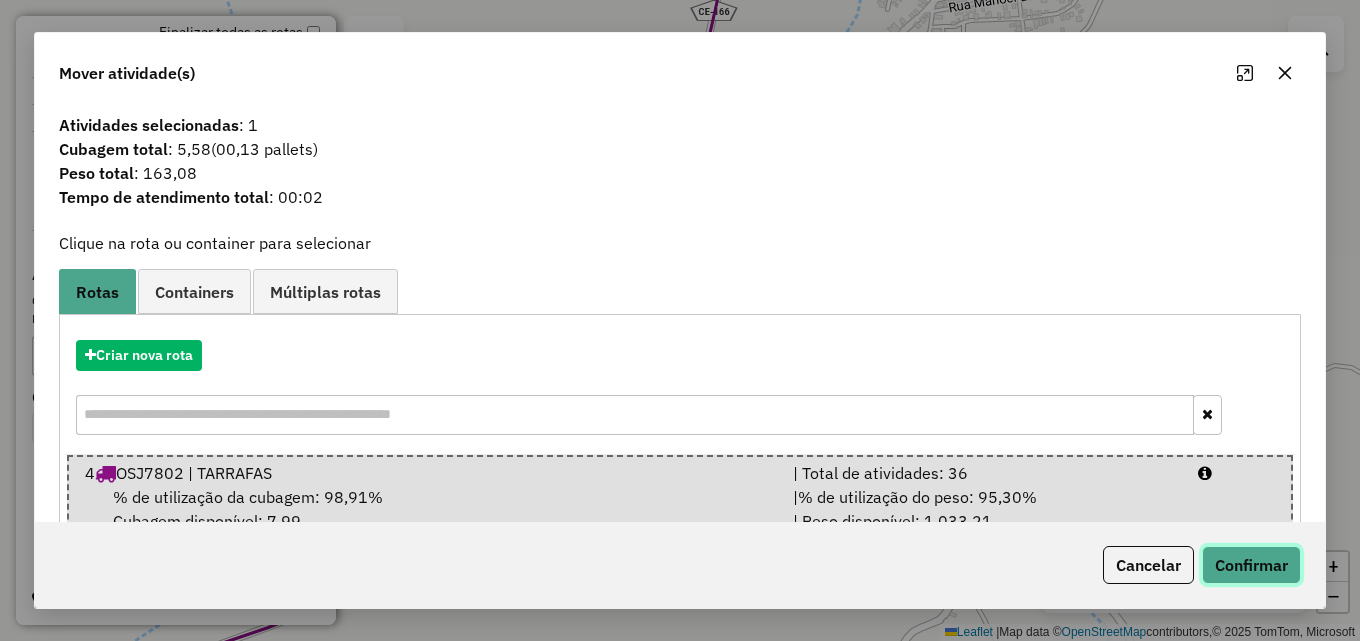 click on "Confirmar" 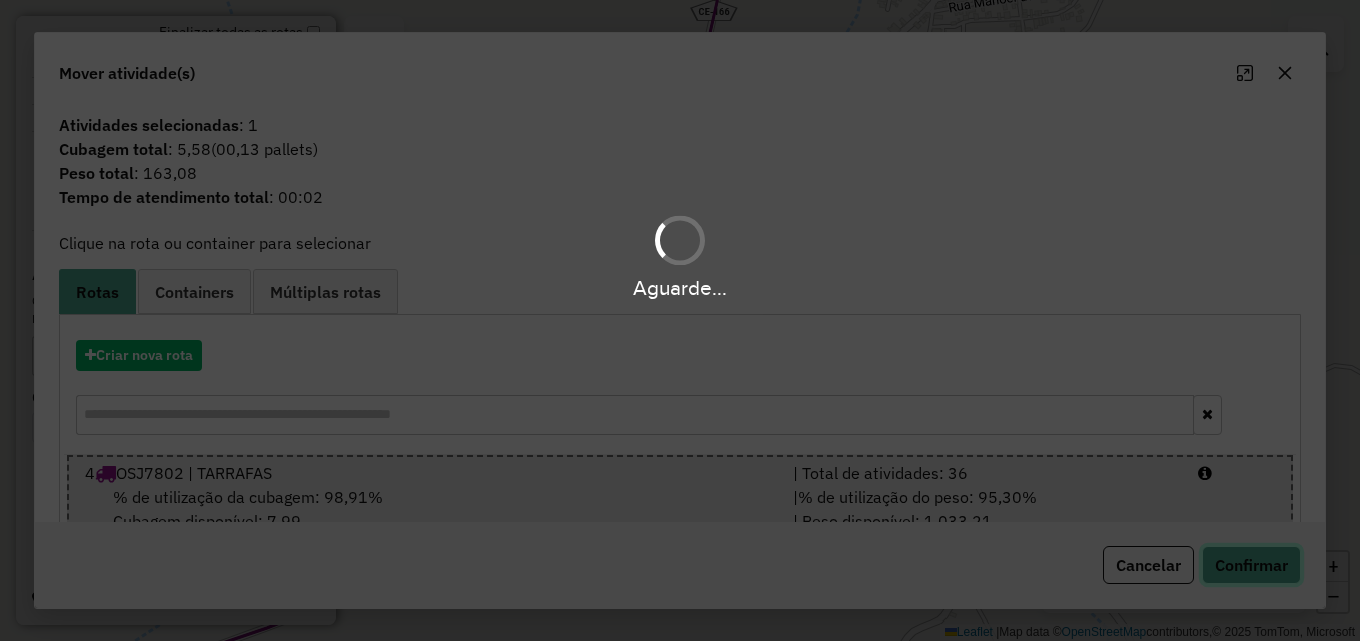 type 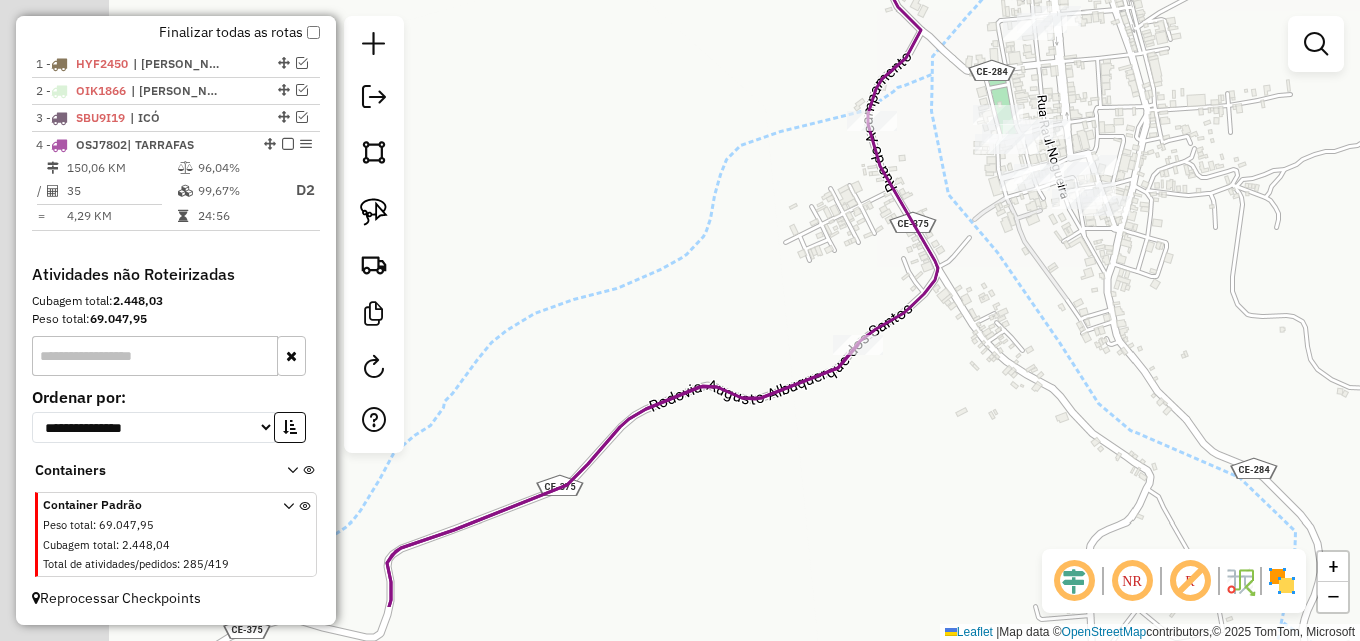 drag, startPoint x: 547, startPoint y: 379, endPoint x: 933, endPoint y: 214, distance: 419.78687 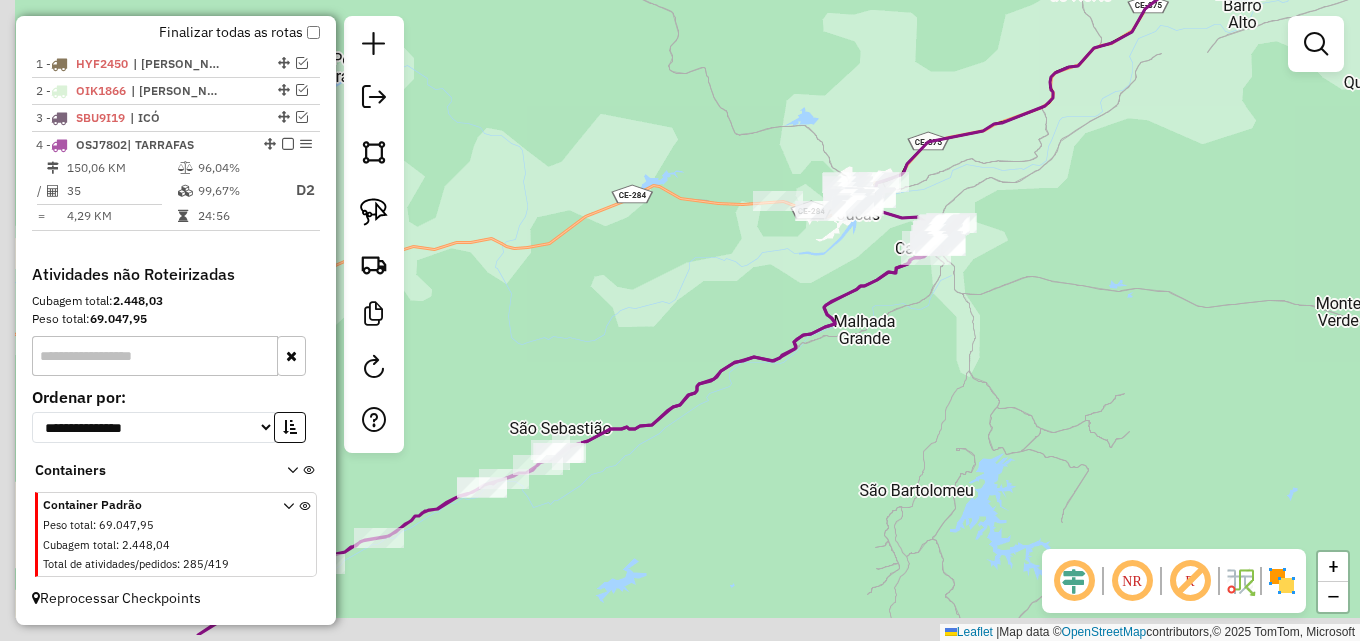 drag, startPoint x: 717, startPoint y: 461, endPoint x: 825, endPoint y: 380, distance: 135 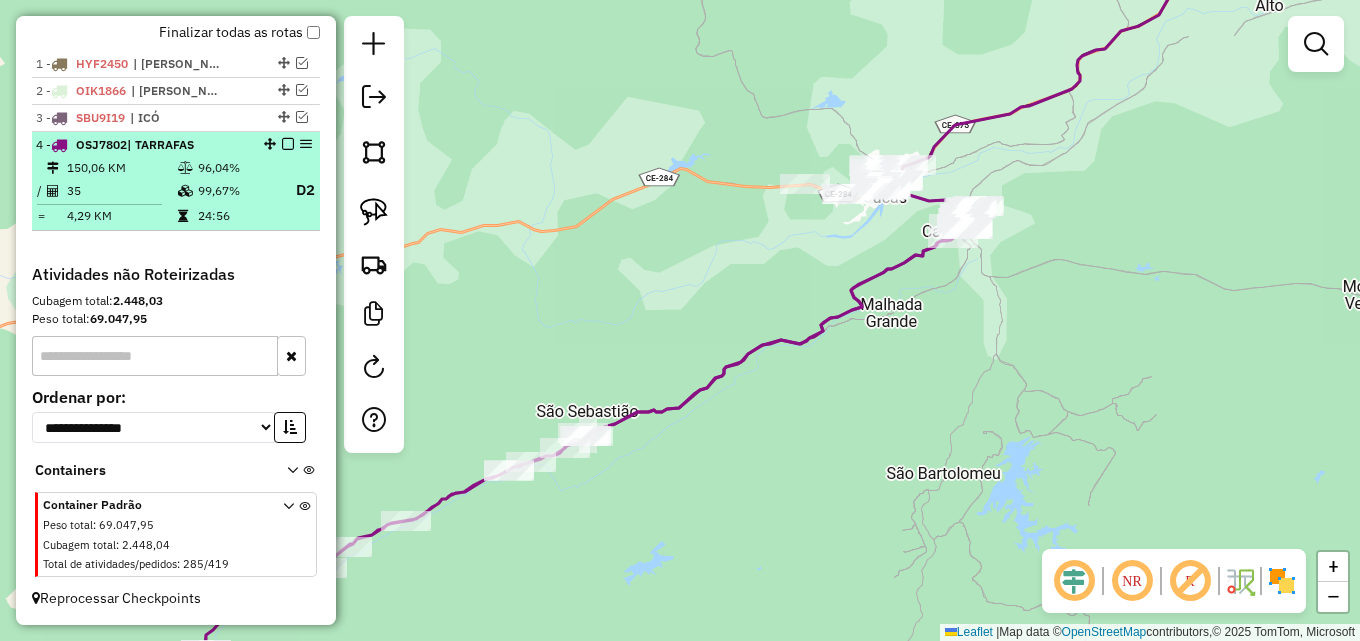 click on "96,04%" at bounding box center (237, 168) 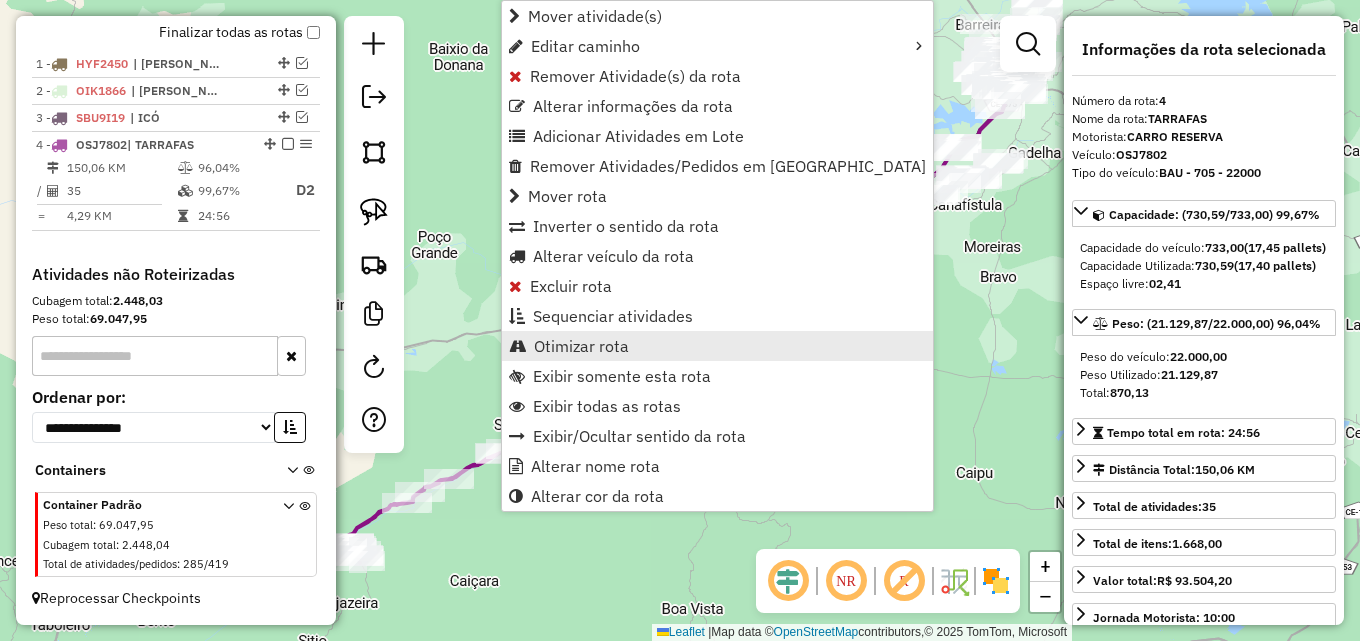 click on "Otimizar rota" at bounding box center [581, 346] 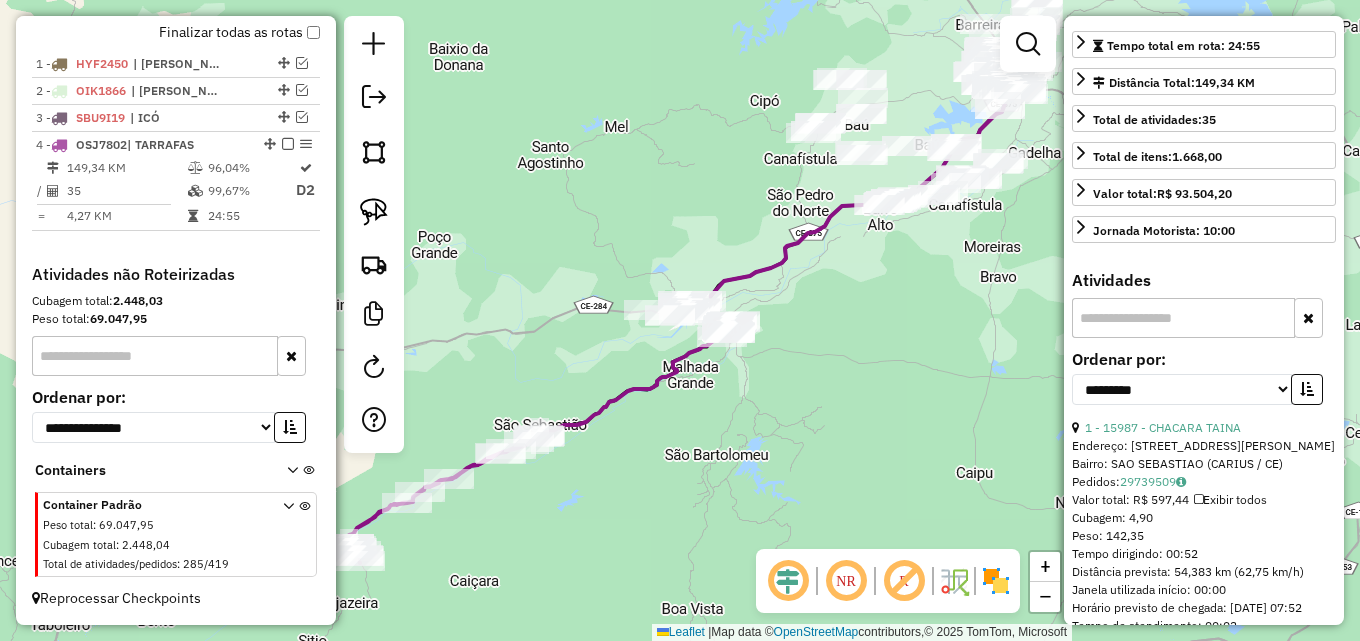 scroll, scrollTop: 400, scrollLeft: 0, axis: vertical 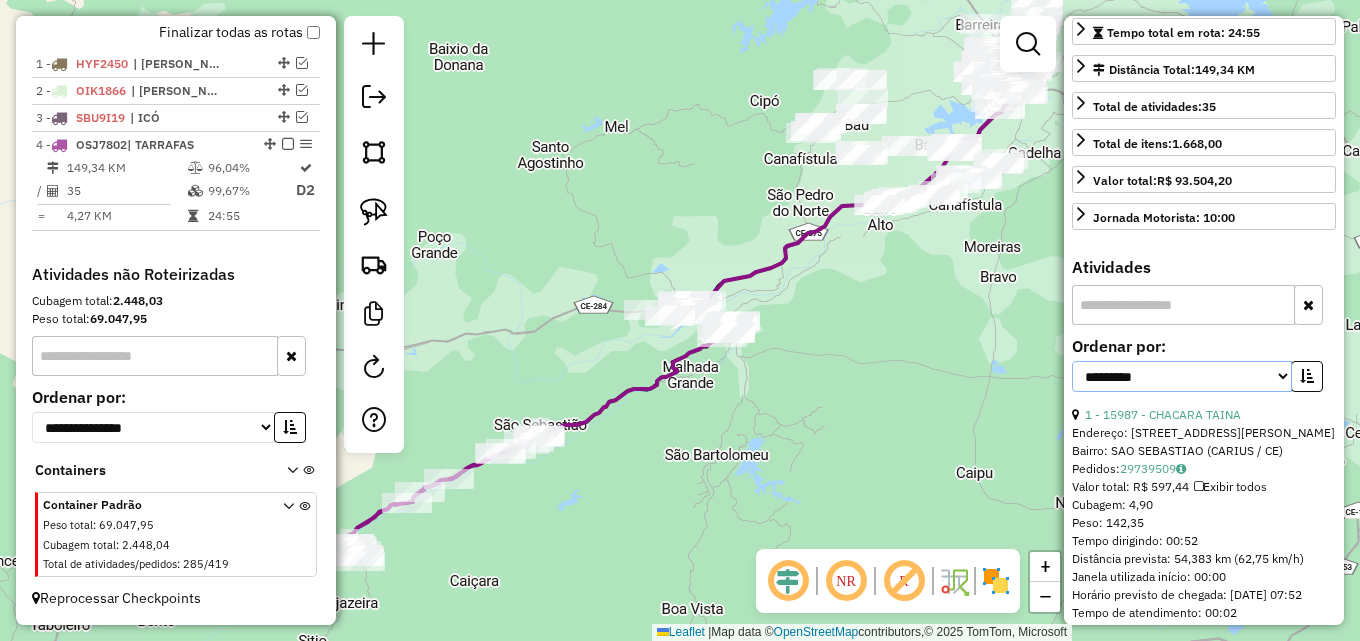 click on "**********" at bounding box center [1182, 376] 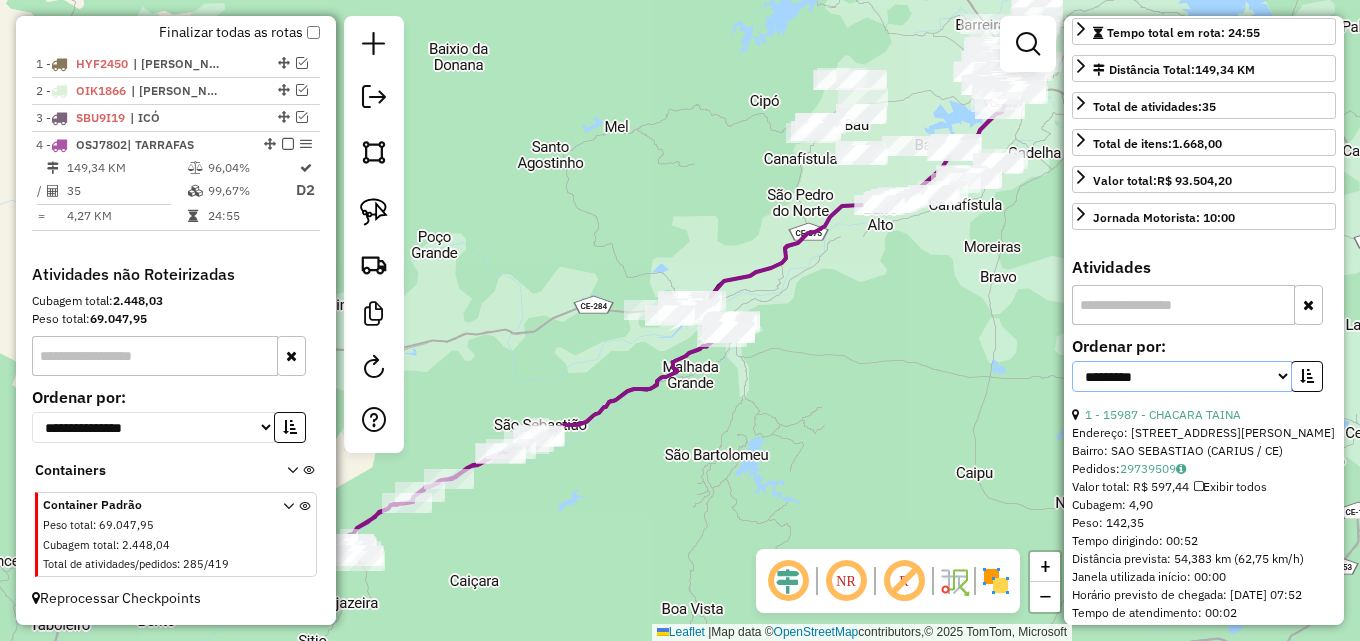 select on "*********" 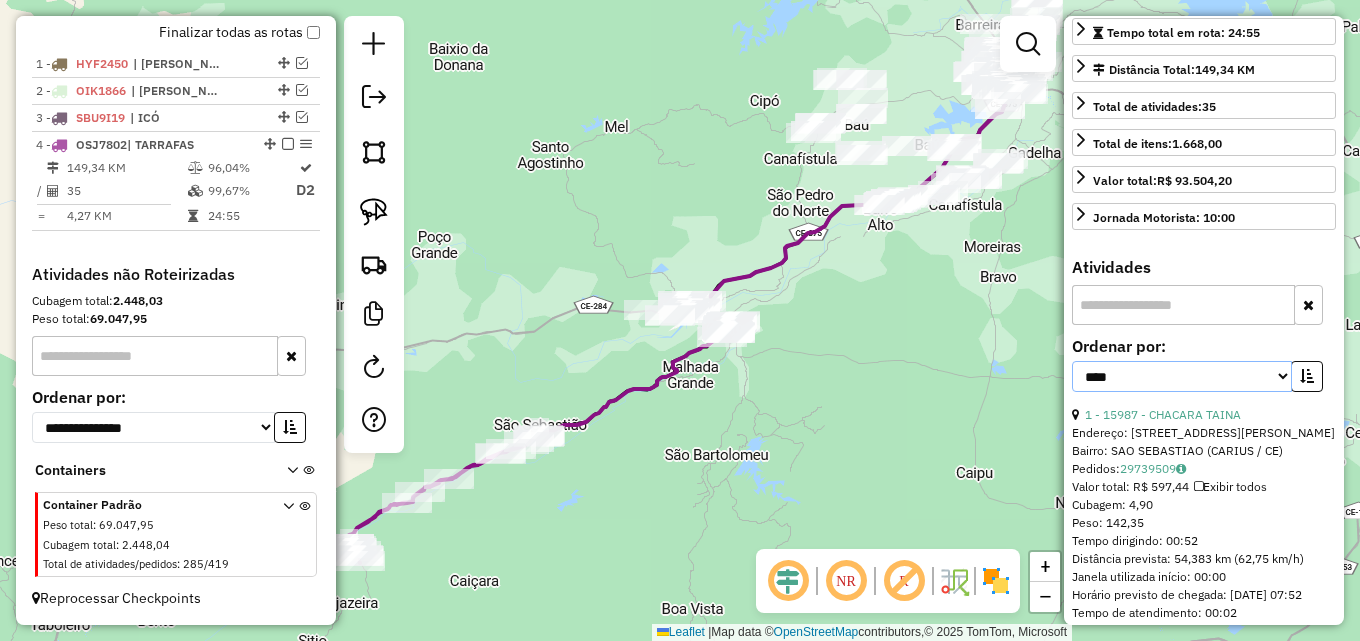 click on "**********" at bounding box center [1182, 376] 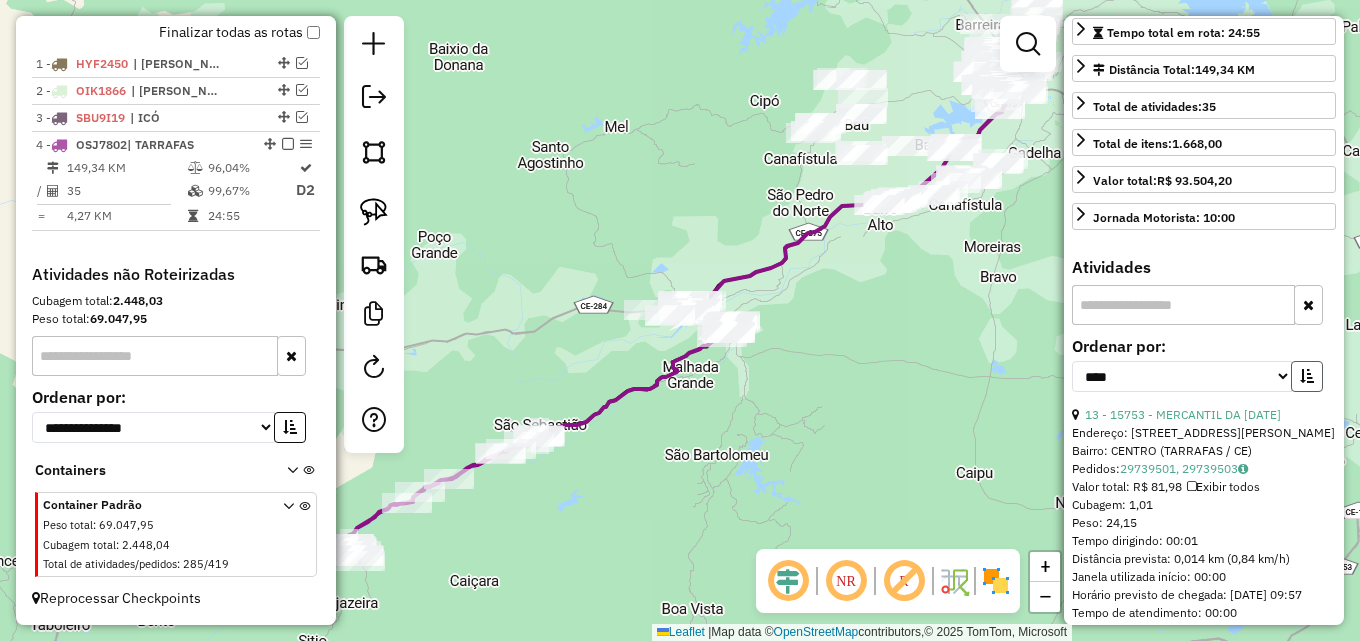 click at bounding box center (1307, 376) 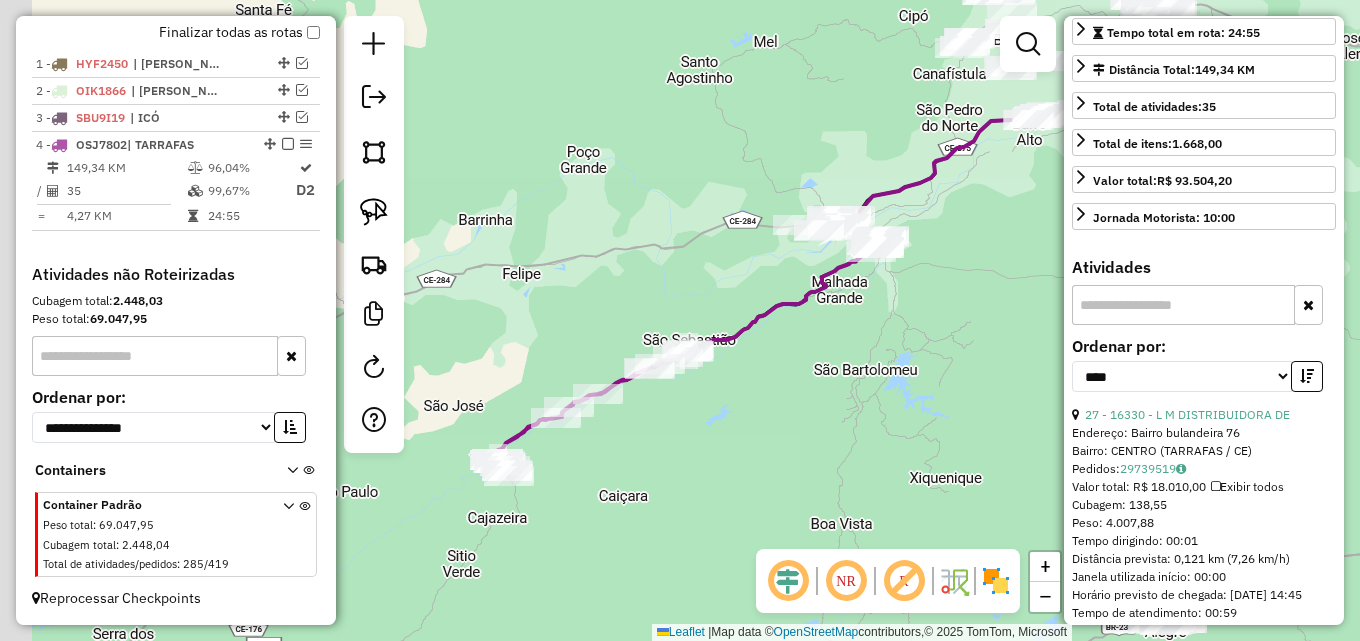 drag, startPoint x: 690, startPoint y: 477, endPoint x: 1000, endPoint y: 284, distance: 365.16983 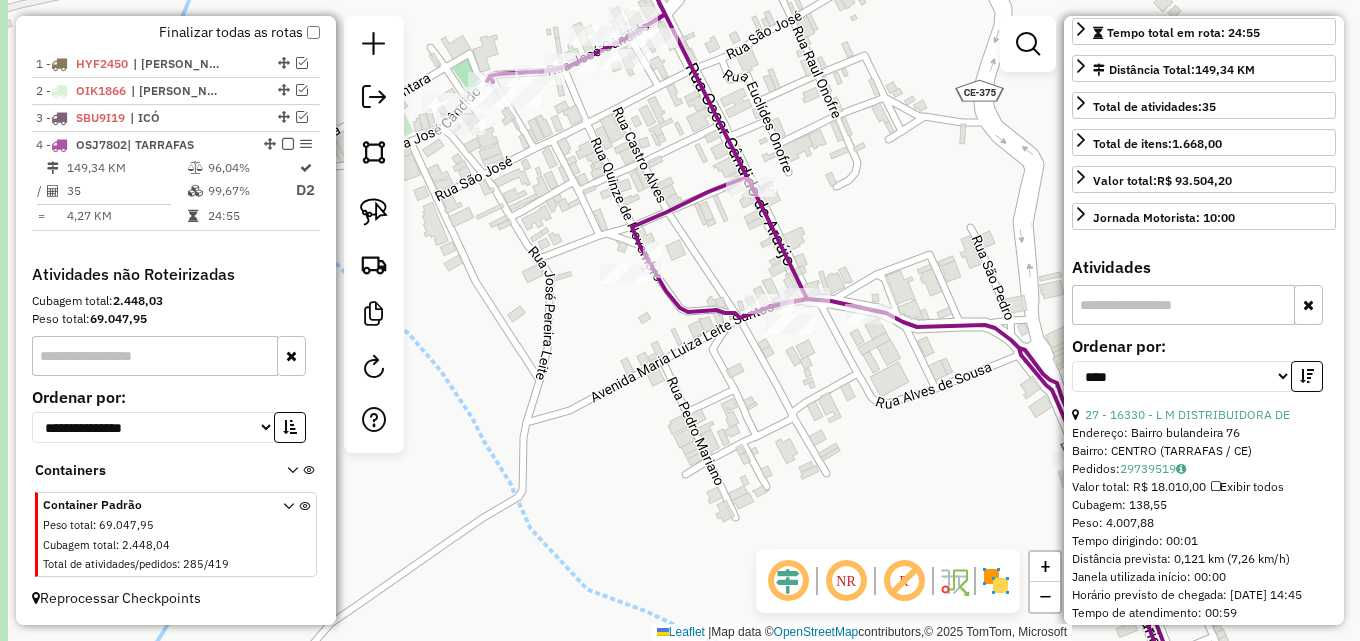 drag, startPoint x: 508, startPoint y: 163, endPoint x: 588, endPoint y: 193, distance: 85.44004 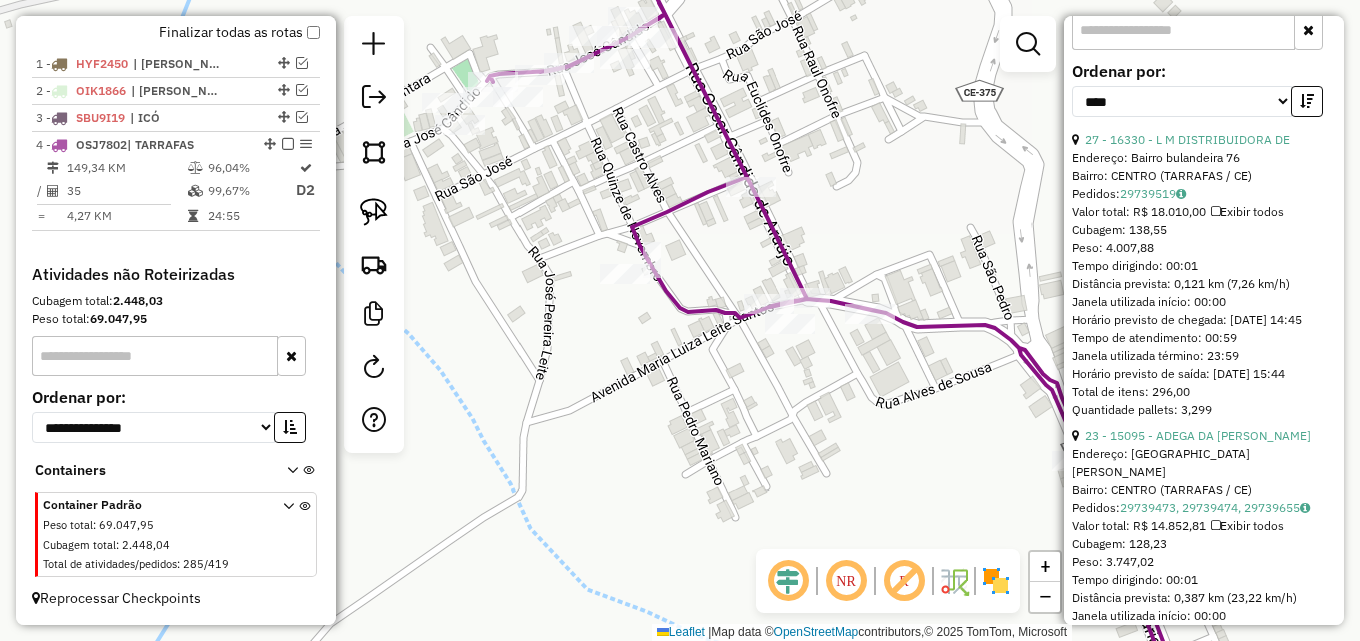 scroll, scrollTop: 700, scrollLeft: 0, axis: vertical 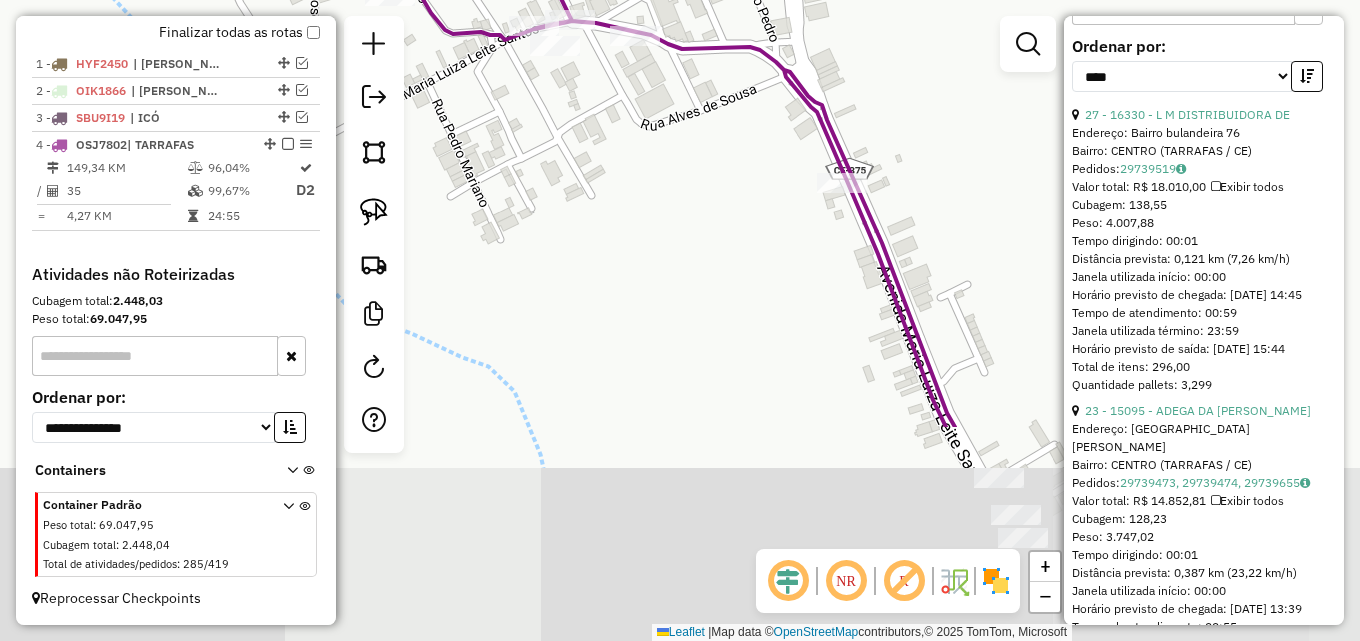 drag, startPoint x: 916, startPoint y: 418, endPoint x: 681, endPoint y: 138, distance: 365.54755 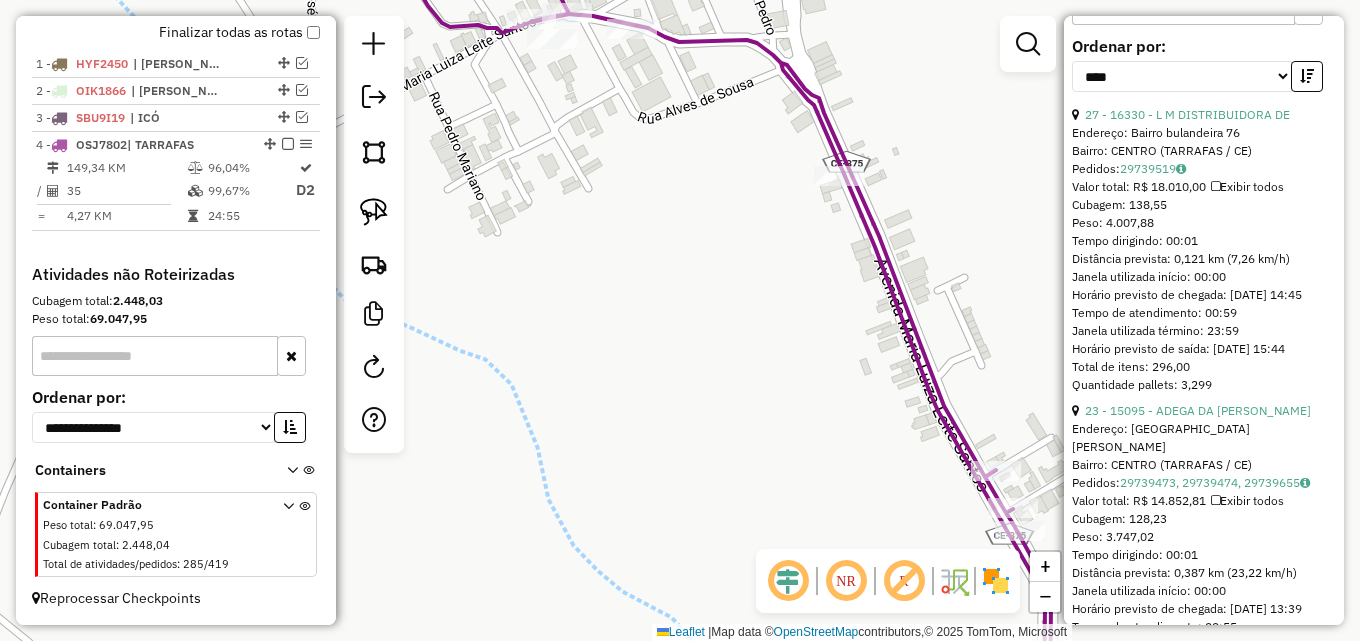 click on "Janela de atendimento Grade de atendimento Capacidade Transportadoras Veículos Cliente Pedidos  Rotas Selecione os dias de semana para filtrar as janelas de atendimento  Seg   Ter   Qua   Qui   Sex   Sáb   Dom  Informe o período da janela de atendimento: De: Até:  Filtrar exatamente a janela do cliente  Considerar janela de atendimento padrão  Selecione os dias de semana para filtrar as grades de atendimento  Seg   Ter   Qua   Qui   Sex   Sáb   Dom   Considerar clientes sem dia de atendimento cadastrado  Clientes fora do dia de atendimento selecionado Filtrar as atividades entre os valores definidos abaixo:  Peso mínimo:   Peso máximo:   Cubagem mínima:   Cubagem máxima:   De:   Até:  Filtrar as atividades entre o tempo de atendimento definido abaixo:  De:   Até:   Considerar capacidade total dos clientes não roteirizados Transportadora: Selecione um ou mais itens Tipo de veículo: Selecione um ou mais itens Veículo: Selecione um ou mais itens Motorista: Selecione um ou mais itens Nome: Rótulo:" 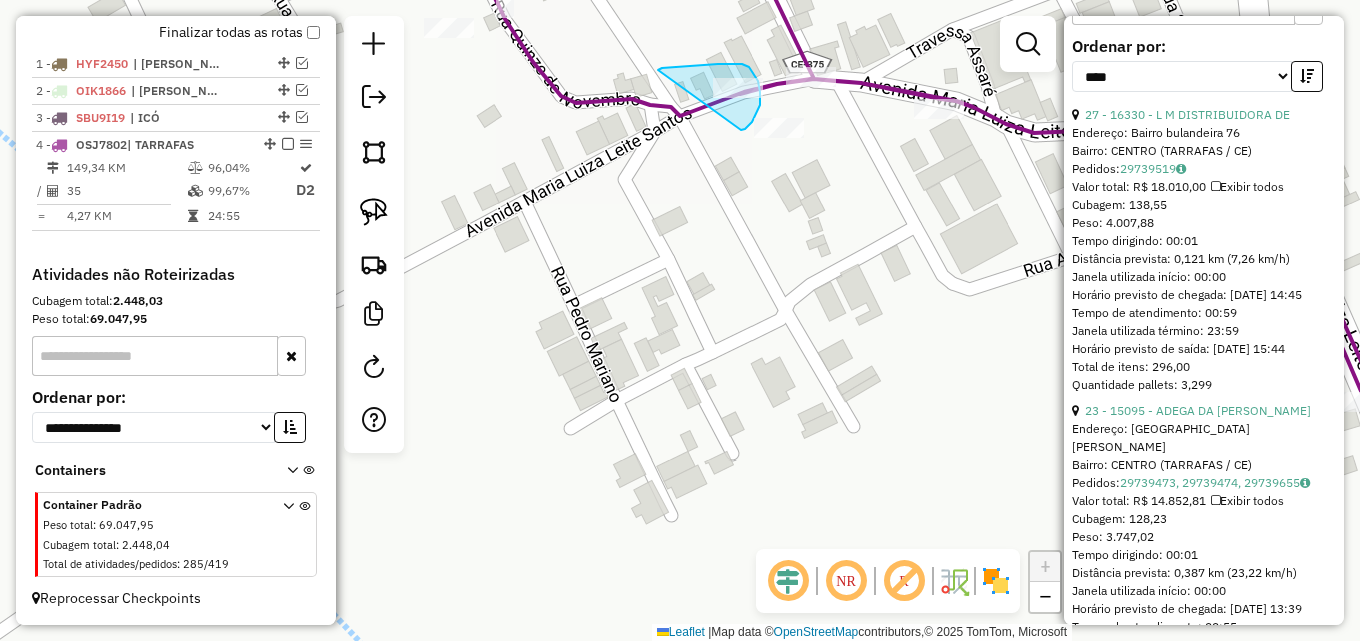 drag, startPoint x: 660, startPoint y: 69, endPoint x: 723, endPoint y: 140, distance: 94.92102 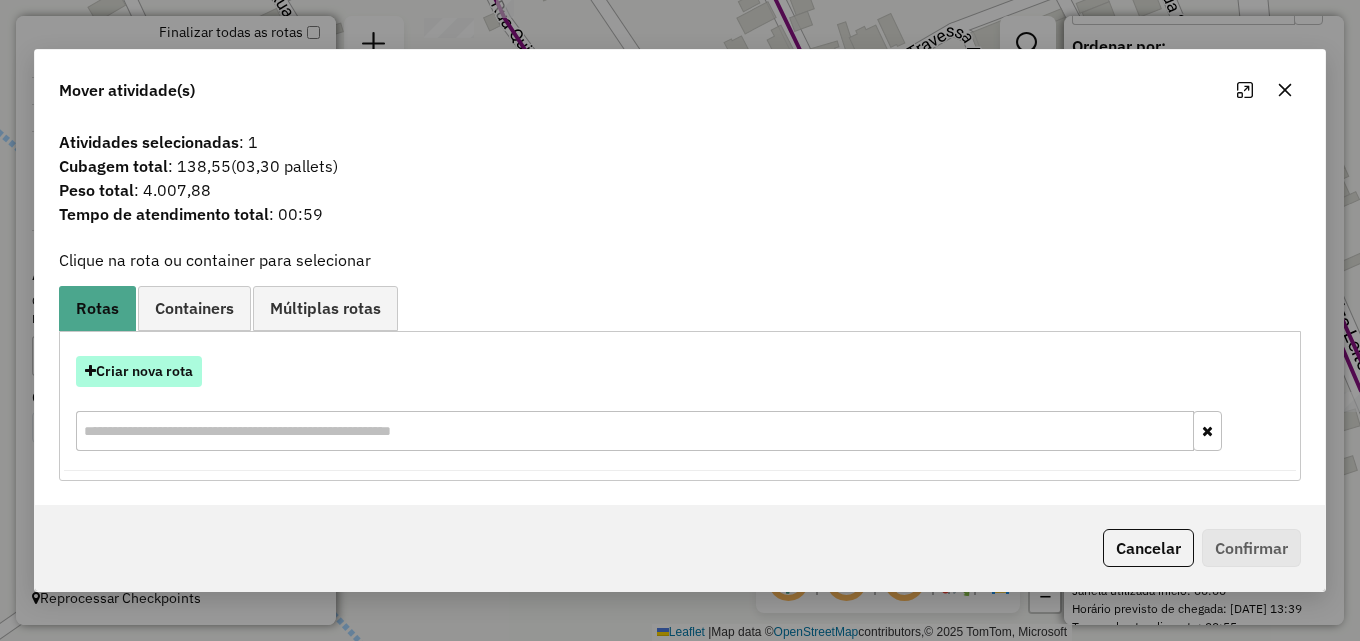 click on "Criar nova rota" at bounding box center [139, 371] 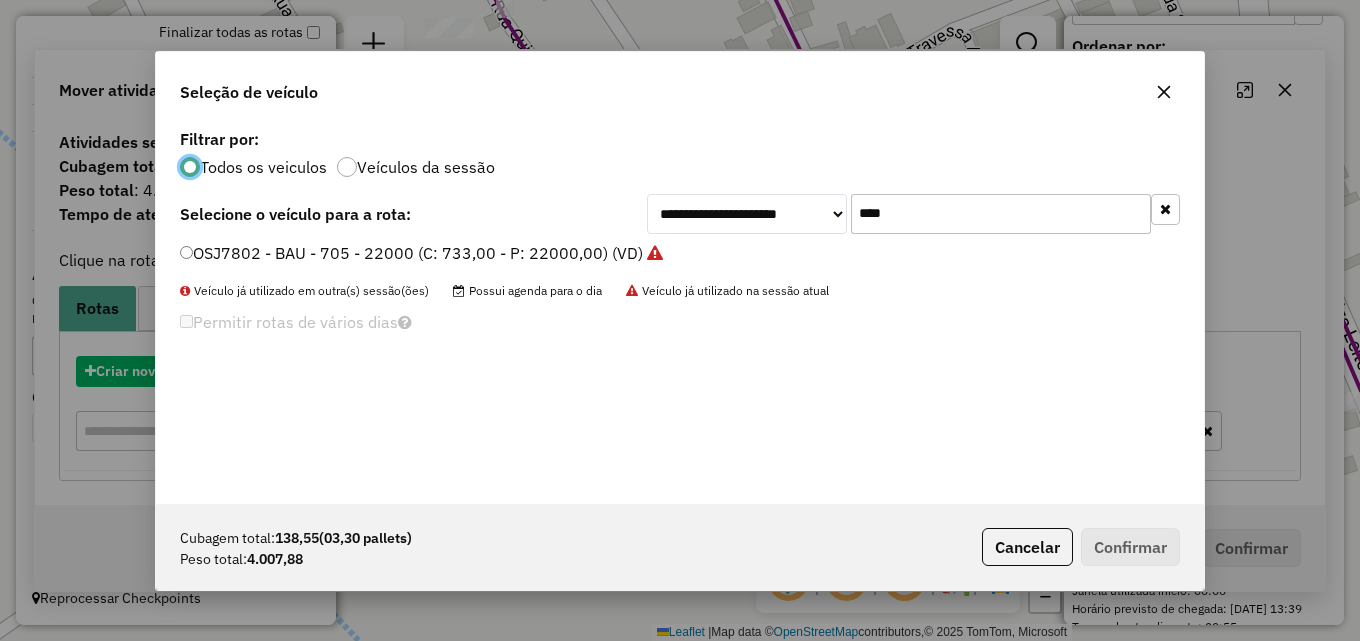 scroll, scrollTop: 11, scrollLeft: 6, axis: both 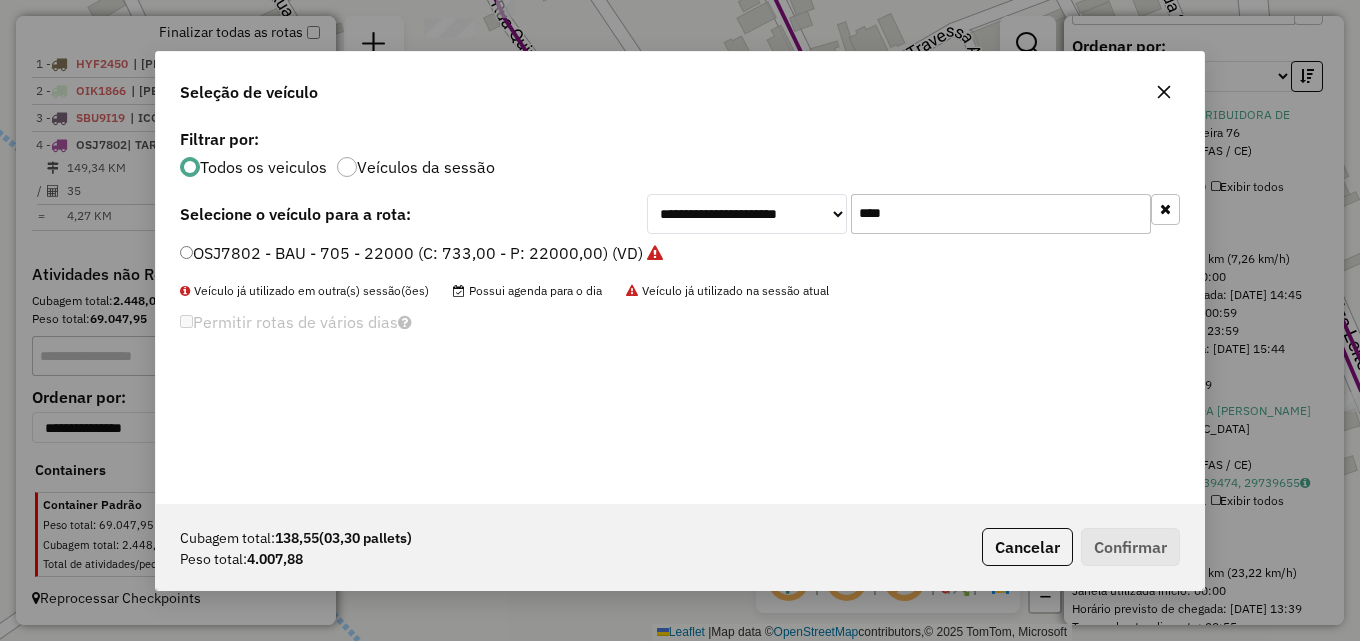 drag, startPoint x: 897, startPoint y: 223, endPoint x: 745, endPoint y: 207, distance: 152.83978 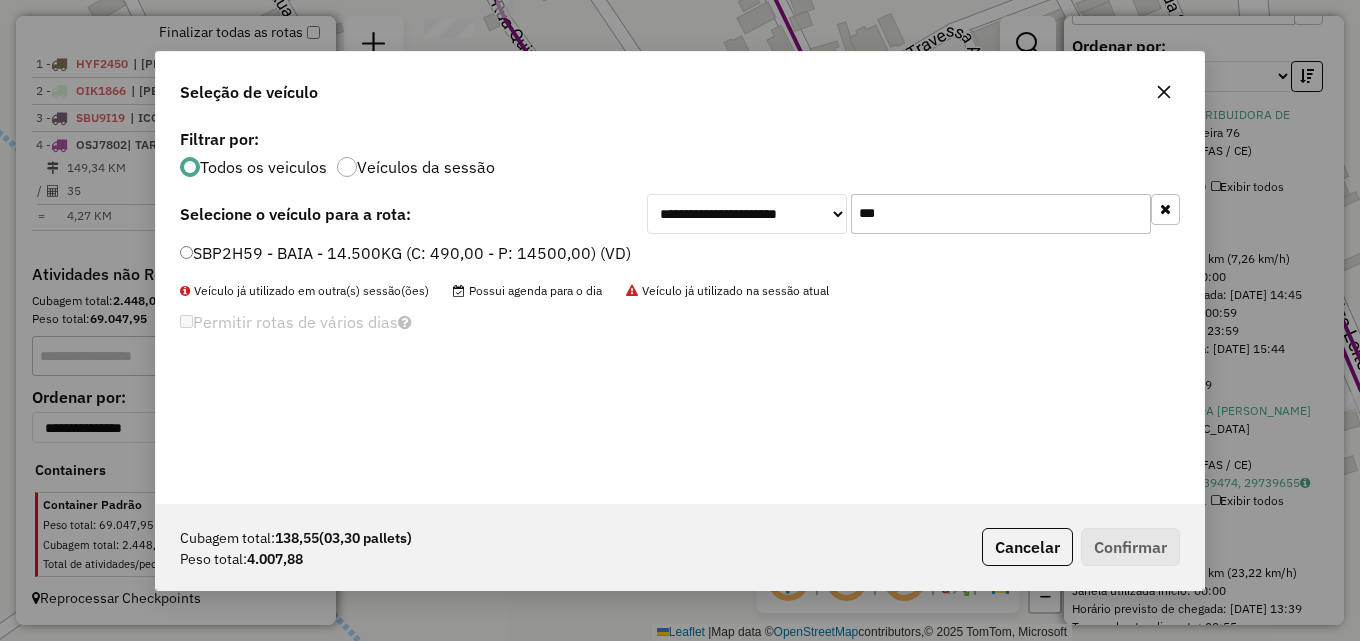 type on "***" 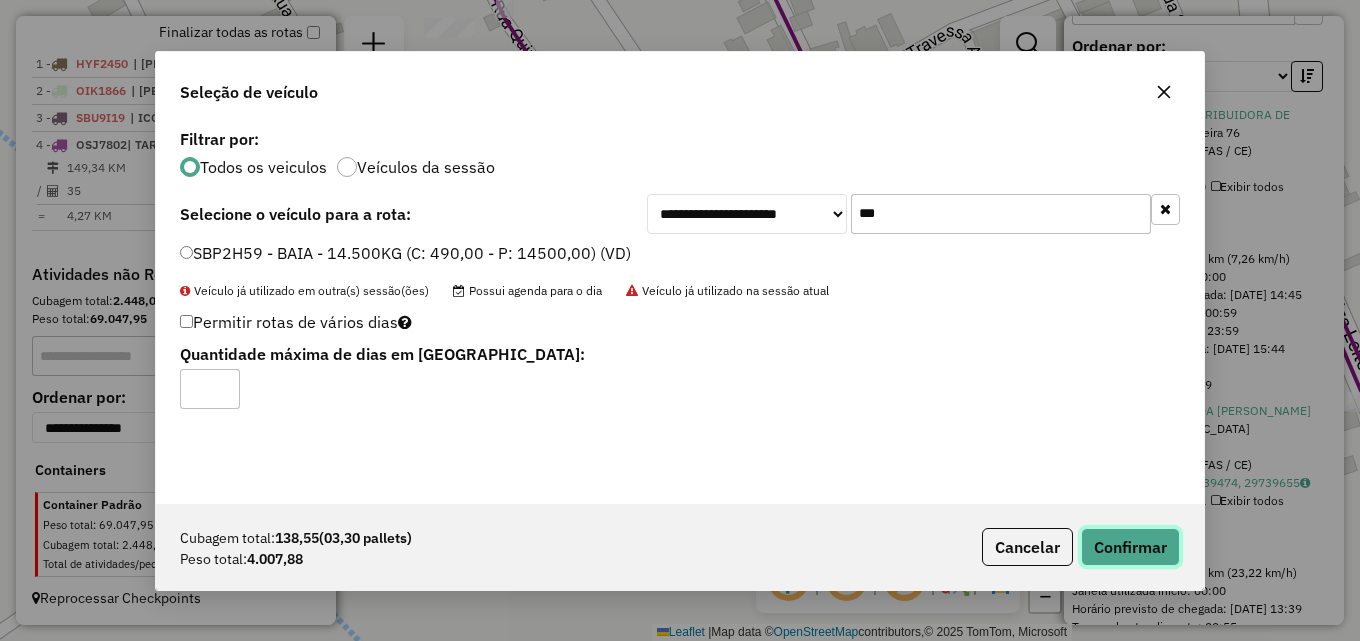 click on "Confirmar" 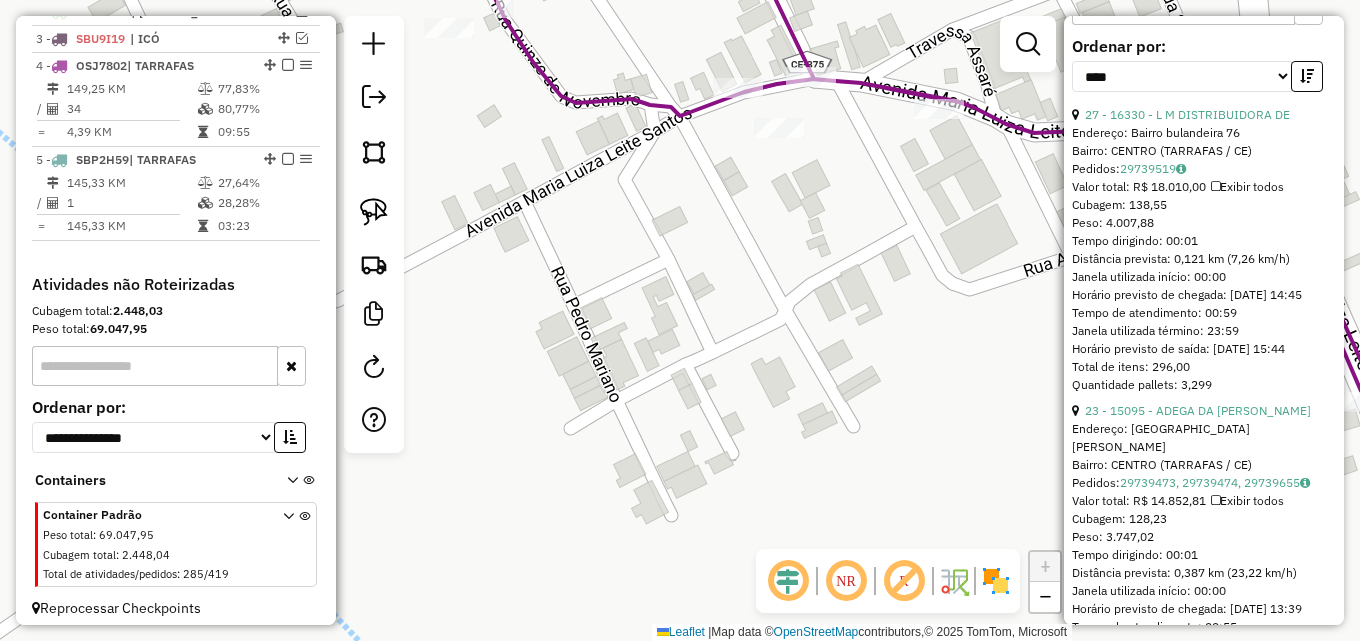 scroll, scrollTop: 853, scrollLeft: 0, axis: vertical 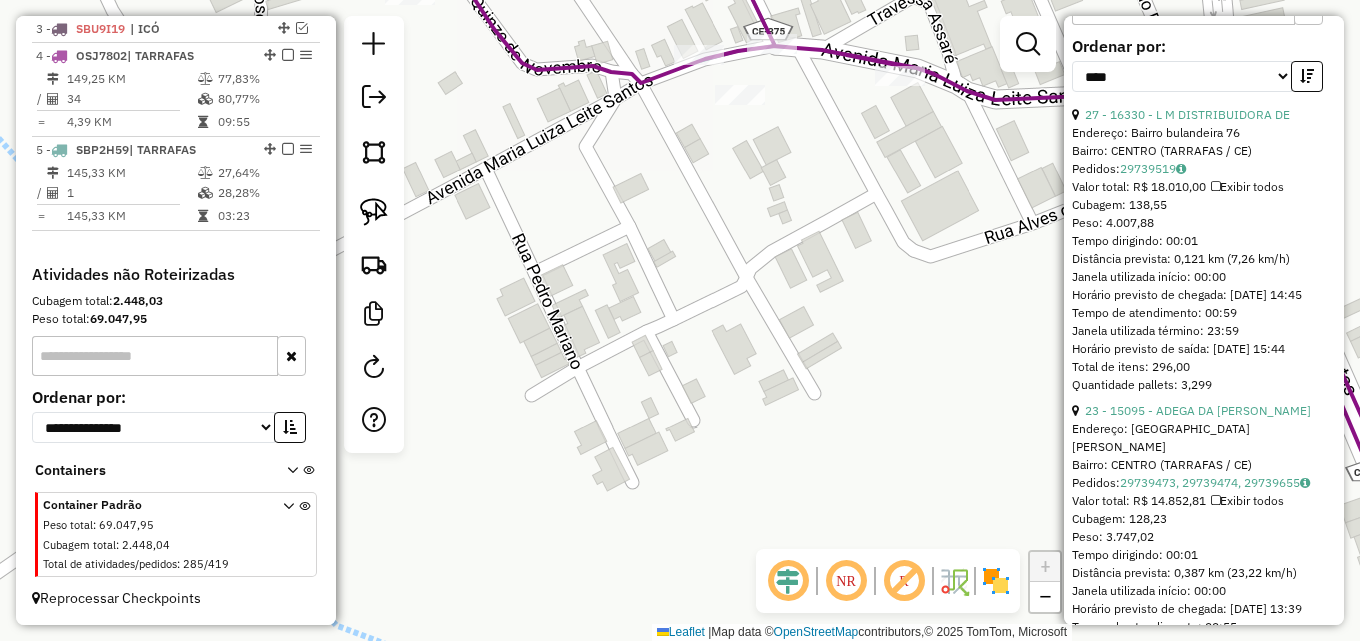 drag, startPoint x: 932, startPoint y: 474, endPoint x: 793, endPoint y: 408, distance: 153.87332 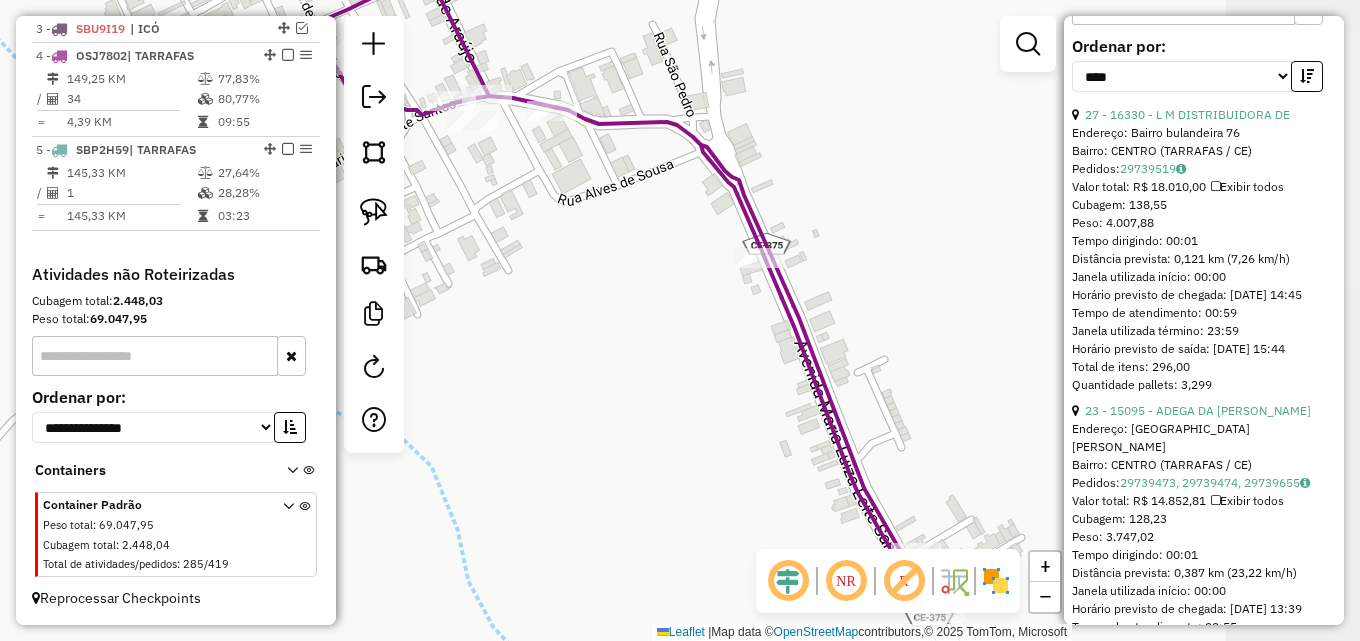 drag, startPoint x: 839, startPoint y: 407, endPoint x: 543, endPoint y: 249, distance: 335.52942 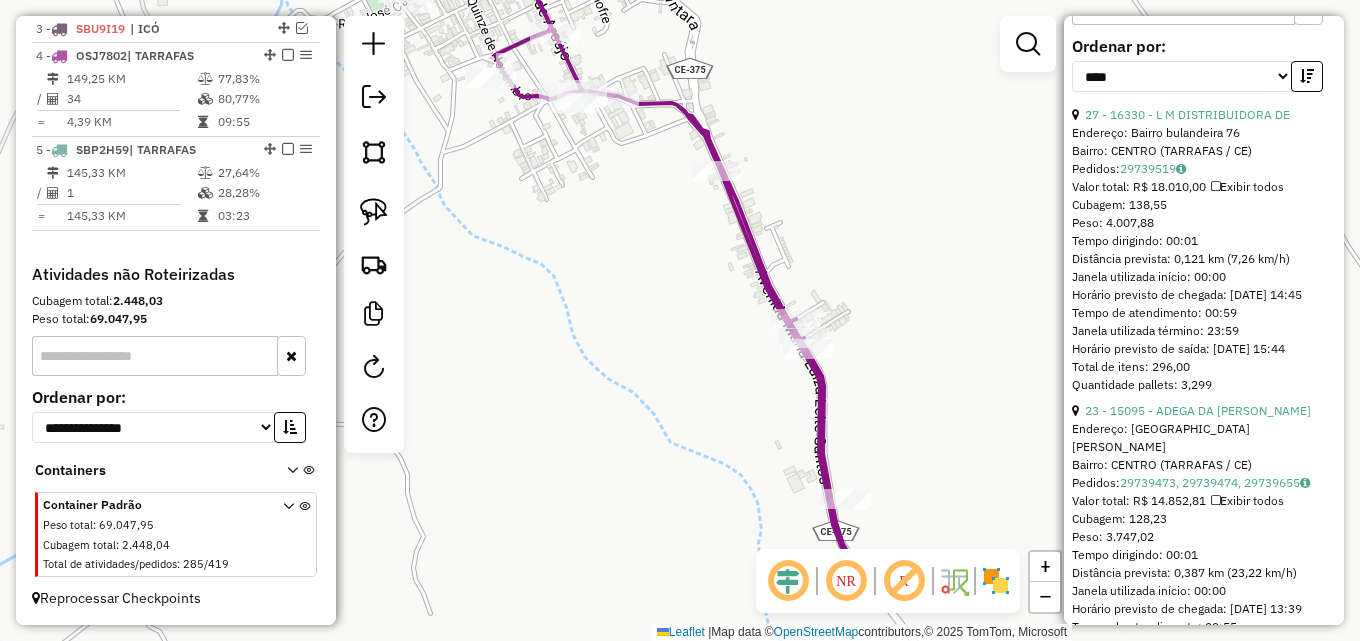 drag, startPoint x: 893, startPoint y: 371, endPoint x: 828, endPoint y: 326, distance: 79.05694 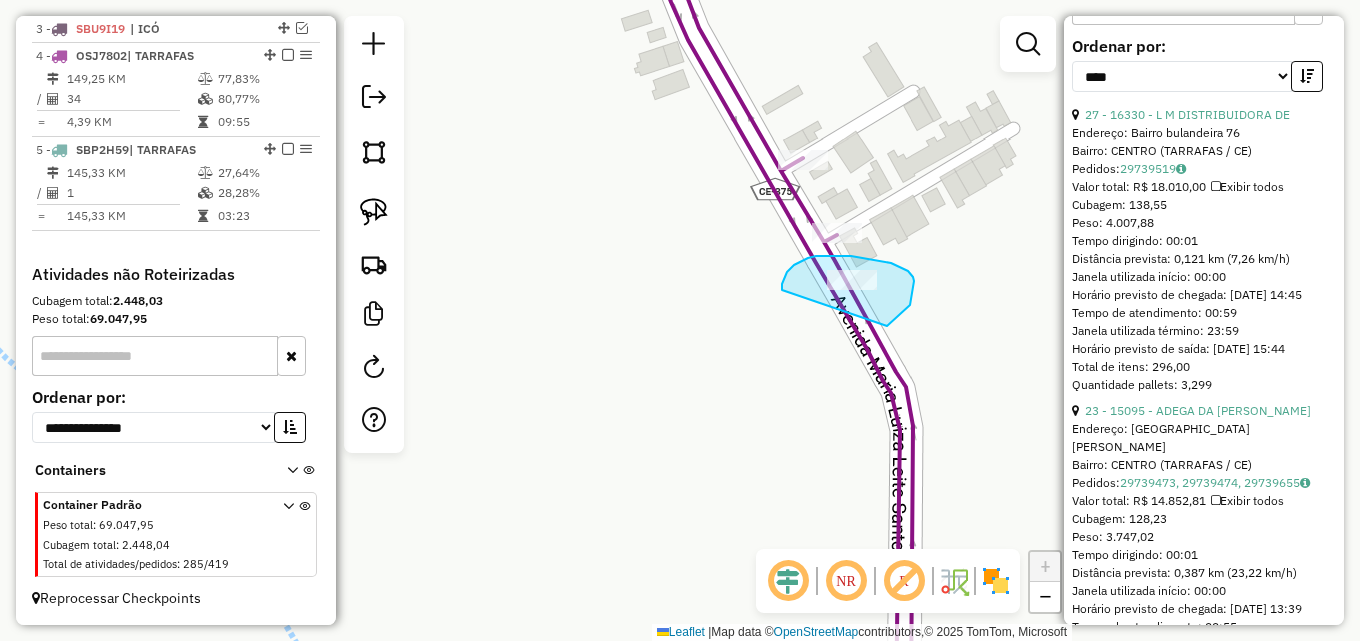 drag, startPoint x: 785, startPoint y: 277, endPoint x: 802, endPoint y: 360, distance: 84.723076 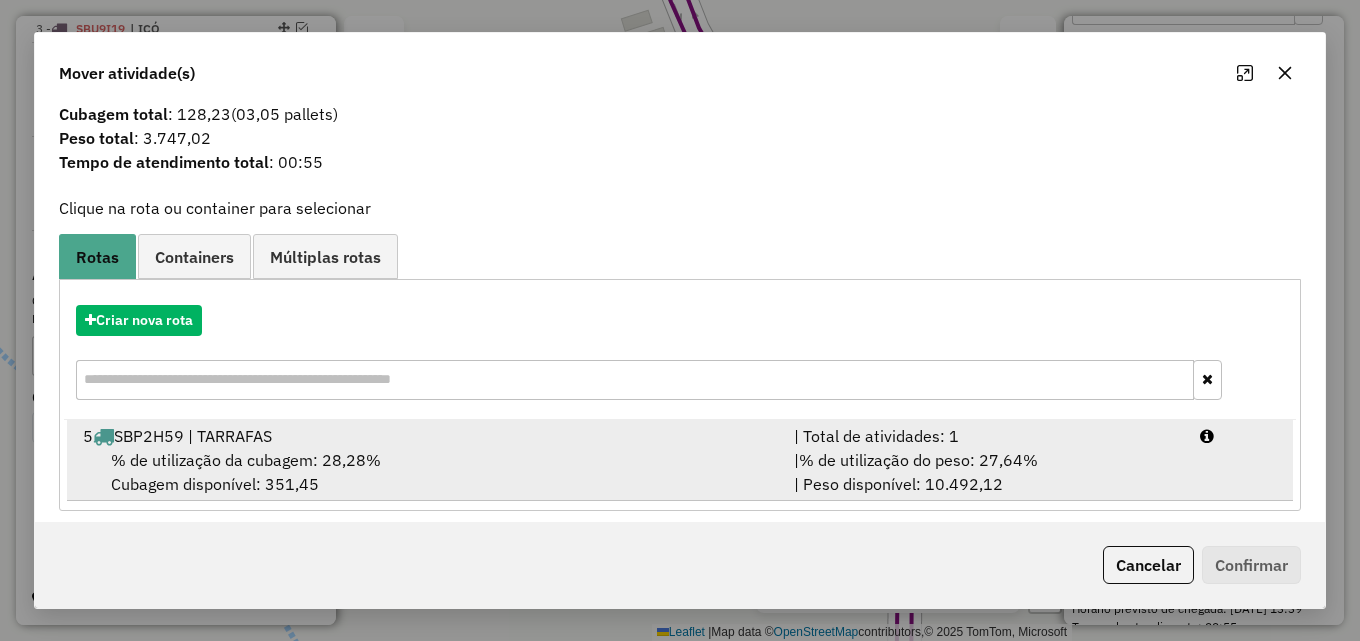 scroll, scrollTop: 48, scrollLeft: 0, axis: vertical 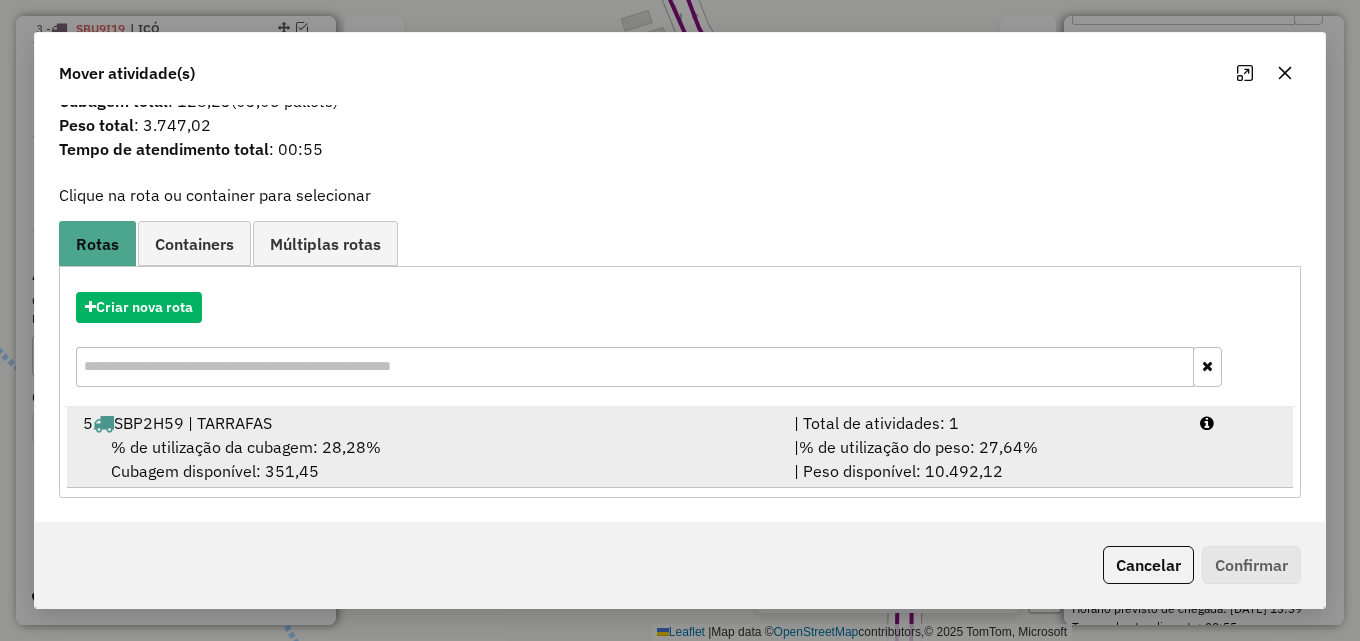 click on "| Total de atividades: 1" at bounding box center [985, 423] 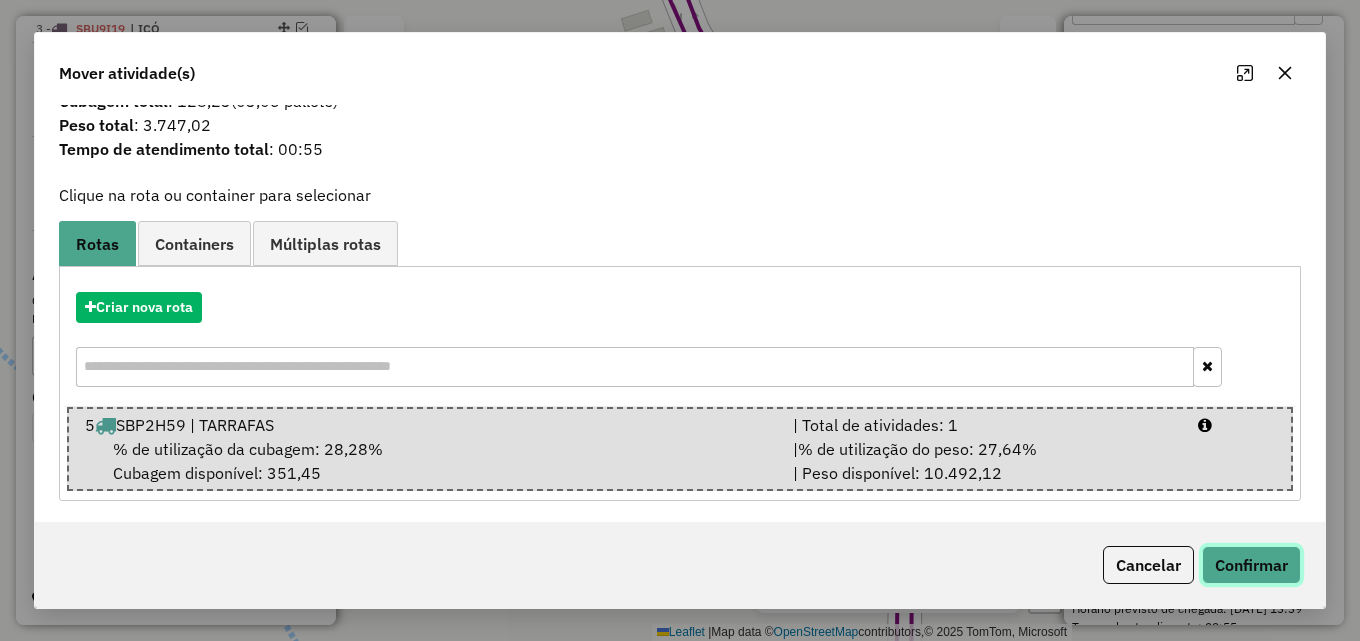 click on "Confirmar" 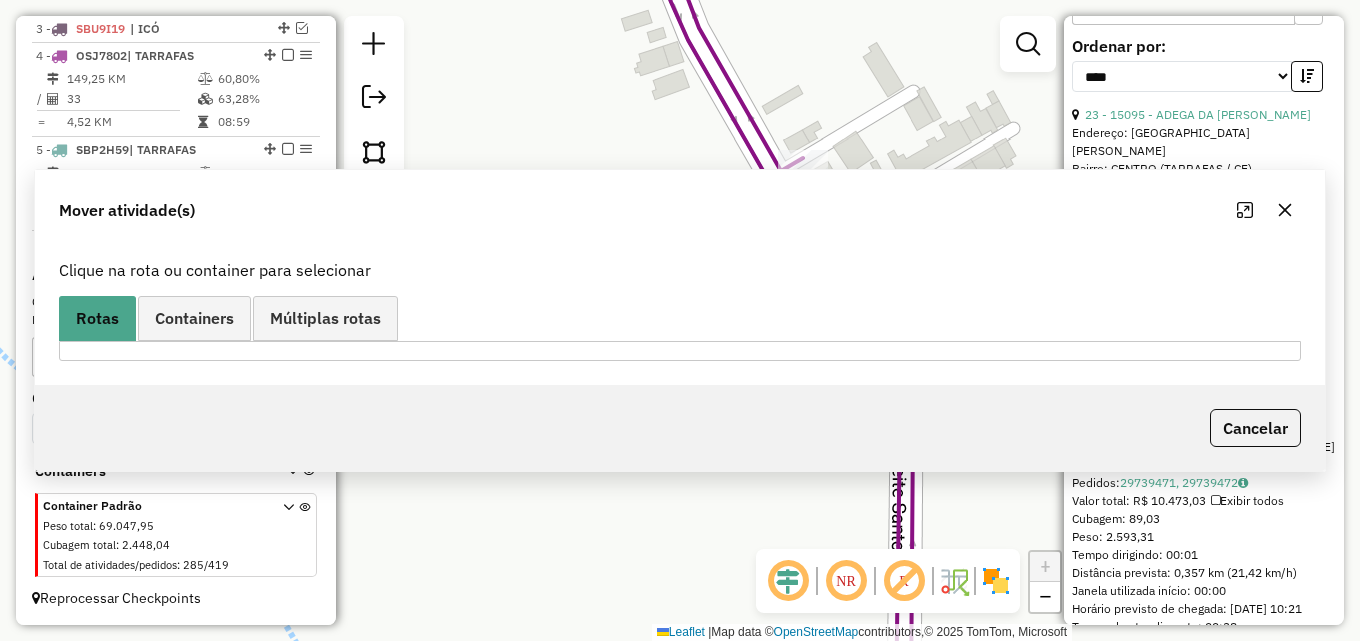 scroll, scrollTop: 828, scrollLeft: 0, axis: vertical 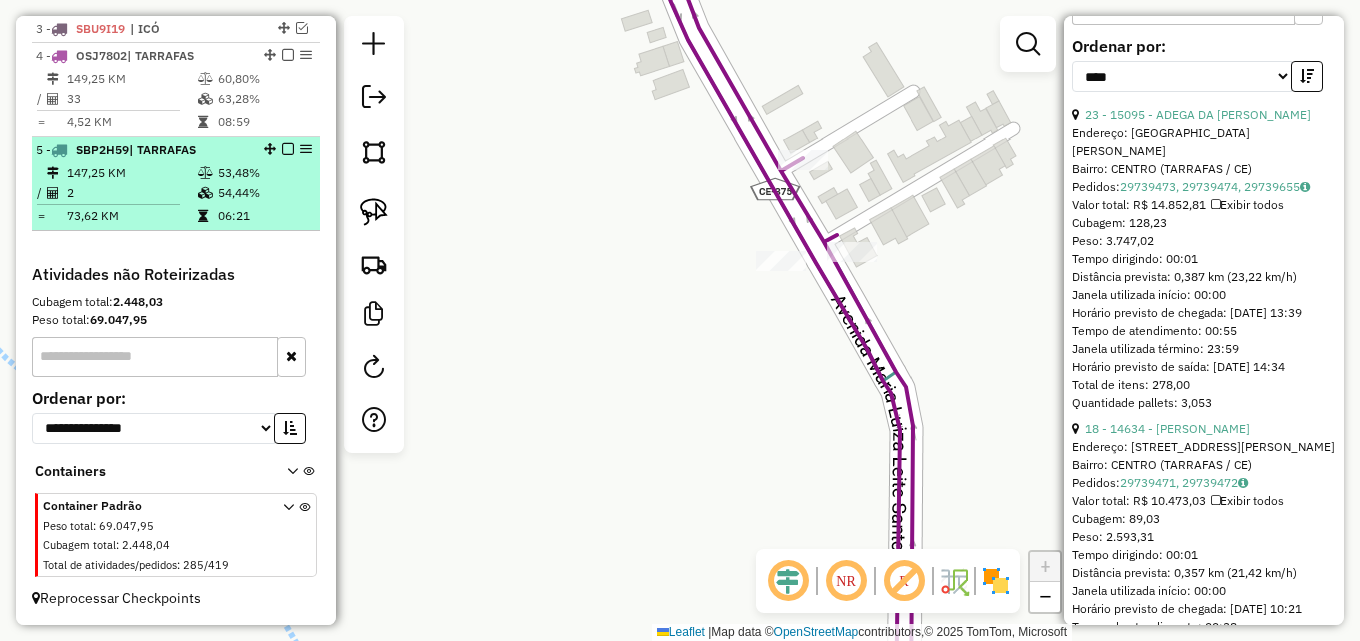 click on "54,44%" at bounding box center [264, 193] 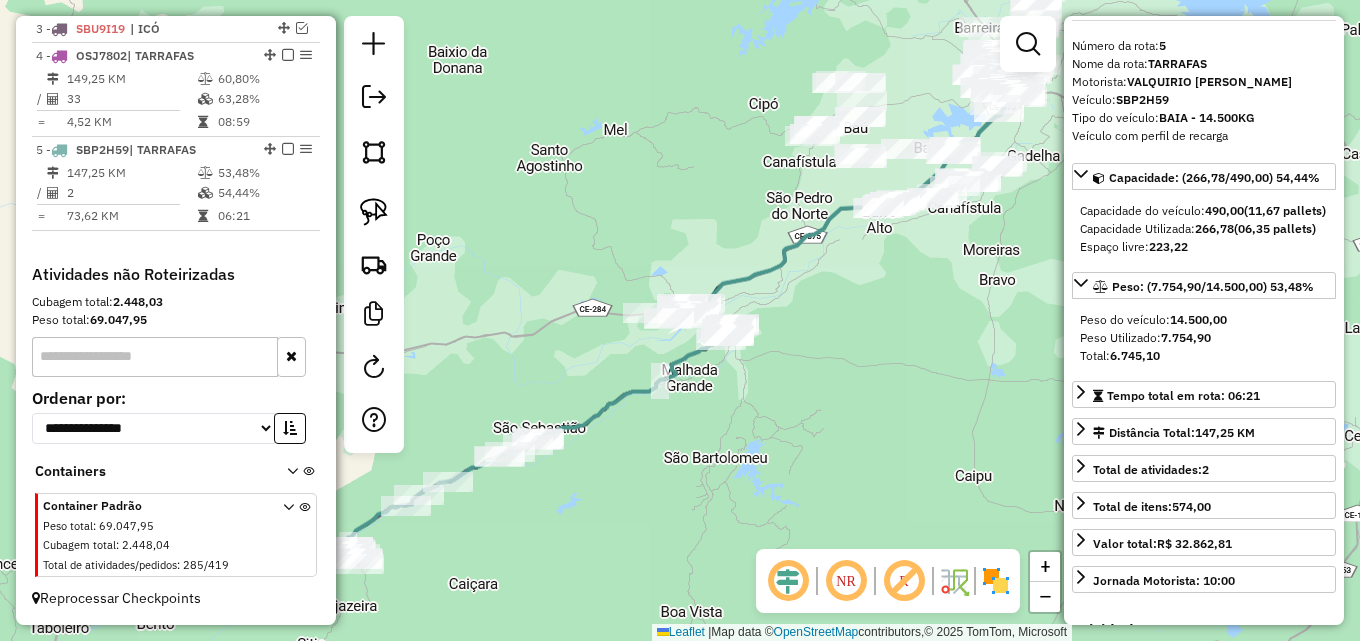 scroll, scrollTop: 0, scrollLeft: 0, axis: both 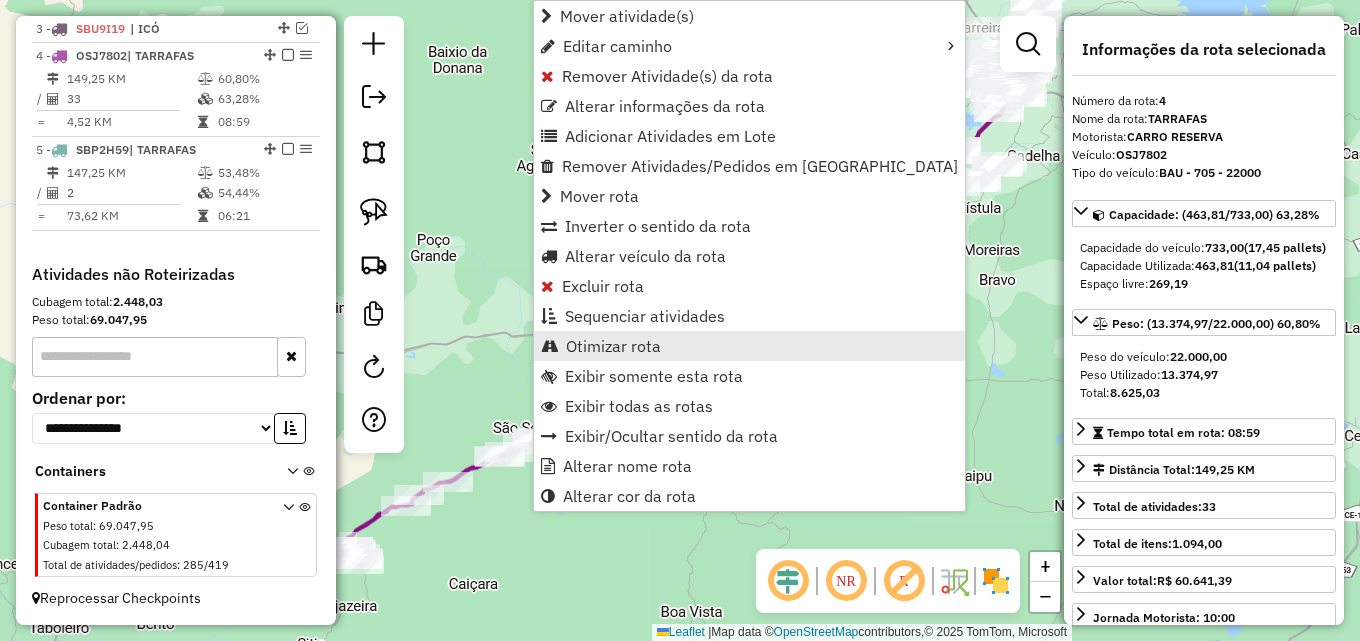 click on "Otimizar rota" at bounding box center [613, 346] 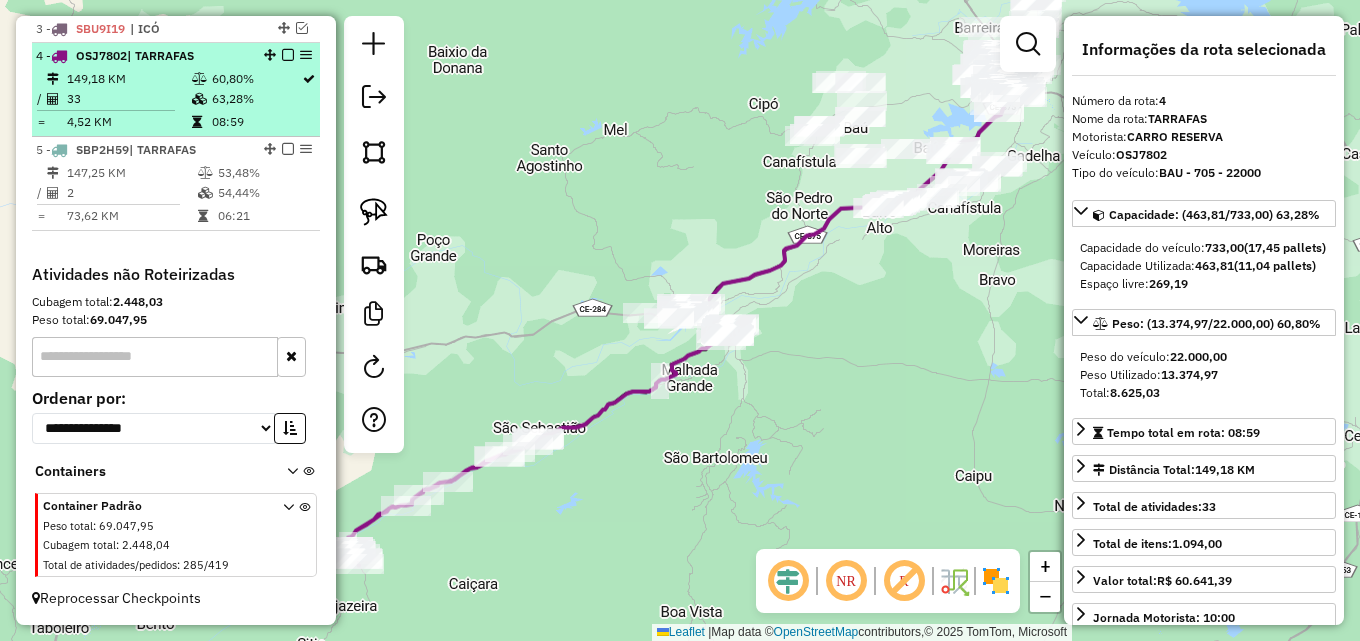 click at bounding box center (288, 55) 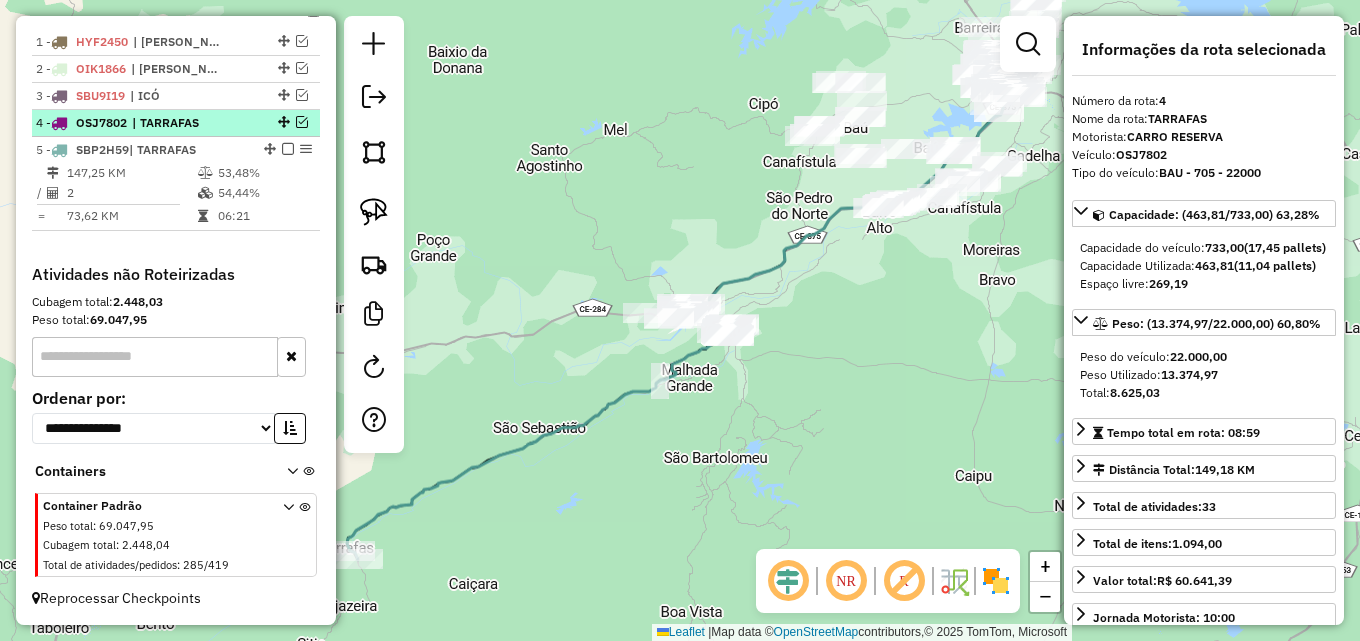 scroll, scrollTop: 761, scrollLeft: 0, axis: vertical 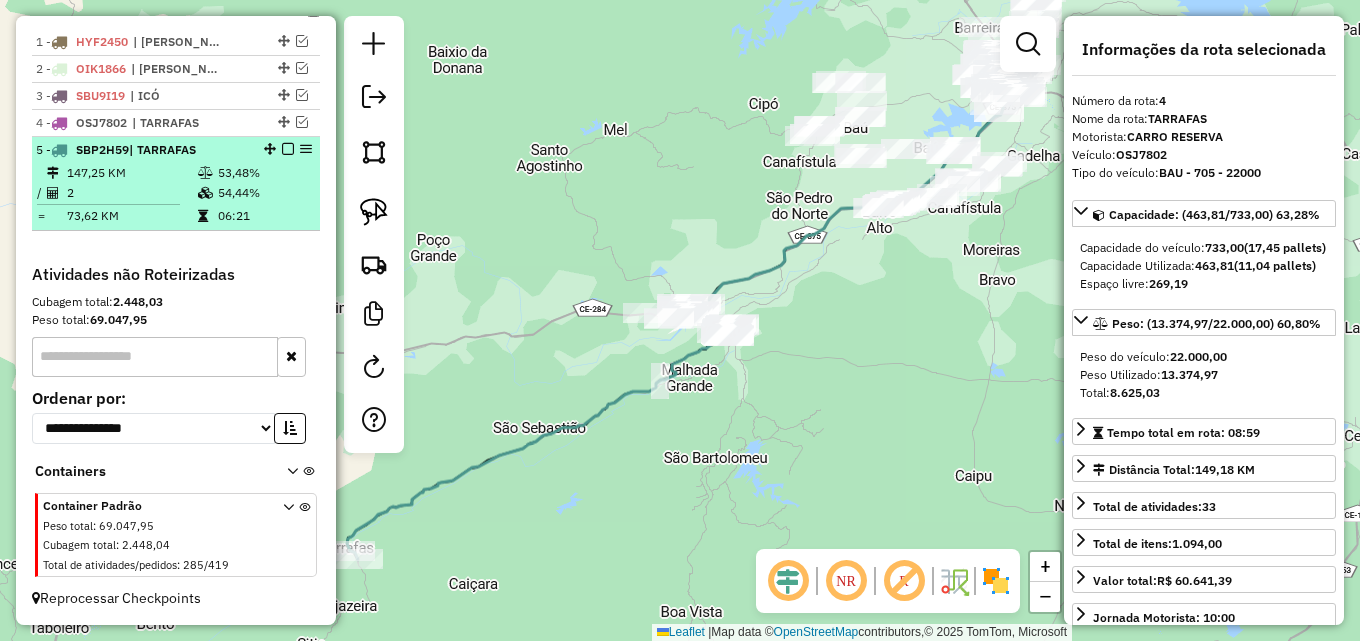 click at bounding box center (288, 149) 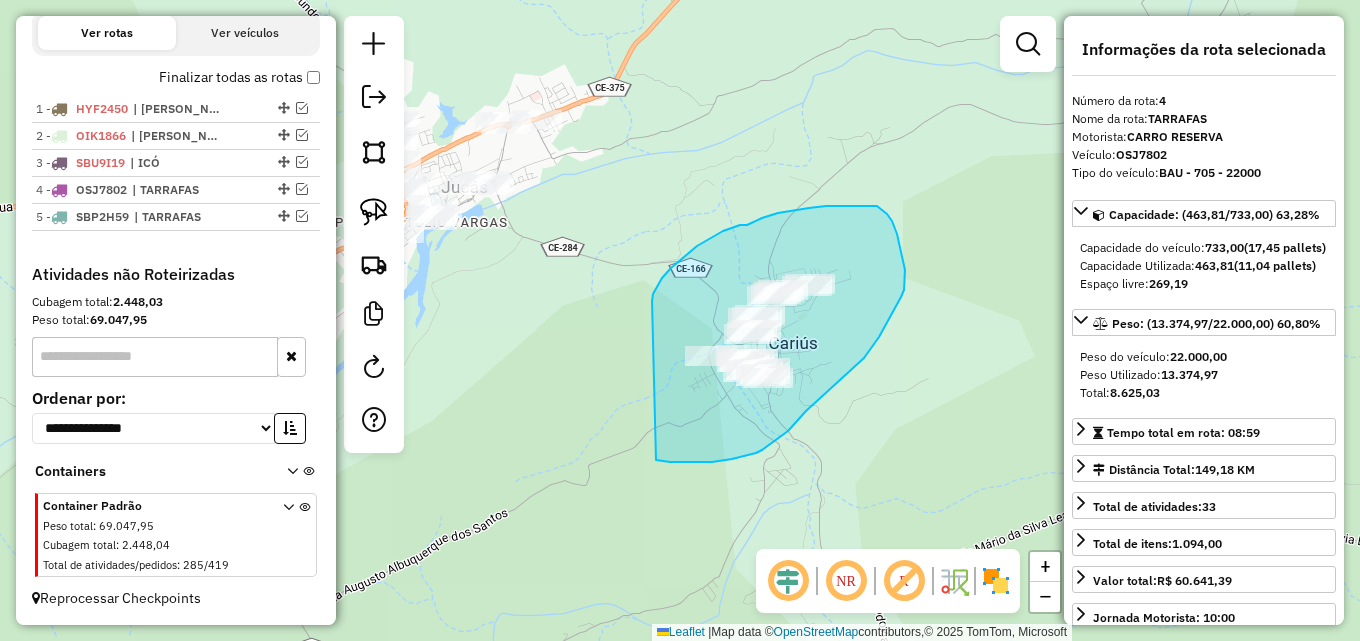 drag, startPoint x: 653, startPoint y: 294, endPoint x: 652, endPoint y: 457, distance: 163.00307 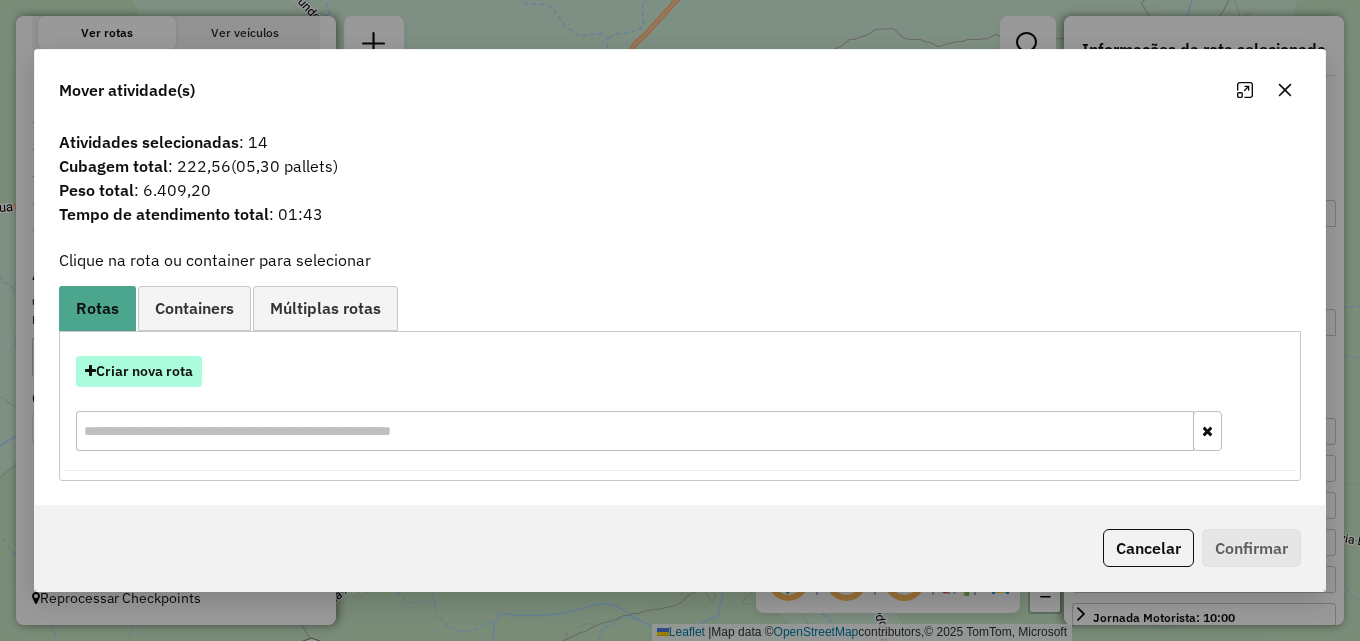 click on "Criar nova rota" at bounding box center (139, 371) 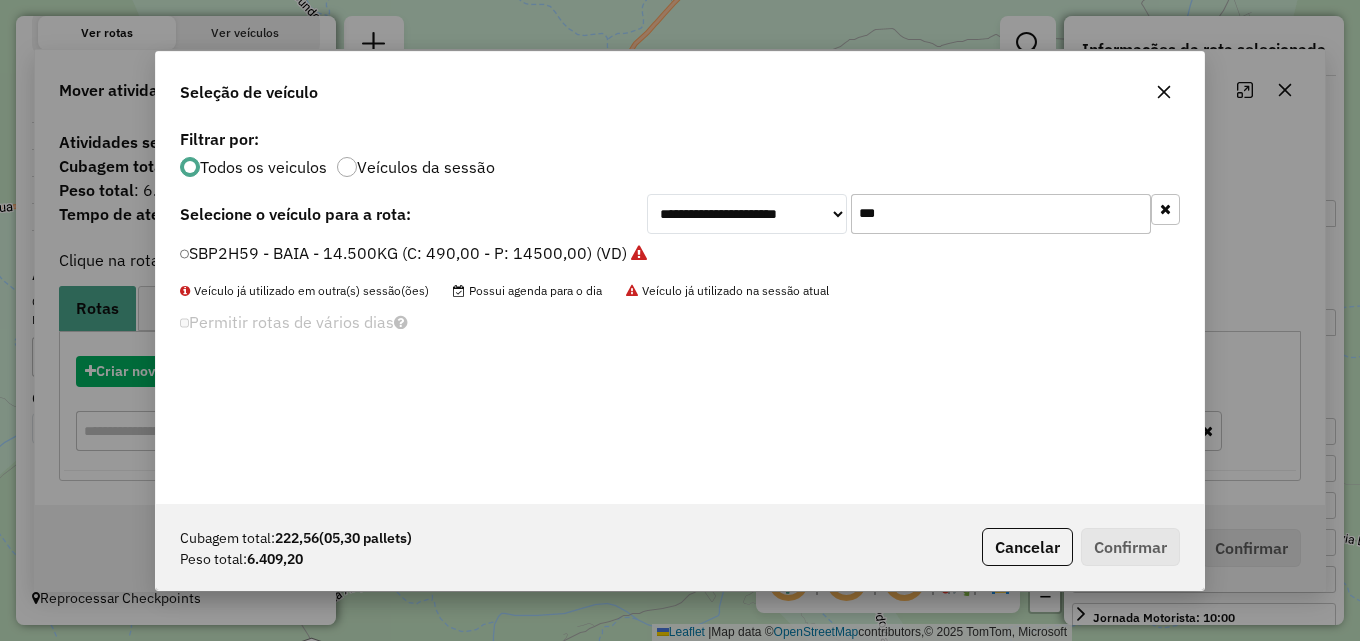 scroll, scrollTop: 11, scrollLeft: 6, axis: both 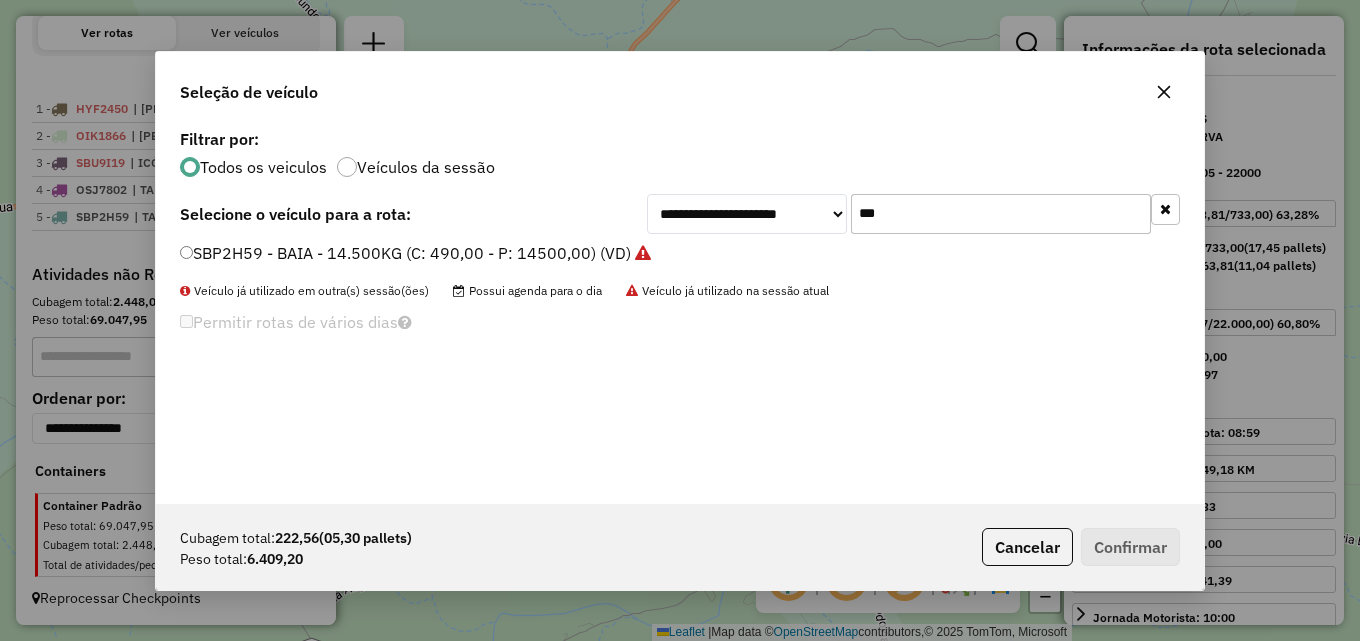 drag, startPoint x: 788, startPoint y: 224, endPoint x: 545, endPoint y: 226, distance: 243.00822 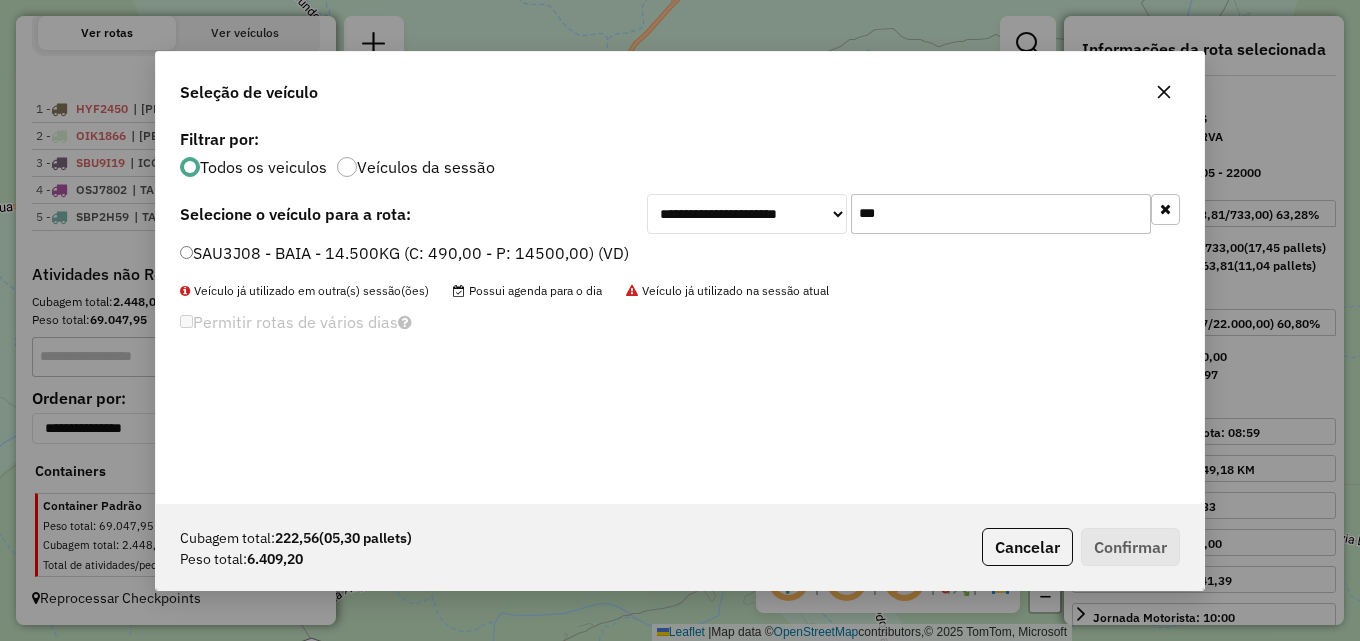type on "***" 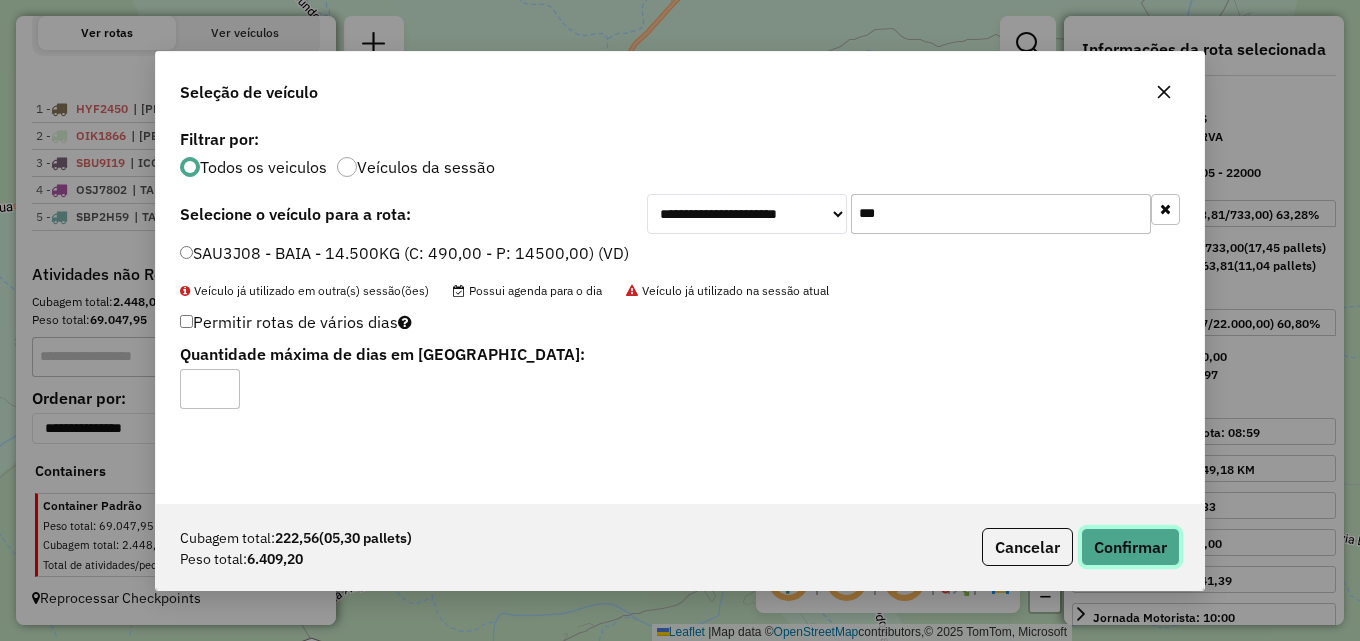 click on "Confirmar" 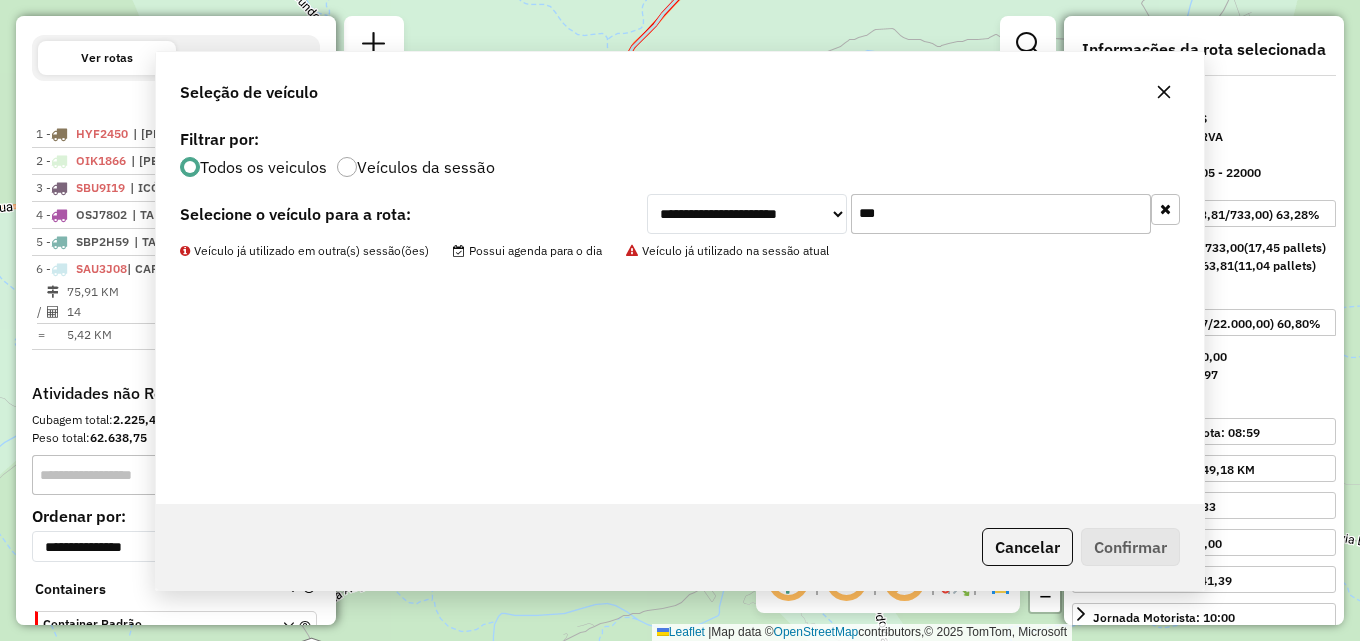 scroll, scrollTop: 813, scrollLeft: 0, axis: vertical 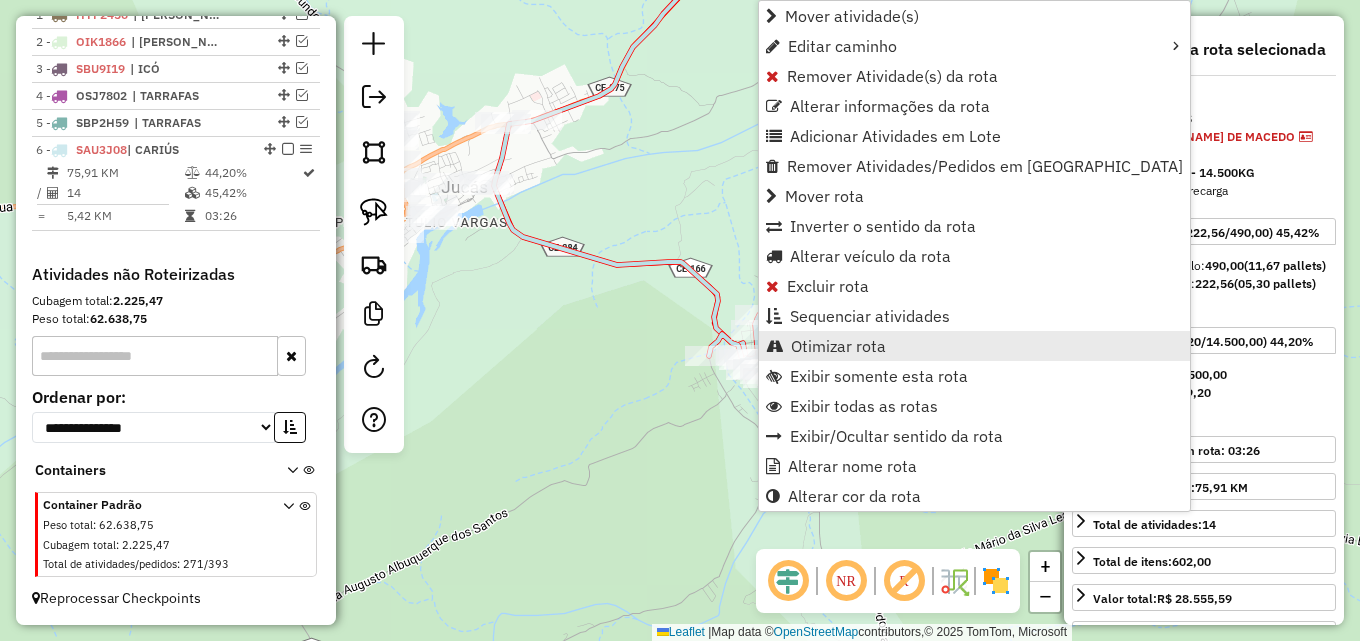 click on "Otimizar rota" at bounding box center [838, 346] 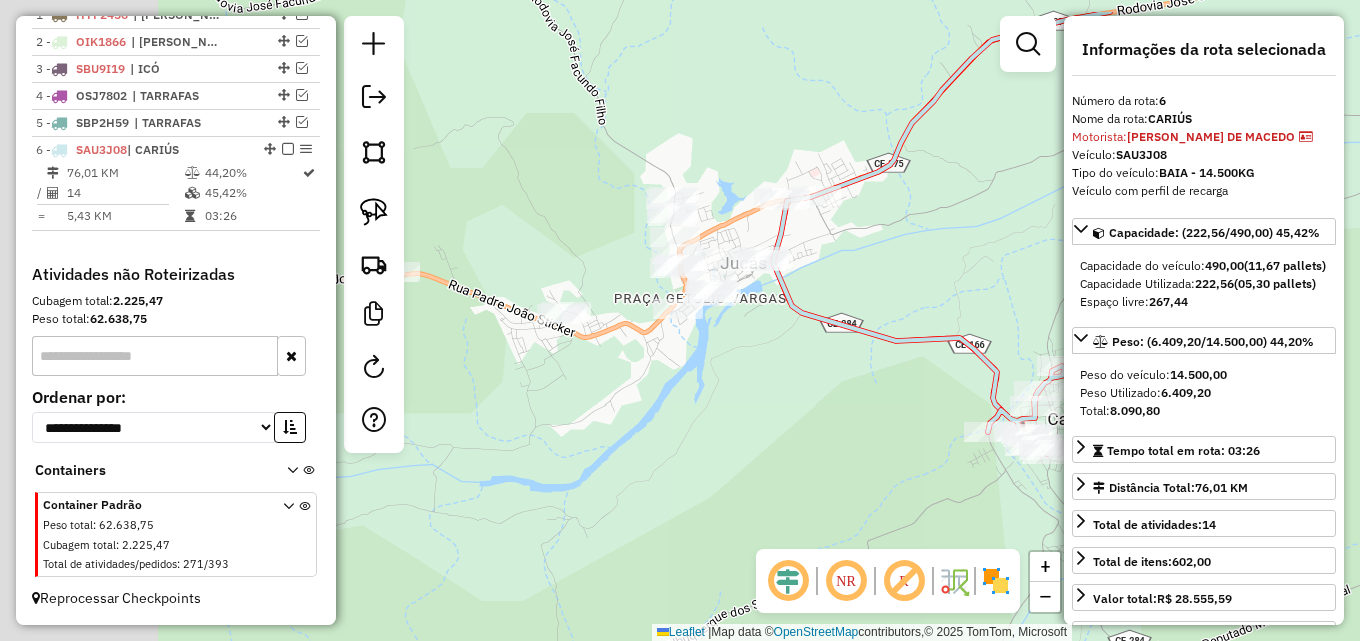 drag, startPoint x: 599, startPoint y: 343, endPoint x: 898, endPoint y: 413, distance: 307.0847 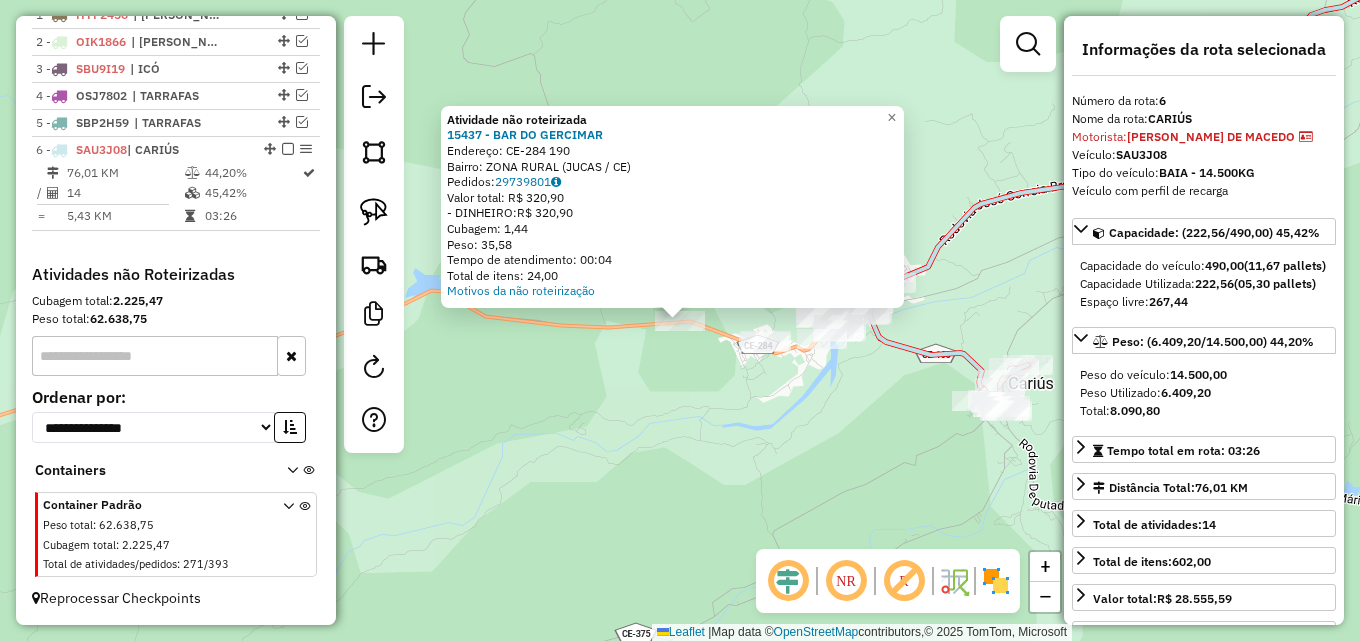 click on "Atividade não roteirizada 15437 - BAR DO GERCIMAR  Endereço:  CE-284 190   Bairro: ZONA RURAL (JUCAS / CE)   Pedidos:  29739801   Valor total: R$ 320,90   - DINHEIRO:  R$ 320,90   Cubagem: 1,44   Peso: 35,58   Tempo de atendimento: 00:04   Total de itens: 24,00  Motivos da não roteirização × Janela de atendimento Grade de atendimento Capacidade Transportadoras Veículos Cliente Pedidos  Rotas Selecione os dias de semana para filtrar as janelas de atendimento  Seg   Ter   Qua   Qui   Sex   Sáb   Dom  Informe o período da janela de atendimento: De: Até:  Filtrar exatamente a janela do cliente  Considerar janela de atendimento padrão  Selecione os dias de semana para filtrar as grades de atendimento  Seg   Ter   Qua   Qui   Sex   Sáb   Dom   Considerar clientes sem dia de atendimento cadastrado  Clientes fora do dia de atendimento selecionado Filtrar as atividades entre os valores definidos abaixo:  Peso mínimo:   Peso máximo:   Cubagem mínima:   Cubagem máxima:   De:   Até:   De:   Até:  Nome:" 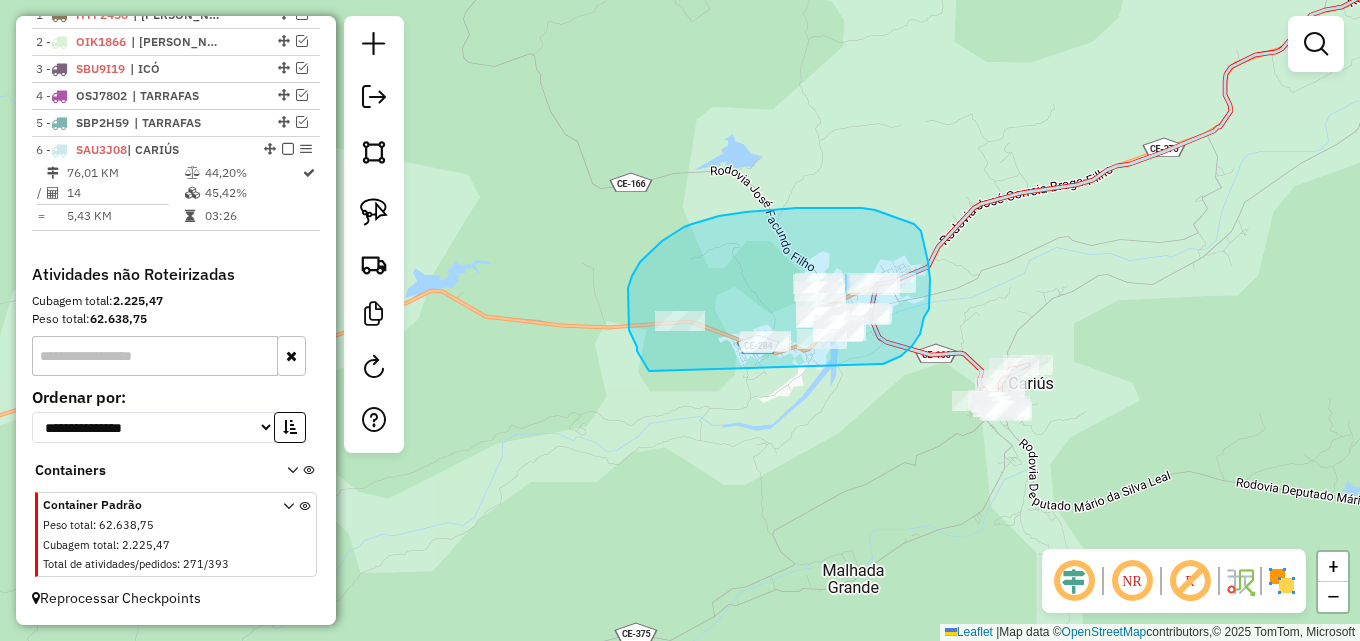 drag, startPoint x: 637, startPoint y: 347, endPoint x: 846, endPoint y: 371, distance: 210.37347 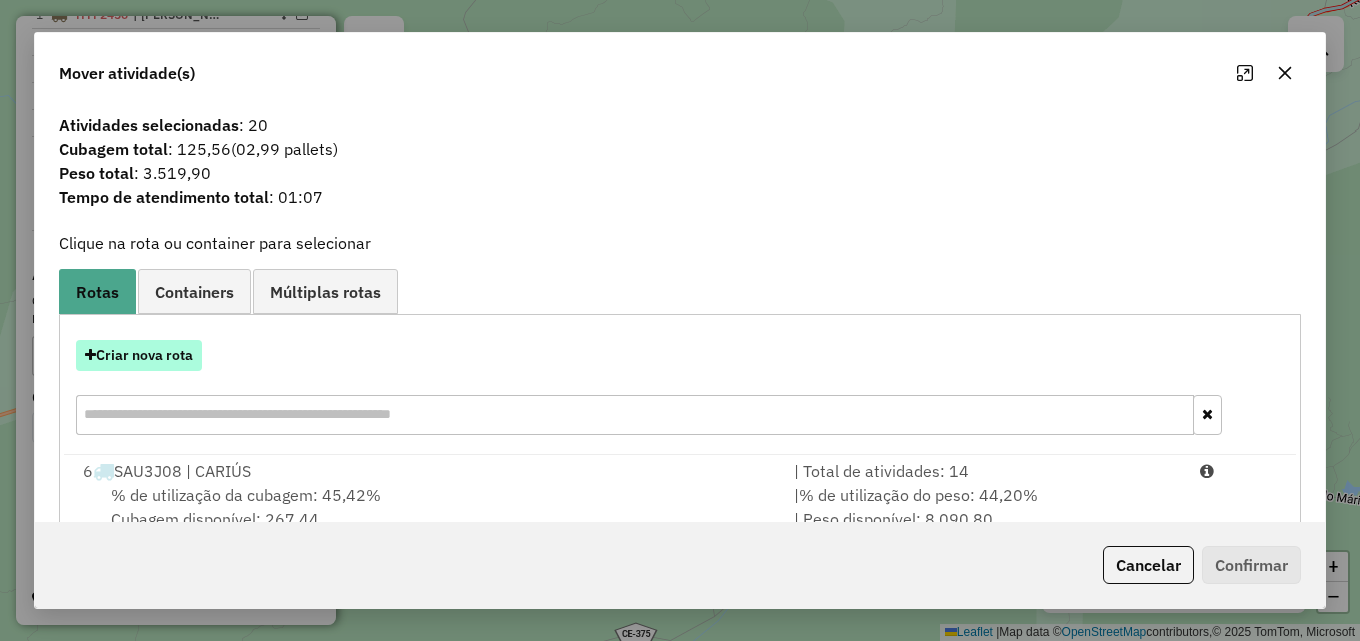 click on "Criar nova rota" at bounding box center [139, 355] 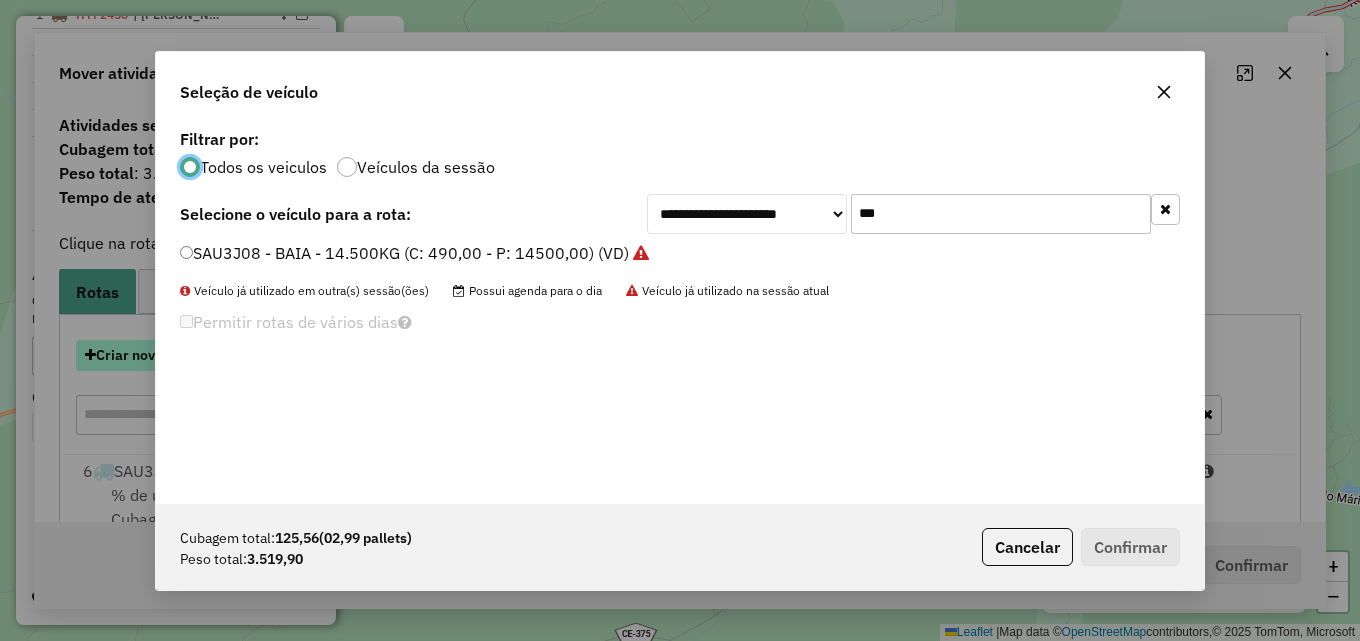 scroll, scrollTop: 11, scrollLeft: 6, axis: both 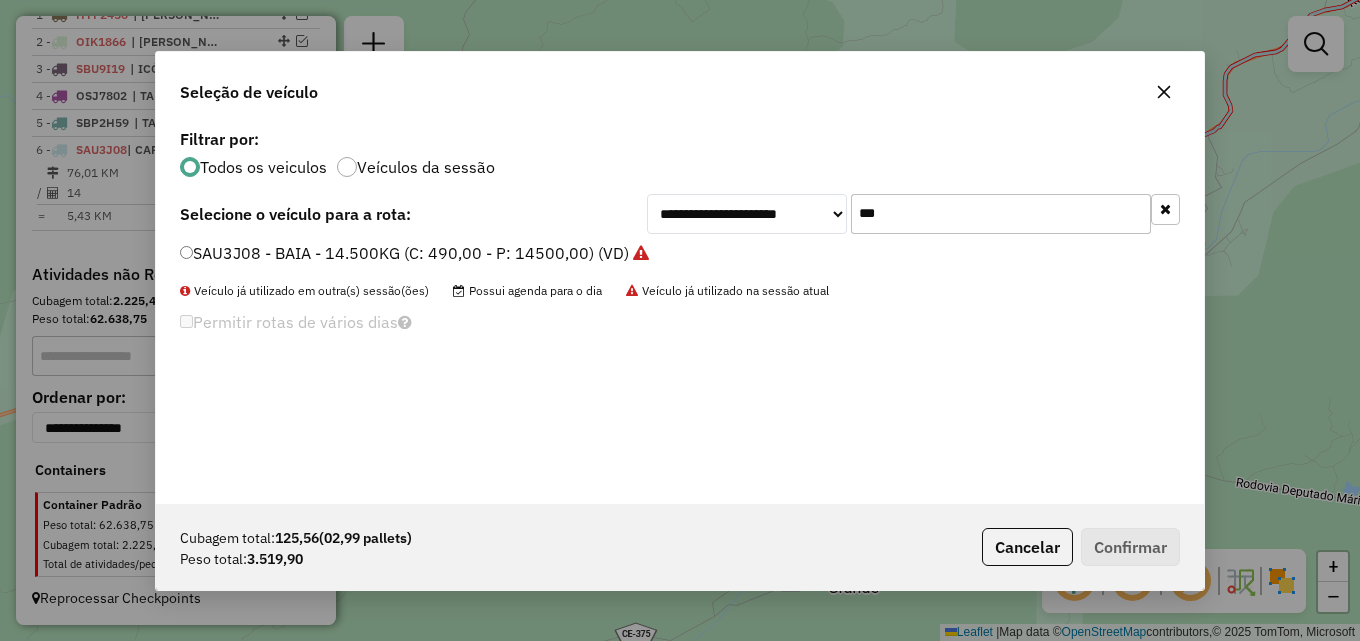 drag, startPoint x: 815, startPoint y: 206, endPoint x: 665, endPoint y: 216, distance: 150.33296 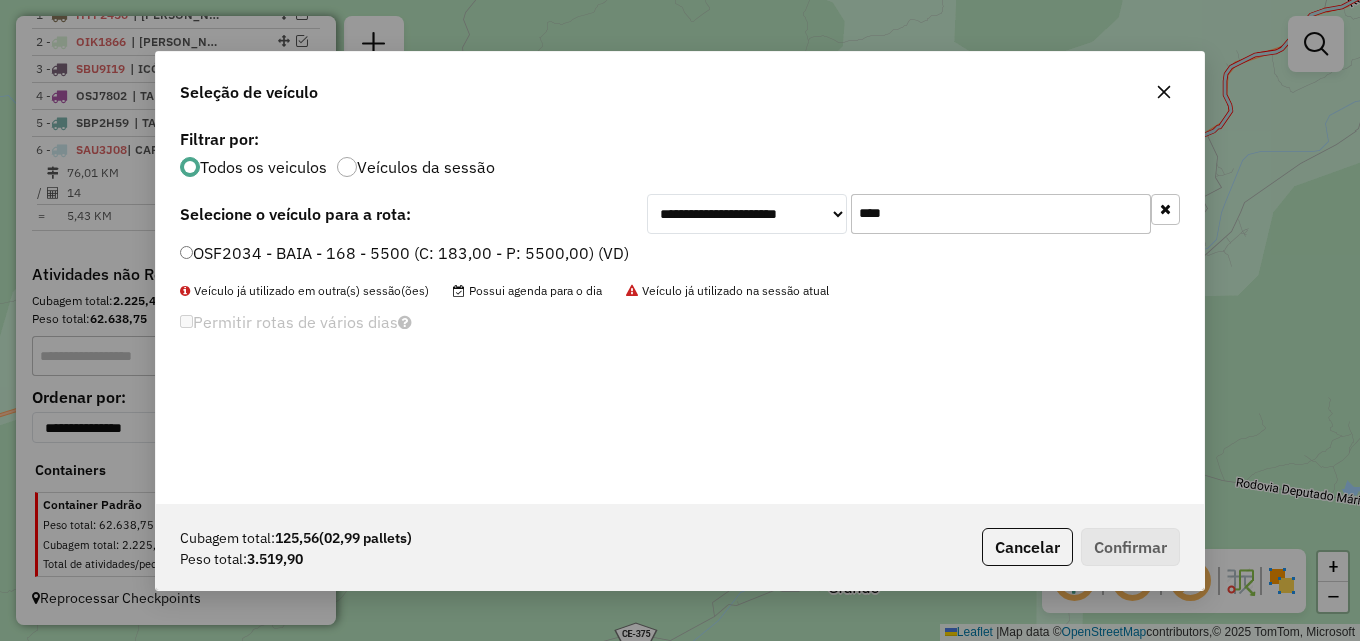 type on "****" 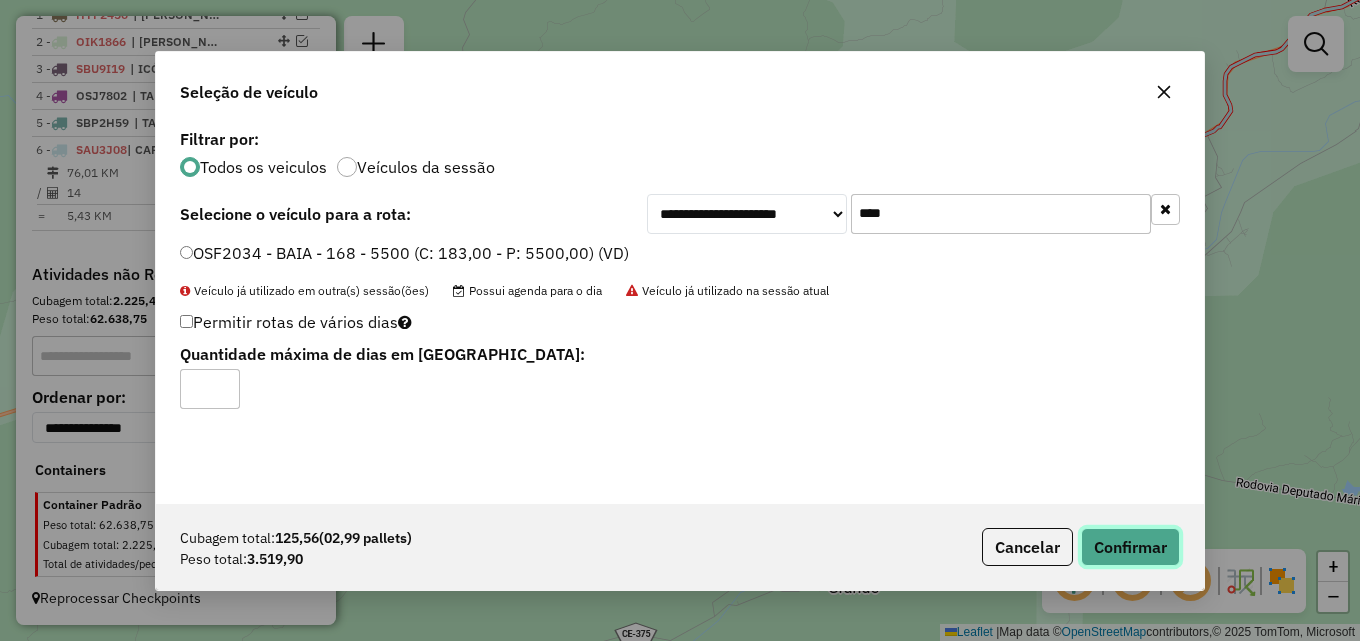 click on "Confirmar" 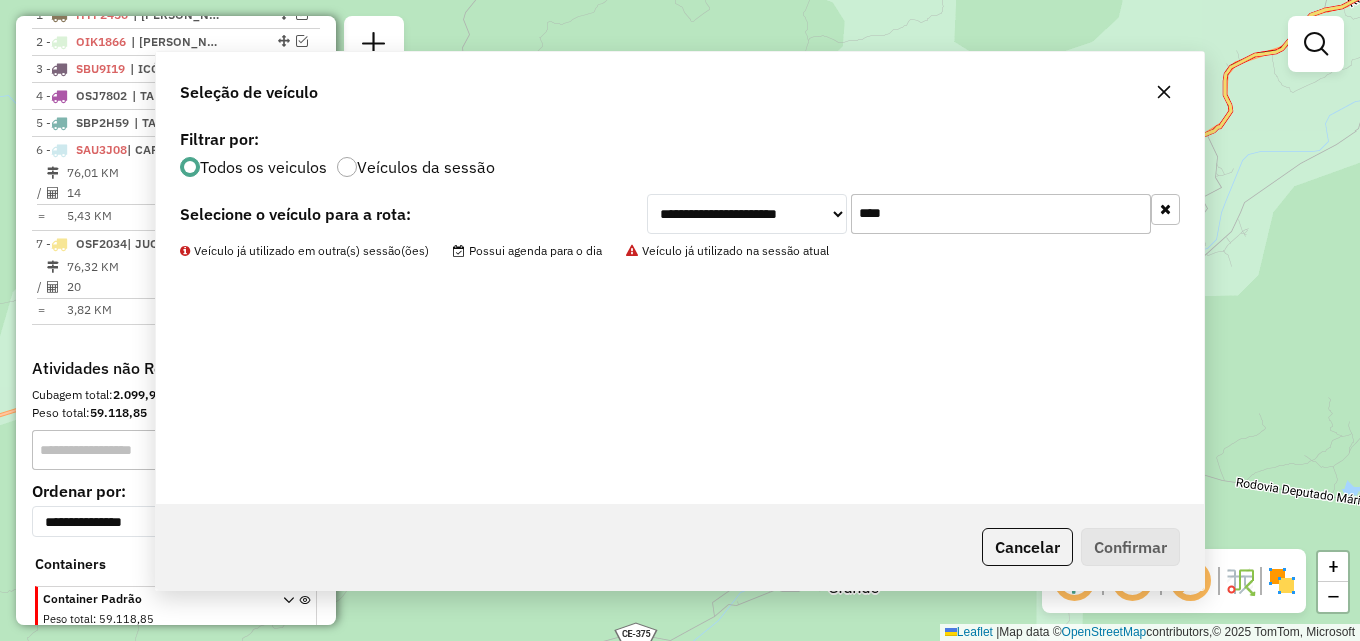 scroll, scrollTop: 853, scrollLeft: 0, axis: vertical 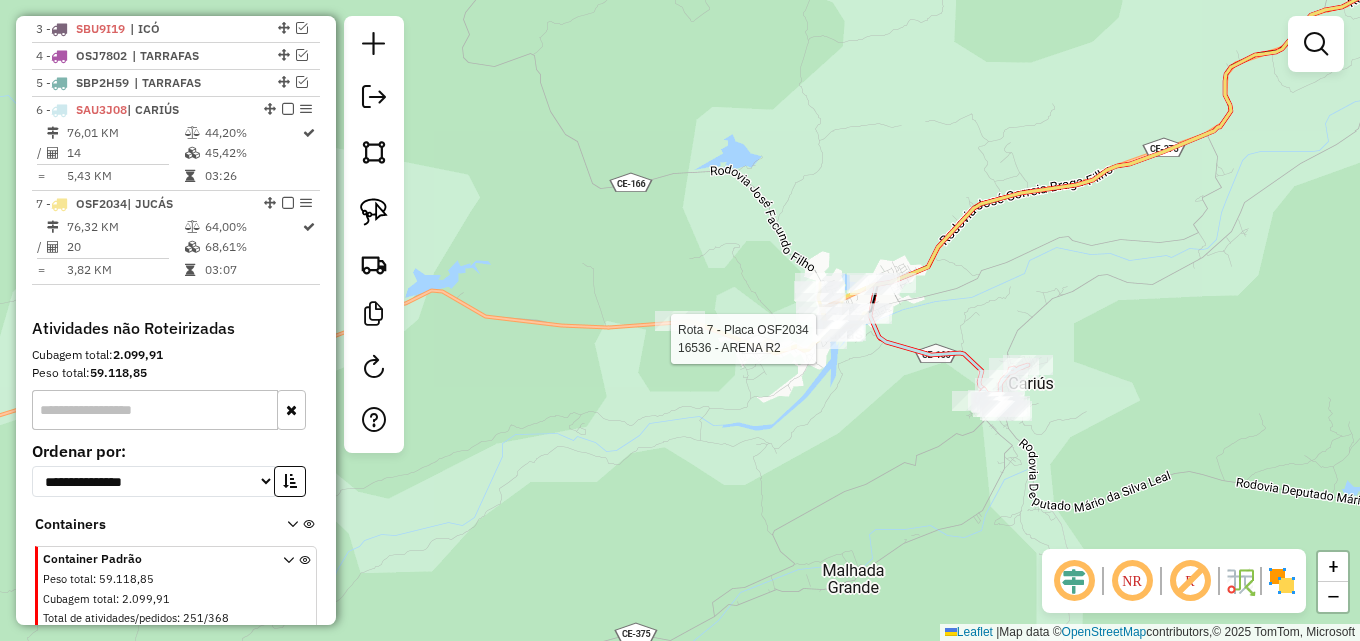 select on "*********" 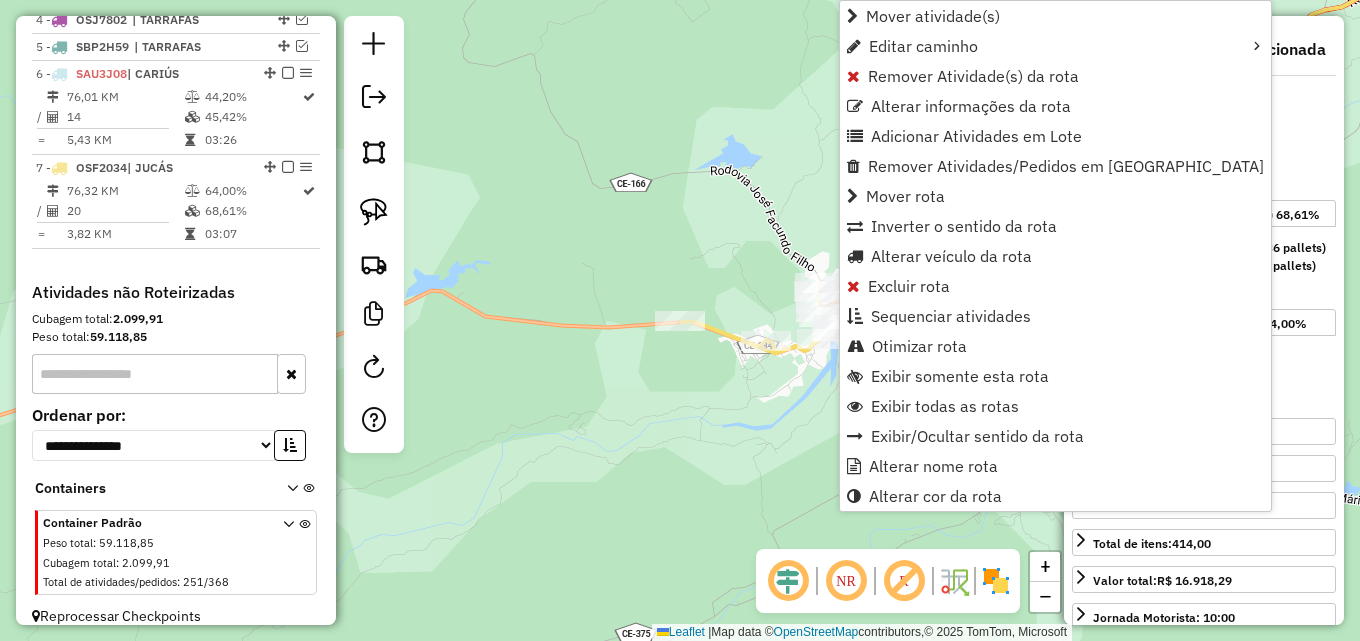 scroll, scrollTop: 907, scrollLeft: 0, axis: vertical 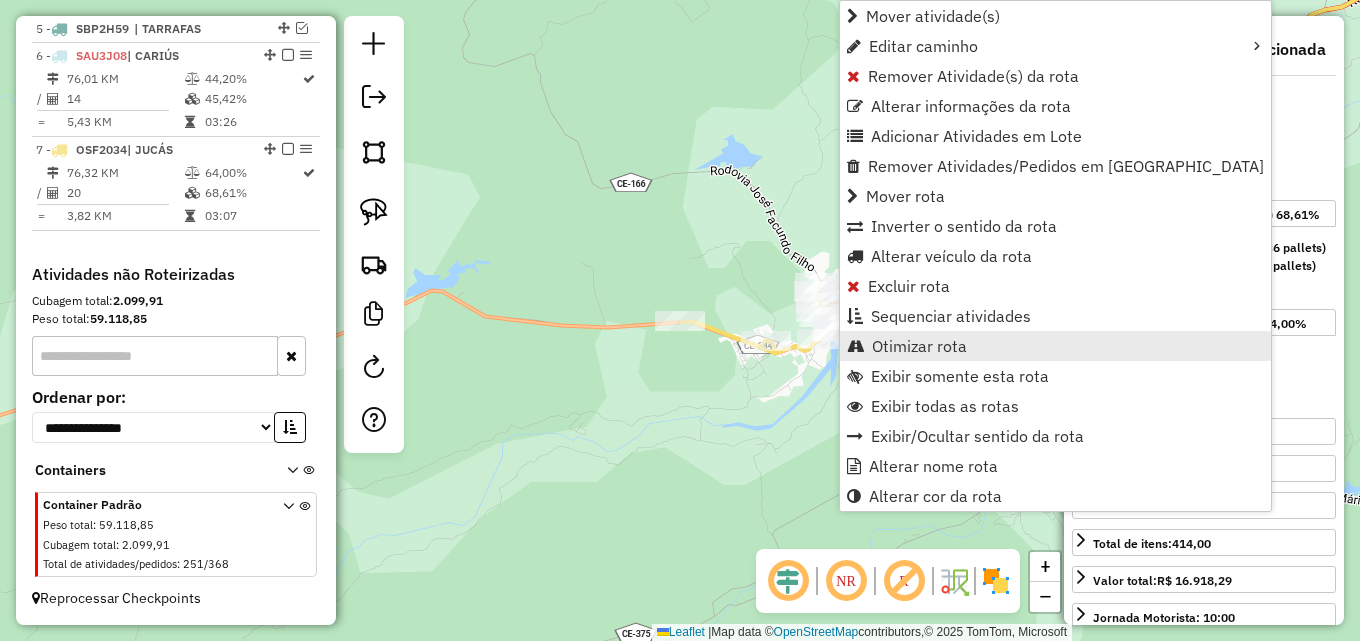 click on "Otimizar rota" at bounding box center [1055, 346] 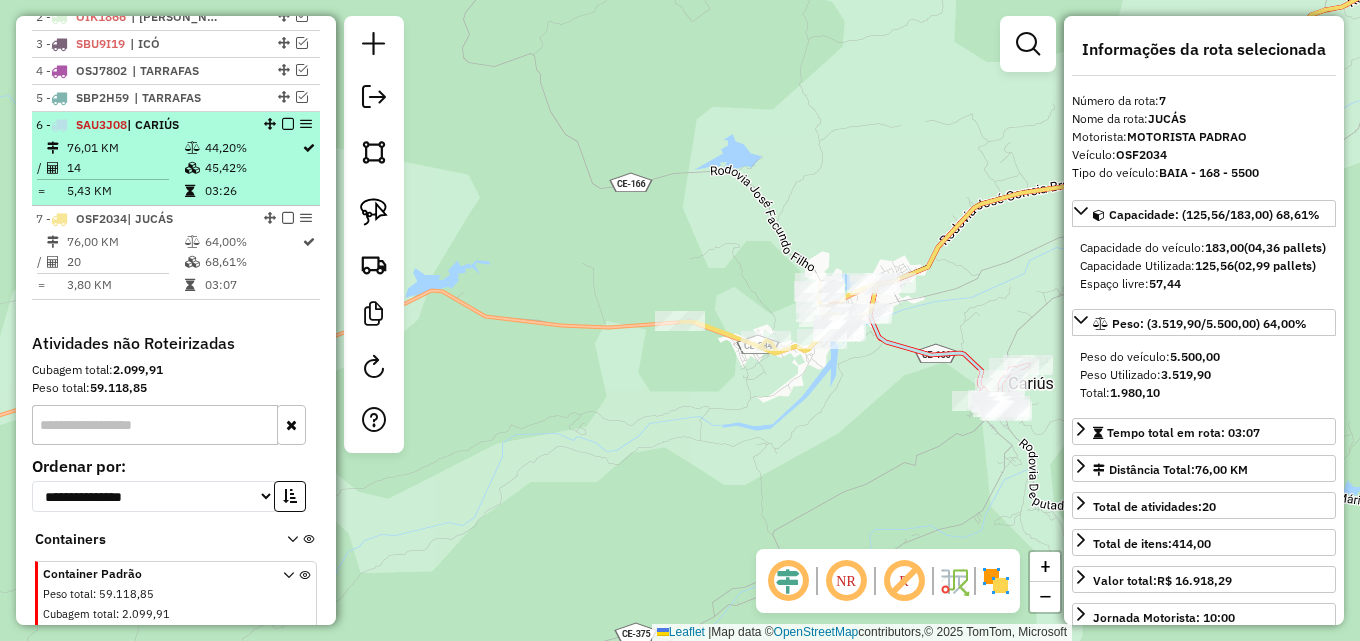 scroll, scrollTop: 807, scrollLeft: 0, axis: vertical 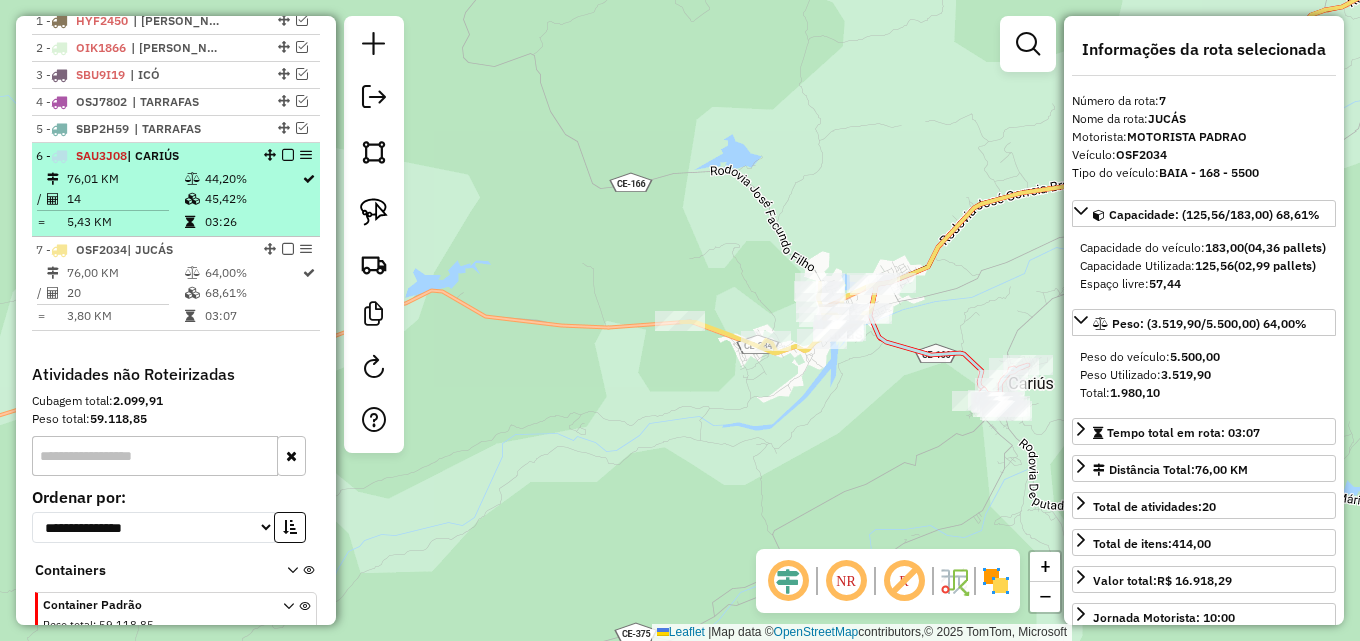 click at bounding box center (288, 155) 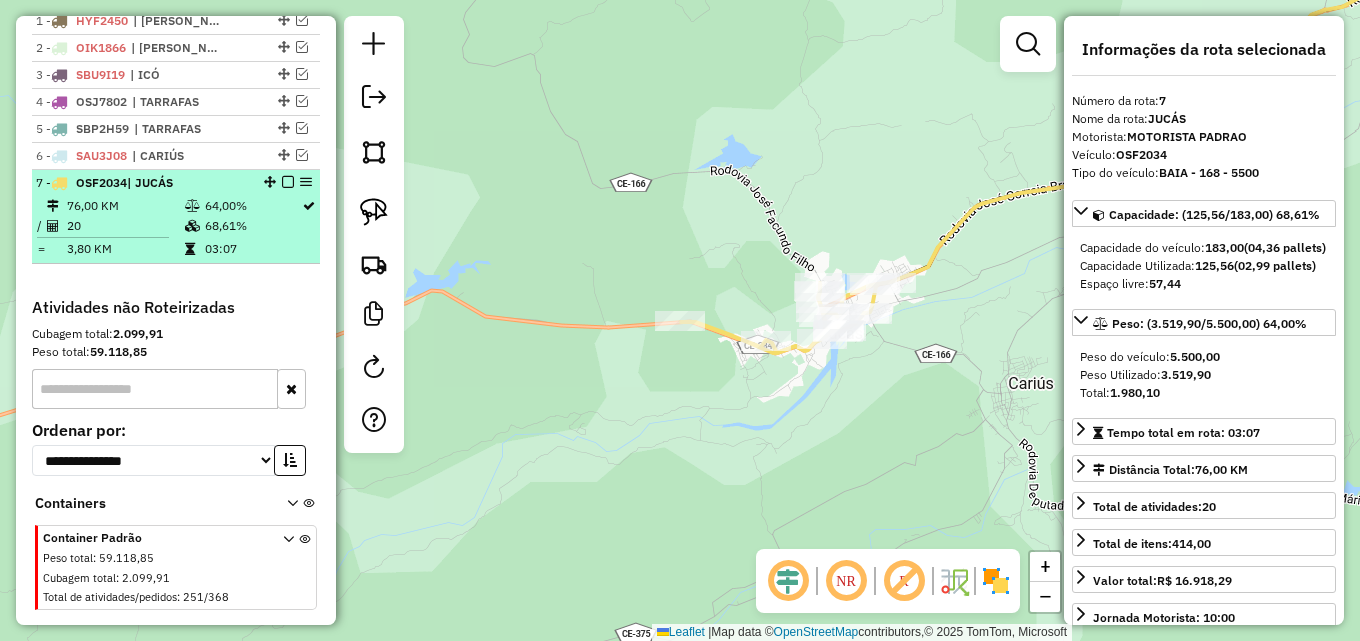 click at bounding box center (288, 182) 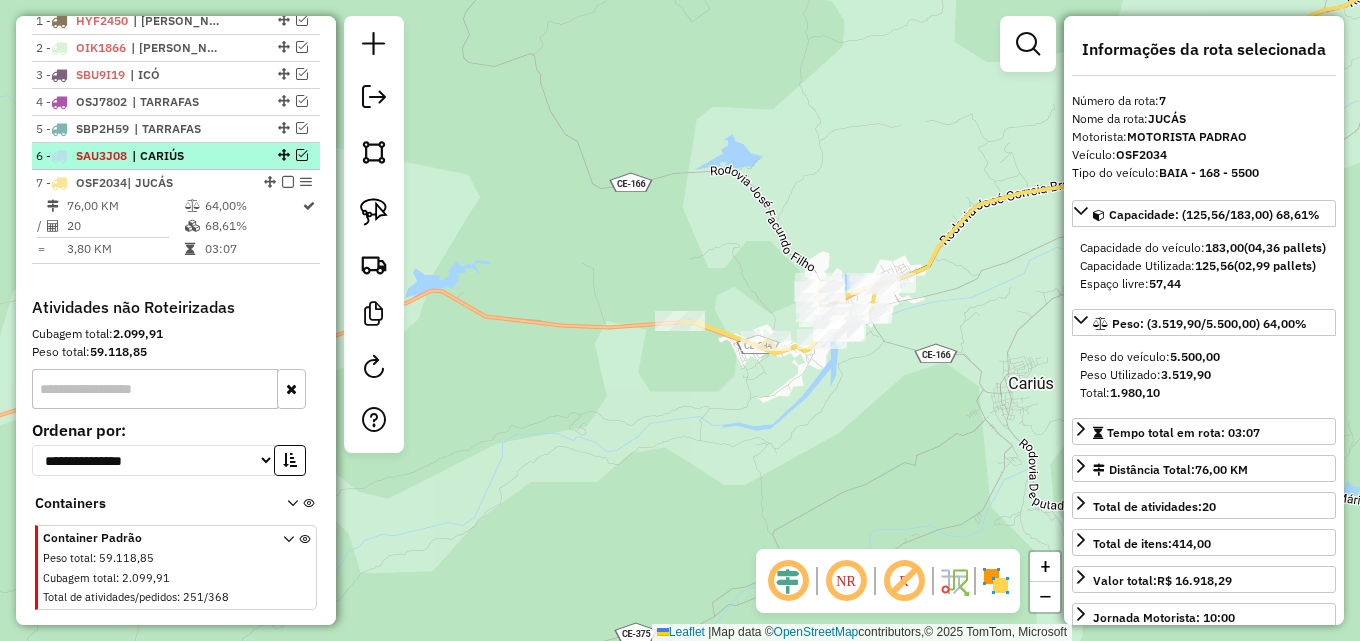 scroll, scrollTop: 773, scrollLeft: 0, axis: vertical 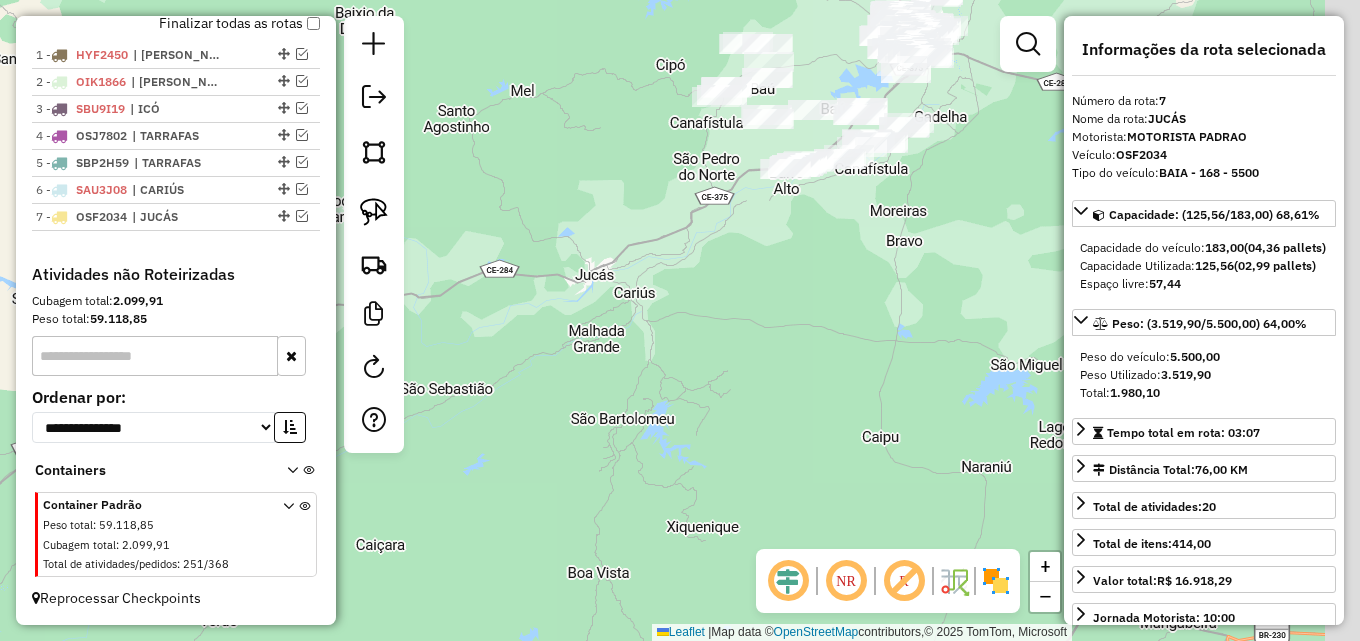 drag, startPoint x: 678, startPoint y: 267, endPoint x: 625, endPoint y: 270, distance: 53.08484 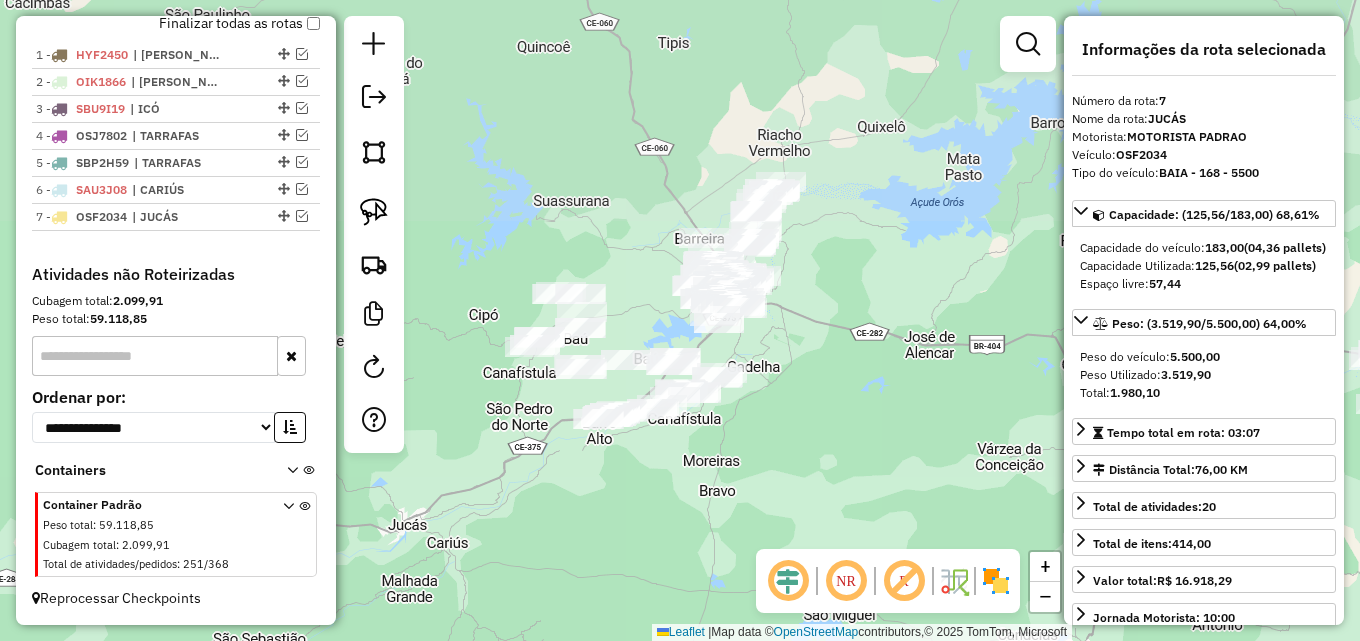 drag, startPoint x: 804, startPoint y: 197, endPoint x: 646, endPoint y: 445, distance: 294.0544 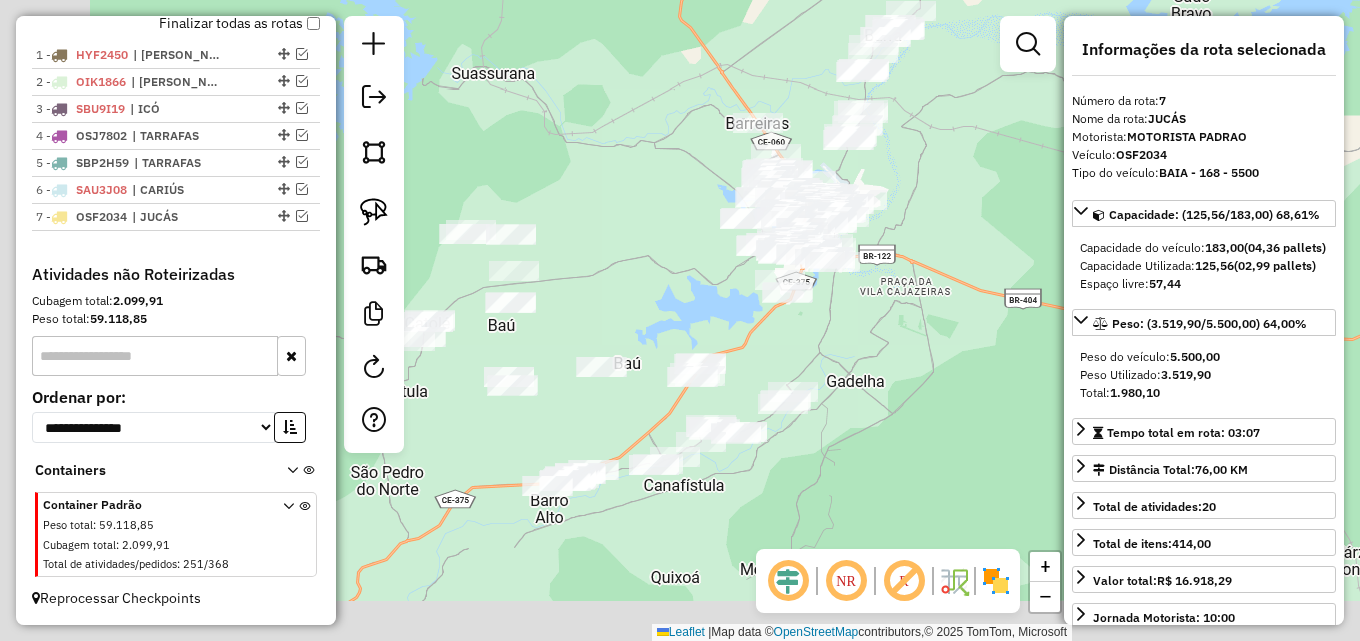 drag, startPoint x: 753, startPoint y: 384, endPoint x: 794, endPoint y: 373, distance: 42.44997 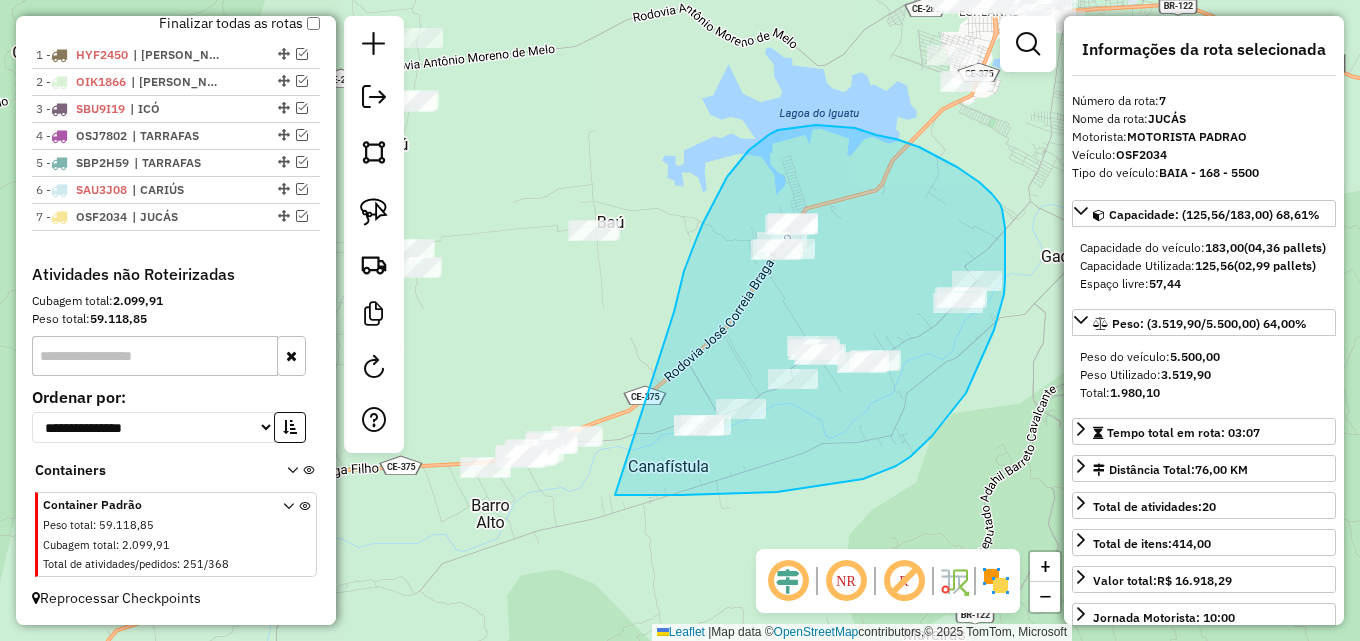 drag, startPoint x: 681, startPoint y: 286, endPoint x: 615, endPoint y: 495, distance: 219.17345 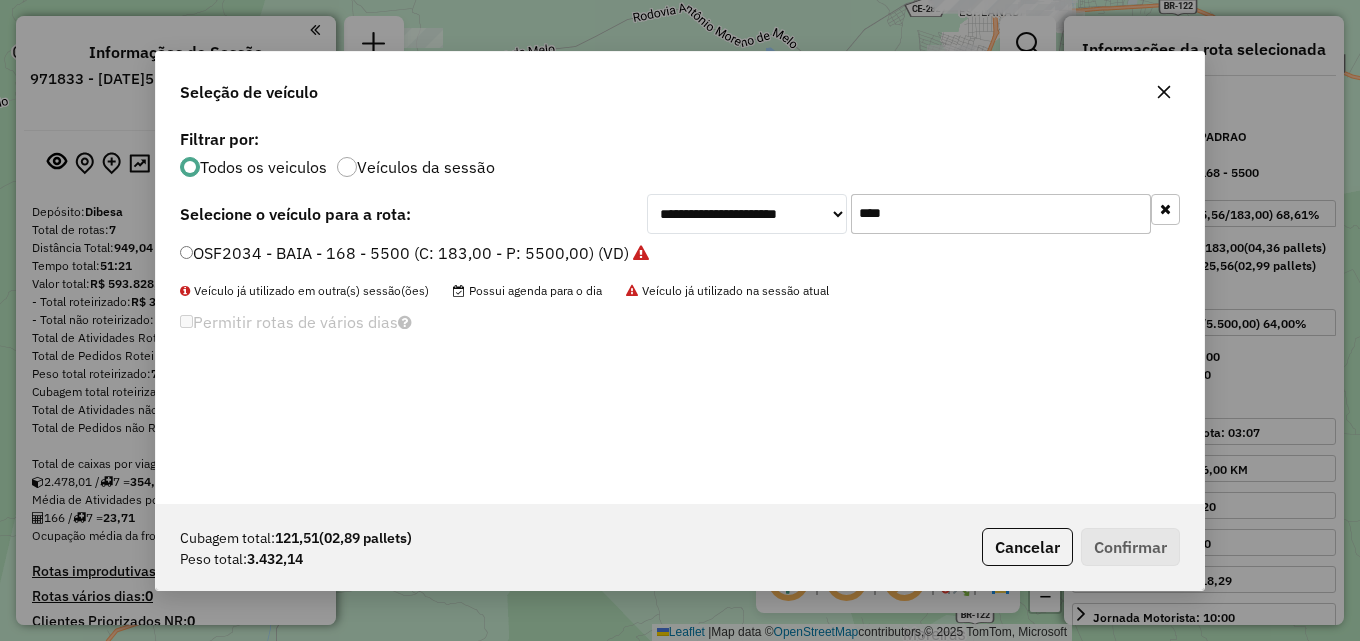 select on "*********" 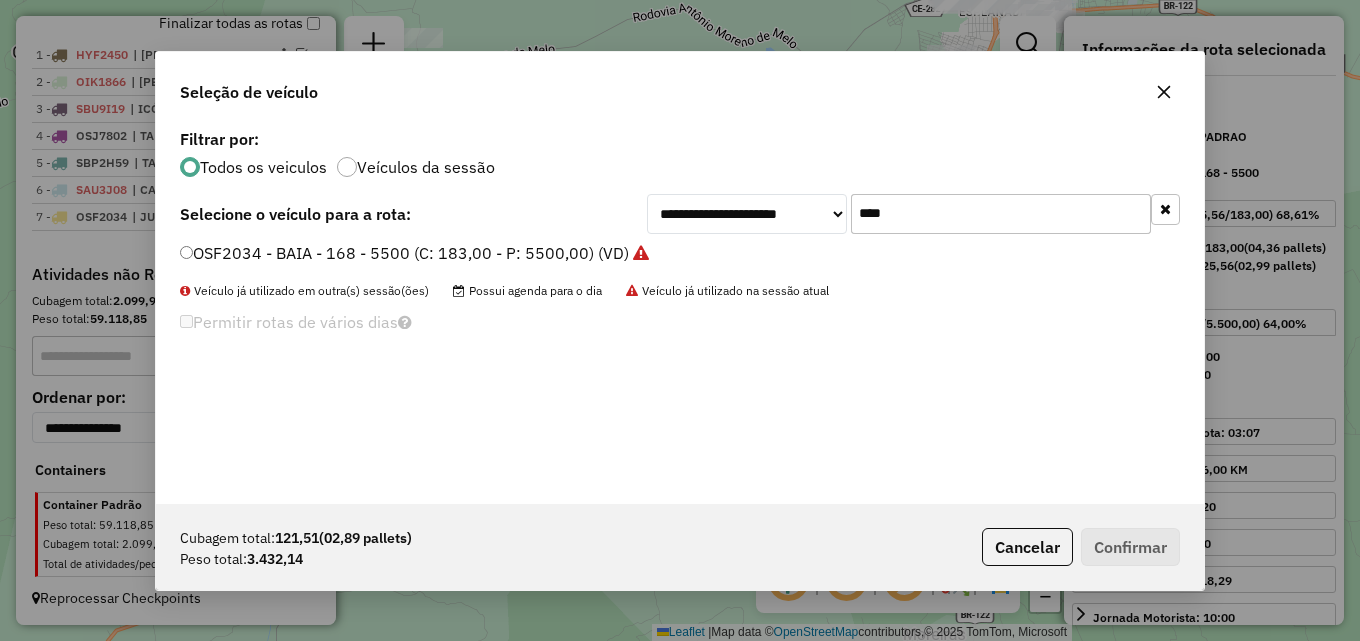 scroll, scrollTop: 11, scrollLeft: 6, axis: both 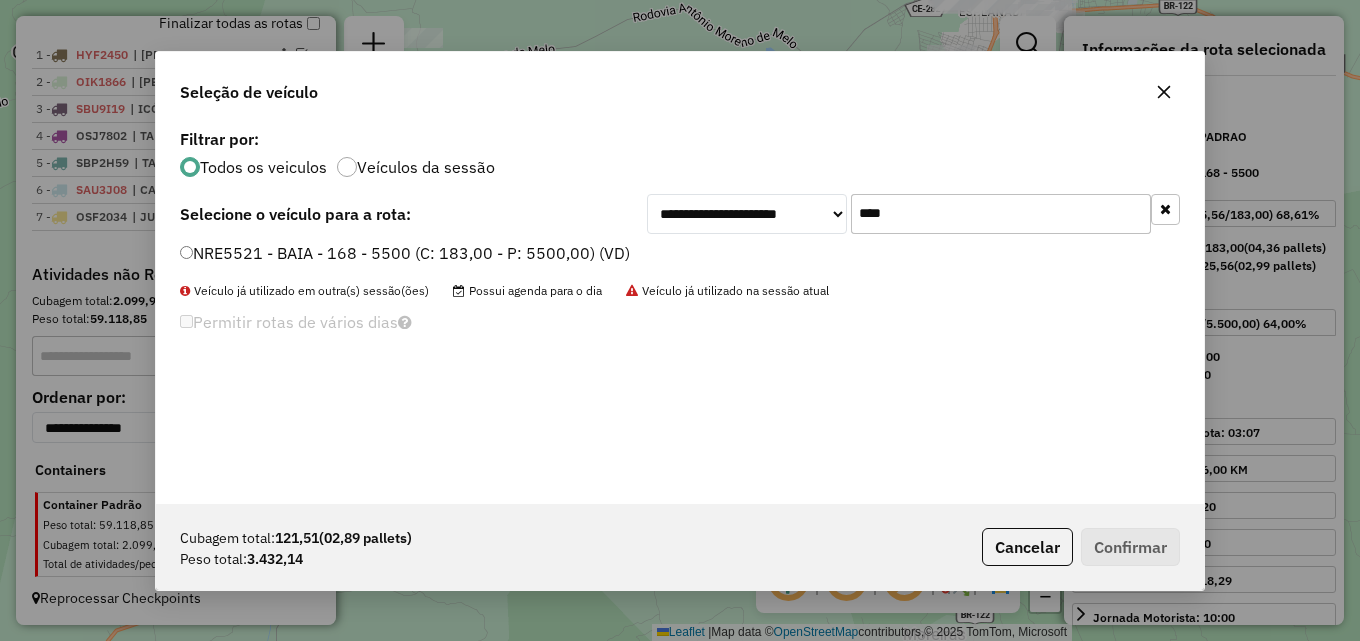 type on "****" 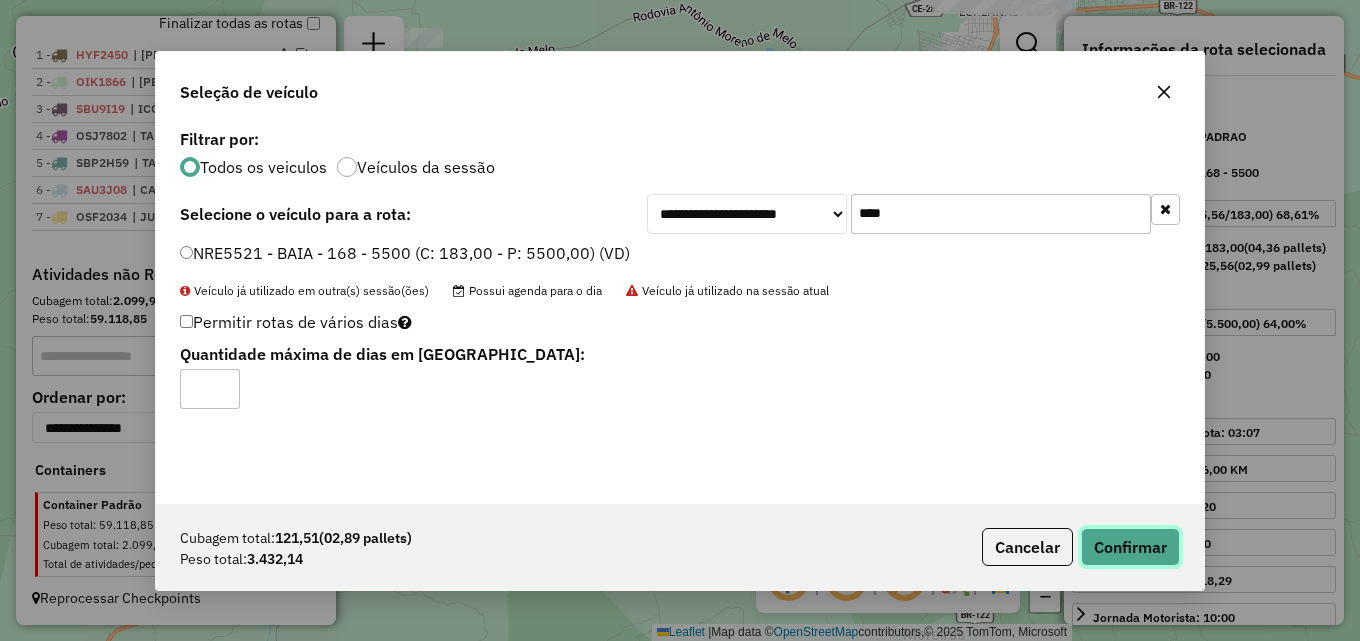 click on "Confirmar" 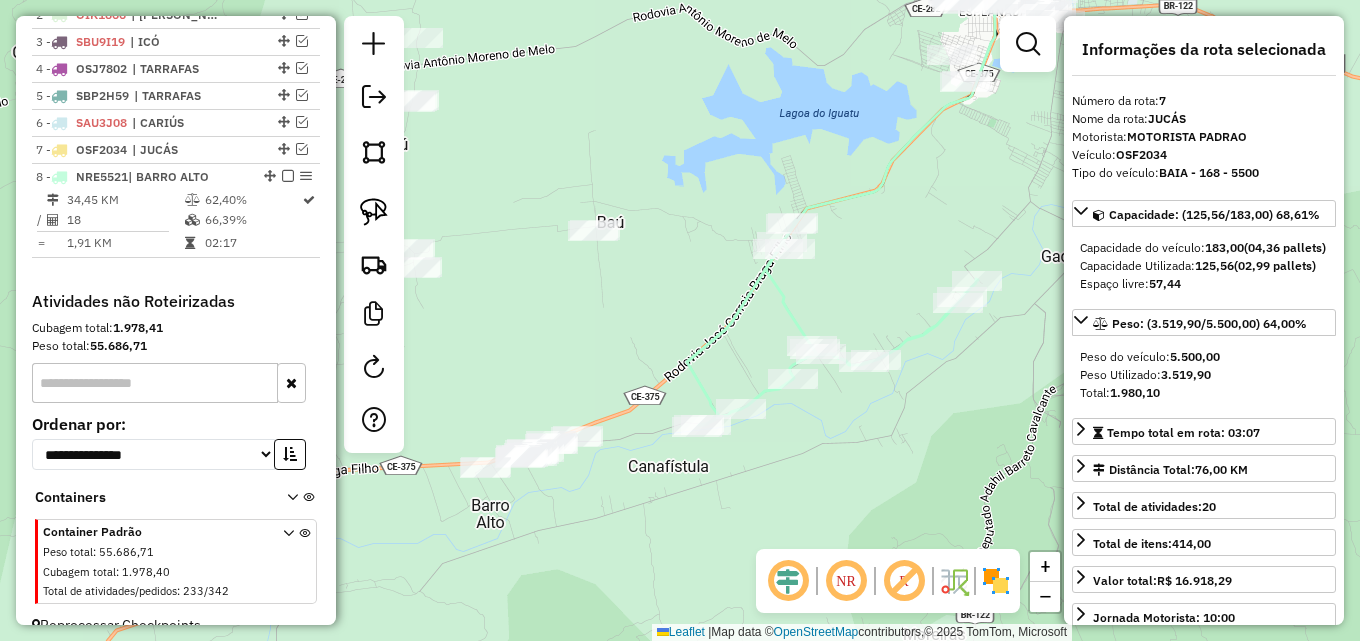 scroll, scrollTop: 867, scrollLeft: 0, axis: vertical 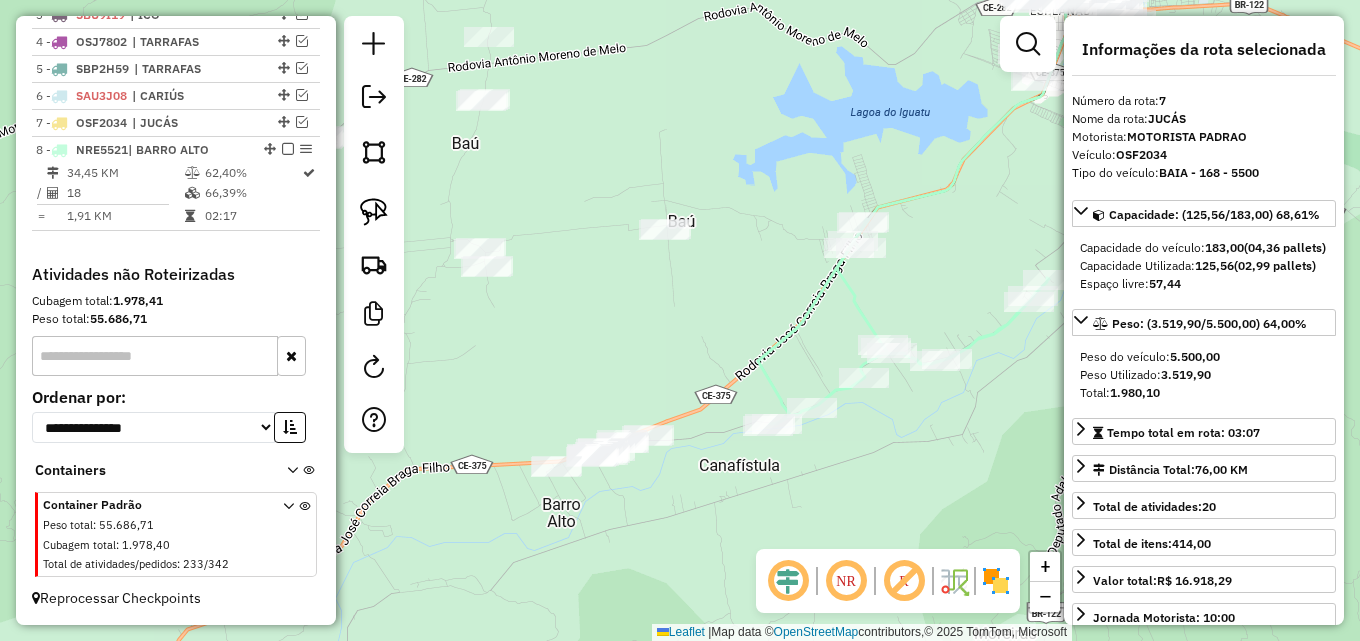 drag, startPoint x: 671, startPoint y: 526, endPoint x: 763, endPoint y: 523, distance: 92.0489 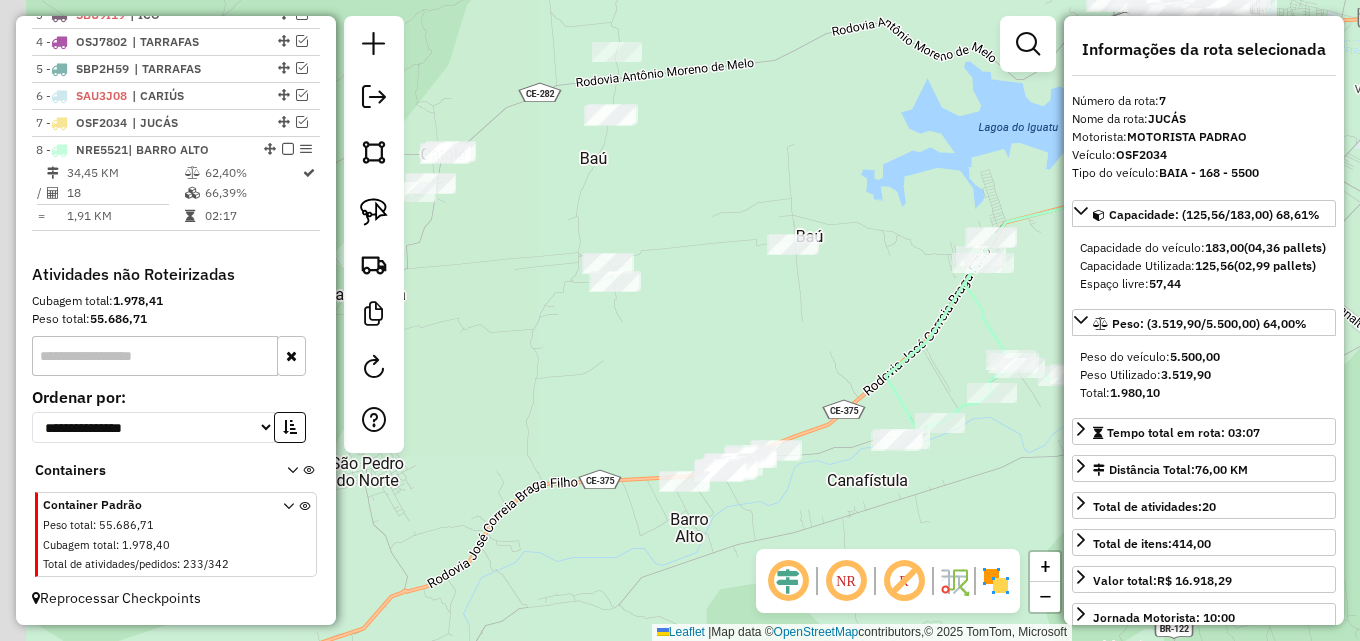 drag, startPoint x: 682, startPoint y: 333, endPoint x: 769, endPoint y: 341, distance: 87.36704 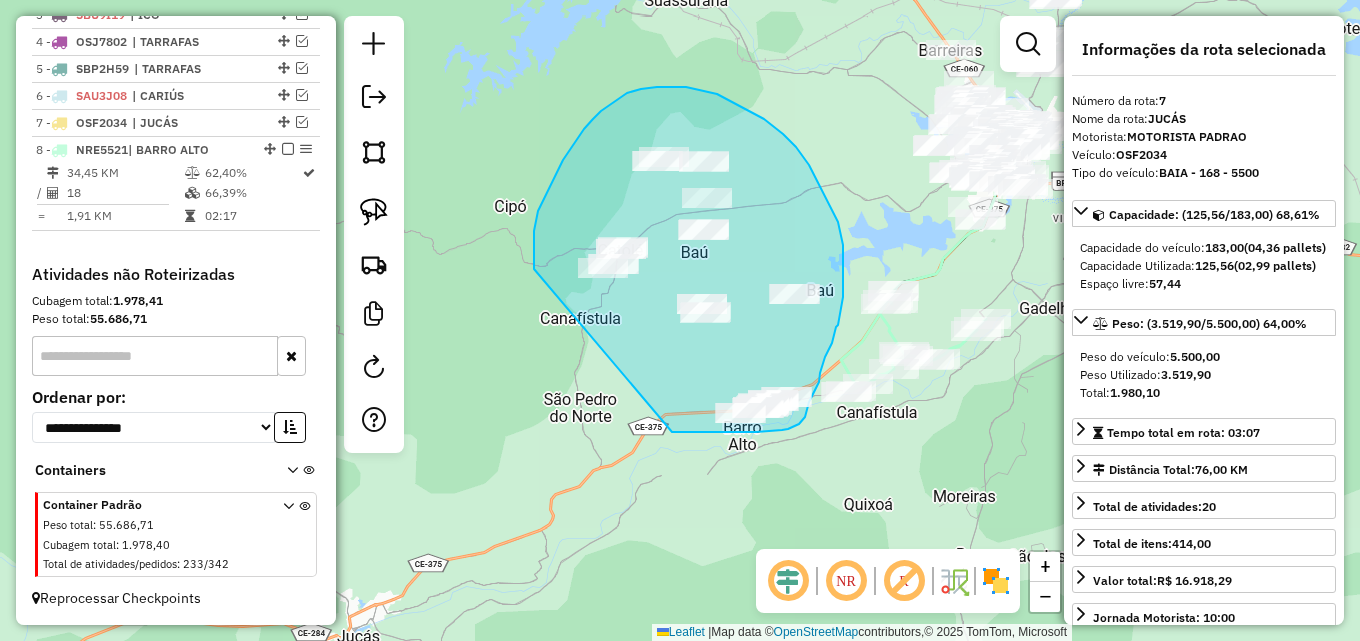 drag, startPoint x: 534, startPoint y: 256, endPoint x: 672, endPoint y: 432, distance: 223.65152 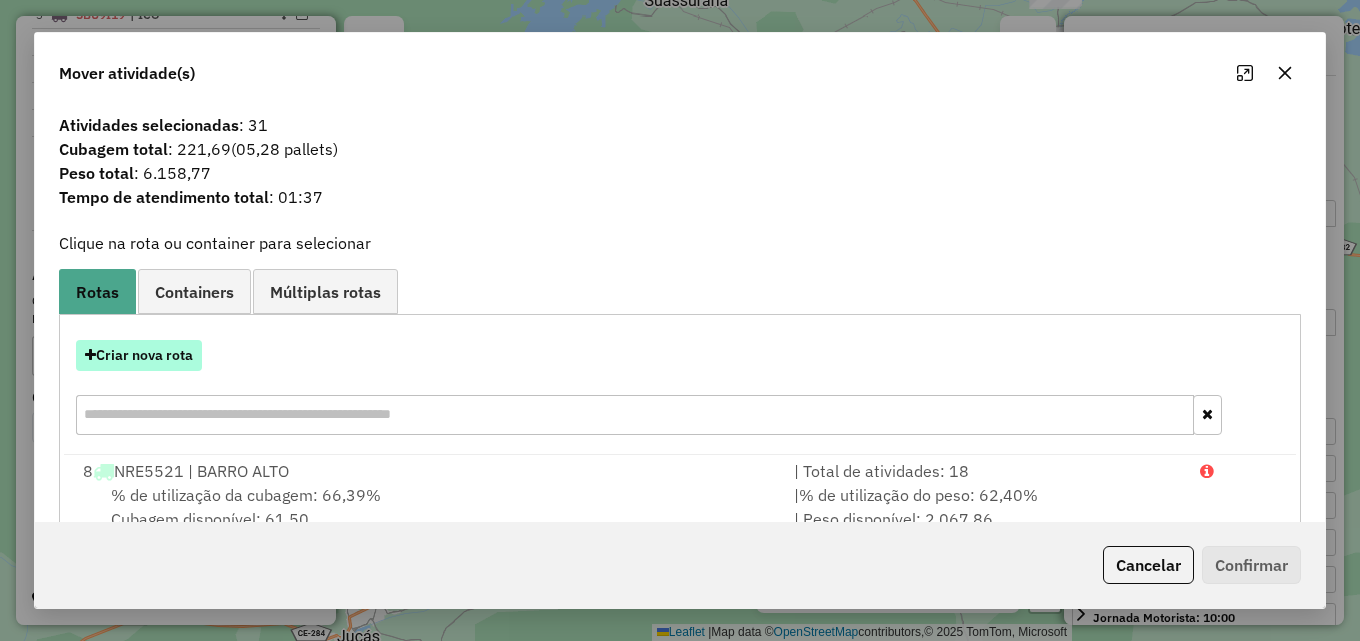 click on "Criar nova rota" at bounding box center (139, 355) 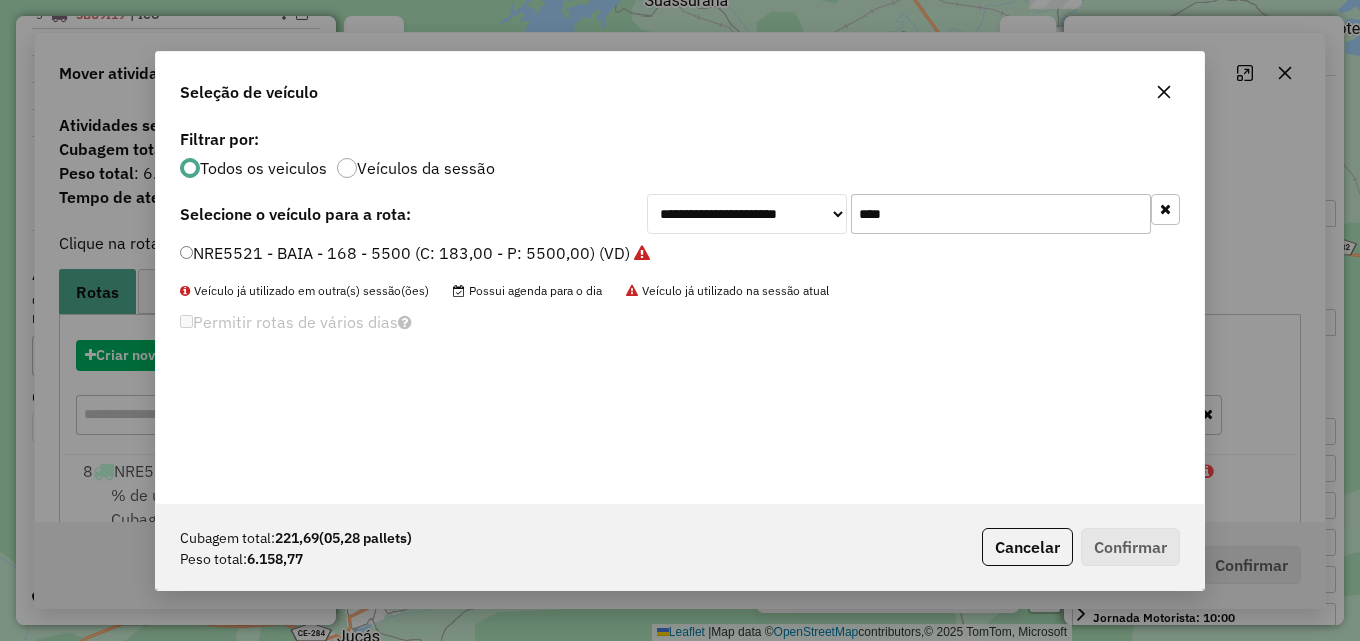 scroll, scrollTop: 11, scrollLeft: 6, axis: both 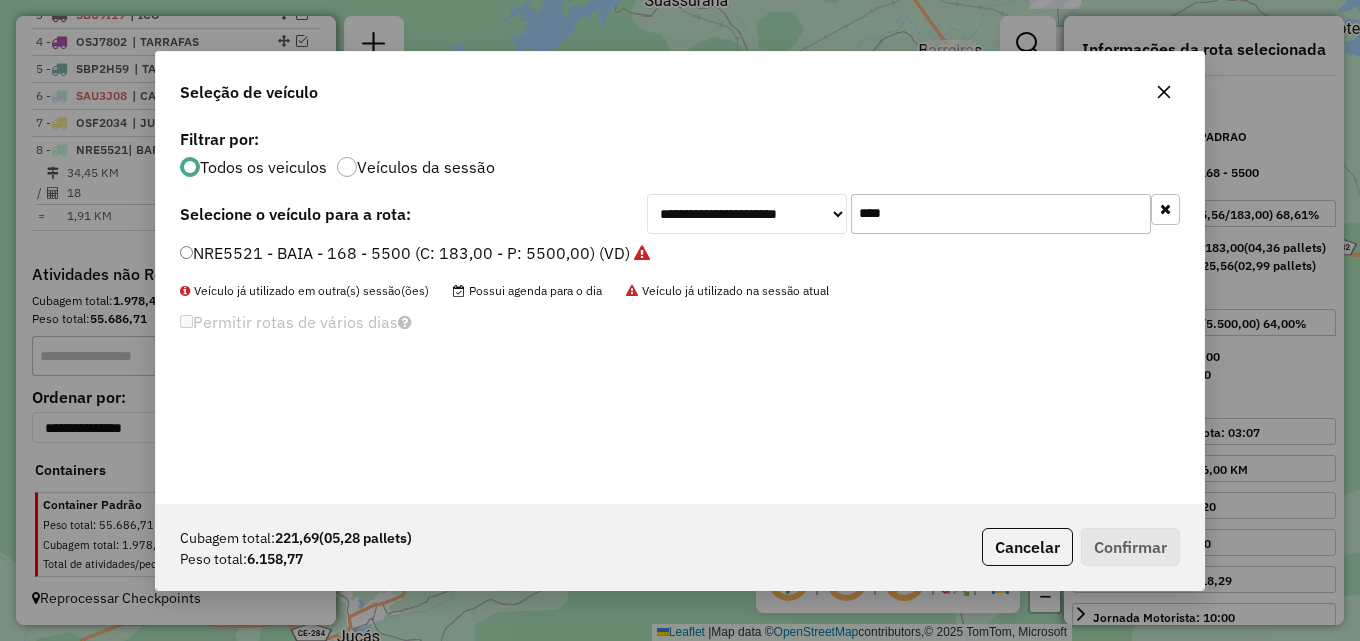 drag, startPoint x: 905, startPoint y: 218, endPoint x: 756, endPoint y: 217, distance: 149.00336 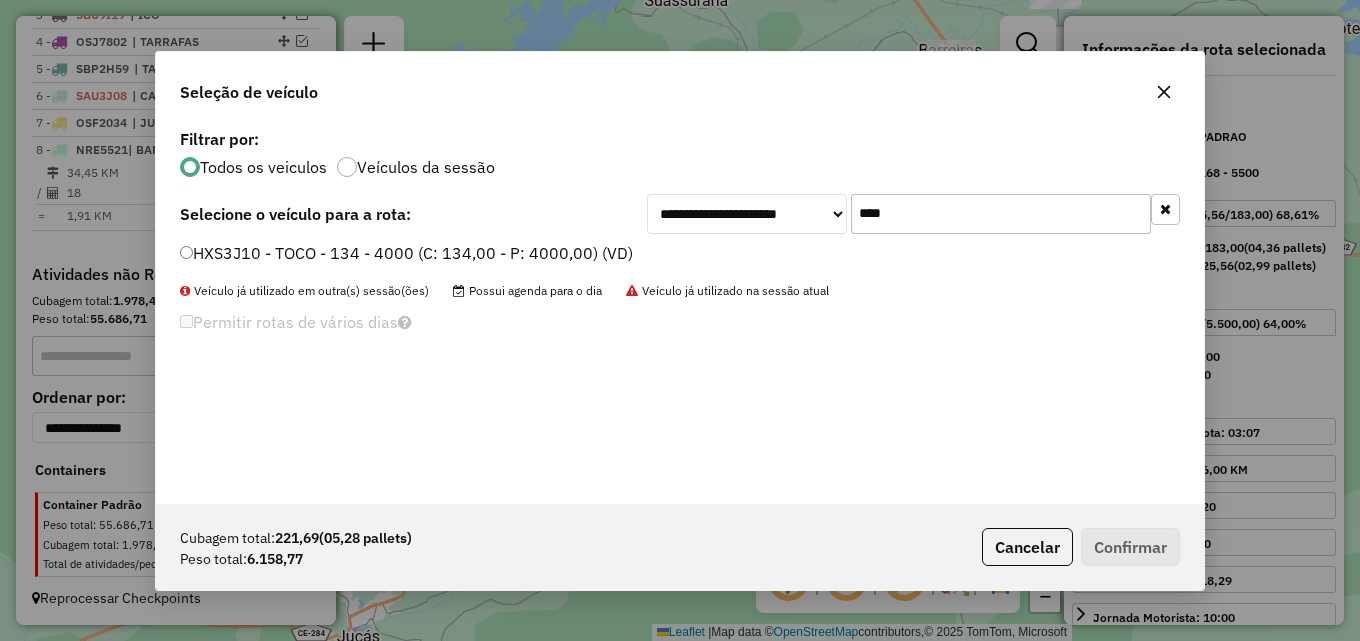 type on "****" 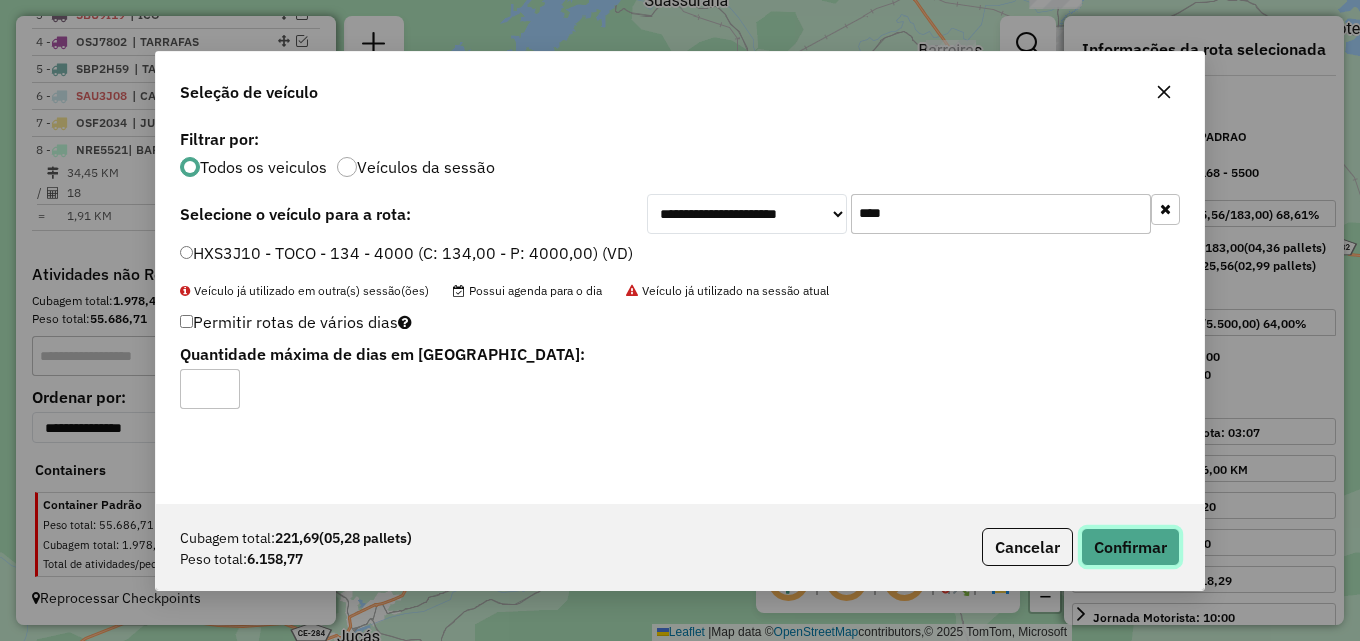 click on "Confirmar" 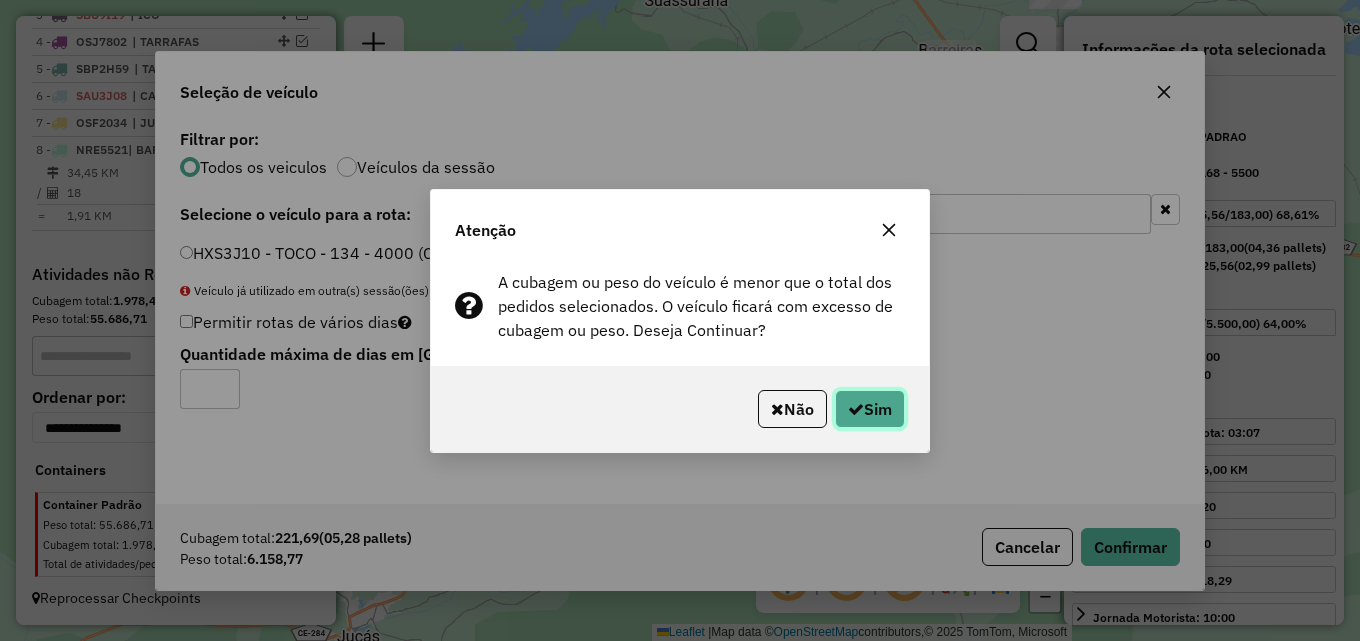 click on "Sim" 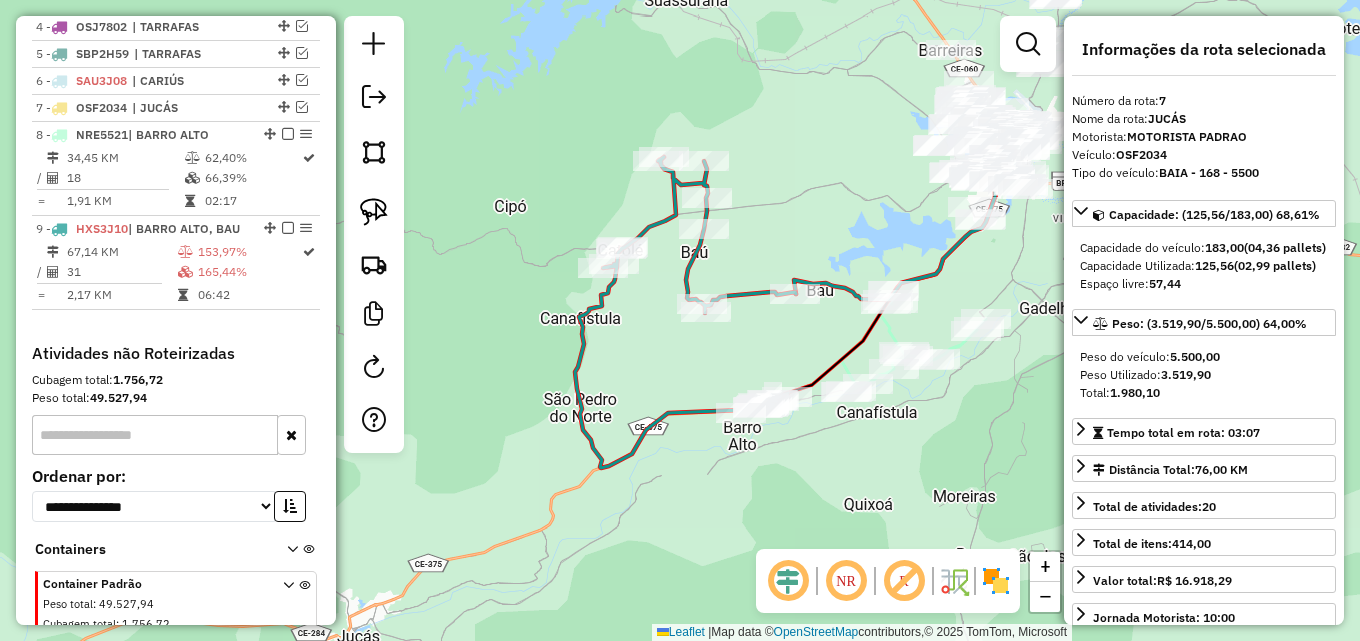 scroll, scrollTop: 961, scrollLeft: 0, axis: vertical 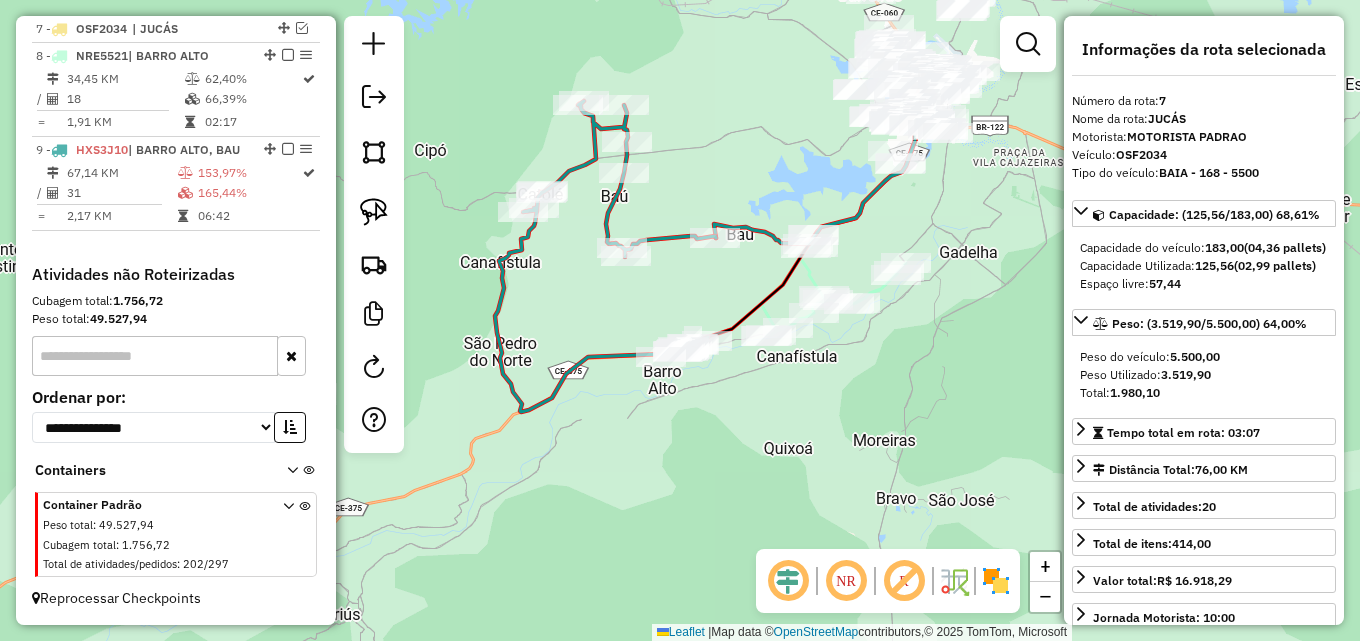 drag, startPoint x: 817, startPoint y: 205, endPoint x: 732, endPoint y: 181, distance: 88.32327 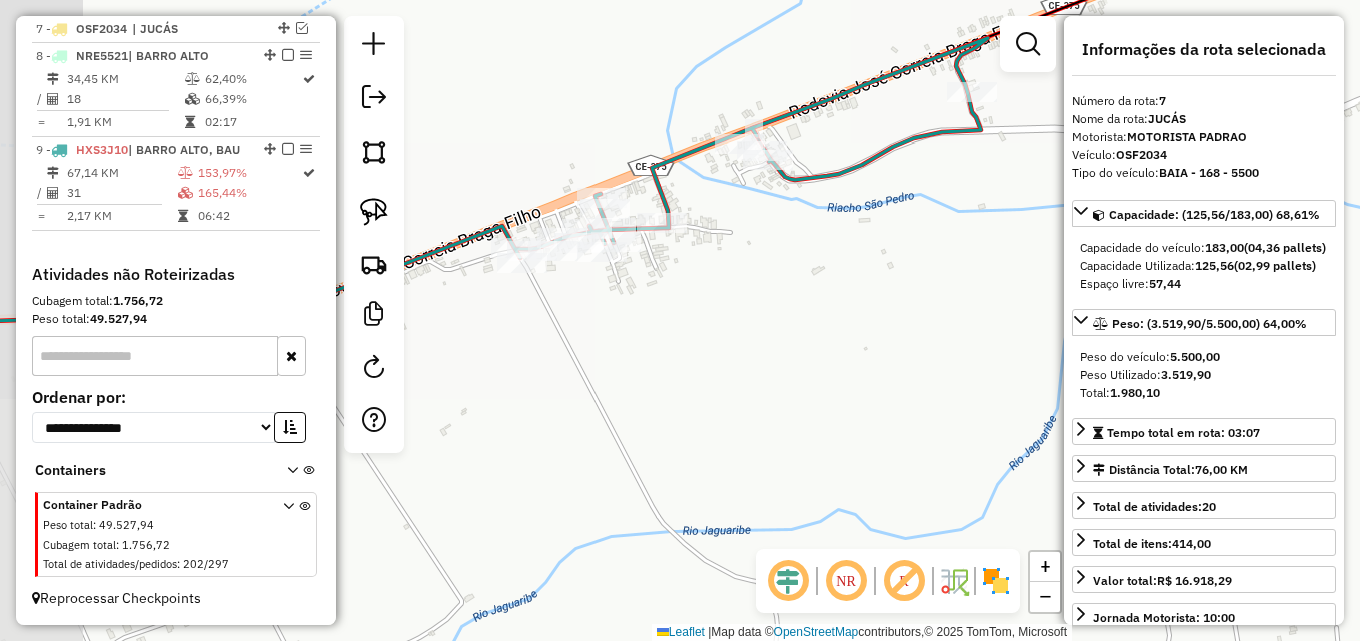 drag, startPoint x: 592, startPoint y: 222, endPoint x: 722, endPoint y: 277, distance: 141.15594 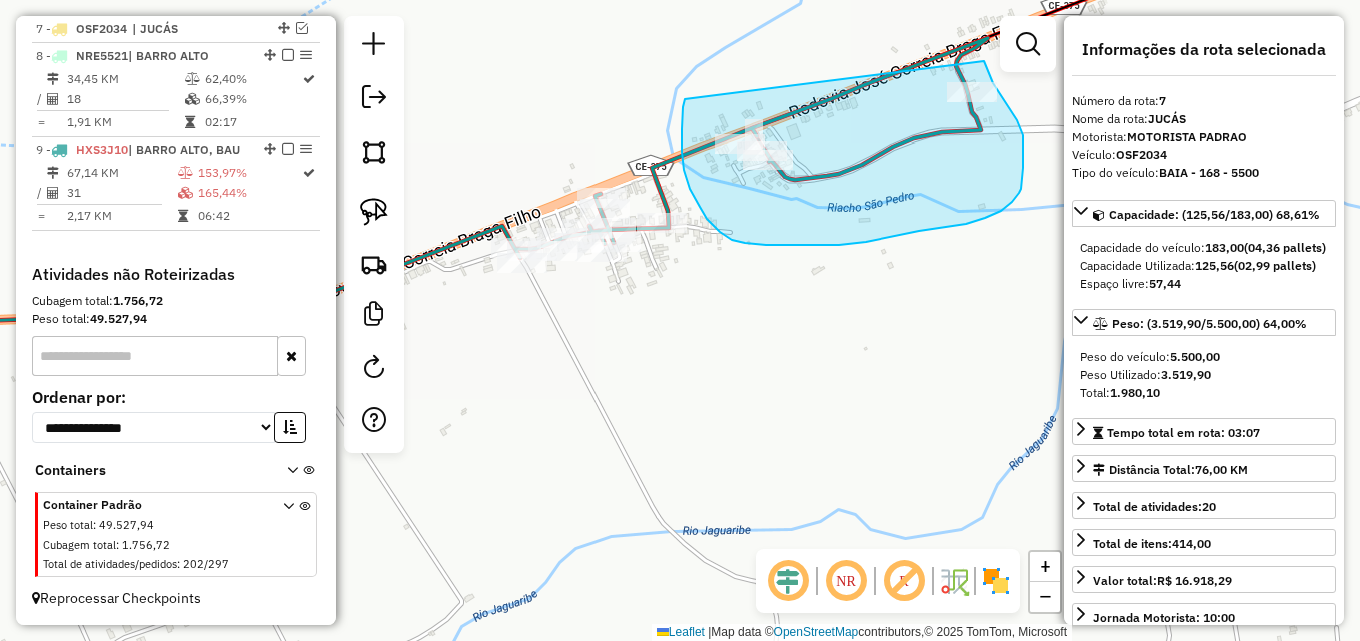 drag, startPoint x: 682, startPoint y: 129, endPoint x: 982, endPoint y: 59, distance: 308.05844 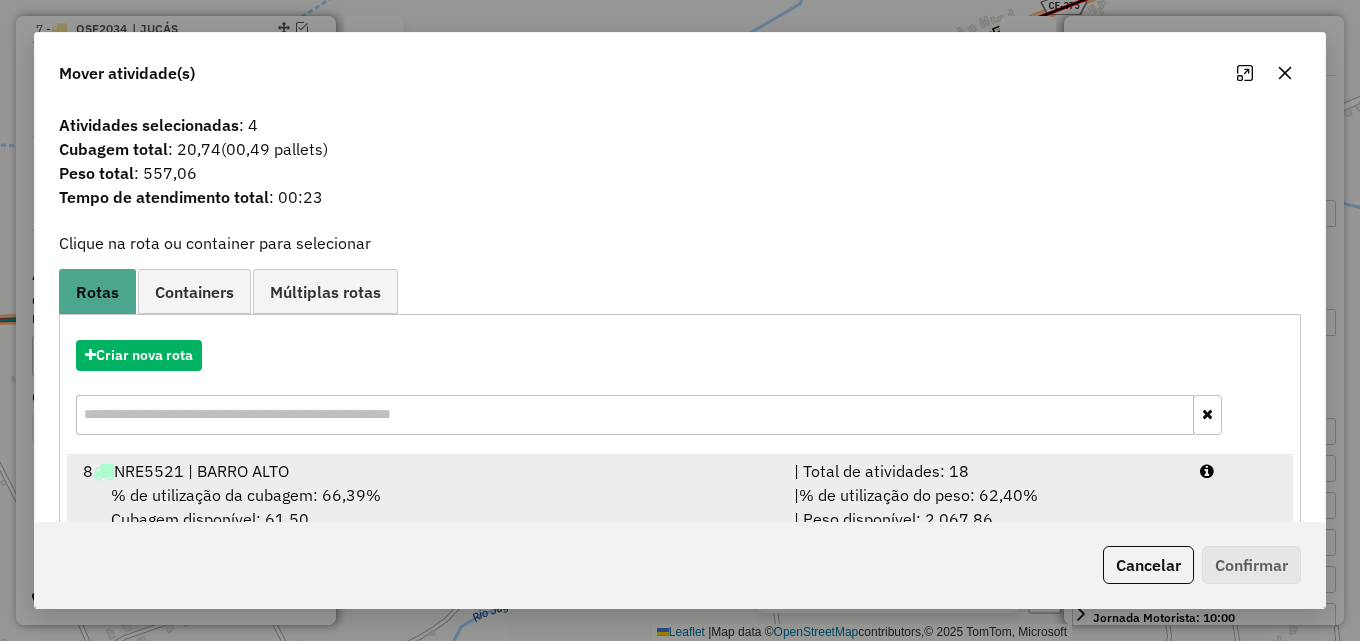 click on "| Total de atividades: 18" at bounding box center (985, 471) 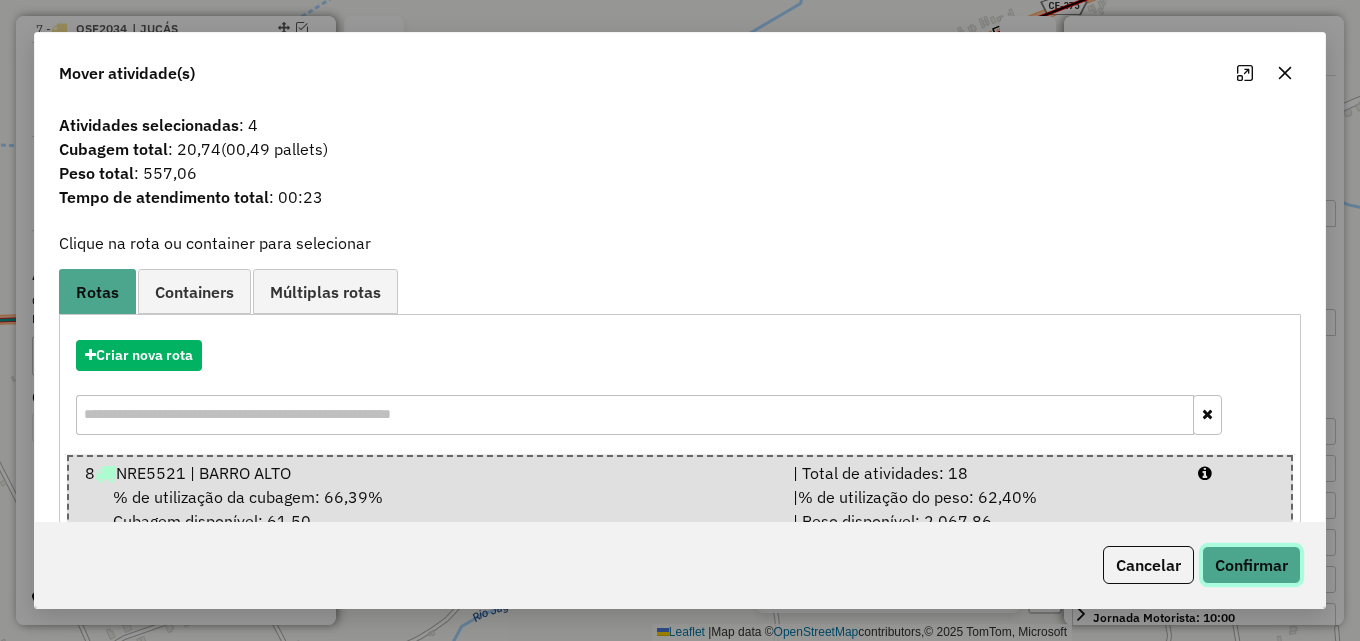 click on "Confirmar" 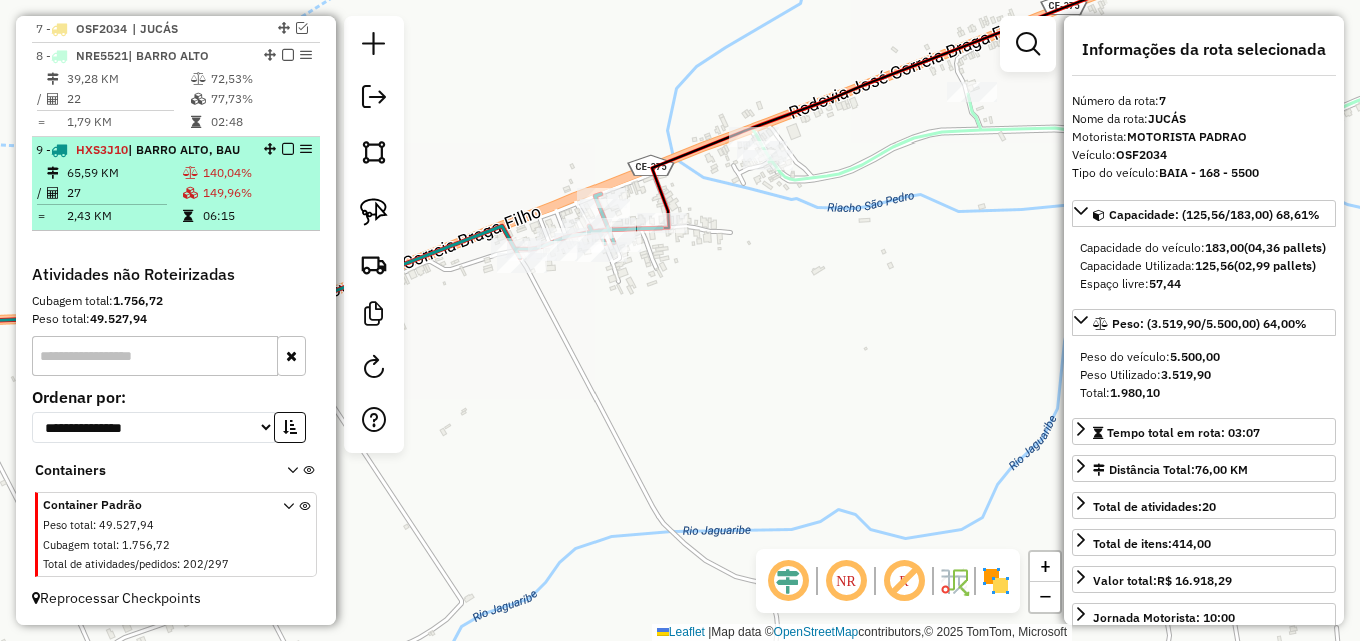 click on "27" at bounding box center (124, 193) 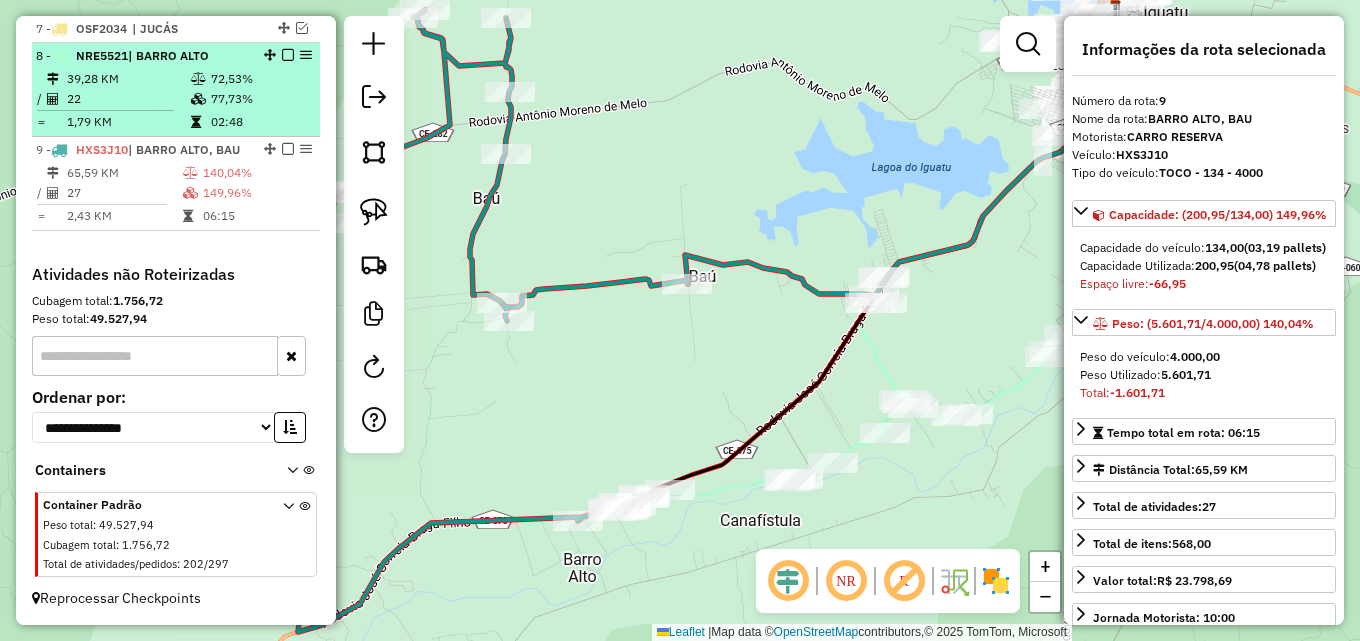click at bounding box center [198, 99] 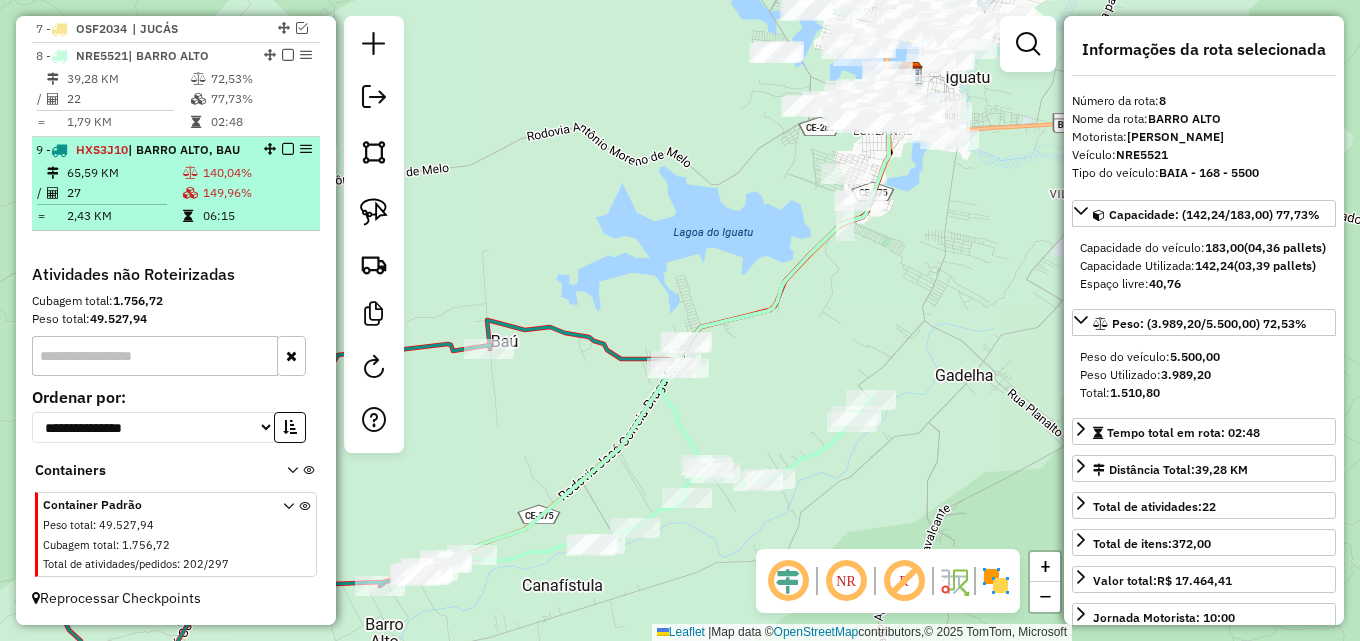 click at bounding box center [190, 193] 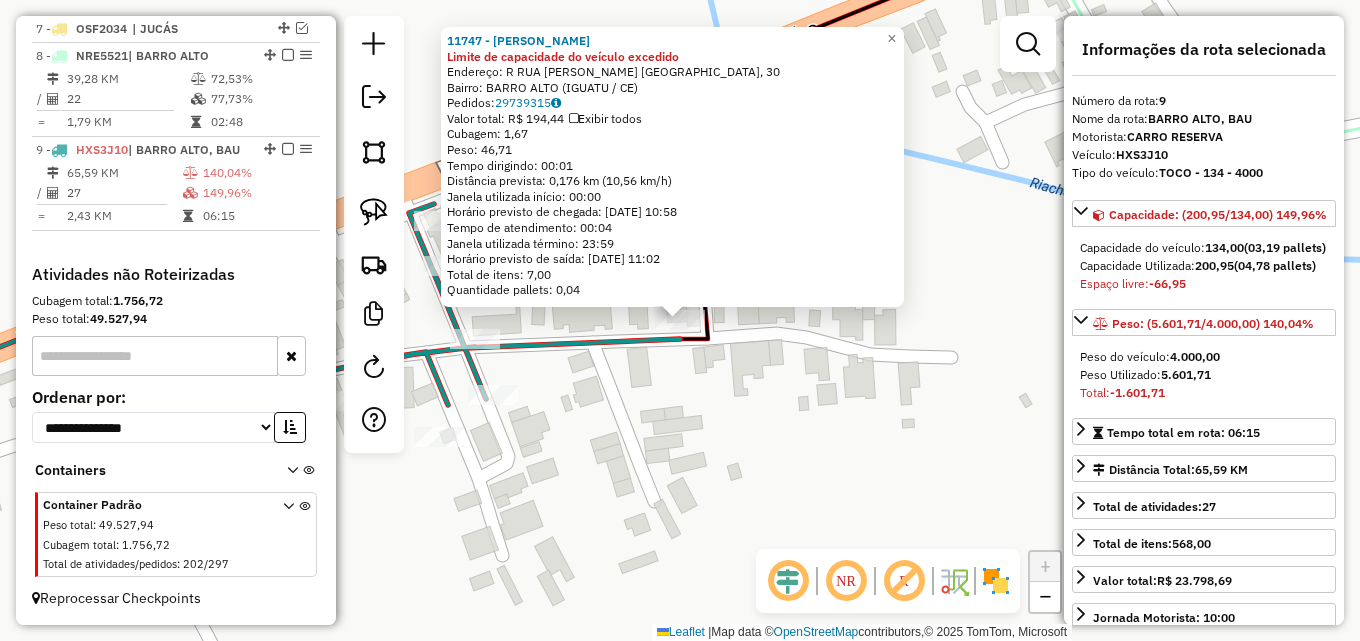 drag, startPoint x: 838, startPoint y: 393, endPoint x: 815, endPoint y: 396, distance: 23.194826 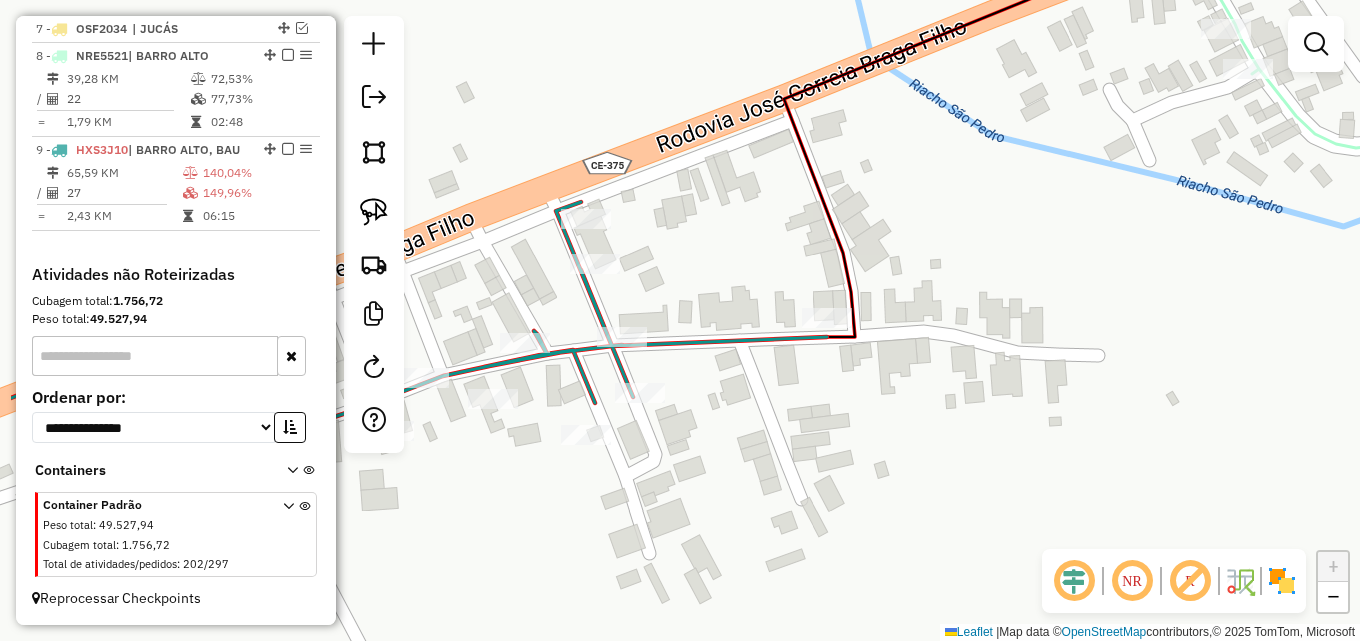 drag, startPoint x: 569, startPoint y: 366, endPoint x: 693, endPoint y: 363, distance: 124.036285 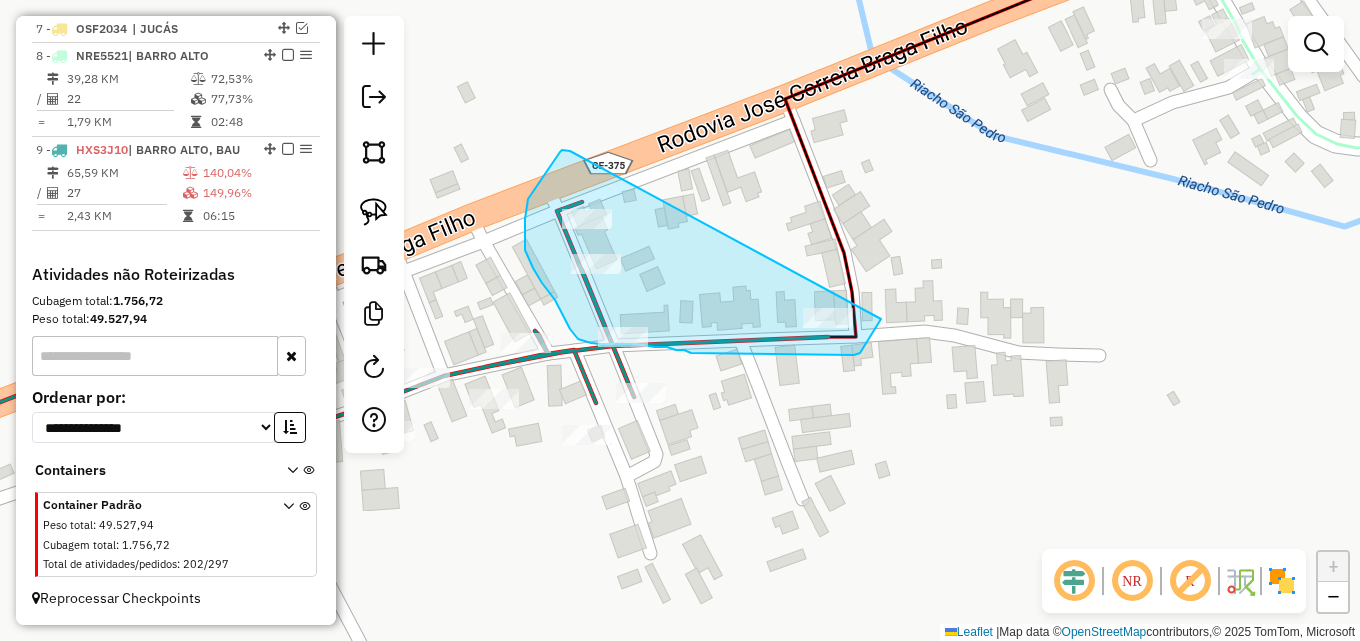 drag, startPoint x: 570, startPoint y: 151, endPoint x: 882, endPoint y: 317, distance: 353.41193 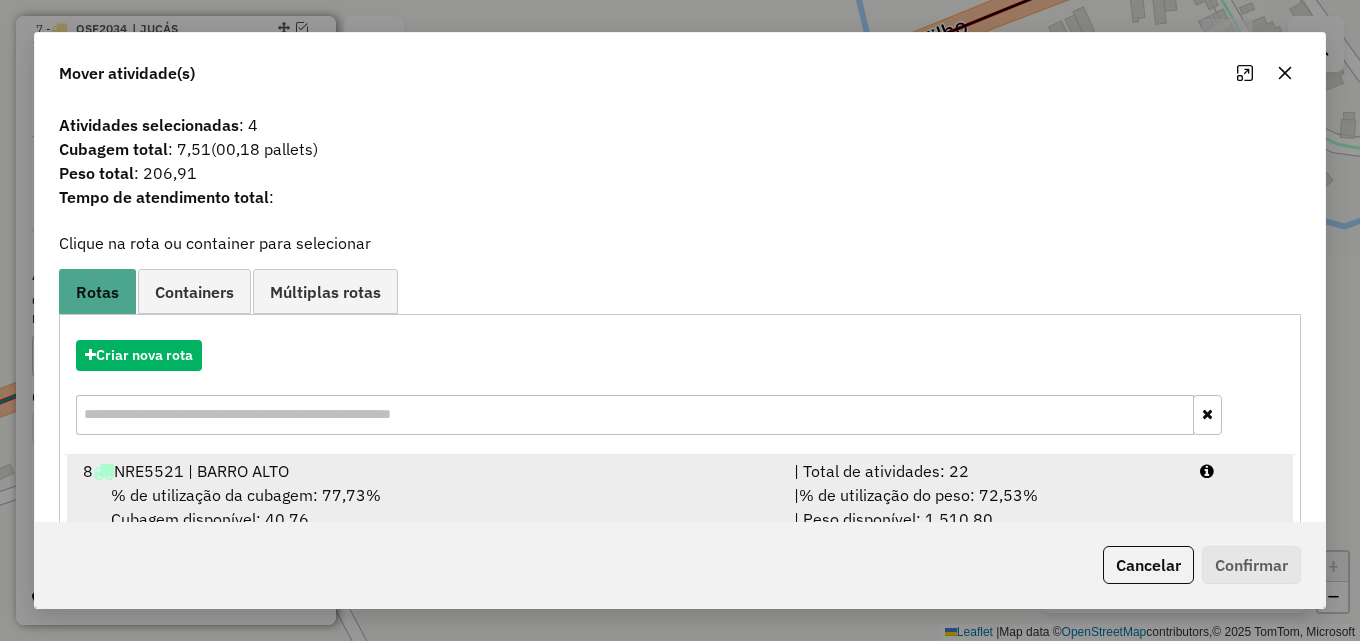 click on "% de utilização do peso: 72,53%" at bounding box center [918, 495] 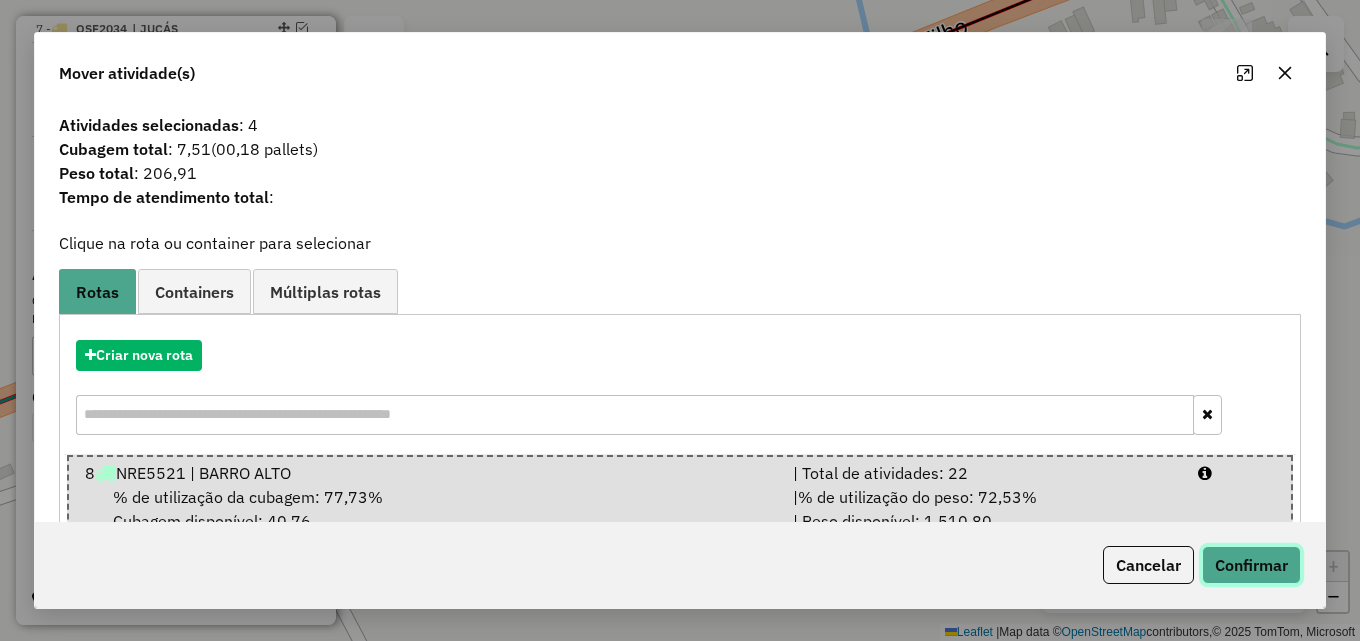click on "Confirmar" 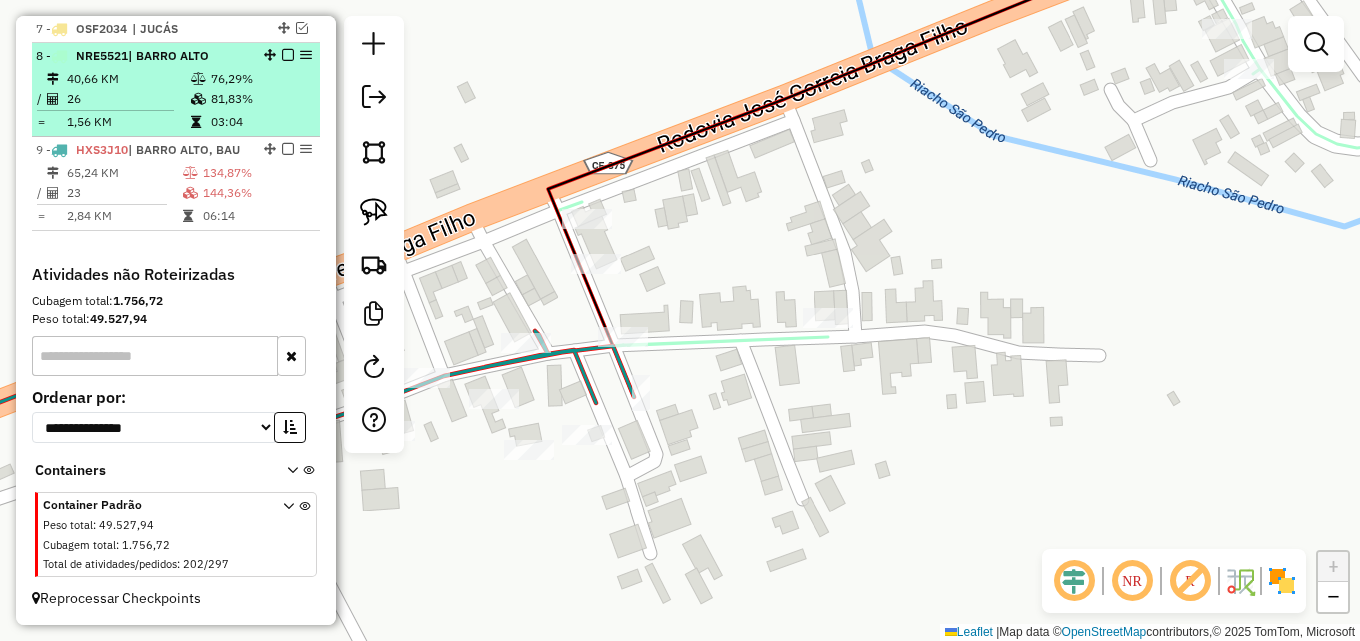 click on "40,66 KM   76,29%  /  26   81,83%     =  1,56 KM   03:04" at bounding box center (176, 100) 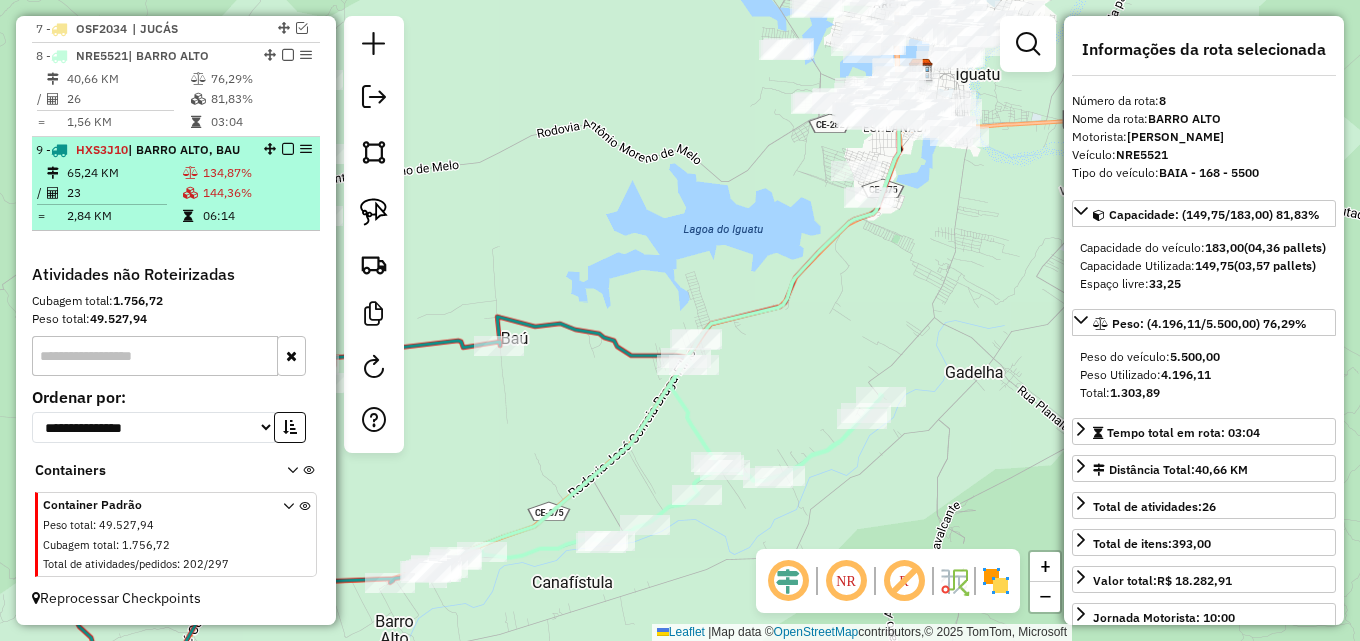 click on "65,24 KM" at bounding box center [124, 173] 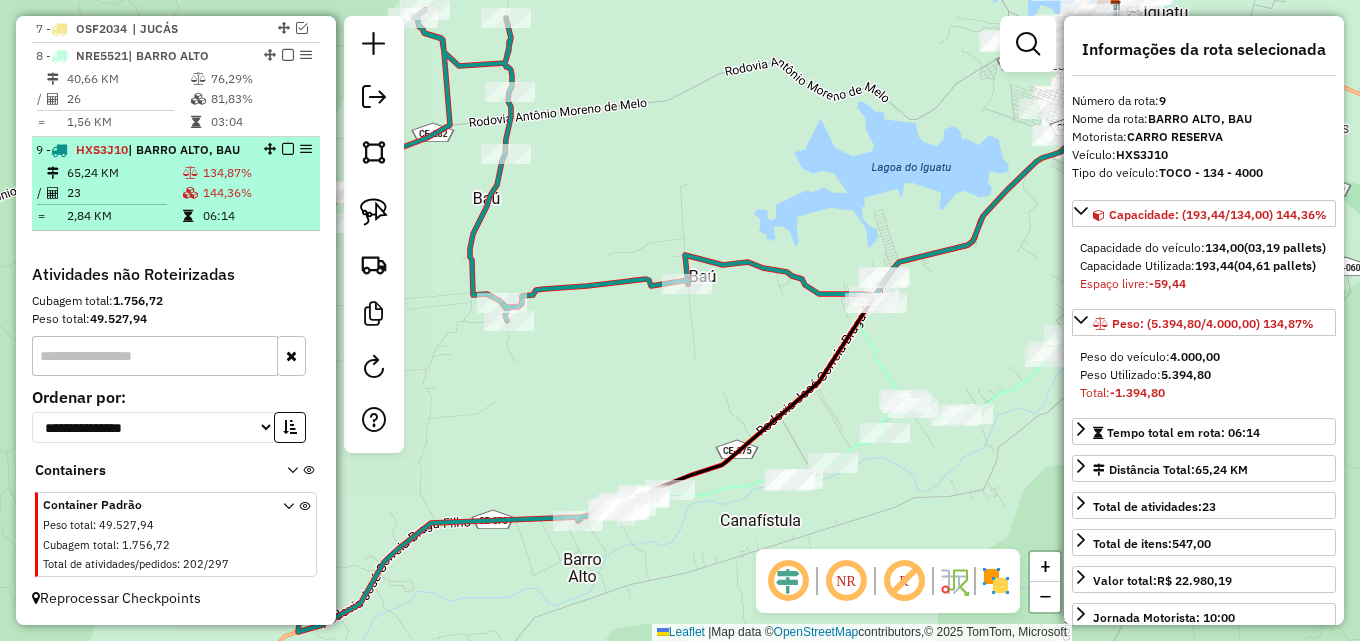 click on "144,36%" at bounding box center [257, 193] 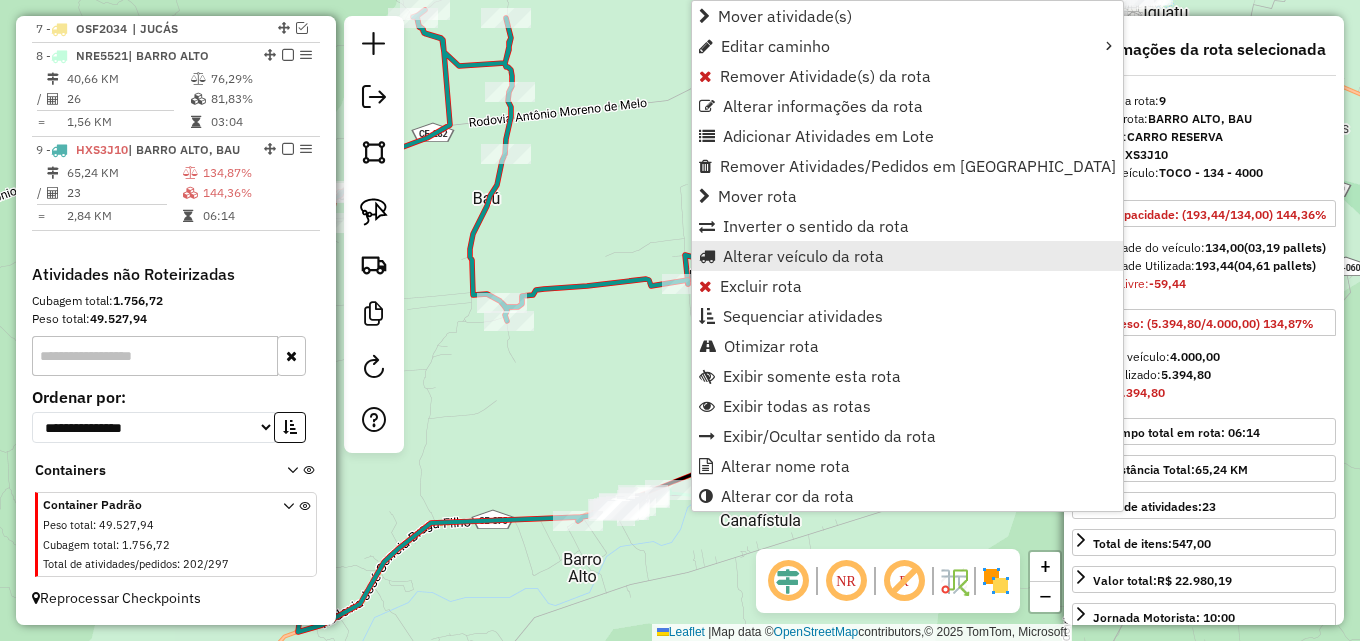 click on "Alterar veículo da rota" at bounding box center (803, 256) 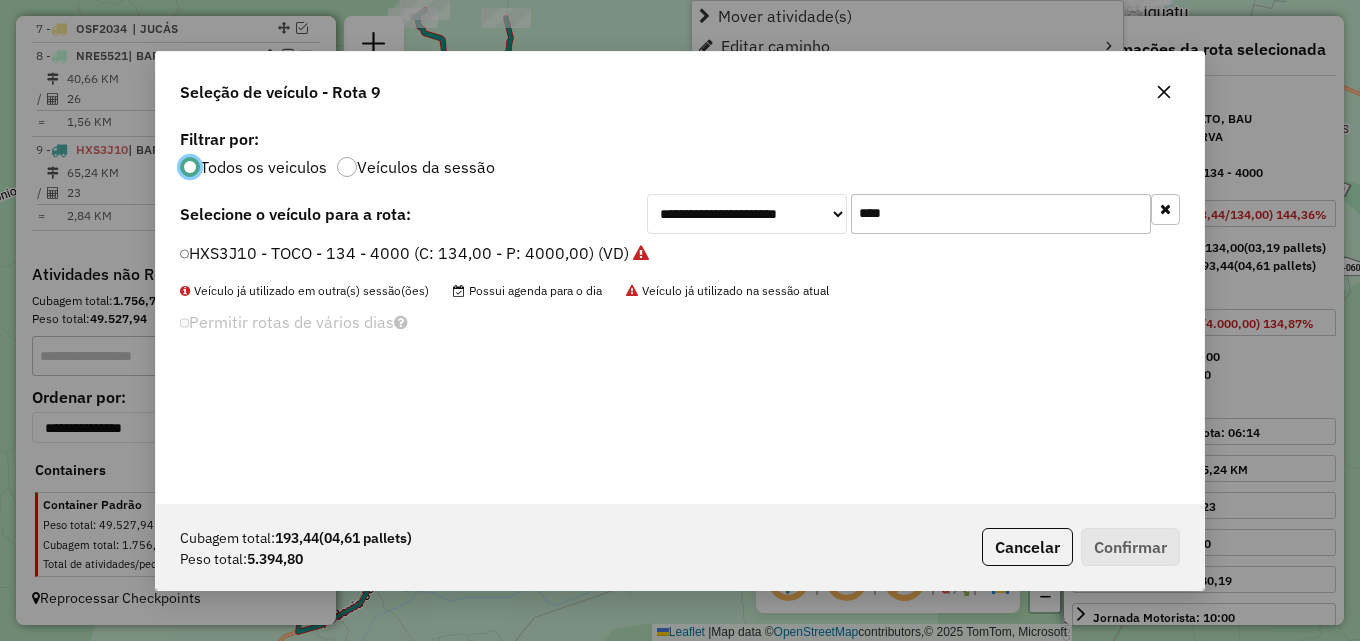 scroll, scrollTop: 11, scrollLeft: 6, axis: both 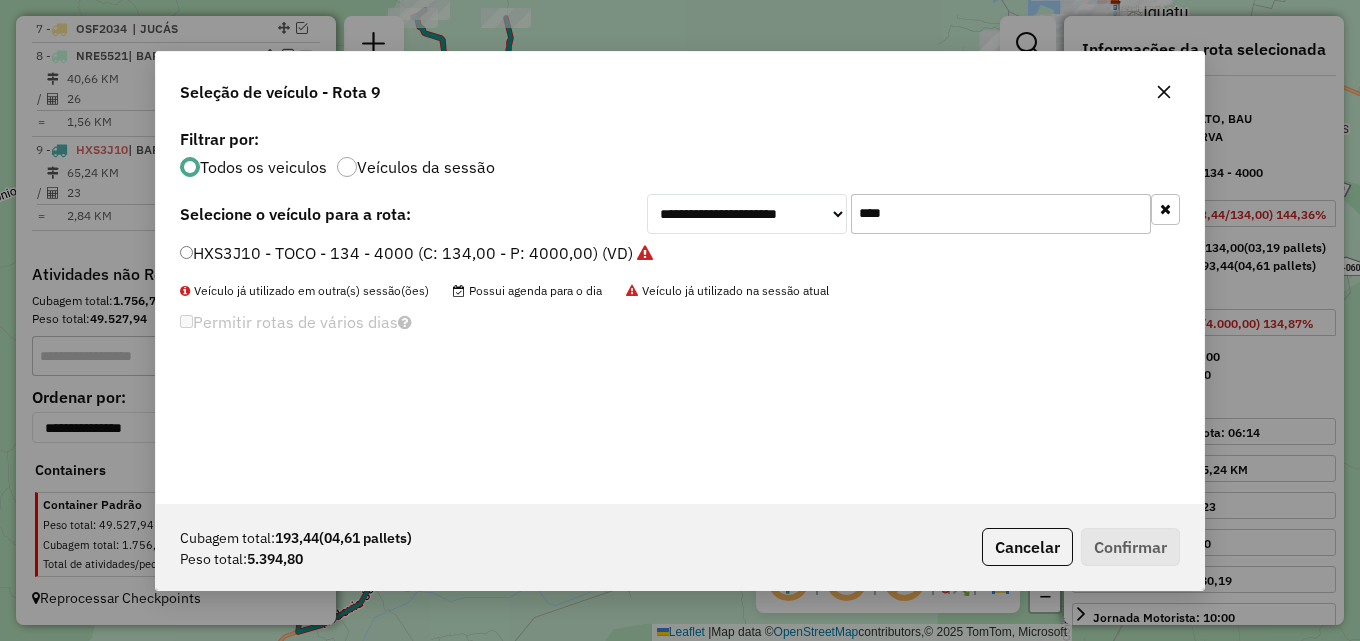 click on "HXS3J10 - TOCO - 134 - 4000 (C: 134,00 - P: 4000,00) (VD)" 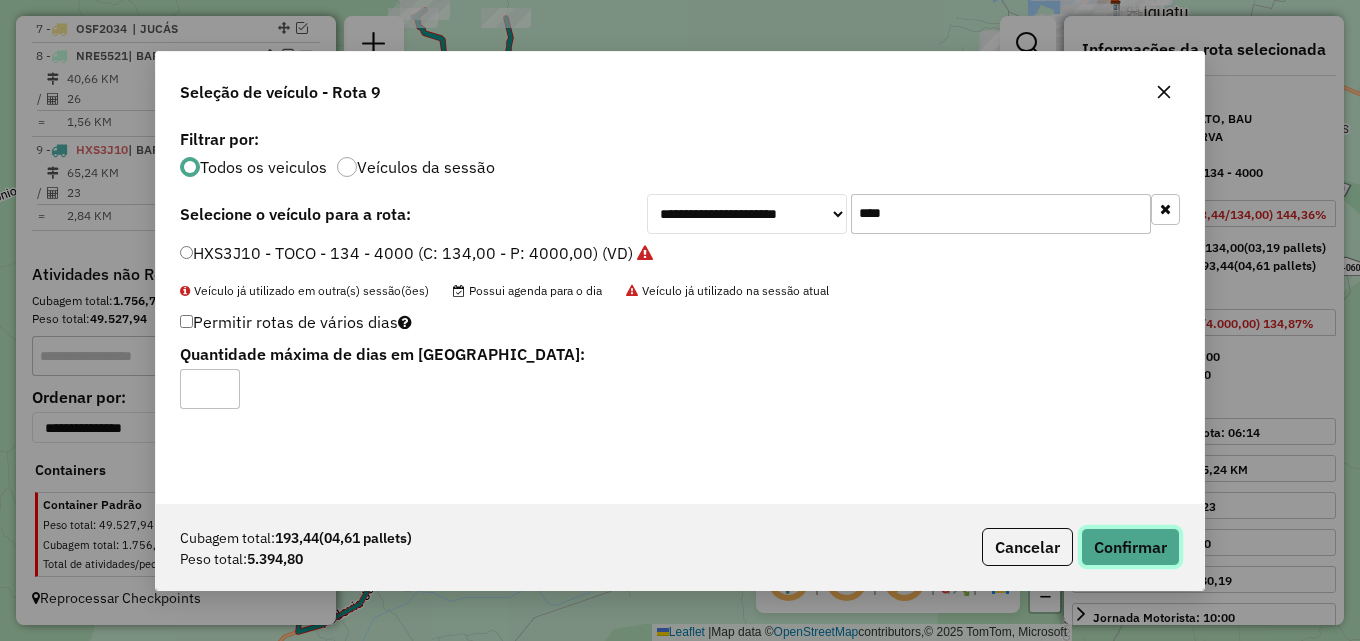 click on "Confirmar" 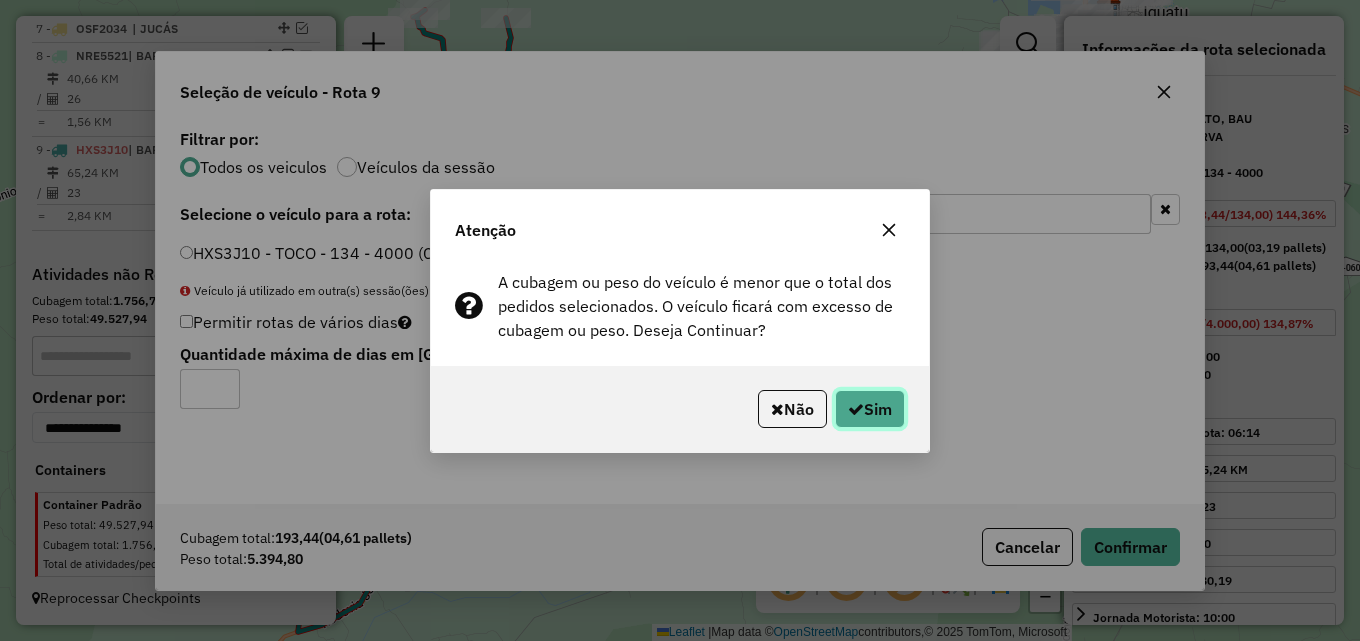 click on "Sim" 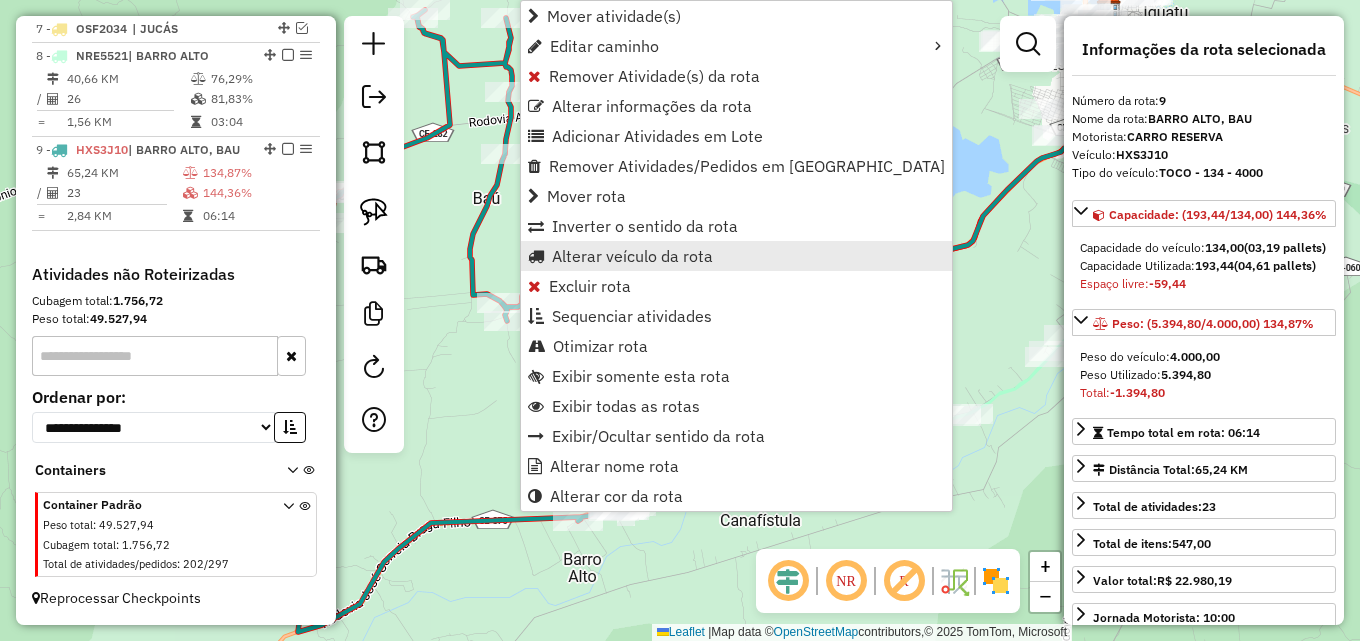 click on "Alterar veículo da rota" at bounding box center (632, 256) 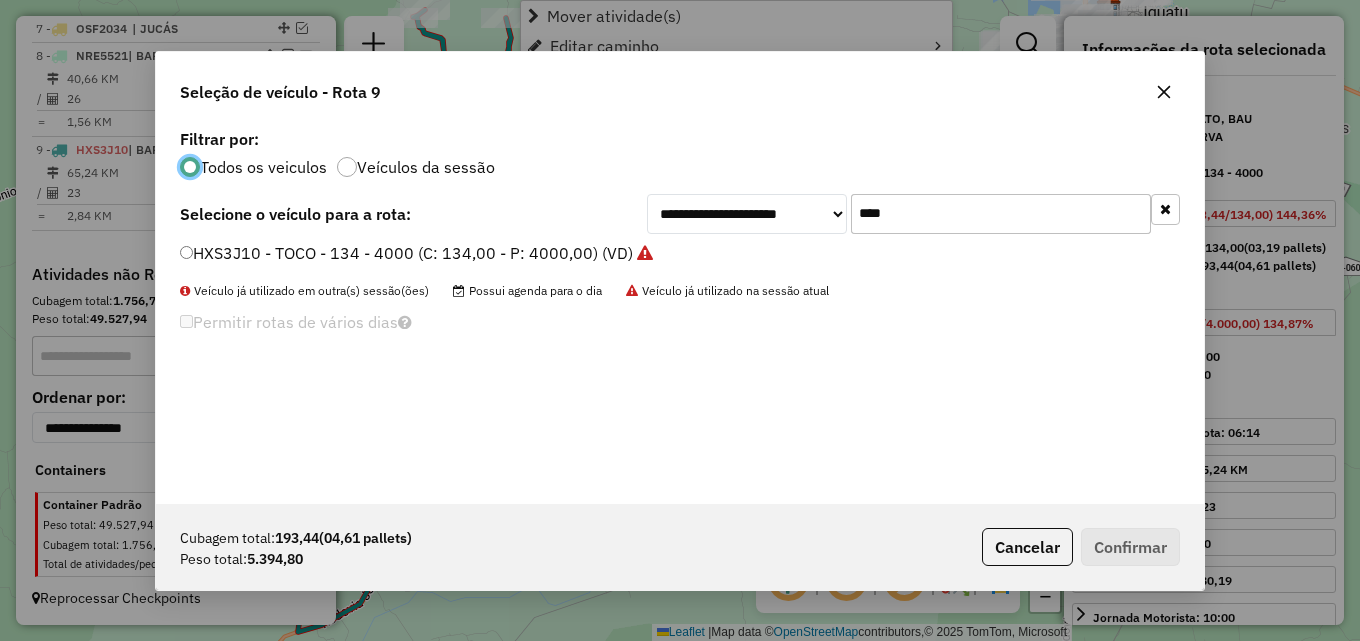 scroll, scrollTop: 11, scrollLeft: 6, axis: both 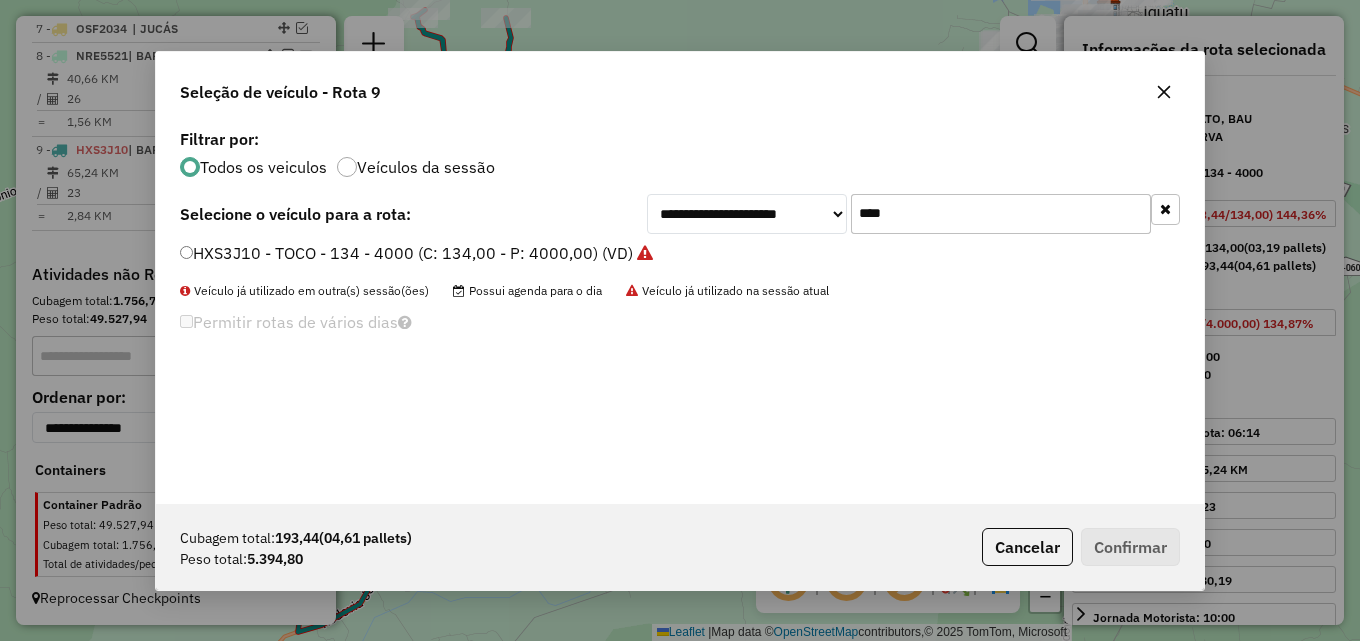 drag, startPoint x: 919, startPoint y: 212, endPoint x: 617, endPoint y: 218, distance: 302.0596 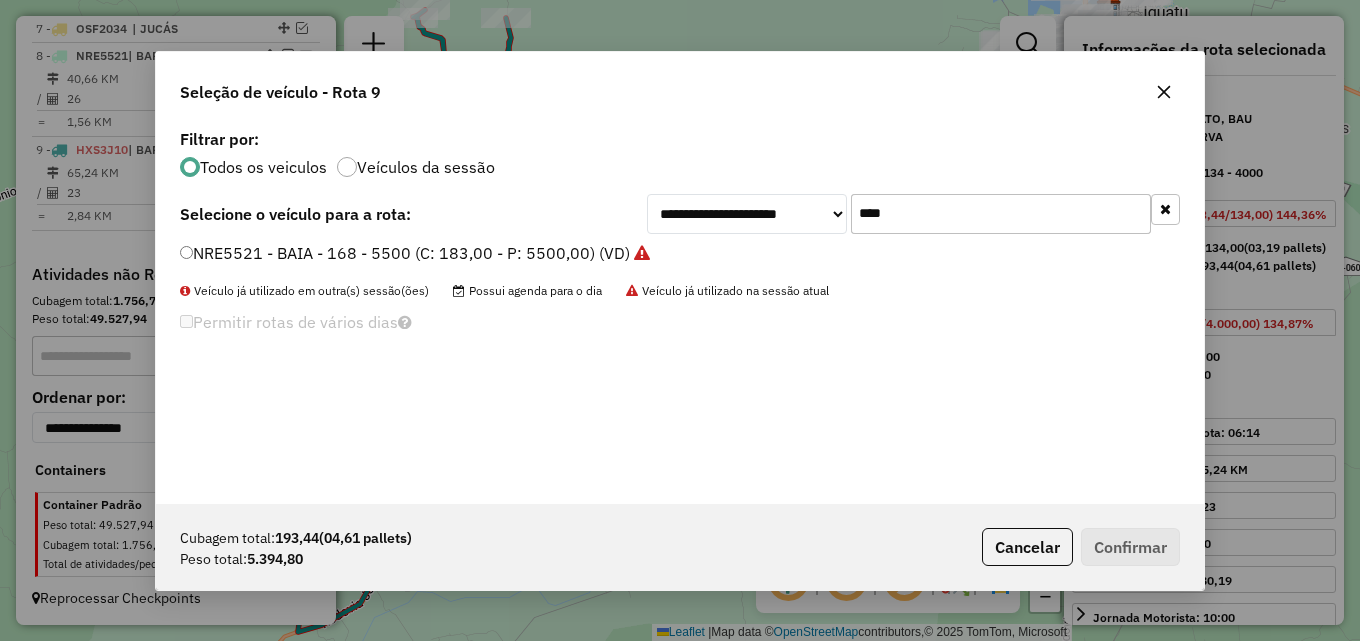 type on "****" 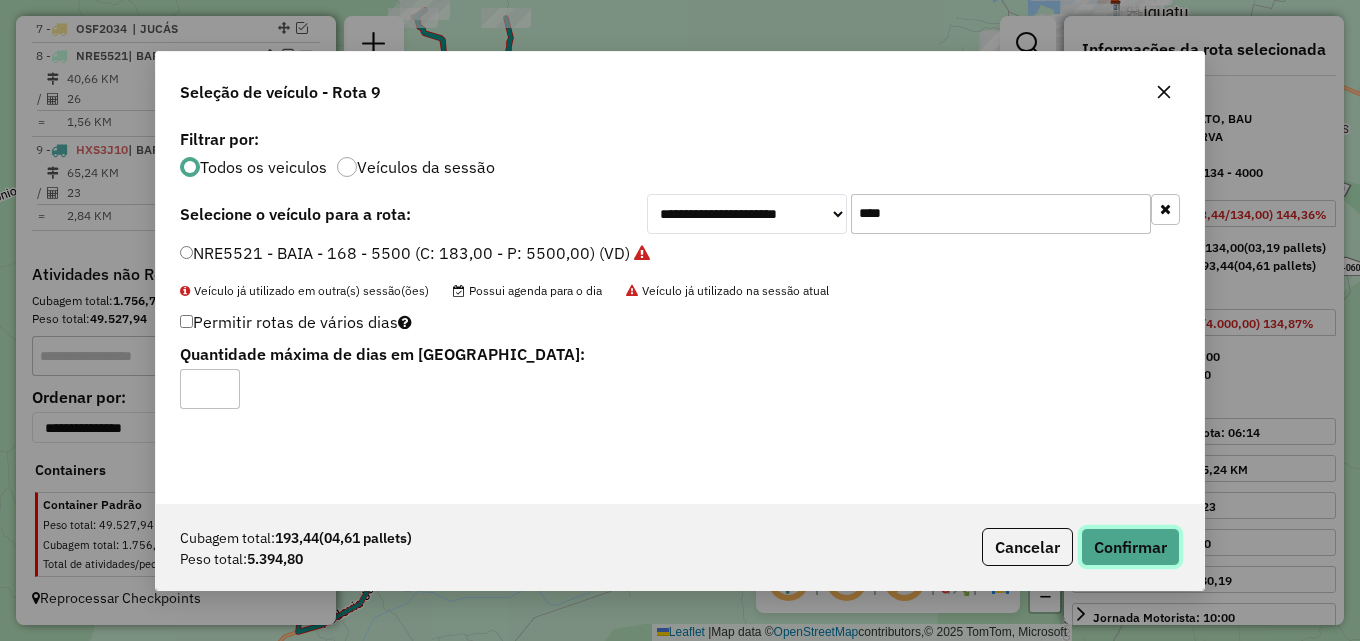 click on "Confirmar" 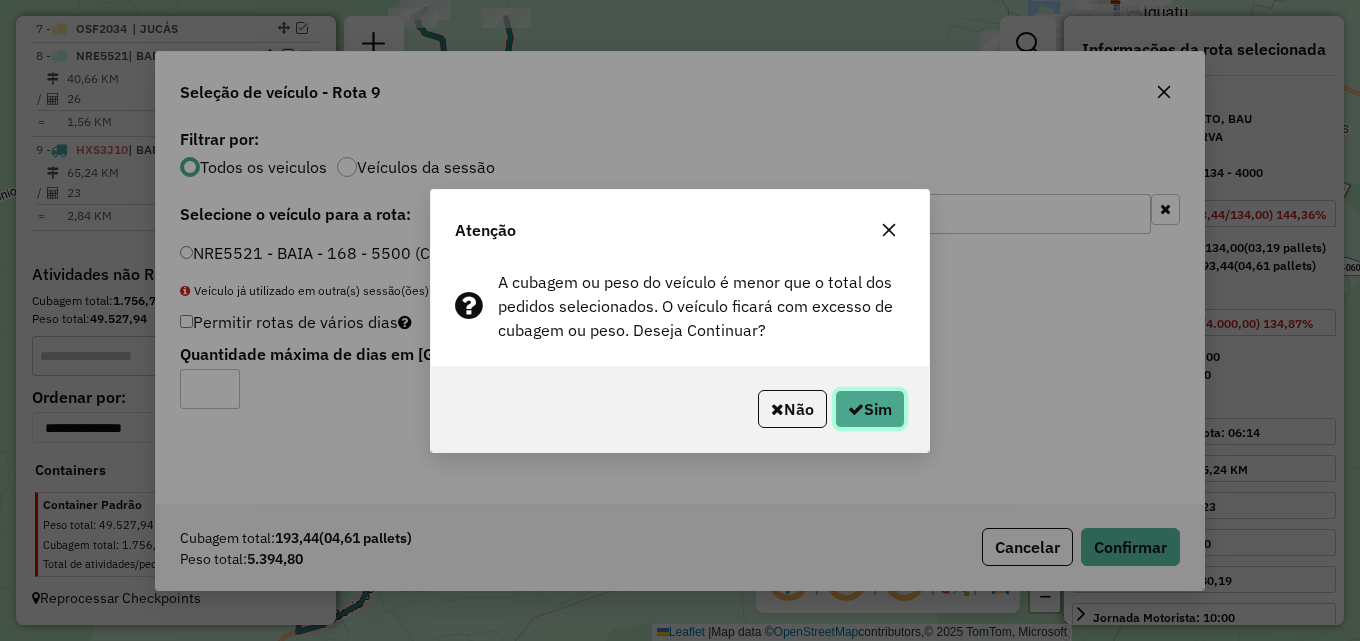 click on "Sim" 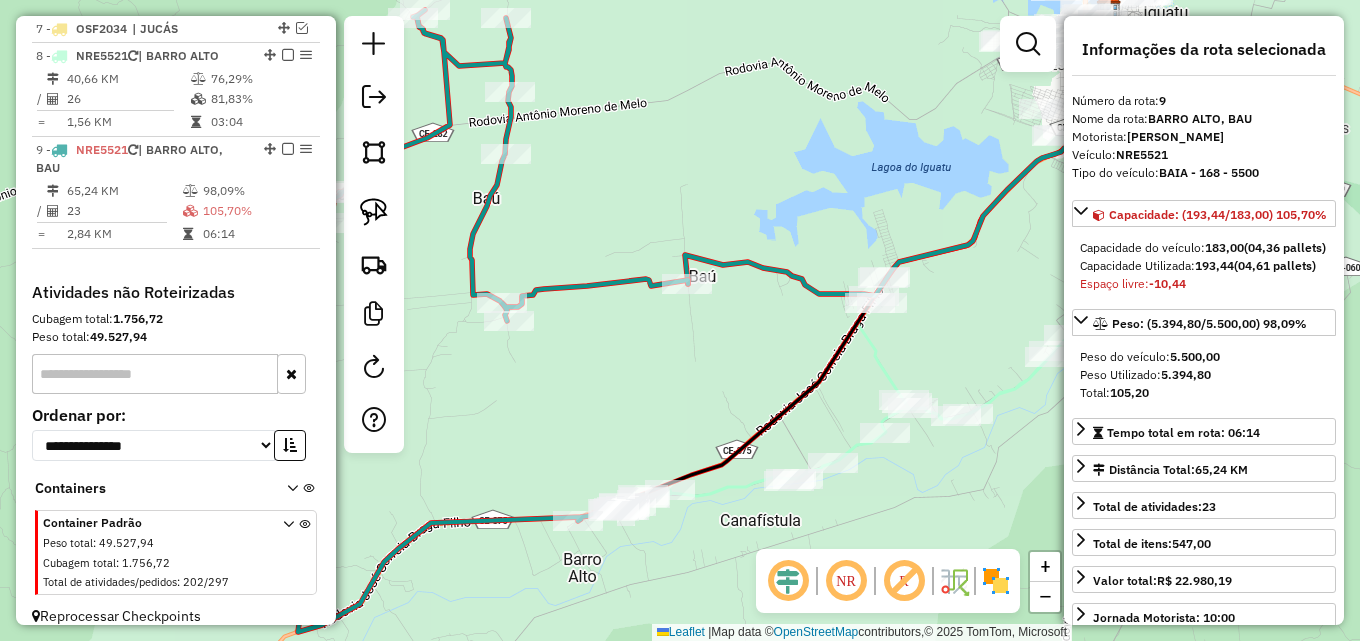 scroll, scrollTop: 979, scrollLeft: 0, axis: vertical 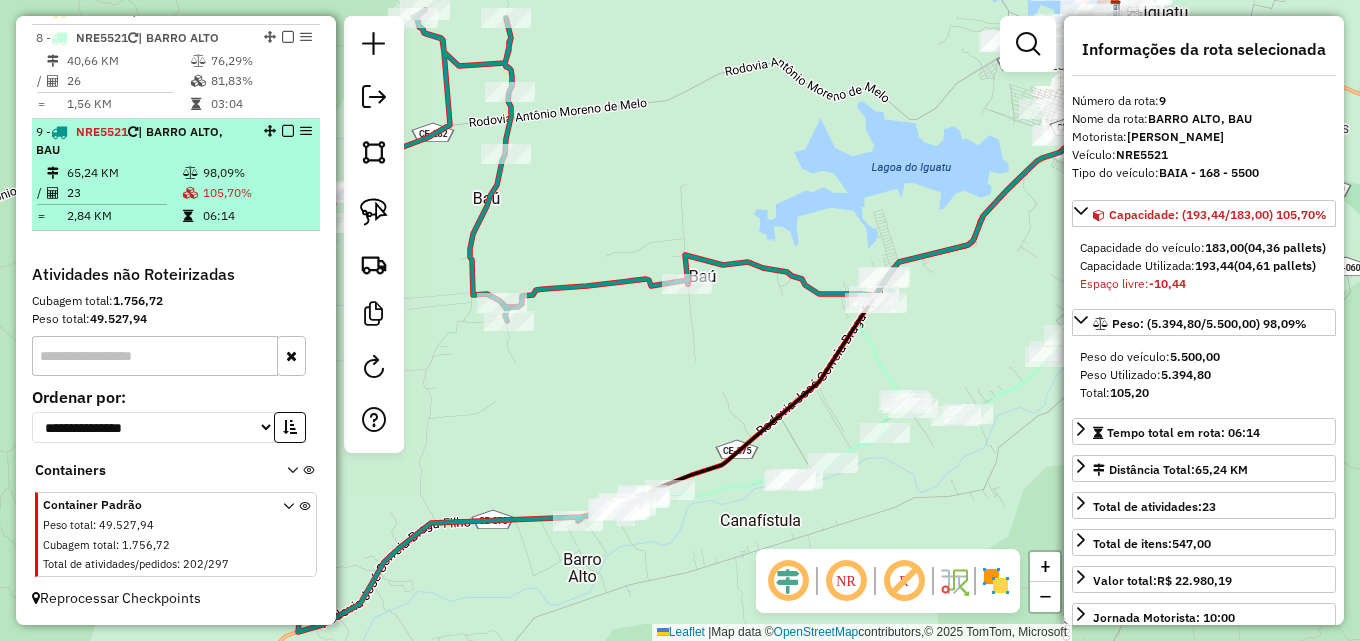 click on "105,70%" at bounding box center [257, 193] 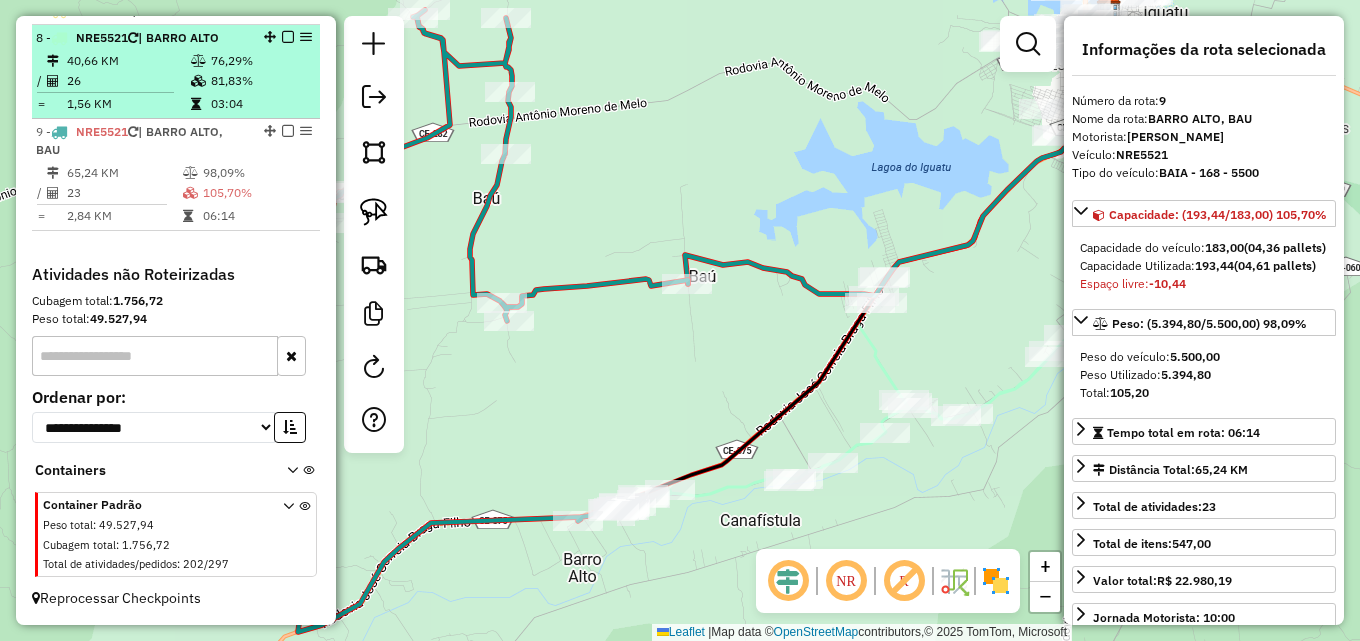 drag, startPoint x: 184, startPoint y: 62, endPoint x: 219, endPoint y: 74, distance: 37 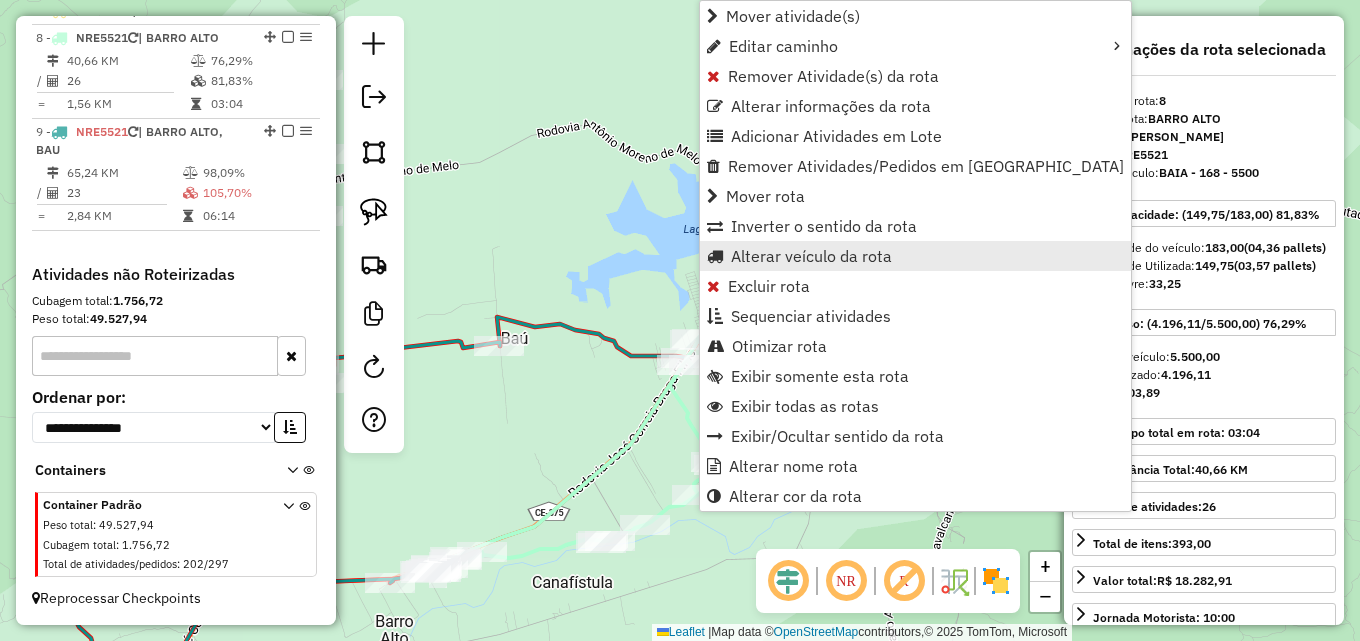 click on "Alterar veículo da rota" at bounding box center (811, 256) 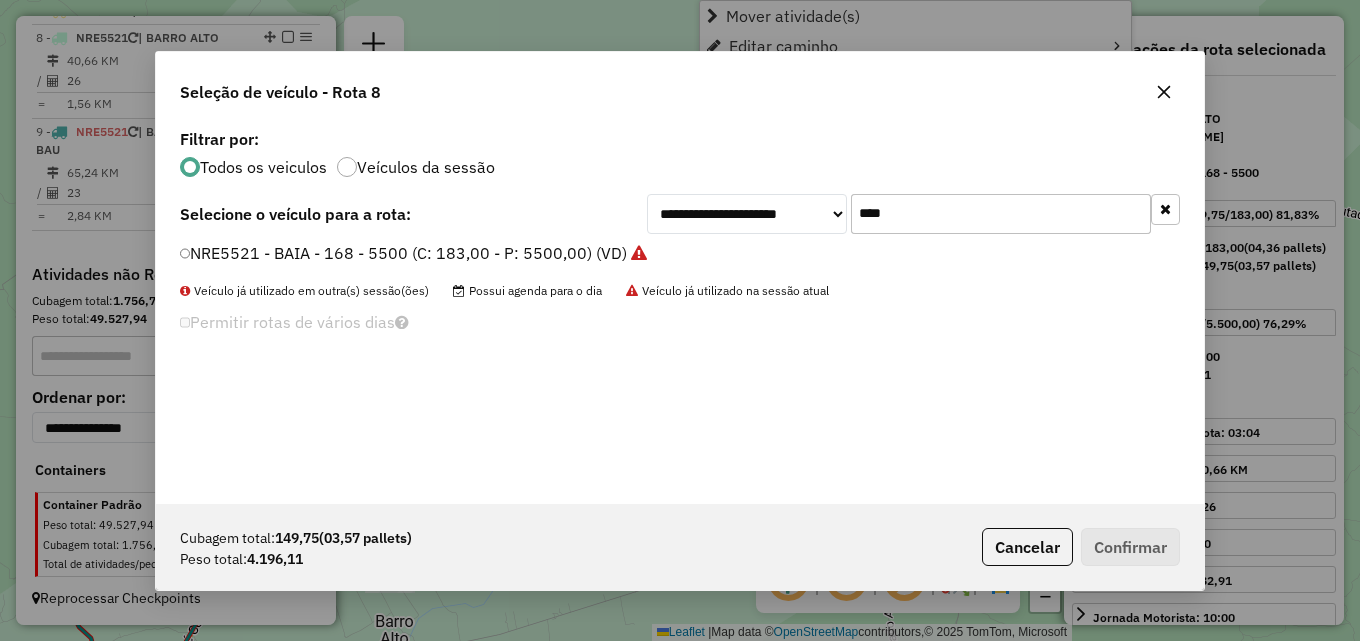 scroll, scrollTop: 11, scrollLeft: 6, axis: both 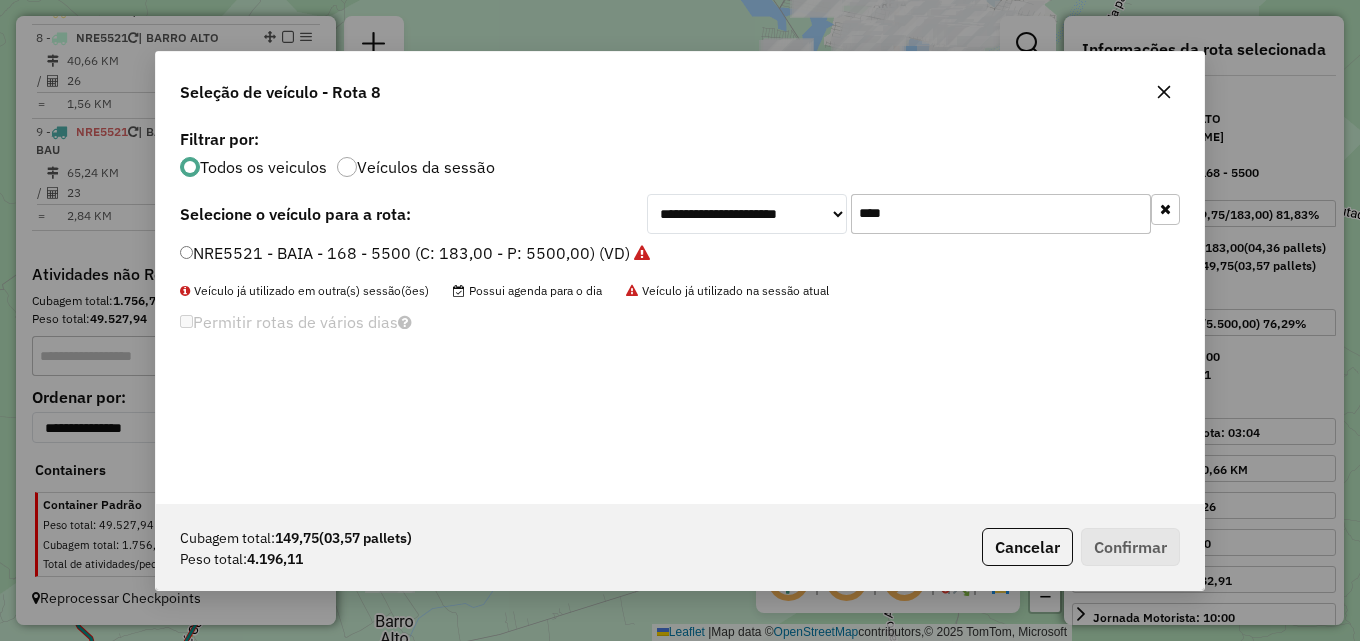 drag, startPoint x: 923, startPoint y: 215, endPoint x: 565, endPoint y: 218, distance: 358.01257 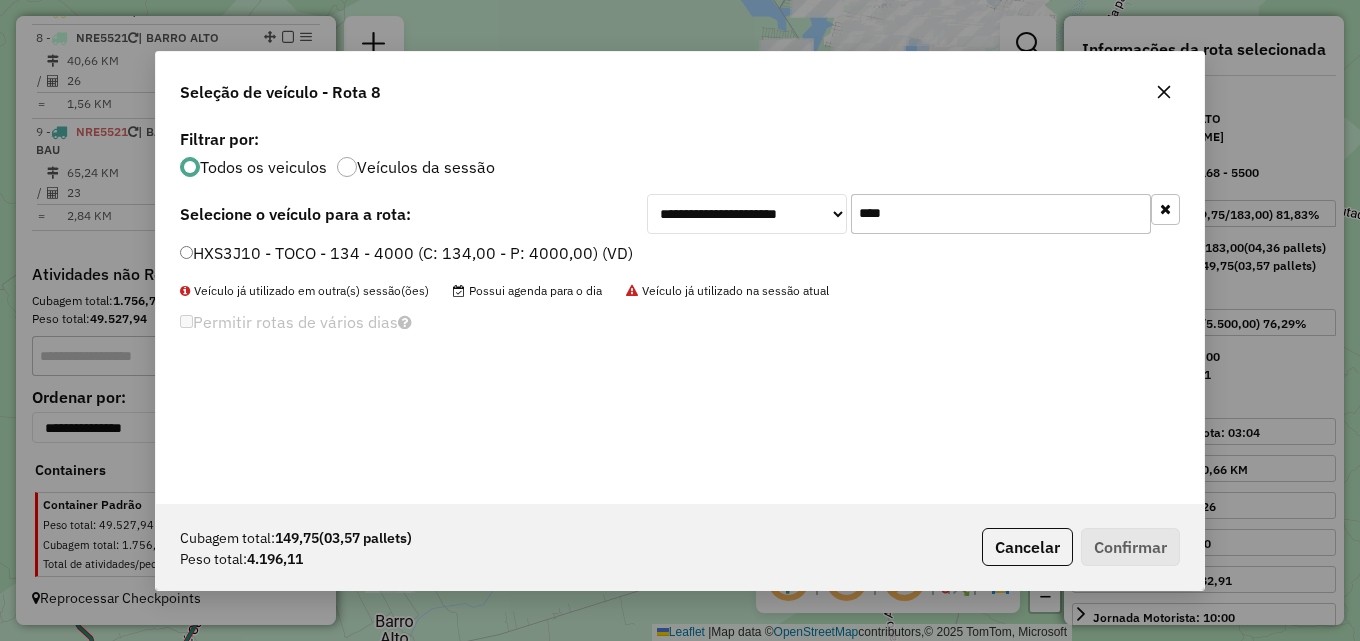 type on "****" 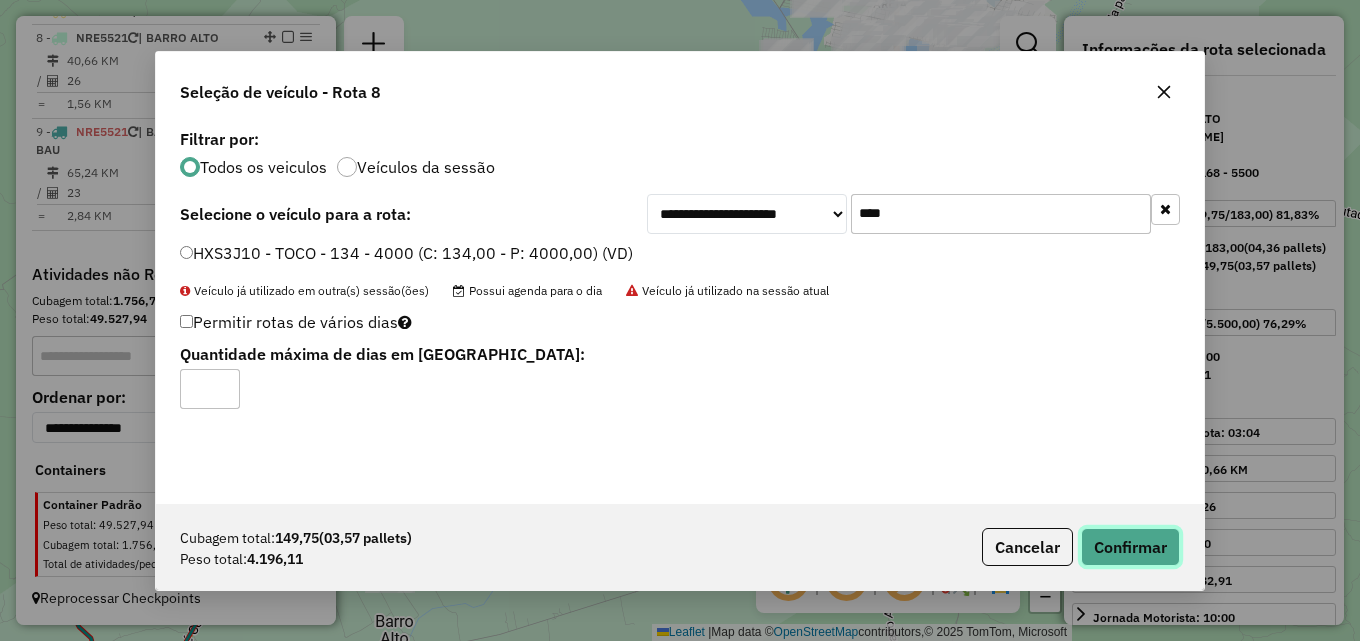 click on "Confirmar" 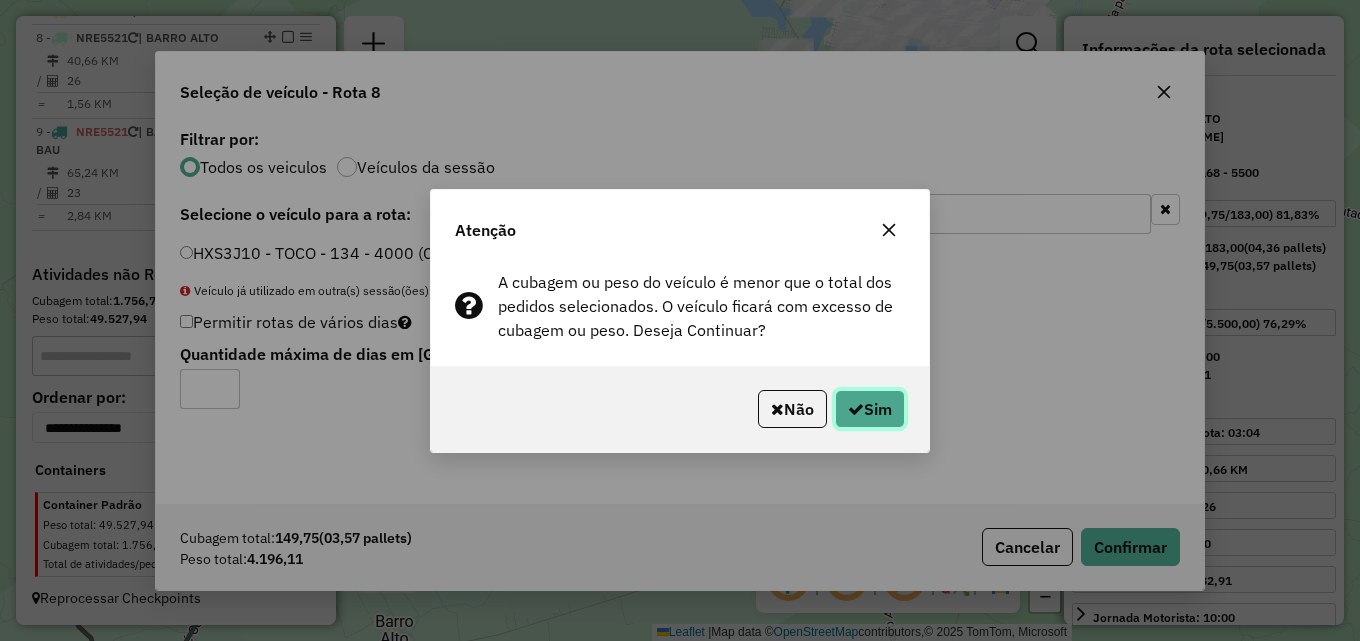 click on "Sim" 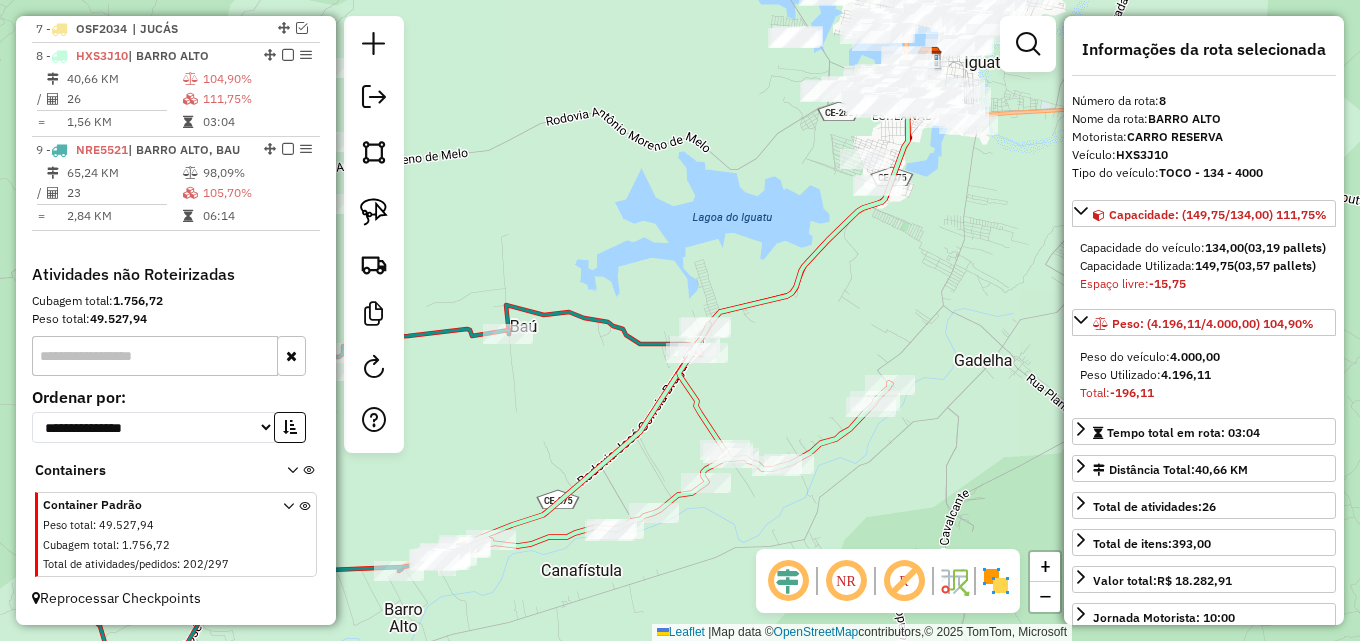 drag, startPoint x: 807, startPoint y: 367, endPoint x: 835, endPoint y: 345, distance: 35.608986 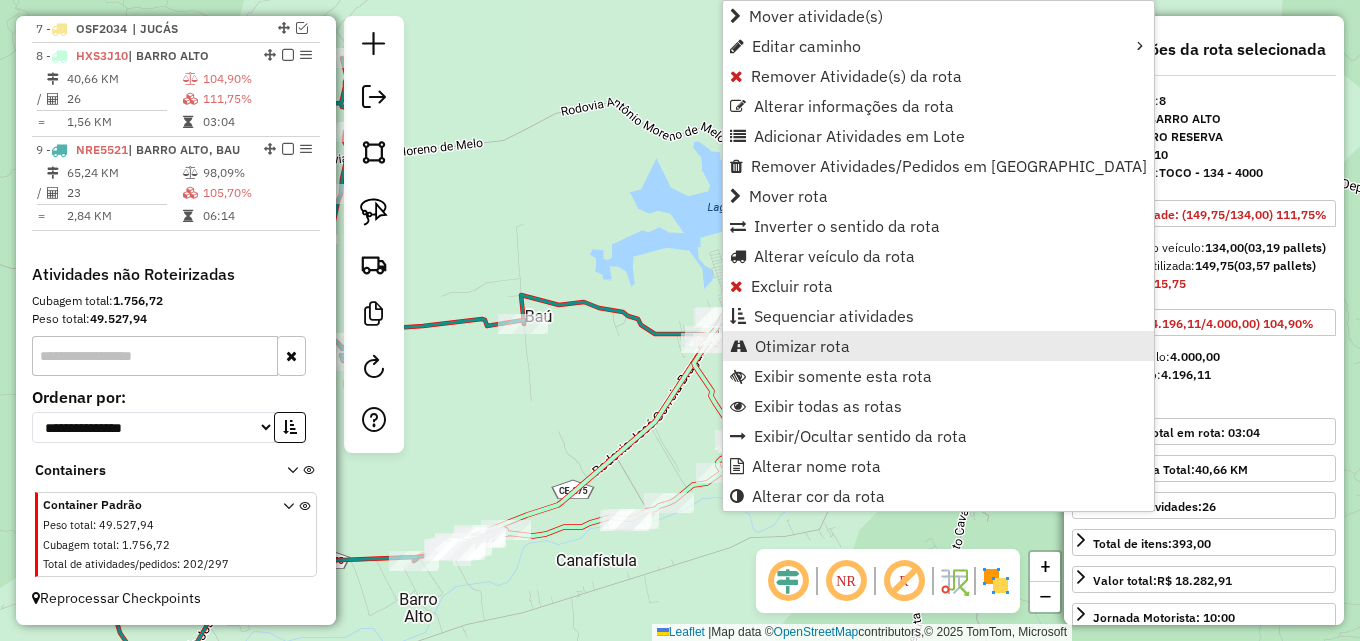 click on "Otimizar rota" at bounding box center (802, 346) 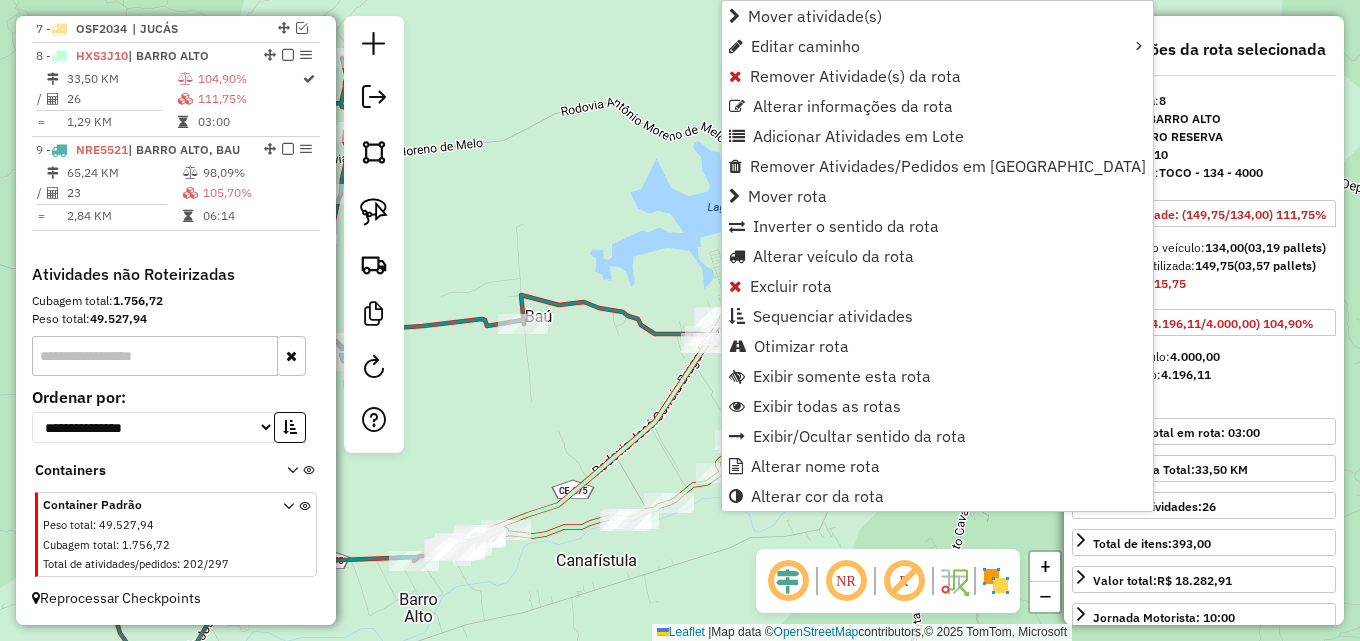 drag, startPoint x: 579, startPoint y: 380, endPoint x: 448, endPoint y: 319, distance: 144.50606 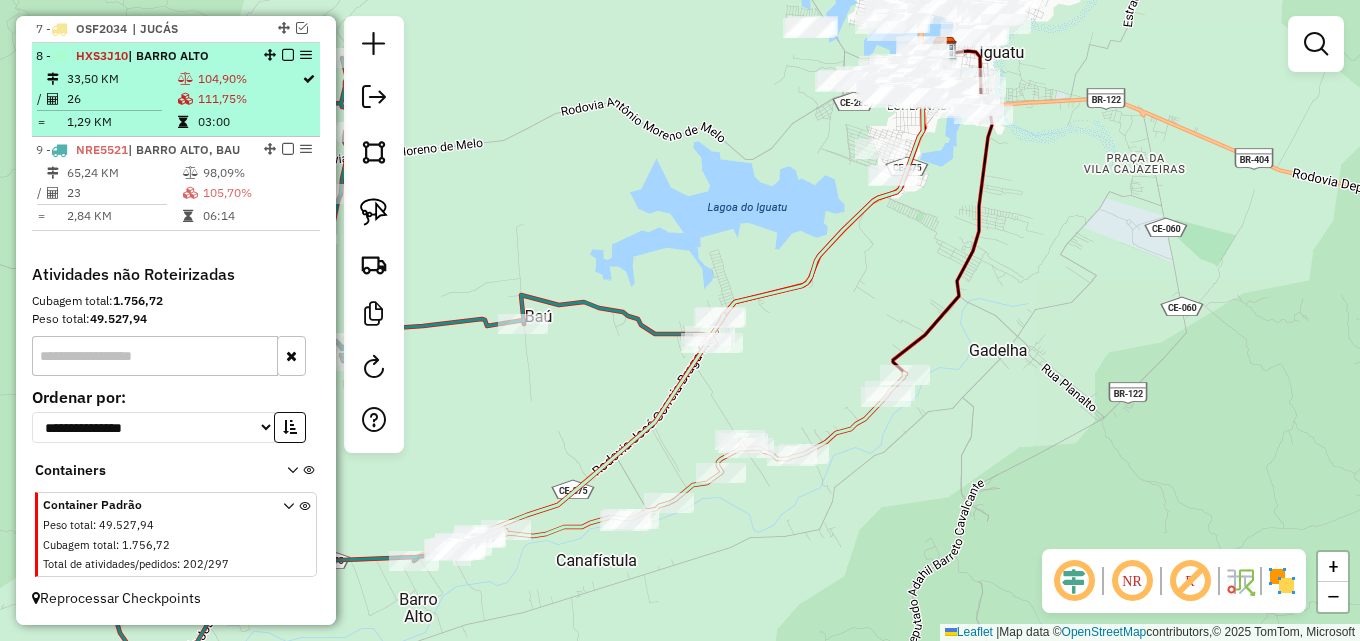 click at bounding box center [288, 55] 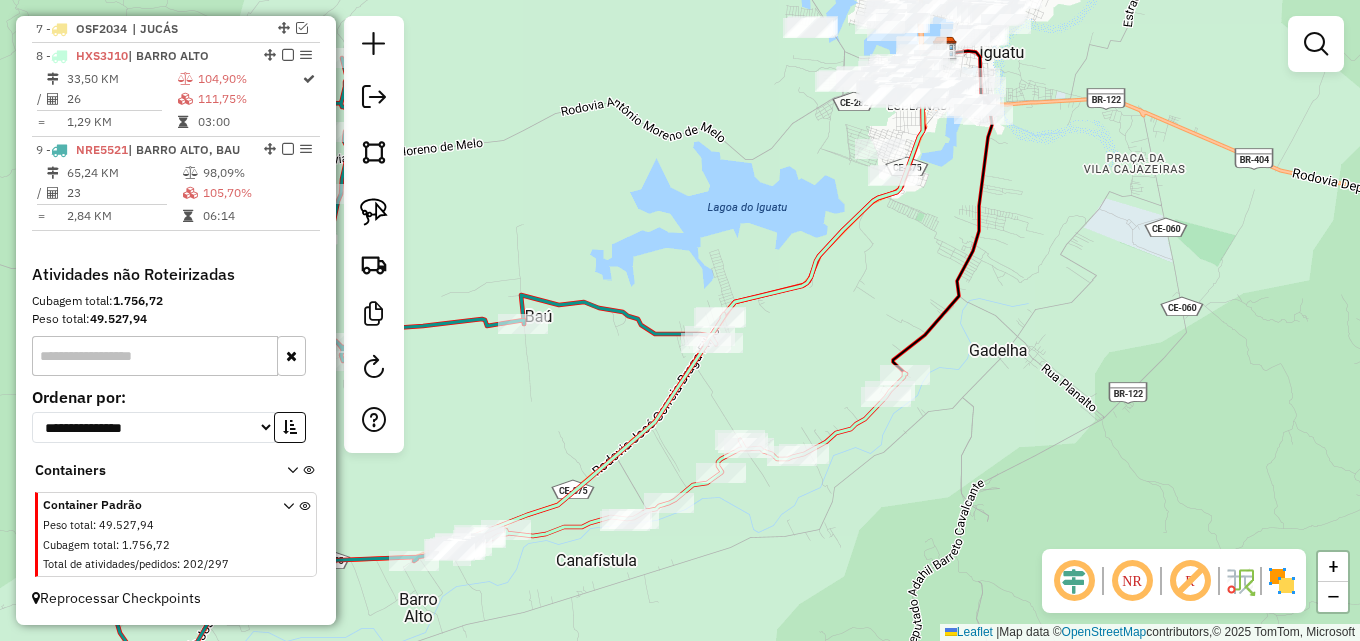 scroll, scrollTop: 912, scrollLeft: 0, axis: vertical 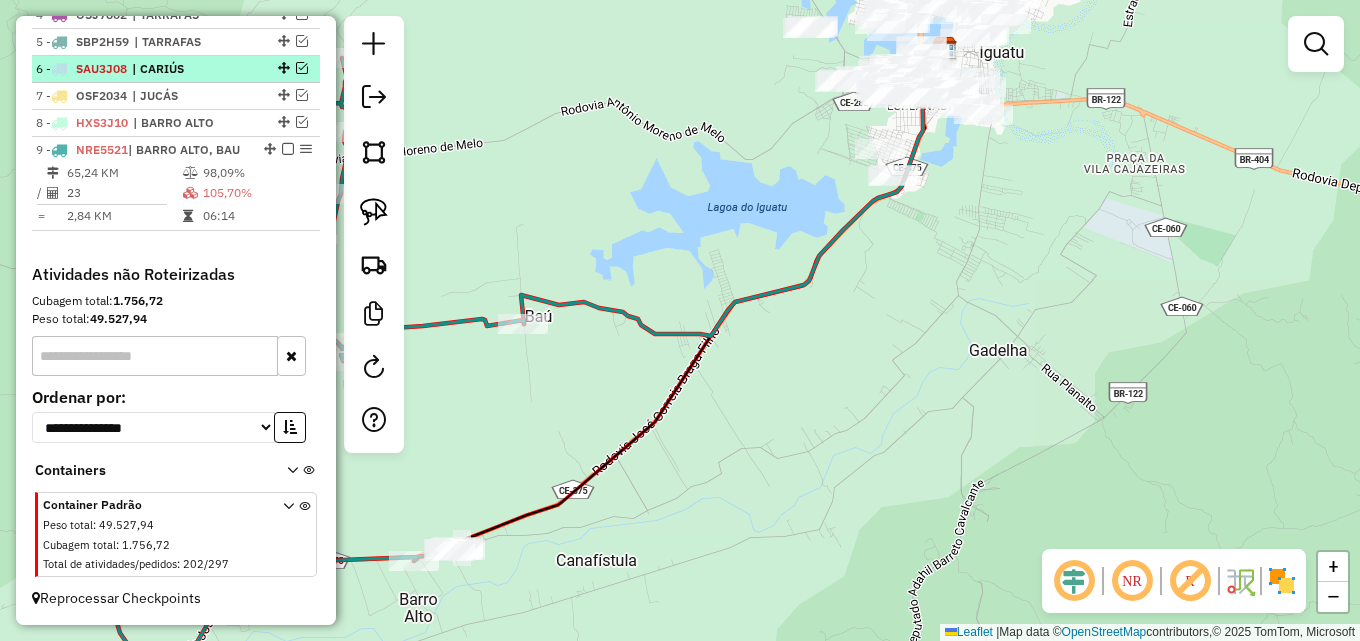 click at bounding box center (288, 149) 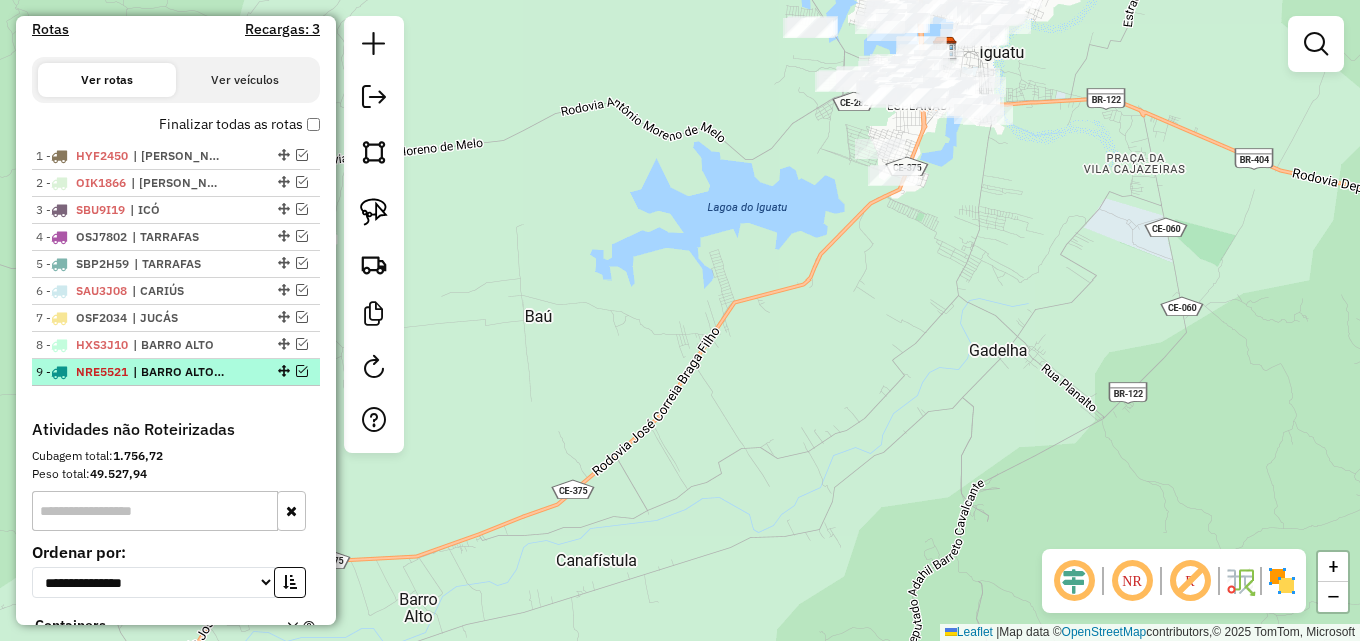 scroll, scrollTop: 627, scrollLeft: 0, axis: vertical 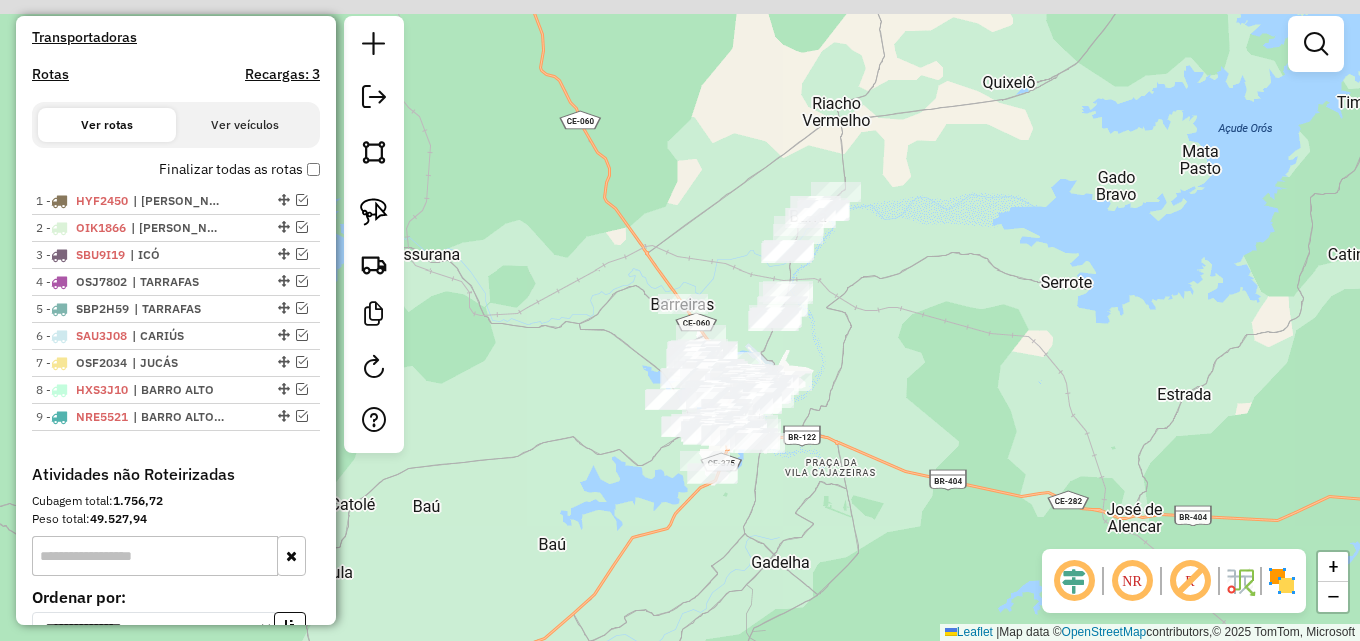 drag, startPoint x: 871, startPoint y: 316, endPoint x: 805, endPoint y: 553, distance: 246.0183 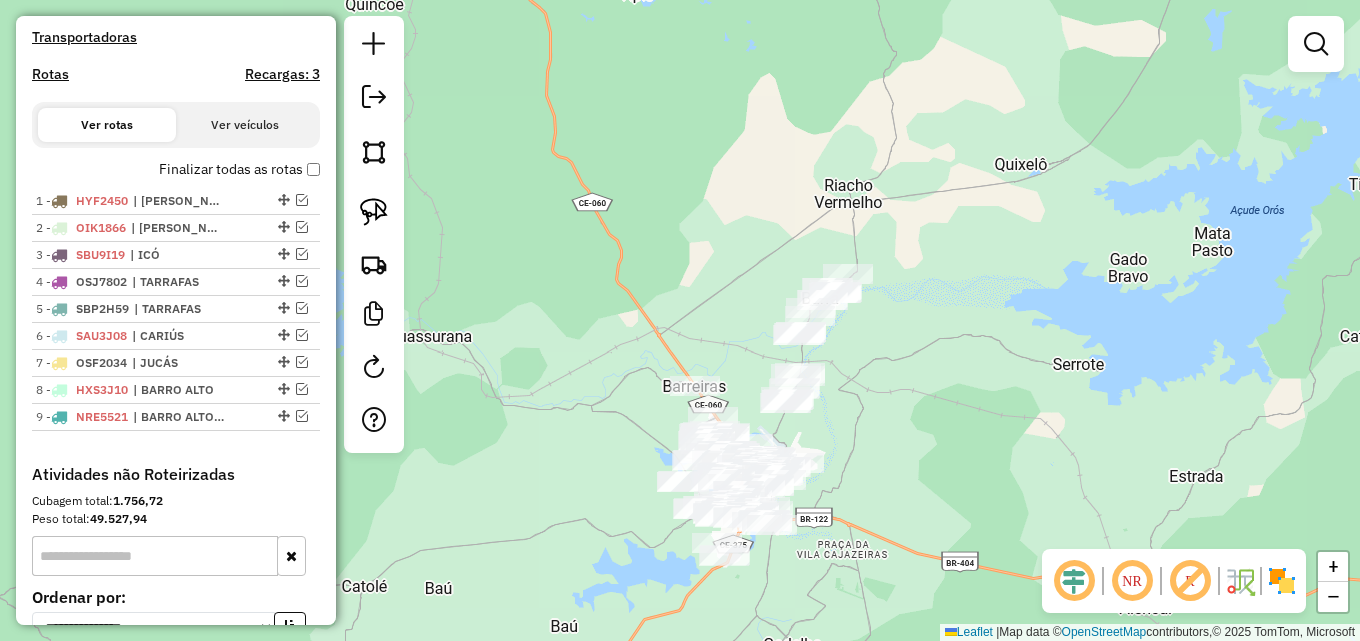 drag, startPoint x: 867, startPoint y: 306, endPoint x: 872, endPoint y: 343, distance: 37.336308 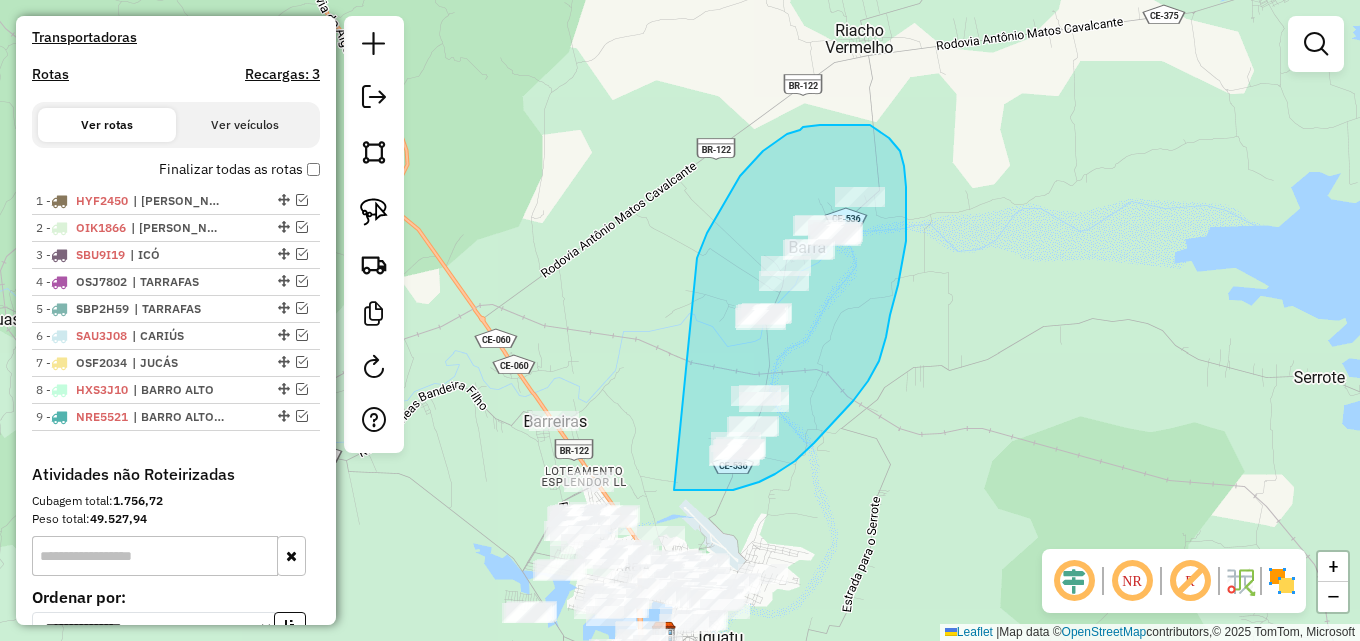 drag, startPoint x: 720, startPoint y: 212, endPoint x: 668, endPoint y: 490, distance: 282.8215 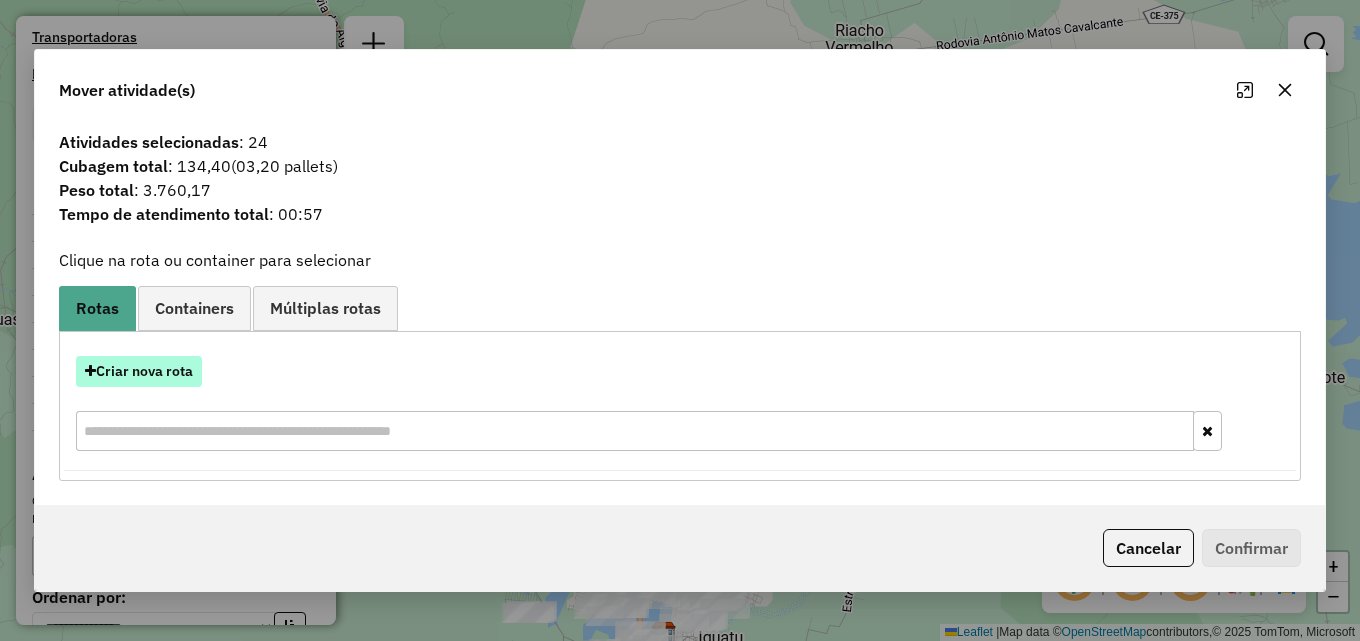 click on "Criar nova rota" at bounding box center [139, 371] 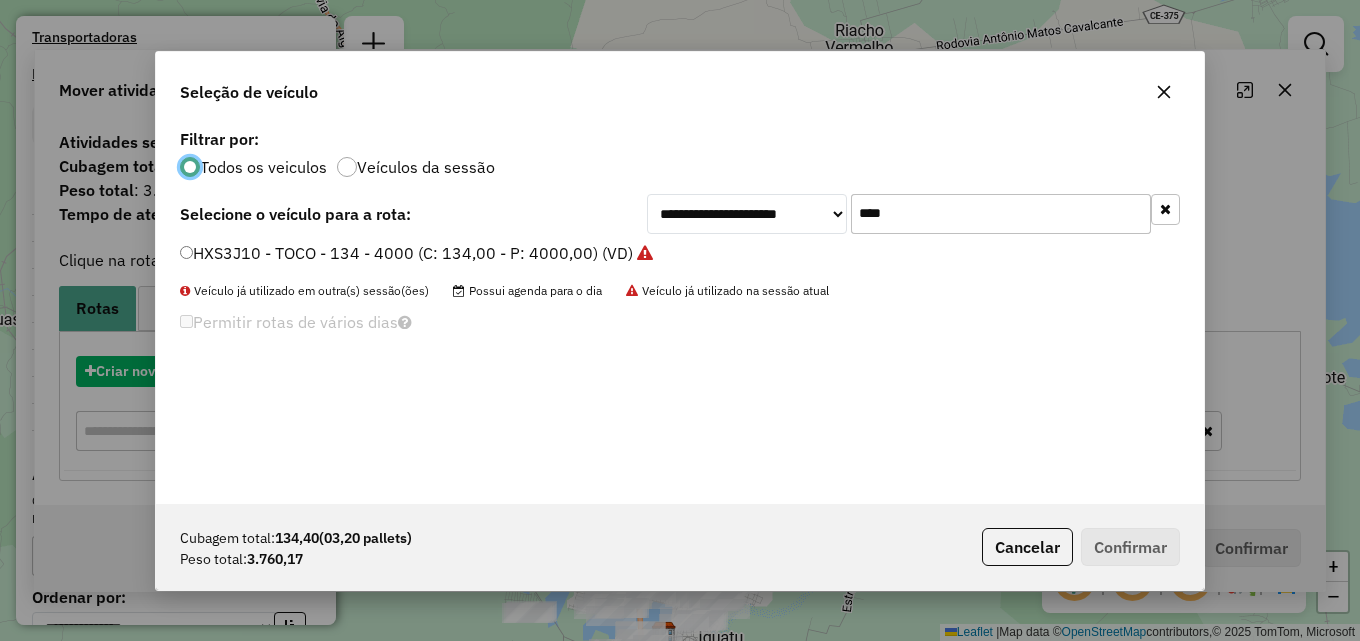 scroll, scrollTop: 11, scrollLeft: 6, axis: both 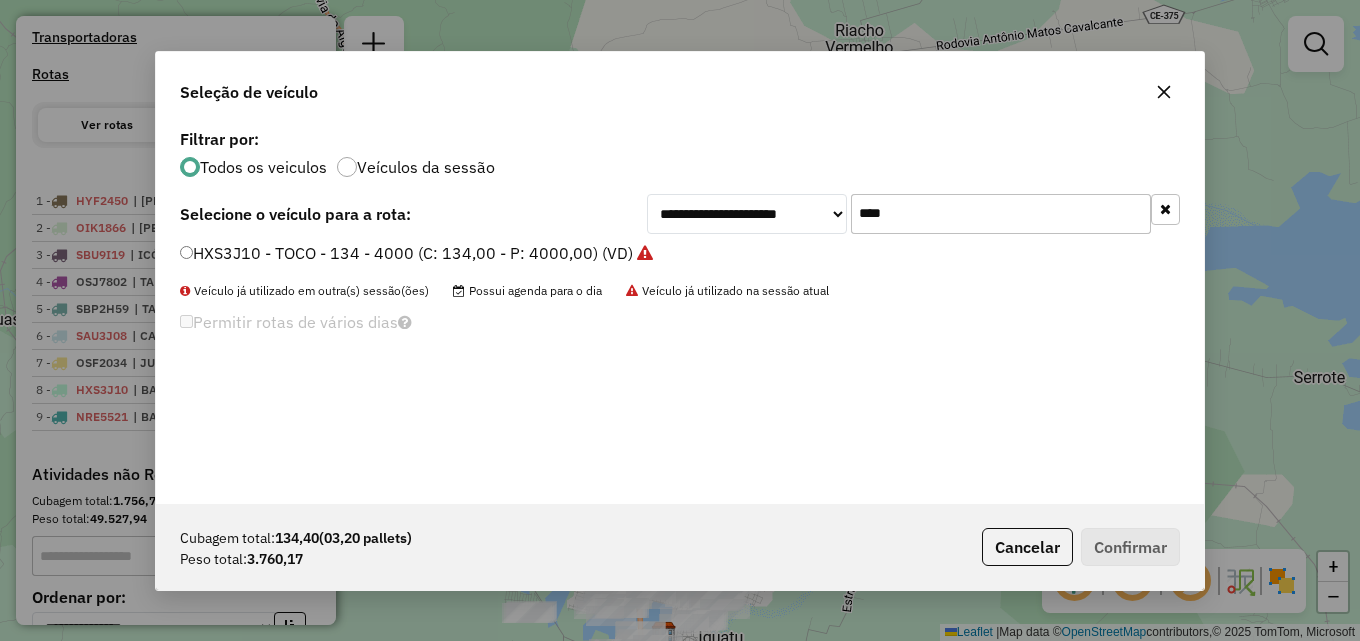 drag, startPoint x: 803, startPoint y: 214, endPoint x: 578, endPoint y: 230, distance: 225.56818 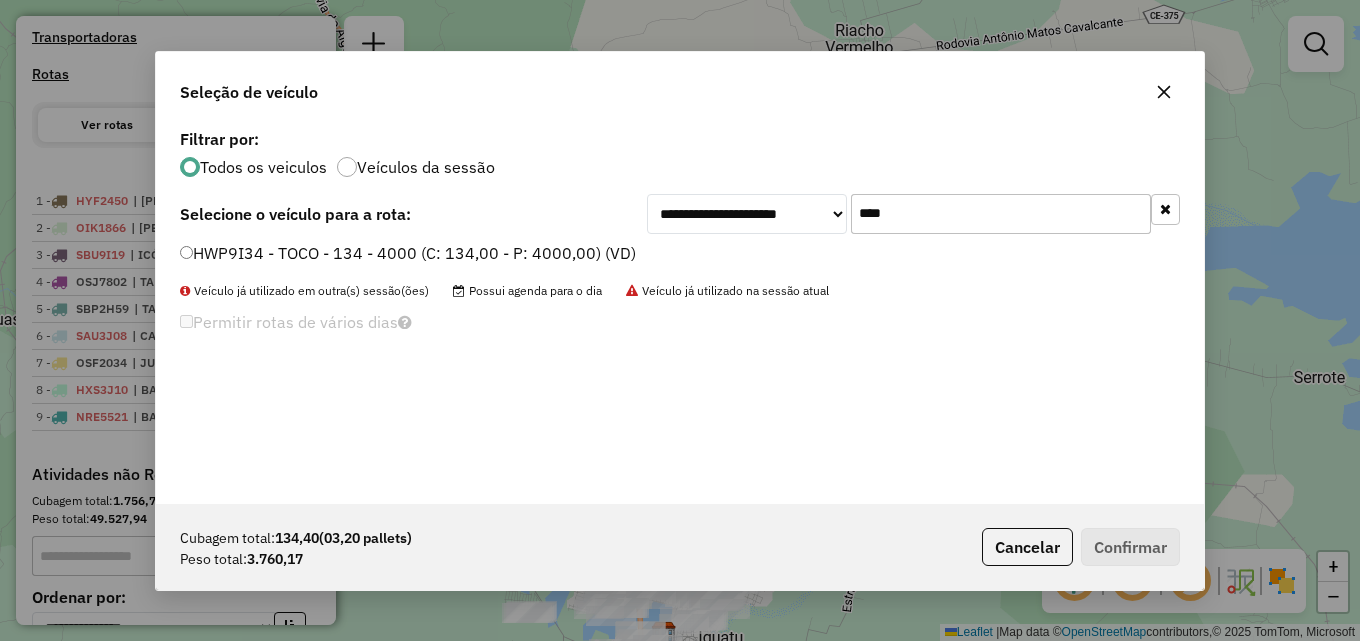 type on "****" 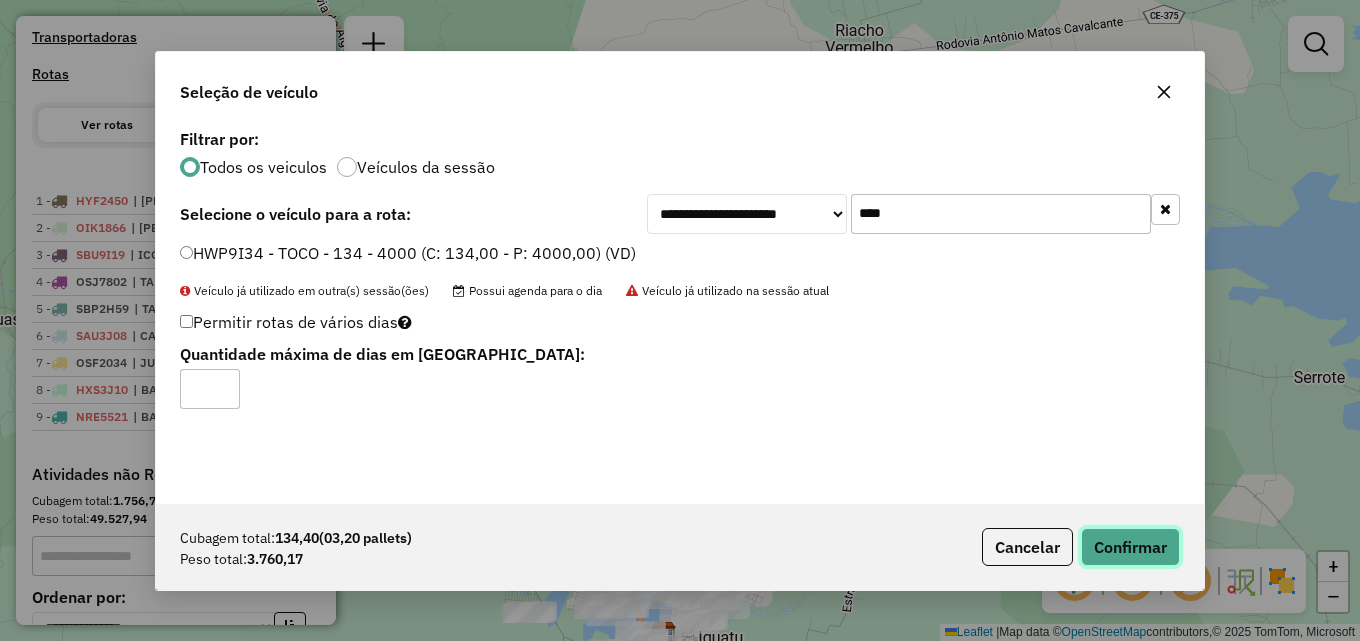 click on "Confirmar" 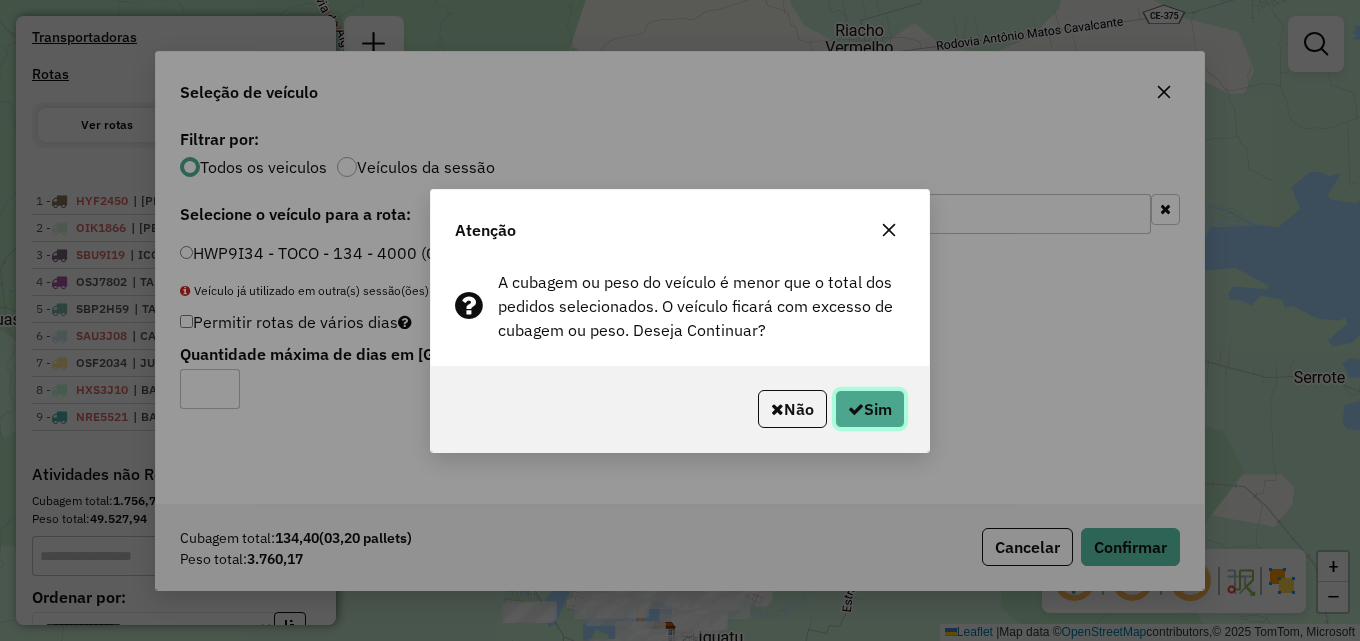 click 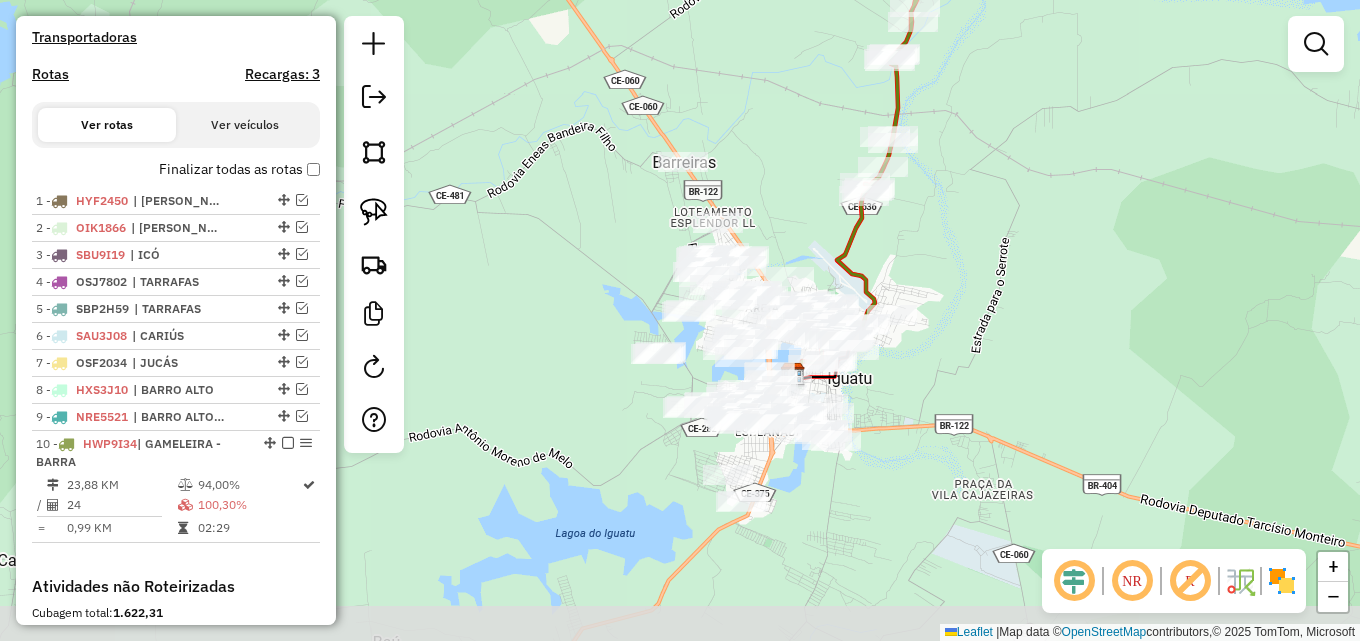 drag, startPoint x: 843, startPoint y: 456, endPoint x: 972, endPoint y: 197, distance: 289.34753 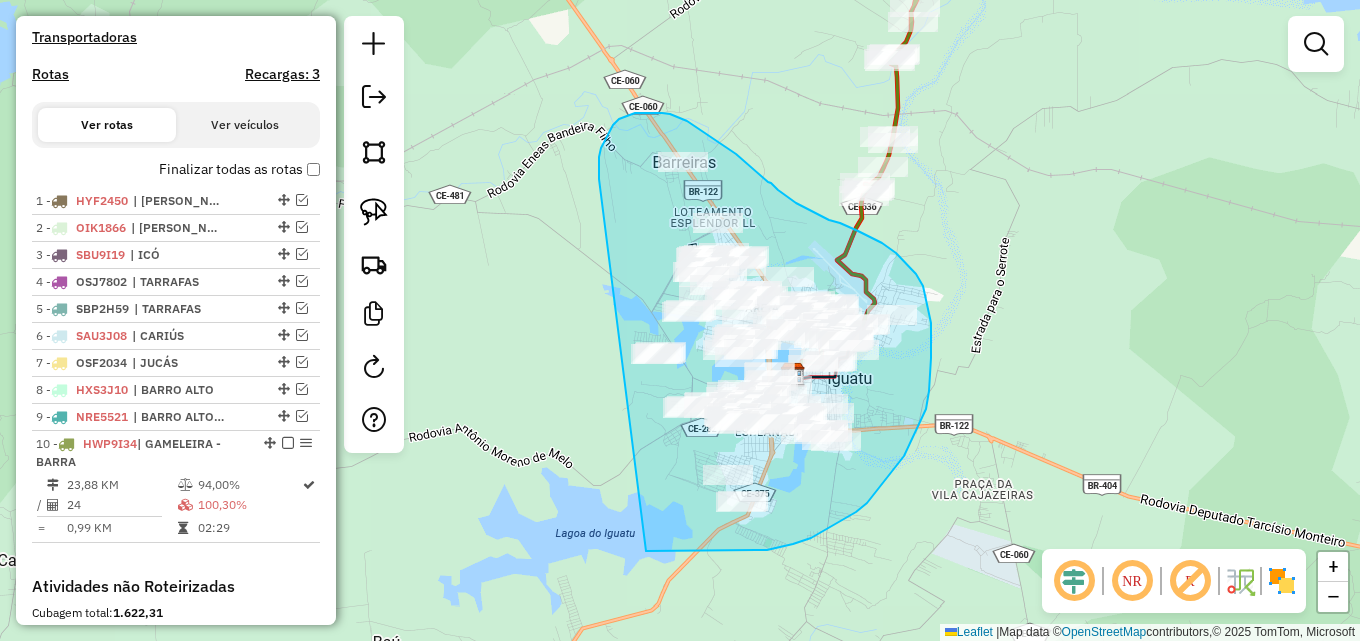 drag, startPoint x: 601, startPoint y: 148, endPoint x: 646, endPoint y: 551, distance: 405.50464 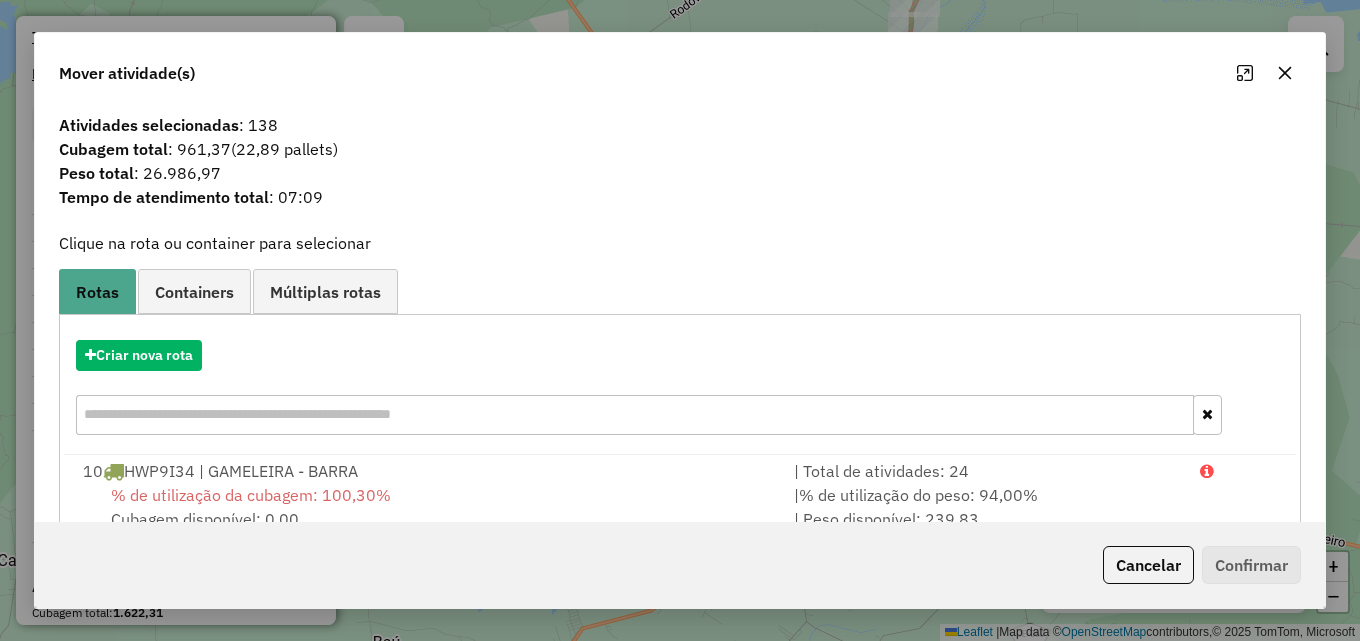 click 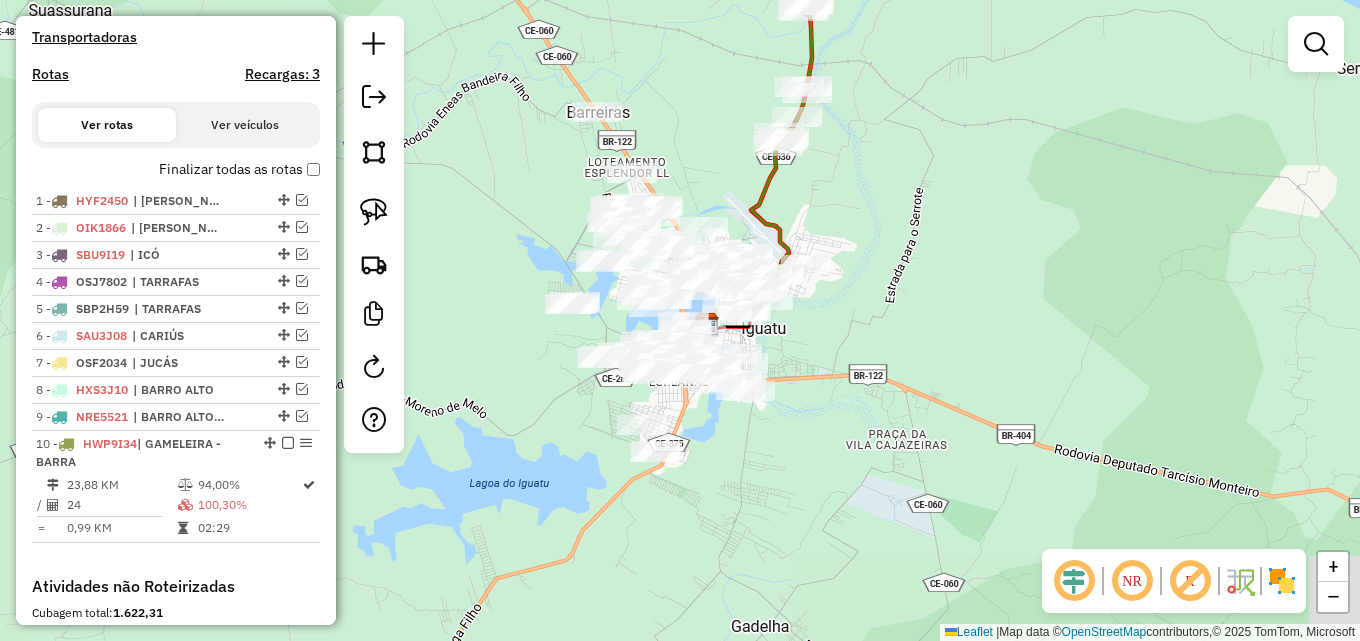 drag, startPoint x: 564, startPoint y: 238, endPoint x: 478, endPoint y: 188, distance: 99.47864 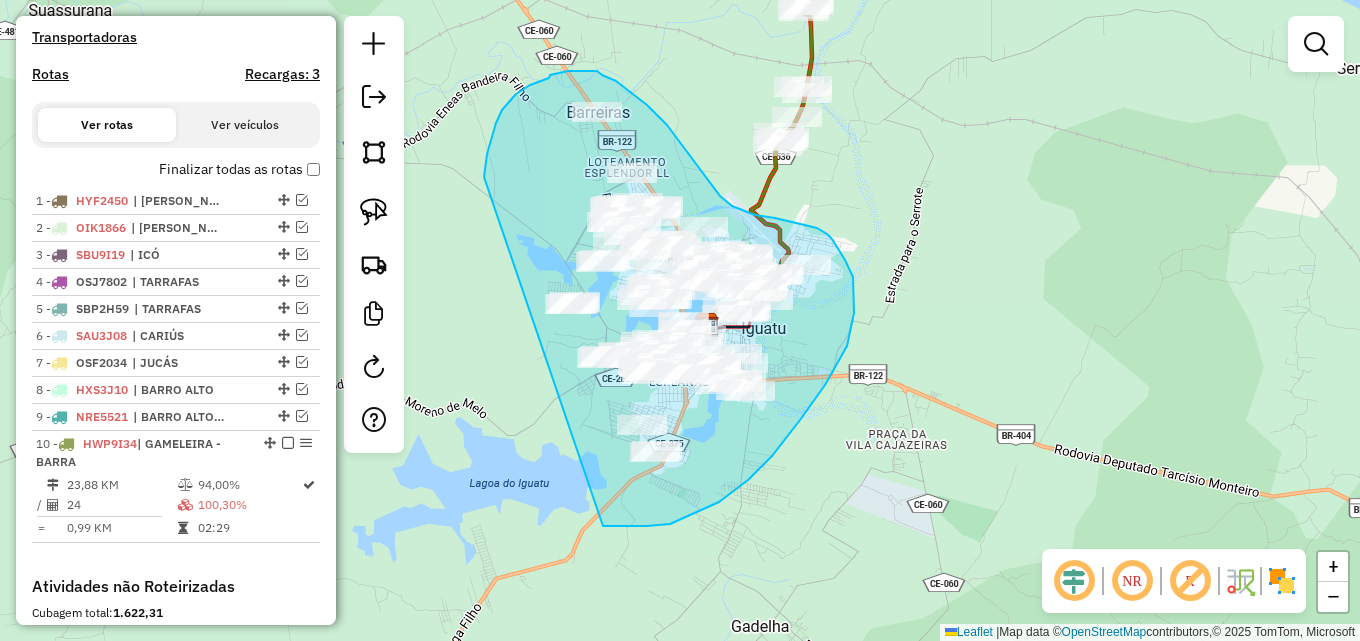 drag, startPoint x: 484, startPoint y: 172, endPoint x: 585, endPoint y: 514, distance: 356.60202 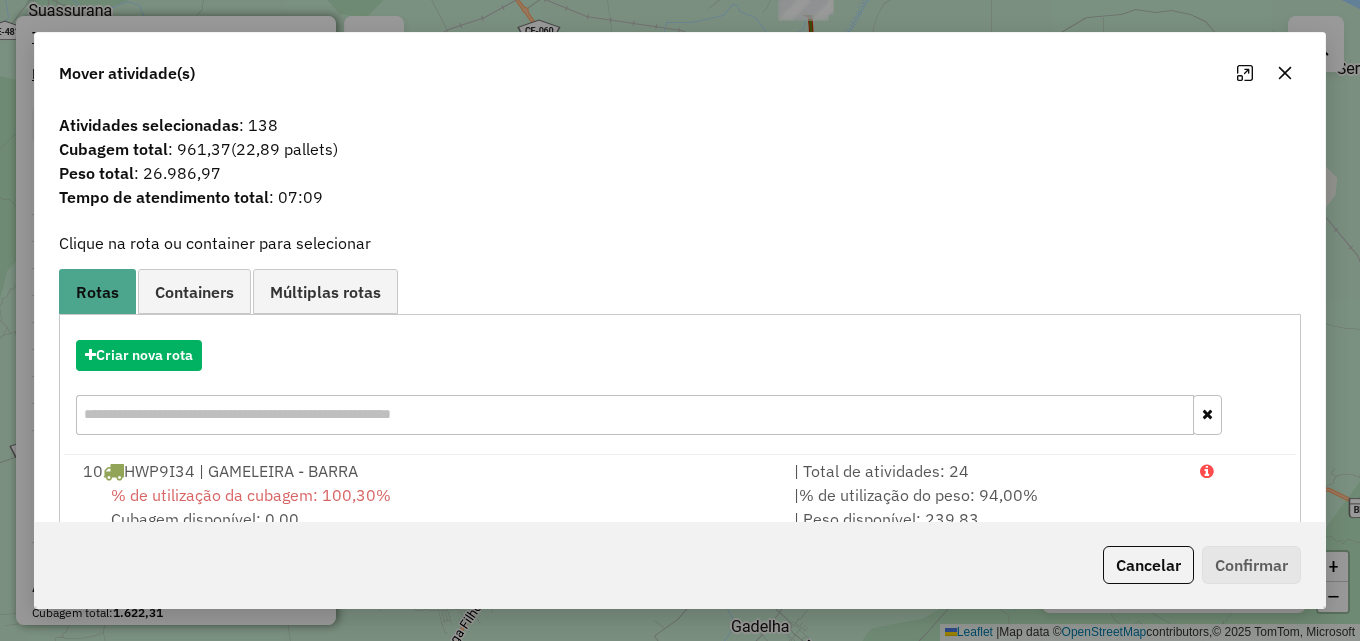 click on "Mover atividade(s)" 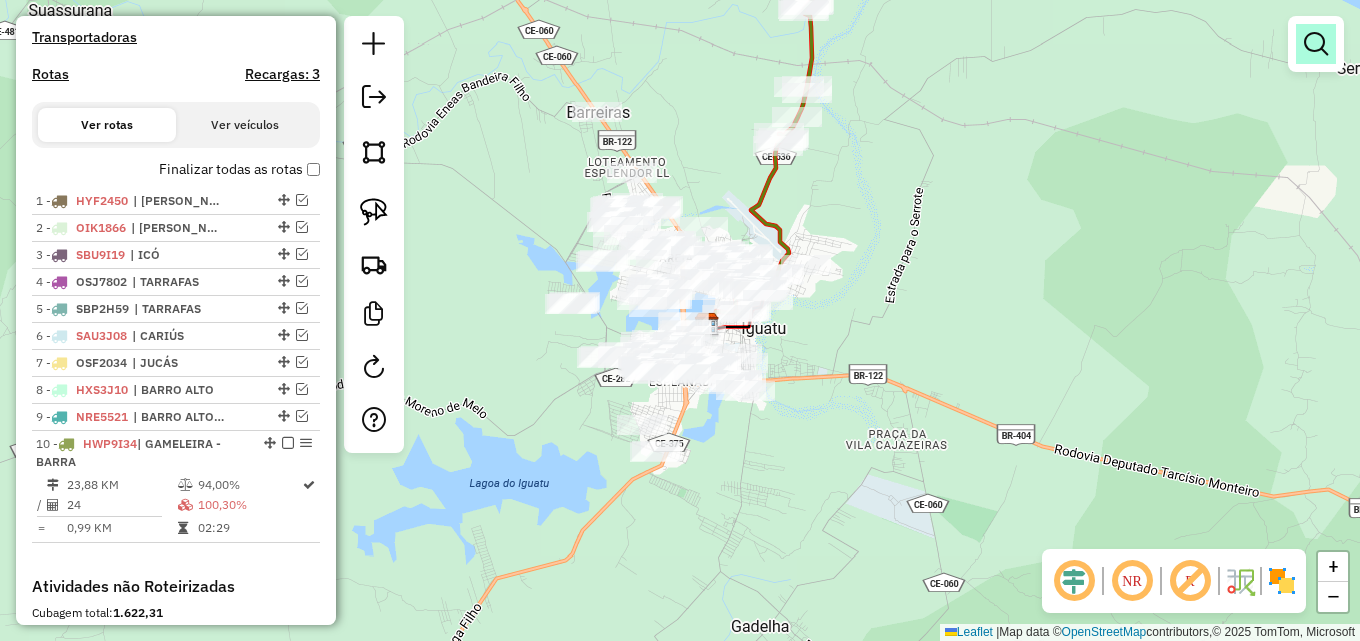 click at bounding box center (1316, 44) 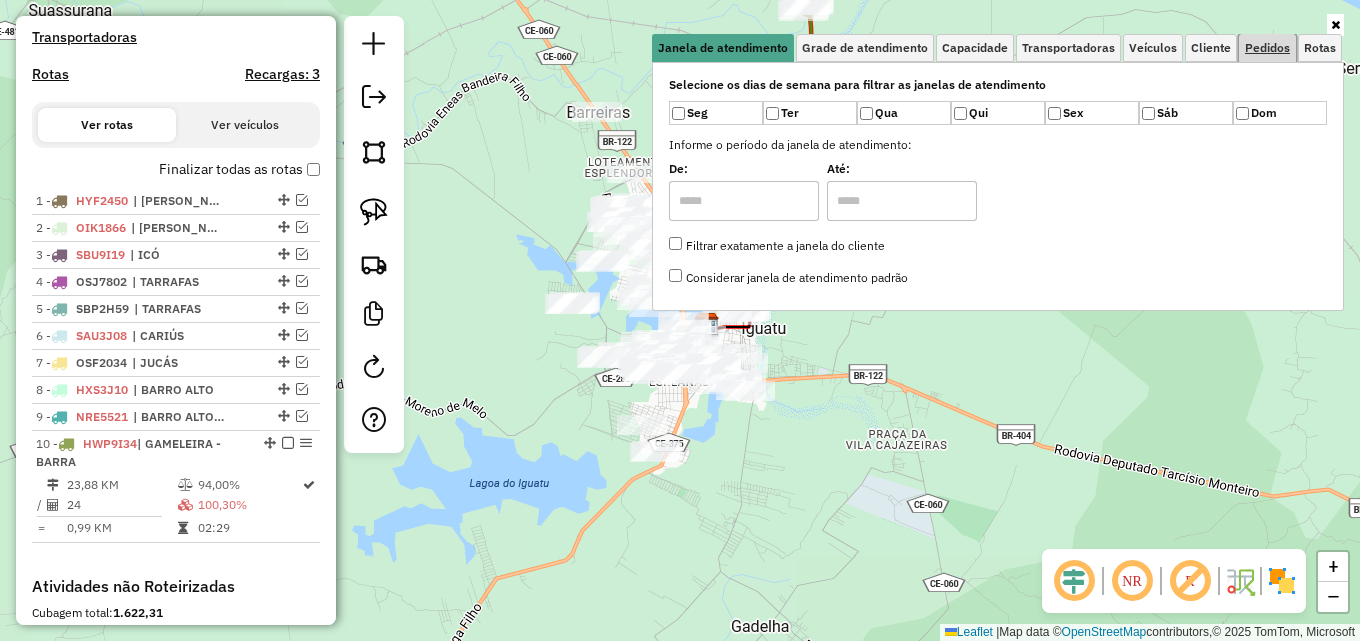 click on "Pedidos" at bounding box center (1267, 48) 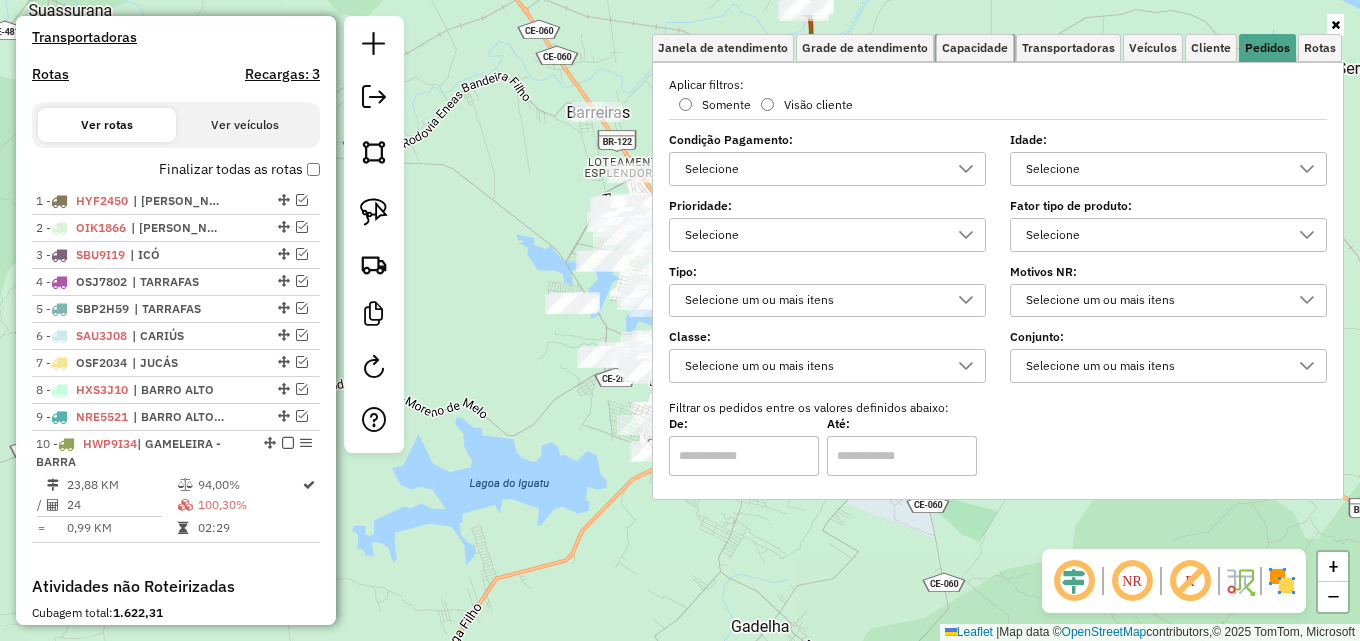 click on "Capacidade" at bounding box center [975, 48] 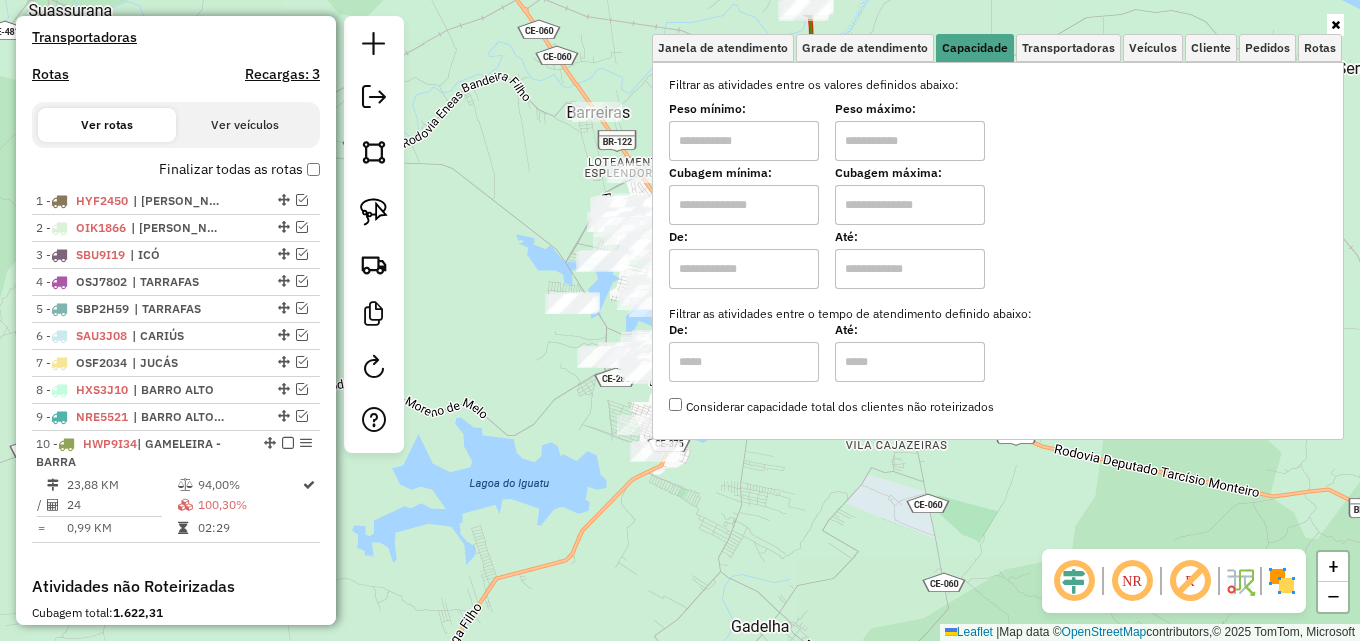 click at bounding box center (744, 141) 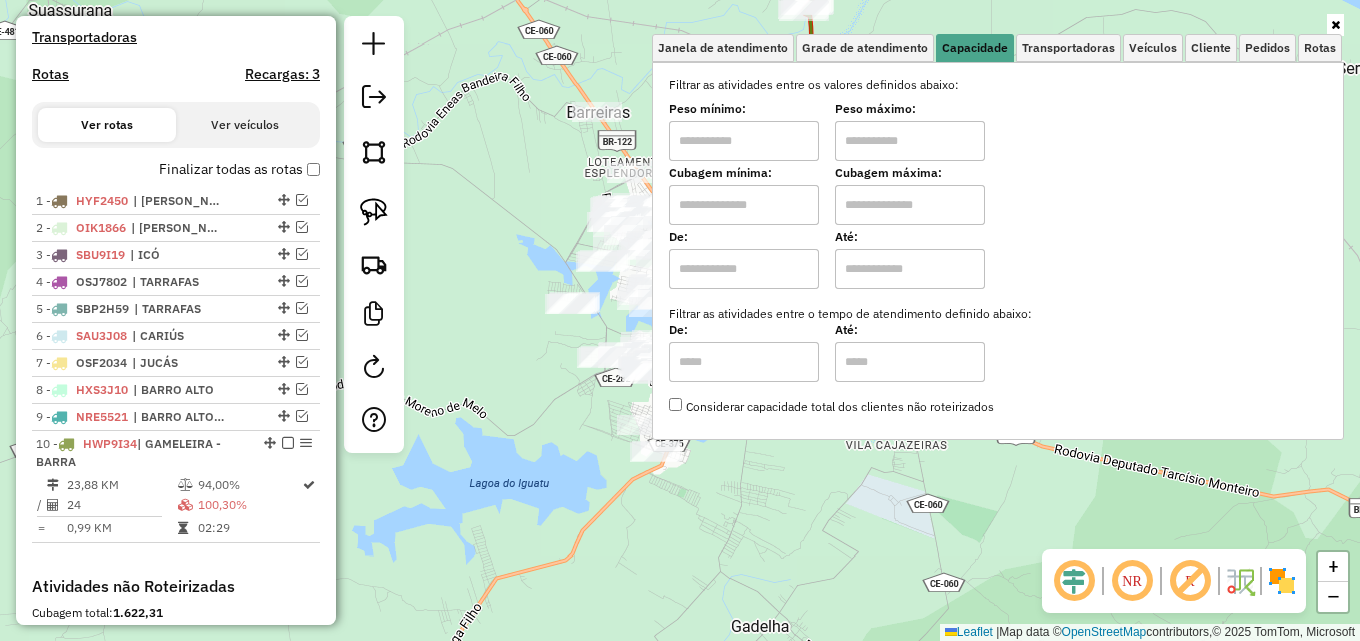 type on "******" 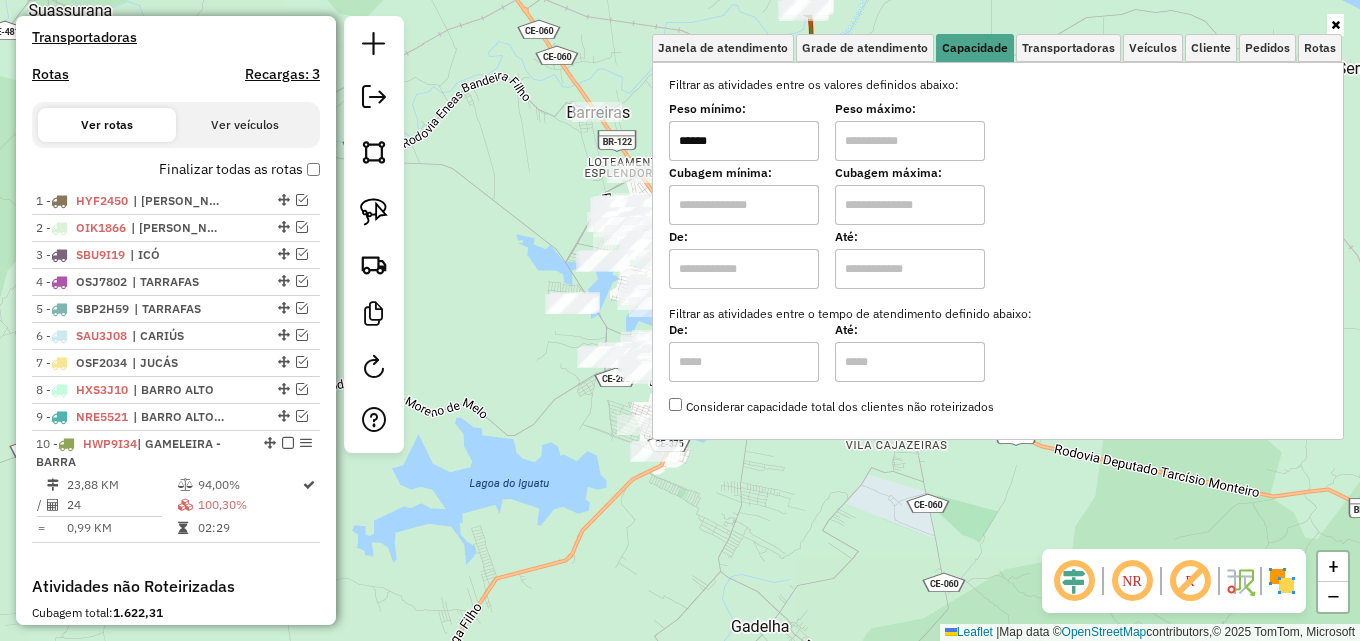 click at bounding box center [910, 141] 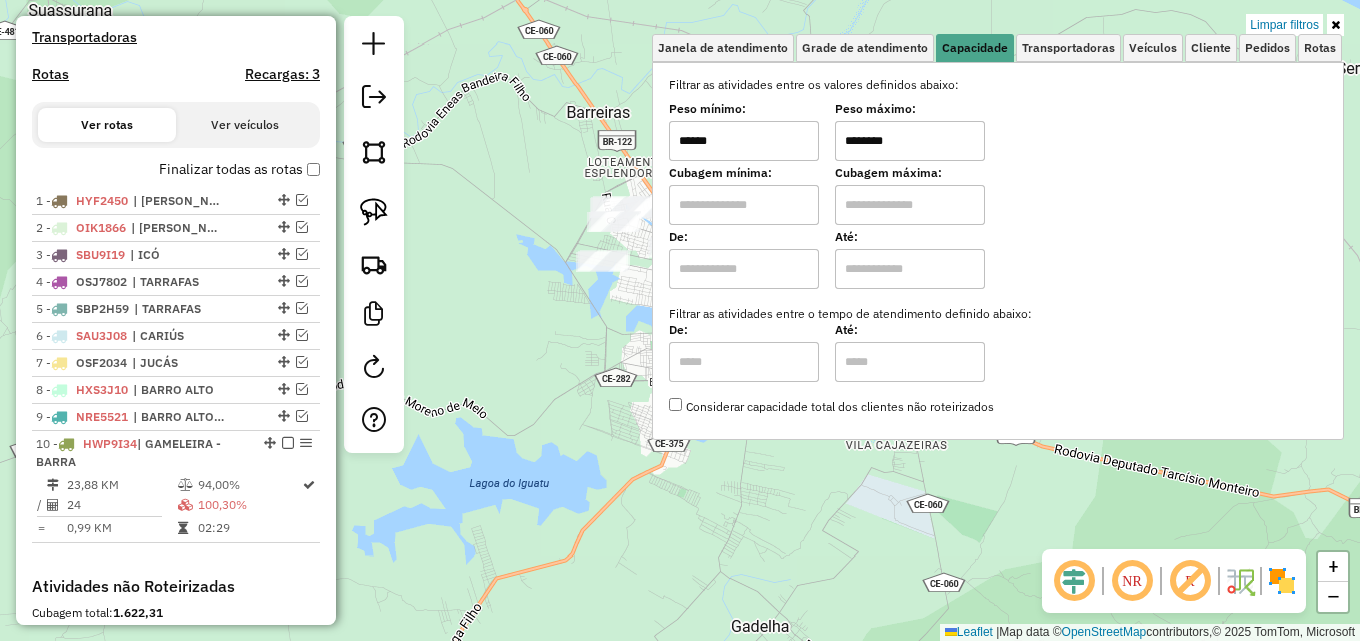 click on "Limpar filtros Janela de atendimento Grade de atendimento Capacidade Transportadoras Veículos Cliente Pedidos  Rotas Selecione os dias de semana para filtrar as janelas de atendimento  Seg   Ter   Qua   Qui   Sex   Sáb   Dom  Informe o período da janela de atendimento: De: Até:  Filtrar exatamente a janela do cliente  Considerar janela de atendimento padrão  Selecione os dias de semana para filtrar as grades de atendimento  Seg   Ter   Qua   Qui   Sex   Sáb   Dom   Considerar clientes sem dia de atendimento cadastrado  Clientes fora do dia de atendimento selecionado Filtrar as atividades entre os valores definidos abaixo:  Peso mínimo:  ******  Peso máximo:  ********  Cubagem mínima:   Cubagem máxima:   De:   Até:  Filtrar as atividades entre o tempo de atendimento definido abaixo:  De:   Até:   Considerar capacidade total dos clientes não roteirizados Transportadora: Selecione um ou mais itens Tipo de veículo: Selecione um ou mais itens Veículo: Selecione um ou mais itens Motorista: Nome: De:" 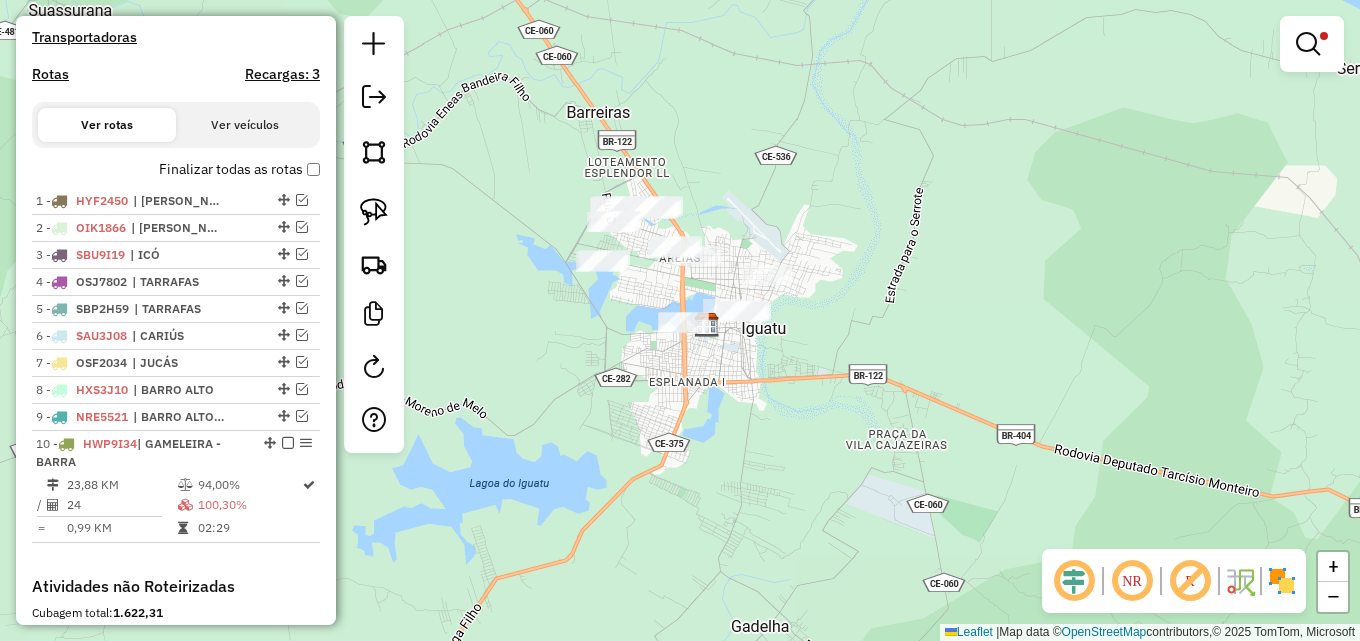 drag, startPoint x: 934, startPoint y: 282, endPoint x: 835, endPoint y: 292, distance: 99.50377 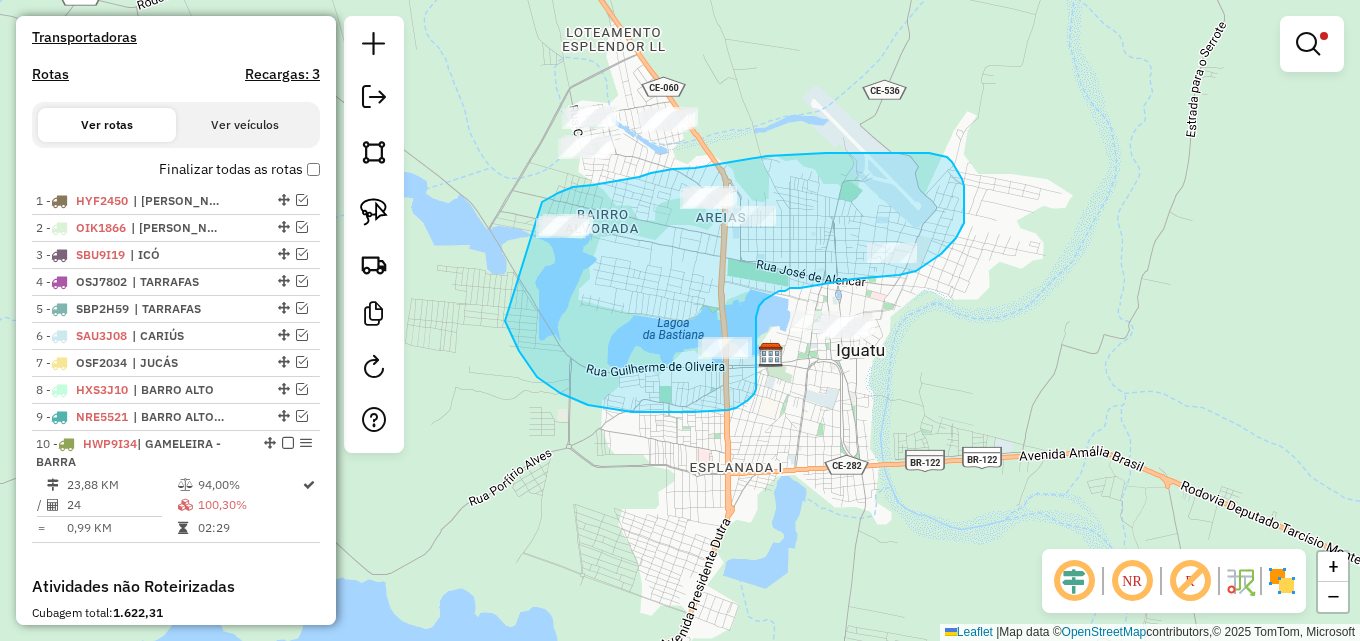drag, startPoint x: 549, startPoint y: 198, endPoint x: 505, endPoint y: 321, distance: 130.63307 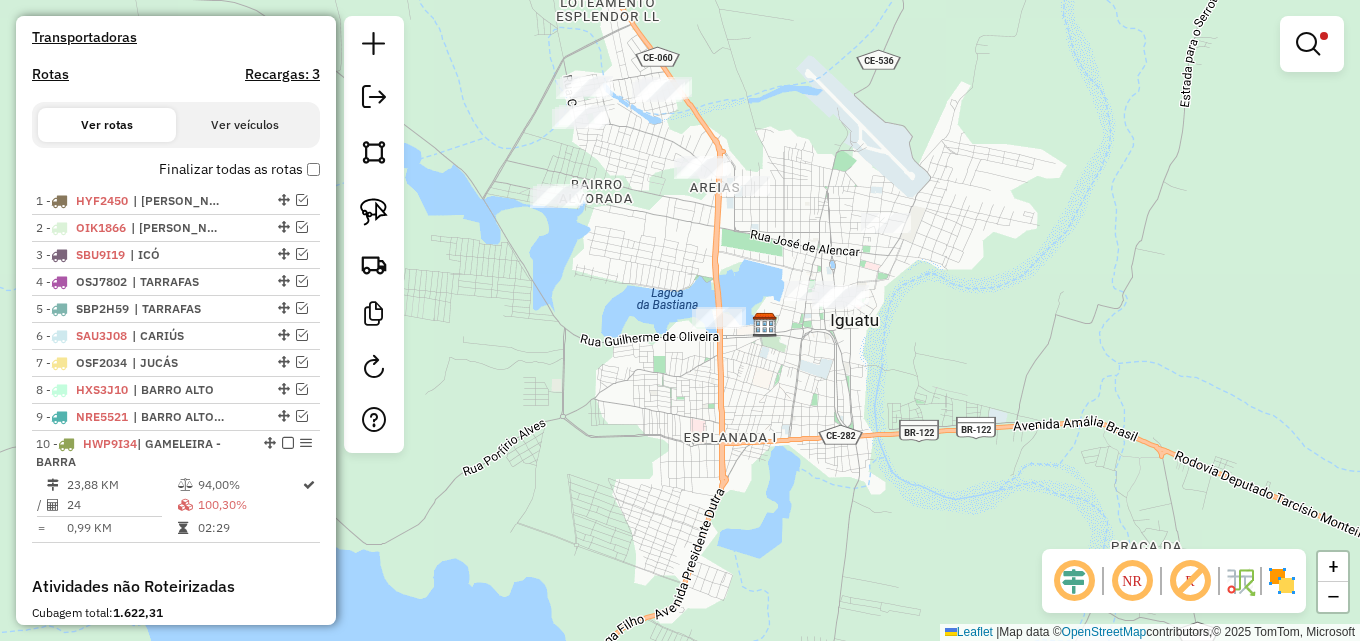 drag, startPoint x: 541, startPoint y: 154, endPoint x: 539, endPoint y: 141, distance: 13.152946 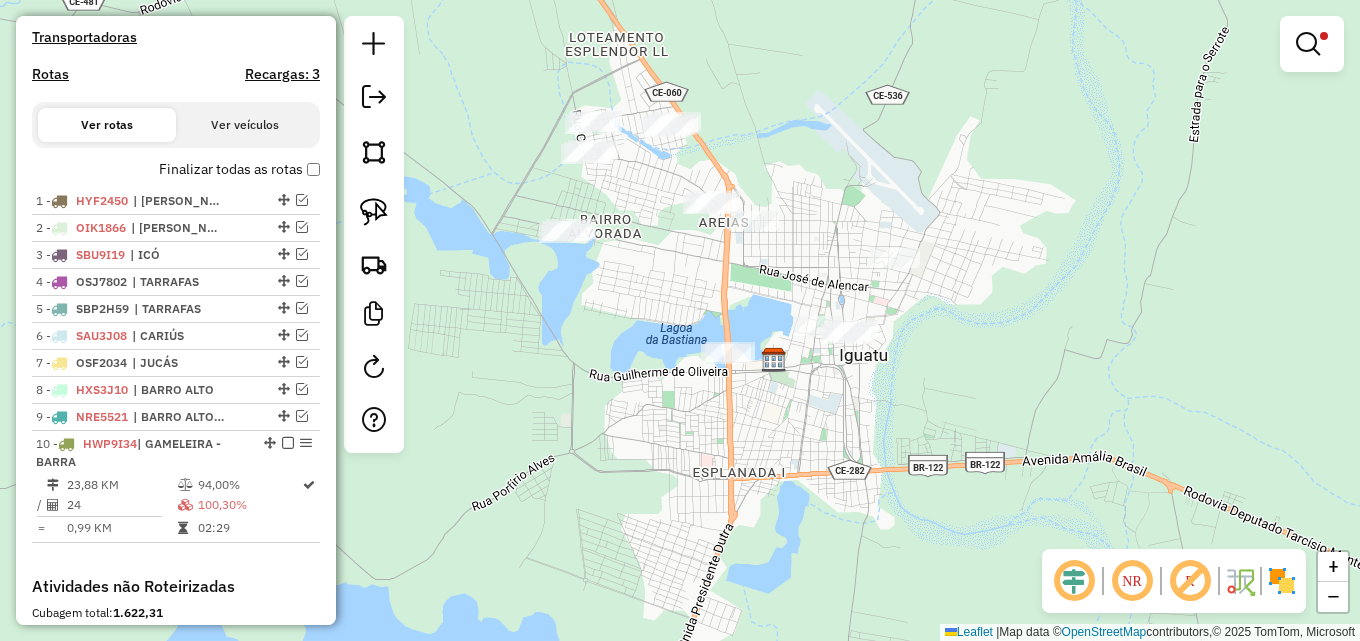 drag, startPoint x: 543, startPoint y: 183, endPoint x: 581, endPoint y: 246, distance: 73.57309 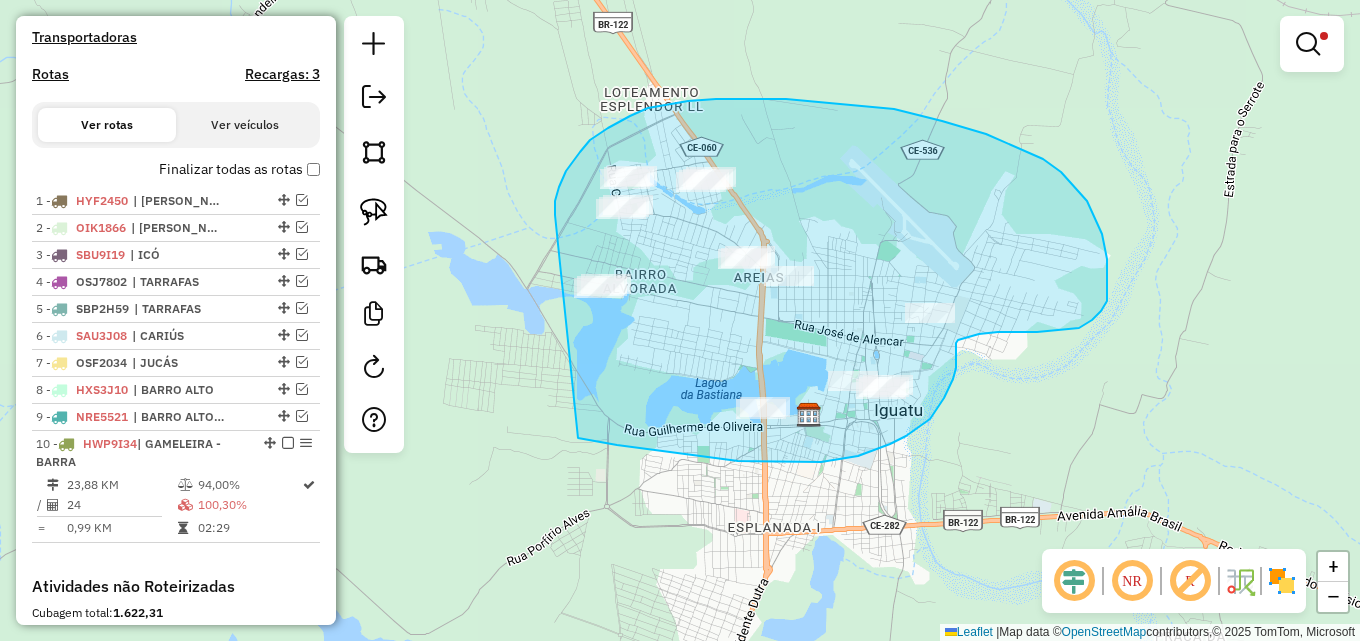 drag, startPoint x: 556, startPoint y: 197, endPoint x: 574, endPoint y: 434, distance: 237.68256 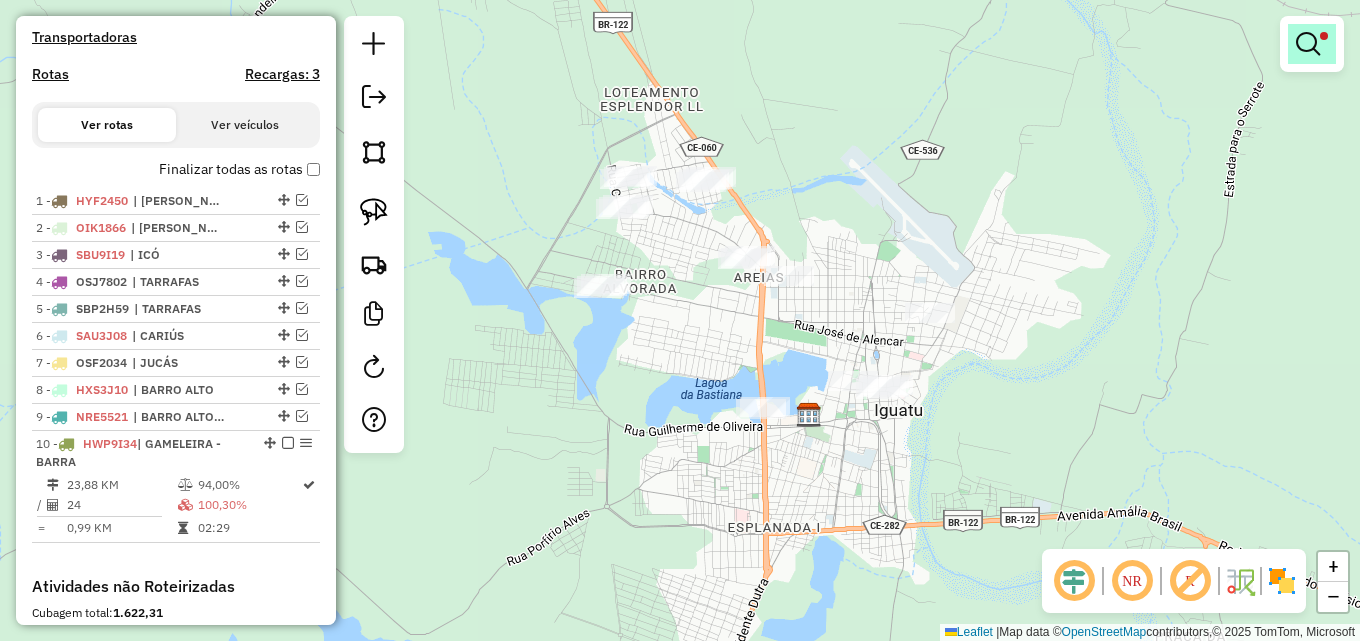 click at bounding box center (1324, 36) 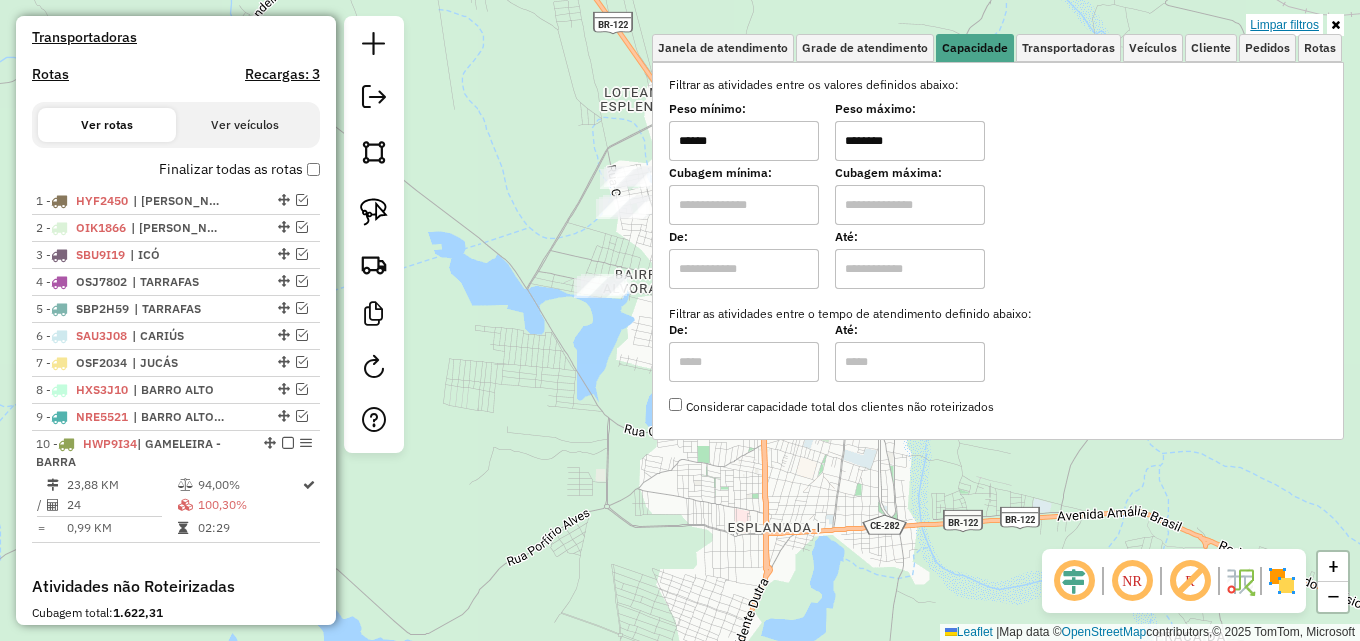 click on "Limpar filtros" at bounding box center [1284, 25] 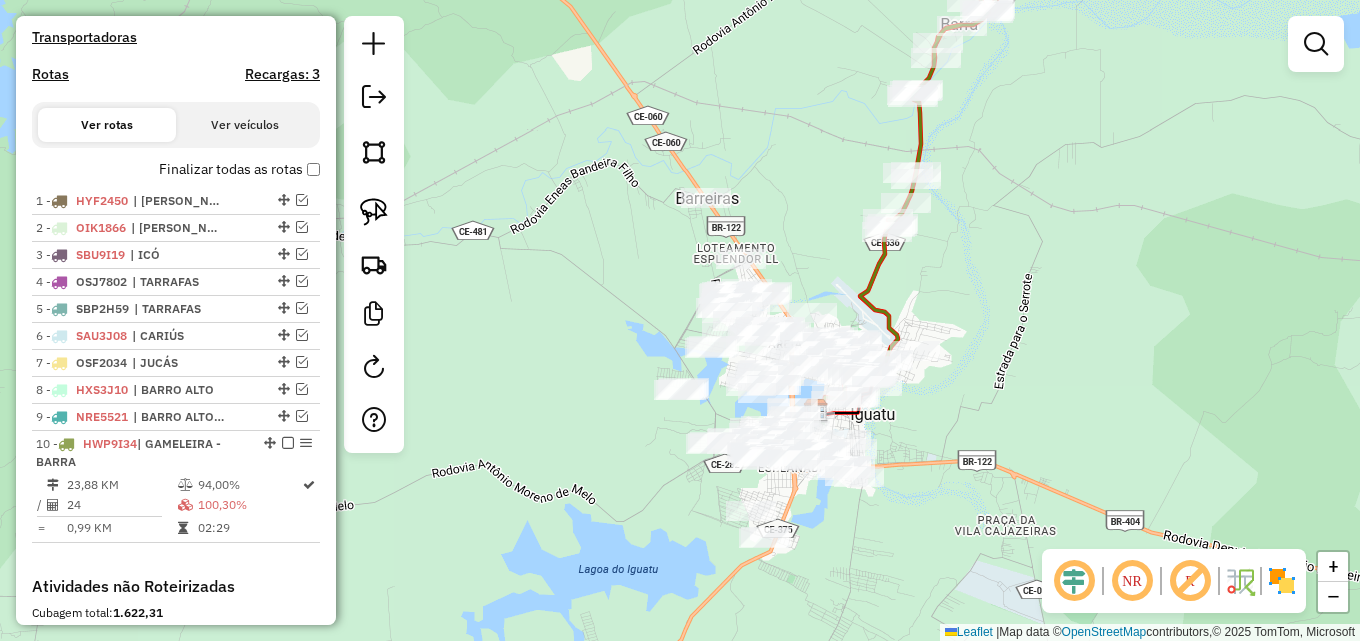 drag, startPoint x: 562, startPoint y: 420, endPoint x: 488, endPoint y: 417, distance: 74.06078 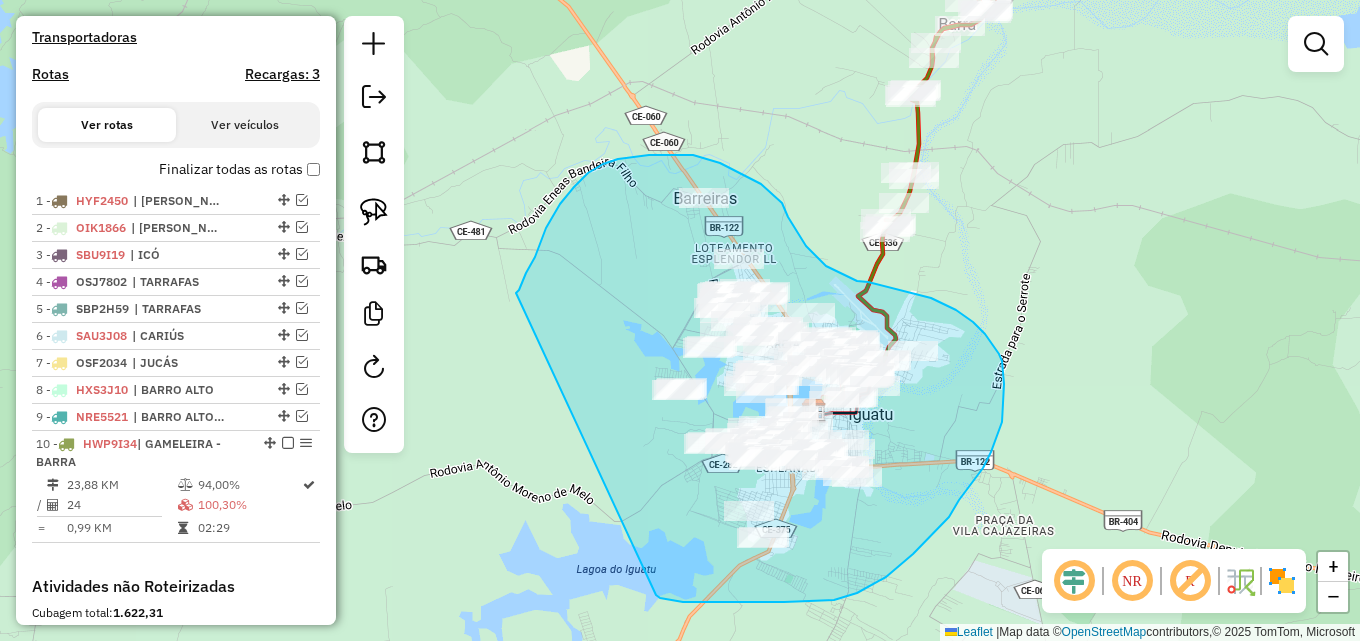 drag, startPoint x: 542, startPoint y: 238, endPoint x: 654, endPoint y: 593, distance: 372.24857 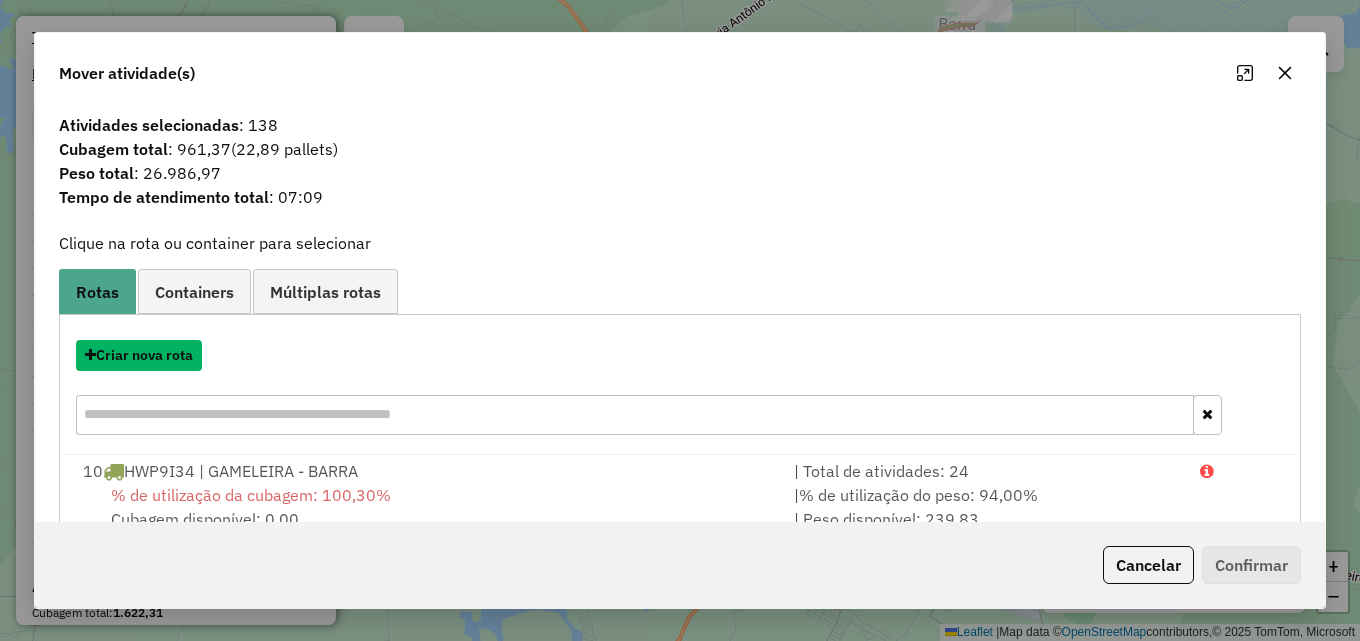 click on "Criar nova rota" at bounding box center [139, 355] 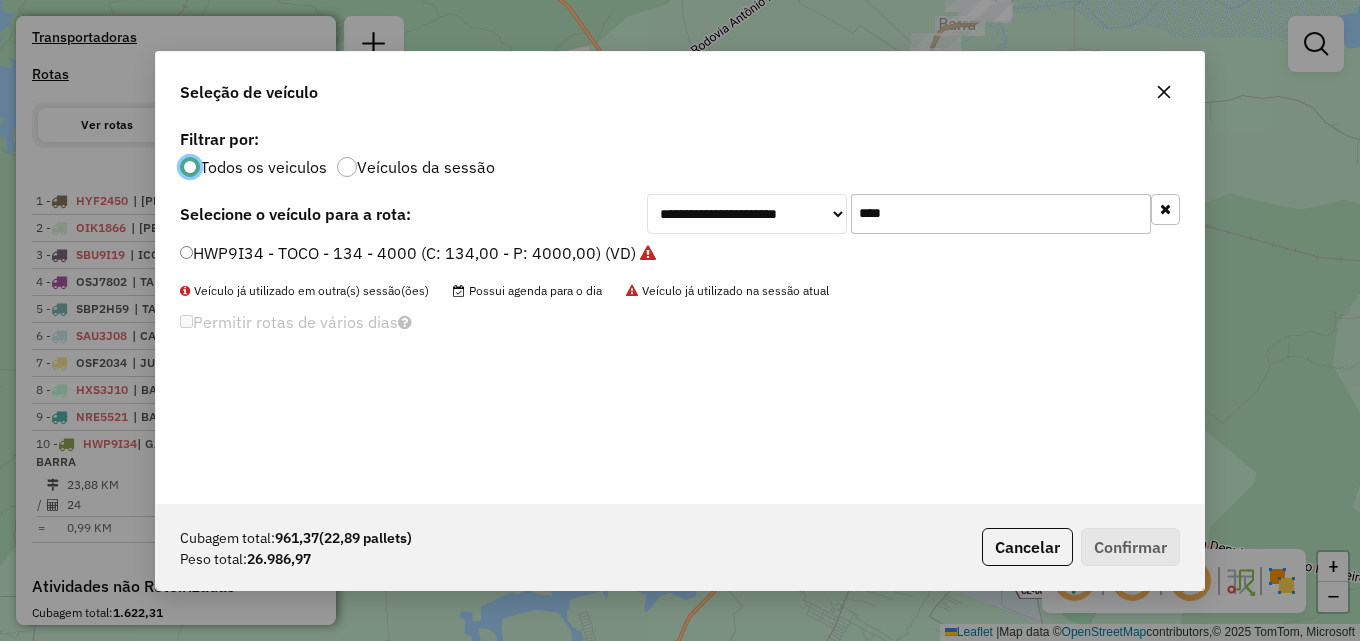 scroll, scrollTop: 11, scrollLeft: 6, axis: both 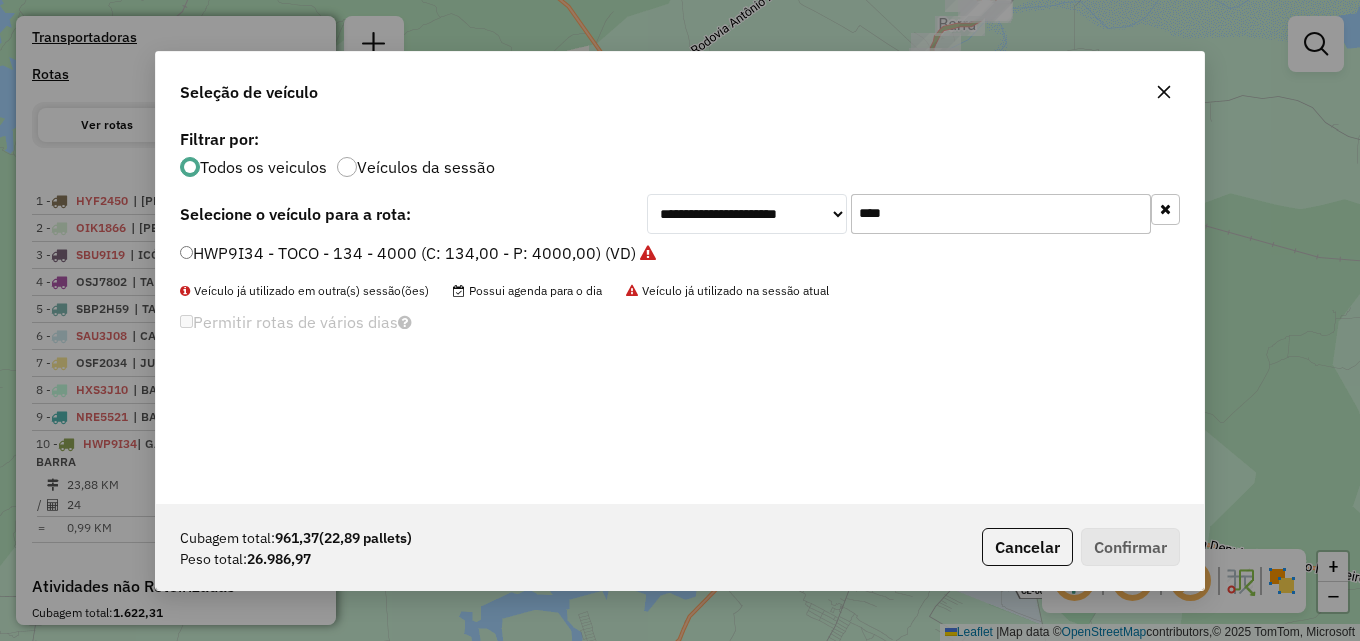 drag, startPoint x: 892, startPoint y: 215, endPoint x: 630, endPoint y: 240, distance: 263.19003 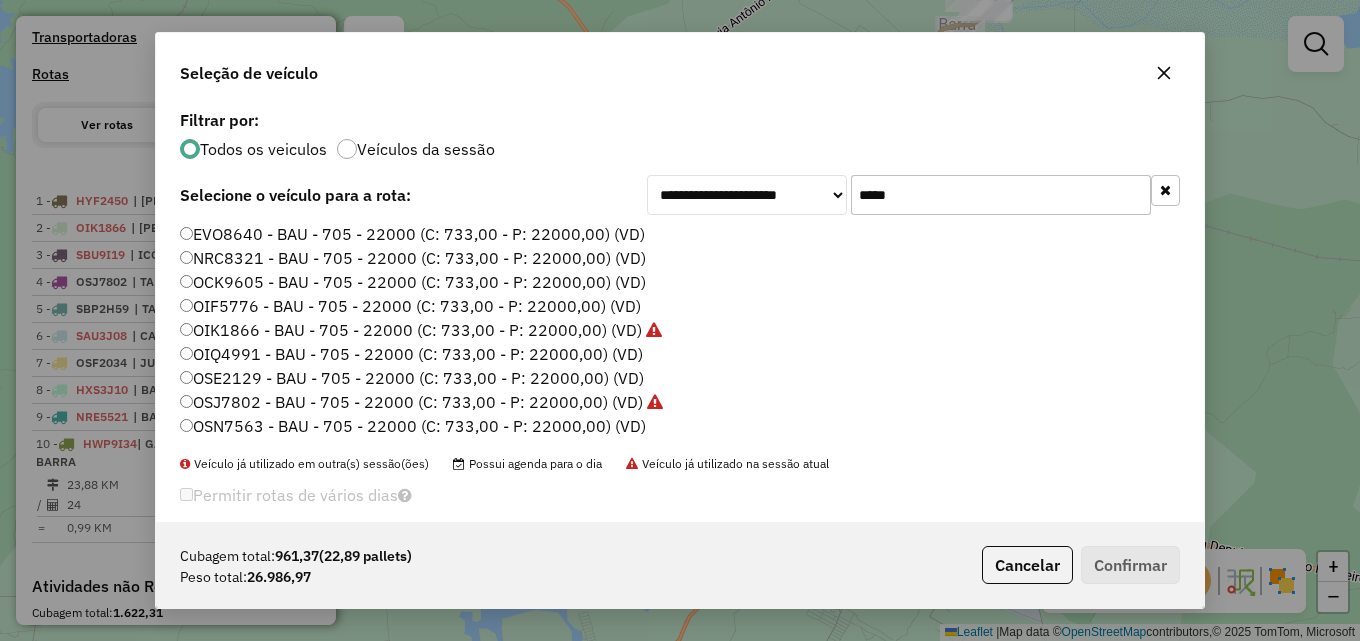 type on "*****" 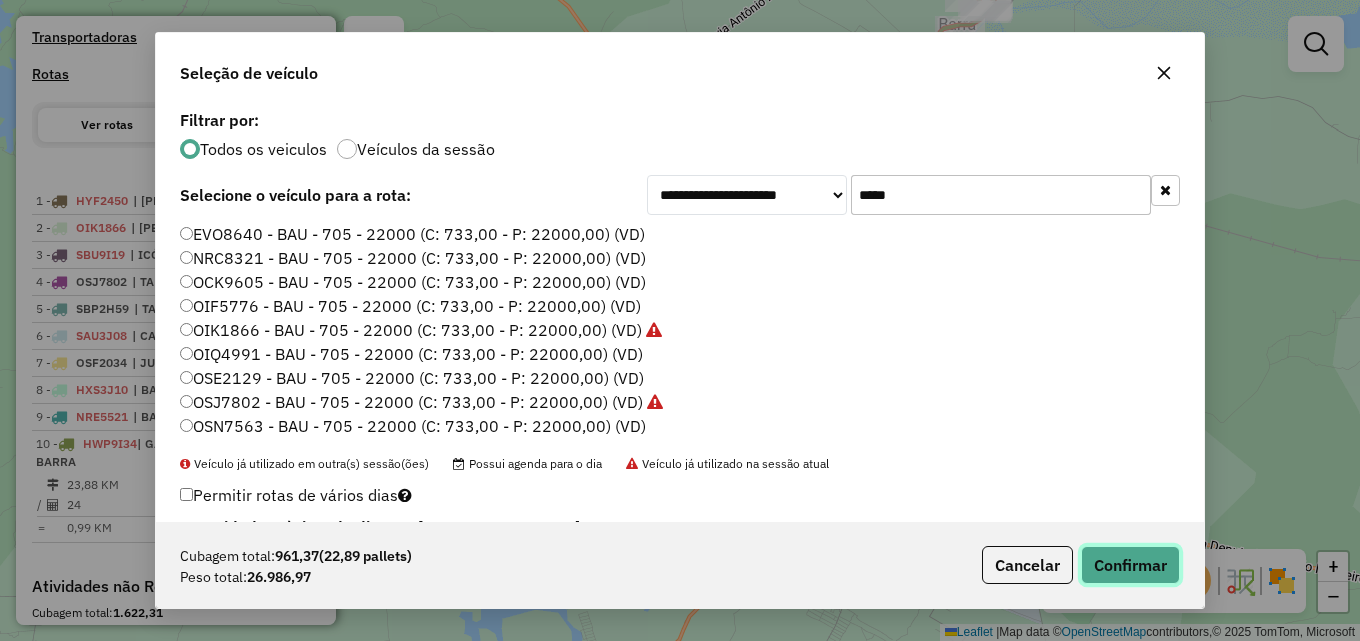 click on "Confirmar" 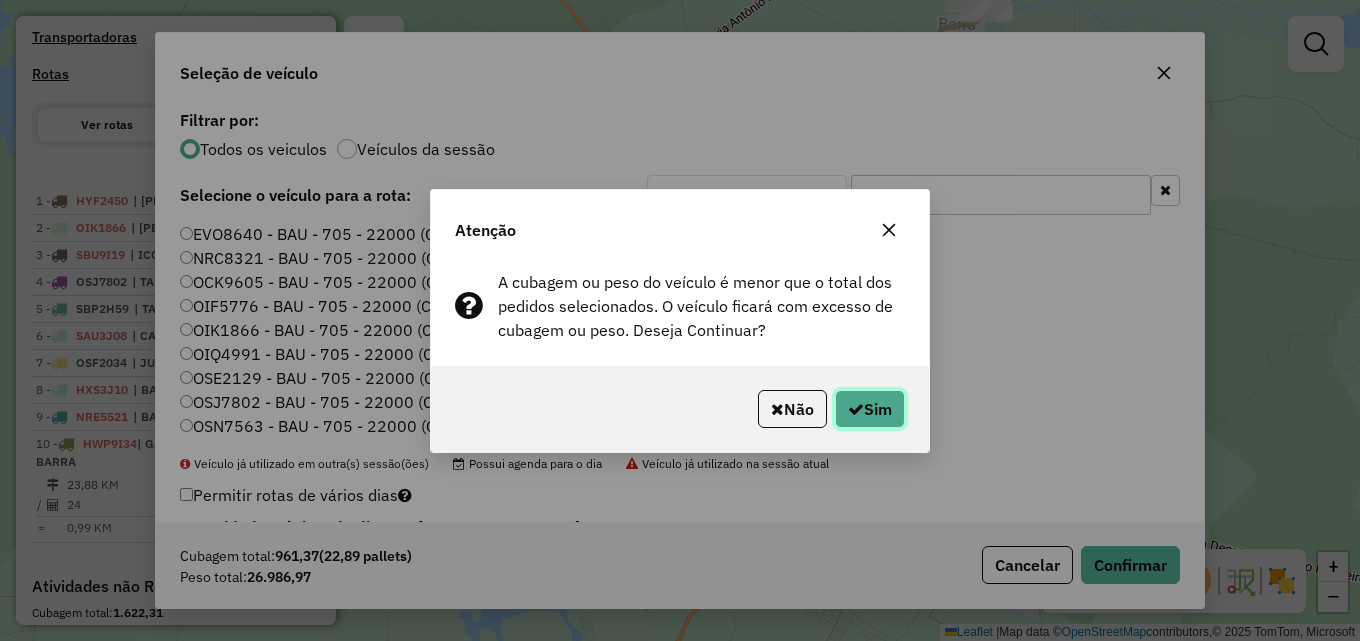 click on "Sim" 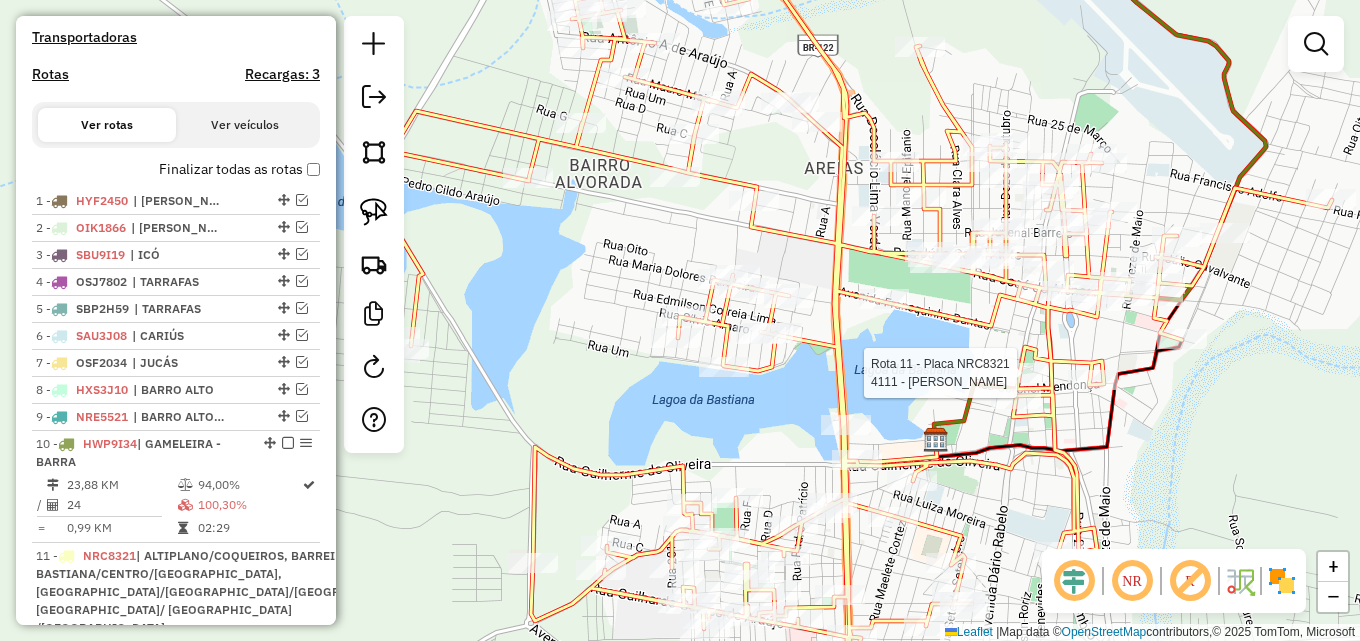 select on "*********" 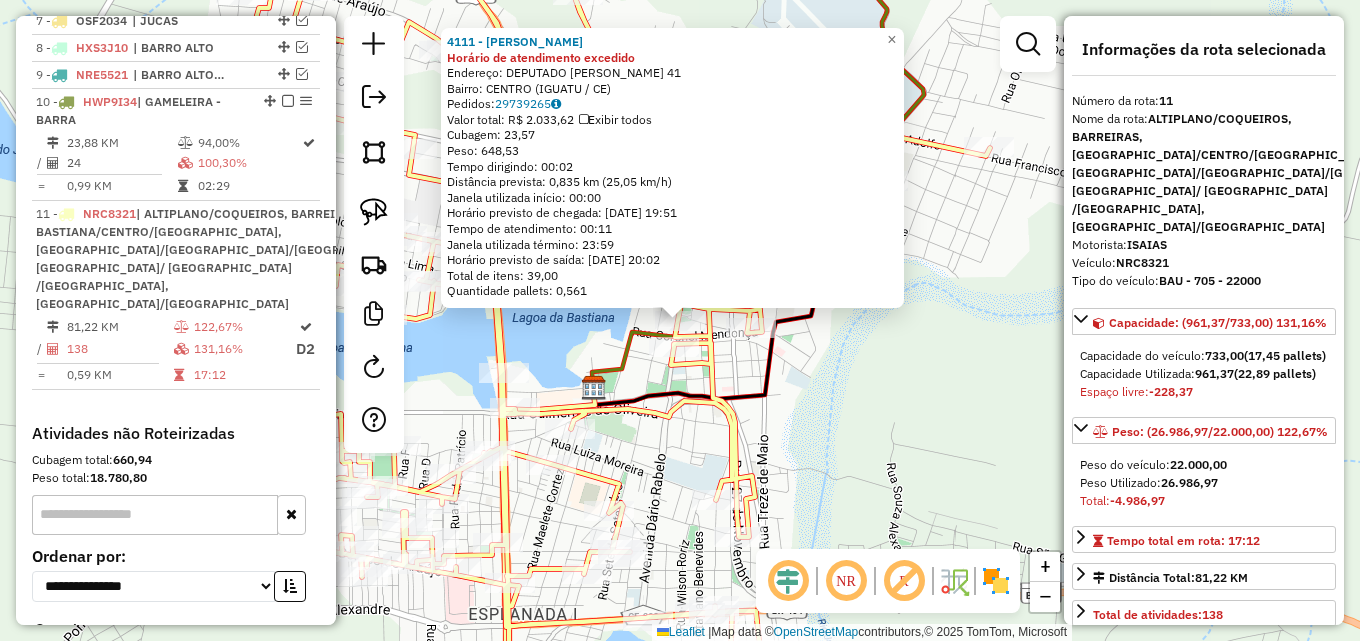 scroll, scrollTop: 1145, scrollLeft: 0, axis: vertical 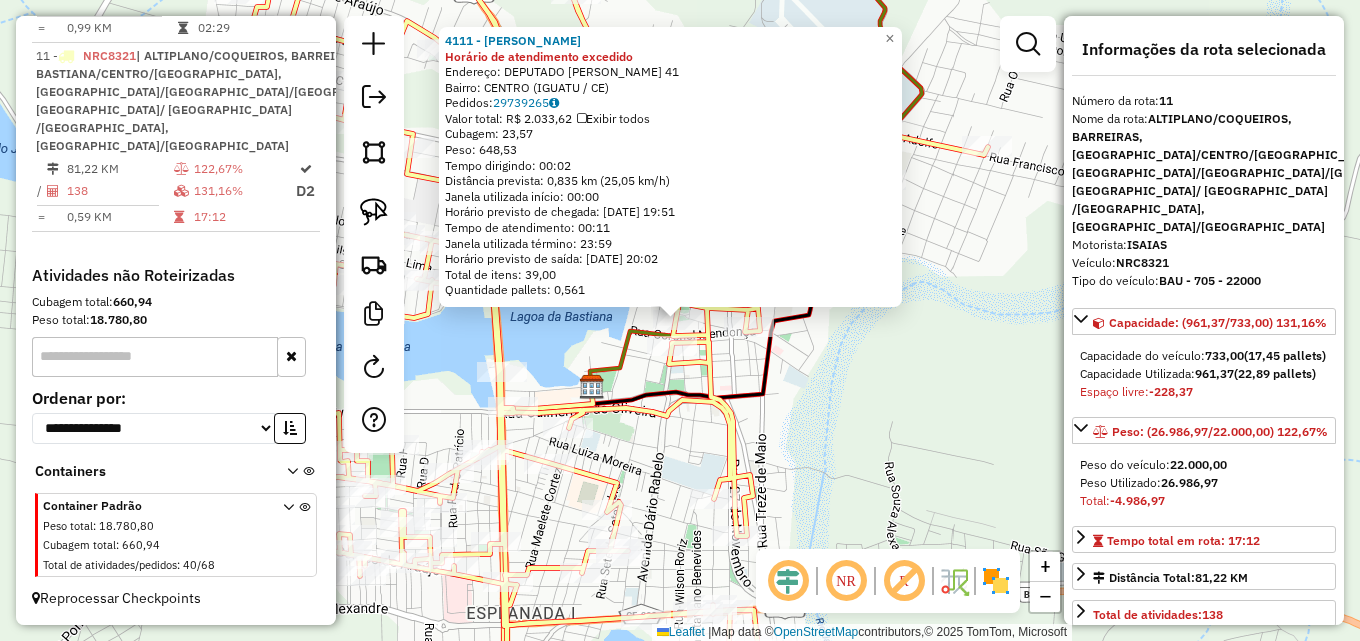 click on "4111 - NORI SUSHI Horário de atendimento excedido  Endereço:  DEPUTADO ADAIL BARRETO 41   Bairro: CENTRO (IGUATU / CE)   Pedidos:  29739265   Valor total: R$ 2.033,62   Exibir todos   Cubagem: 23,57  Peso: 648,53  Tempo dirigindo: 00:02   Distância prevista: 0,835 km (25,05 km/h)   Janela utilizada início: 00:00   Horário previsto de chegada: 30/07/2025 19:51   Tempo de atendimento: 00:11   Janela utilizada término: 23:59   Horário previsto de saída: 30/07/2025 20:02   Total de itens: 39,00   Quantidade pallets: 0,561  × Janela de atendimento Grade de atendimento Capacidade Transportadoras Veículos Cliente Pedidos  Rotas Selecione os dias de semana para filtrar as janelas de atendimento  Seg   Ter   Qua   Qui   Sex   Sáb   Dom  Informe o período da janela de atendimento: De: Até:  Filtrar exatamente a janela do cliente  Considerar janela de atendimento padrão  Selecione os dias de semana para filtrar as grades de atendimento  Seg   Ter   Qua   Qui   Sex   Sáb   Dom   Peso mínimo:   De:   De:" 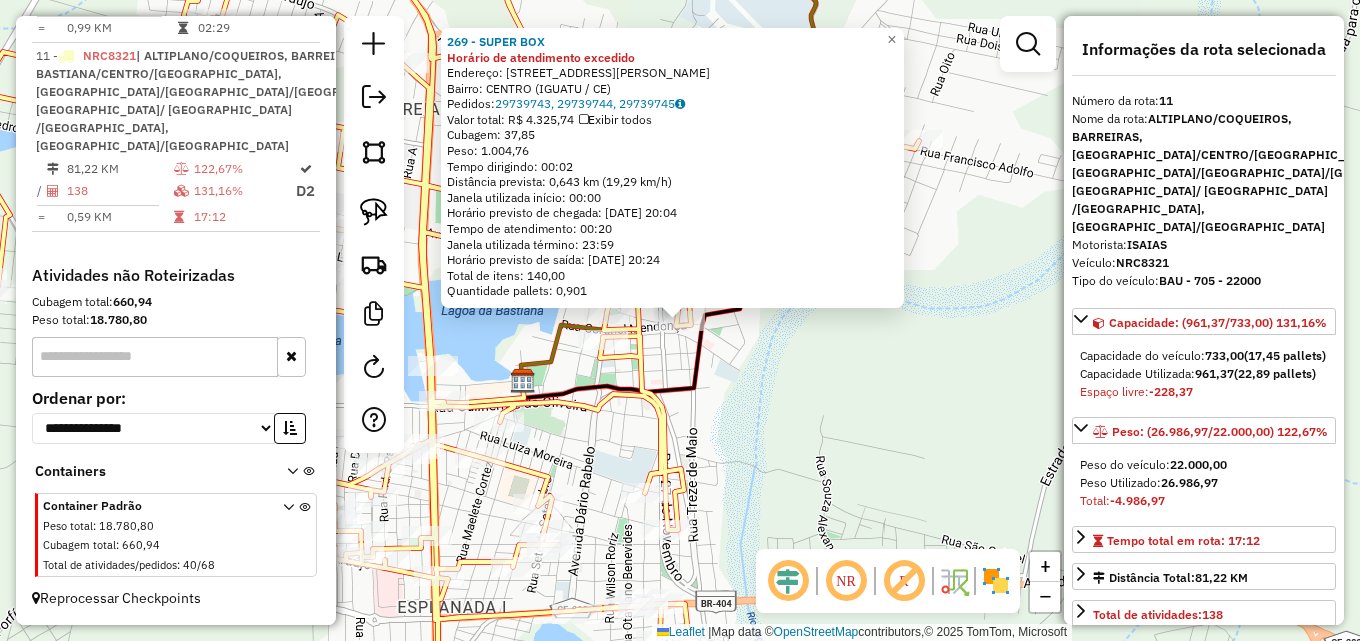 click on "269 - SUPER BOX Horário de atendimento excedido  Endereço: R   DEOCLECIANO BEZERRA, 803   Bairro: CENTRO (IGUATU / CE)   Pedidos:  29739743, 29739744, 29739745   Valor total: R$ 4.325,74   Exibir todos   Cubagem: 37,85  Peso: 1.004,76  Tempo dirigindo: 00:02   Distância prevista: 0,643 km (19,29 km/h)   Janela utilizada início: 00:00   Horário previsto de chegada: 30/07/2025 20:04   Tempo de atendimento: 00:20   Janela utilizada término: 23:59   Horário previsto de saída: 30/07/2025 20:24   Total de itens: 140,00   Quantidade pallets: 0,901  × Janela de atendimento Grade de atendimento Capacidade Transportadoras Veículos Cliente Pedidos  Rotas Selecione os dias de semana para filtrar as janelas de atendimento  Seg   Ter   Qua   Qui   Sex   Sáb   Dom  Informe o período da janela de atendimento: De: Até:  Filtrar exatamente a janela do cliente  Considerar janela de atendimento padrão  Selecione os dias de semana para filtrar as grades de atendimento  Seg   Ter   Qua   Qui   Sex   Sáb   Dom   De:" 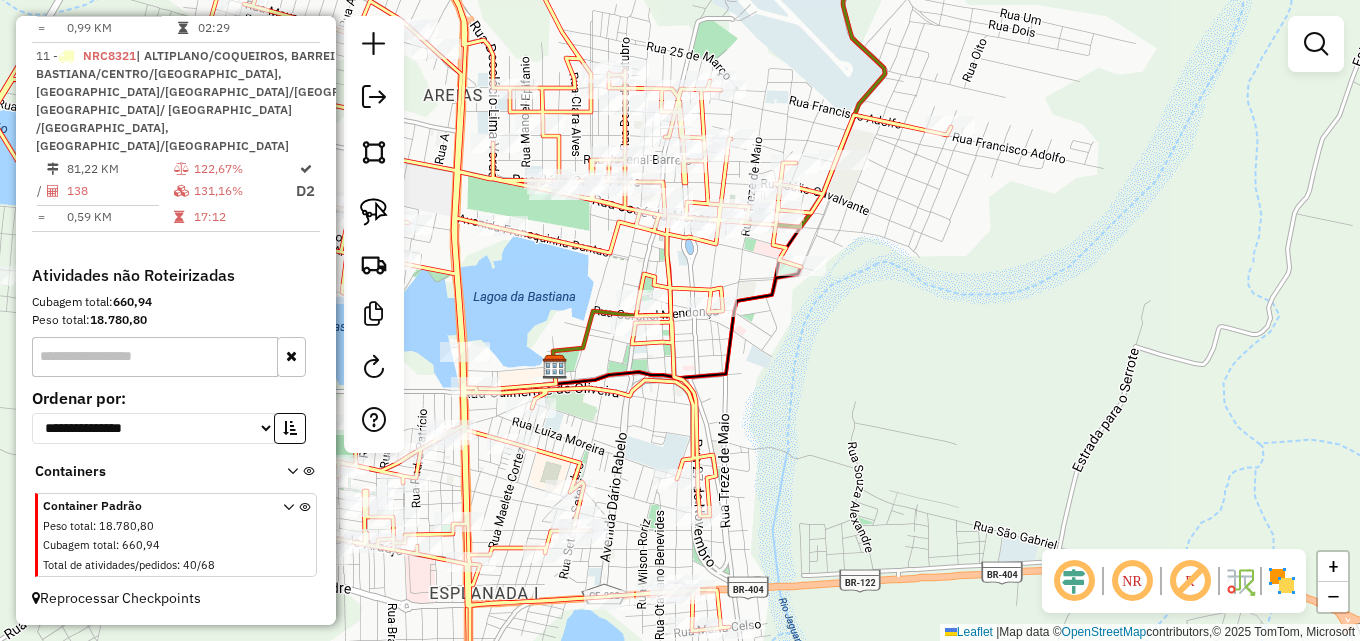drag, startPoint x: 805, startPoint y: 405, endPoint x: 931, endPoint y: 375, distance: 129.5222 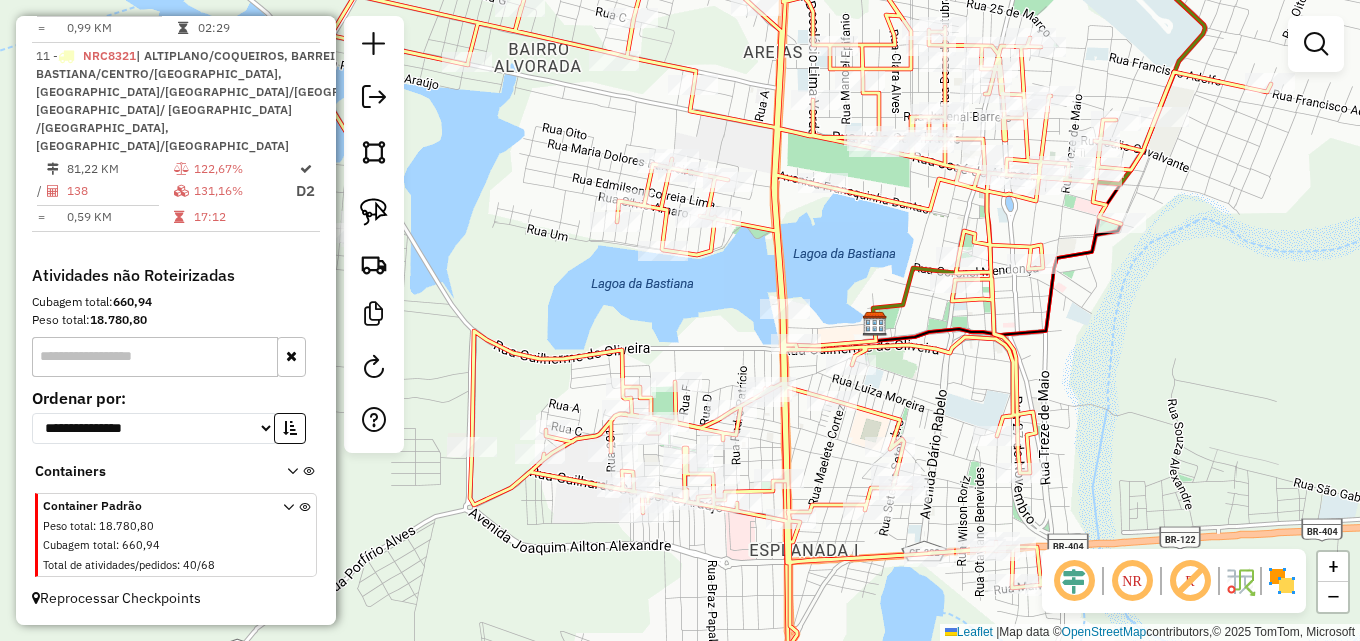 drag, startPoint x: 961, startPoint y: 388, endPoint x: 1211, endPoint y: 354, distance: 252.3014 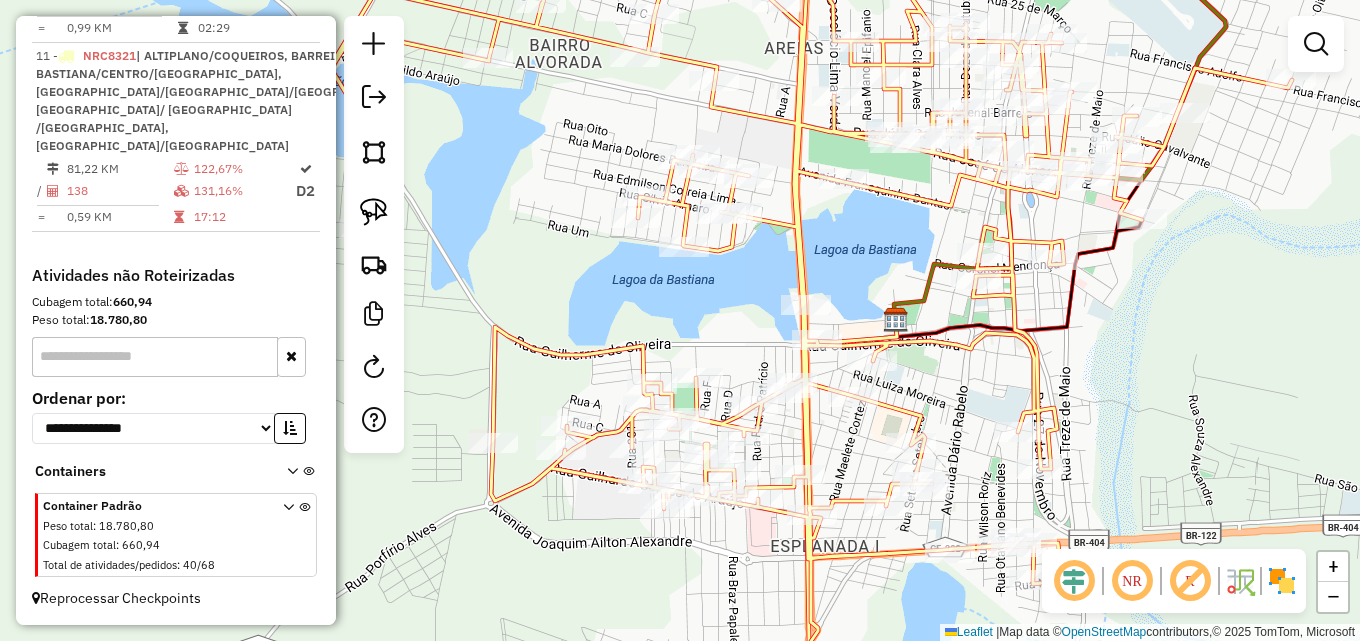 drag, startPoint x: 678, startPoint y: 303, endPoint x: 696, endPoint y: 303, distance: 18 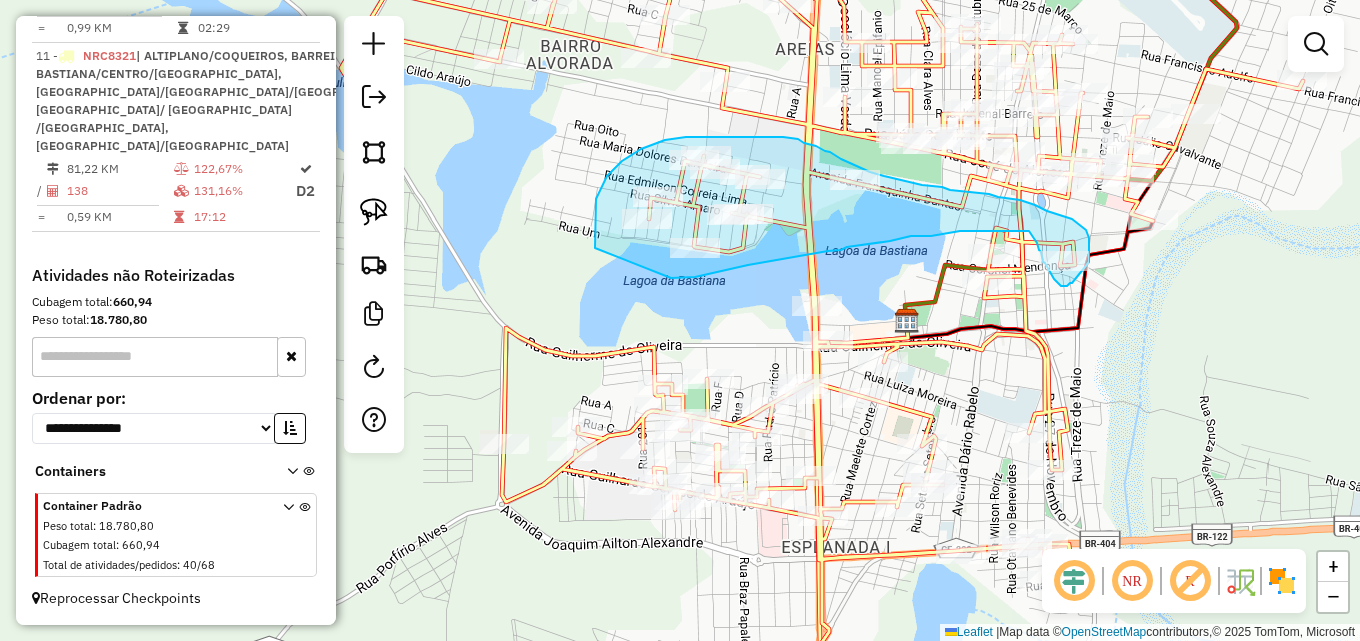 drag, startPoint x: 595, startPoint y: 241, endPoint x: 656, endPoint y: 280, distance: 72.40166 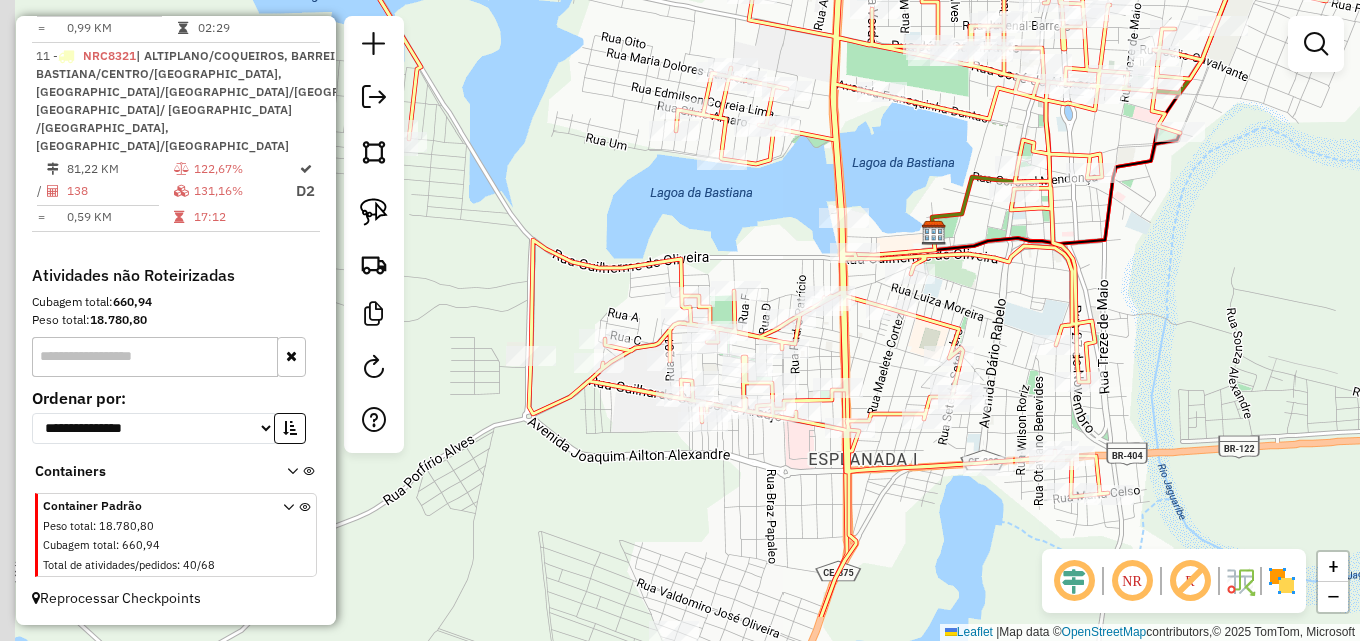 drag, startPoint x: 746, startPoint y: 265, endPoint x: 843, endPoint y: 135, distance: 162.2005 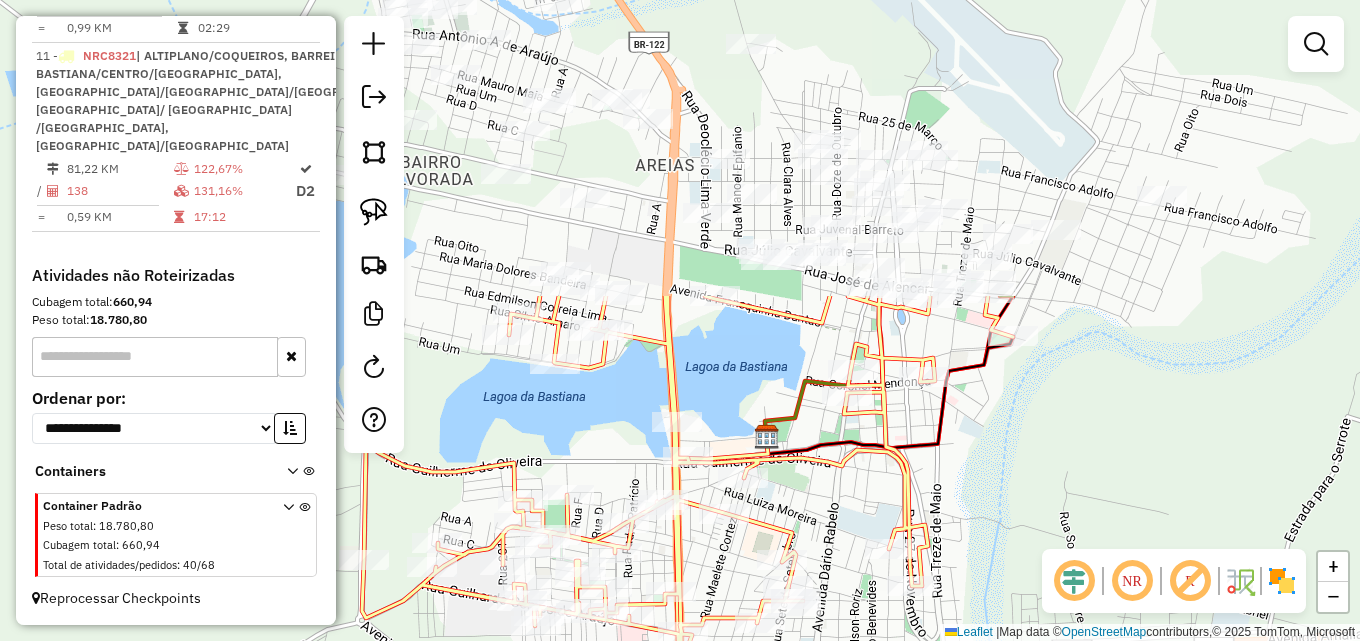 drag, startPoint x: 895, startPoint y: 142, endPoint x: 799, endPoint y: 504, distance: 374.51303 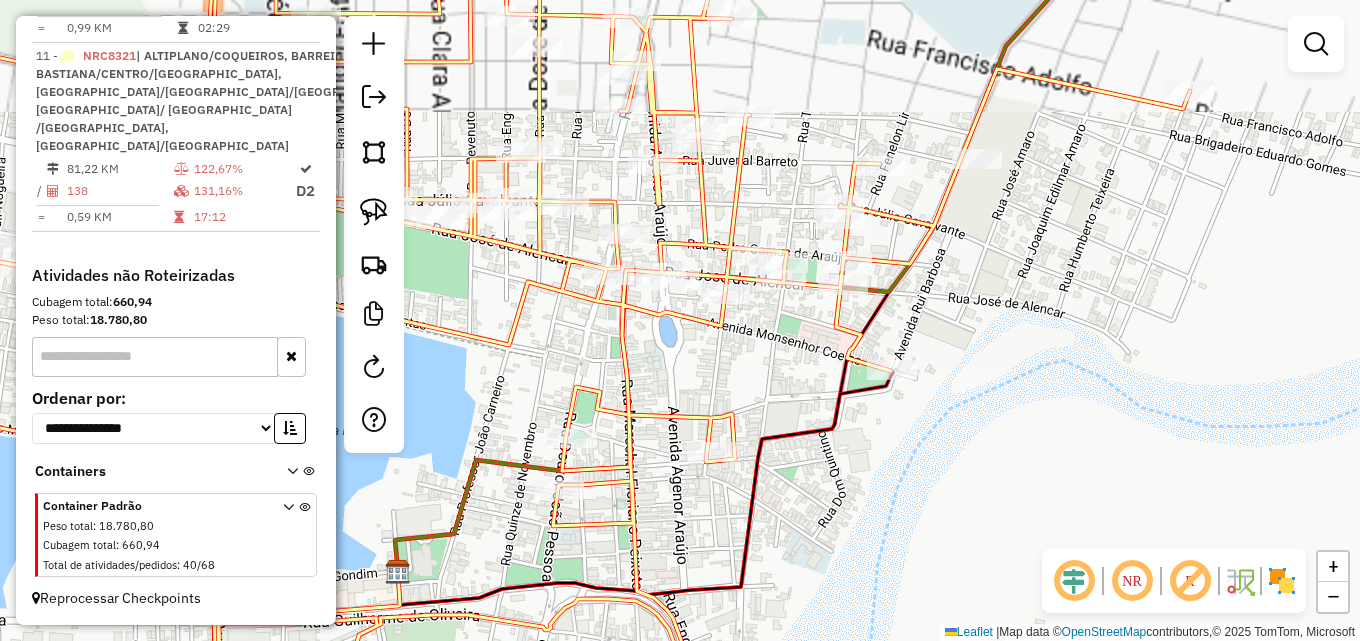 drag, startPoint x: 877, startPoint y: 342, endPoint x: 717, endPoint y: 382, distance: 164.92422 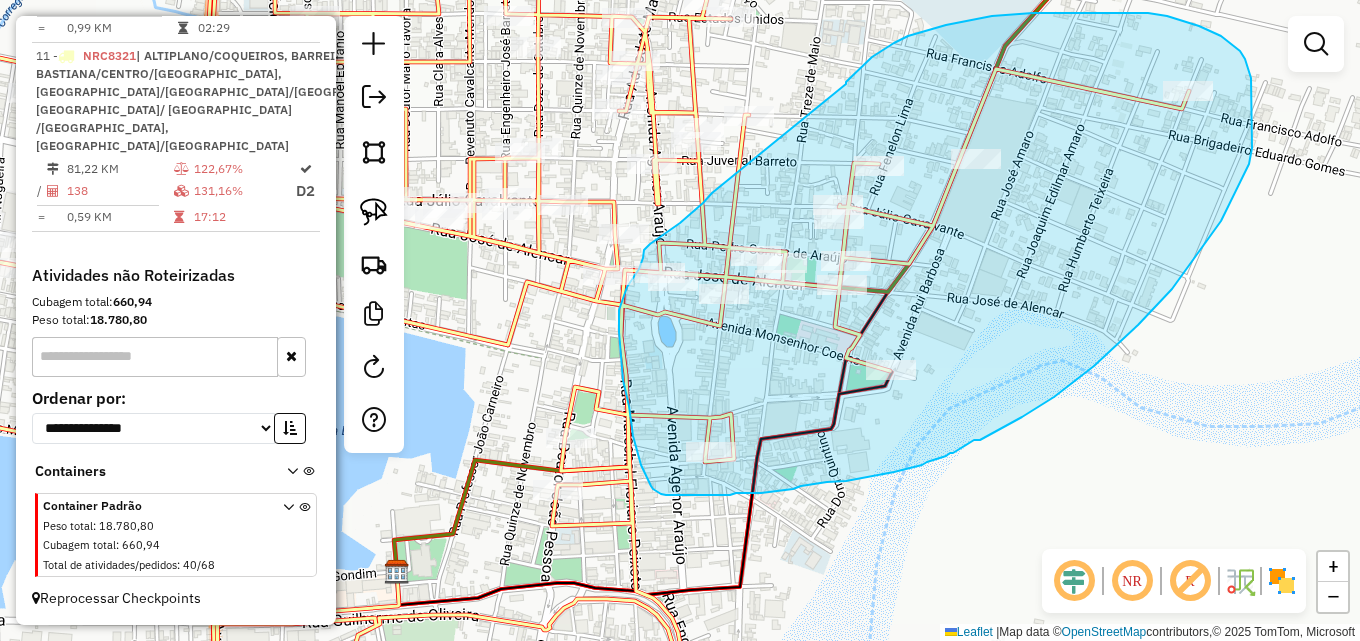 drag, startPoint x: 846, startPoint y: 82, endPoint x: 713, endPoint y: 193, distance: 173.23395 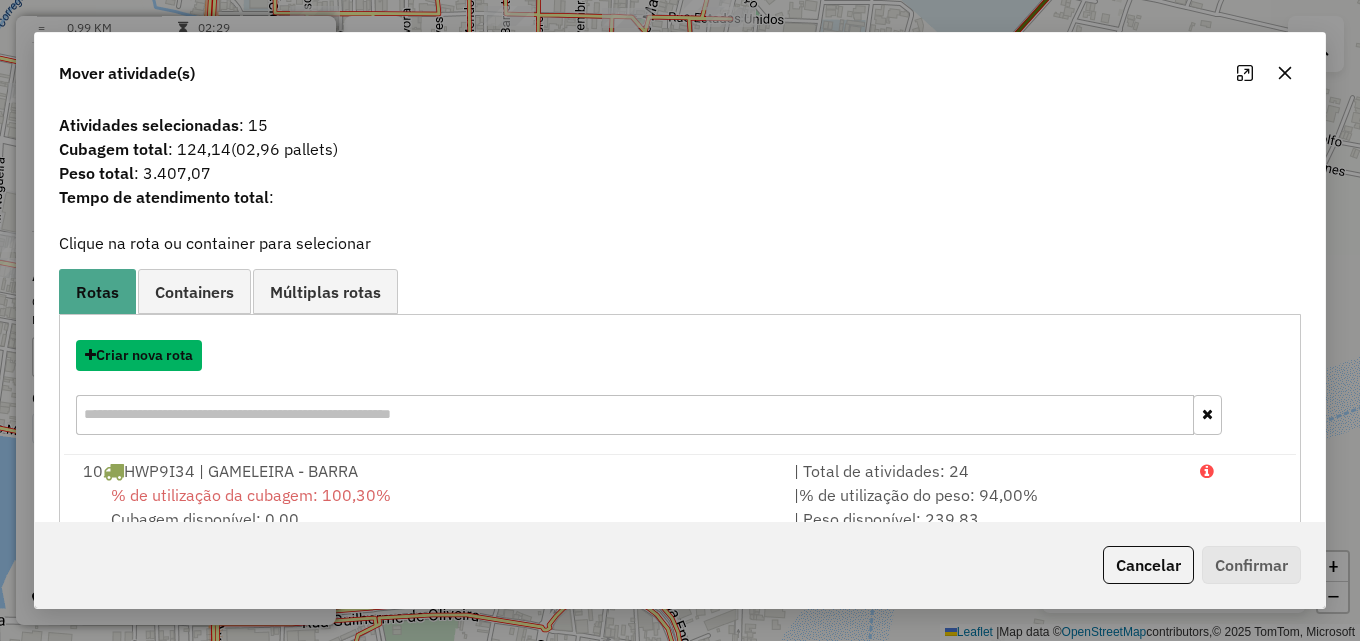 click on "Criar nova rota" at bounding box center (139, 355) 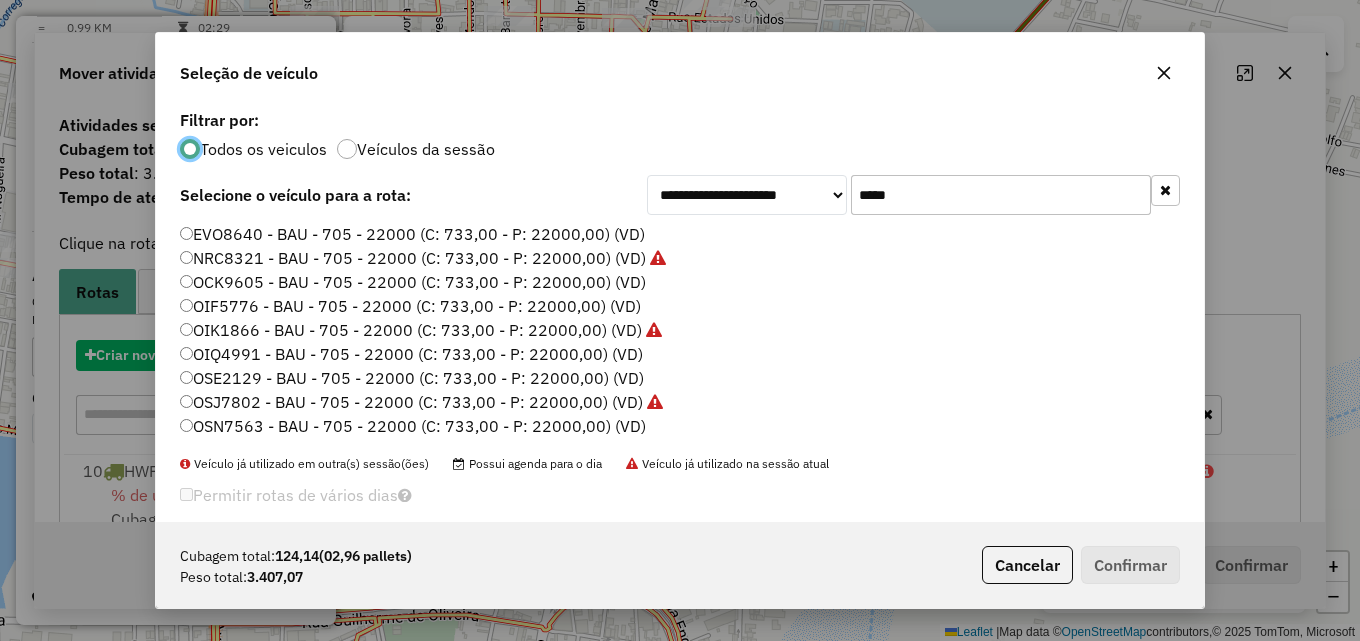 scroll, scrollTop: 11, scrollLeft: 6, axis: both 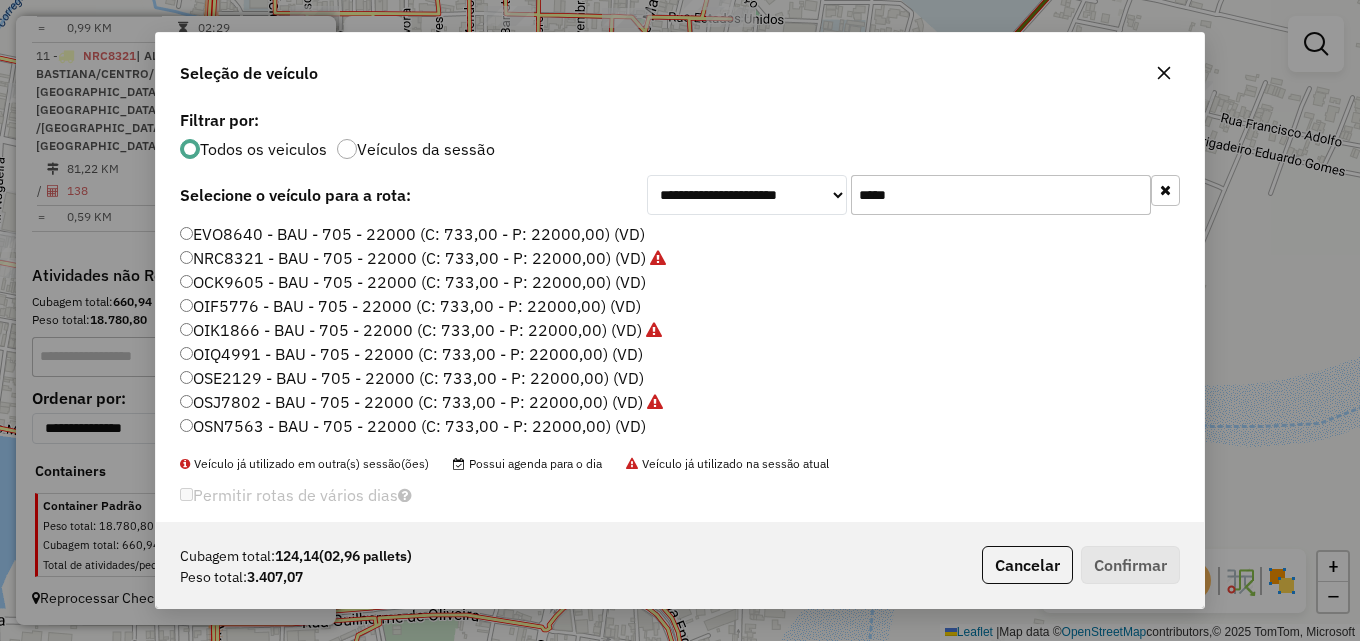 drag, startPoint x: 987, startPoint y: 200, endPoint x: 323, endPoint y: 231, distance: 664.72327 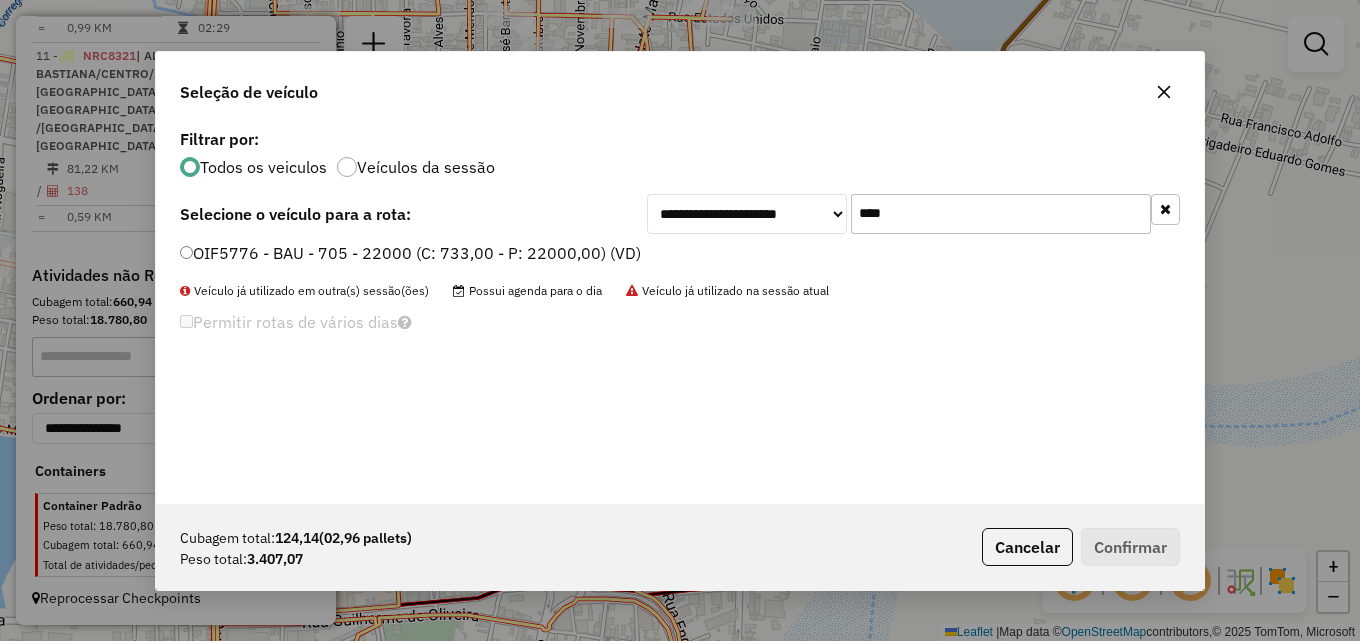 type on "****" 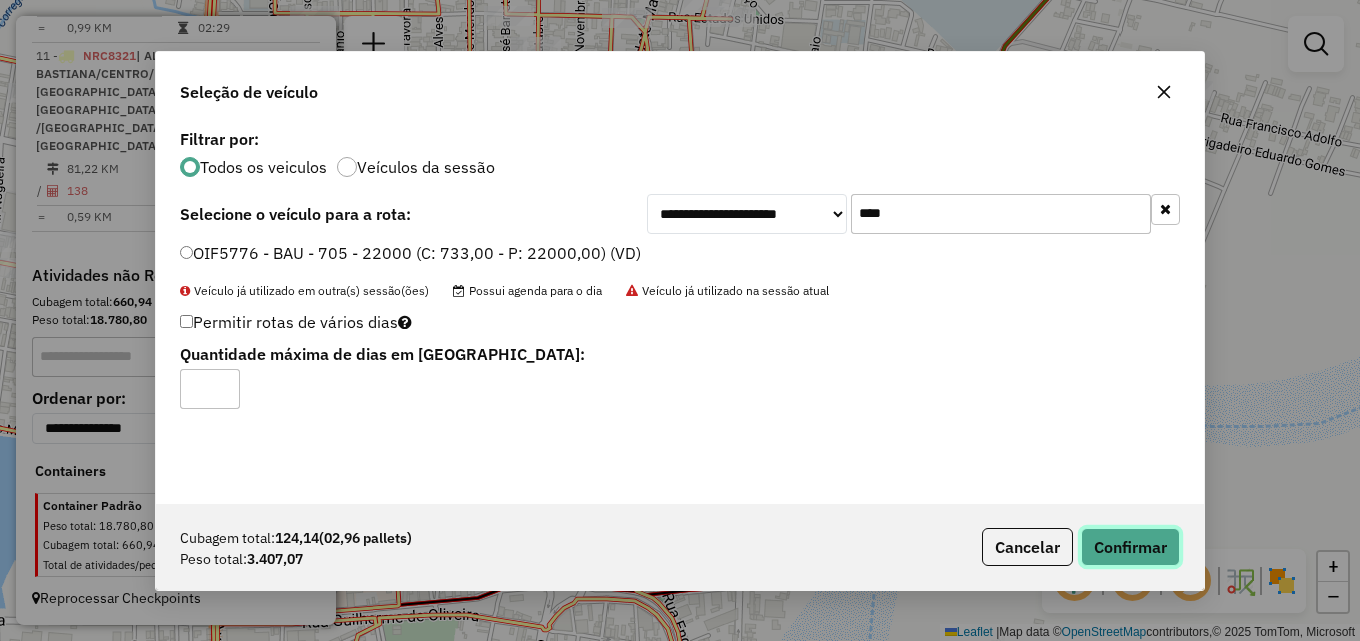 click on "Confirmar" 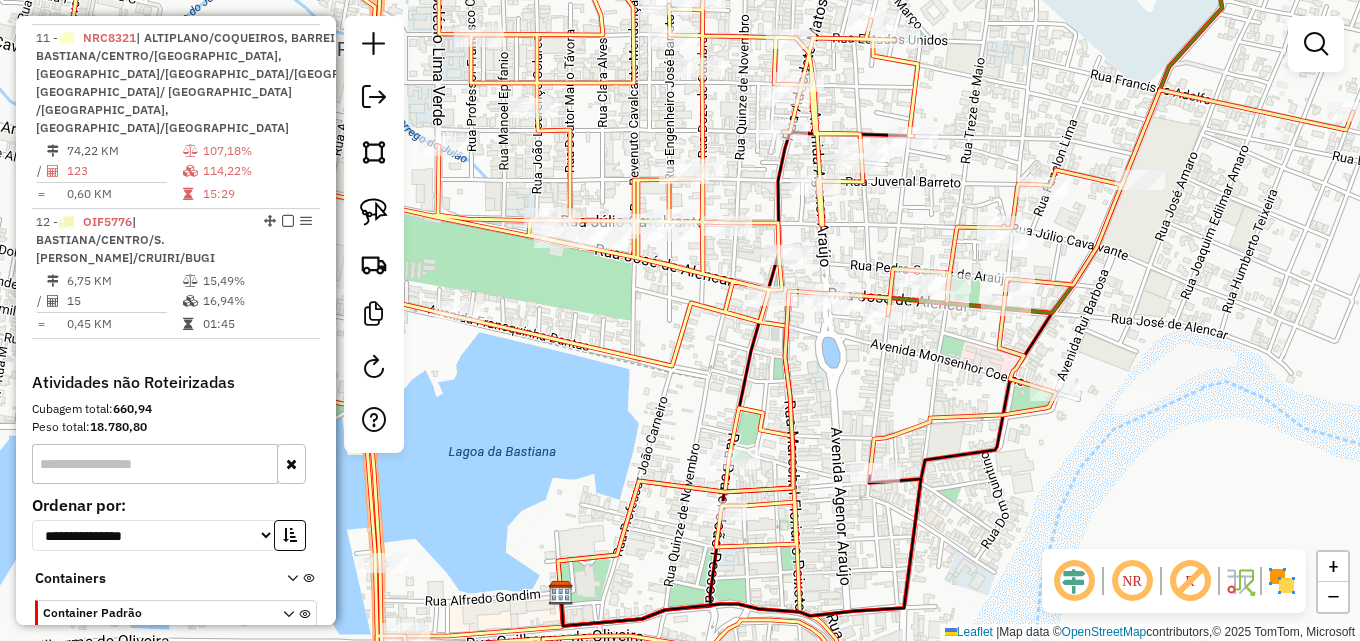 drag, startPoint x: 739, startPoint y: 356, endPoint x: 911, endPoint y: 373, distance: 172.83807 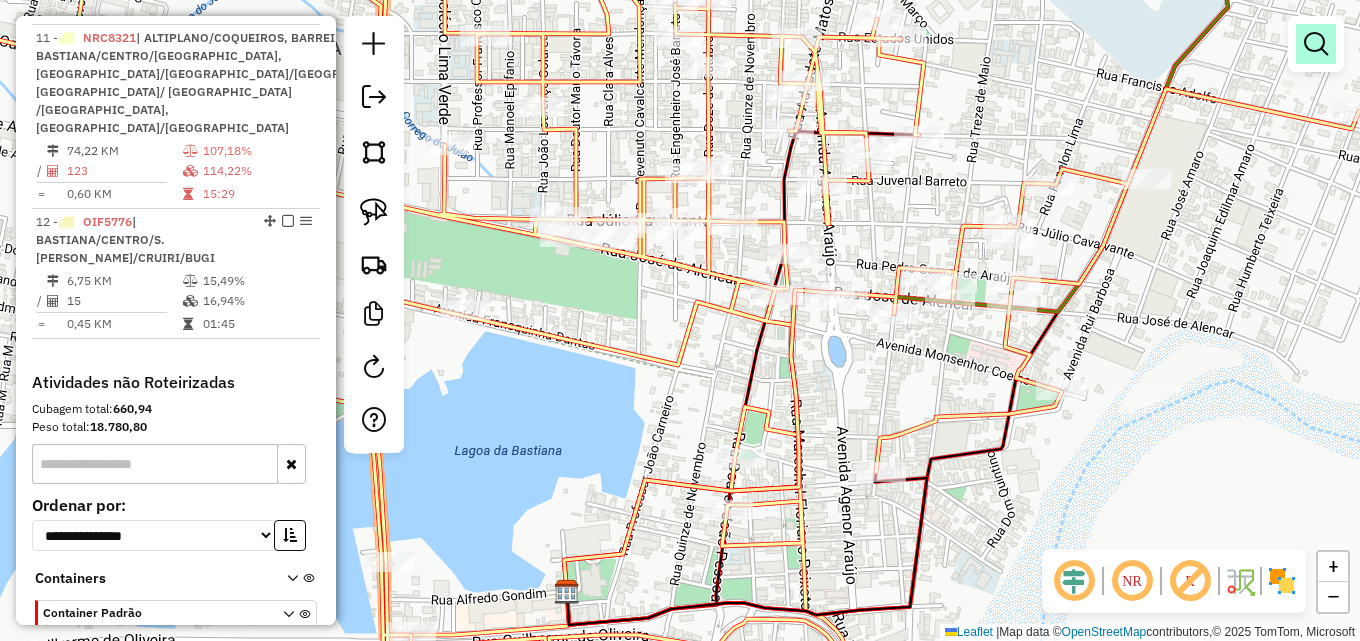 click at bounding box center [1316, 44] 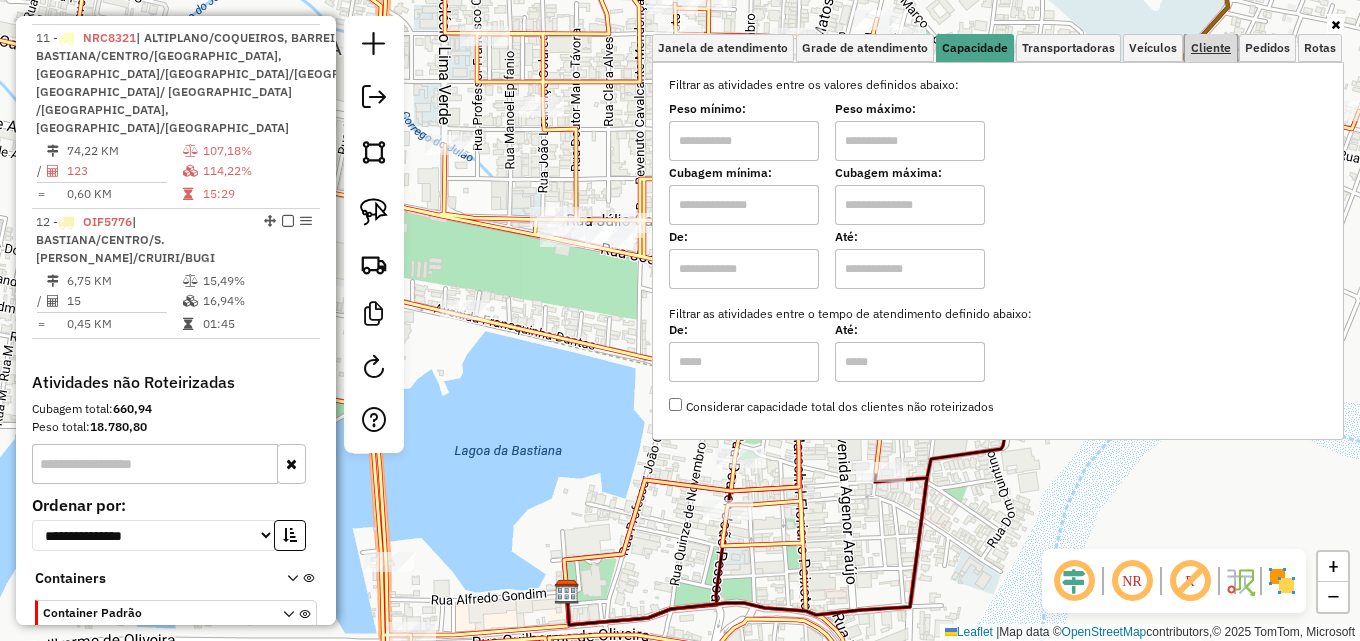 click on "Cliente" at bounding box center (1211, 48) 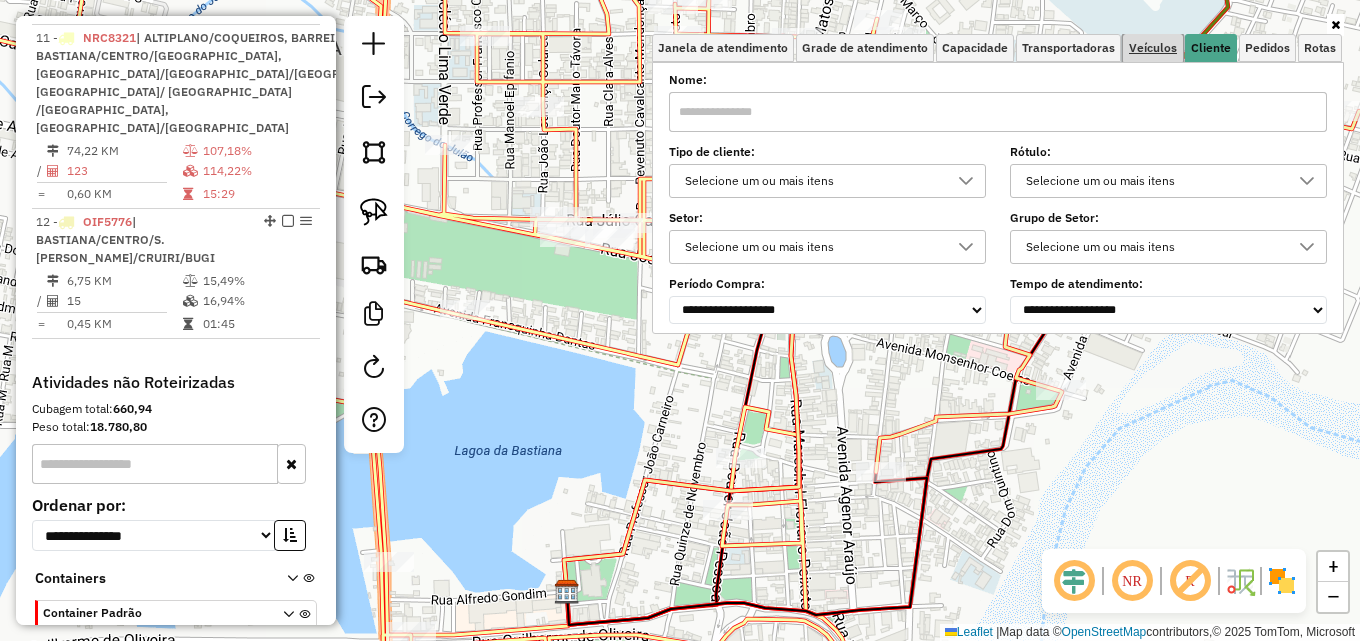 click on "Veículos" at bounding box center [1153, 48] 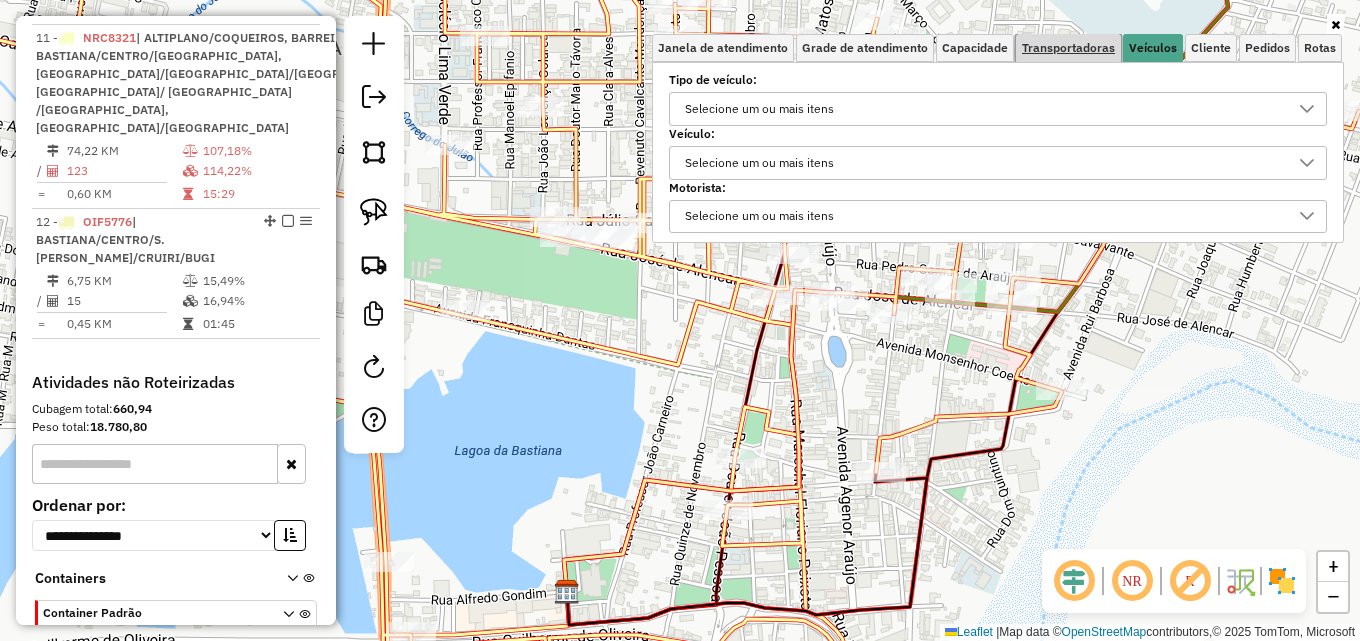 click on "Transportadoras" at bounding box center (1068, 48) 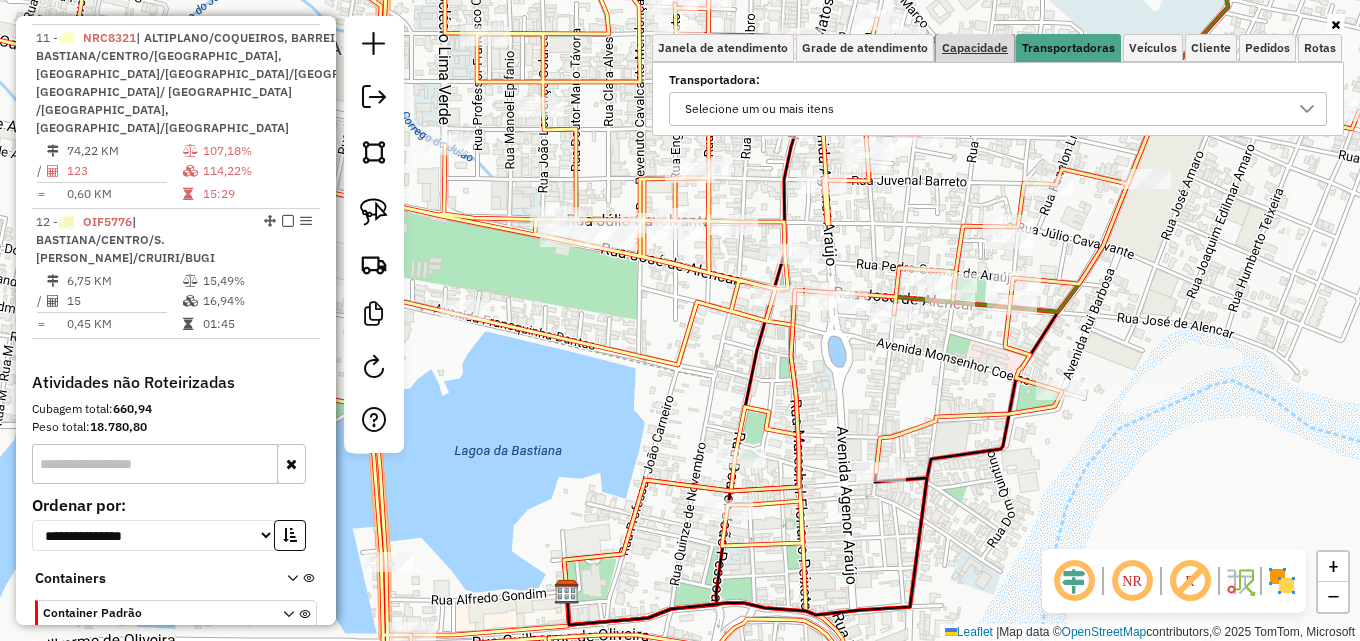 click on "Capacidade" at bounding box center (975, 48) 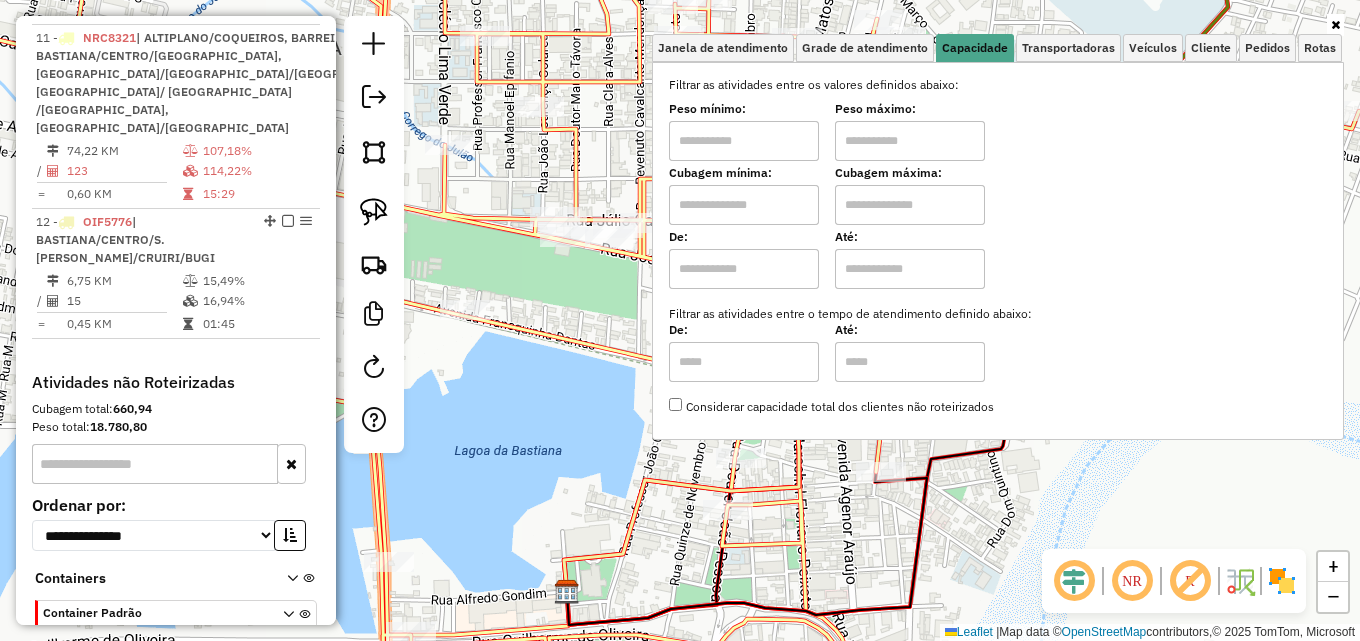 click at bounding box center [744, 141] 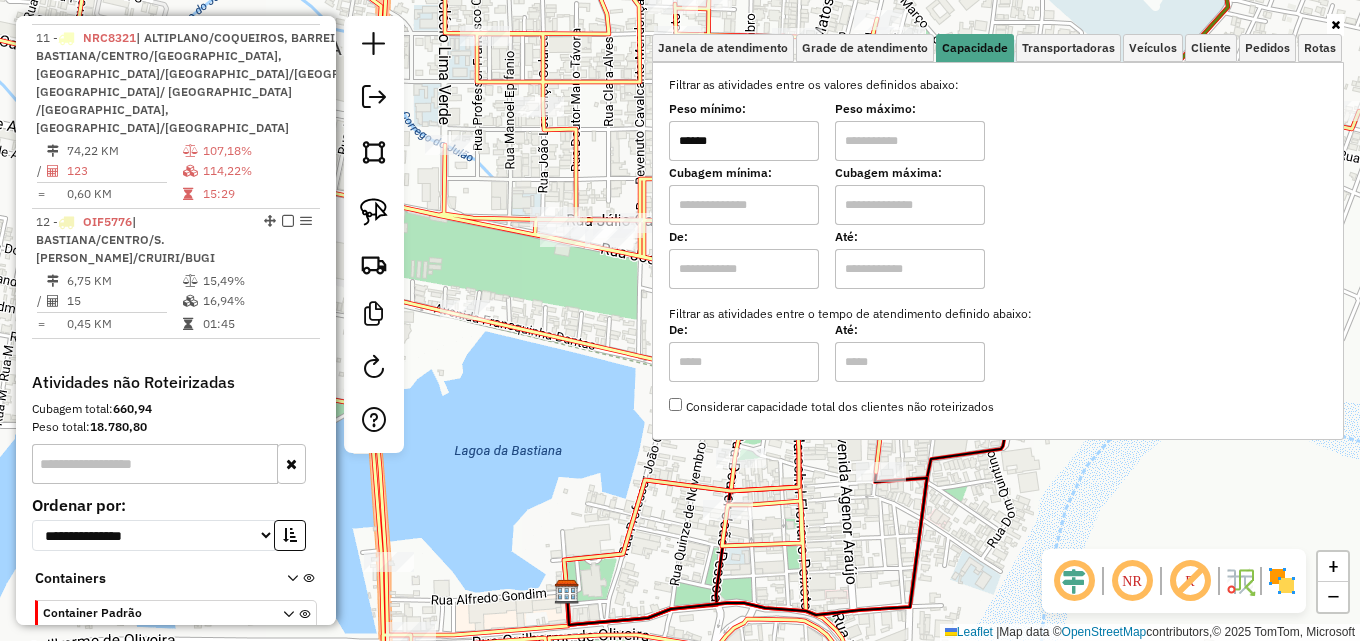 click at bounding box center (910, 141) 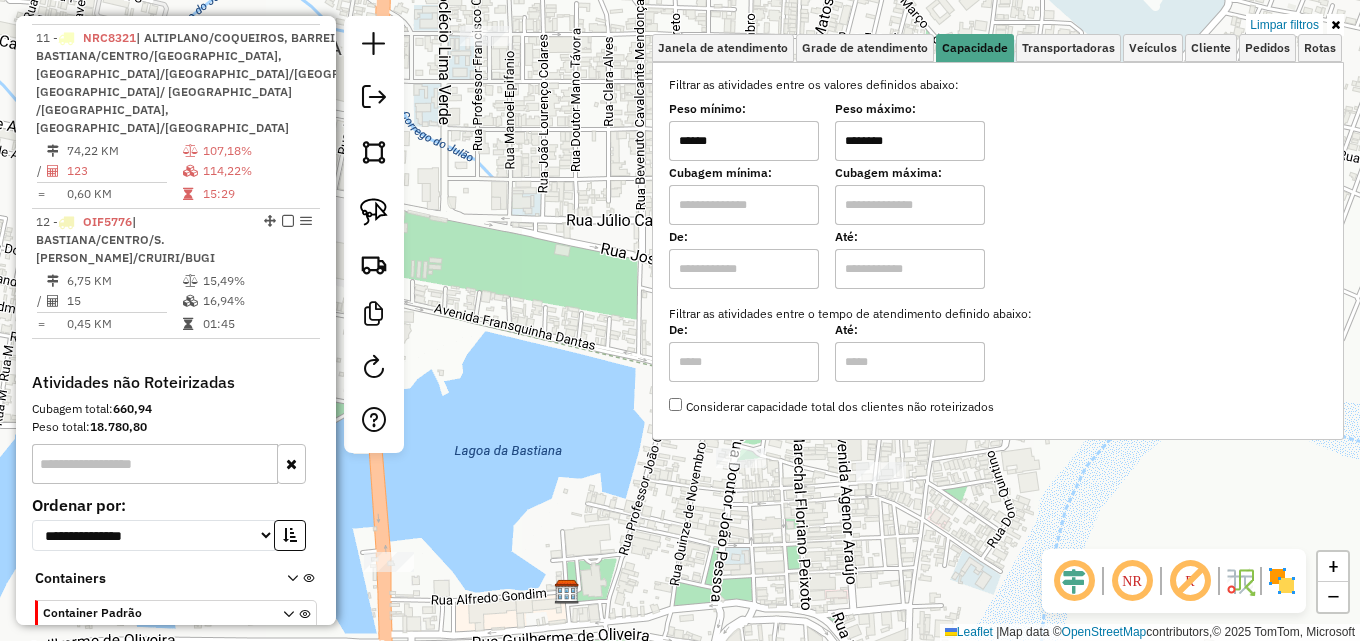 click at bounding box center (1335, 25) 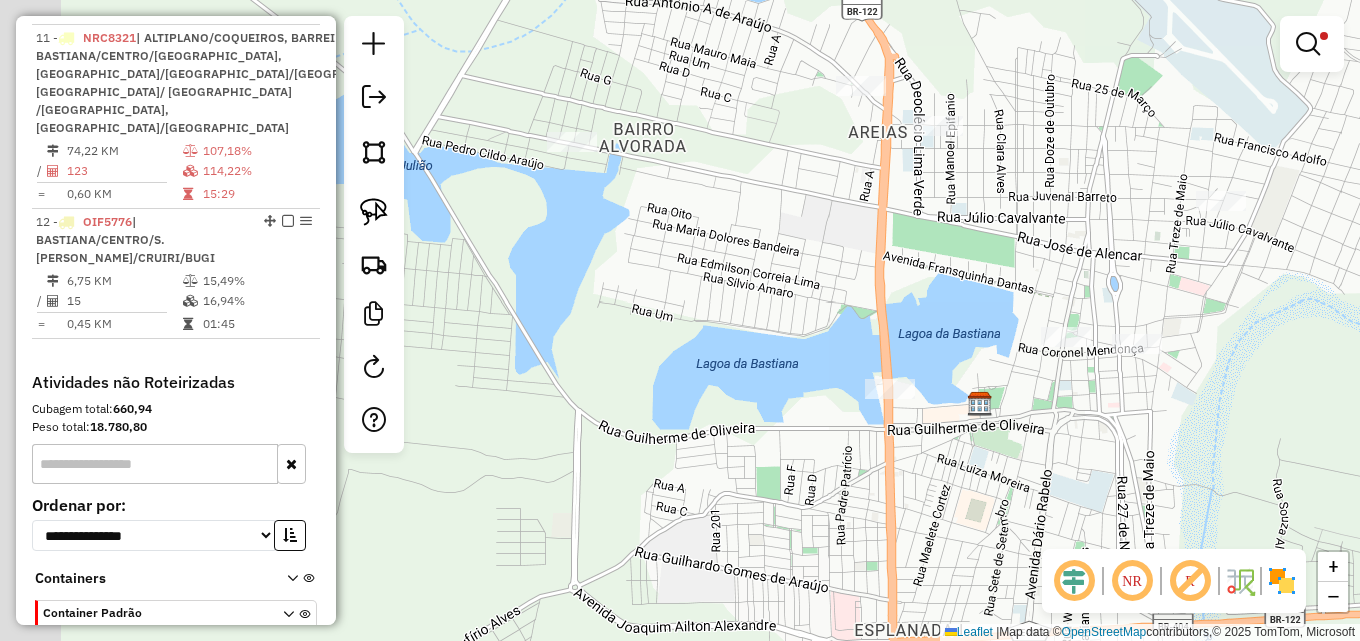 drag, startPoint x: 706, startPoint y: 155, endPoint x: 679, endPoint y: 179, distance: 36.124783 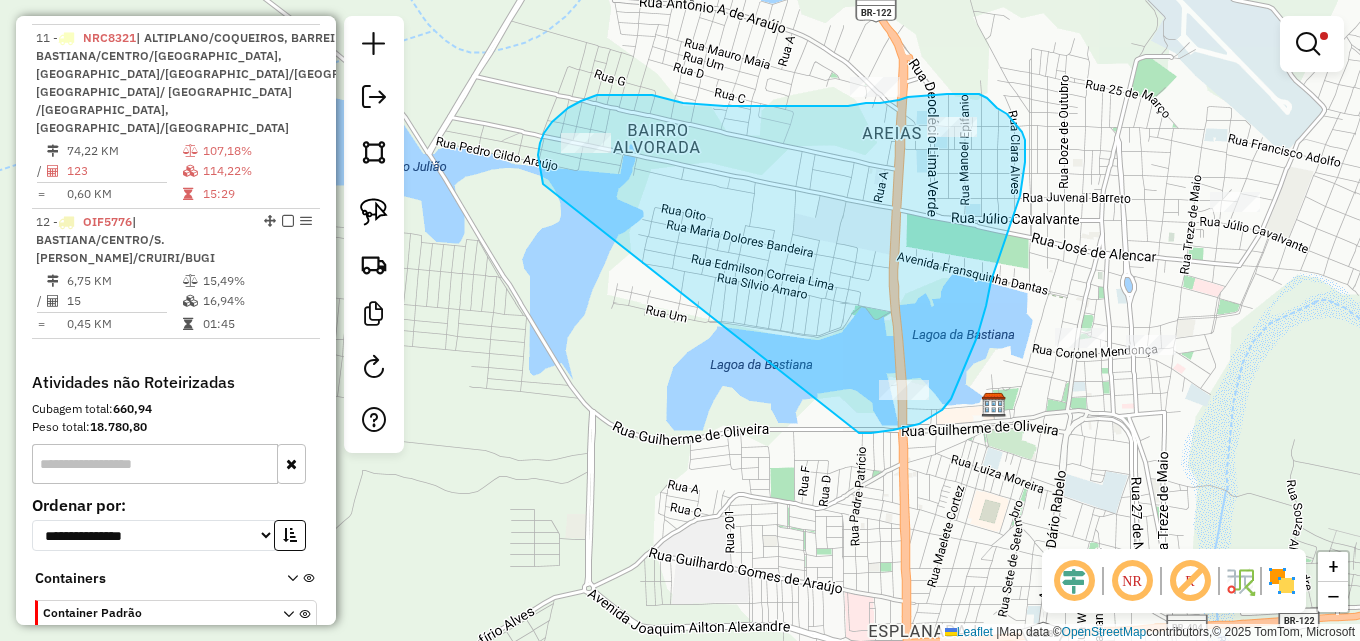 drag, startPoint x: 541, startPoint y: 171, endPoint x: 859, endPoint y: 433, distance: 412.0291 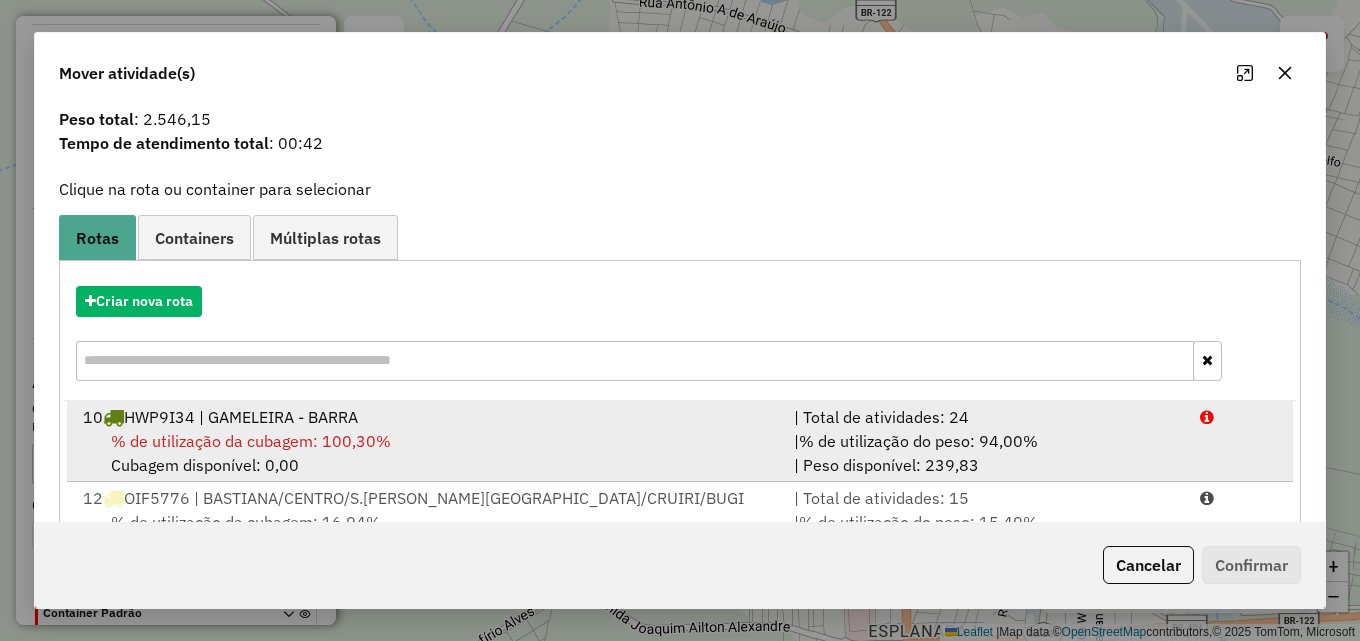 scroll, scrollTop: 129, scrollLeft: 0, axis: vertical 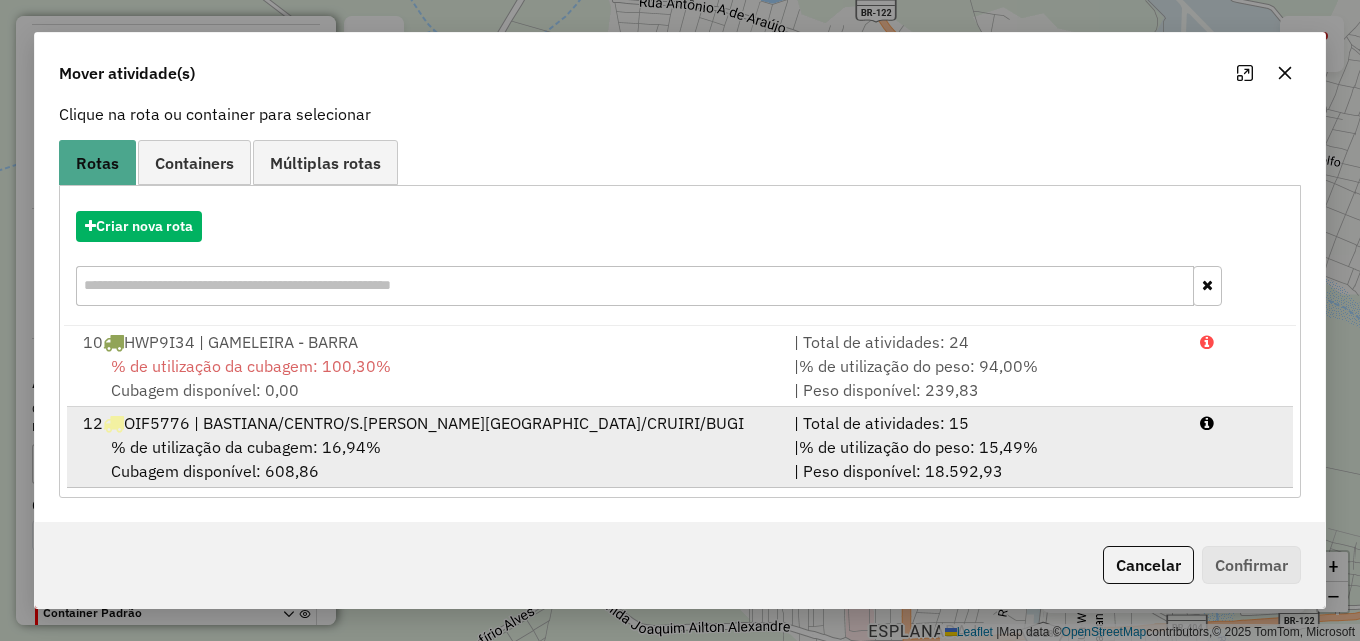 click on "% de utilização do peso: 15,49%" at bounding box center (918, 447) 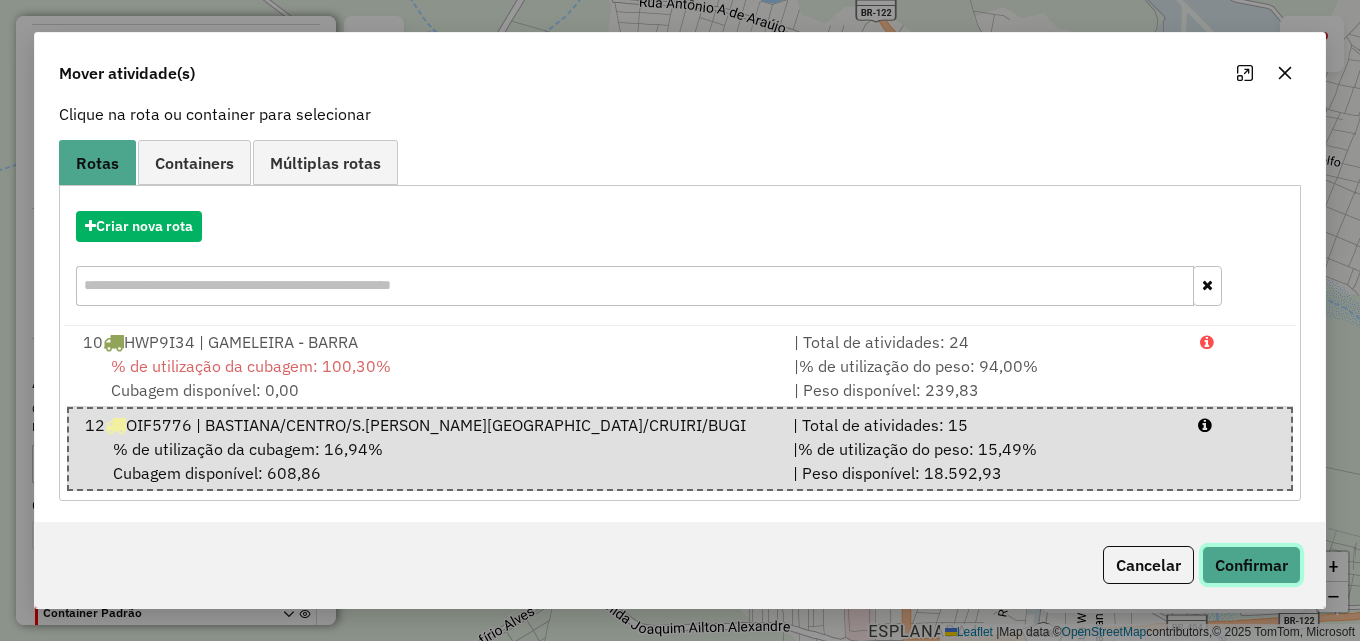 click on "Confirmar" 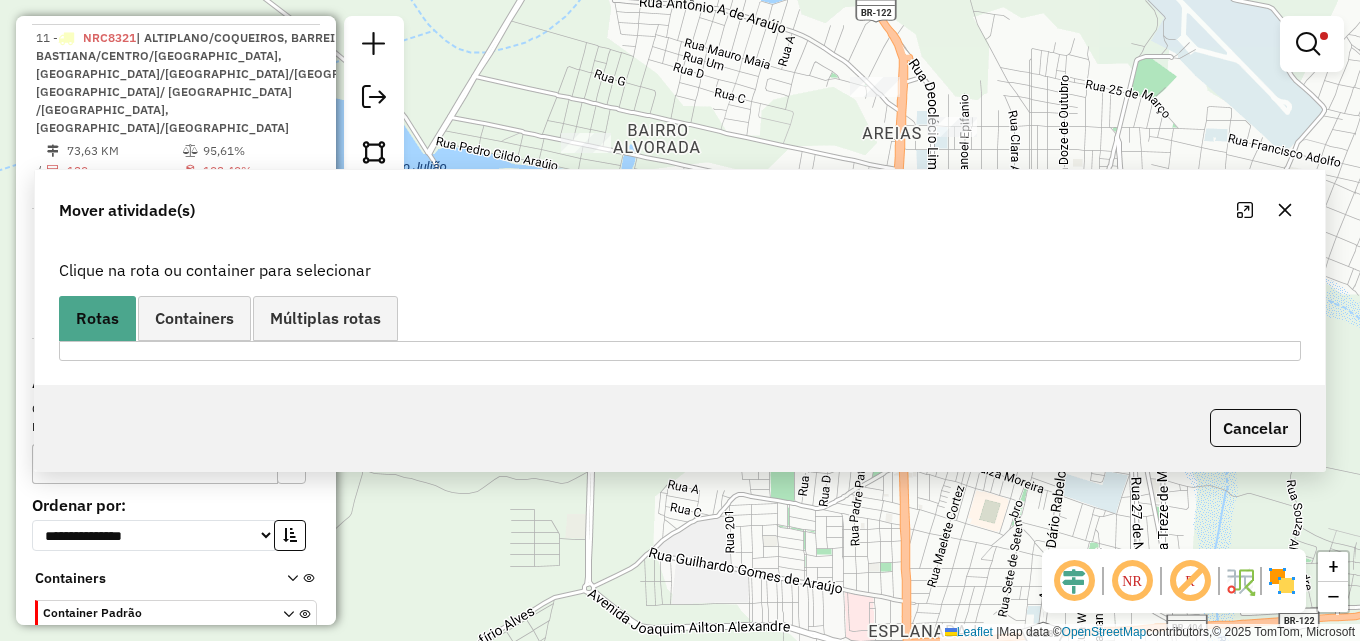 scroll, scrollTop: 0, scrollLeft: 0, axis: both 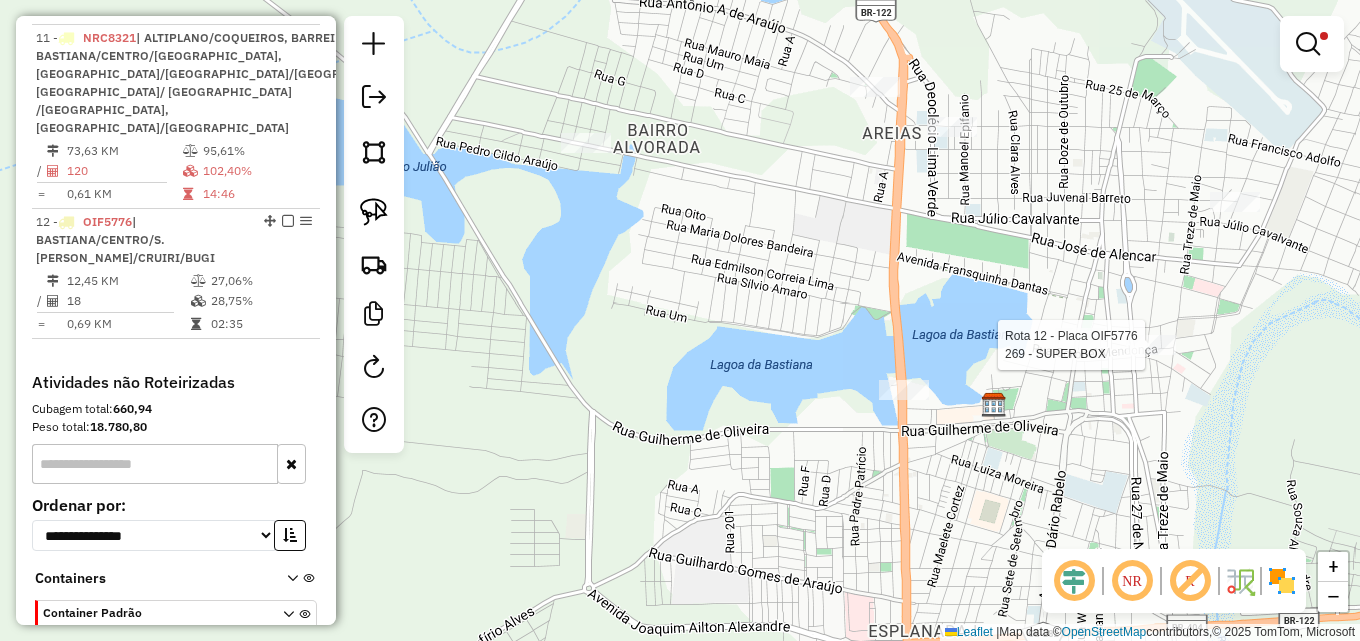 select on "*********" 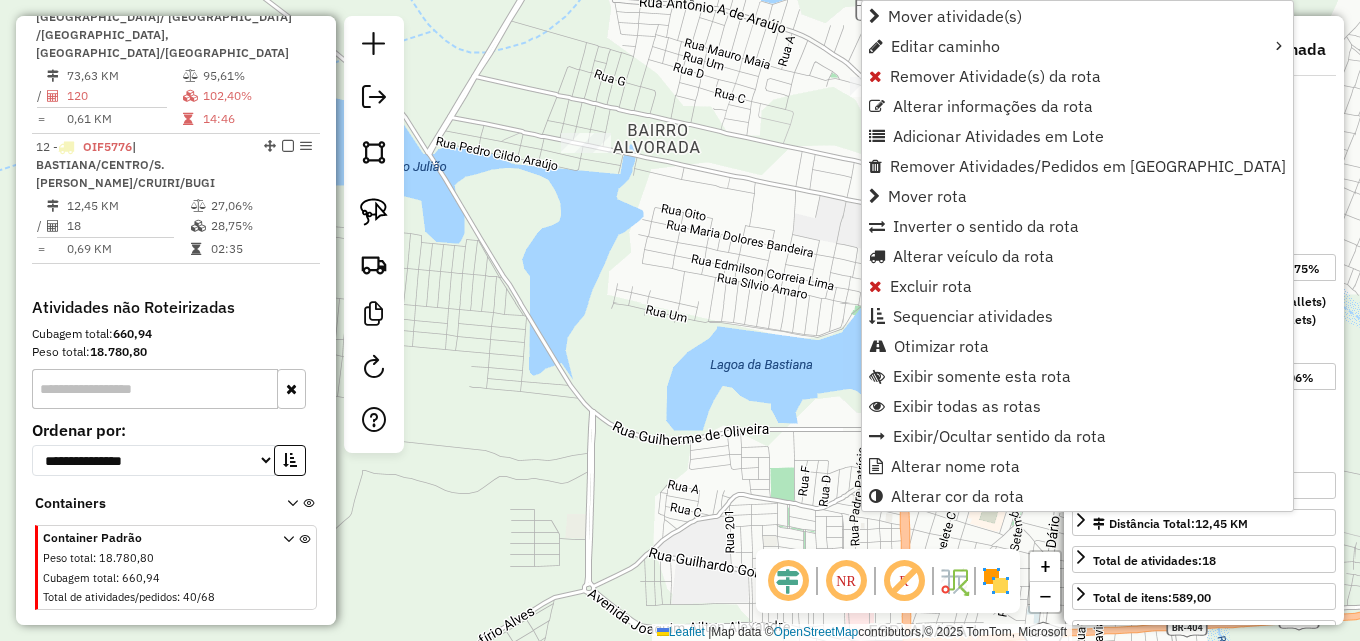 scroll, scrollTop: 1271, scrollLeft: 0, axis: vertical 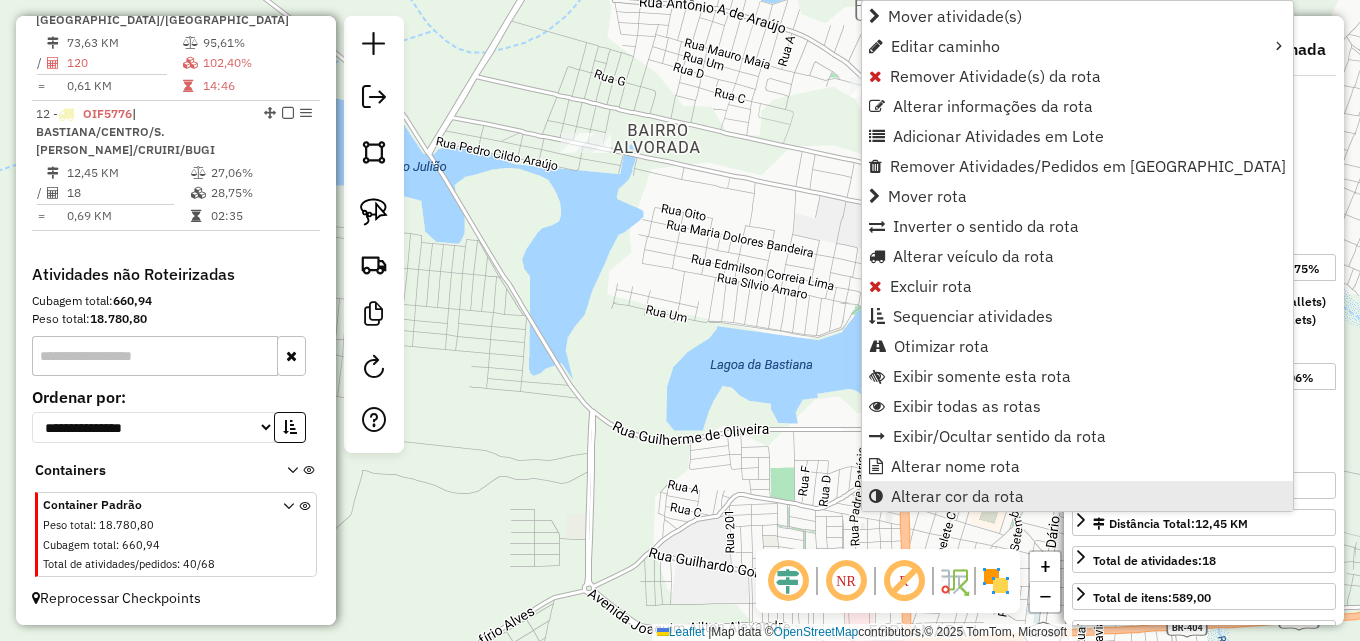 click on "Alterar cor da rota" at bounding box center (957, 496) 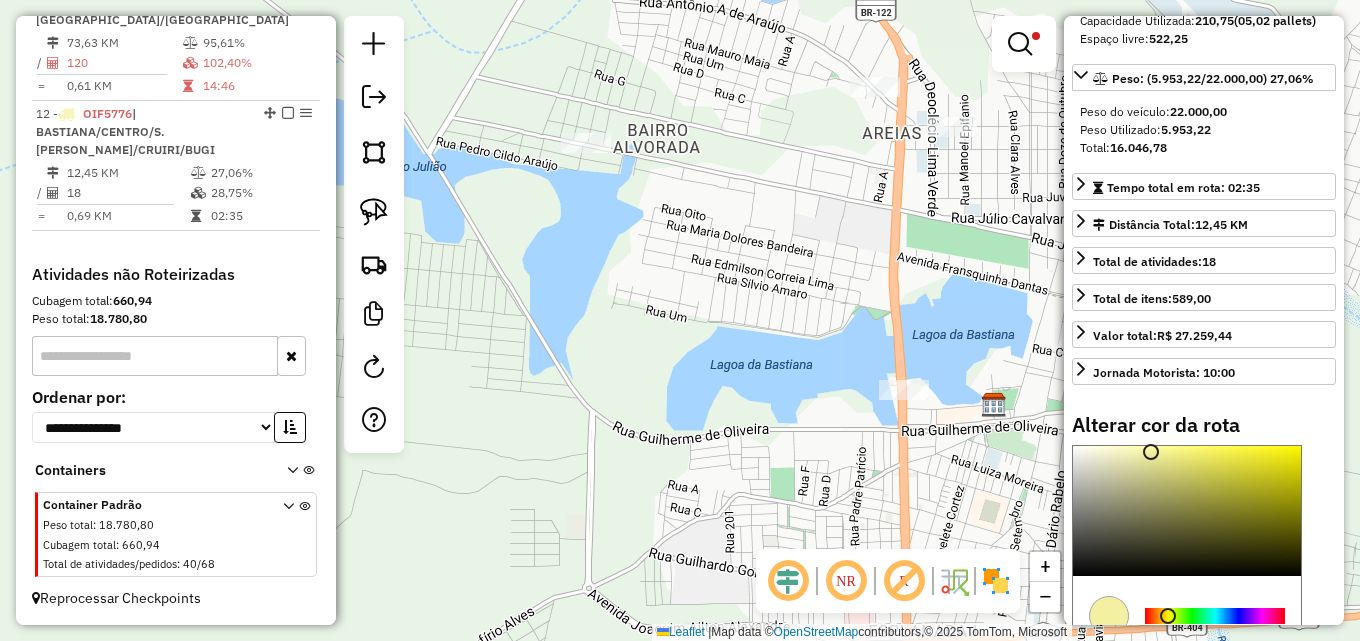 scroll, scrollTop: 300, scrollLeft: 0, axis: vertical 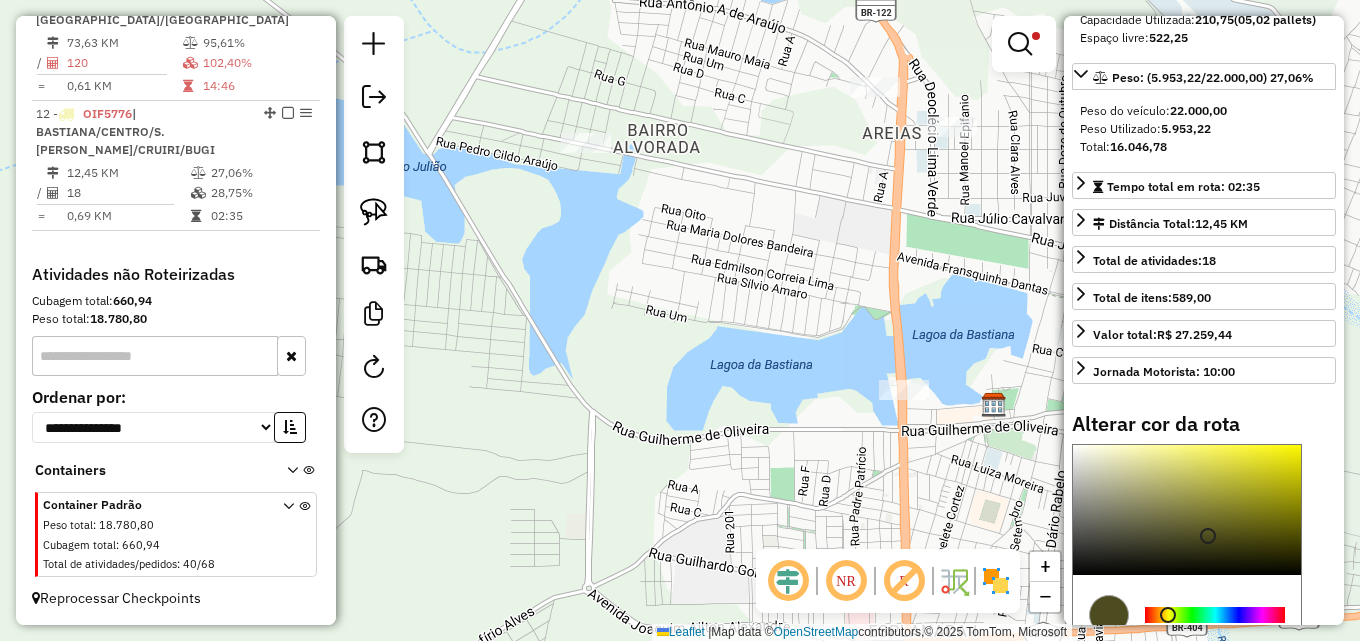 type on "*******" 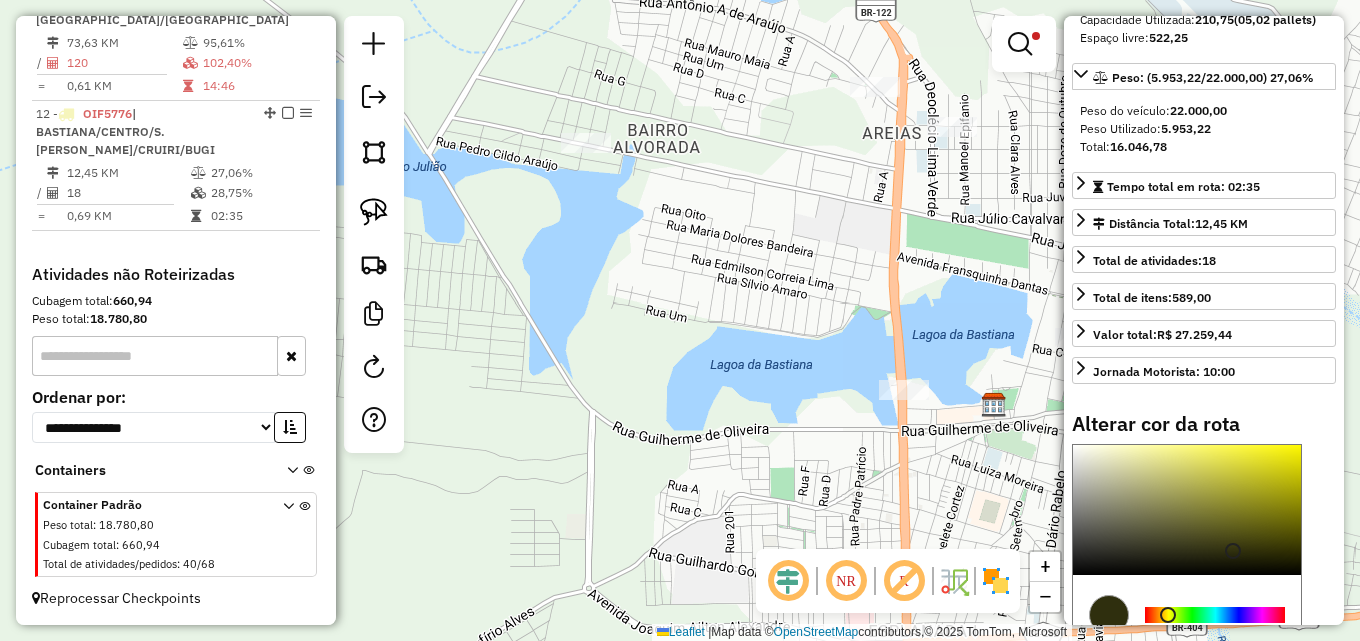 drag, startPoint x: 1204, startPoint y: 551, endPoint x: 1234, endPoint y: 569, distance: 34.98571 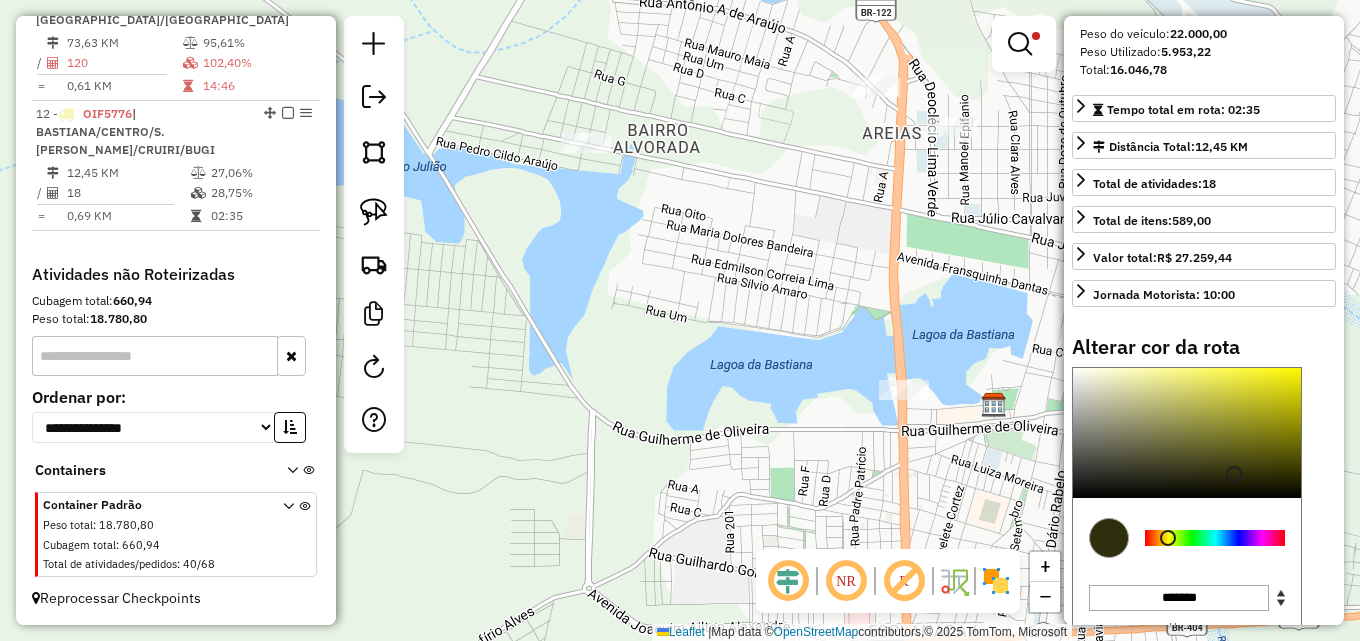scroll, scrollTop: 500, scrollLeft: 0, axis: vertical 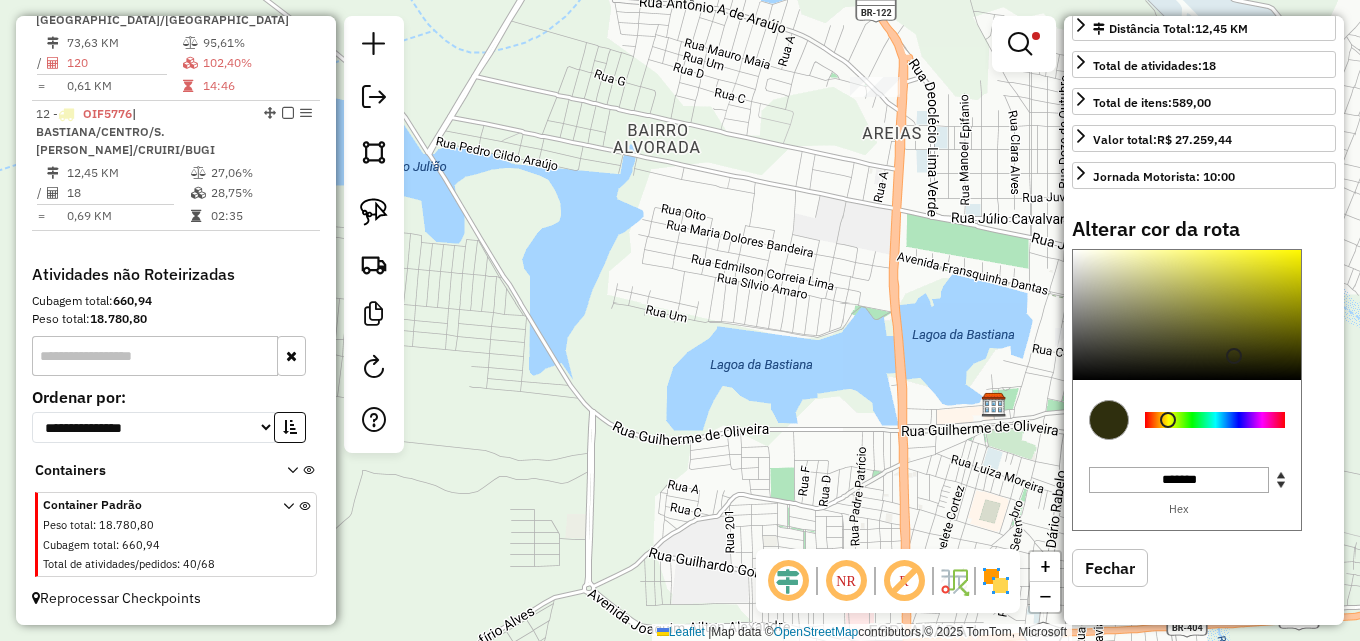 click on "Fechar" at bounding box center (1110, 568) 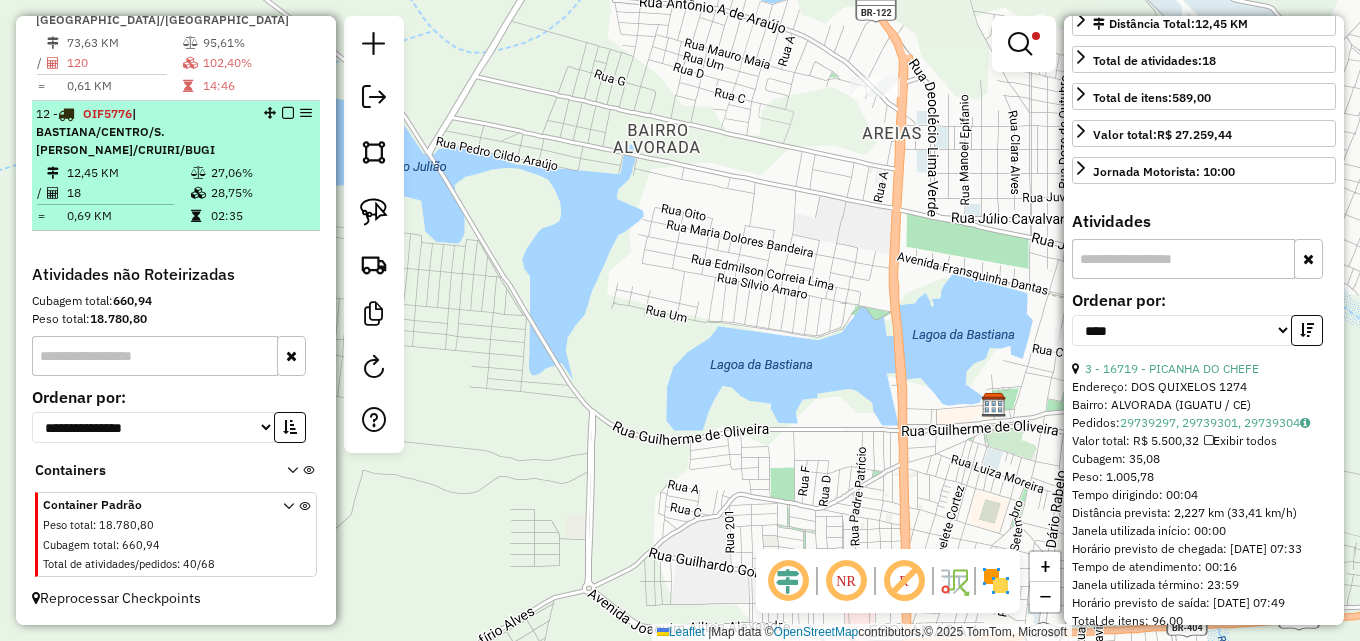 click on "12 -       OIF5776   | BASTIANA/CENTRO/S.SEBASTIÃO, FLORES/CRUIRI/BUGI" at bounding box center (142, 132) 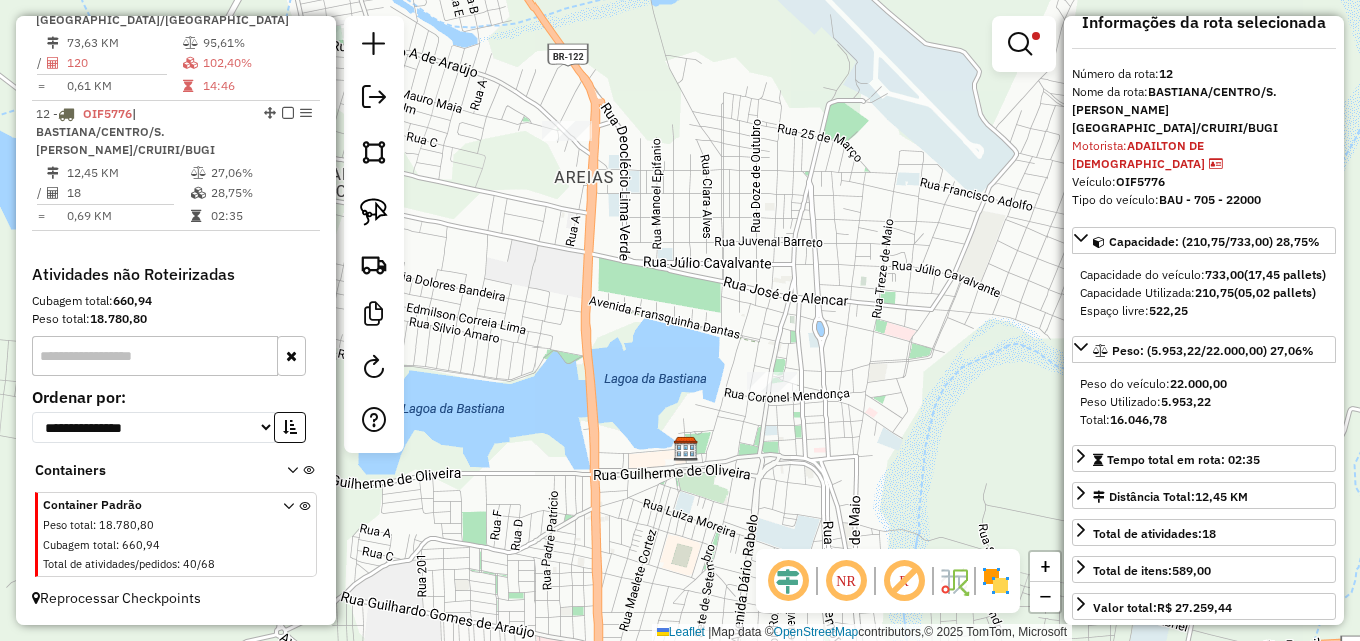 scroll, scrollTop: 0, scrollLeft: 0, axis: both 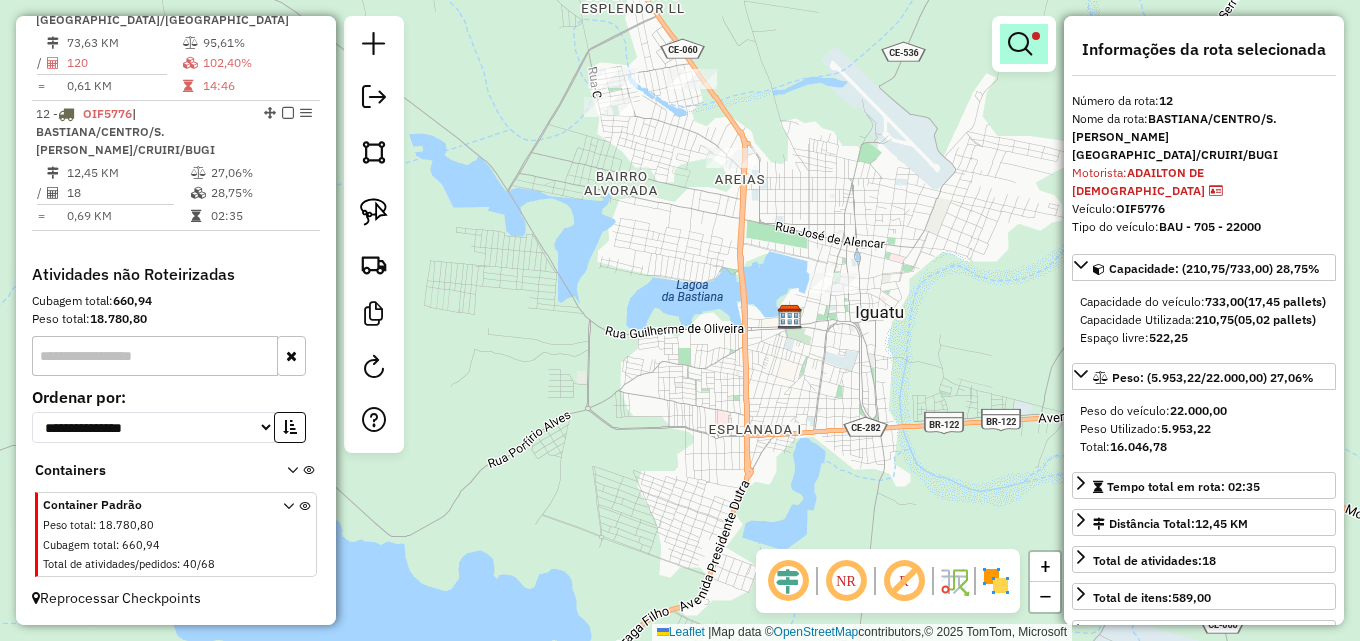 click at bounding box center (1020, 44) 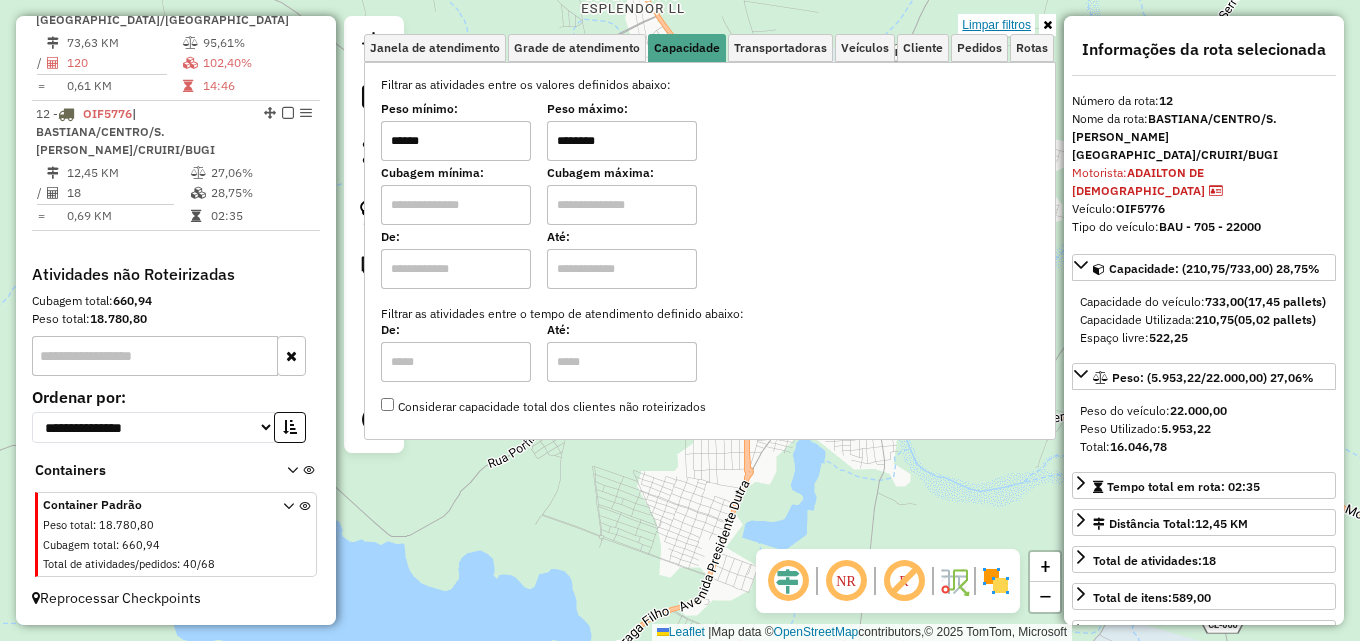 click on "Limpar filtros" at bounding box center [996, 25] 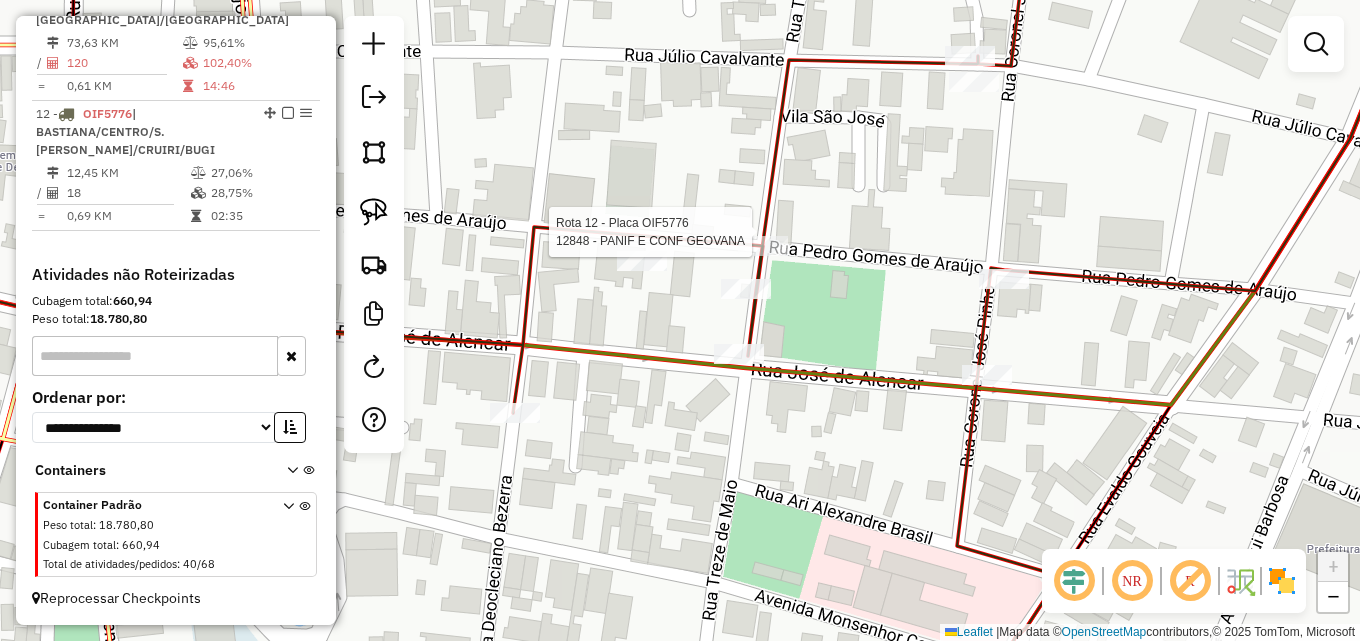 click on "Rota 12 - Placa OIF5776  12848 - PANIF E CONF GEOVANA" 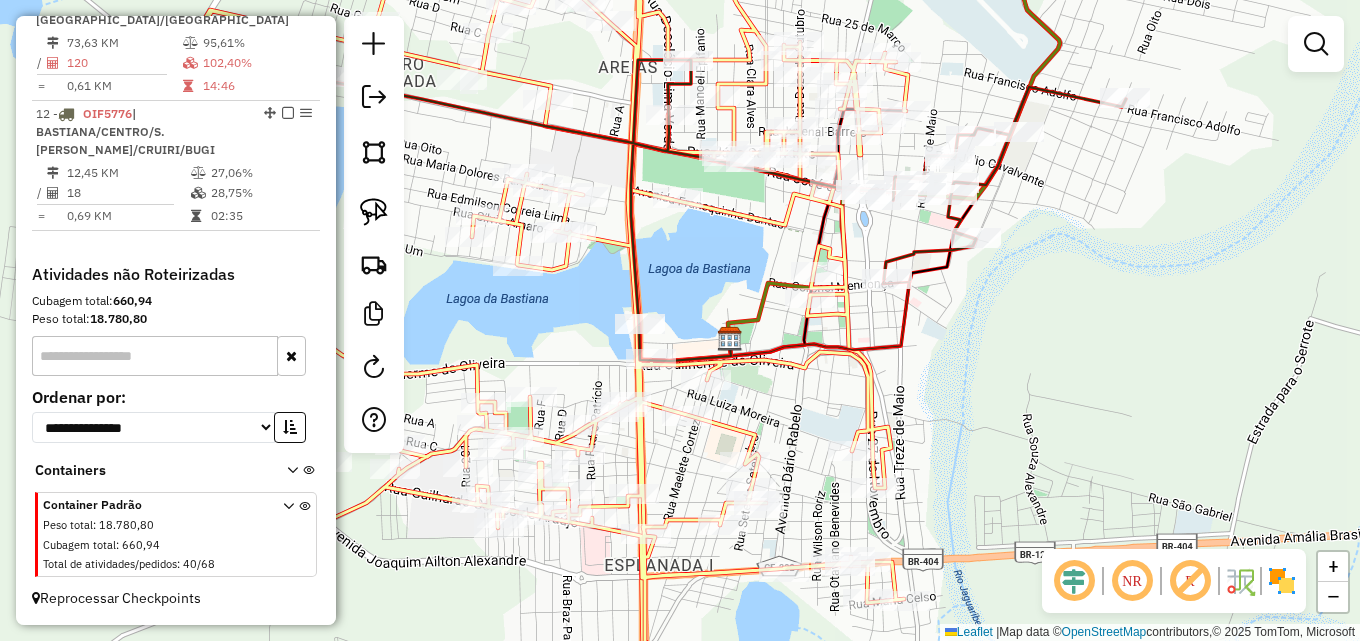 drag, startPoint x: 818, startPoint y: 258, endPoint x: 890, endPoint y: 249, distance: 72.56032 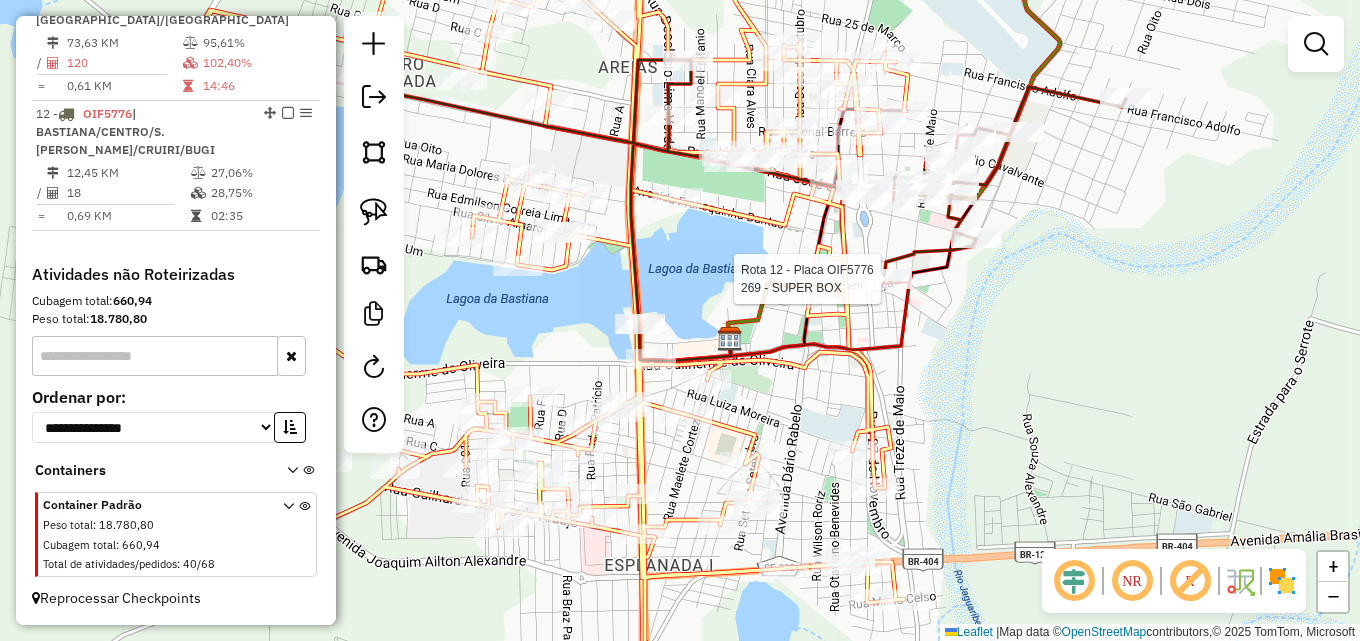select on "*********" 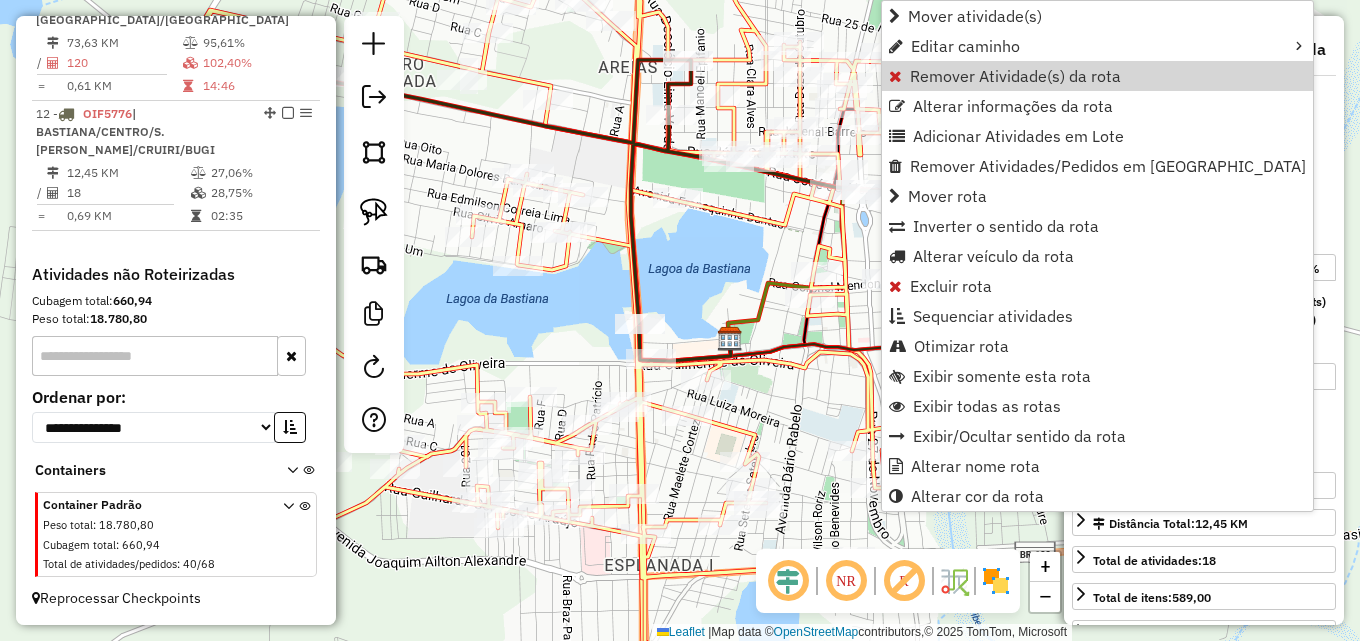 click on "Janela de atendimento Grade de atendimento Capacidade Transportadoras Veículos Cliente Pedidos  Rotas Selecione os dias de semana para filtrar as janelas de atendimento  Seg   Ter   Qua   Qui   Sex   Sáb   Dom  Informe o período da janela de atendimento: De: Até:  Filtrar exatamente a janela do cliente  Considerar janela de atendimento padrão  Selecione os dias de semana para filtrar as grades de atendimento  Seg   Ter   Qua   Qui   Sex   Sáb   Dom   Considerar clientes sem dia de atendimento cadastrado  Clientes fora do dia de atendimento selecionado Filtrar as atividades entre os valores definidos abaixo:  Peso mínimo:   Peso máximo:   Cubagem mínima:   Cubagem máxima:   De:   Até:  Filtrar as atividades entre o tempo de atendimento definido abaixo:  De:   Até:   Considerar capacidade total dos clientes não roteirizados Transportadora: Selecione um ou mais itens Tipo de veículo: Selecione um ou mais itens Veículo: Selecione um ou mais itens Motorista: Selecione um ou mais itens Nome: Rótulo:" 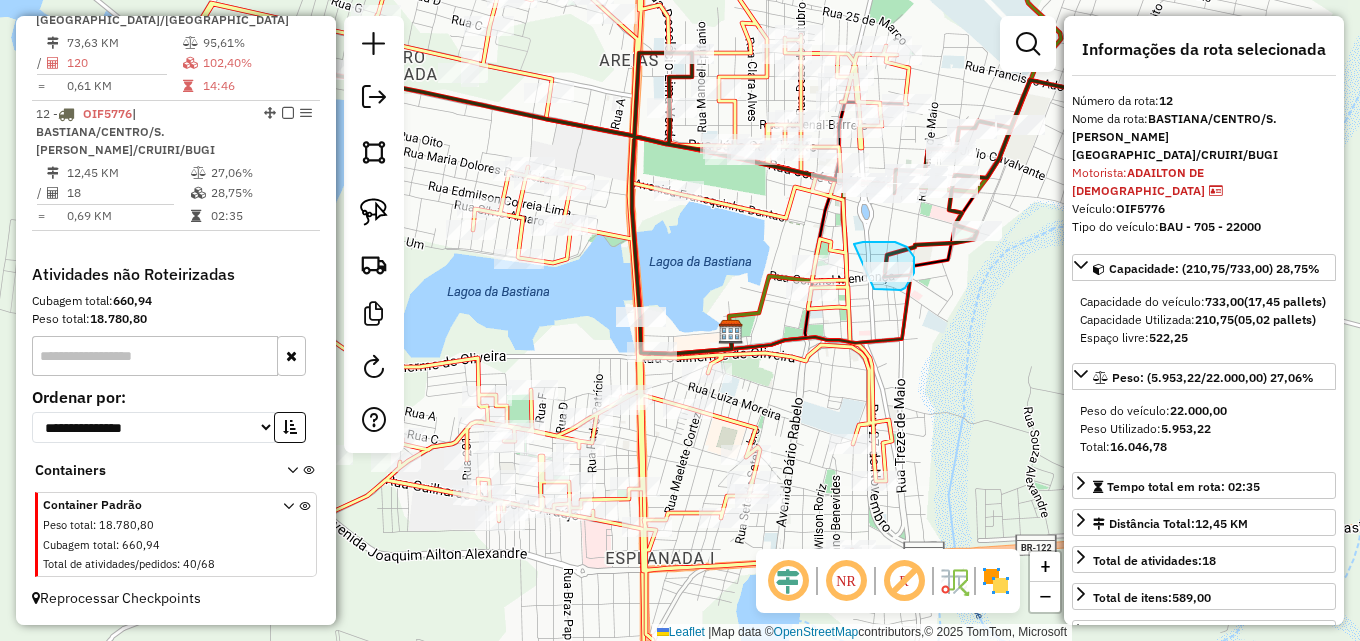 drag, startPoint x: 857, startPoint y: 243, endPoint x: 871, endPoint y: 288, distance: 47.127487 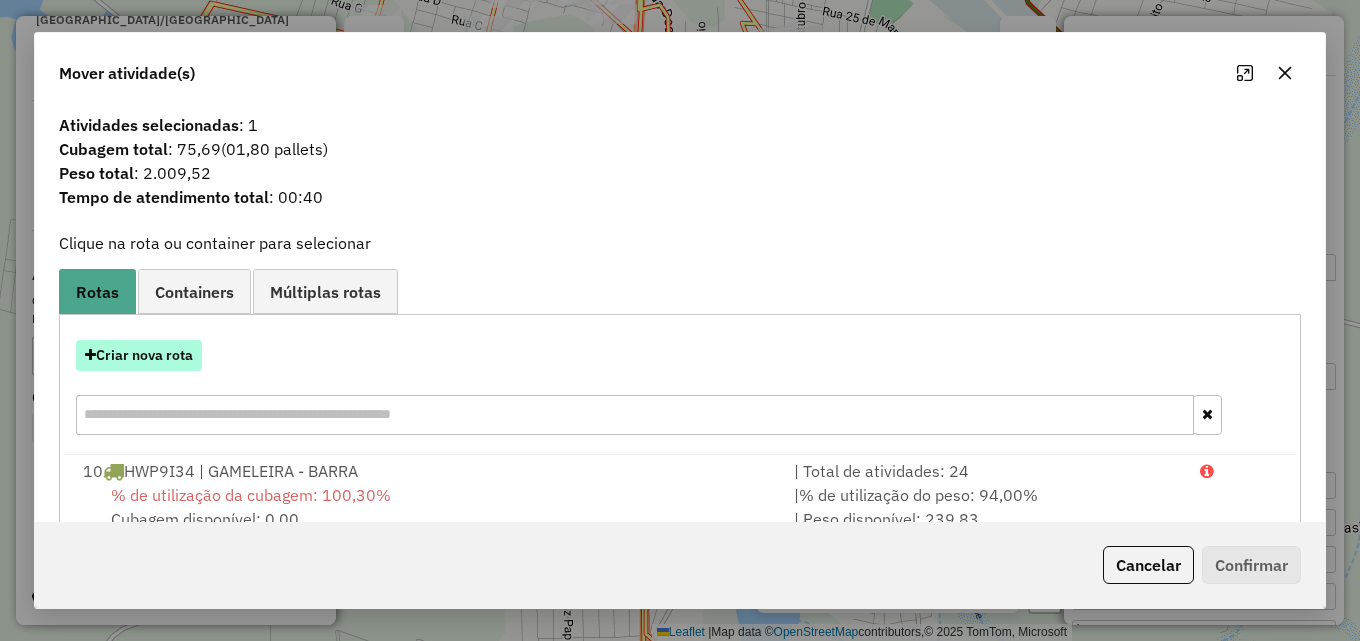 click on "Criar nova rota" at bounding box center [139, 355] 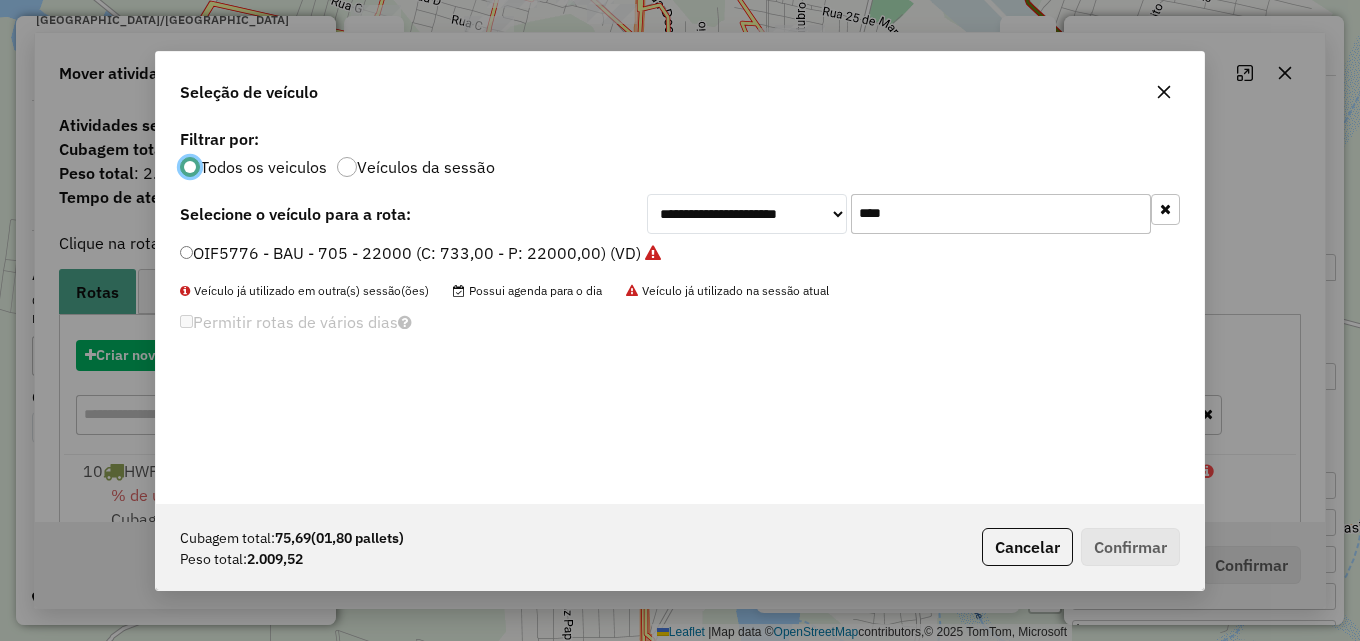 scroll, scrollTop: 11, scrollLeft: 6, axis: both 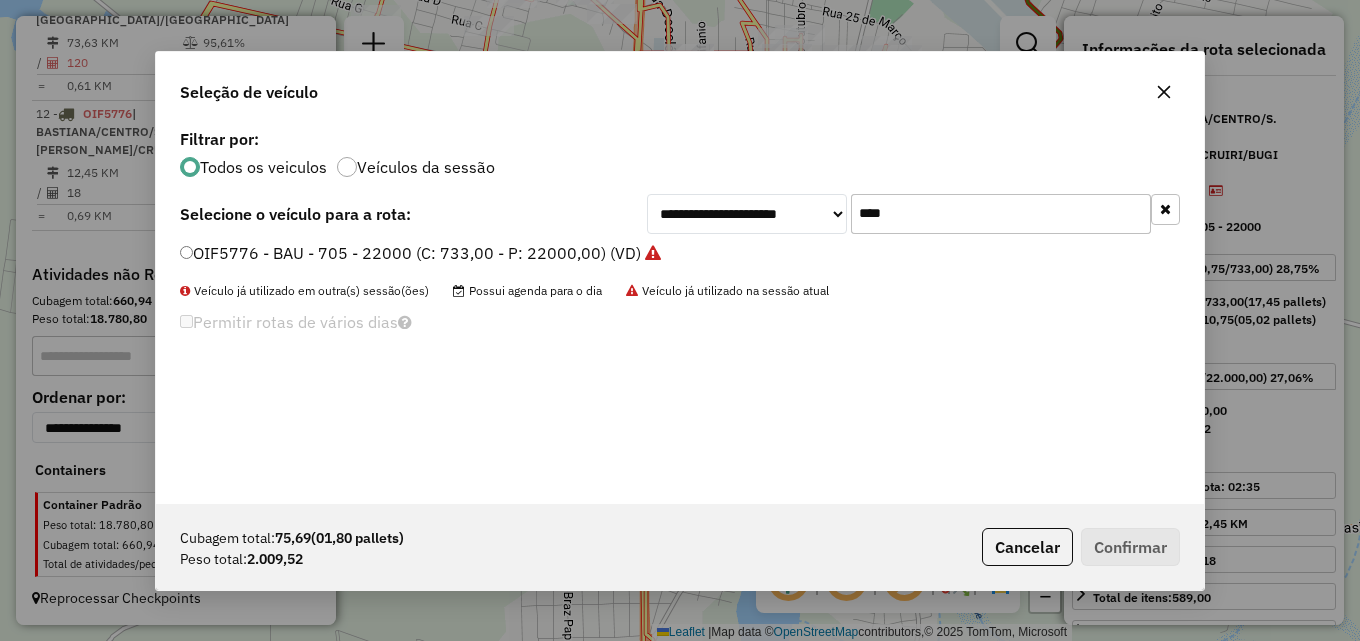 drag, startPoint x: 840, startPoint y: 219, endPoint x: 670, endPoint y: 221, distance: 170.01176 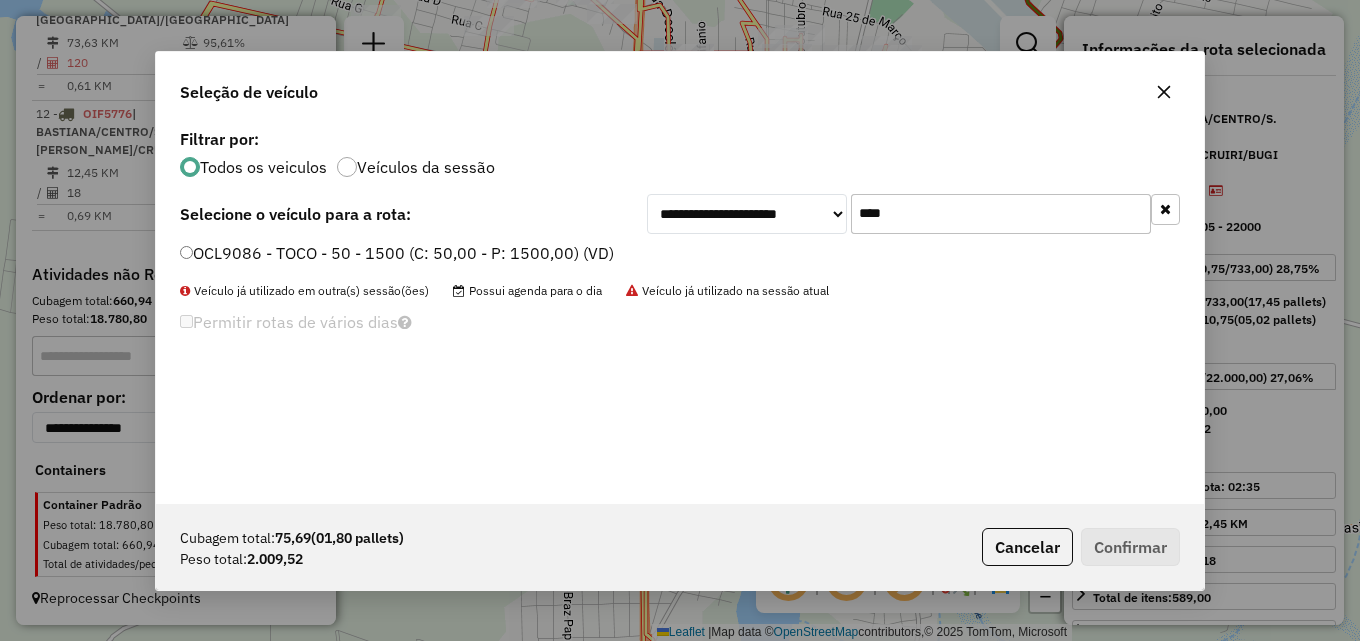 type on "****" 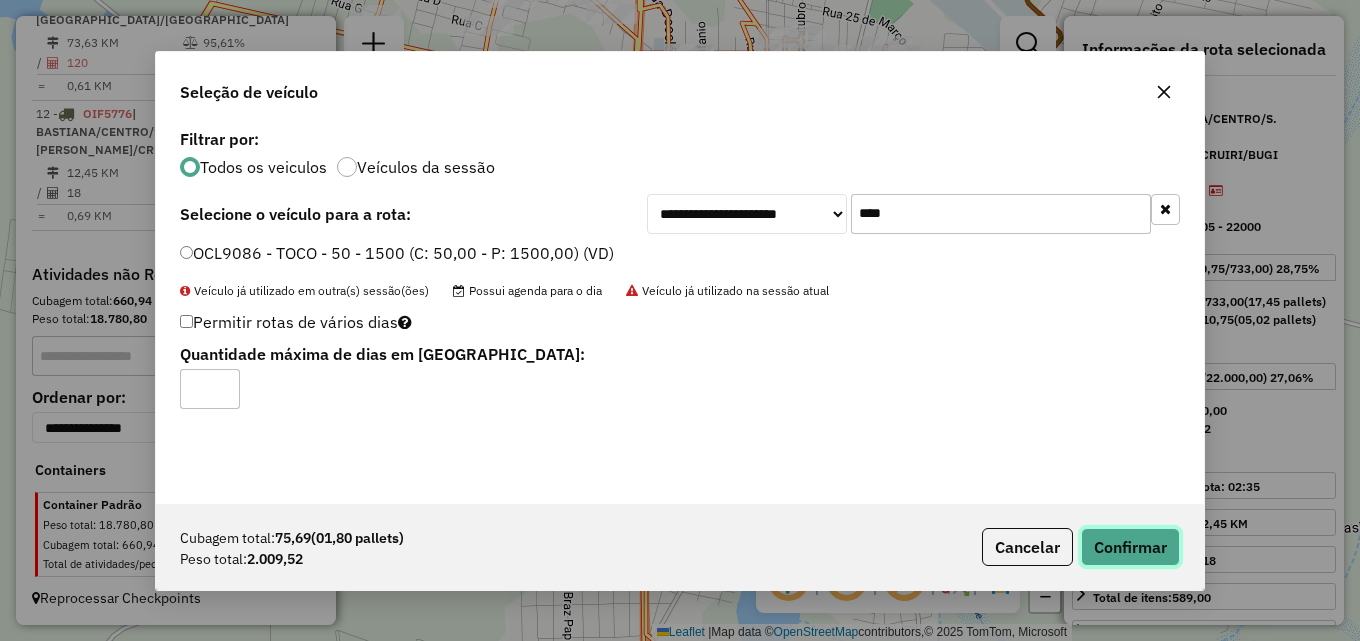 click on "Confirmar" 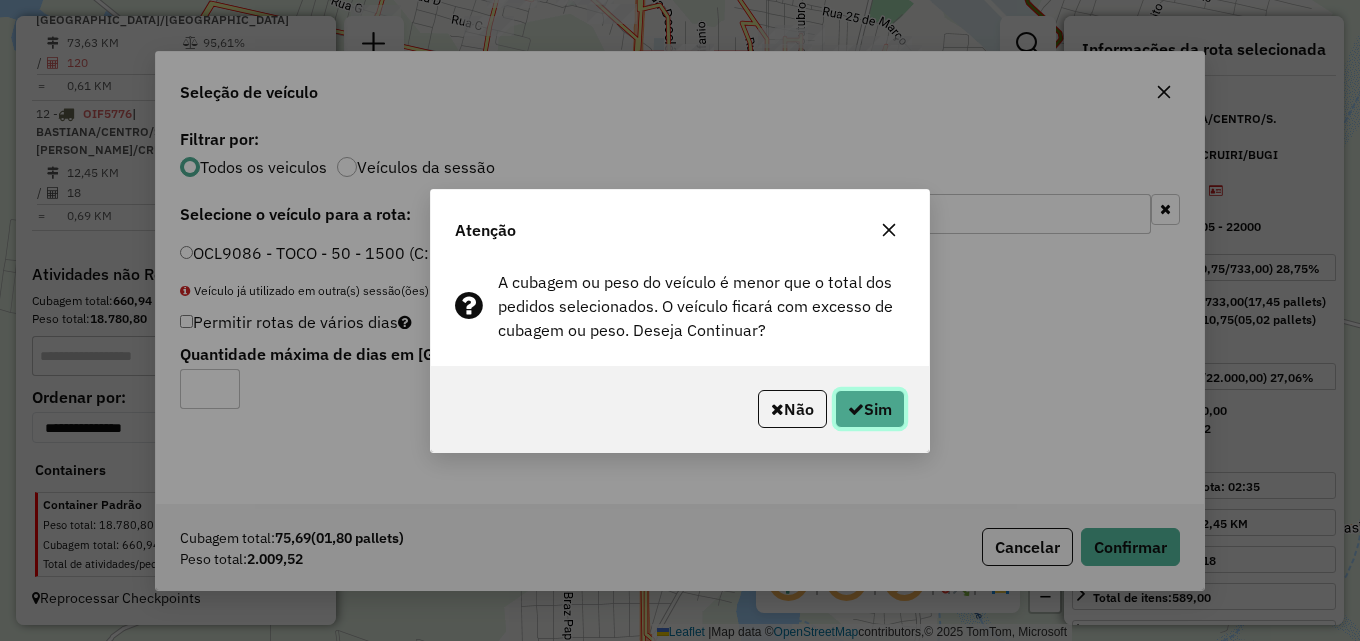 click on "Sim" 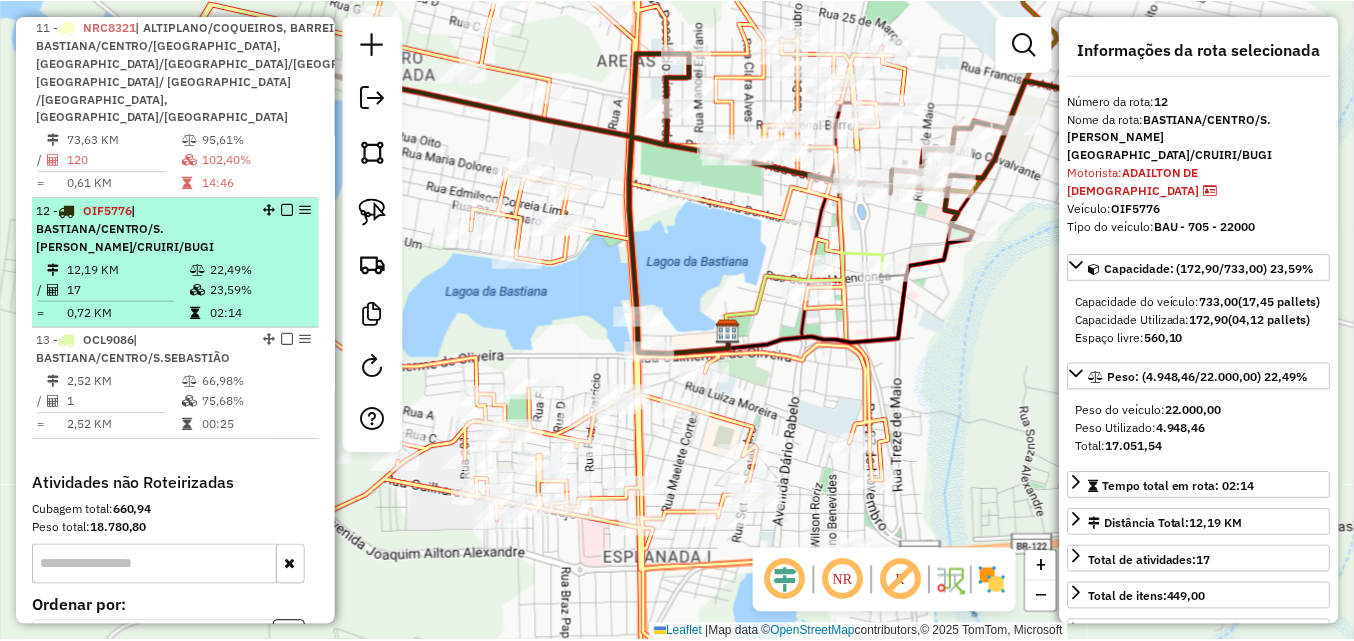 scroll, scrollTop: 1056, scrollLeft: 0, axis: vertical 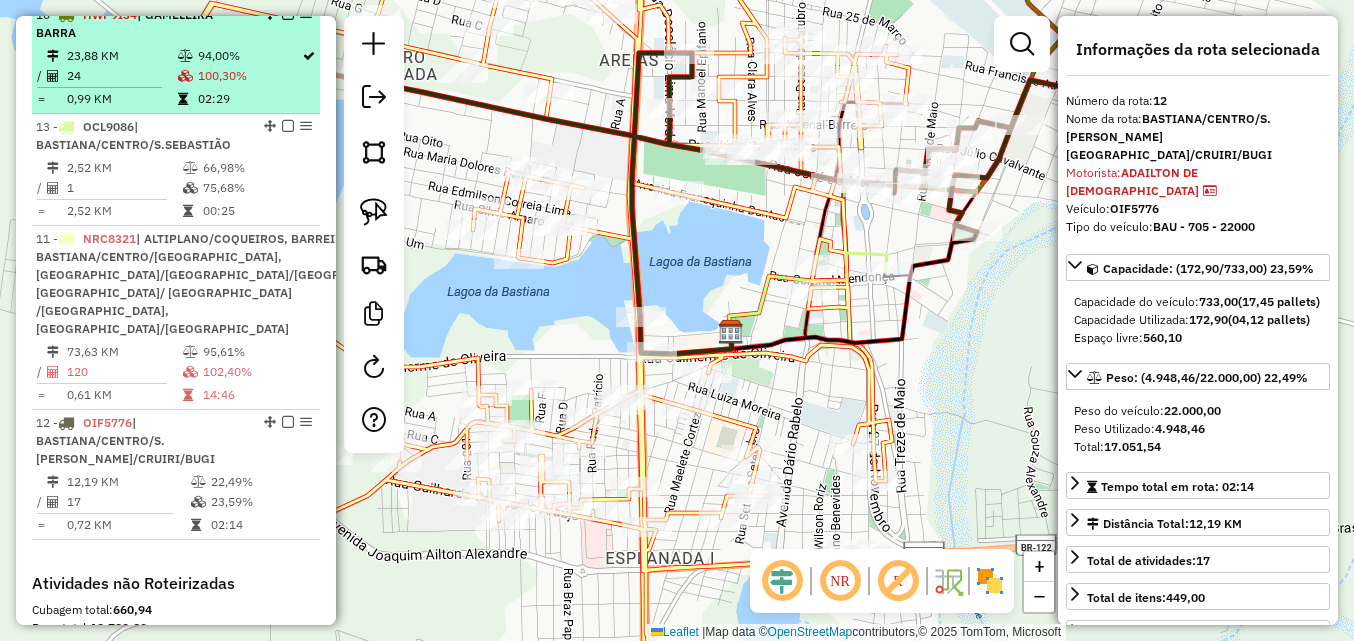 drag, startPoint x: 262, startPoint y: 461, endPoint x: 260, endPoint y: 64, distance: 397.00504 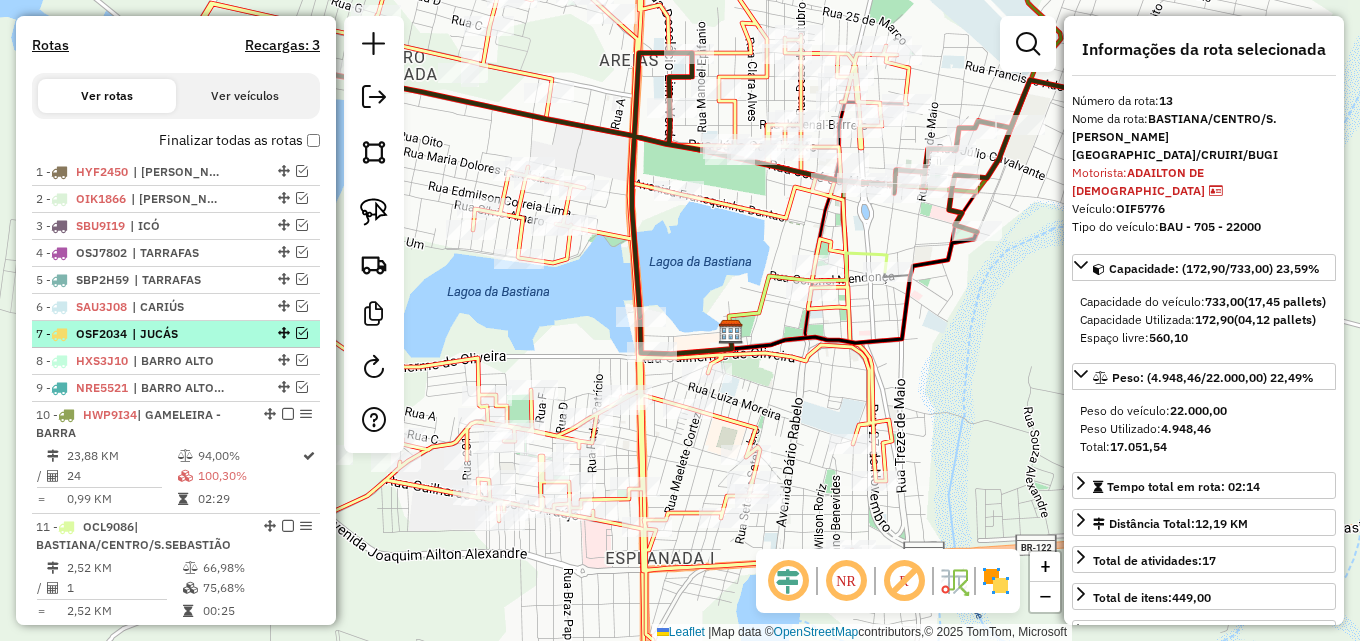 scroll, scrollTop: 756, scrollLeft: 0, axis: vertical 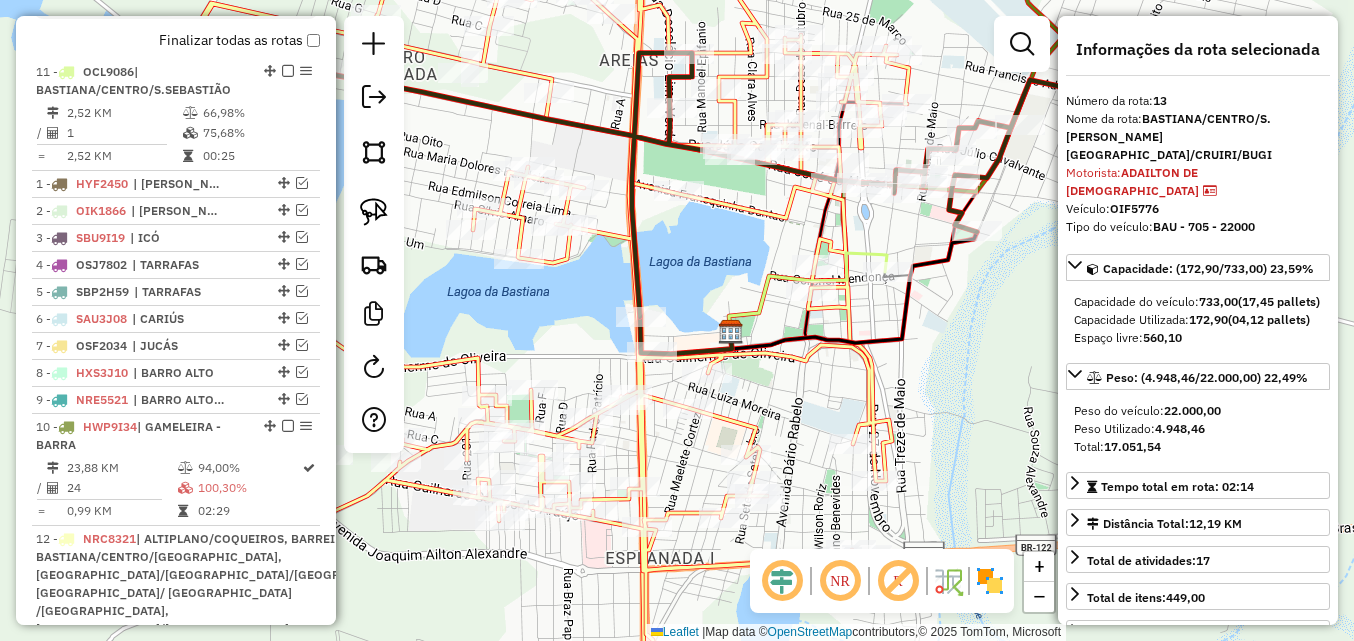 drag, startPoint x: 261, startPoint y: 426, endPoint x: 221, endPoint y: 70, distance: 358.24014 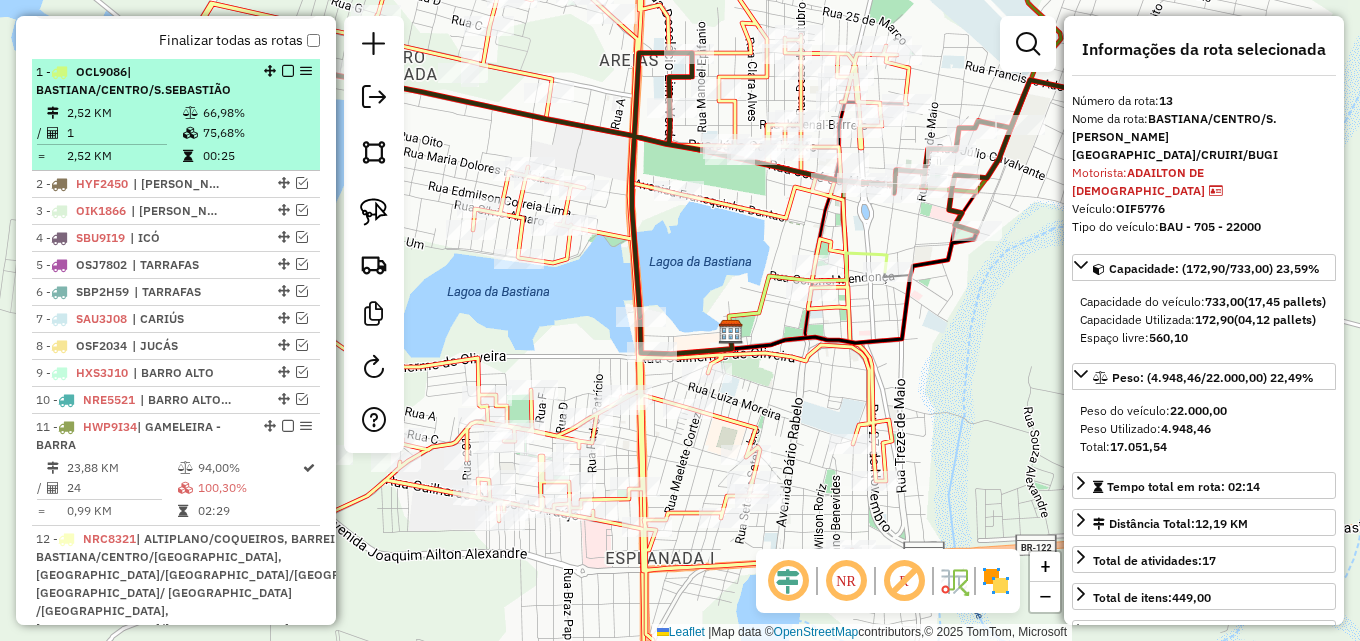 click at bounding box center (288, 71) 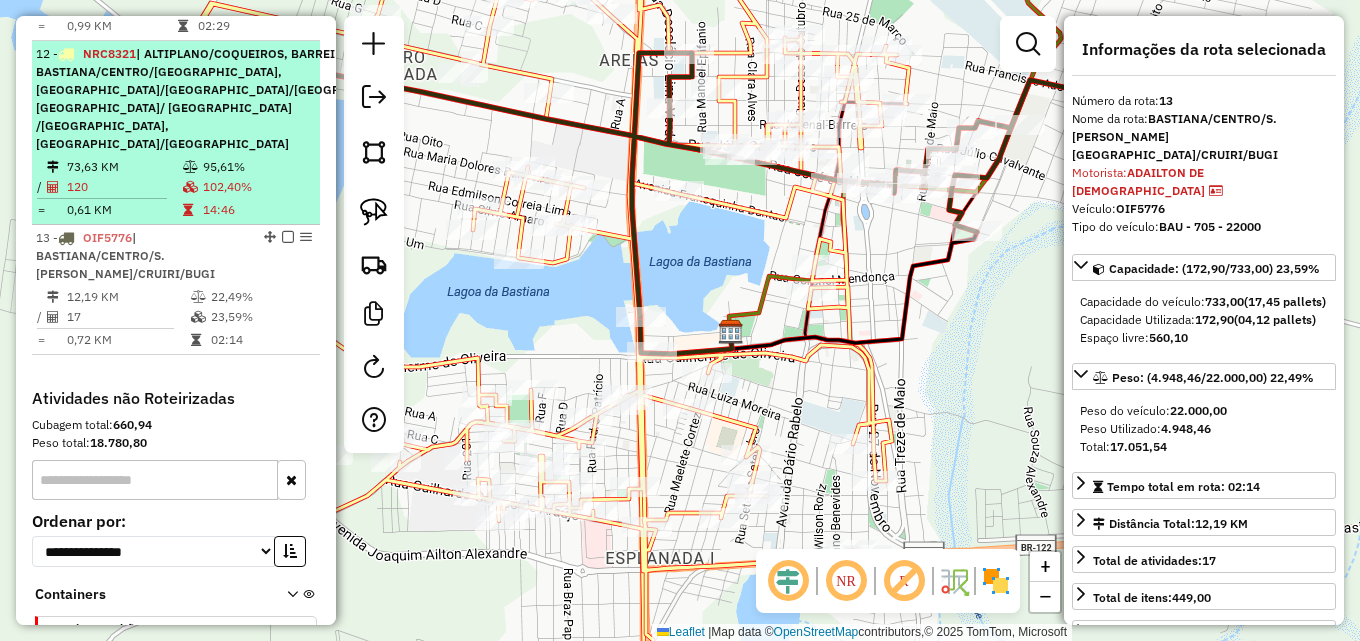 scroll, scrollTop: 1056, scrollLeft: 0, axis: vertical 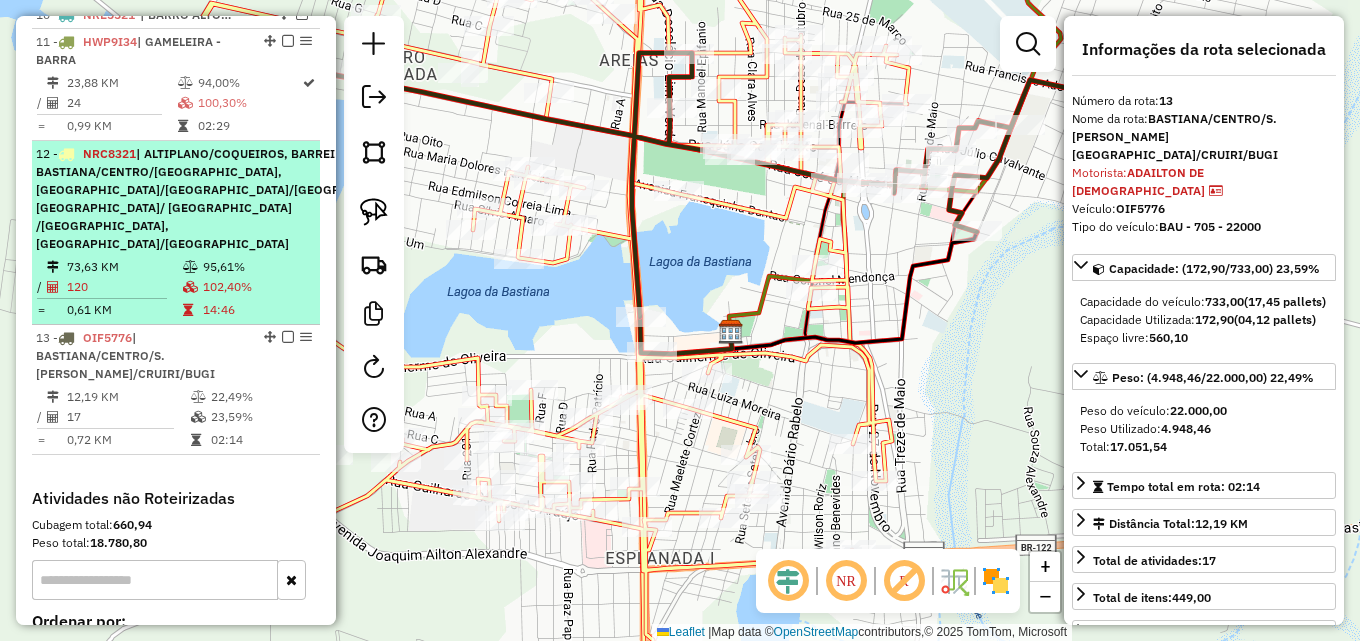 click on "| ALTIPLANO/COQUEIROS, BARREIRAS, BASTIANA/CENTRO/S.SEBASTIÃO, FLORES/CRUIRI/BUGI, JARDIM OASIS/ JPII /LAGOA SECA, PRADO/CAJAZEIRAS" at bounding box center (229, 198) 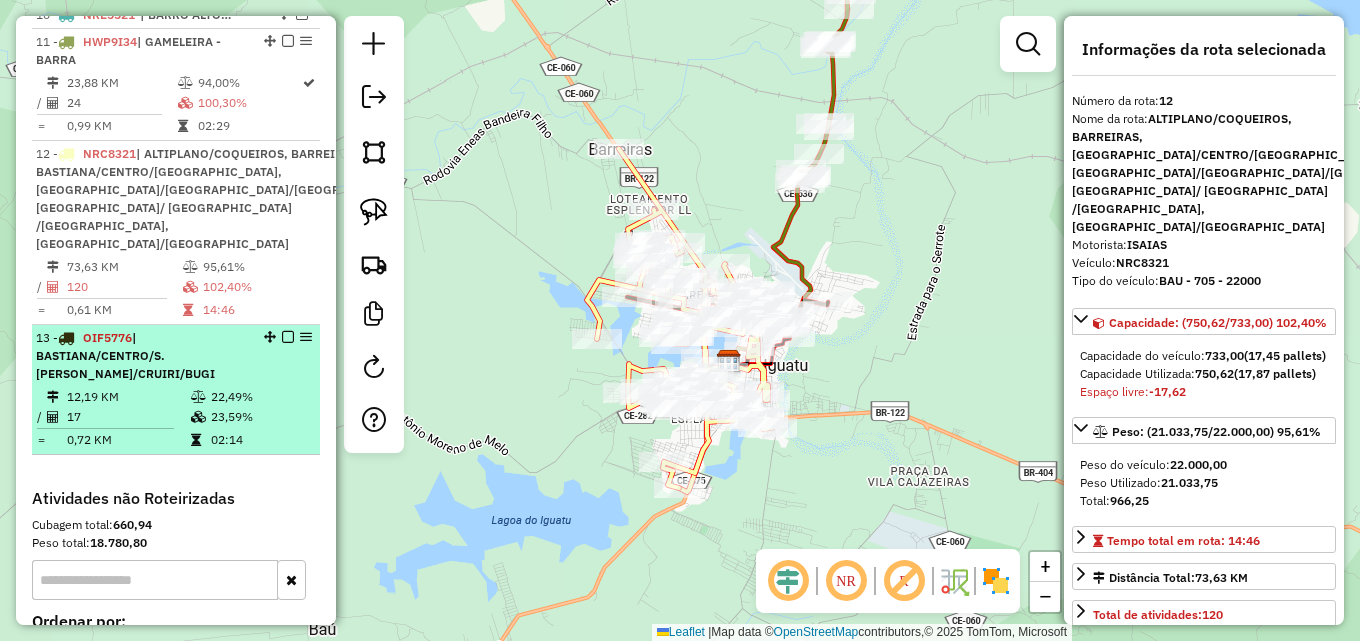 click on "| BASTIANA/CENTRO/S.SEBASTIÃO, FLORES/CRUIRI/BUGI" at bounding box center [125, 355] 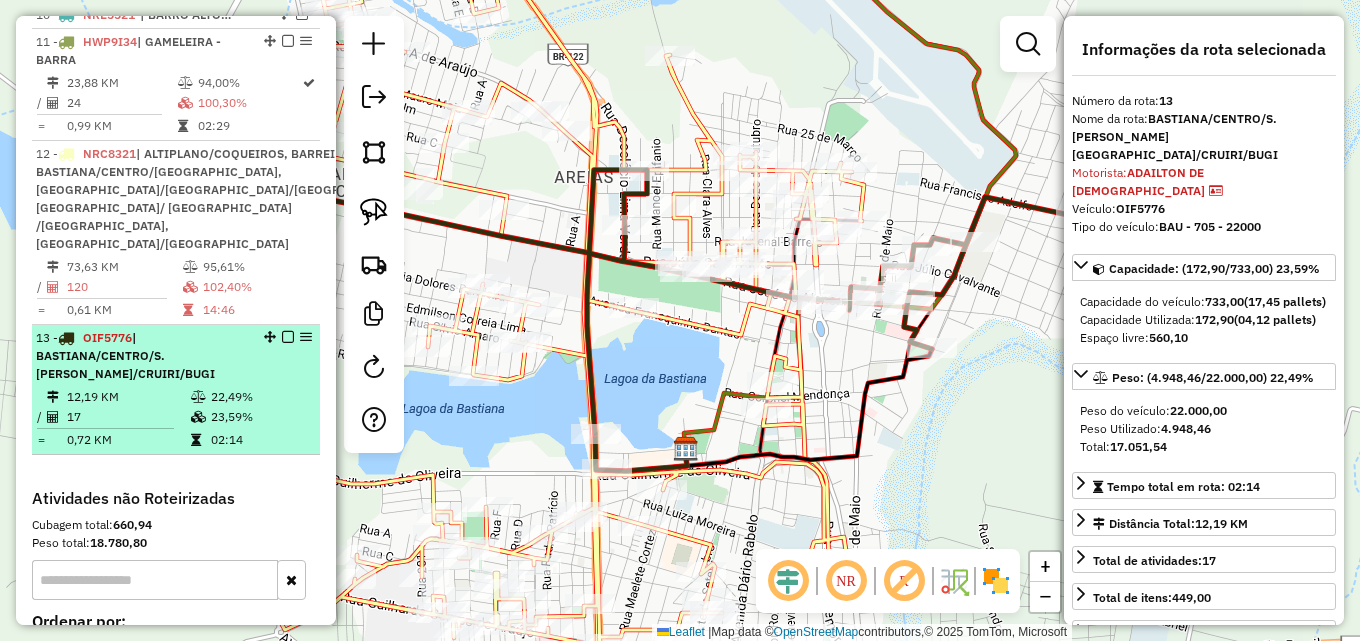 click at bounding box center [288, 337] 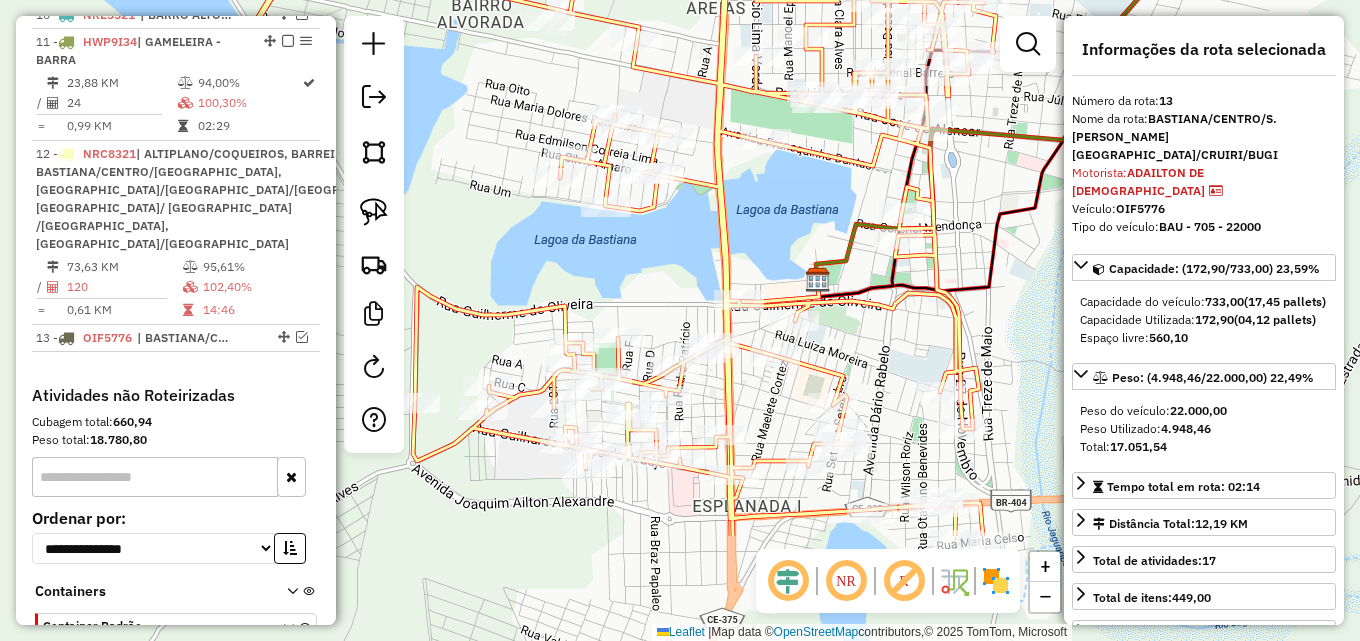 drag, startPoint x: 641, startPoint y: 367, endPoint x: 774, endPoint y: 185, distance: 225.41739 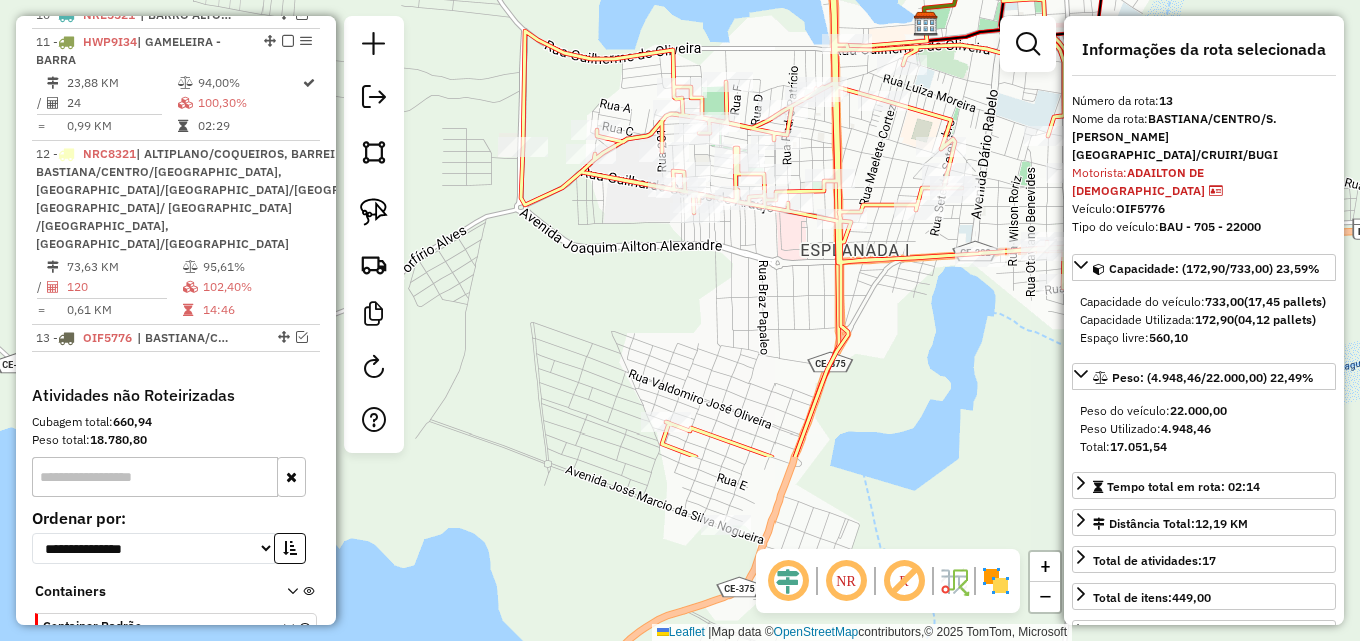 drag, startPoint x: 606, startPoint y: 586, endPoint x: 707, endPoint y: 338, distance: 267.7779 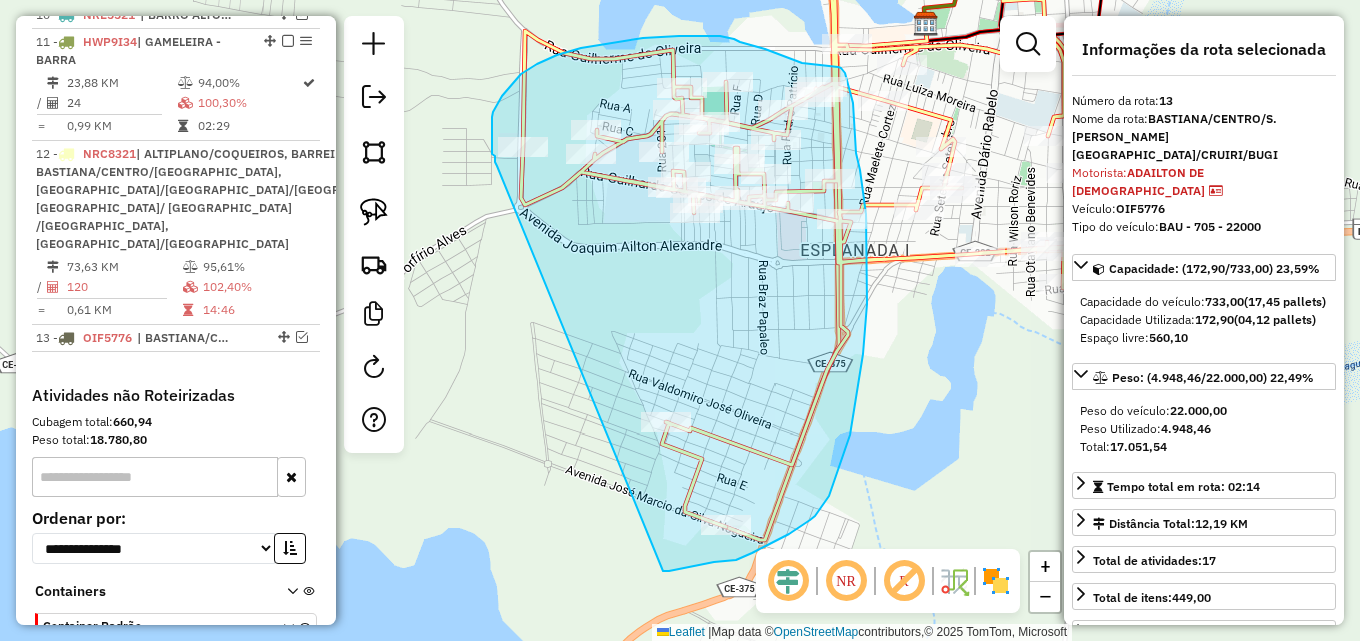 drag, startPoint x: 492, startPoint y: 136, endPoint x: 657, endPoint y: 571, distance: 465.24188 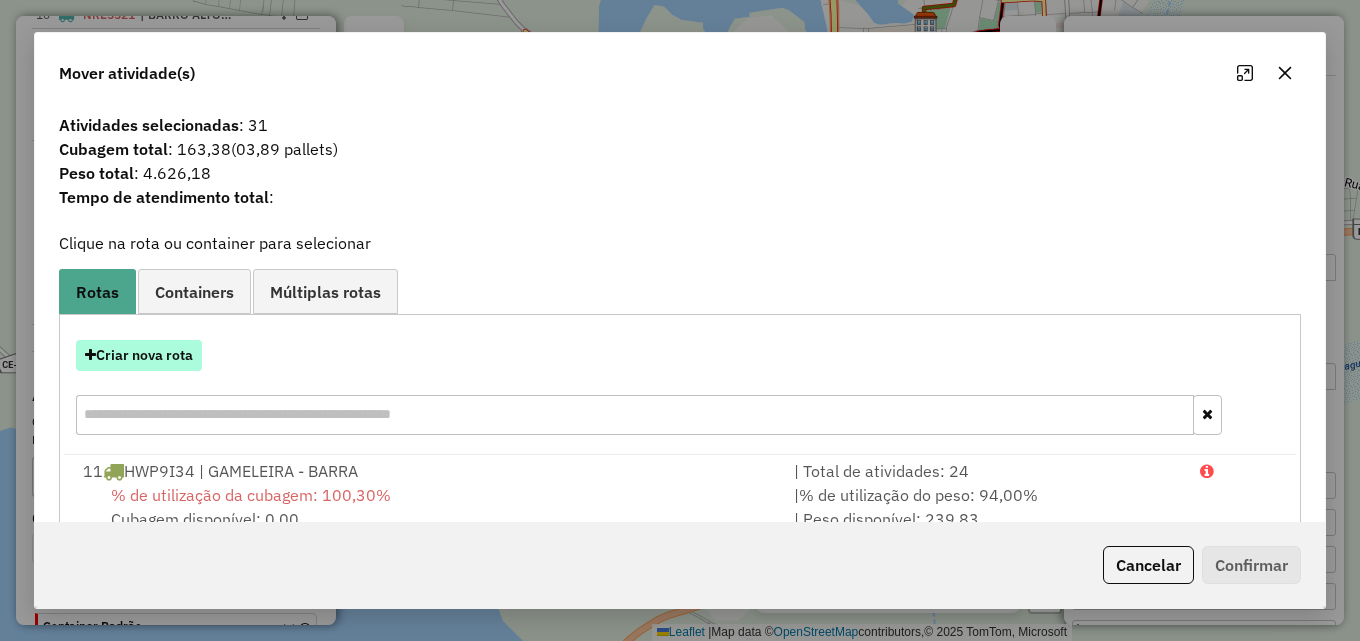 drag, startPoint x: 128, startPoint y: 359, endPoint x: 144, endPoint y: 359, distance: 16 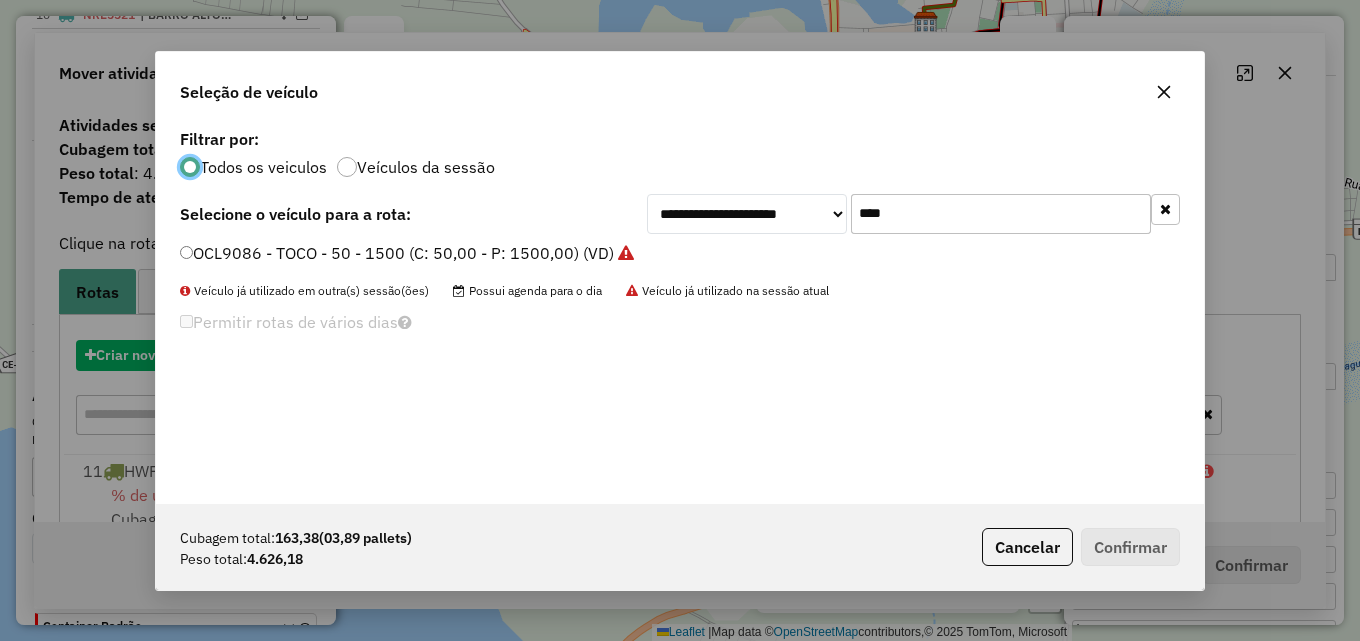 scroll, scrollTop: 11, scrollLeft: 6, axis: both 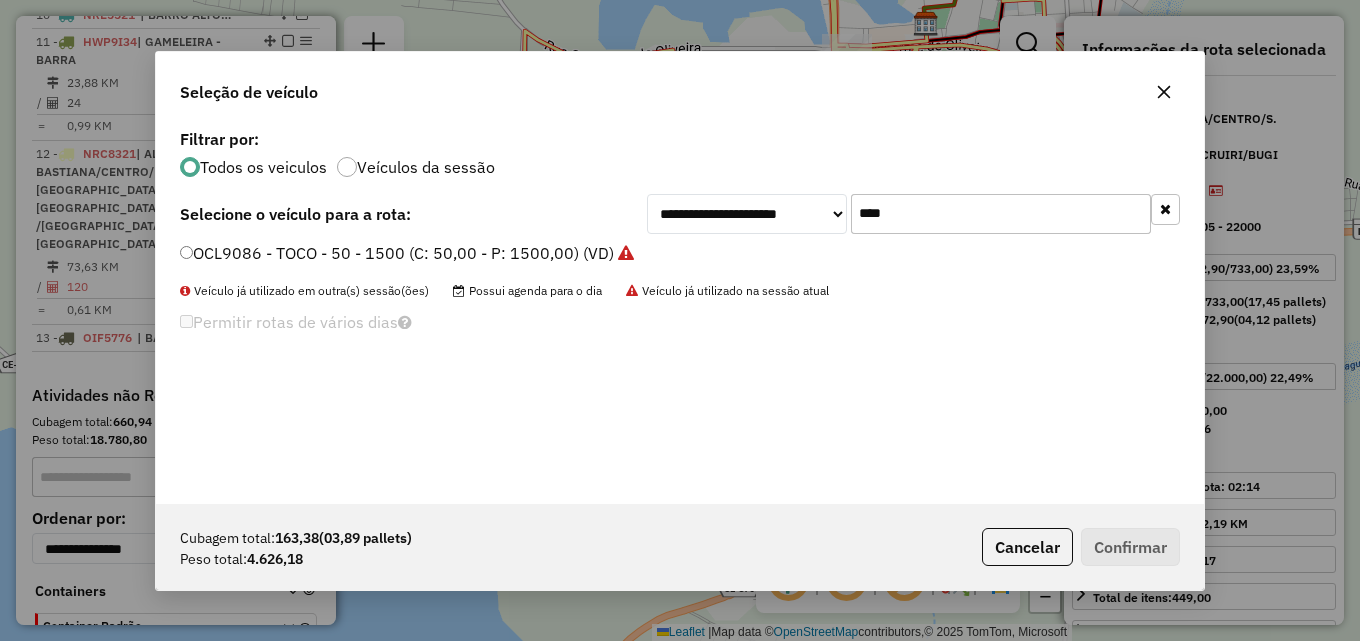 drag, startPoint x: 954, startPoint y: 219, endPoint x: 645, endPoint y: 240, distance: 309.71277 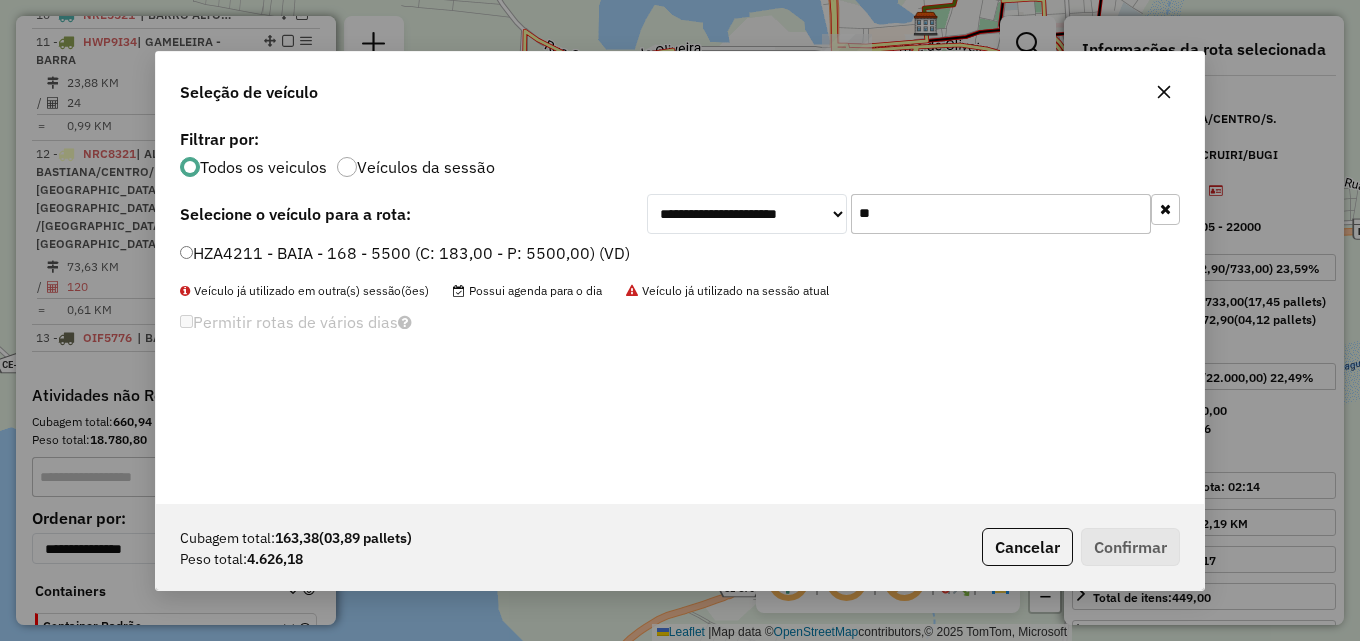 type on "**" 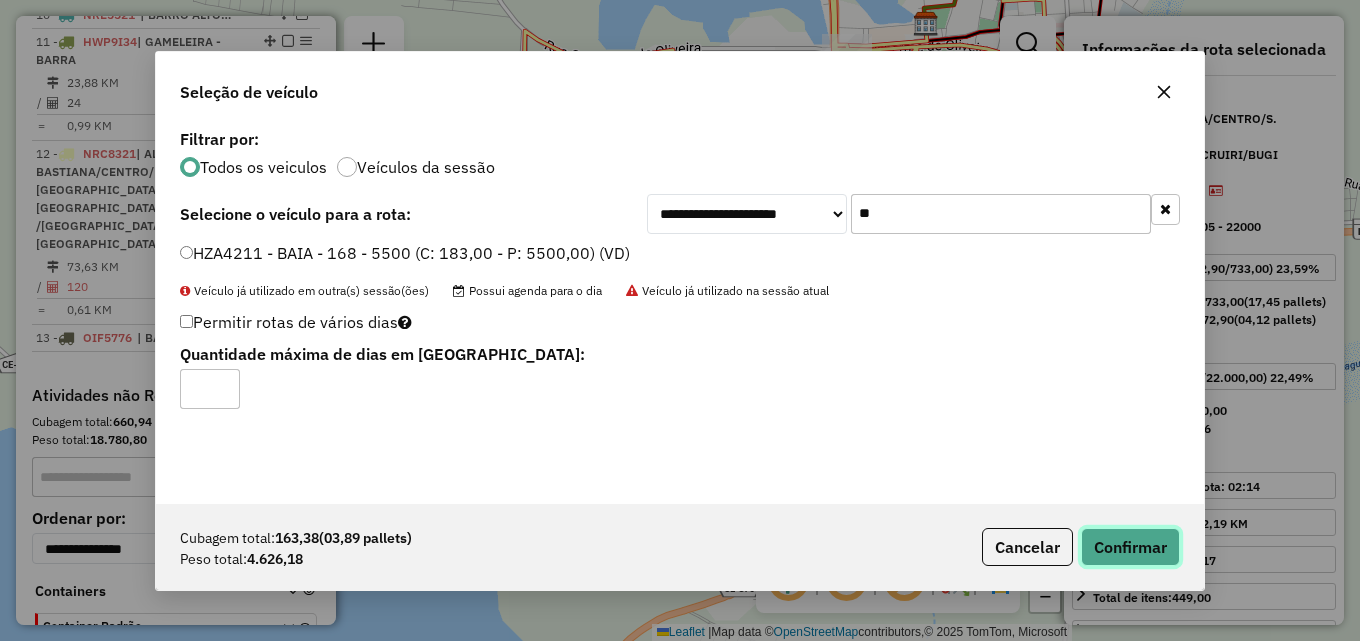 click on "Confirmar" 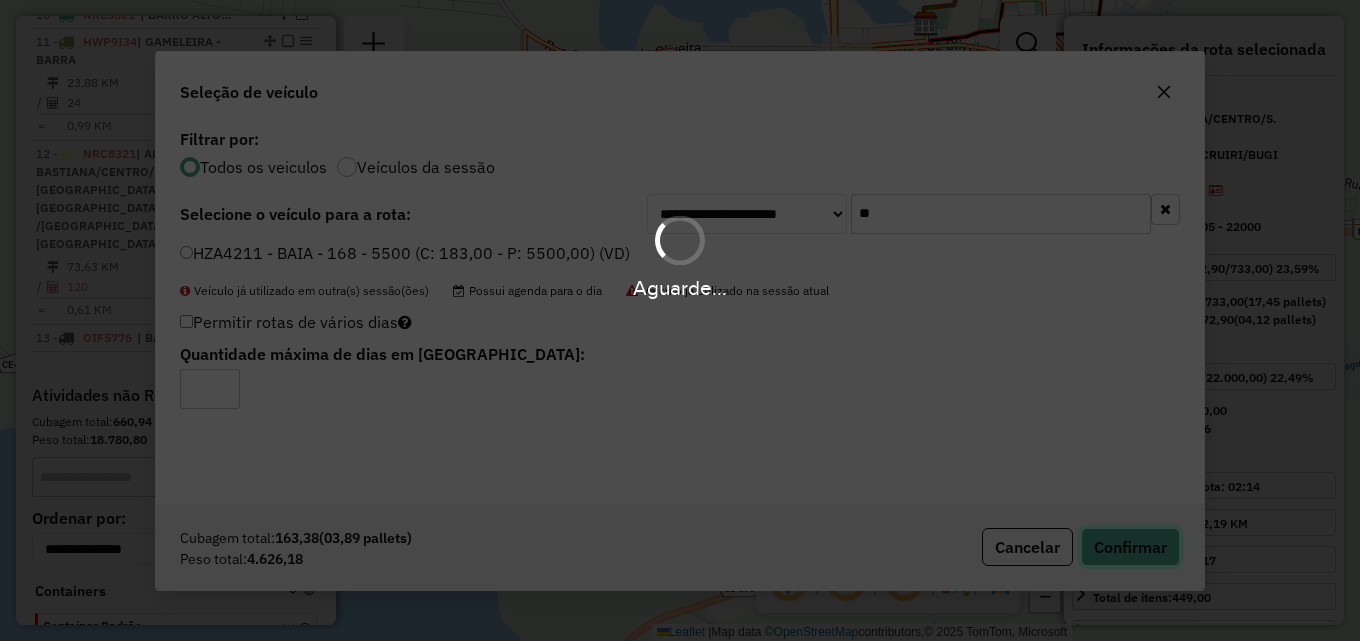 type 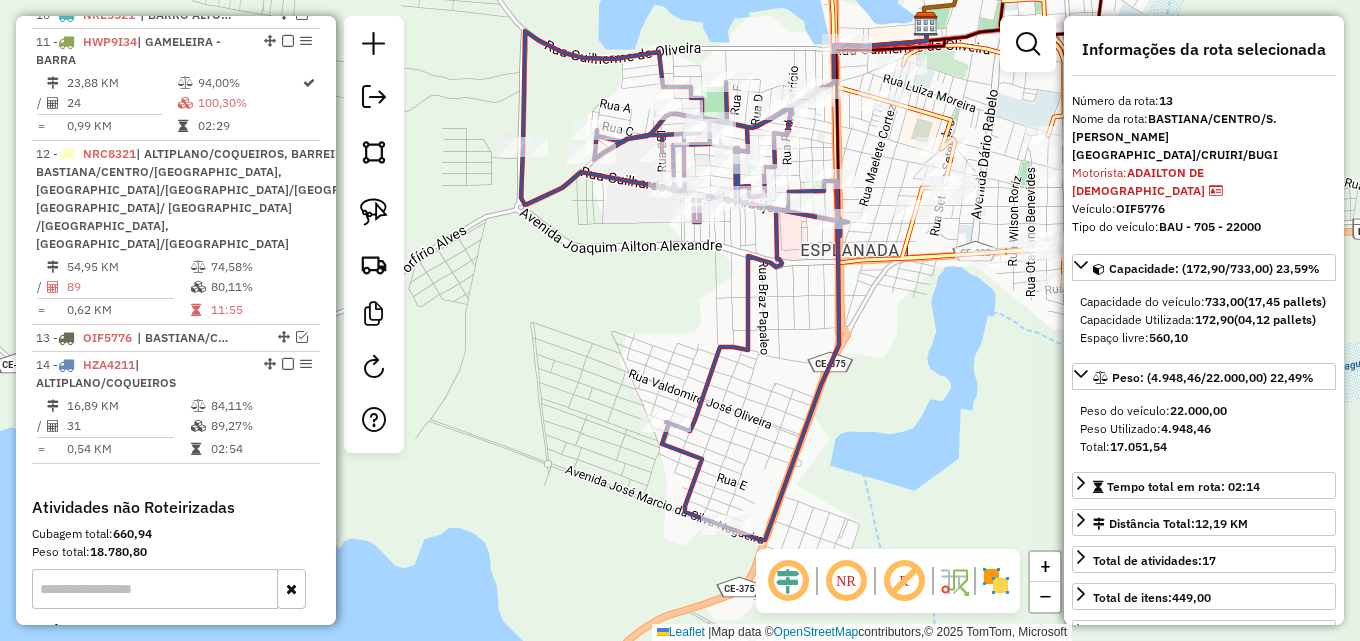 scroll, scrollTop: 1307, scrollLeft: 0, axis: vertical 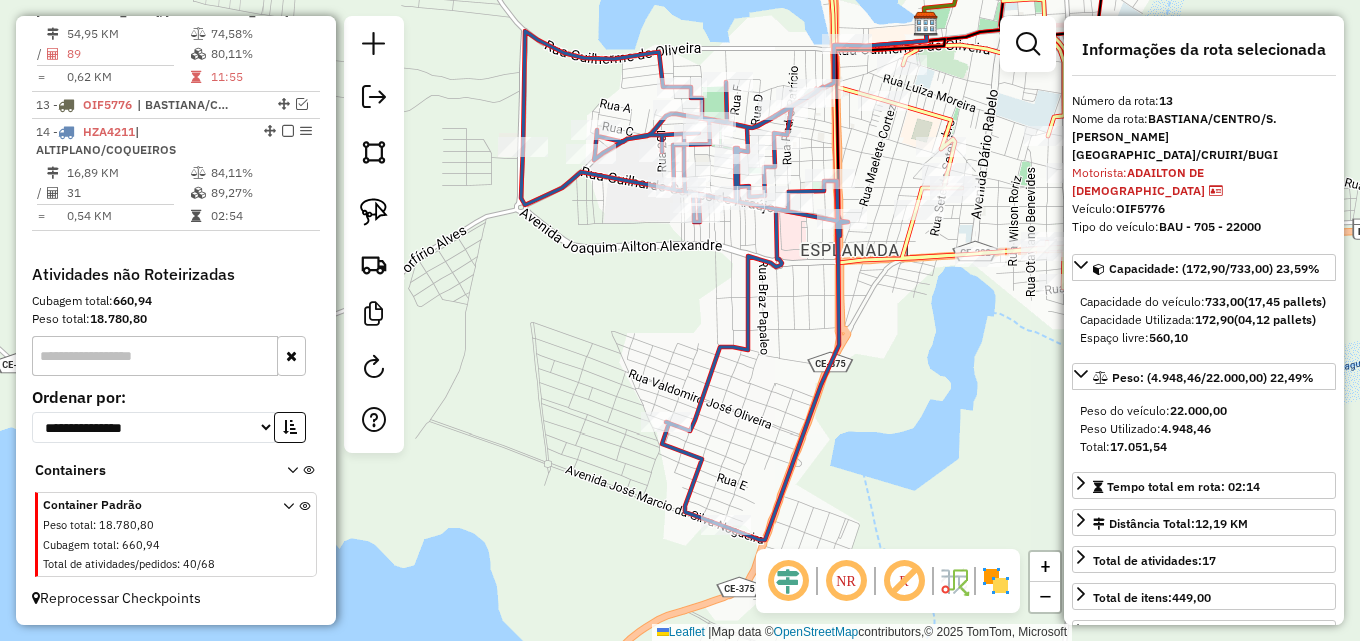 drag, startPoint x: 541, startPoint y: 222, endPoint x: 545, endPoint y: 247, distance: 25.317978 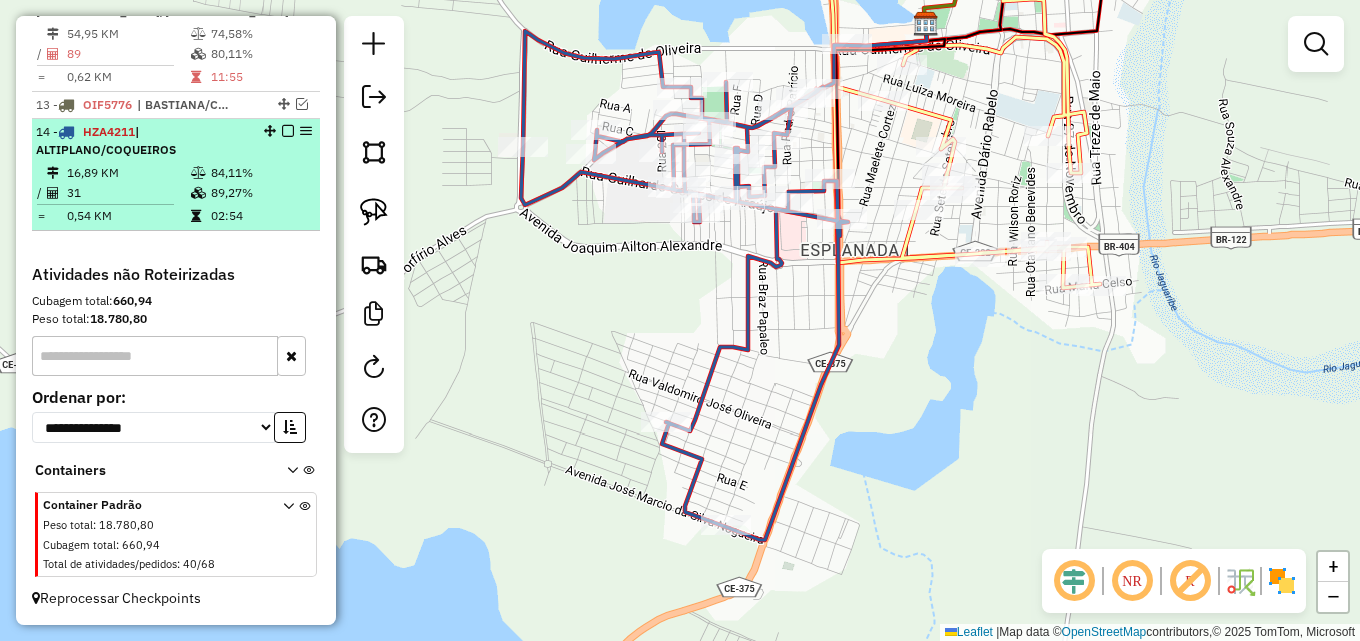click at bounding box center [288, 131] 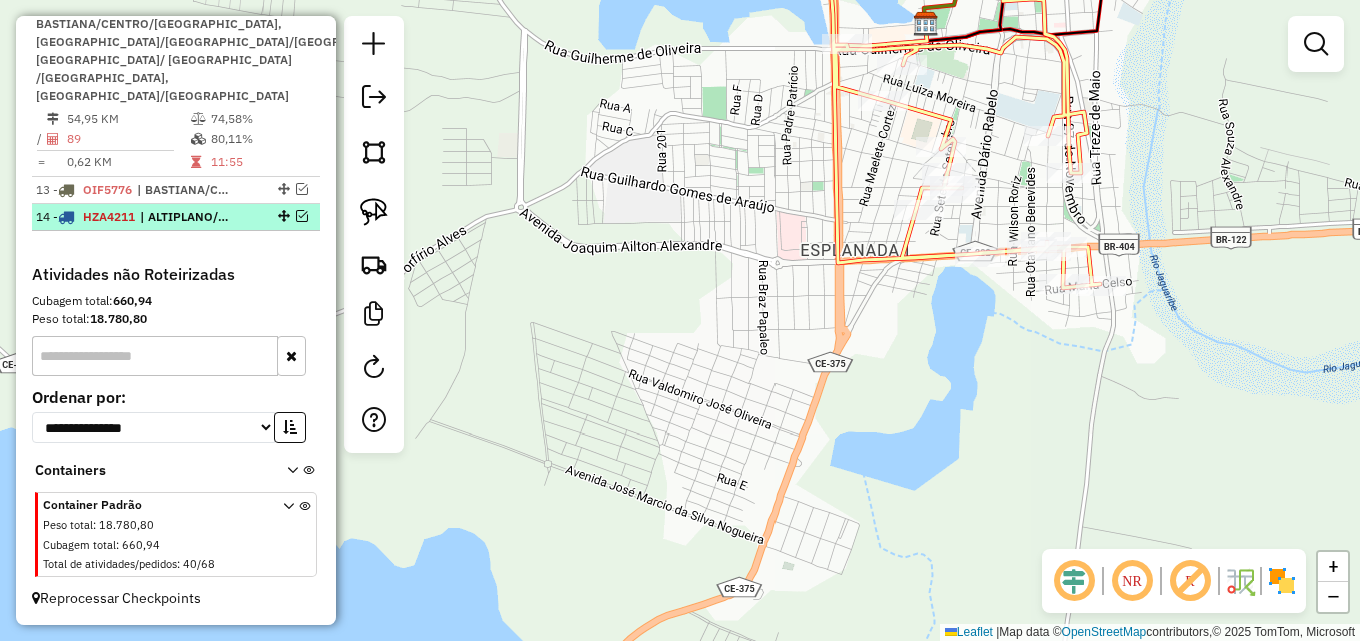 scroll, scrollTop: 1222, scrollLeft: 0, axis: vertical 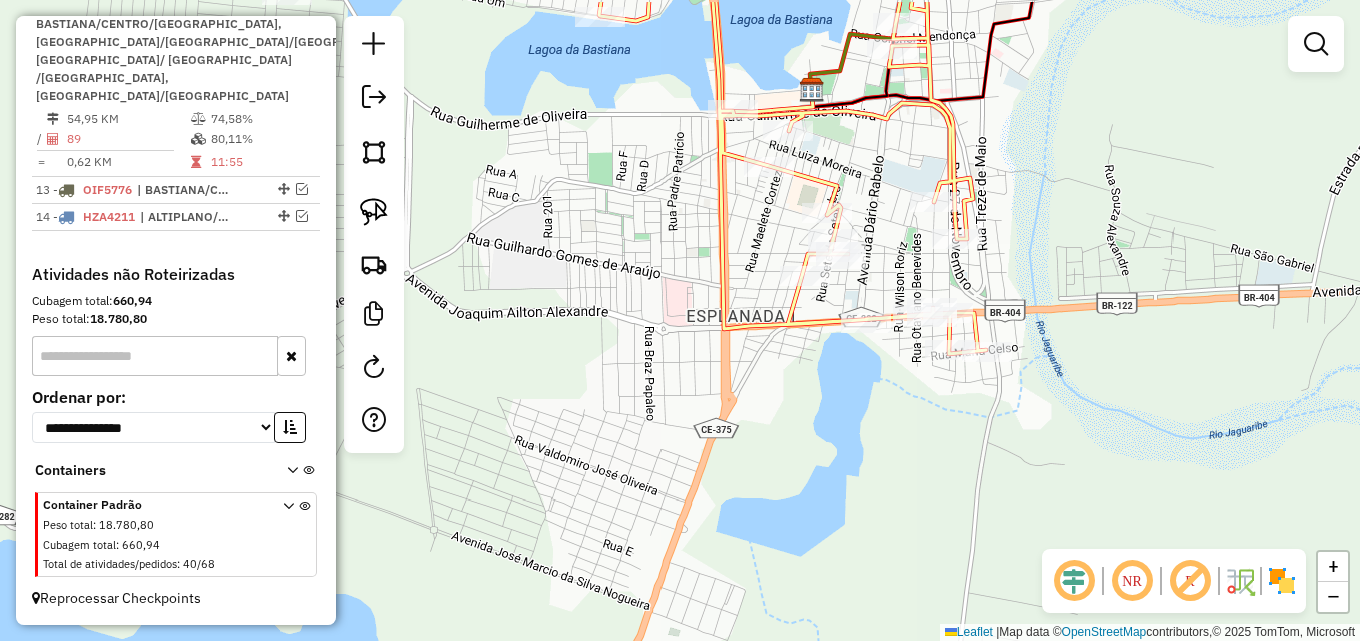 drag, startPoint x: 526, startPoint y: 375, endPoint x: 456, endPoint y: 428, distance: 87.80091 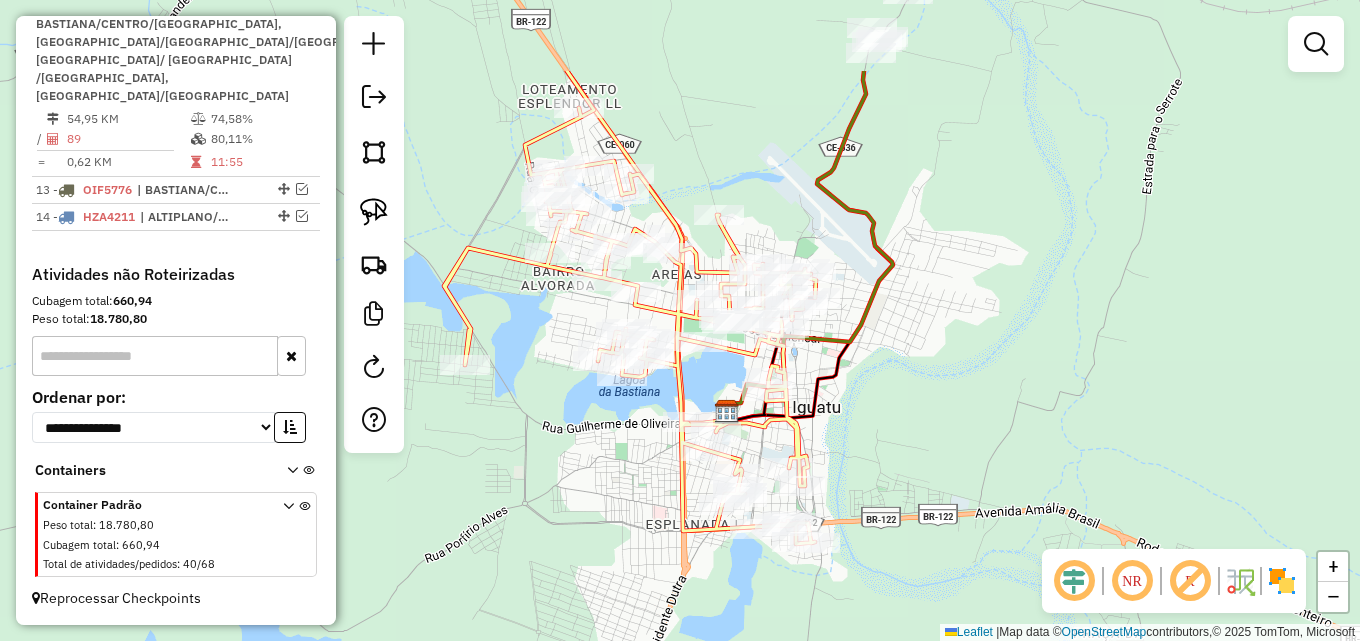 drag, startPoint x: 573, startPoint y: 389, endPoint x: 661, endPoint y: 510, distance: 149.61618 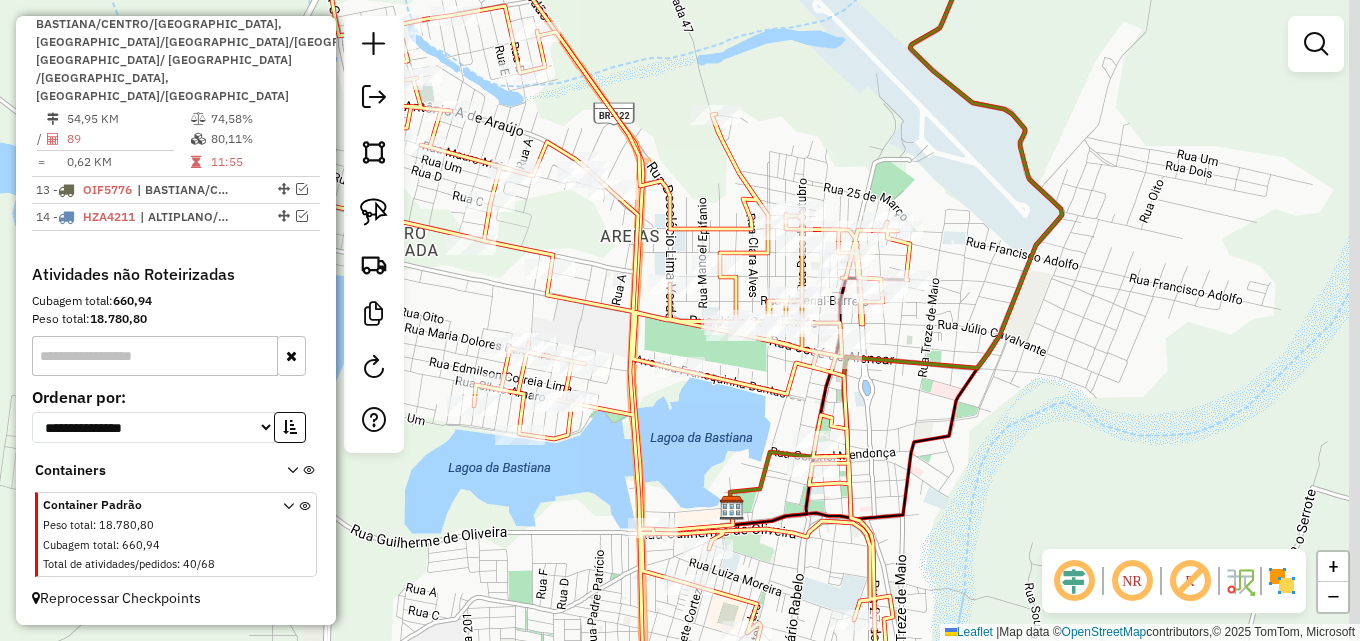 drag, startPoint x: 657, startPoint y: 317, endPoint x: 602, endPoint y: 331, distance: 56.753853 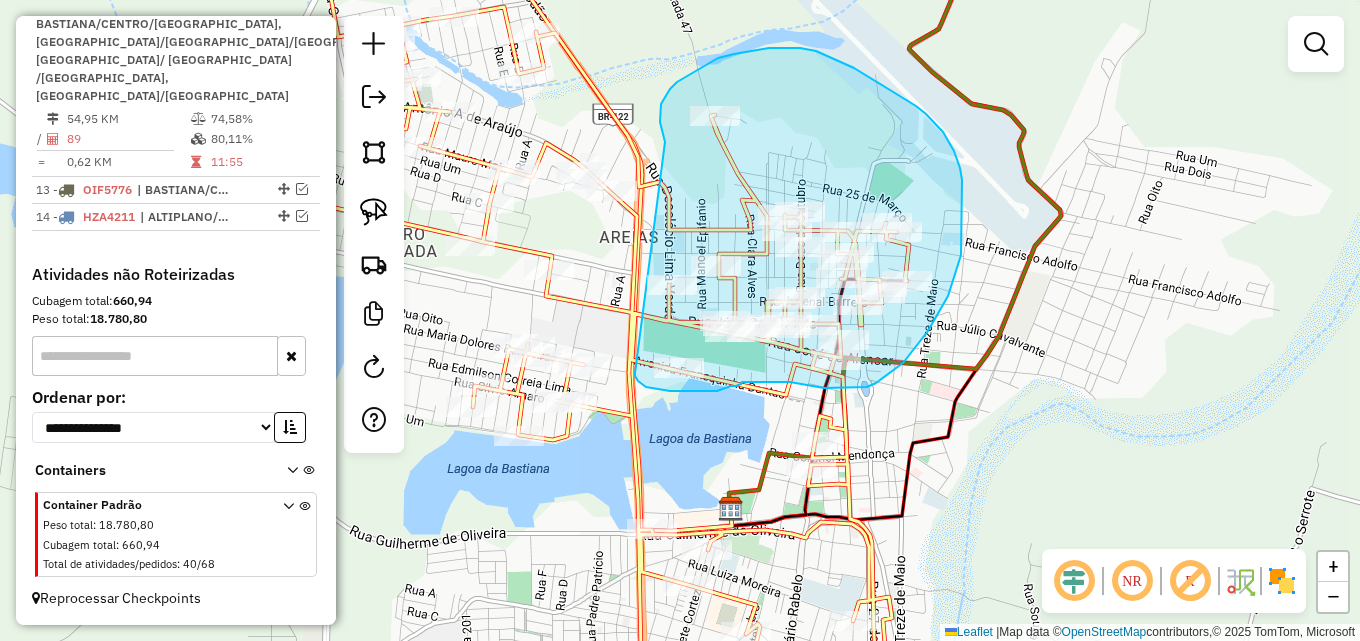 drag, startPoint x: 664, startPoint y: 140, endPoint x: 635, endPoint y: 373, distance: 234.79779 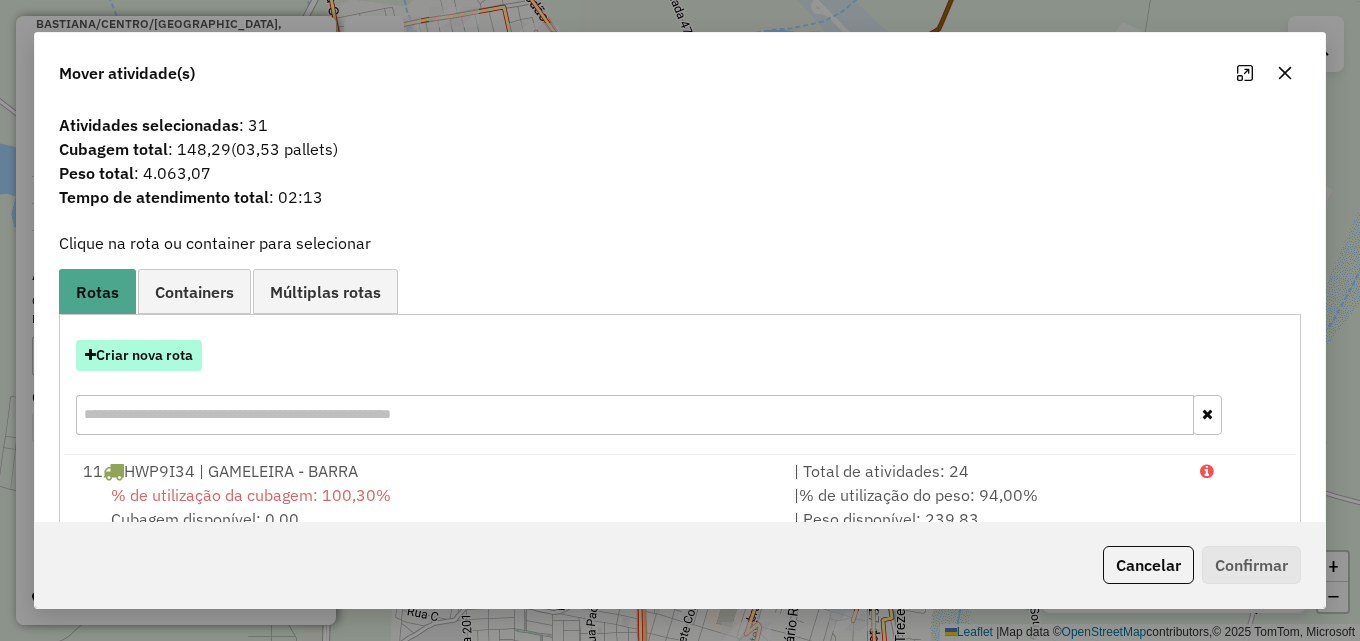 click on "Criar nova rota" at bounding box center [139, 355] 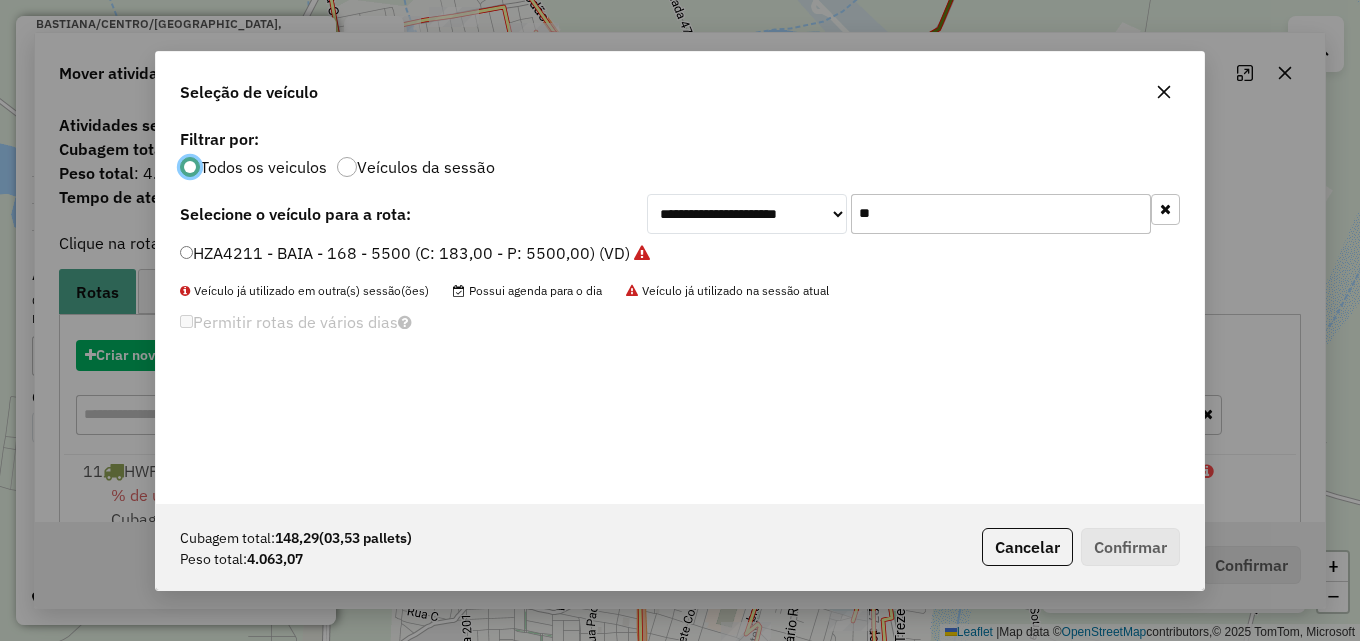 scroll, scrollTop: 11, scrollLeft: 6, axis: both 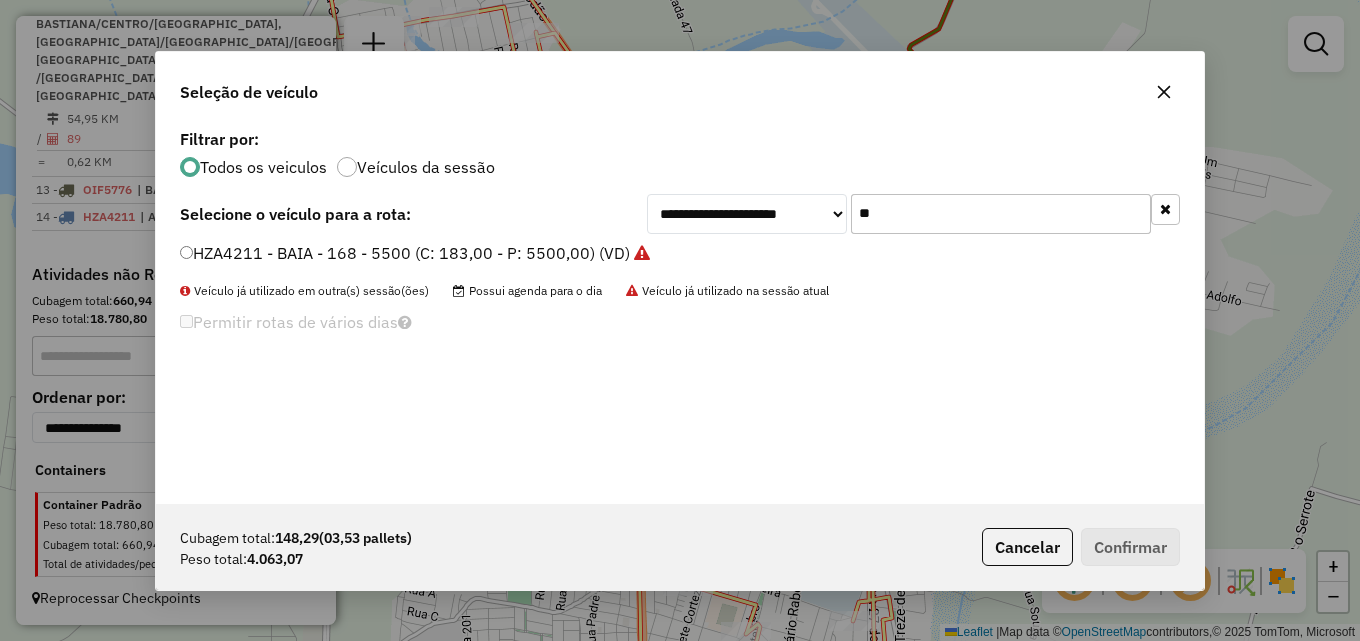 drag, startPoint x: 815, startPoint y: 225, endPoint x: 405, endPoint y: 282, distance: 413.94324 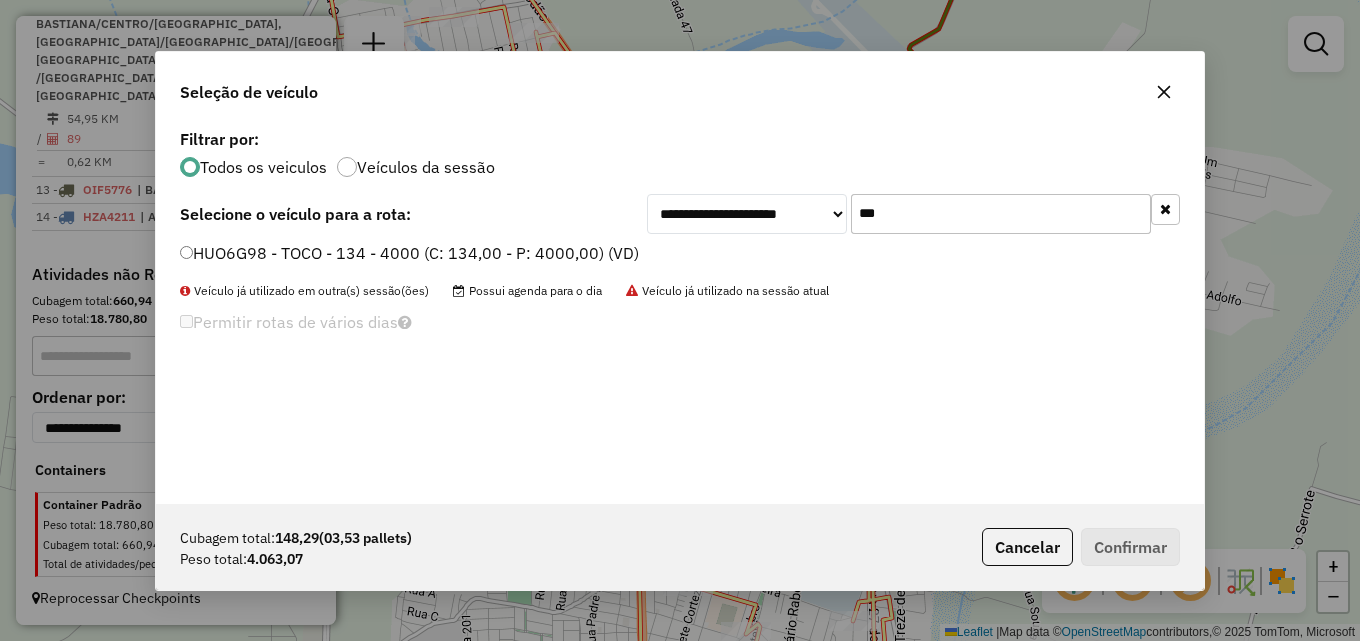 type on "***" 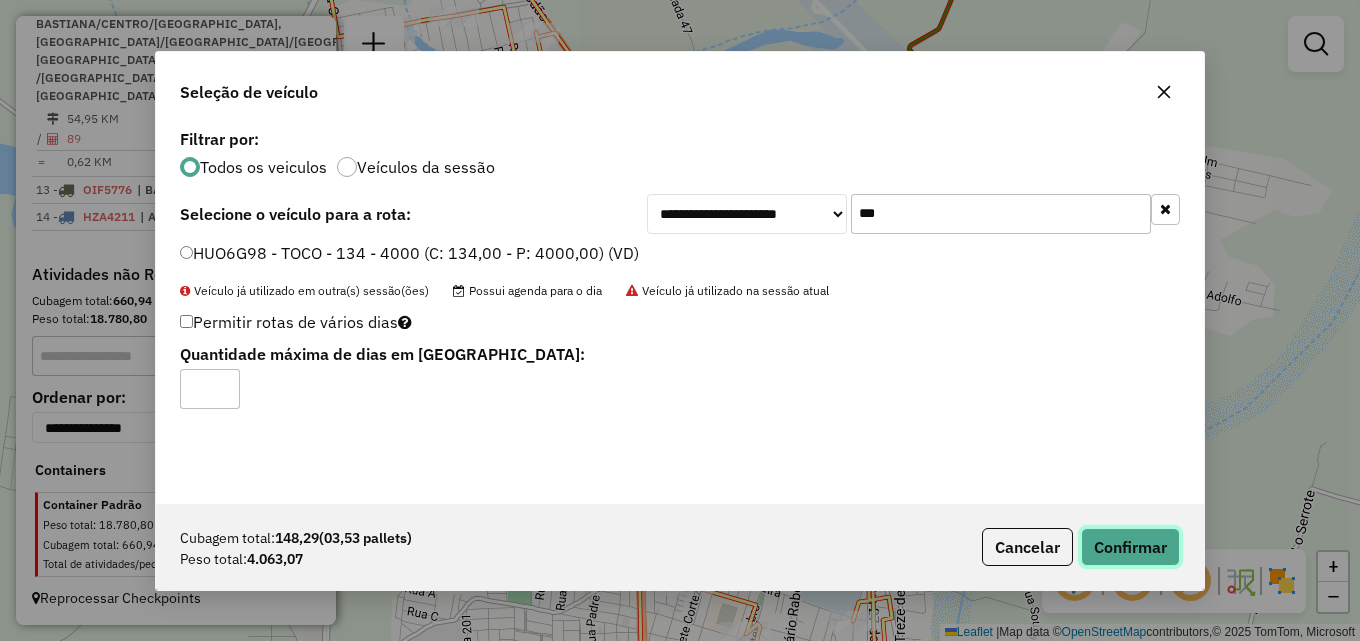 click on "Confirmar" 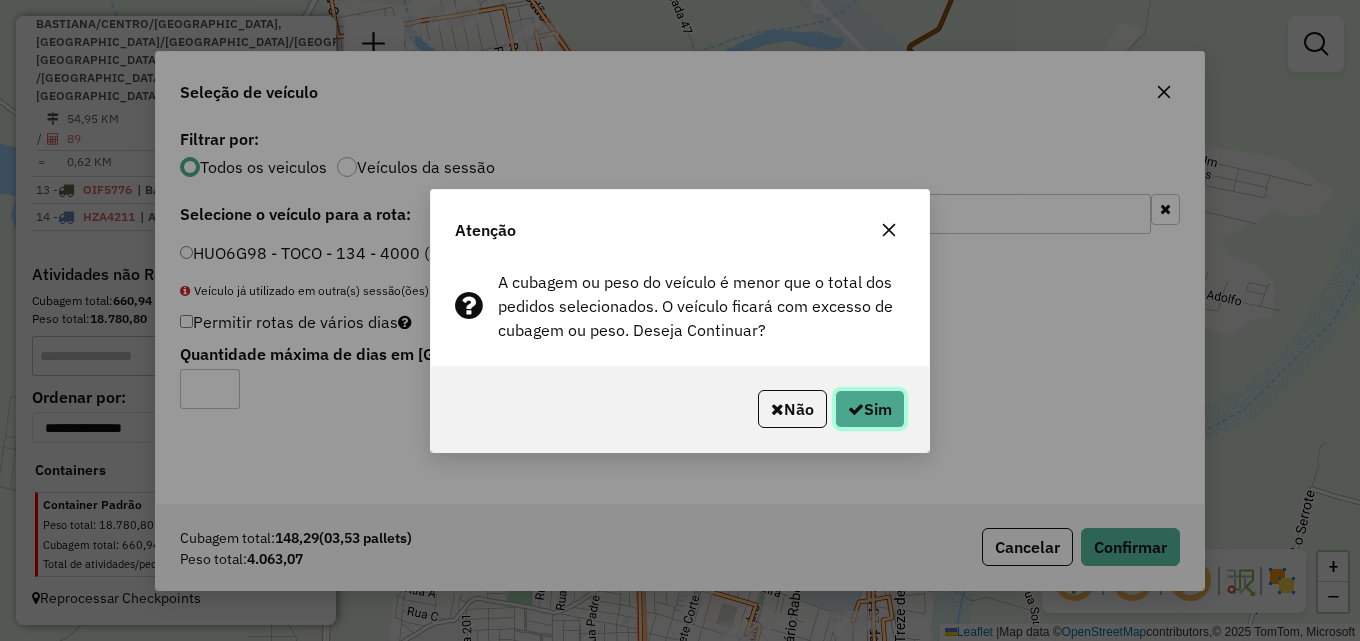 click on "Sim" 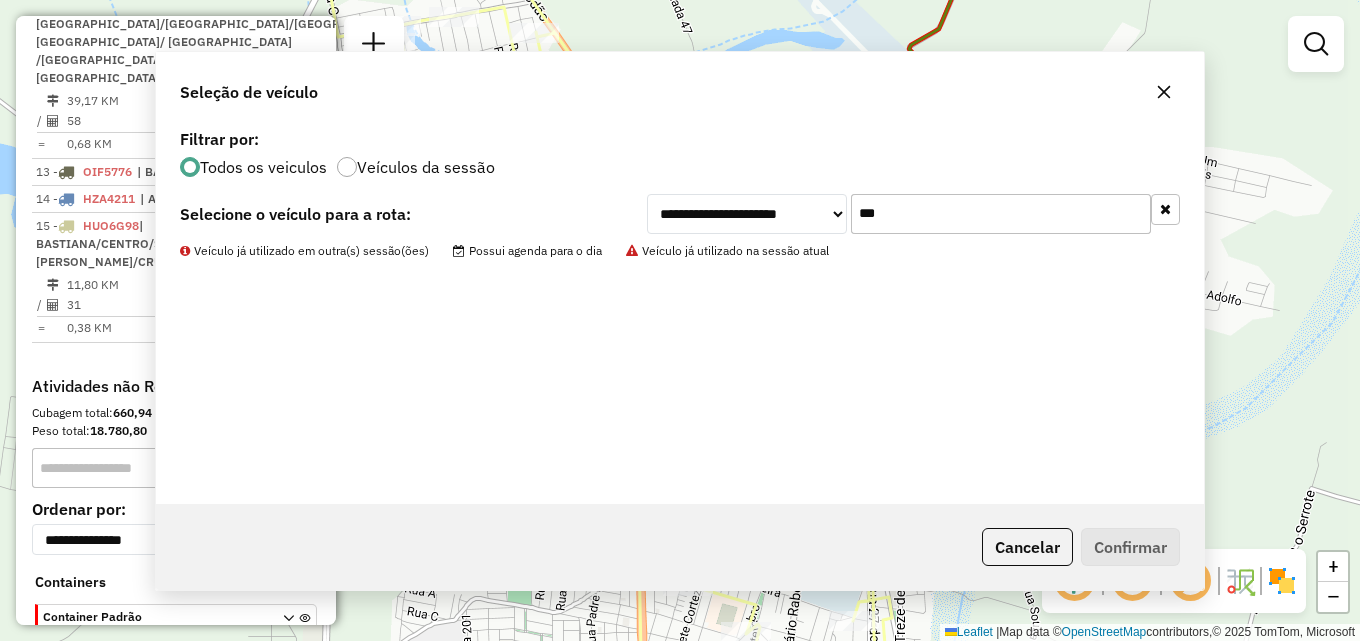 scroll, scrollTop: 1105, scrollLeft: 0, axis: vertical 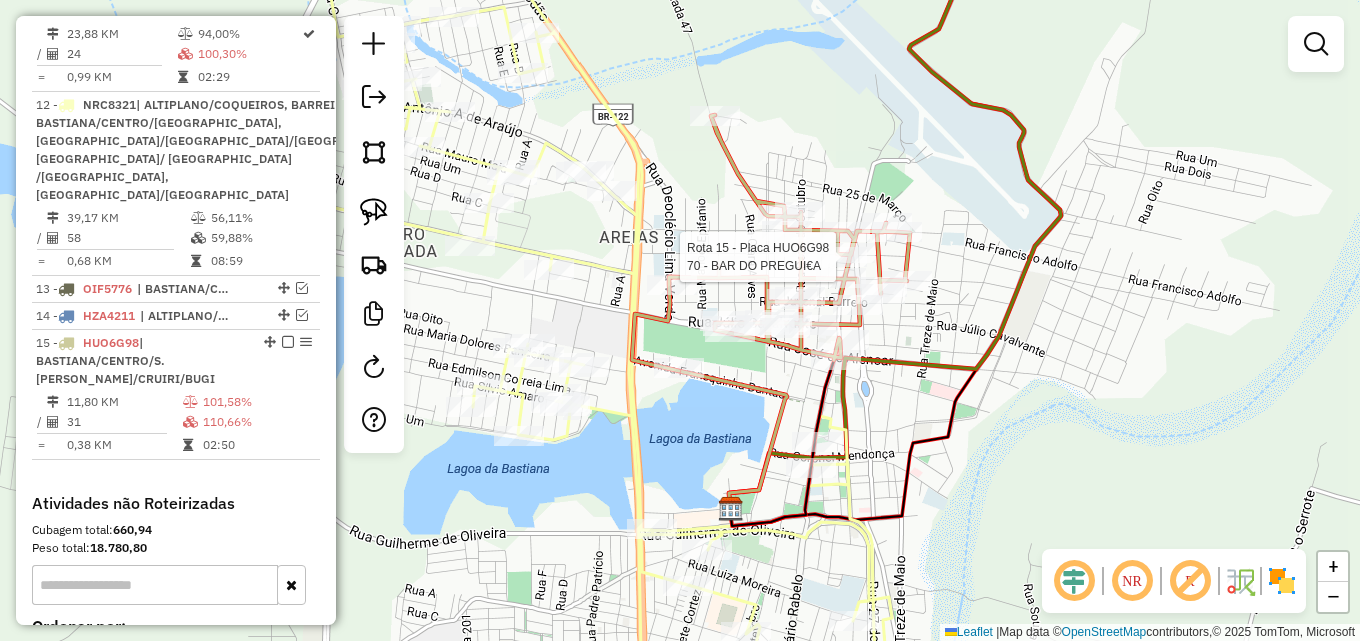 select on "*********" 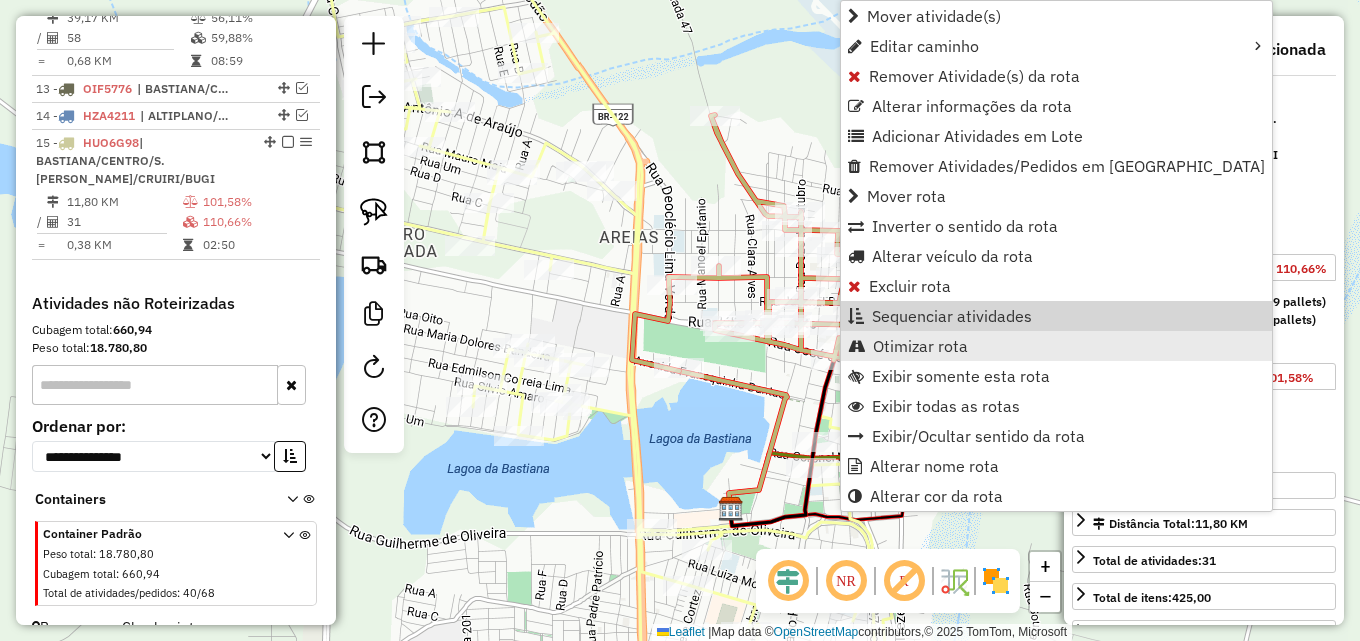 scroll, scrollTop: 1352, scrollLeft: 0, axis: vertical 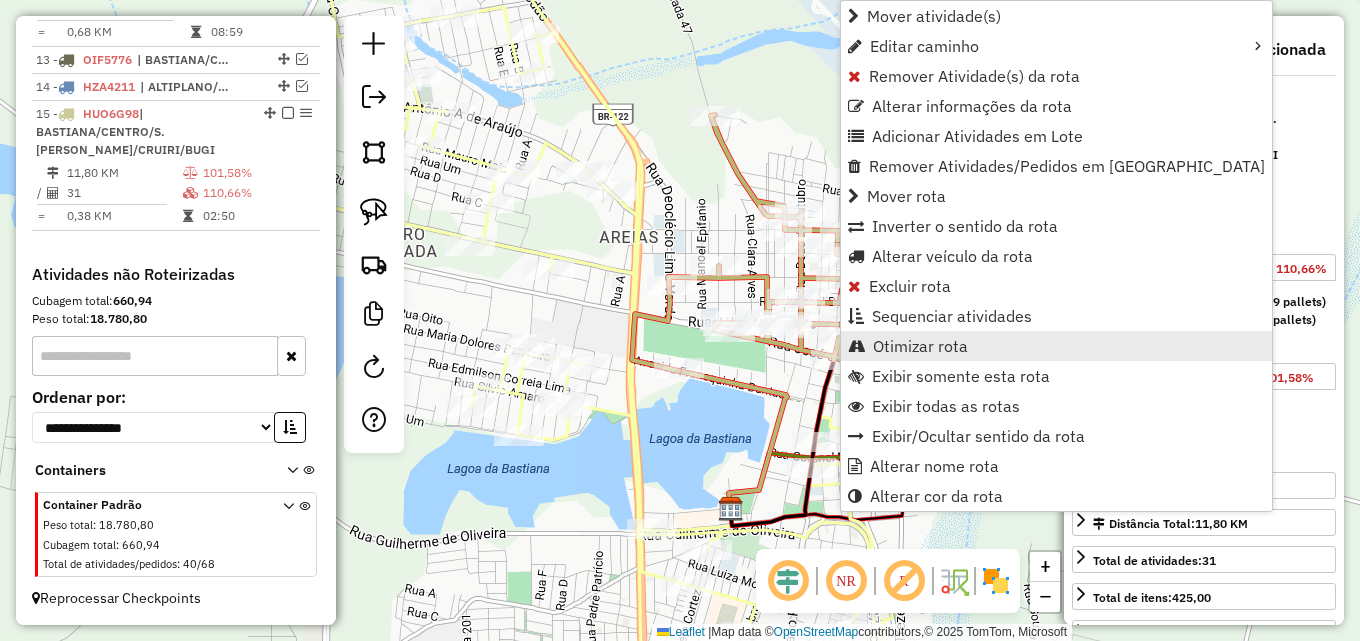 click on "Otimizar rota" at bounding box center [920, 346] 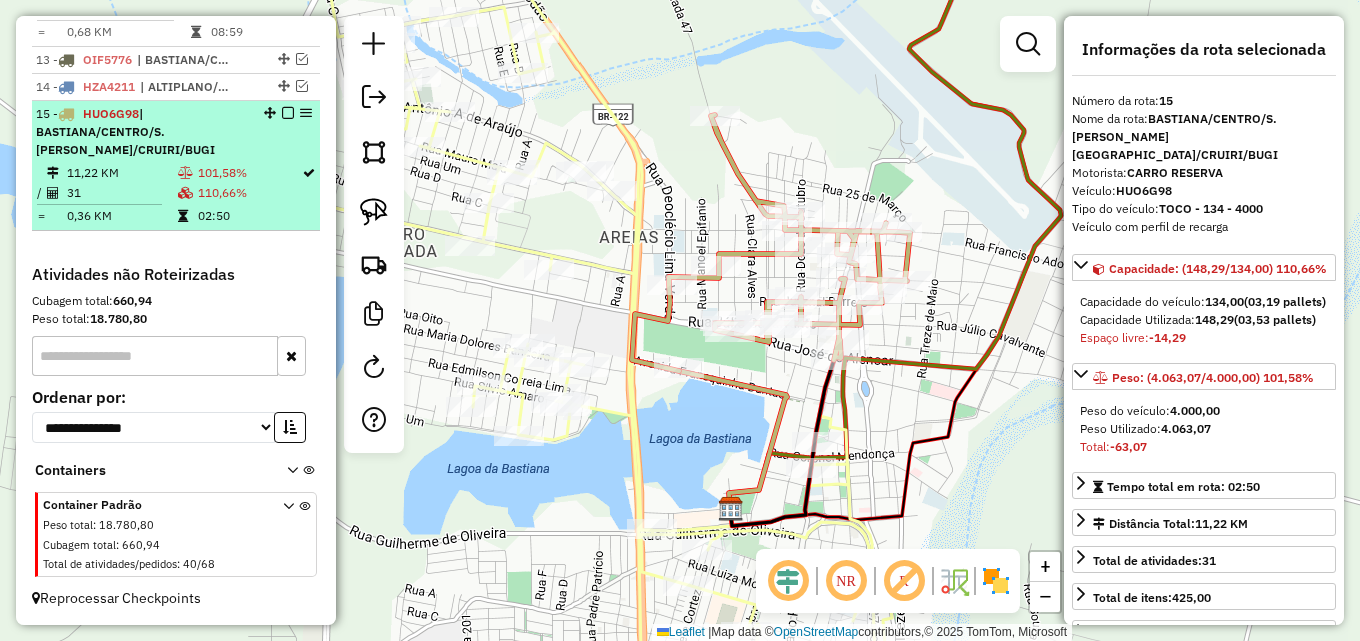 click at bounding box center [288, 113] 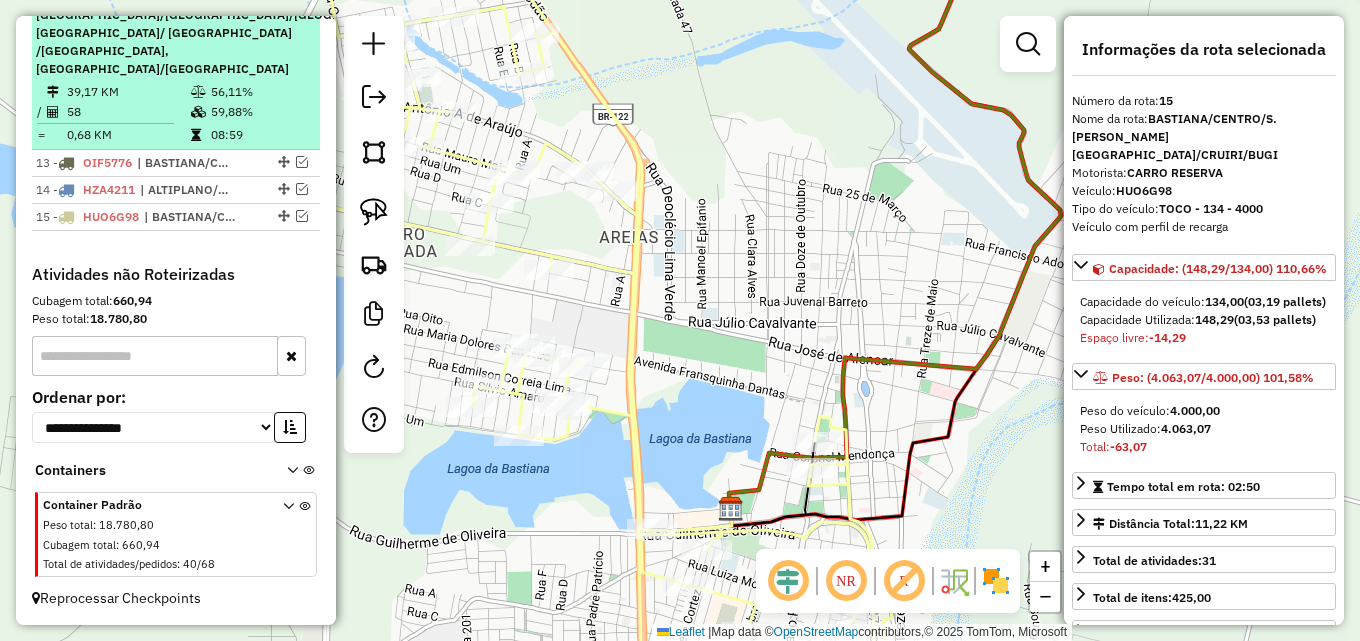scroll, scrollTop: 1249, scrollLeft: 0, axis: vertical 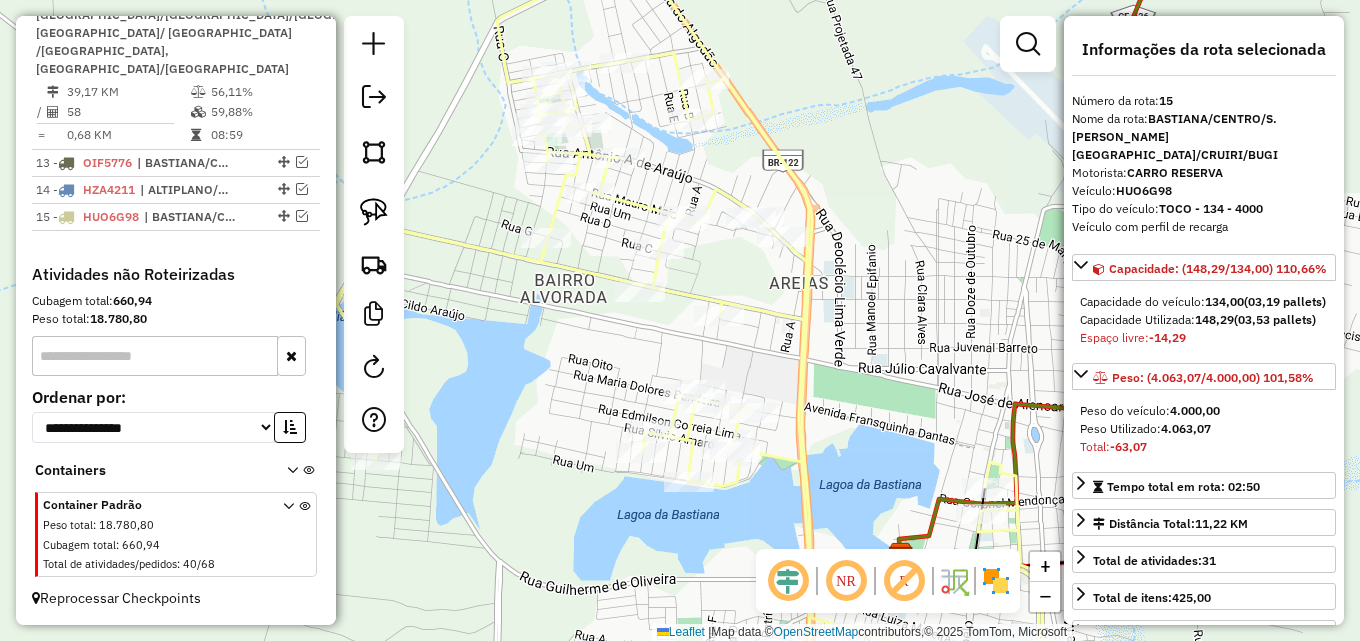 drag, startPoint x: 830, startPoint y: 322, endPoint x: 1020, endPoint y: 341, distance: 190.94763 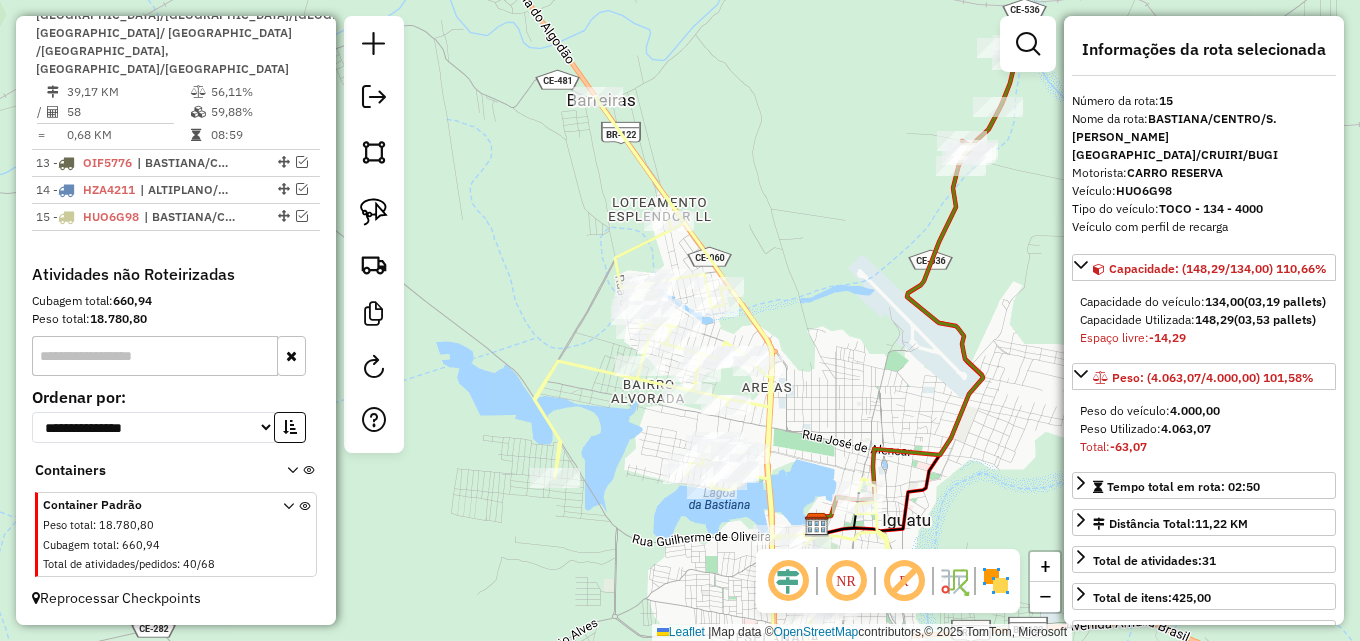 drag, startPoint x: 557, startPoint y: 320, endPoint x: 499, endPoint y: 428, distance: 122.588745 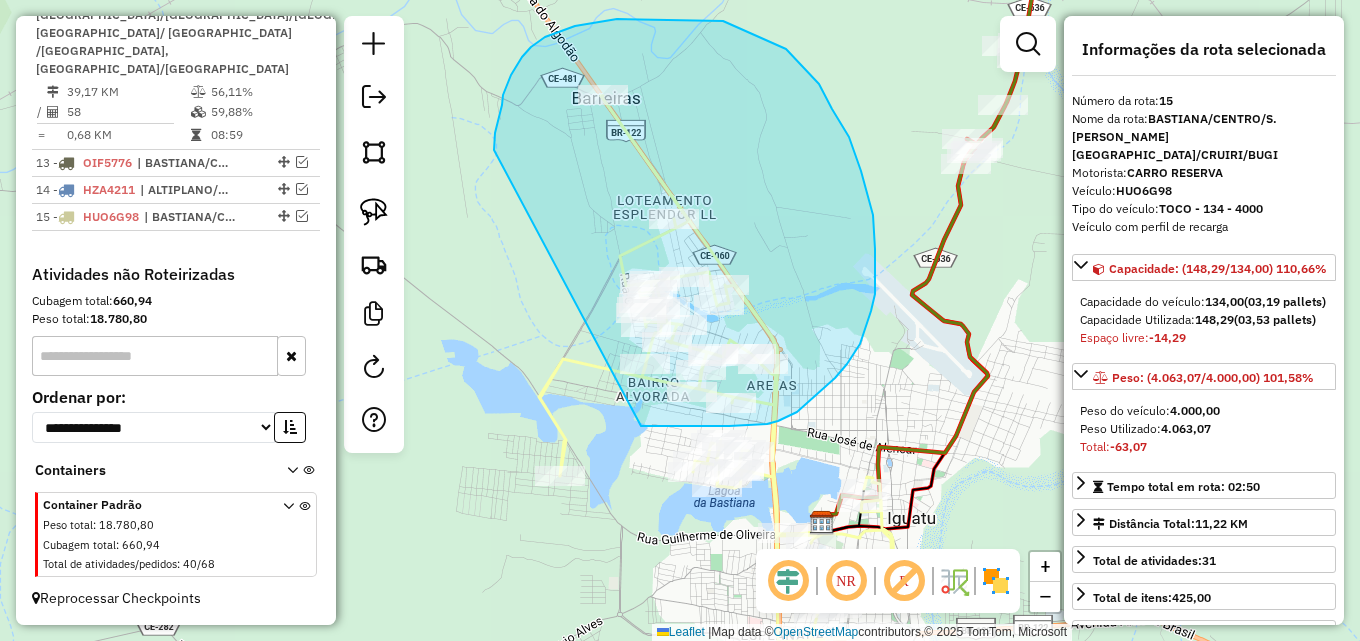 drag, startPoint x: 497, startPoint y: 126, endPoint x: 535, endPoint y: 426, distance: 302.3971 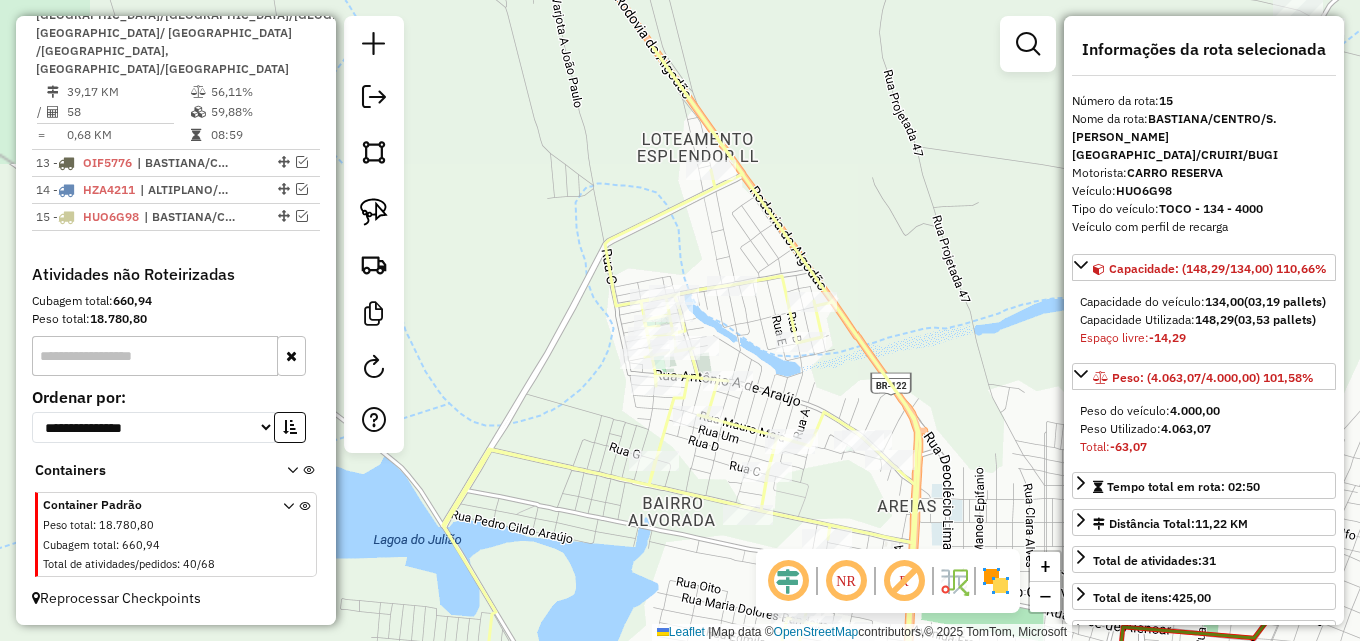 drag, startPoint x: 483, startPoint y: 278, endPoint x: 541, endPoint y: 369, distance: 107.912 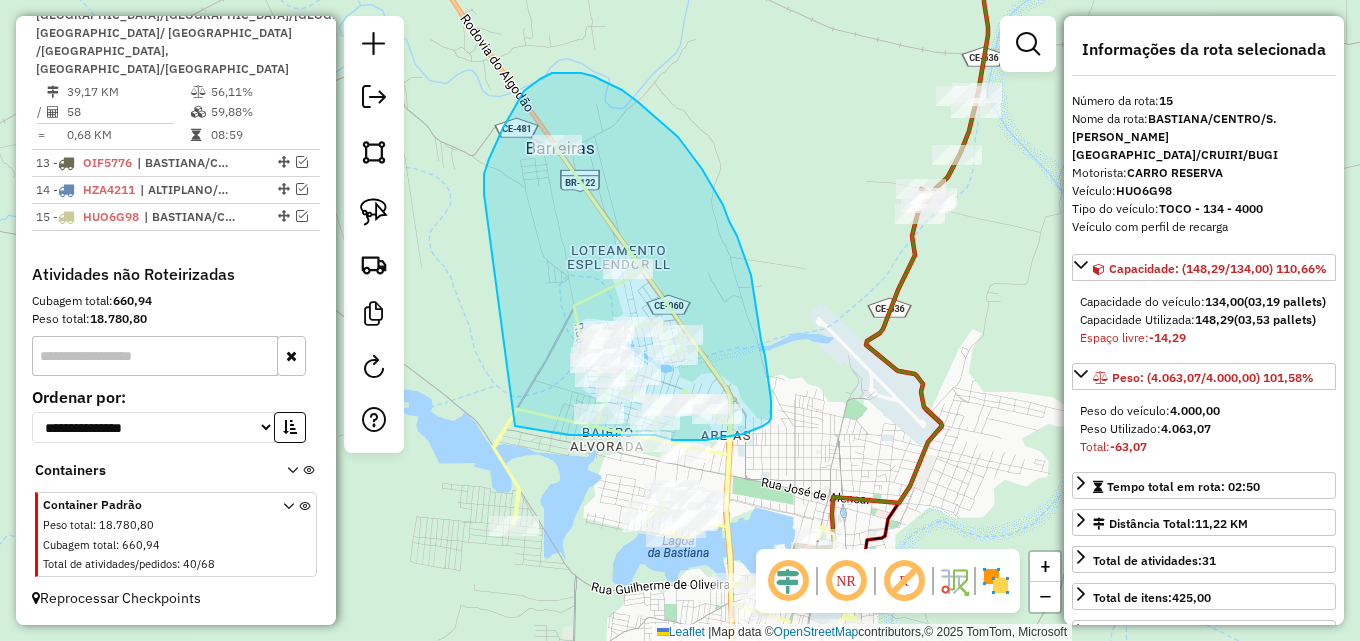 drag, startPoint x: 484, startPoint y: 189, endPoint x: 512, endPoint y: 425, distance: 237.65521 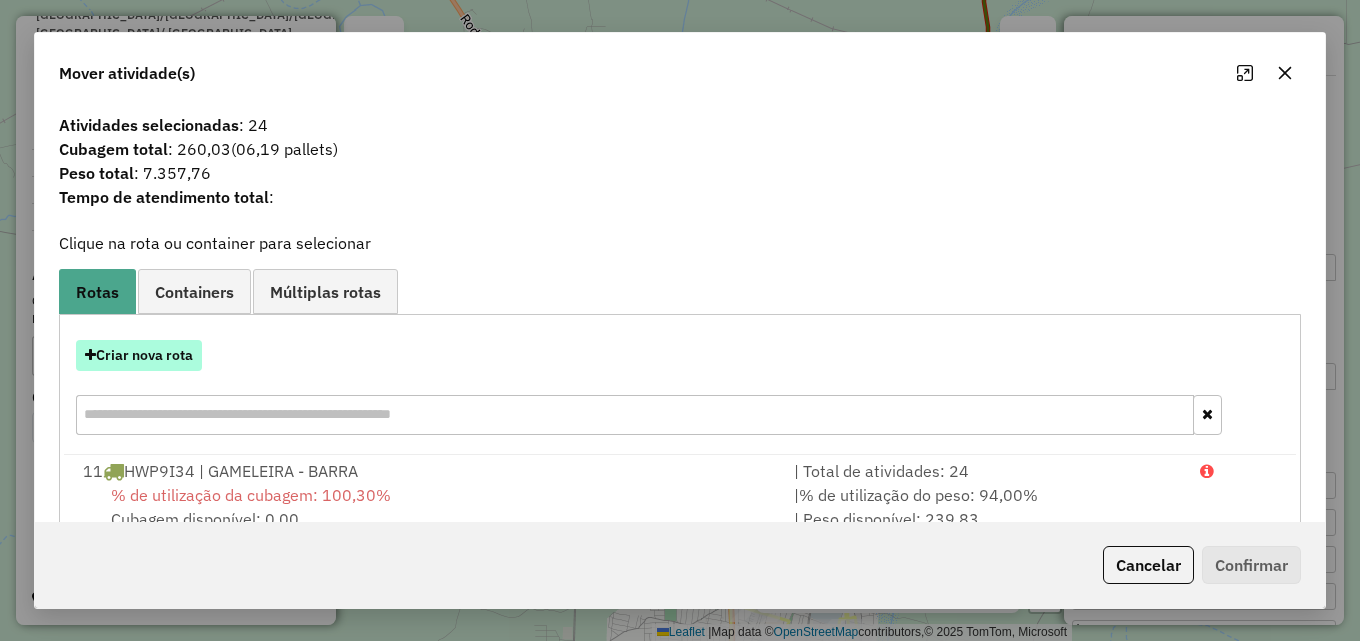 click on "Criar nova rota" at bounding box center (139, 355) 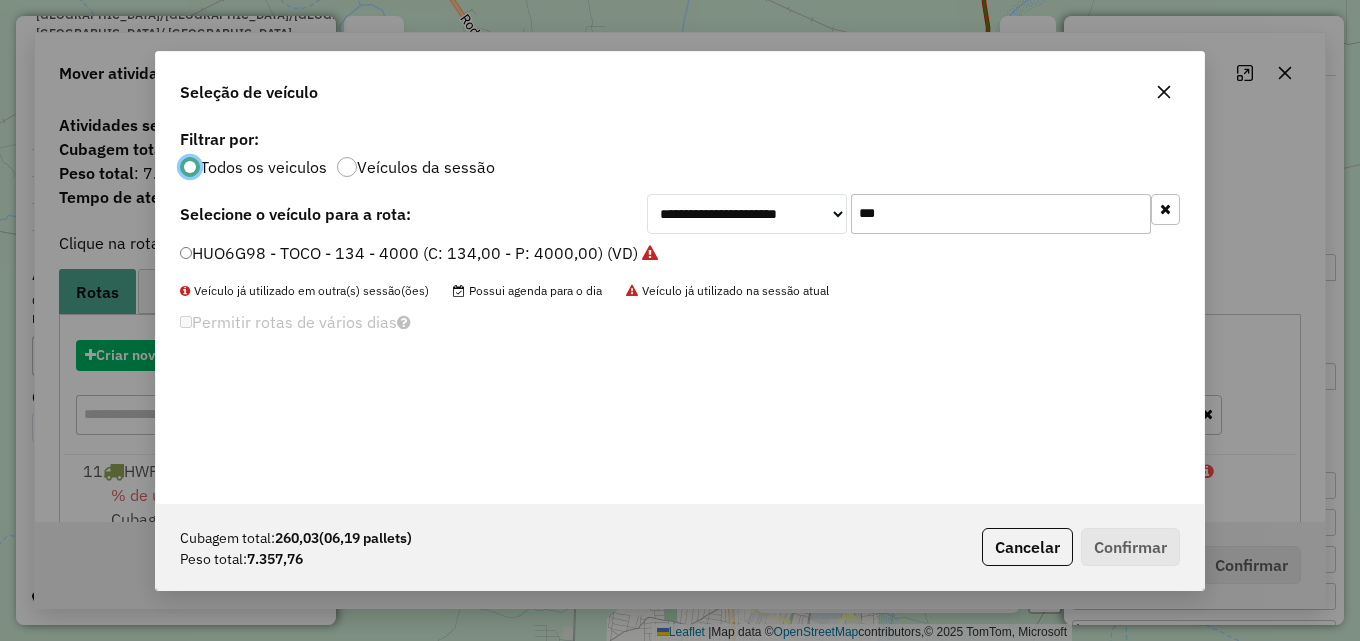 scroll, scrollTop: 11, scrollLeft: 6, axis: both 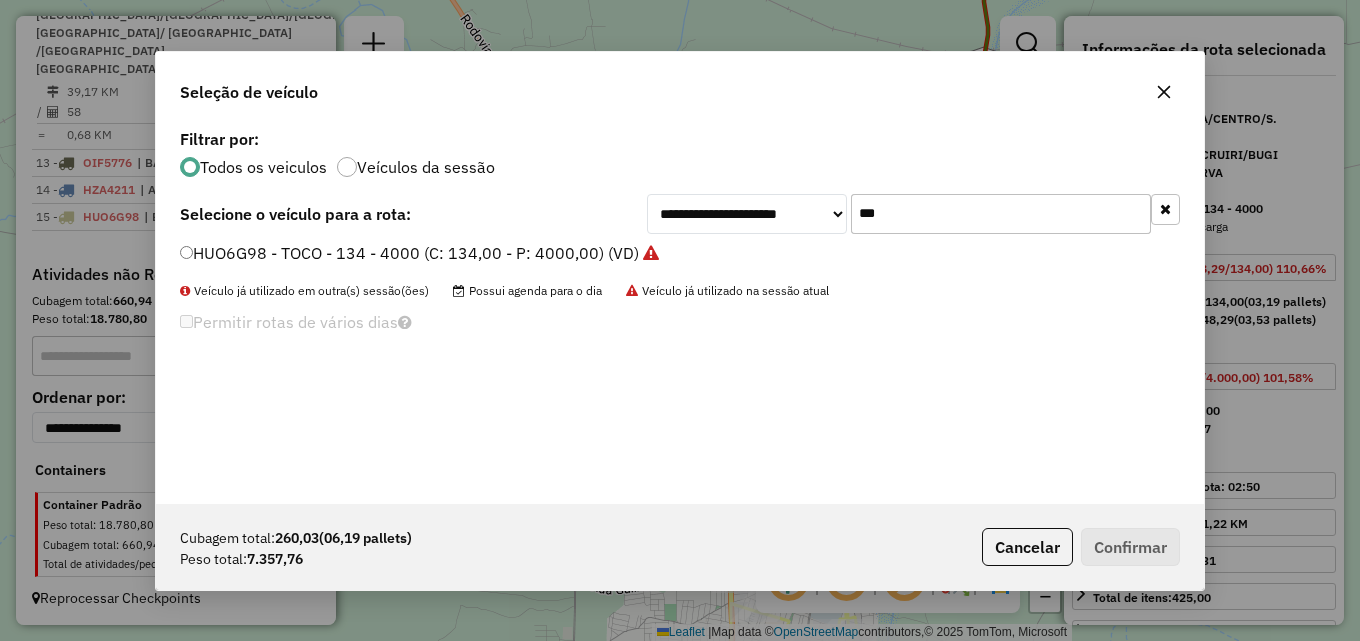 drag, startPoint x: 930, startPoint y: 211, endPoint x: 439, endPoint y: 268, distance: 494.2975 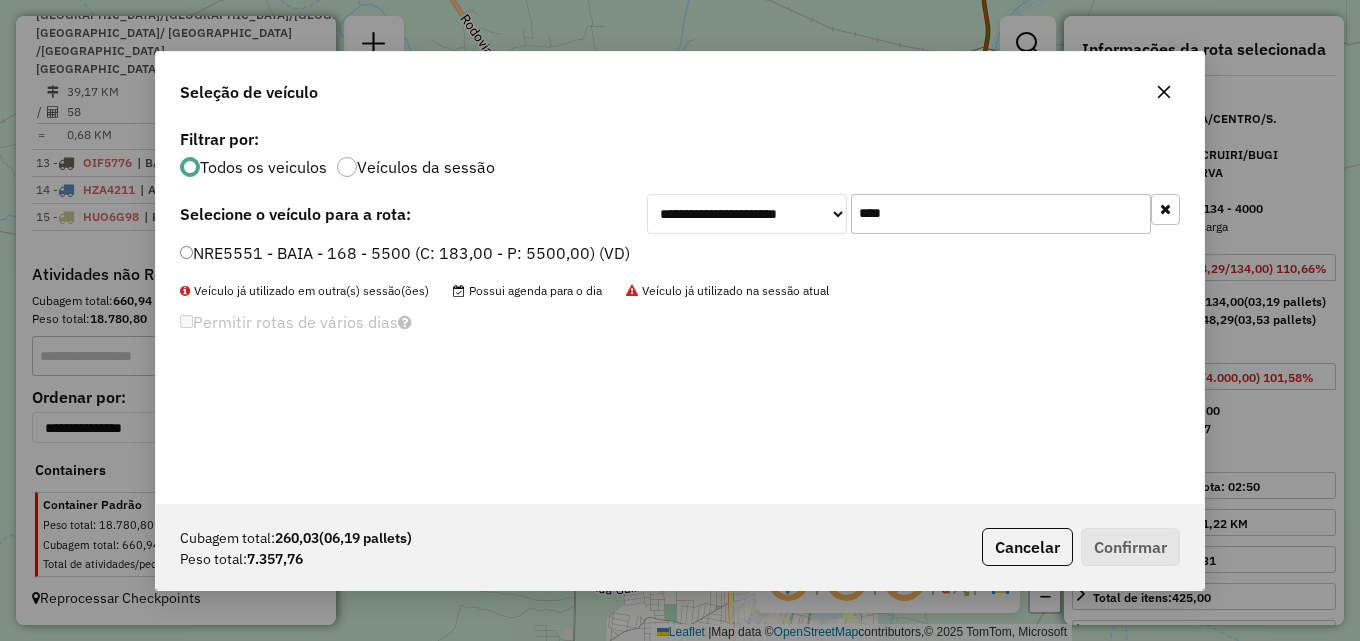 type on "****" 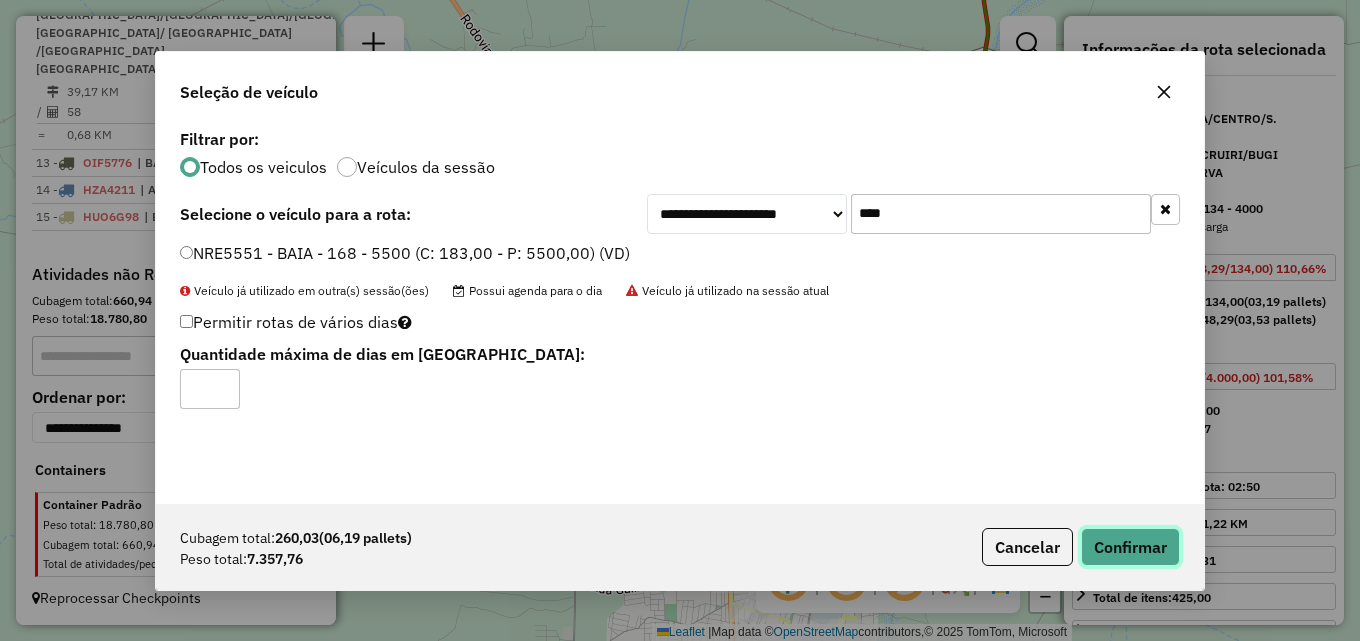 click on "Confirmar" 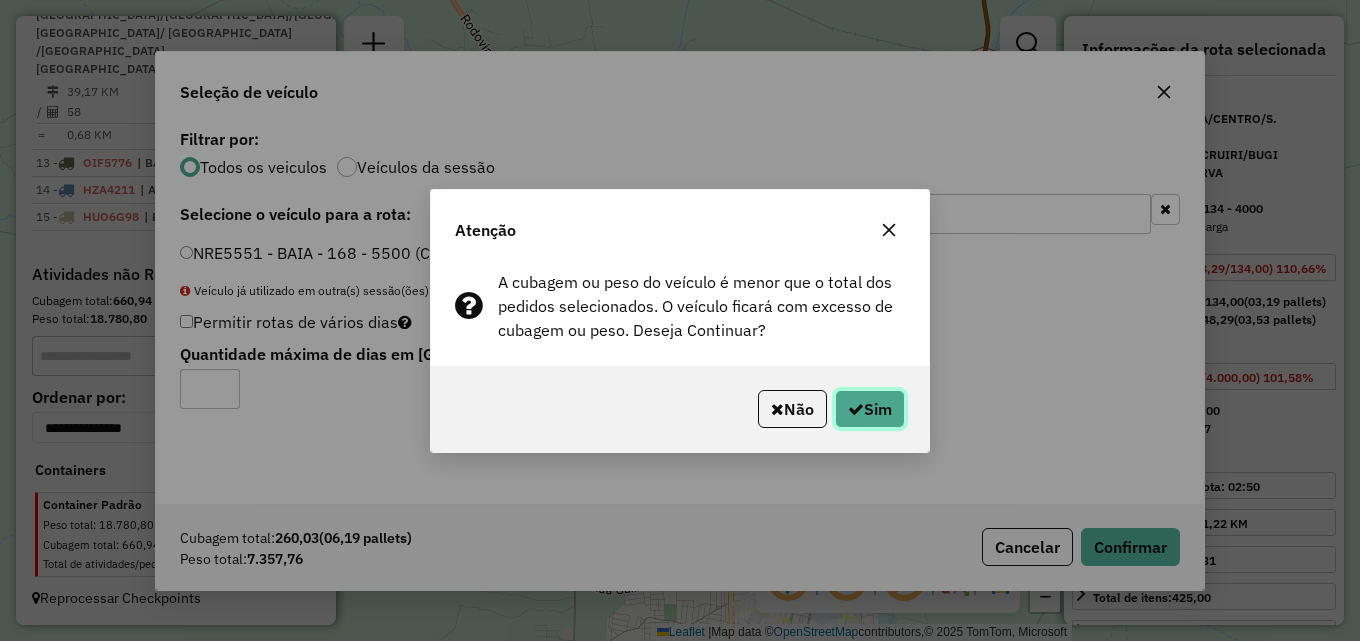 click on "Sim" 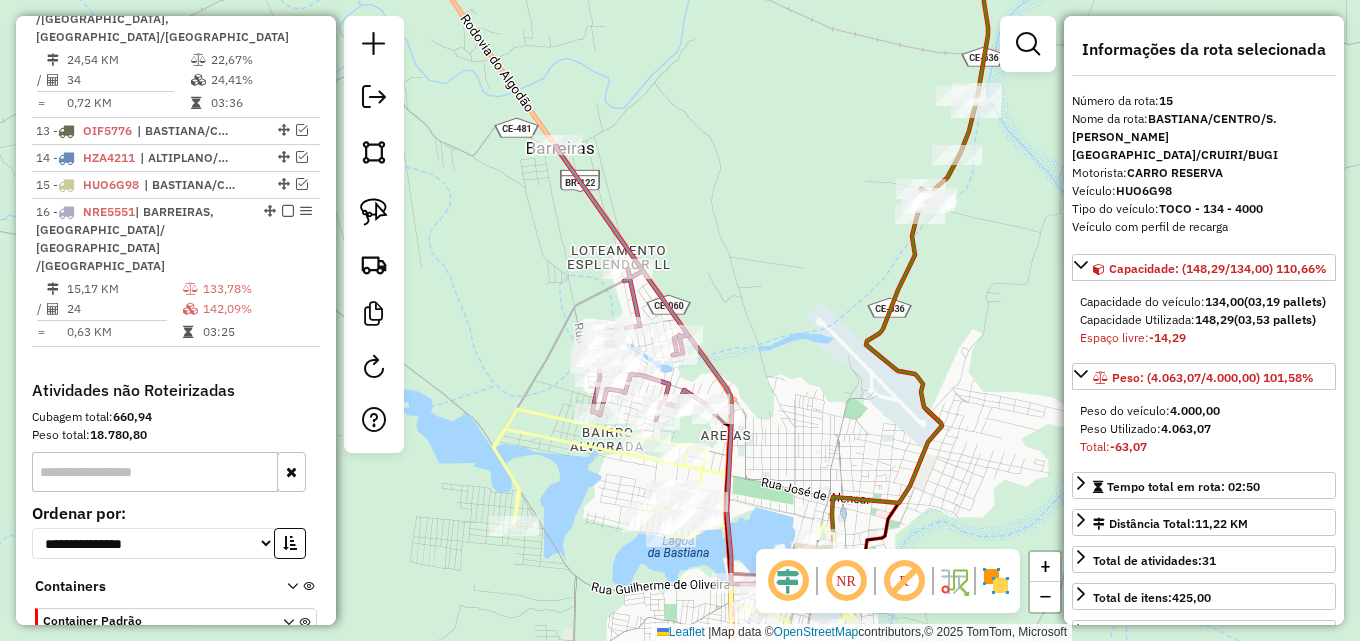 scroll, scrollTop: 1361, scrollLeft: 0, axis: vertical 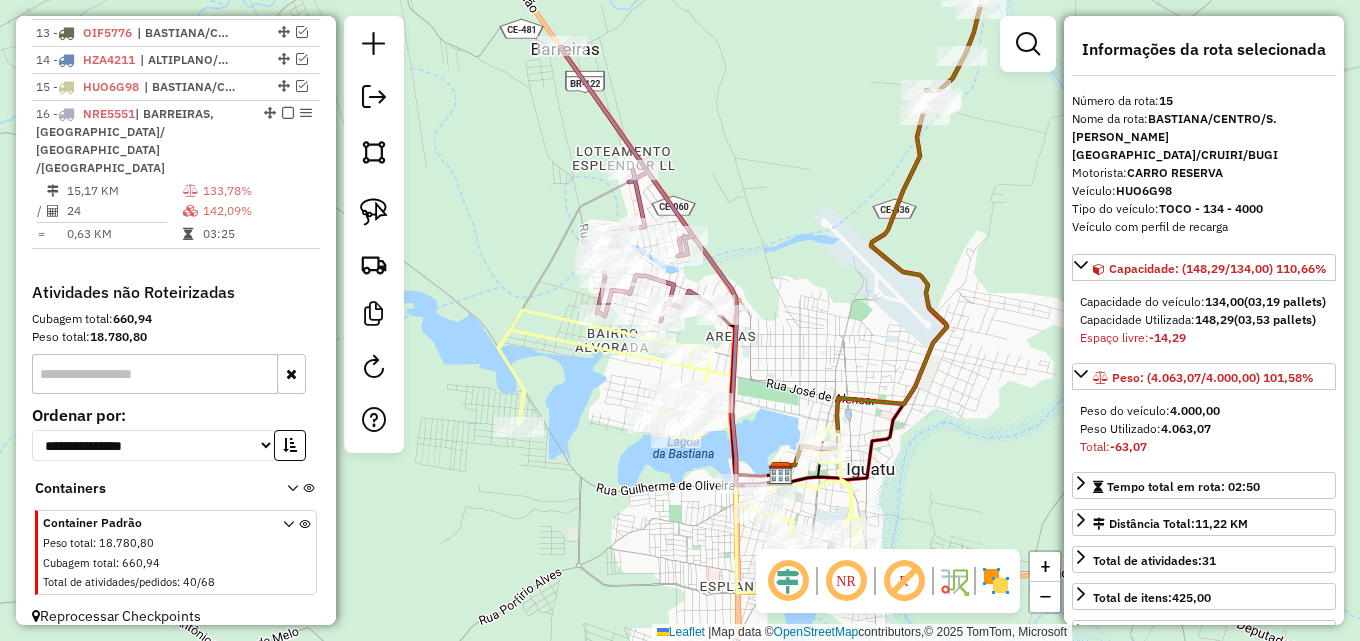 drag, startPoint x: 735, startPoint y: 209, endPoint x: 738, endPoint y: 105, distance: 104.04326 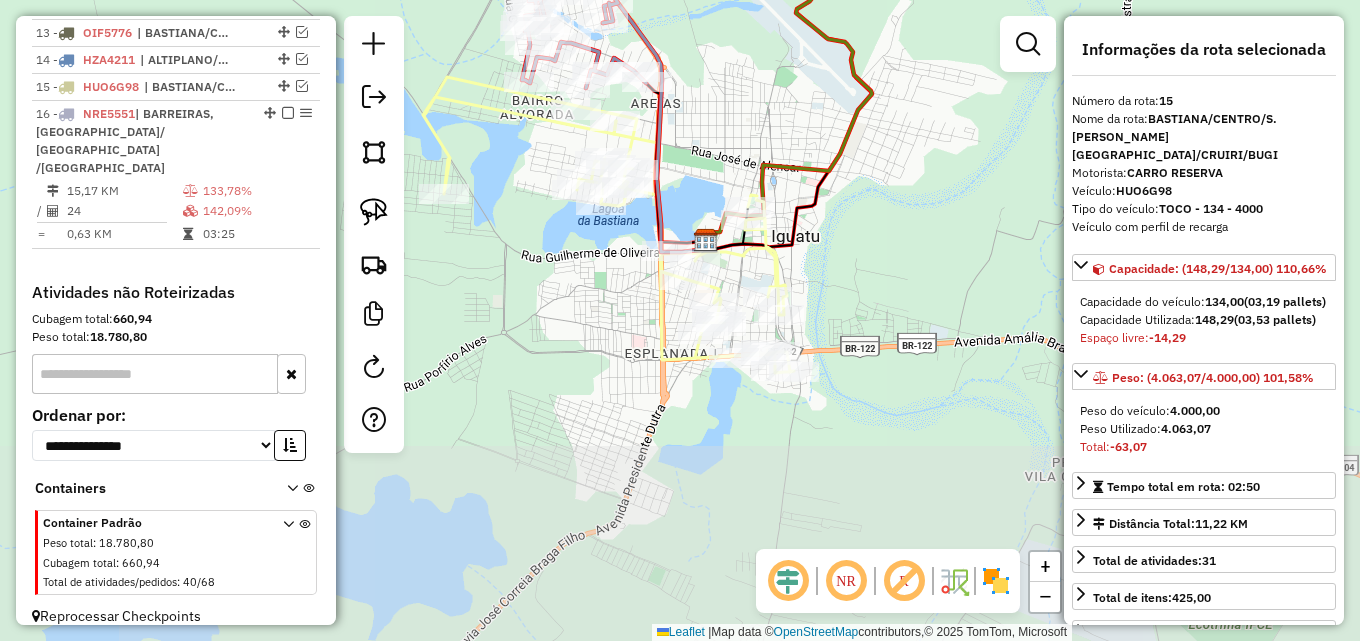 drag, startPoint x: 774, startPoint y: 219, endPoint x: 740, endPoint y: 126, distance: 99.0202 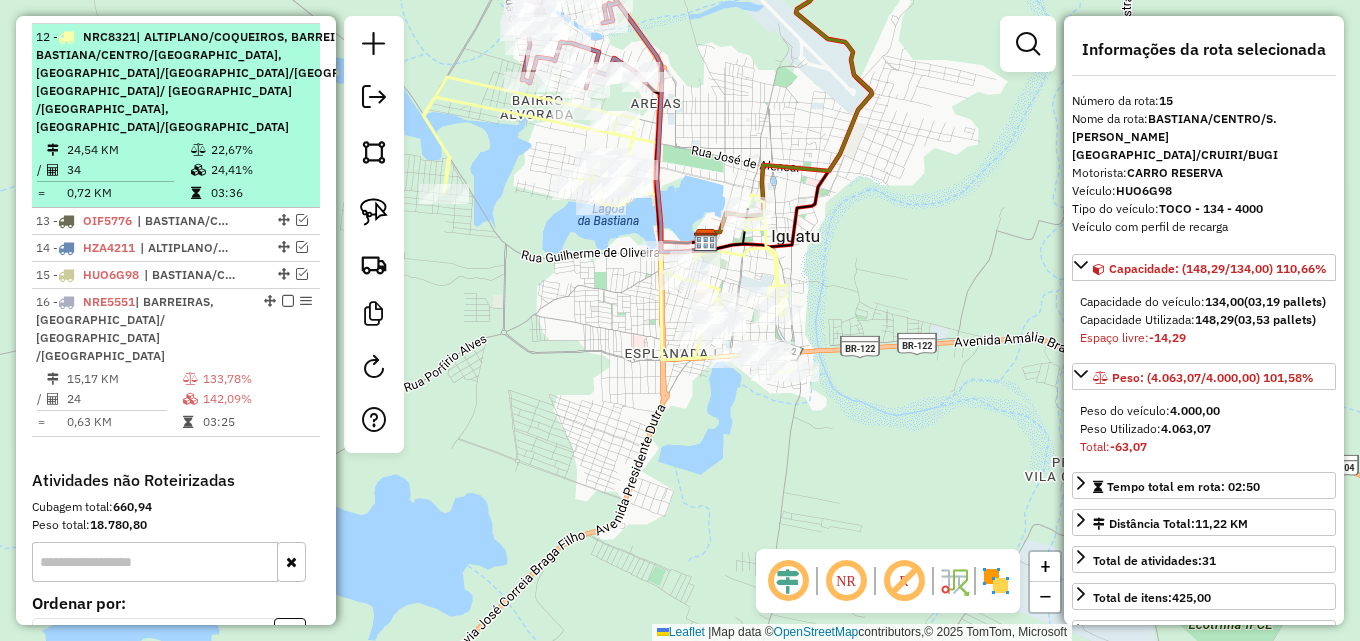 scroll, scrollTop: 1161, scrollLeft: 0, axis: vertical 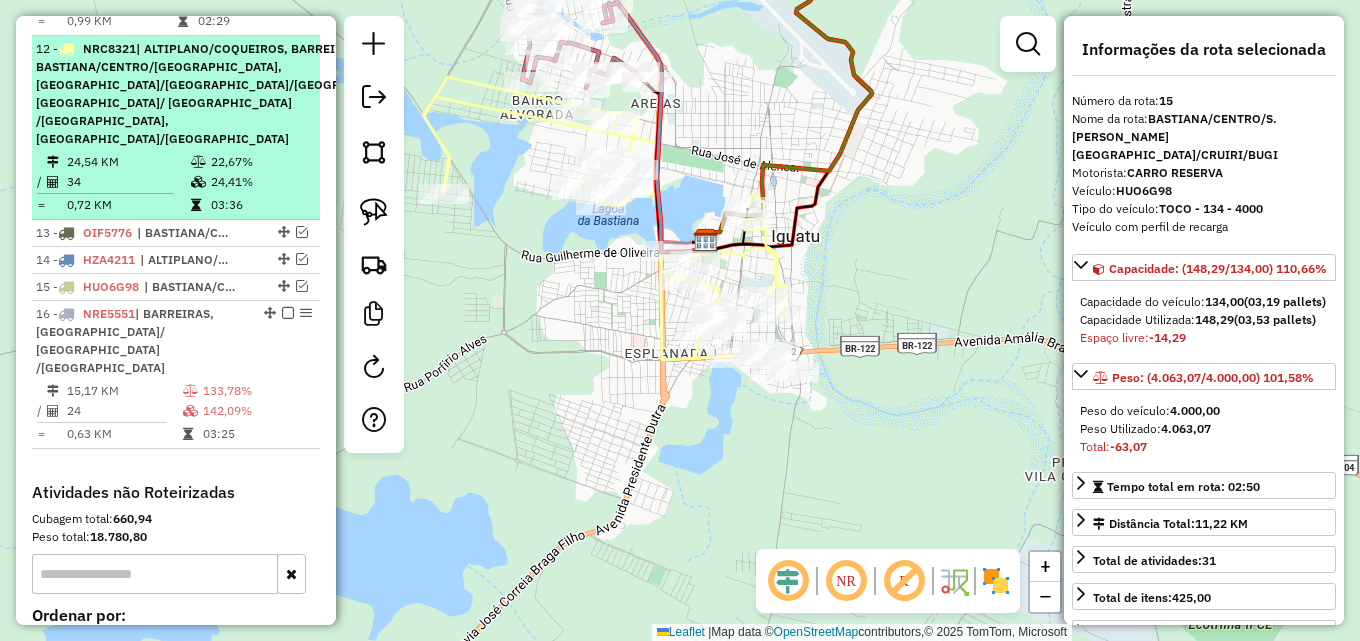 click on "12 -       NRC8321   | ALTIPLANO/COQUEIROS, BARREIRAS, BASTIANA/CENTRO/S.SEBASTIÃO, FLORES/CRUIRI/BUGI, JARDIM OASIS/ JPII /LAGOA SECA, PRADO/CAJAZEIRAS" at bounding box center (229, 94) 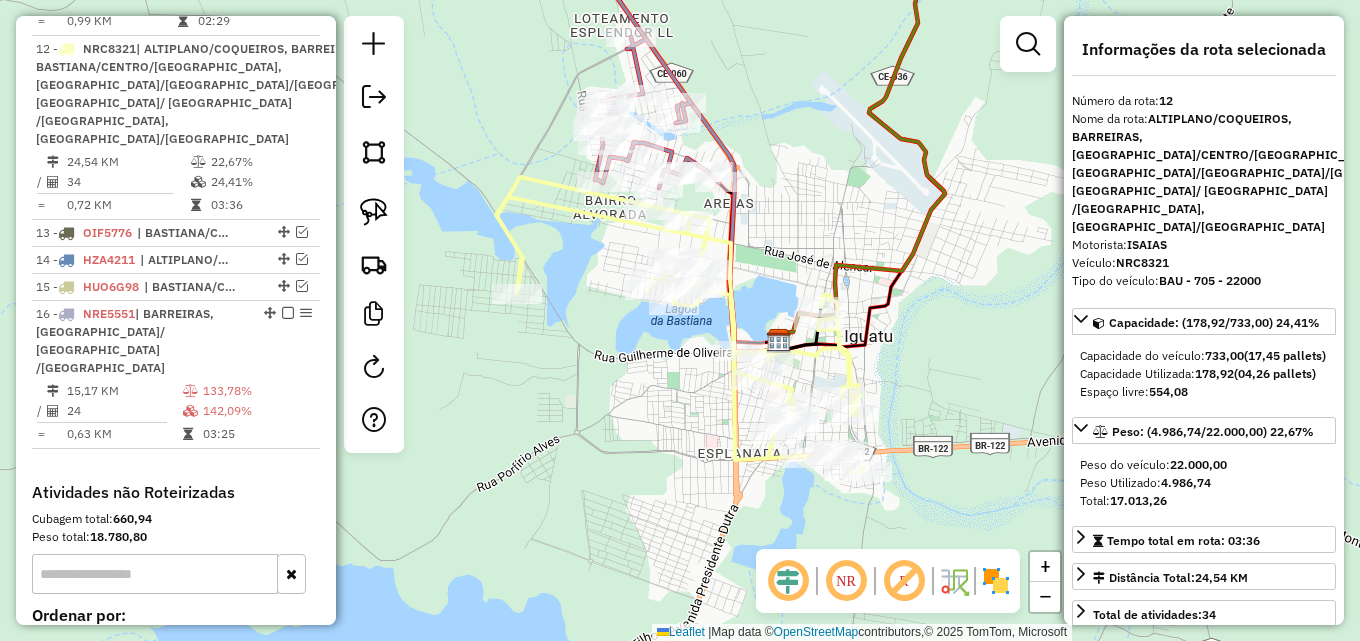 drag, startPoint x: 557, startPoint y: 307, endPoint x: 623, endPoint y: 337, distance: 72.498276 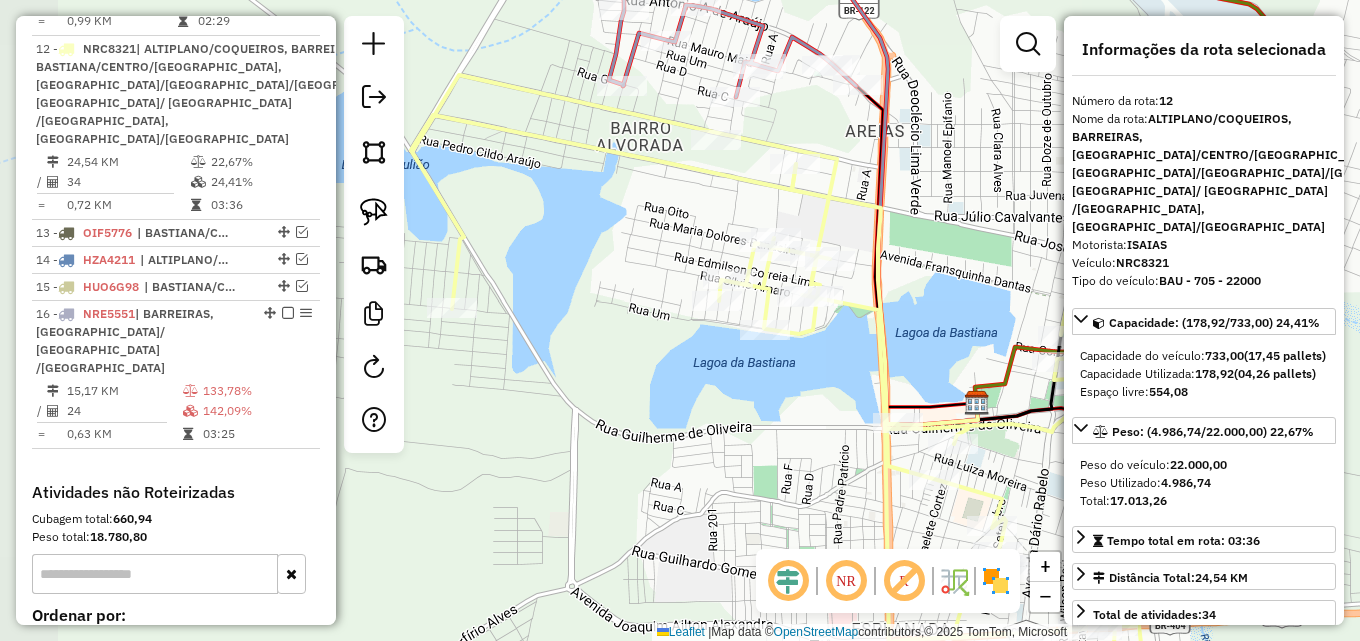 drag, startPoint x: 628, startPoint y: 267, endPoint x: 738, endPoint y: 208, distance: 124.823875 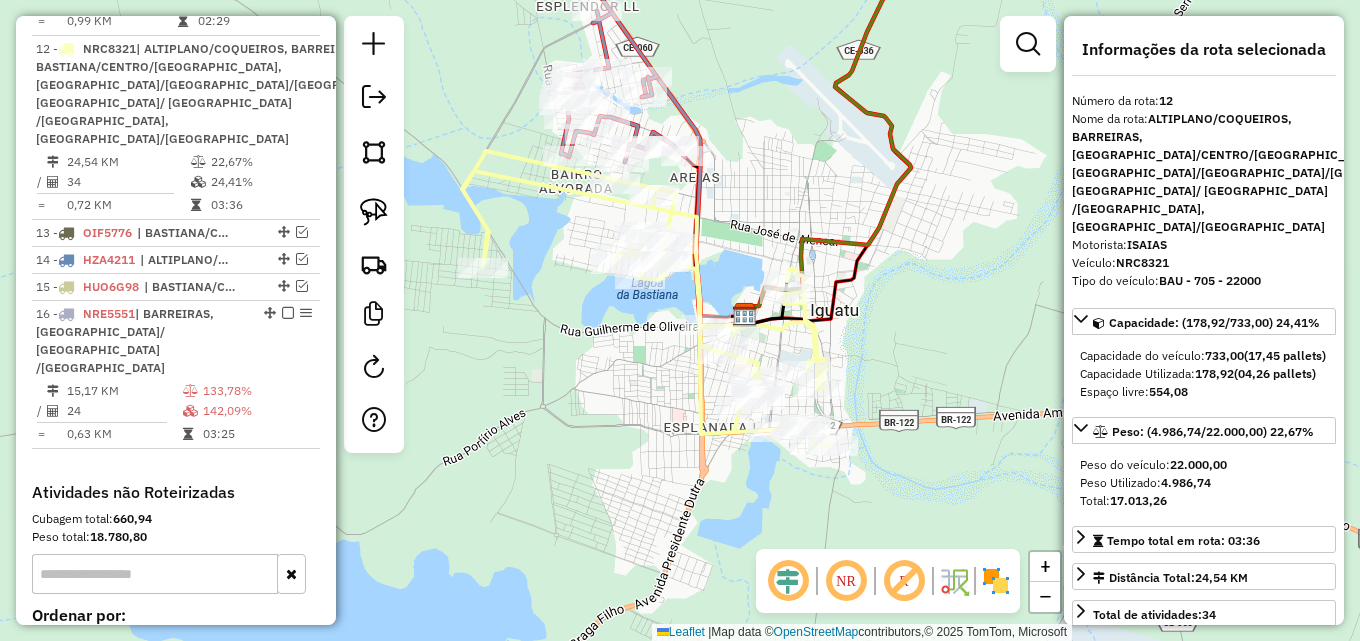 drag, startPoint x: 590, startPoint y: 270, endPoint x: 540, endPoint y: 251, distance: 53.488316 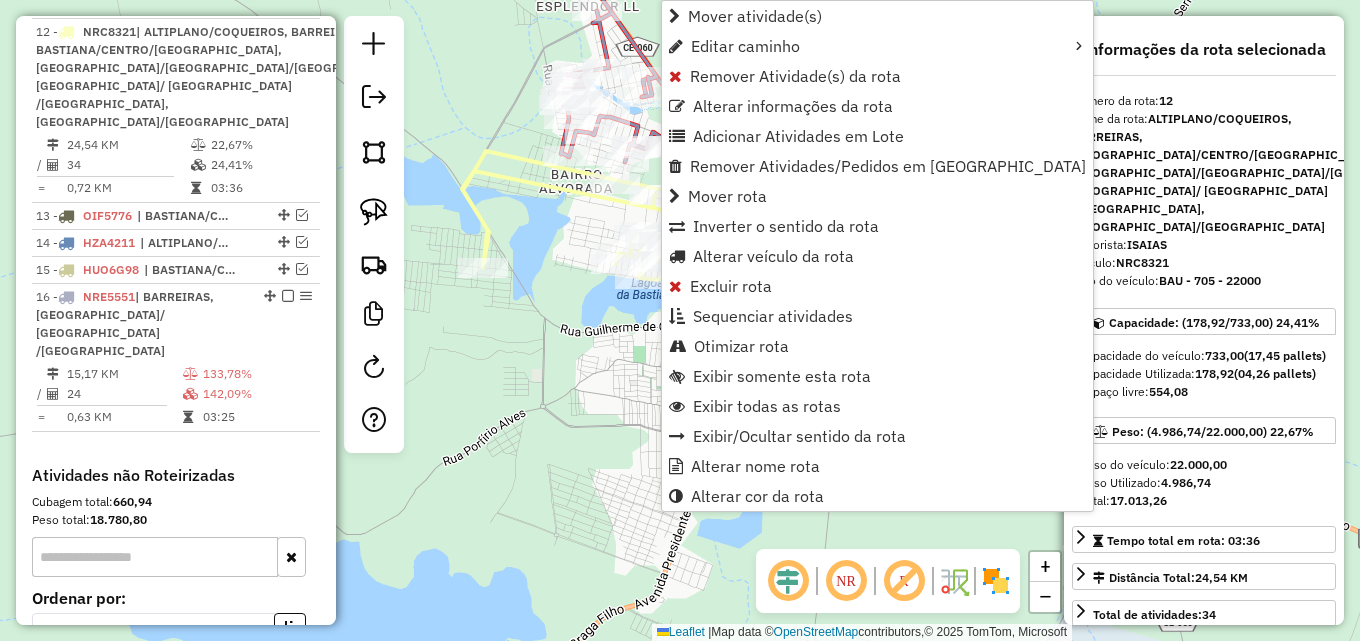 scroll, scrollTop: 1181, scrollLeft: 0, axis: vertical 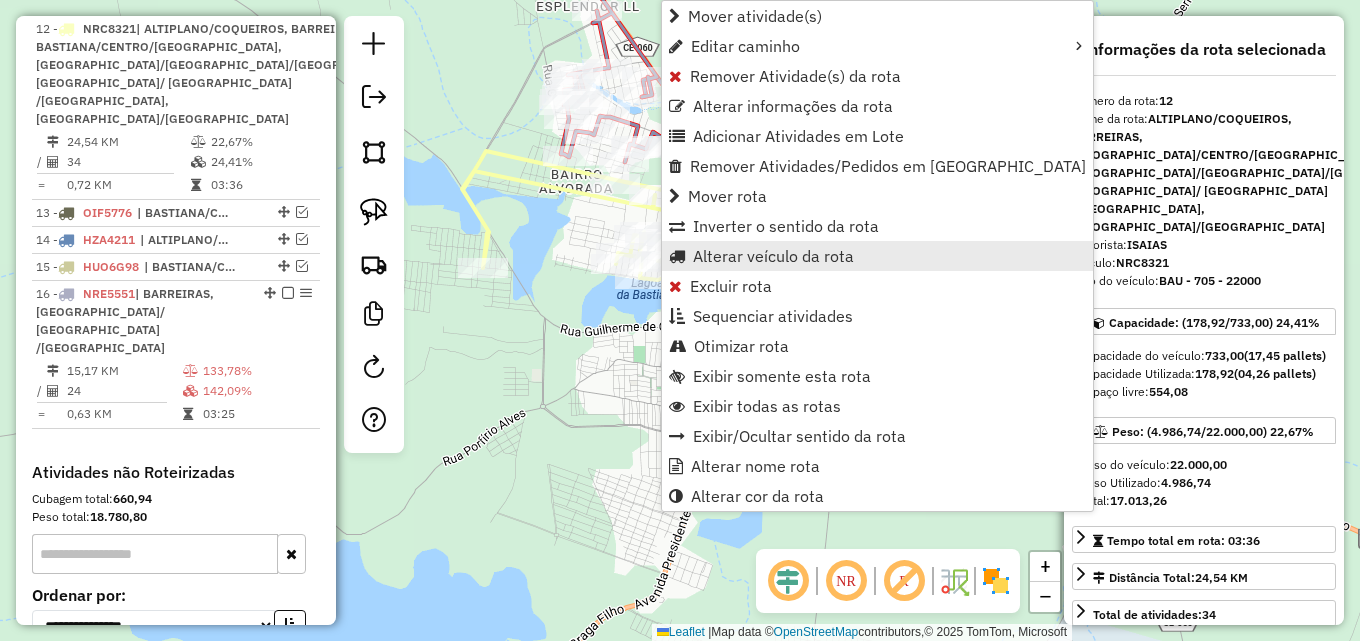 click on "Alterar veículo da rota" at bounding box center [773, 256] 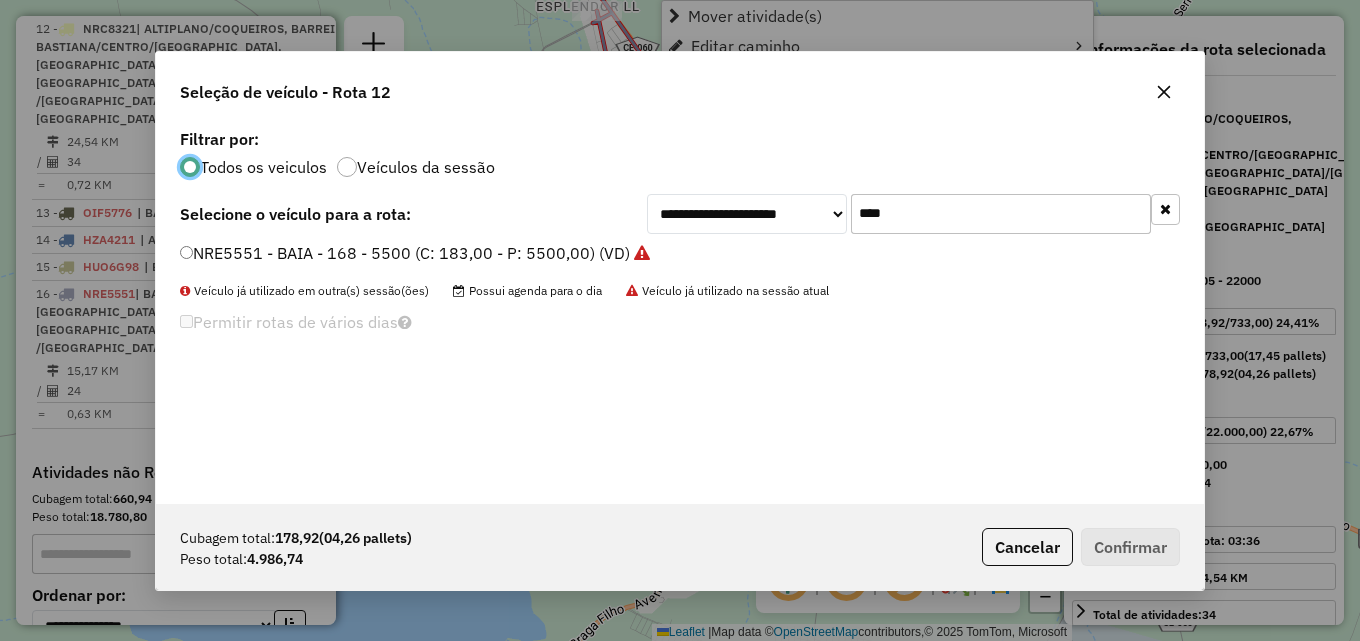 scroll, scrollTop: 11, scrollLeft: 6, axis: both 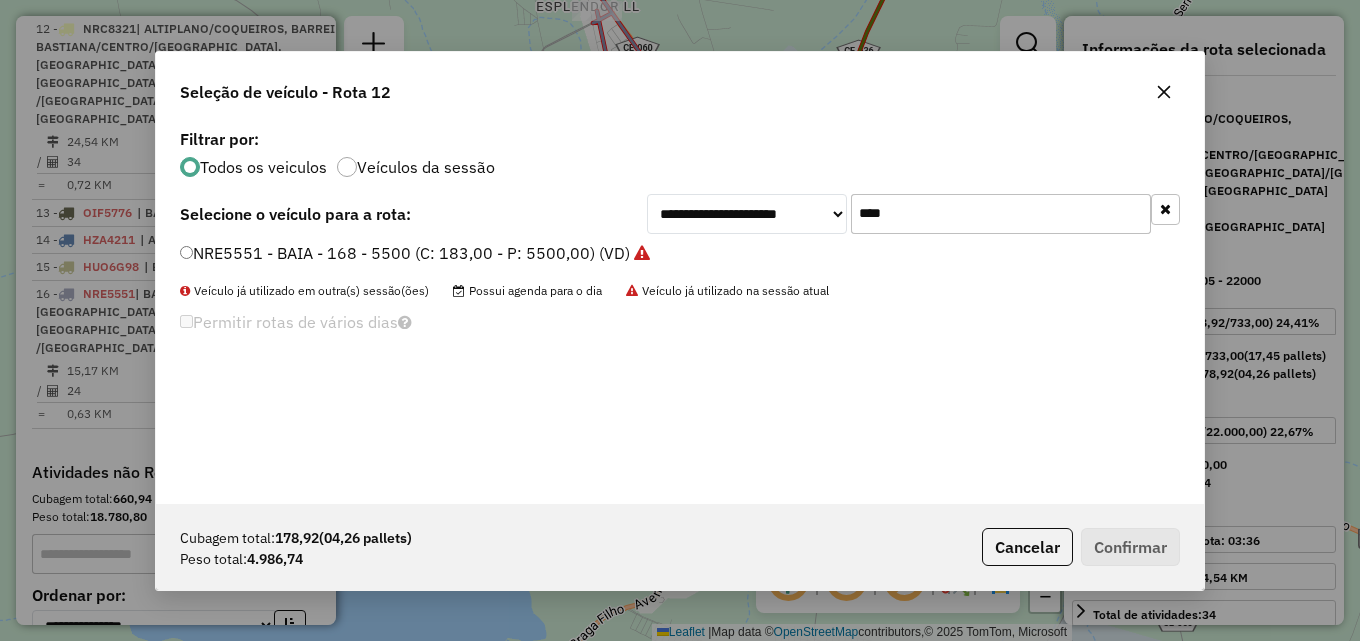 drag, startPoint x: 906, startPoint y: 216, endPoint x: 755, endPoint y: 233, distance: 151.95393 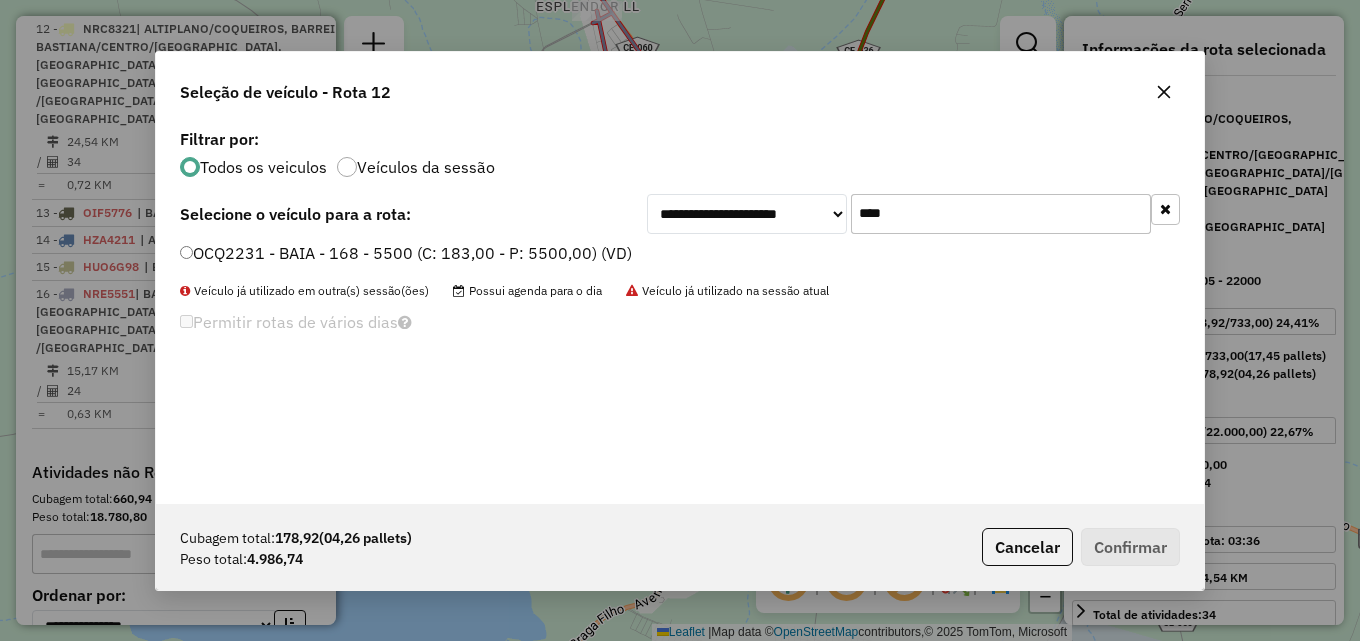 type on "****" 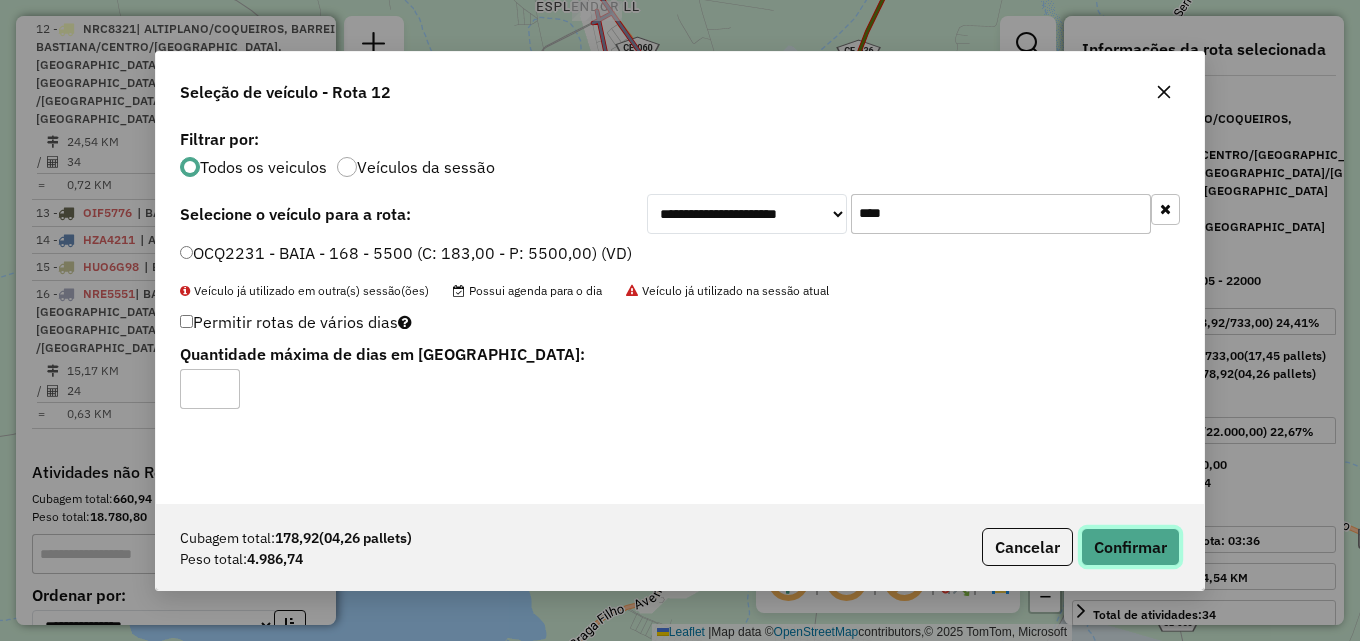 click on "Confirmar" 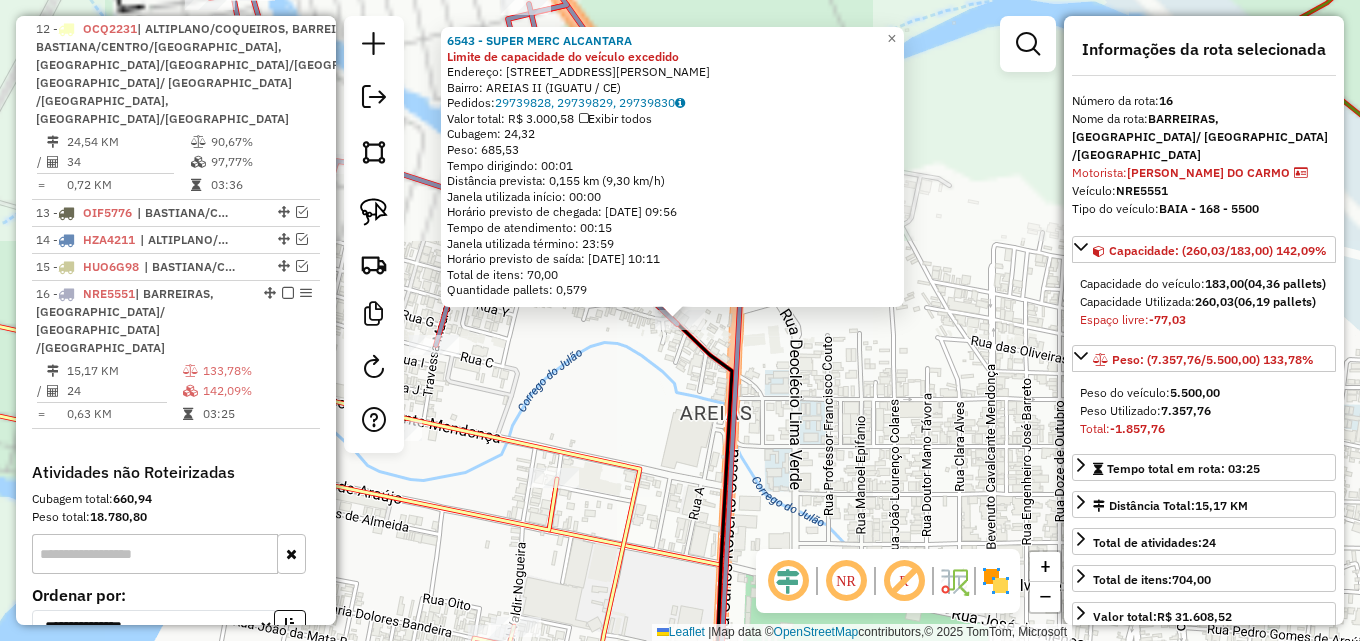 scroll, scrollTop: 1361, scrollLeft: 0, axis: vertical 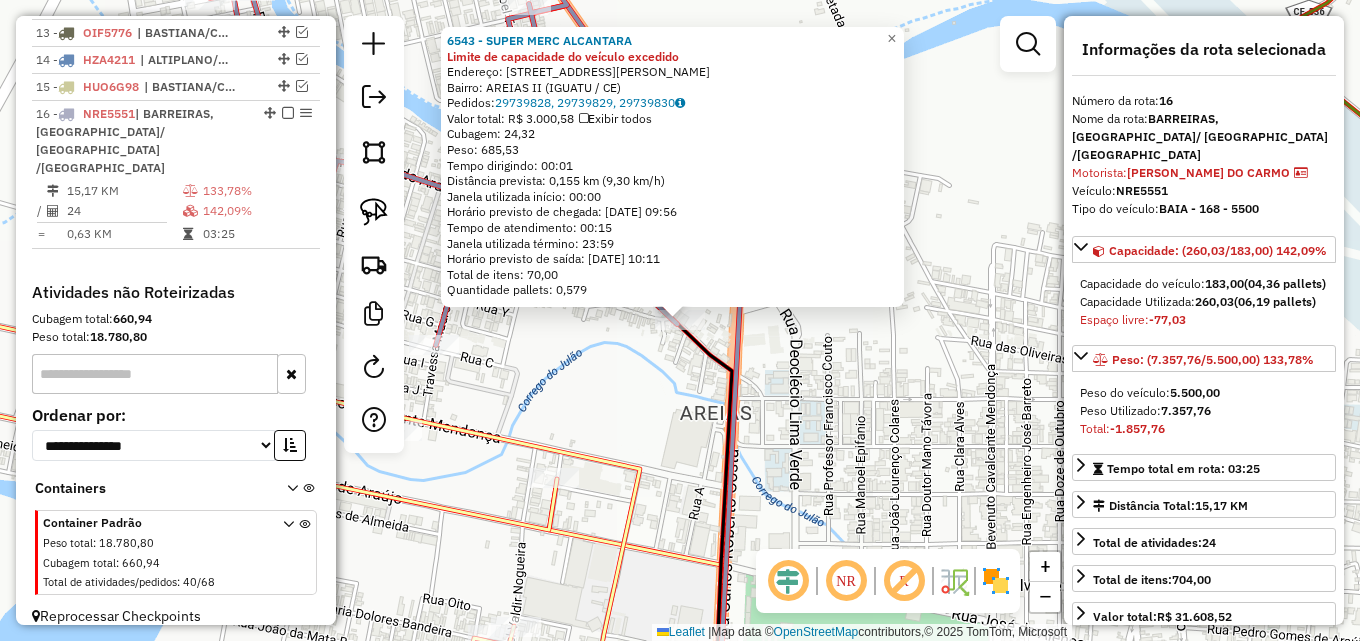 click on "6543 - SUPER MERC ALCANTARA Limite de capacidade do veículo excedido  Endereço: R   JOSE CAIEIRA DE ARAUJO, 20   Bairro: AREIAS II (IGUATU / CE)   Pedidos:  29739828, 29739829, 29739830   Valor total: R$ 3.000,58   Exibir todos   Cubagem: 24,32  Peso: 685,53  Tempo dirigindo: 00:01   Distância prevista: 0,155 km (9,30 km/h)   Janela utilizada início: 00:00   Horário previsto de chegada: 30/07/2025 09:56   Tempo de atendimento: 00:15   Janela utilizada término: 23:59   Horário previsto de saída: 30/07/2025 10:11   Total de itens: 70,00   Quantidade pallets: 0,579  × Janela de atendimento Grade de atendimento Capacidade Transportadoras Veículos Cliente Pedidos  Rotas Selecione os dias de semana para filtrar as janelas de atendimento  Seg   Ter   Qua   Qui   Sex   Sáb   Dom  Informe o período da janela de atendimento: De: Até:  Filtrar exatamente a janela do cliente  Considerar janela de atendimento padrão  Selecione os dias de semana para filtrar as grades de atendimento  Seg   Ter   Qua   Qui  +" 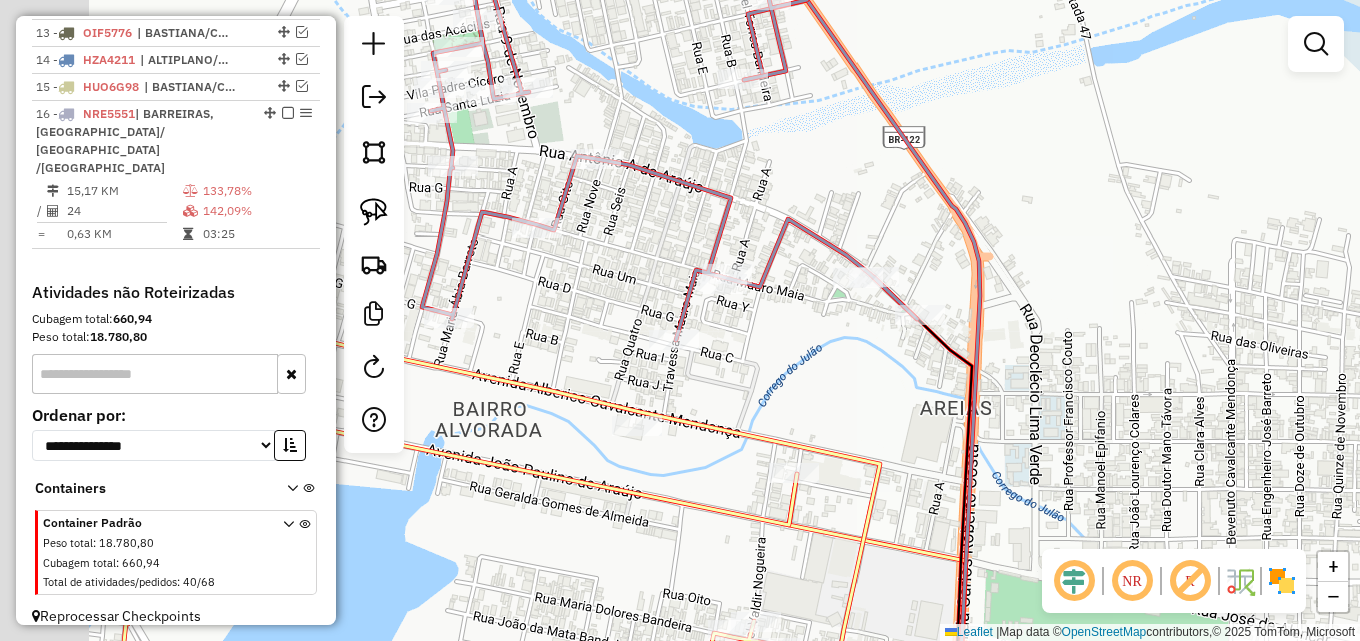 drag, startPoint x: 583, startPoint y: 341, endPoint x: 834, endPoint y: 338, distance: 251.01793 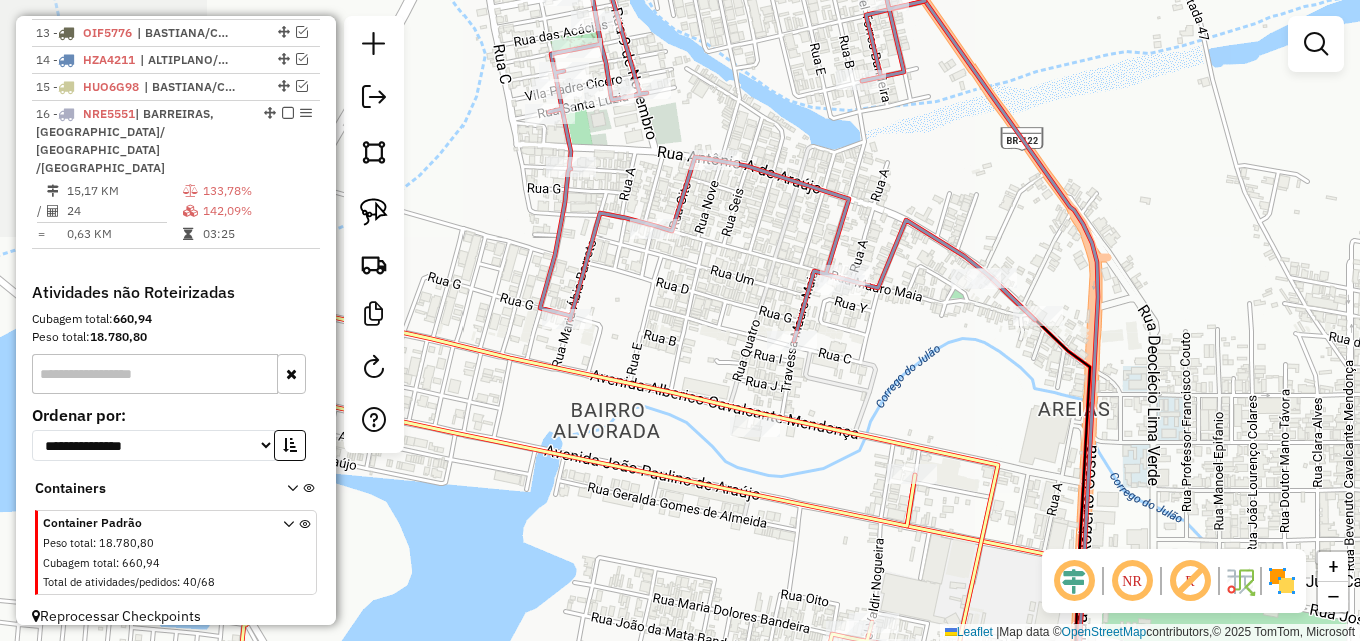 drag, startPoint x: 564, startPoint y: 336, endPoint x: 908, endPoint y: 329, distance: 344.07123 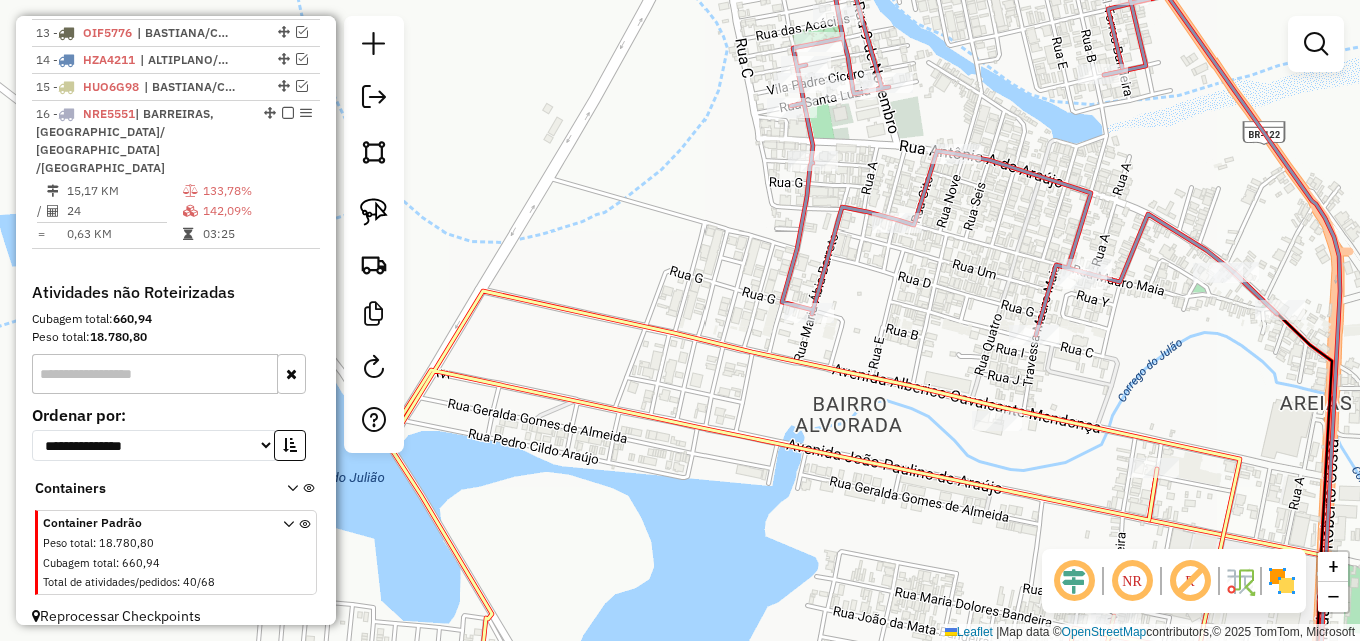 drag, startPoint x: 161, startPoint y: 154, endPoint x: 744, endPoint y: 205, distance: 585.22644 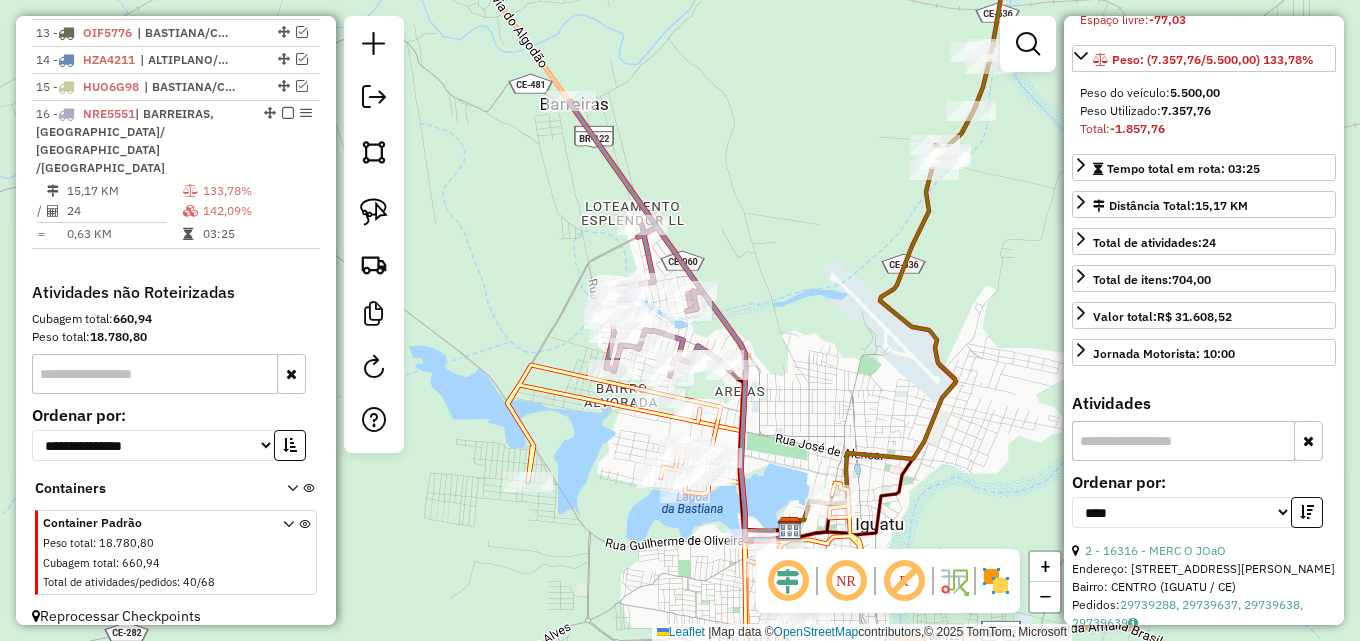 scroll, scrollTop: 500, scrollLeft: 0, axis: vertical 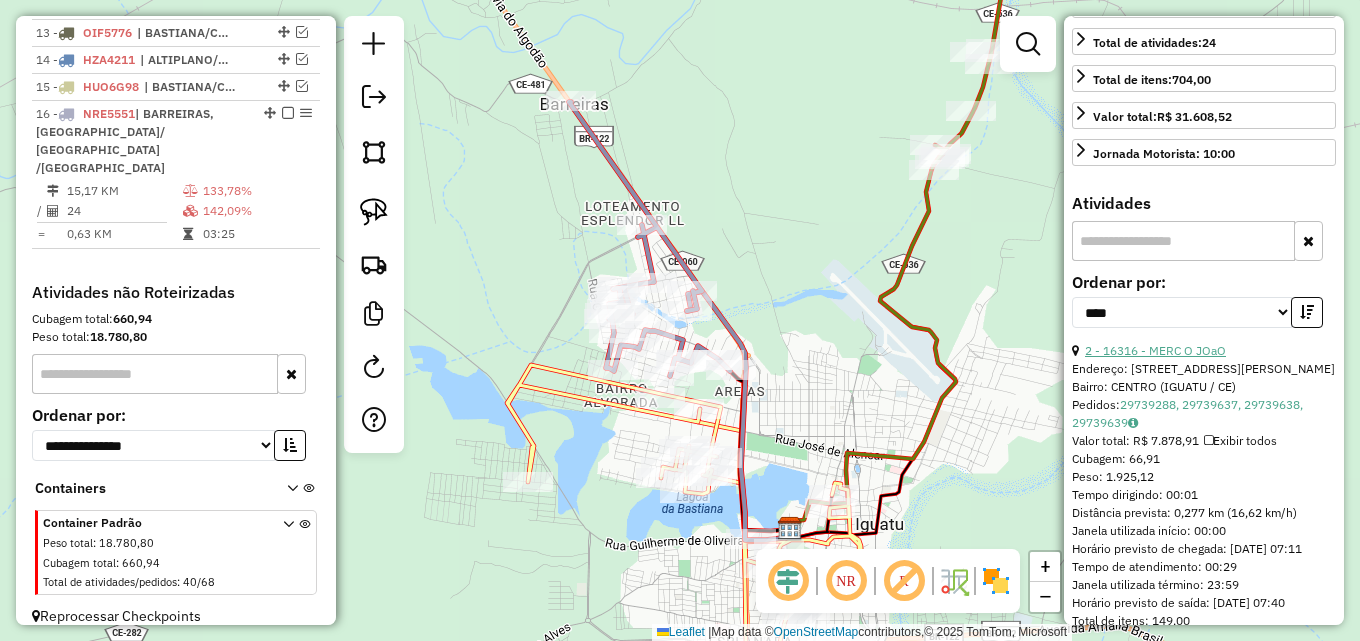 click on "2 - 16316 - MERC O JOaO" at bounding box center (1155, 350) 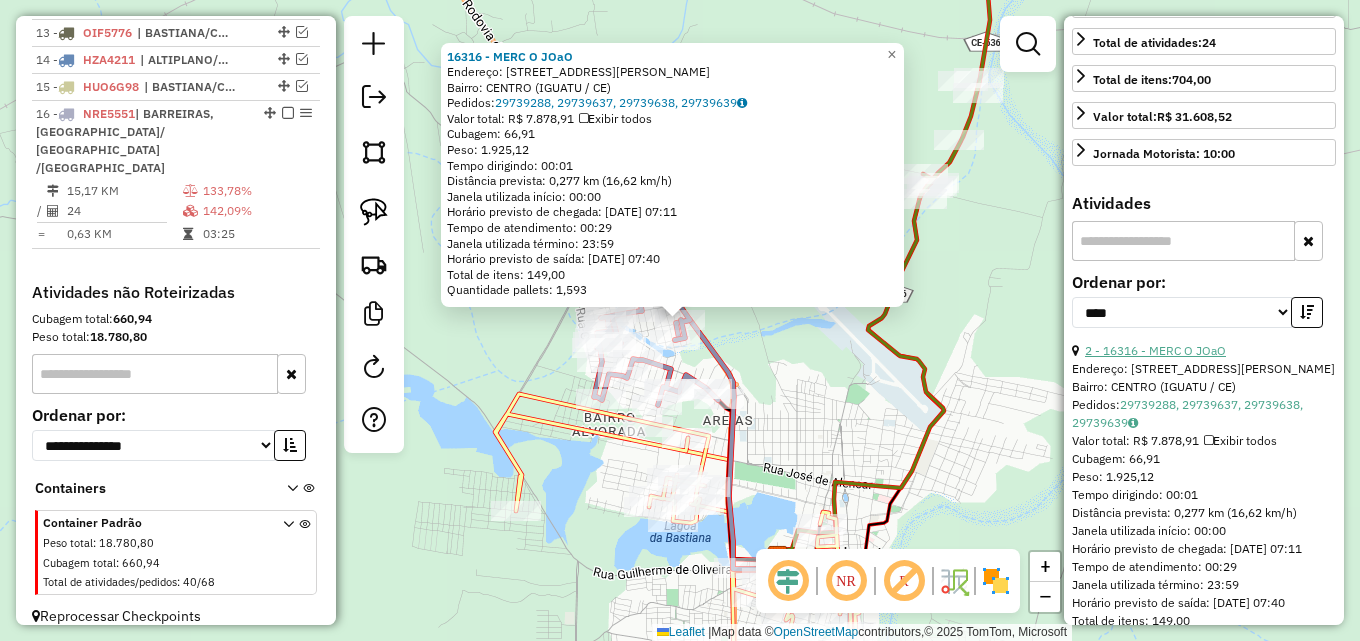 click on "2 - 16316 - MERC O JOaO" at bounding box center [1155, 350] 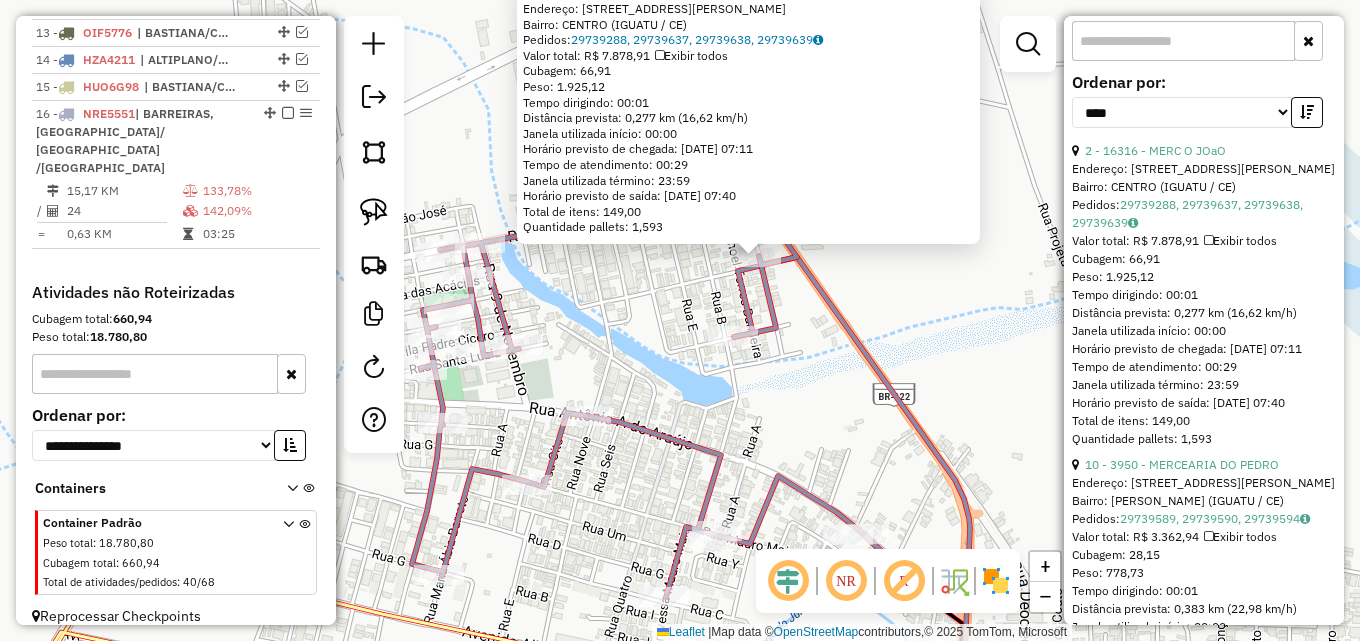 scroll, scrollTop: 800, scrollLeft: 0, axis: vertical 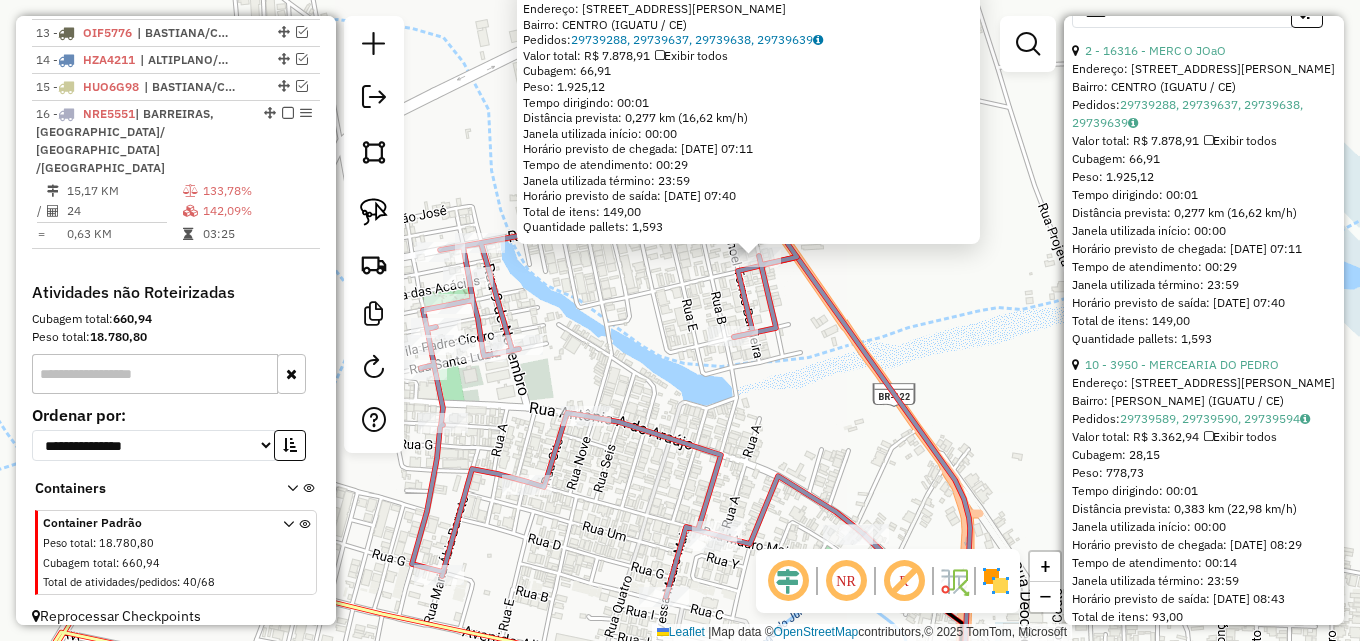 click on "16316 - MERC O JOaO  Endereço:  Rua Francisco Deusdedith Teixe 26   Bairro: CENTRO (IGUATU / CE)   Pedidos:  29739288, 29739637, 29739638, 29739639   Valor total: R$ 7.878,91   Exibir todos   Cubagem: 66,91  Peso: 1.925,12  Tempo dirigindo: 00:01   Distância prevista: 0,277 km (16,62 km/h)   Janela utilizada início: 00:00   Horário previsto de chegada: 30/07/2025 07:11   Tempo de atendimento: 00:29   Janela utilizada término: 23:59   Horário previsto de saída: 30/07/2025 07:40   Total de itens: 149,00   Quantidade pallets: 1,593  × Janela de atendimento Grade de atendimento Capacidade Transportadoras Veículos Cliente Pedidos  Rotas Selecione os dias de semana para filtrar as janelas de atendimento  Seg   Ter   Qua   Qui   Sex   Sáb   Dom  Informe o período da janela de atendimento: De: Até:  Filtrar exatamente a janela do cliente  Considerar janela de atendimento padrão  Selecione os dias de semana para filtrar as grades de atendimento  Seg   Ter   Qua   Qui   Sex   Sáb   Dom   Peso mínimo:  +" 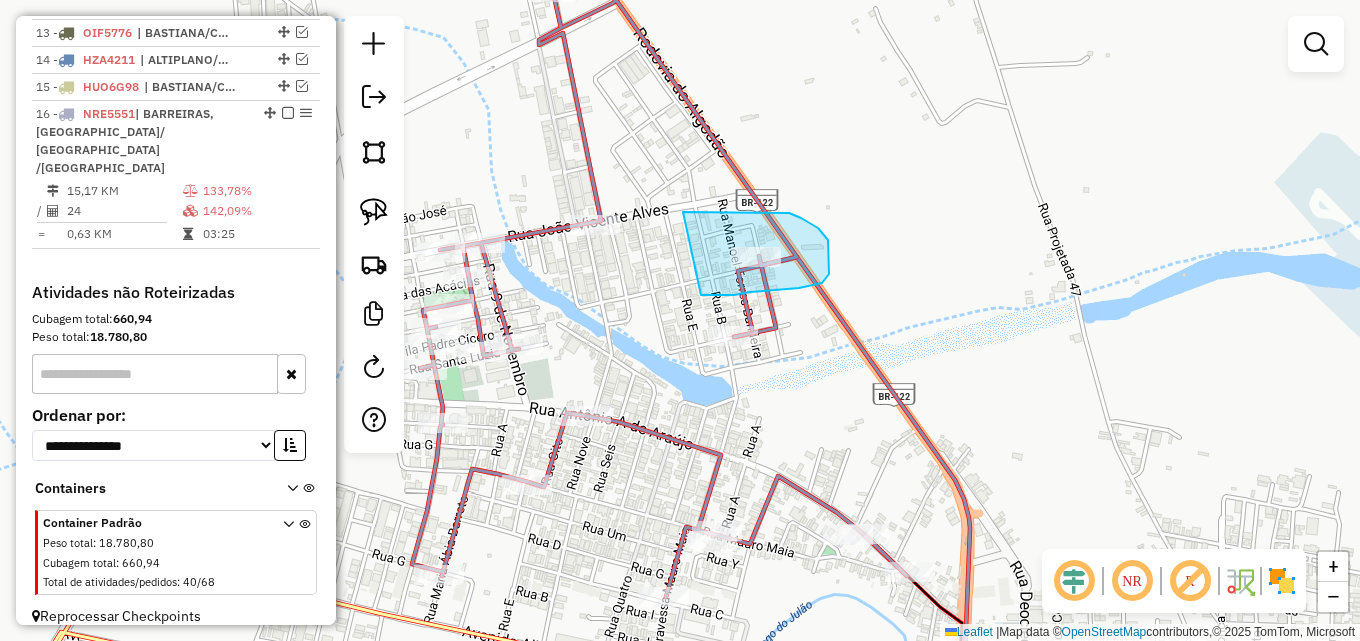 drag, startPoint x: 709, startPoint y: 212, endPoint x: 694, endPoint y: 292, distance: 81.394104 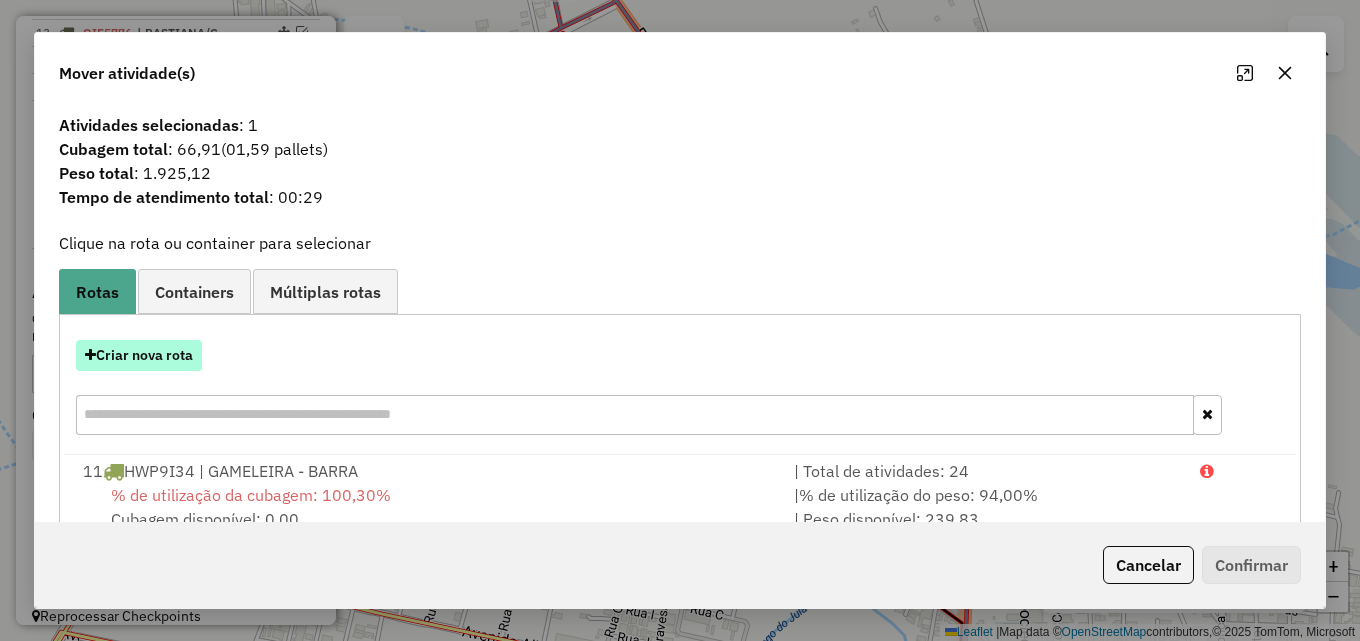 click on "Criar nova rota" at bounding box center (139, 355) 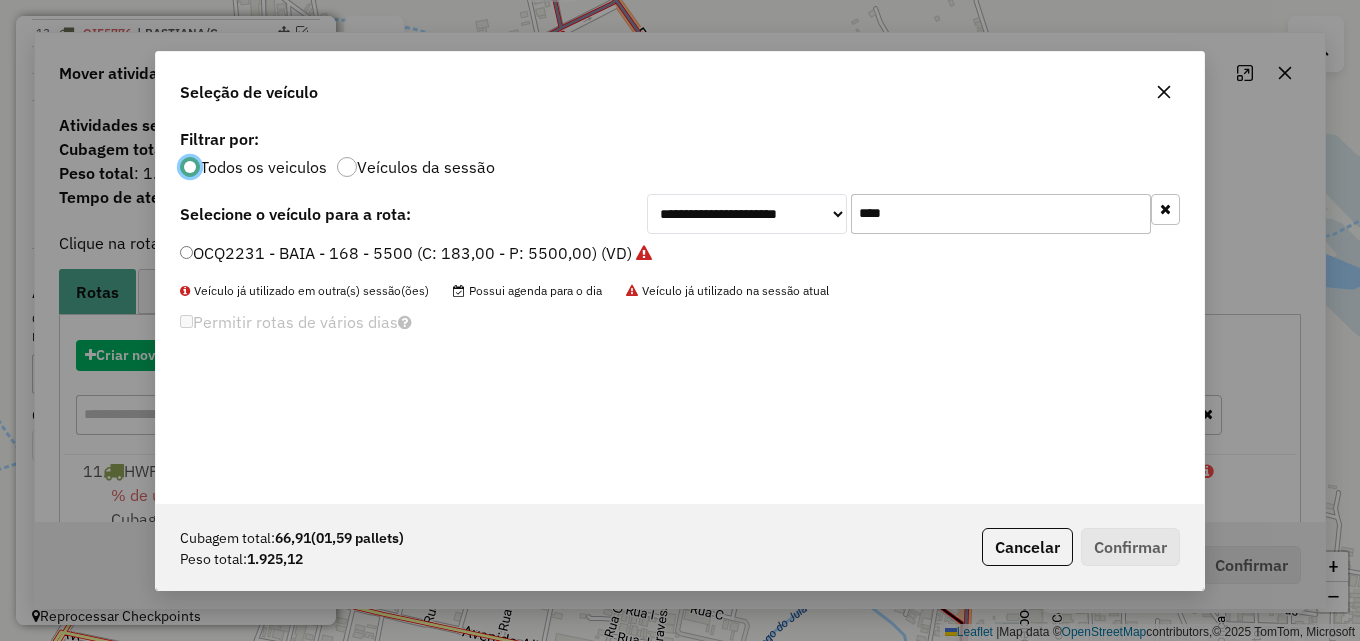 scroll, scrollTop: 11, scrollLeft: 6, axis: both 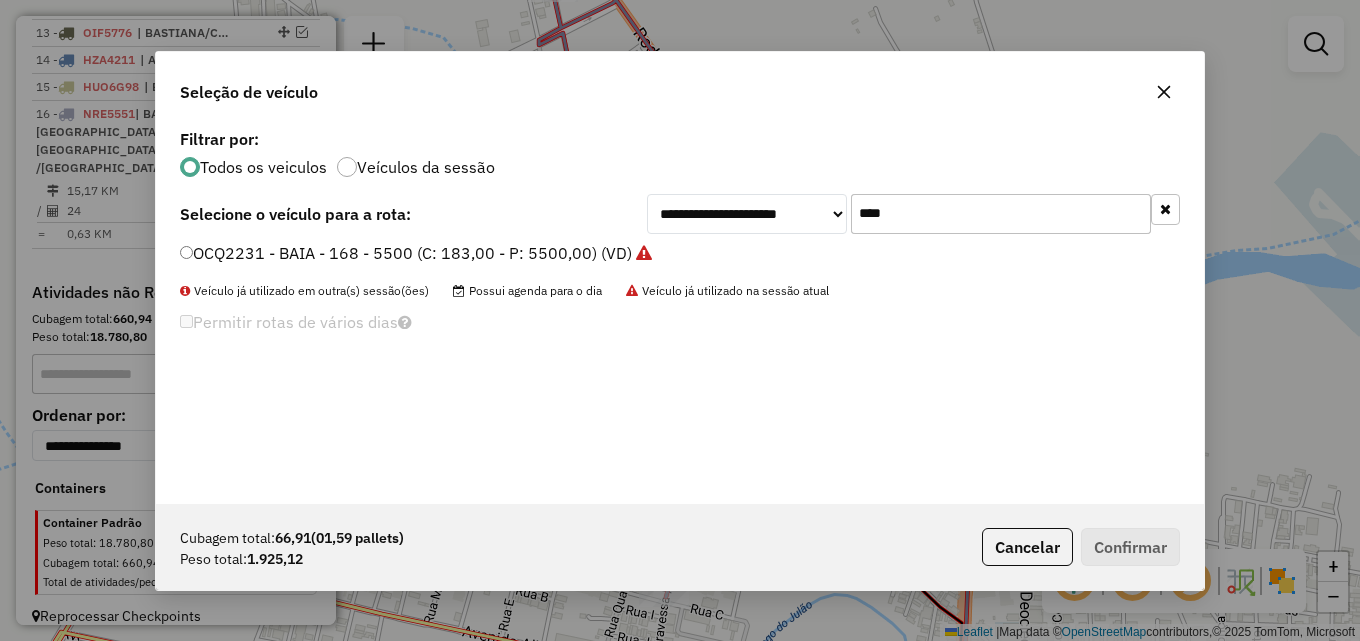drag, startPoint x: 947, startPoint y: 210, endPoint x: 781, endPoint y: 226, distance: 166.7693 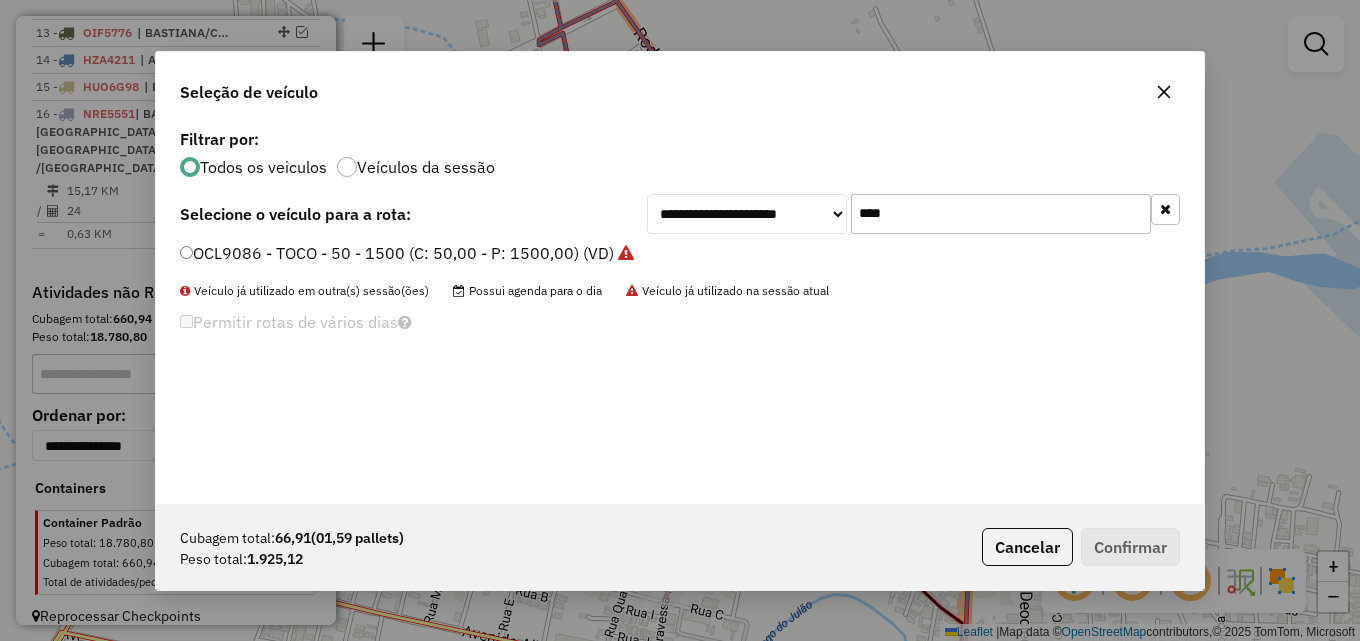 type on "****" 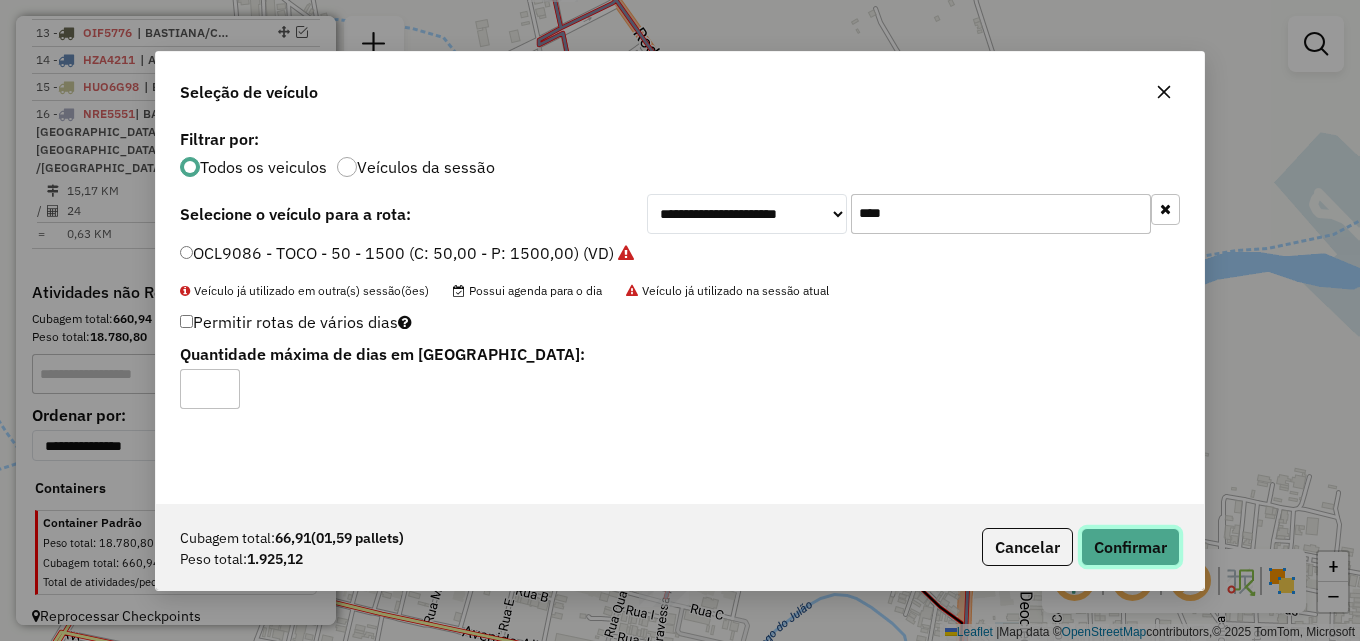 click on "Confirmar" 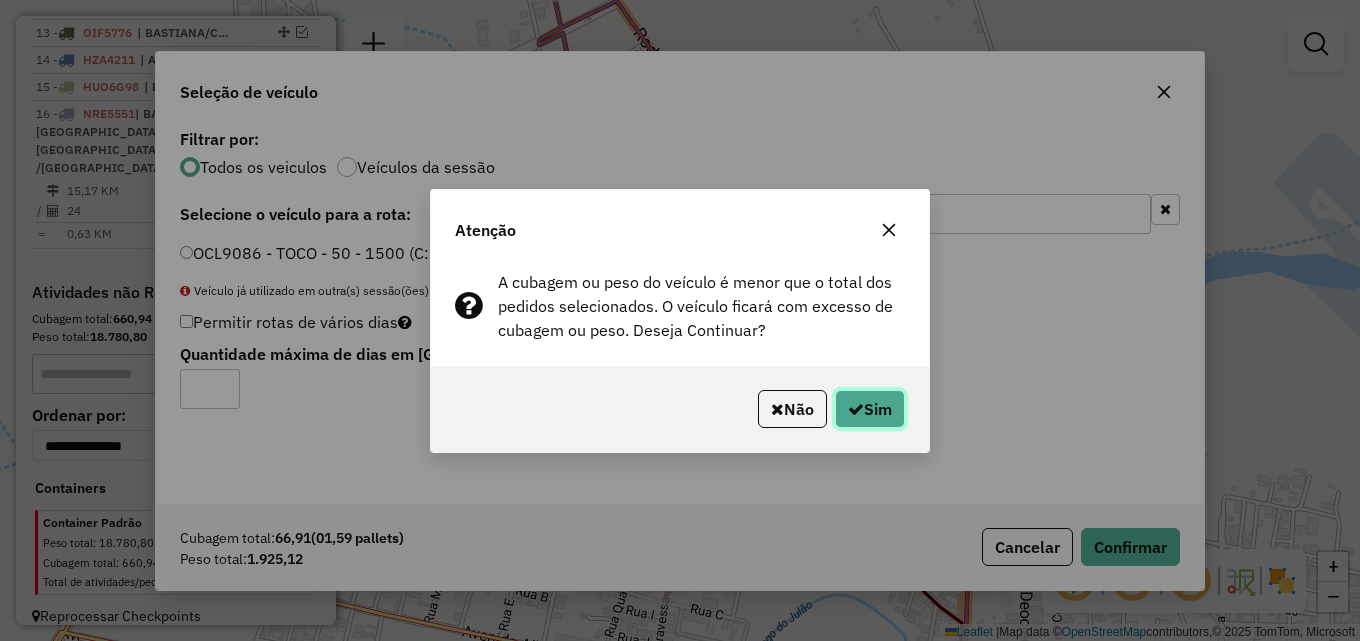 click on "Sim" 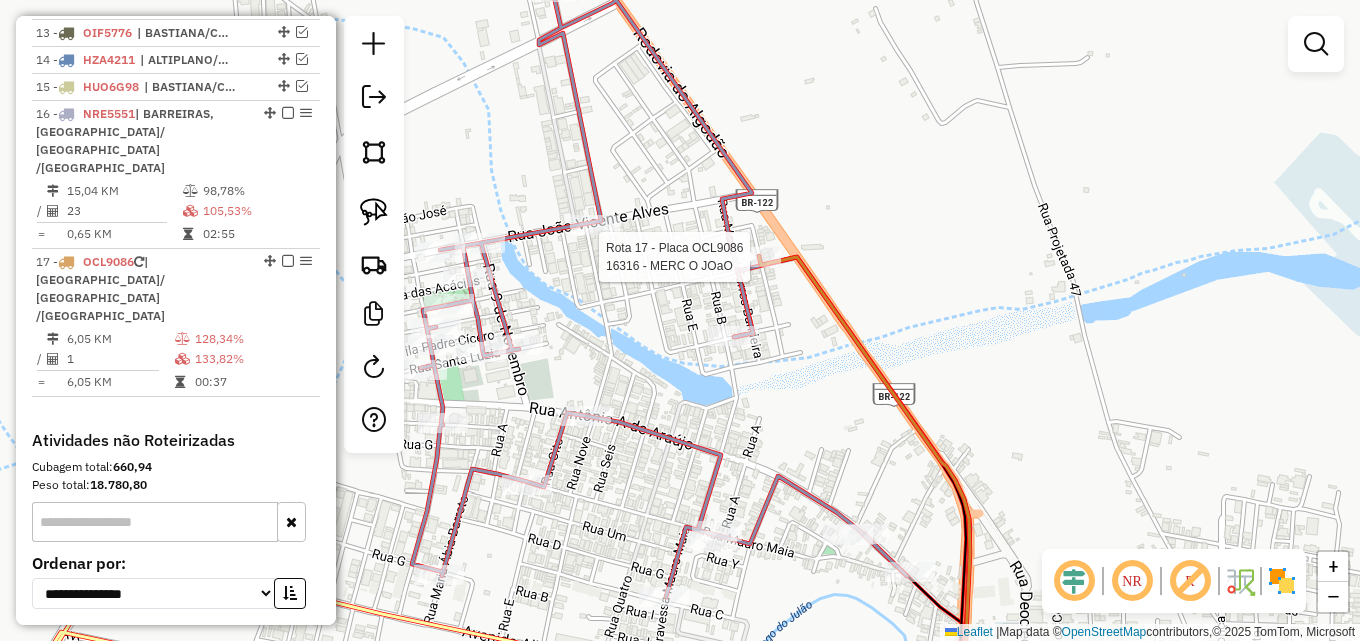 select on "*********" 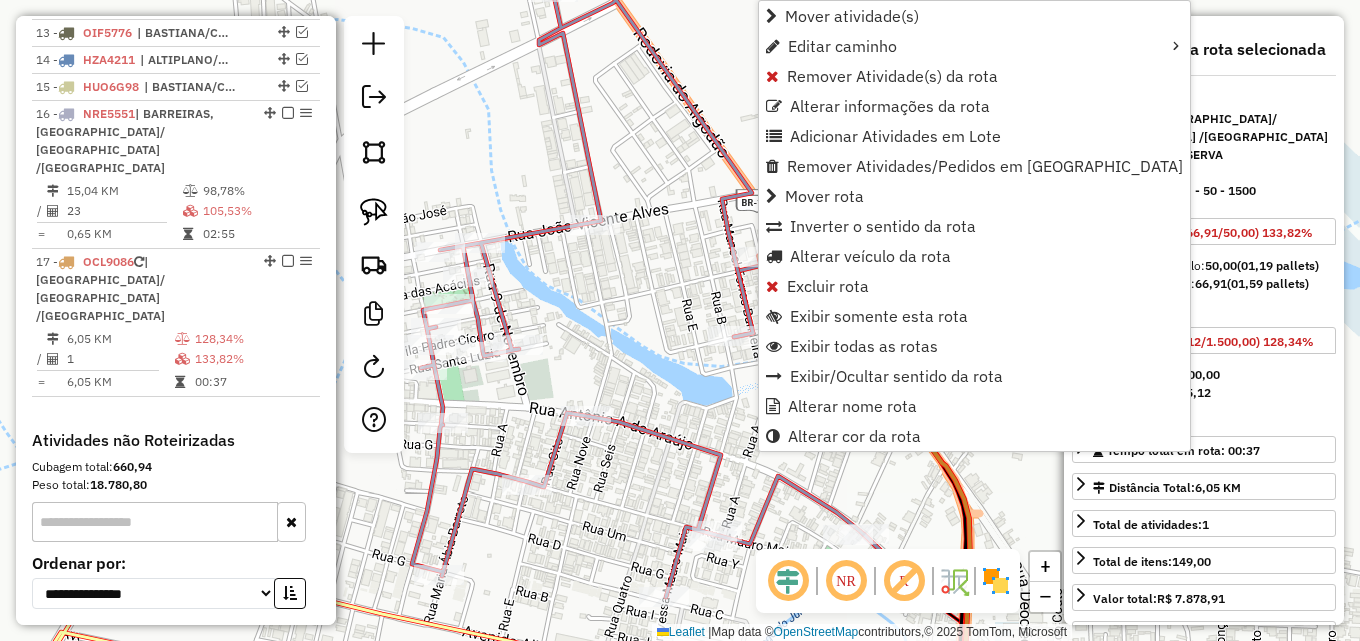 scroll, scrollTop: 1473, scrollLeft: 0, axis: vertical 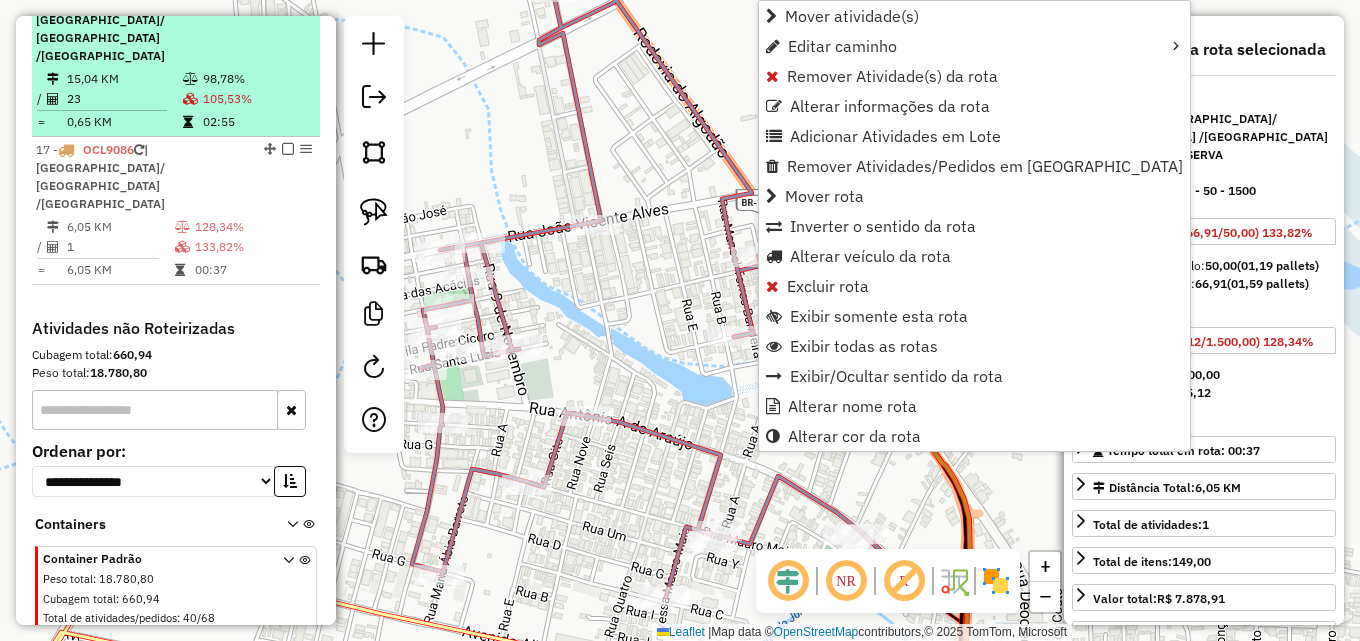 click at bounding box center [190, 79] 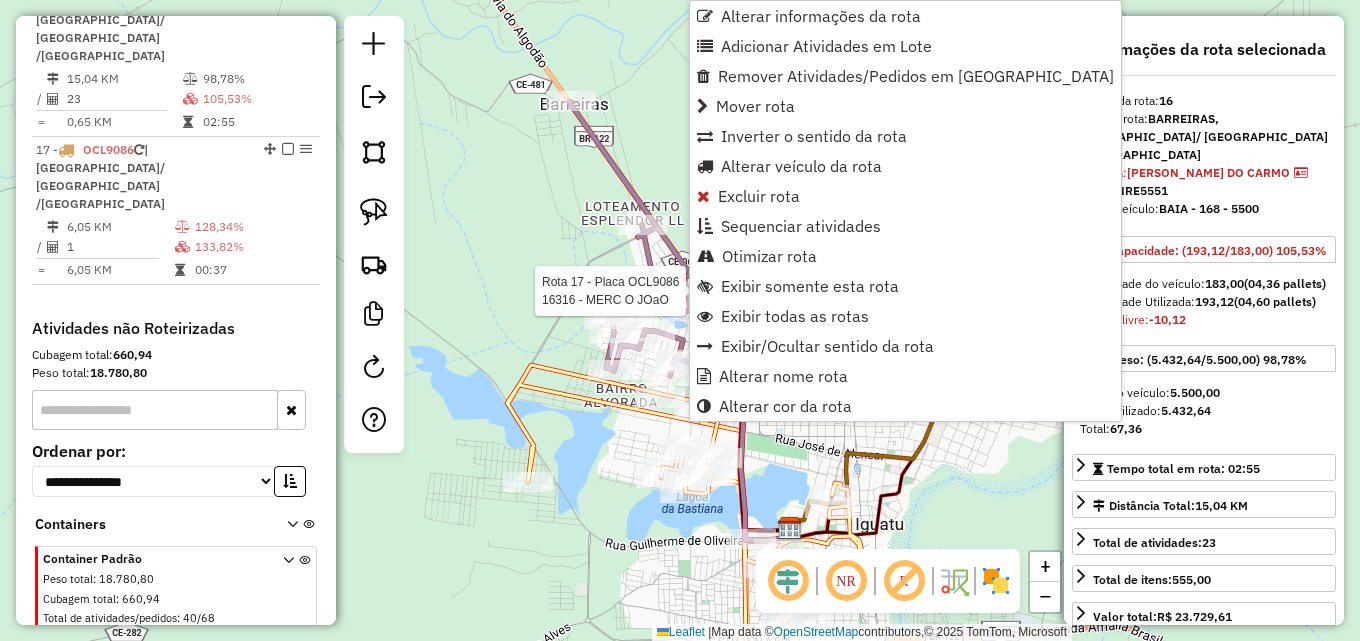 scroll, scrollTop: 1464, scrollLeft: 0, axis: vertical 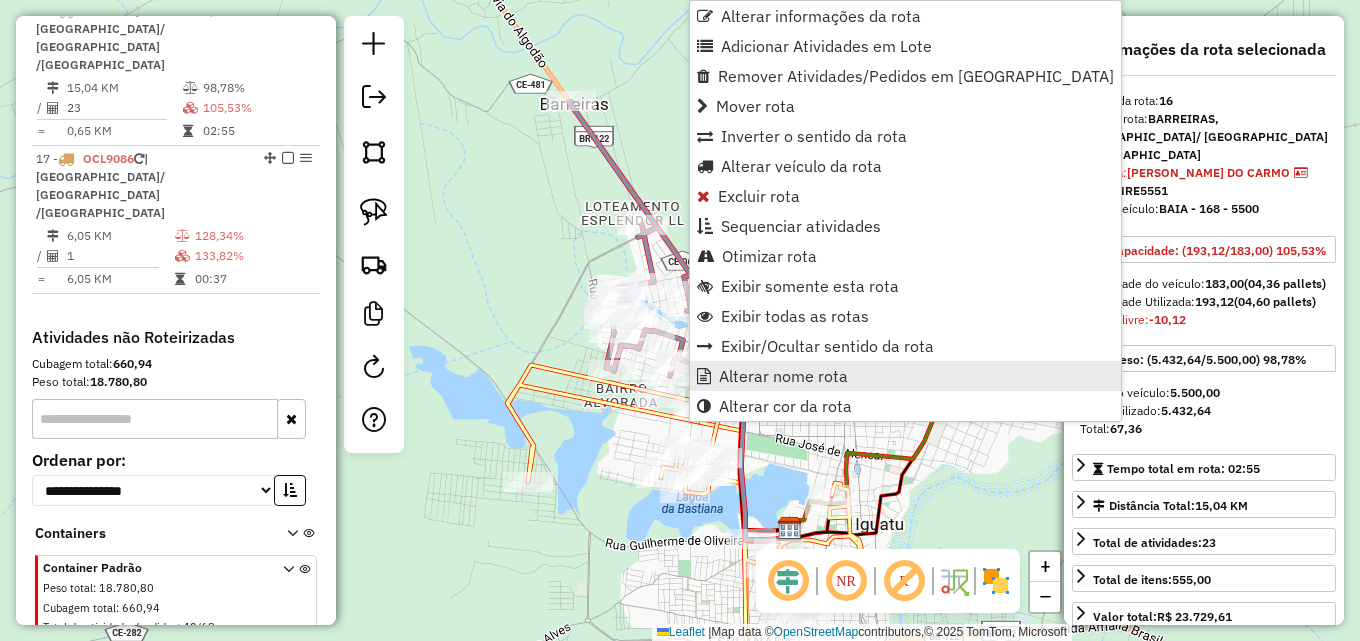 click on "Alterar nome rota" at bounding box center (783, 376) 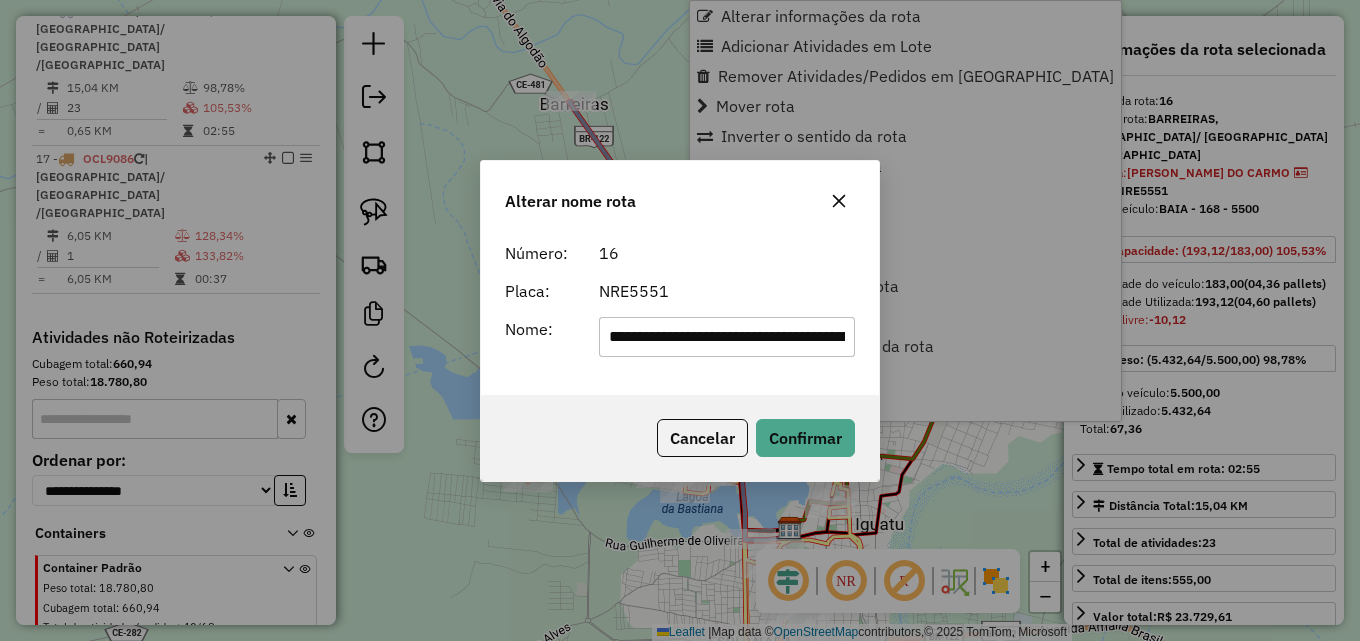 scroll, scrollTop: 0, scrollLeft: 110, axis: horizontal 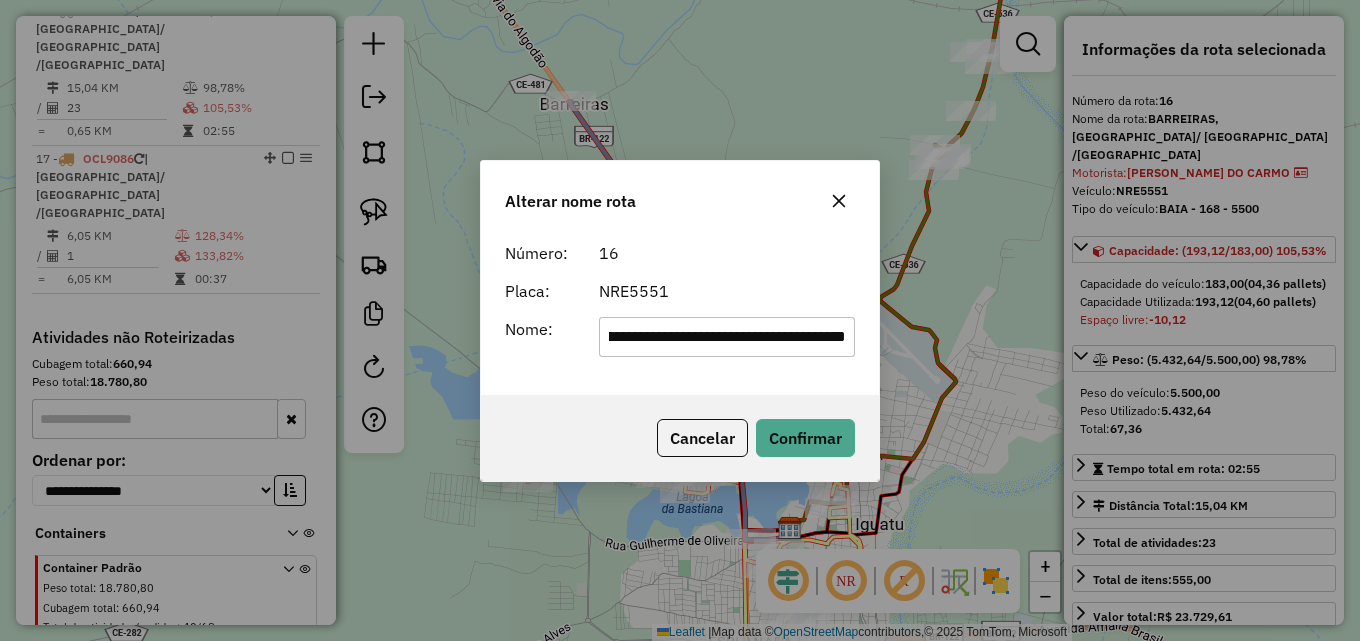 click on "**********" 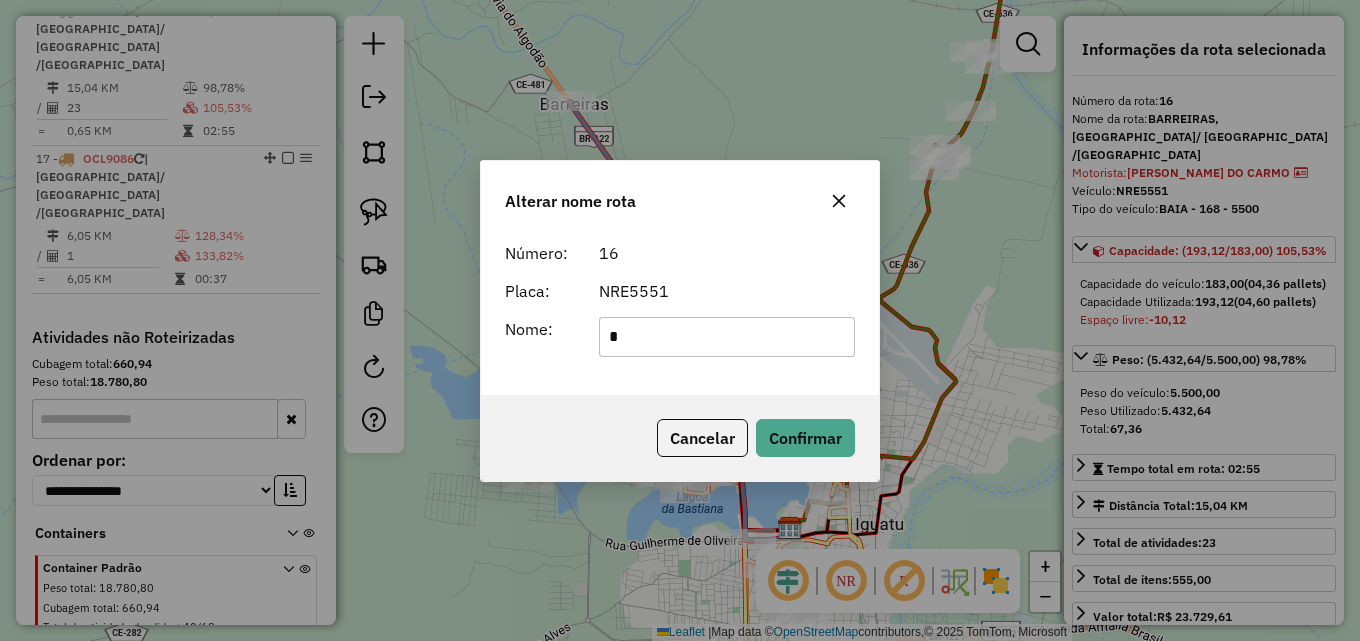 scroll, scrollTop: 0, scrollLeft: 0, axis: both 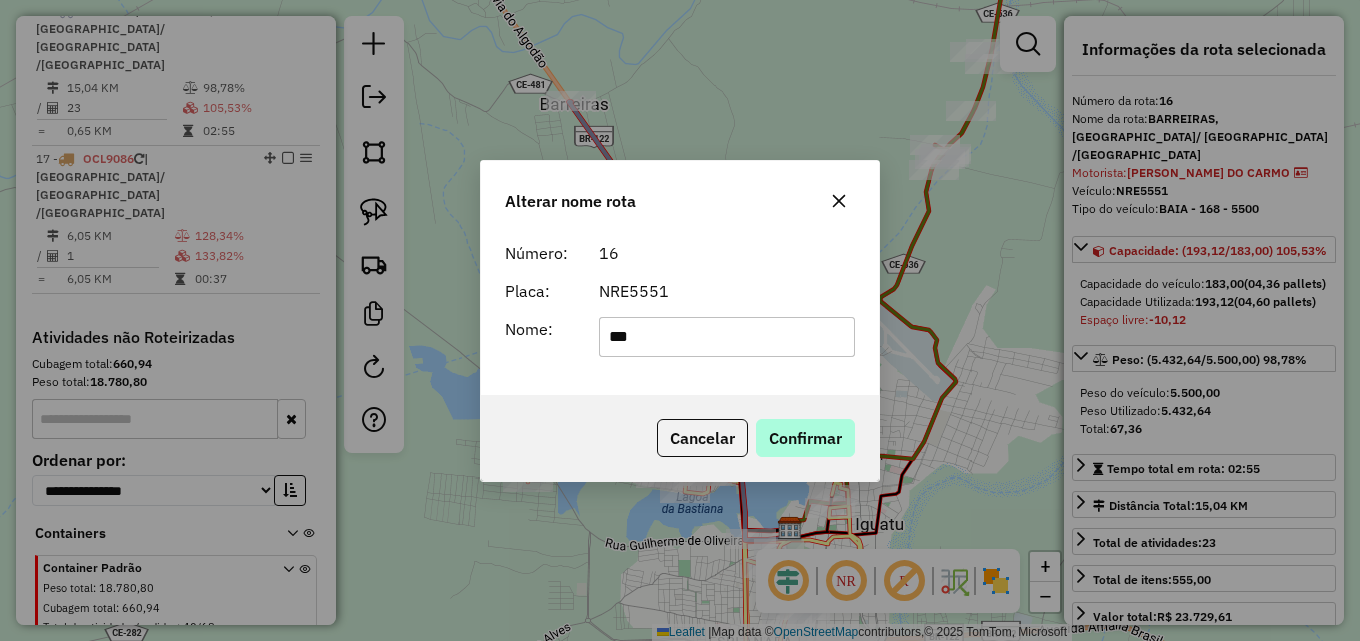 type on "***" 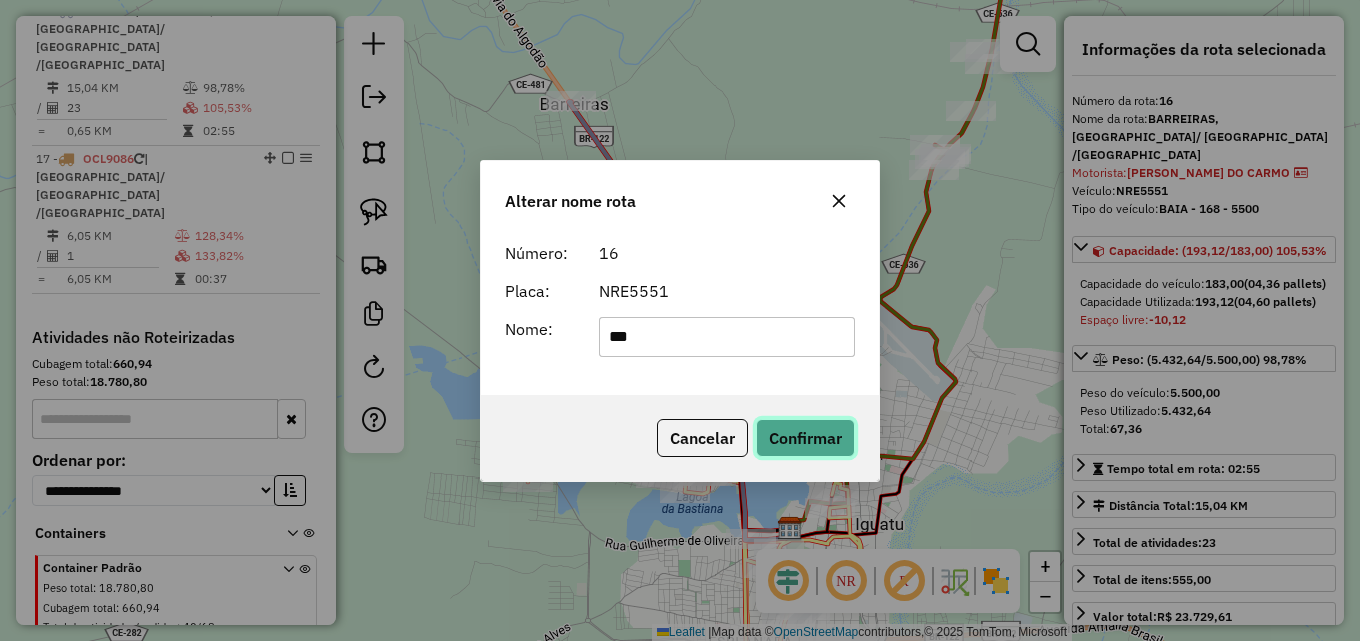 click on "Confirmar" 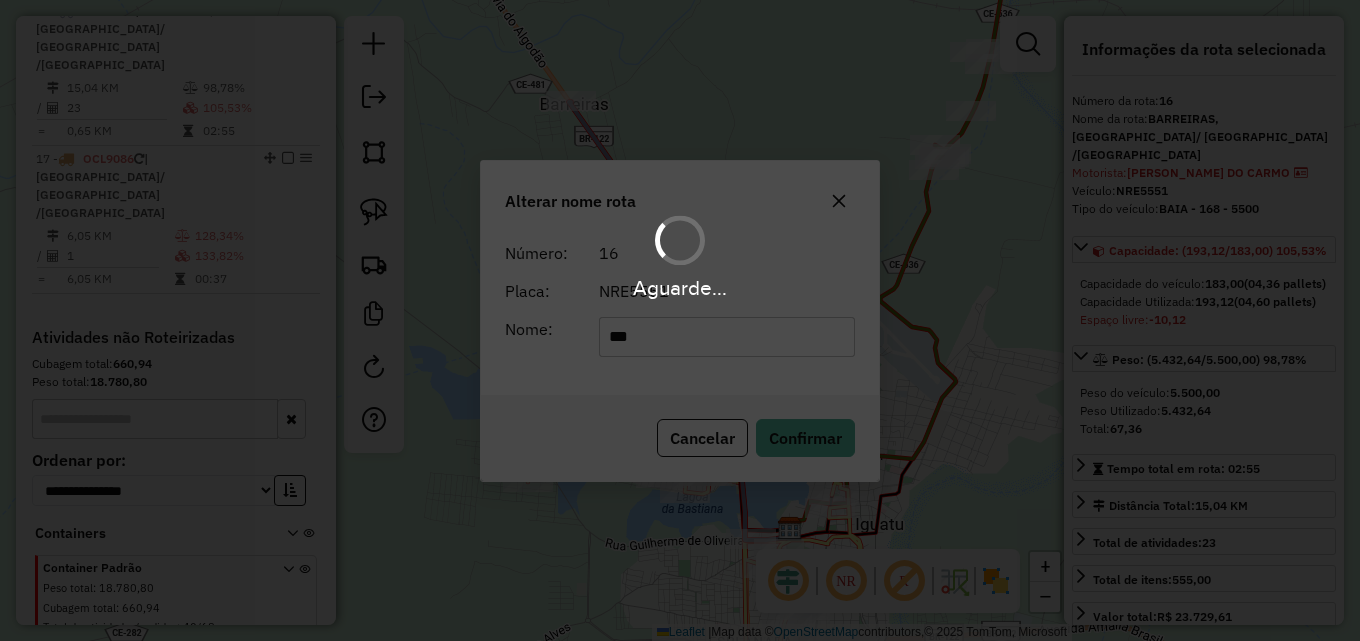 type 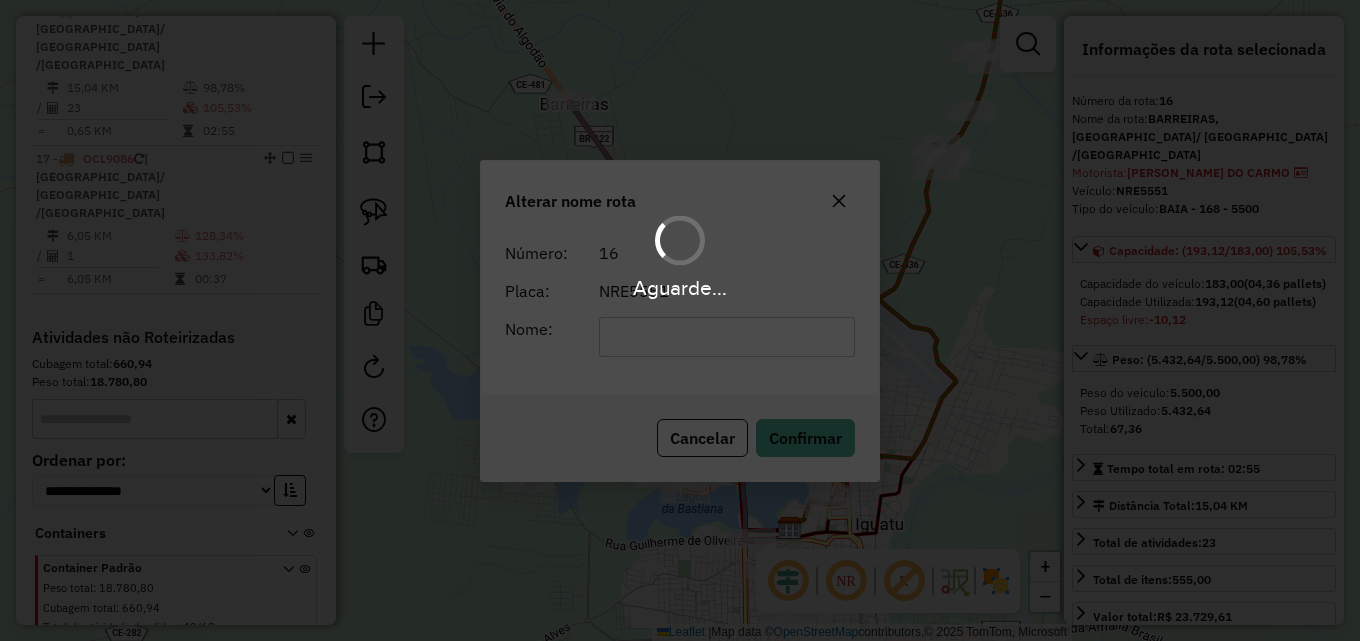 scroll, scrollTop: 1455, scrollLeft: 0, axis: vertical 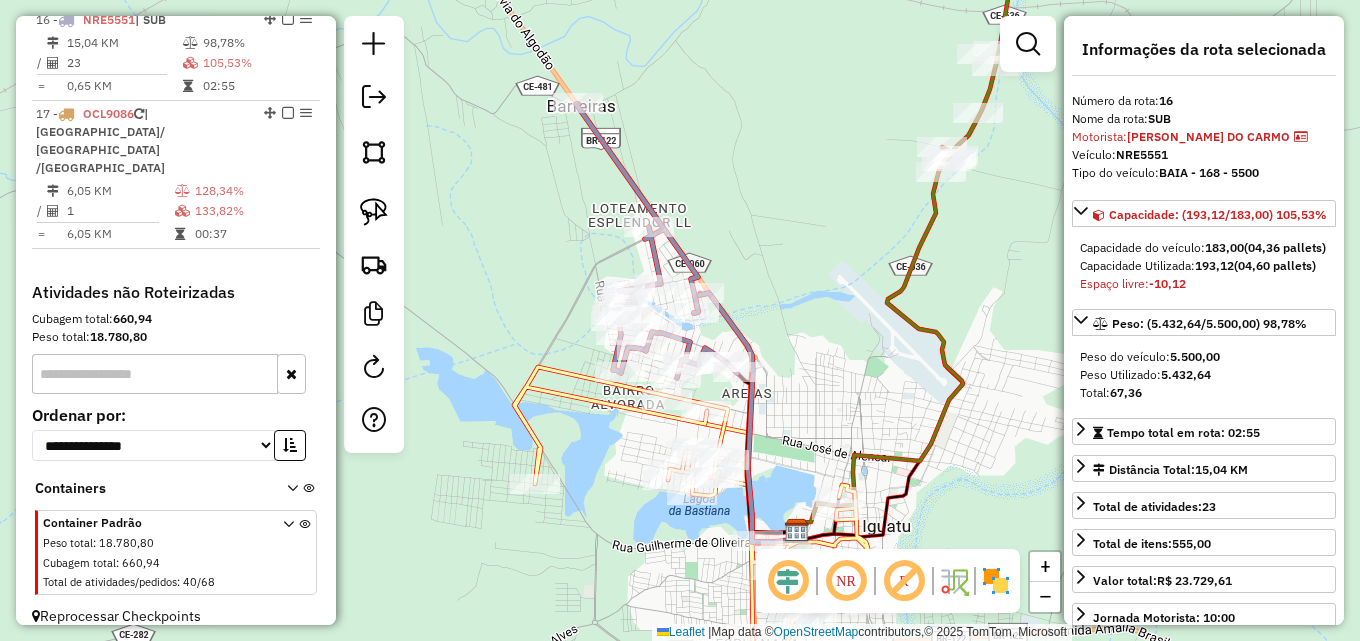 drag, startPoint x: 852, startPoint y: 384, endPoint x: 862, endPoint y: 388, distance: 10.770329 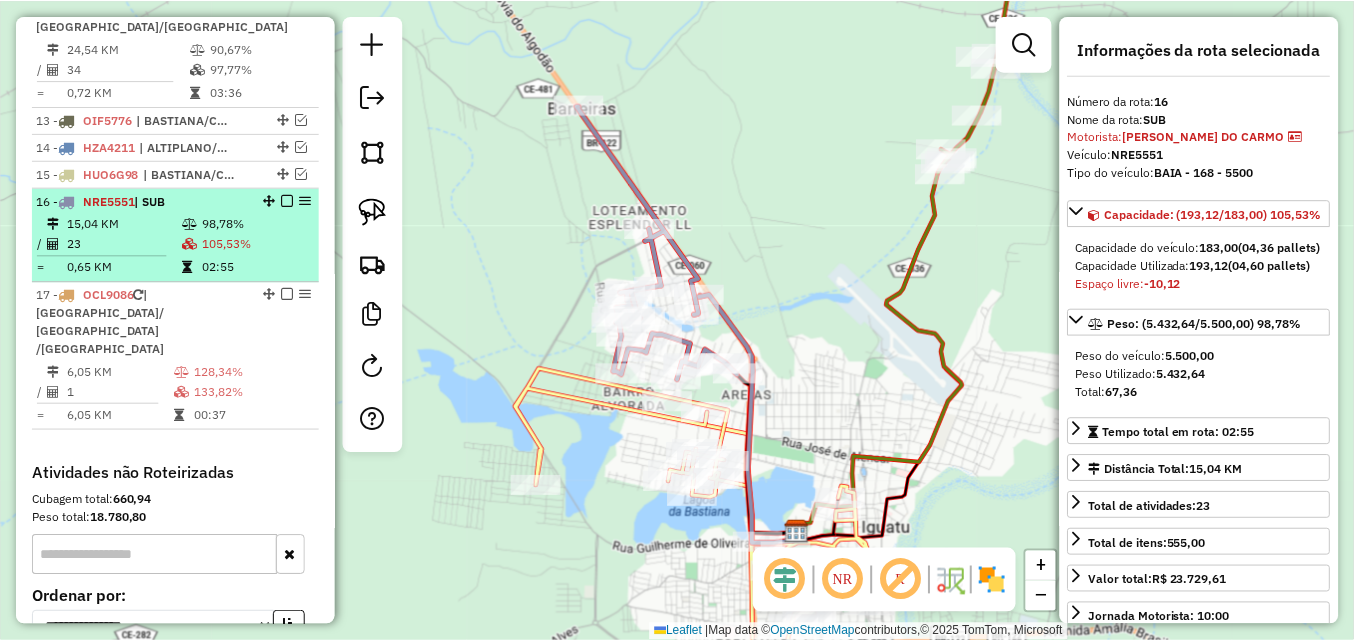 scroll, scrollTop: 1255, scrollLeft: 0, axis: vertical 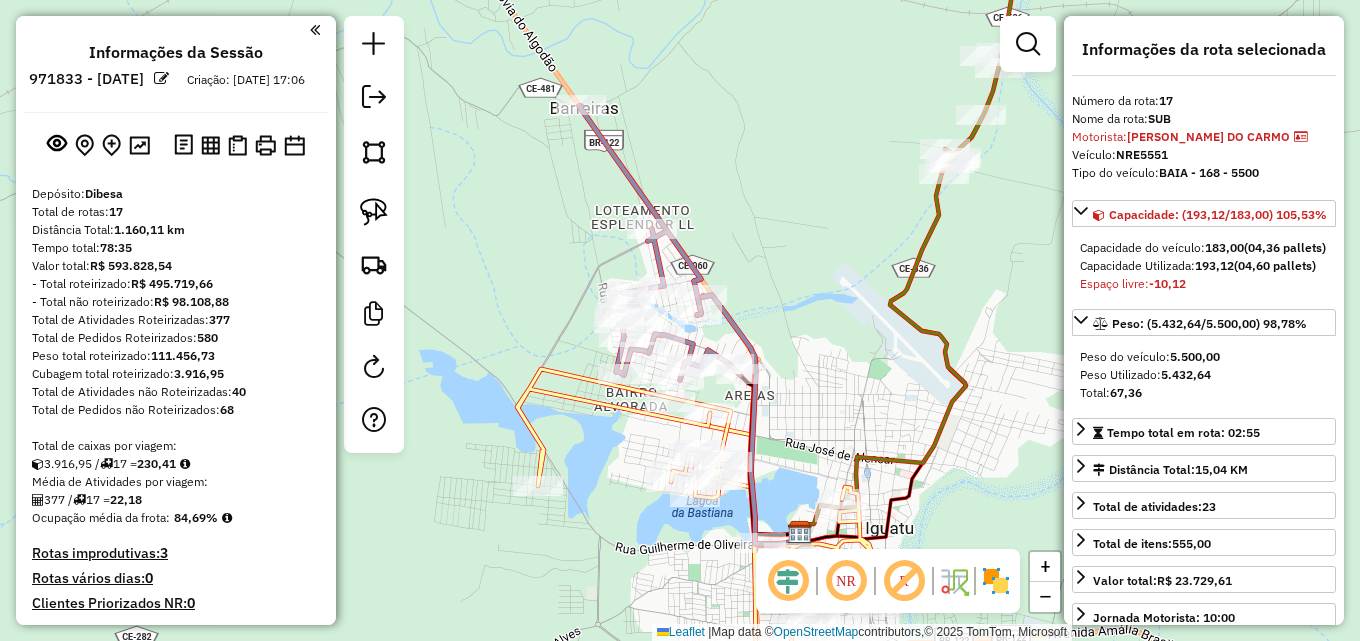 select on "*********" 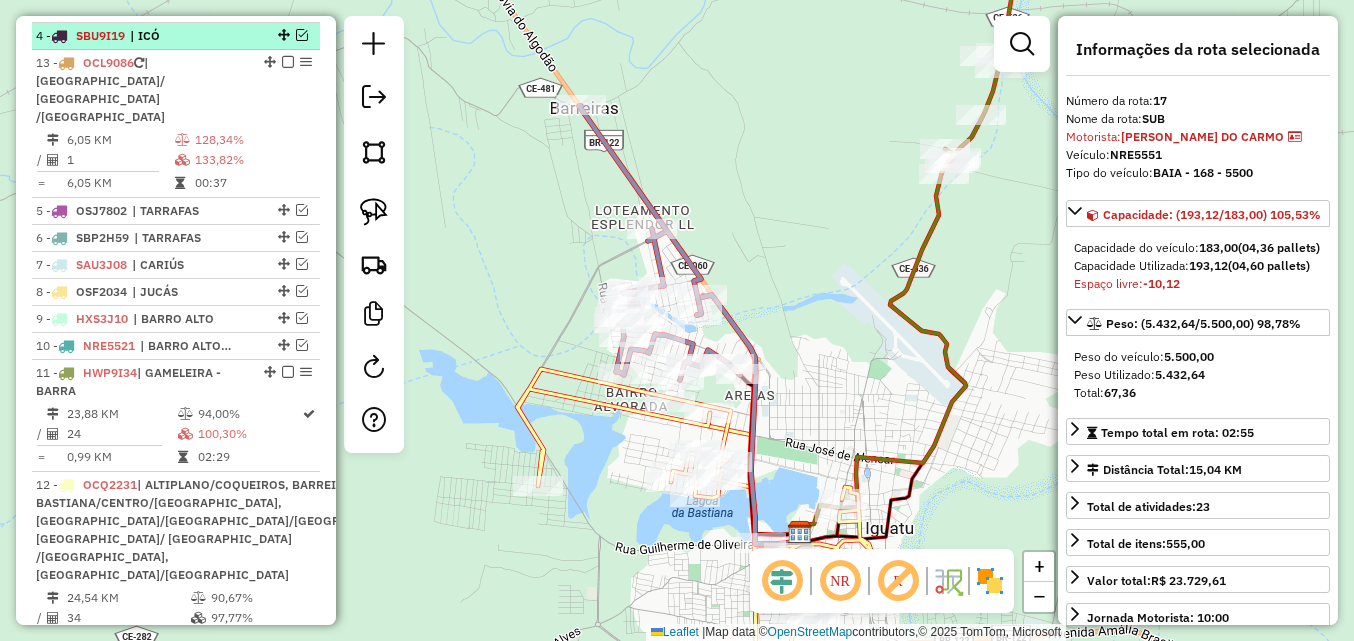 drag, startPoint x: 262, startPoint y: 555, endPoint x: 256, endPoint y: 60, distance: 495.03638 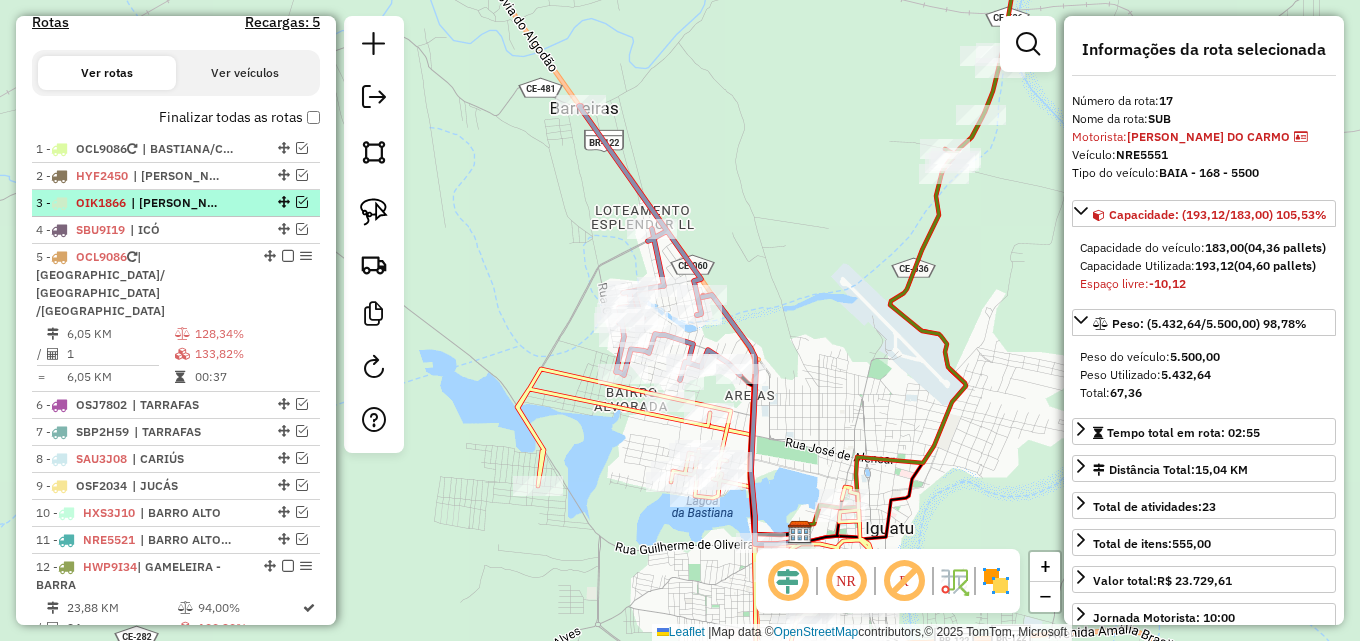 scroll, scrollTop: 655, scrollLeft: 0, axis: vertical 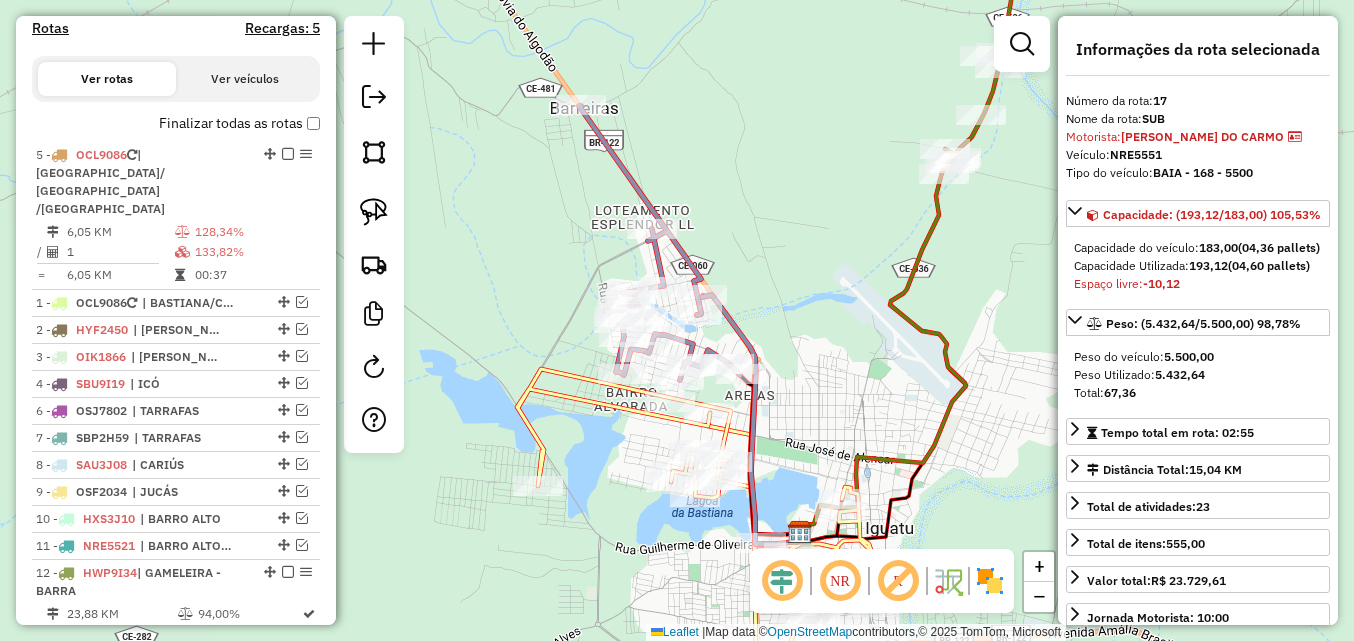 drag, startPoint x: 265, startPoint y: 283, endPoint x: 241, endPoint y: 169, distance: 116.498924 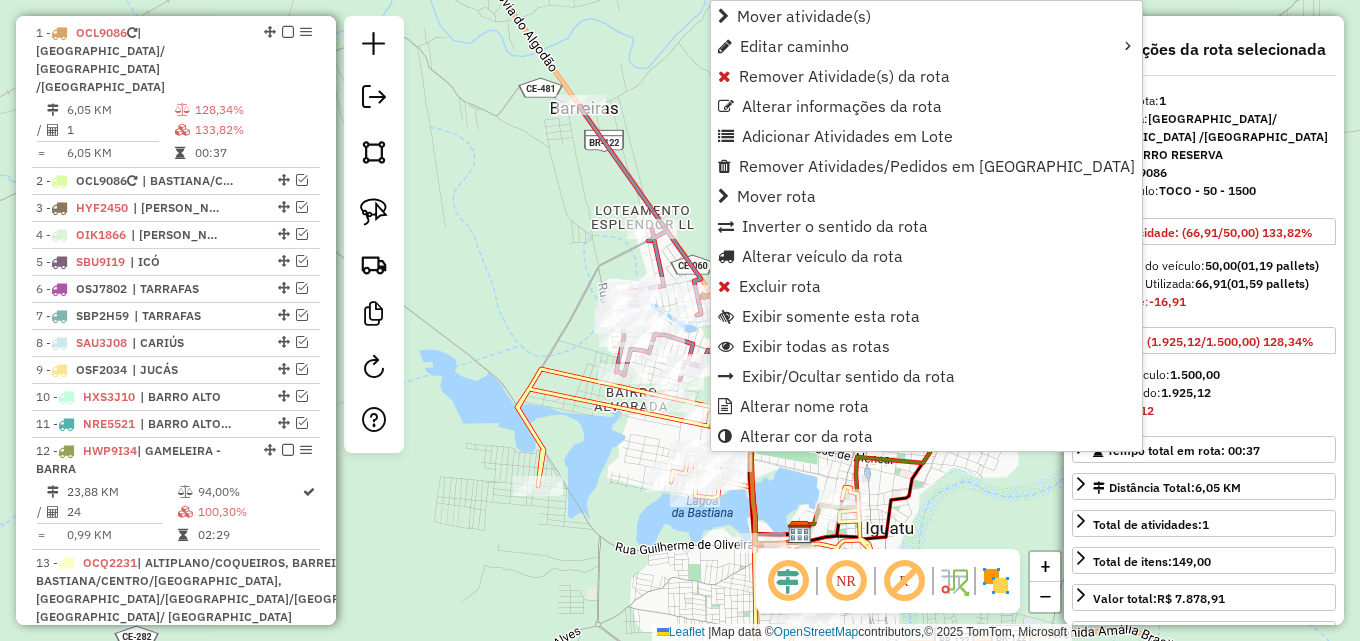 scroll, scrollTop: 799, scrollLeft: 0, axis: vertical 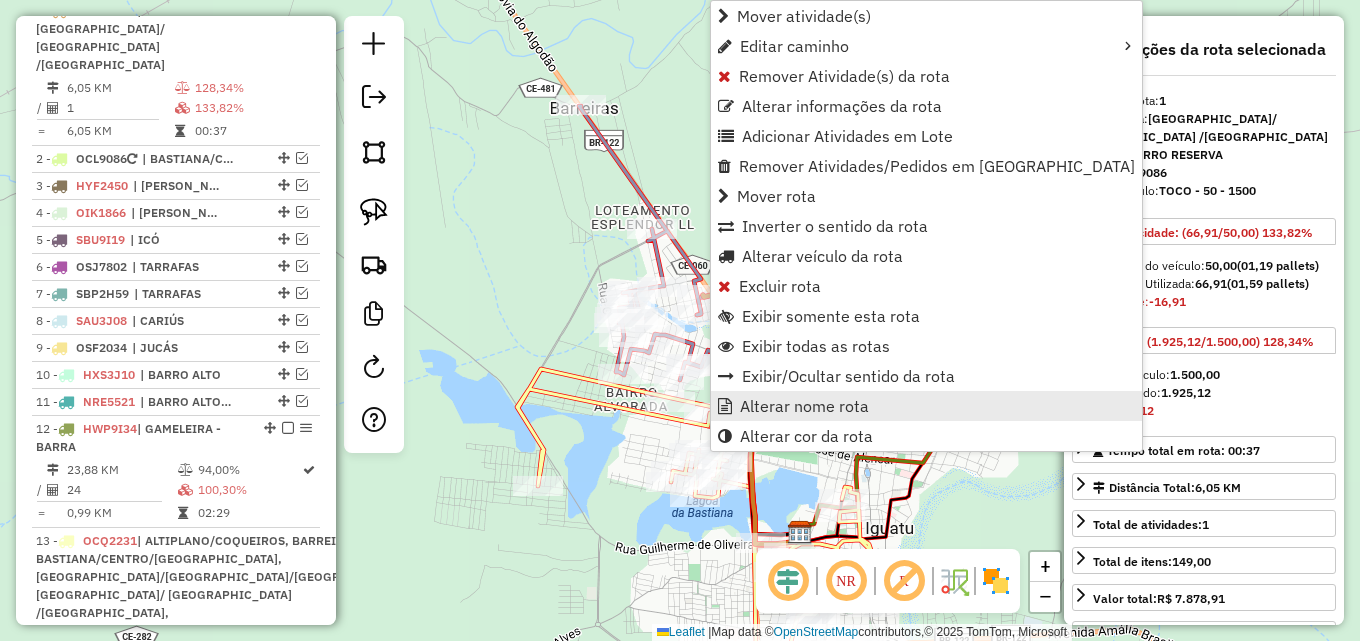 click on "Alterar nome rota" at bounding box center (804, 406) 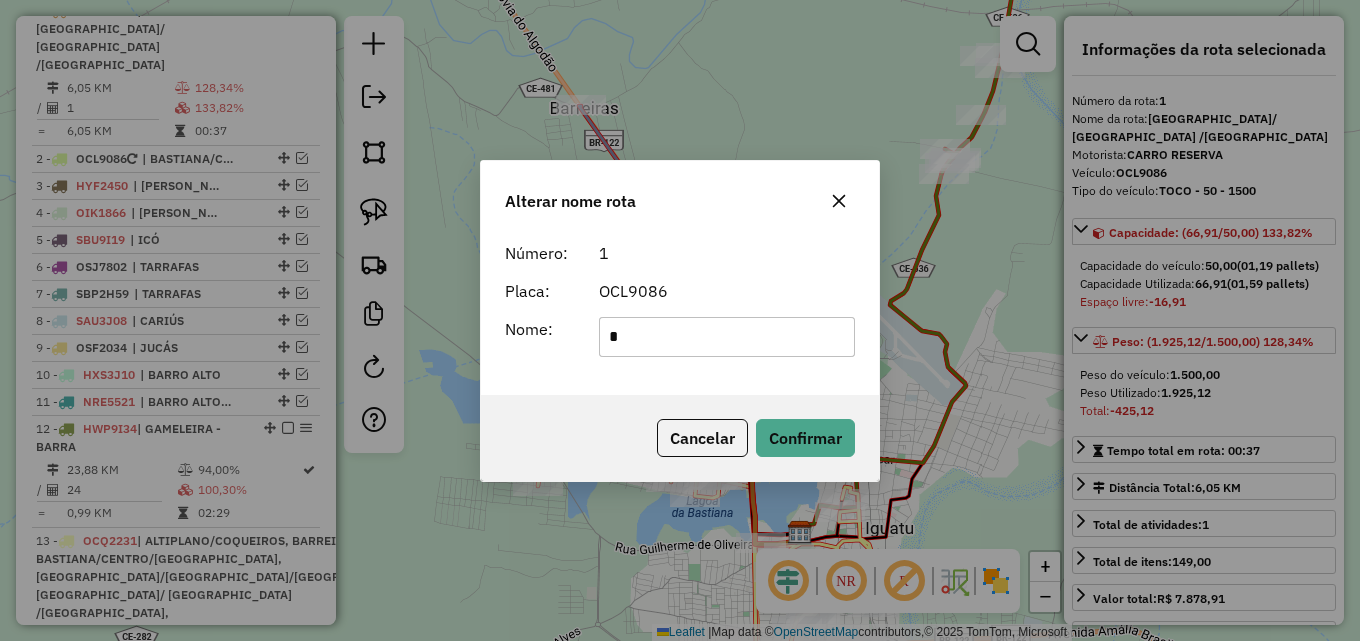 scroll, scrollTop: 0, scrollLeft: 0, axis: both 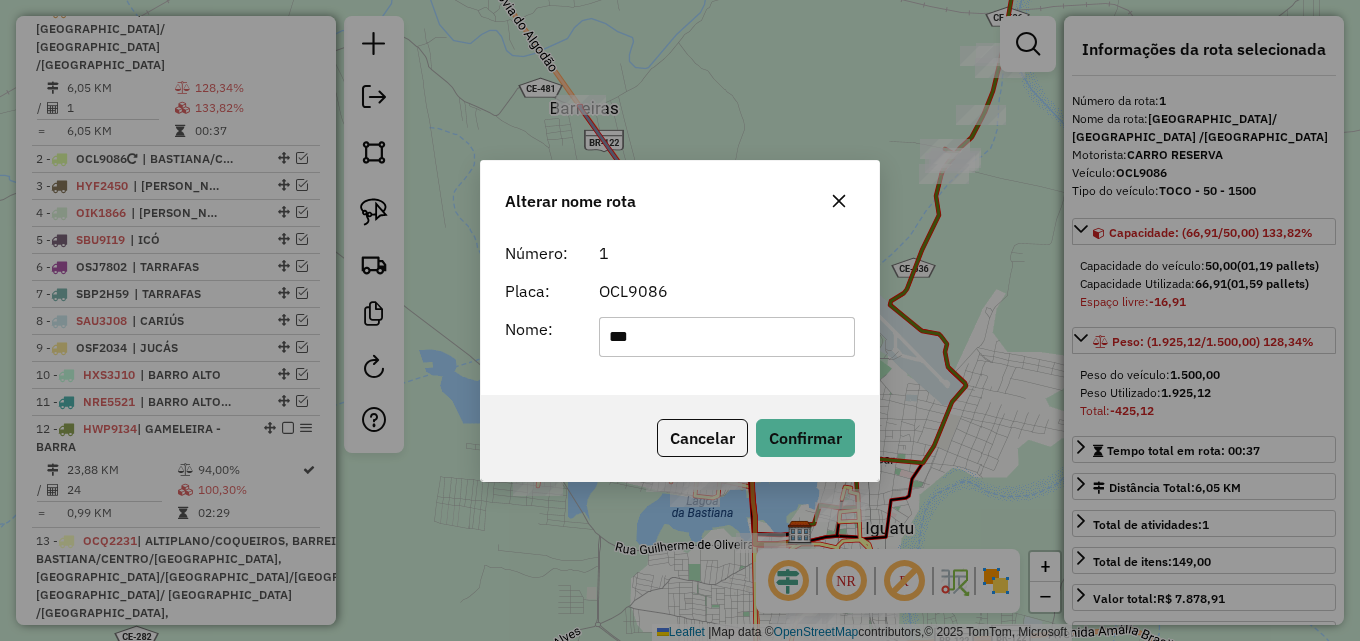 type on "***" 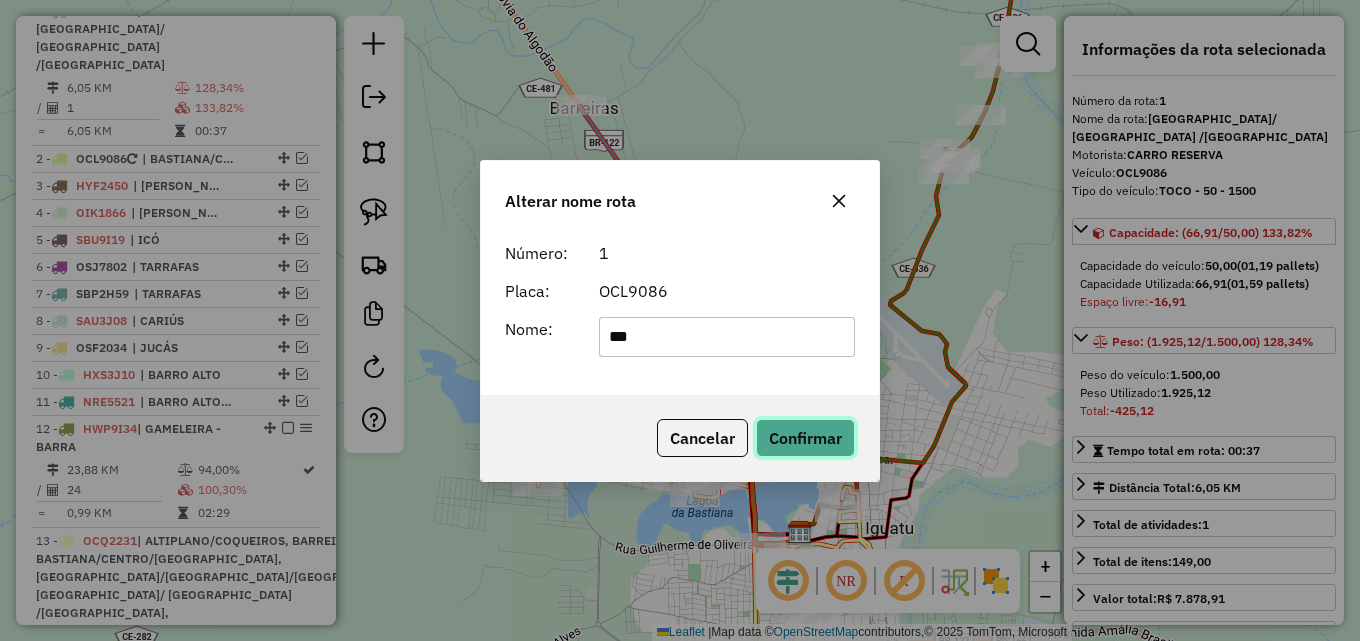 click on "Confirmar" 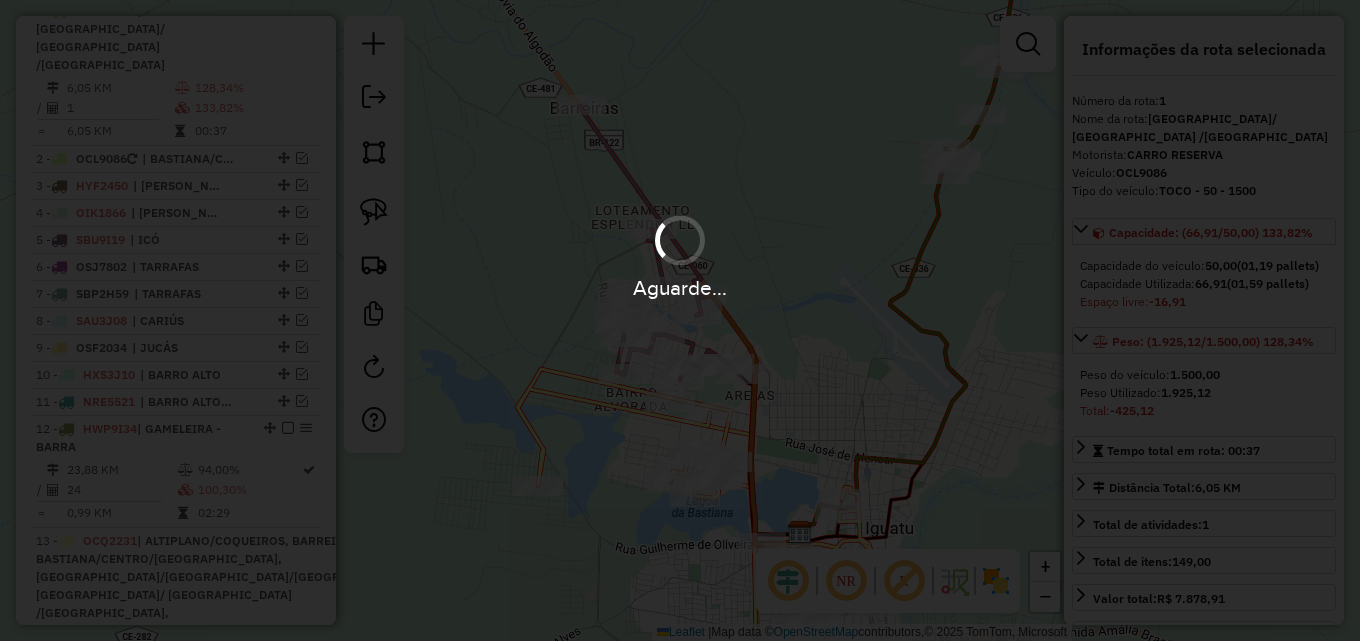 type 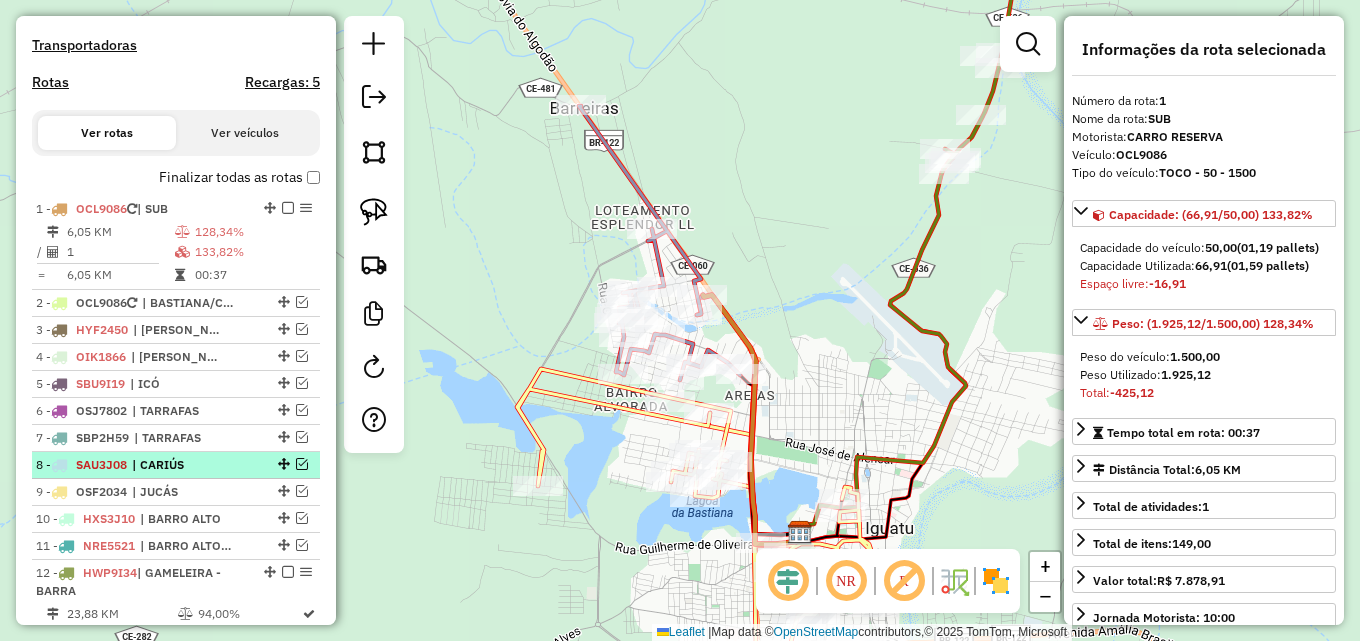 scroll, scrollTop: 599, scrollLeft: 0, axis: vertical 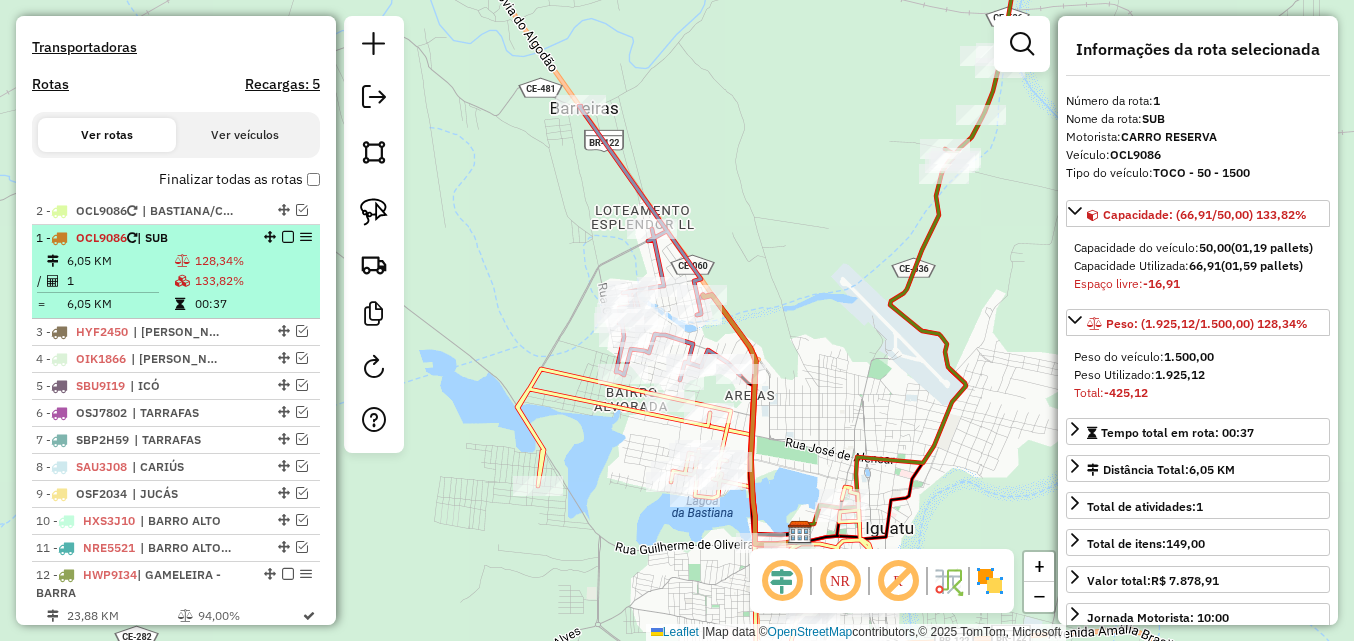 drag, startPoint x: 278, startPoint y: 318, endPoint x: 271, endPoint y: 253, distance: 65.37584 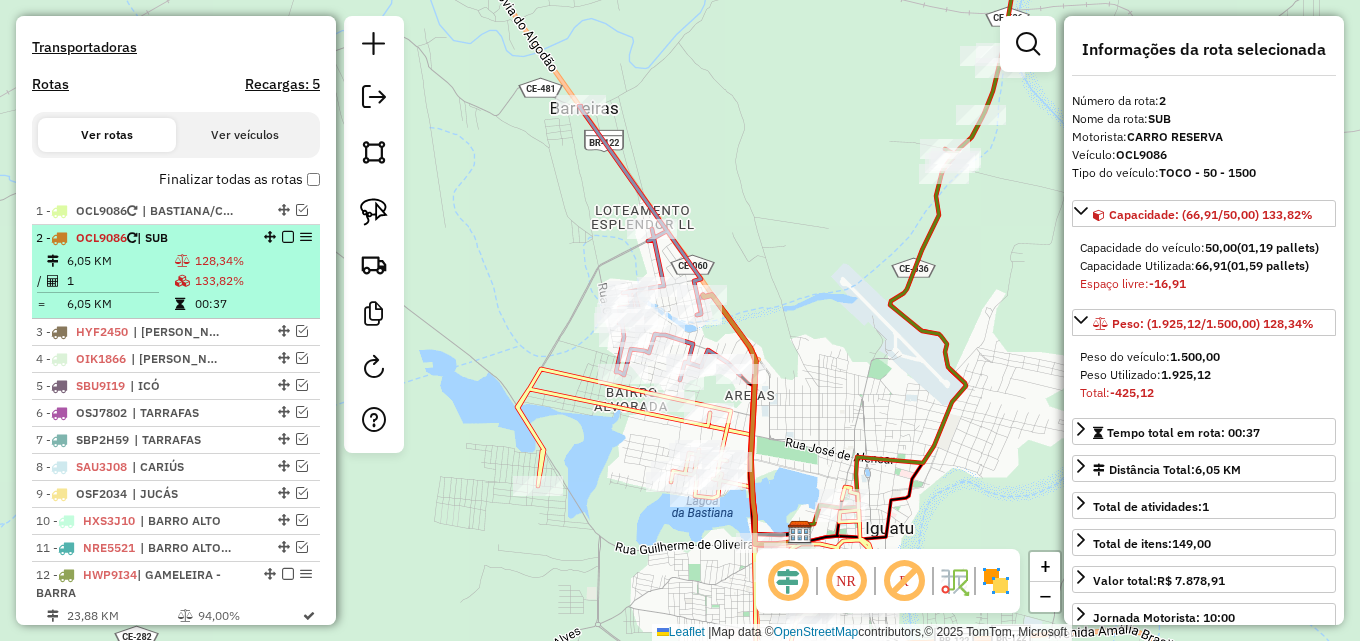 click at bounding box center (288, 237) 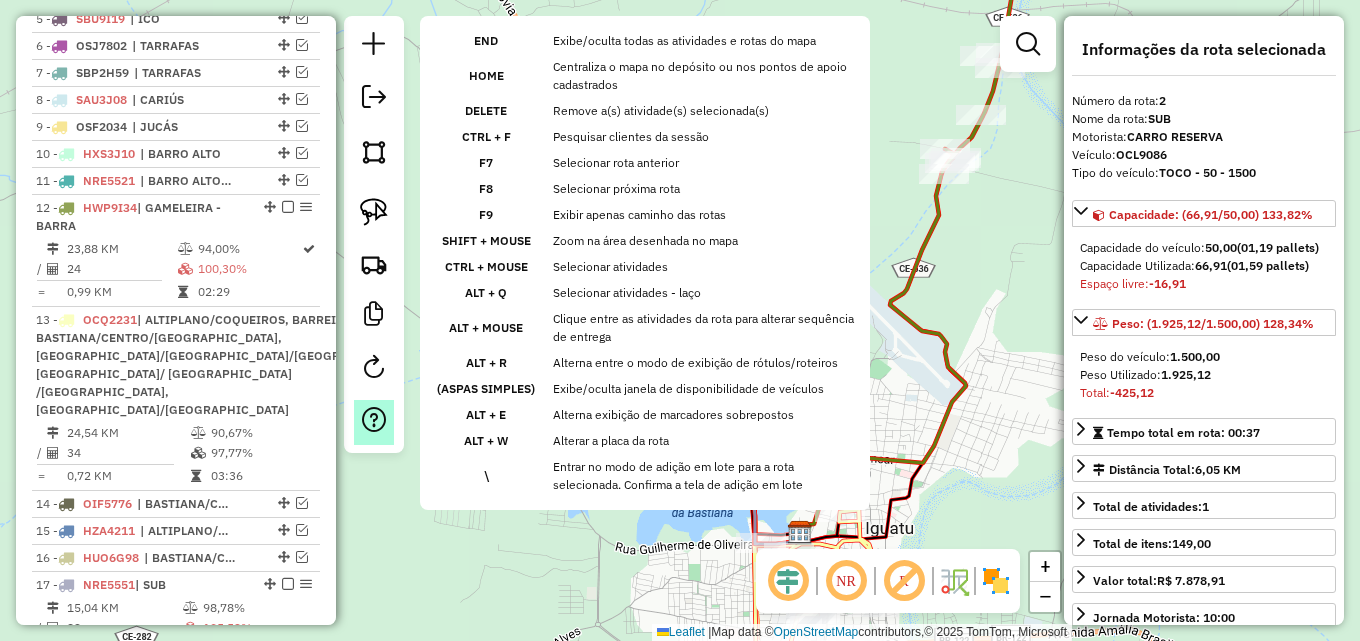 scroll, scrollTop: 1099, scrollLeft: 0, axis: vertical 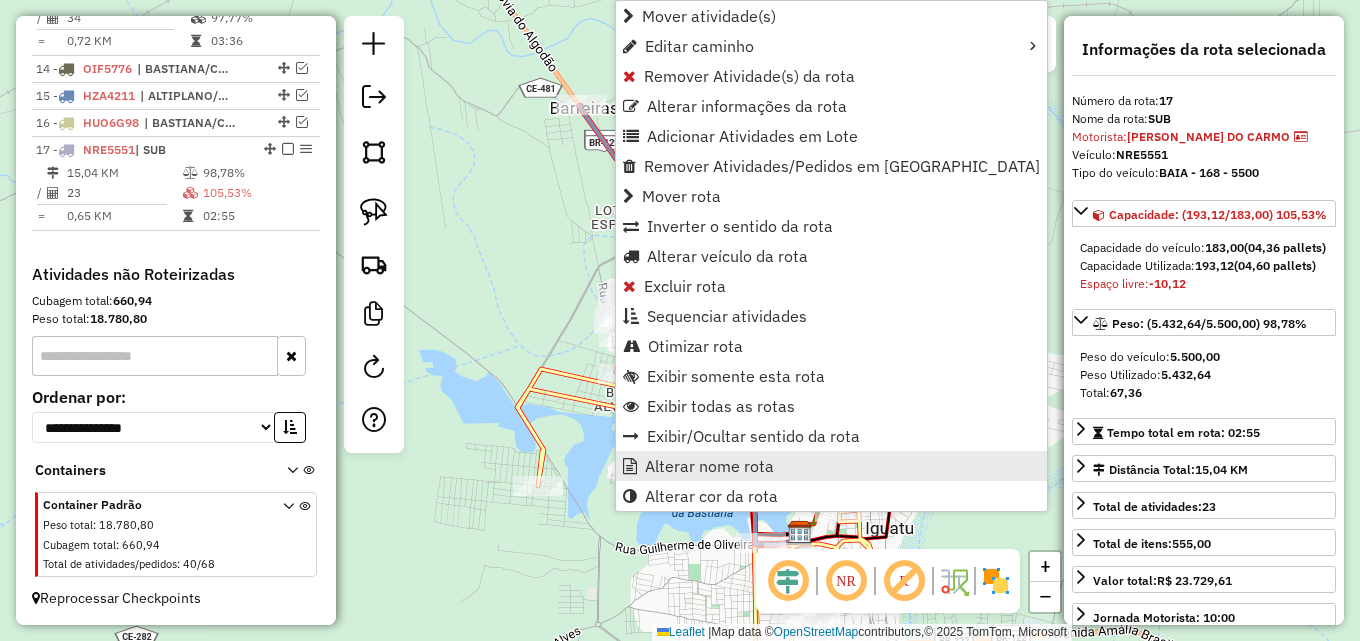 click on "Alterar nome rota" at bounding box center [709, 466] 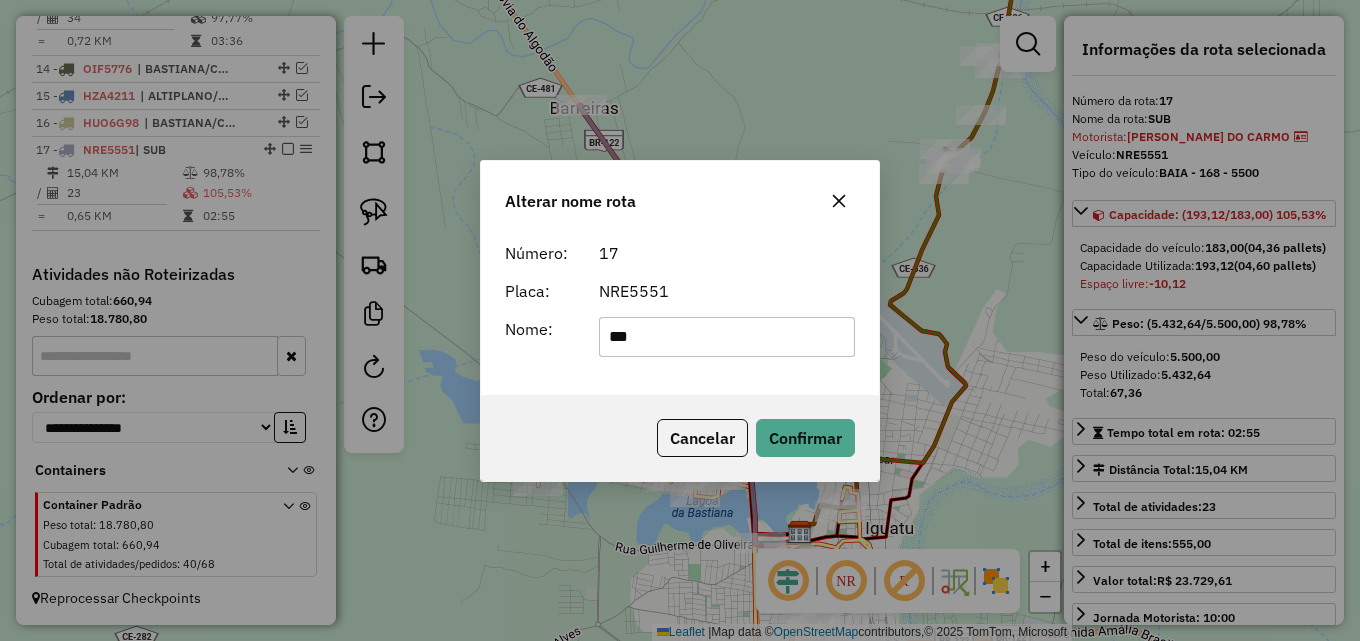 drag, startPoint x: 659, startPoint y: 342, endPoint x: 263, endPoint y: 332, distance: 396.12625 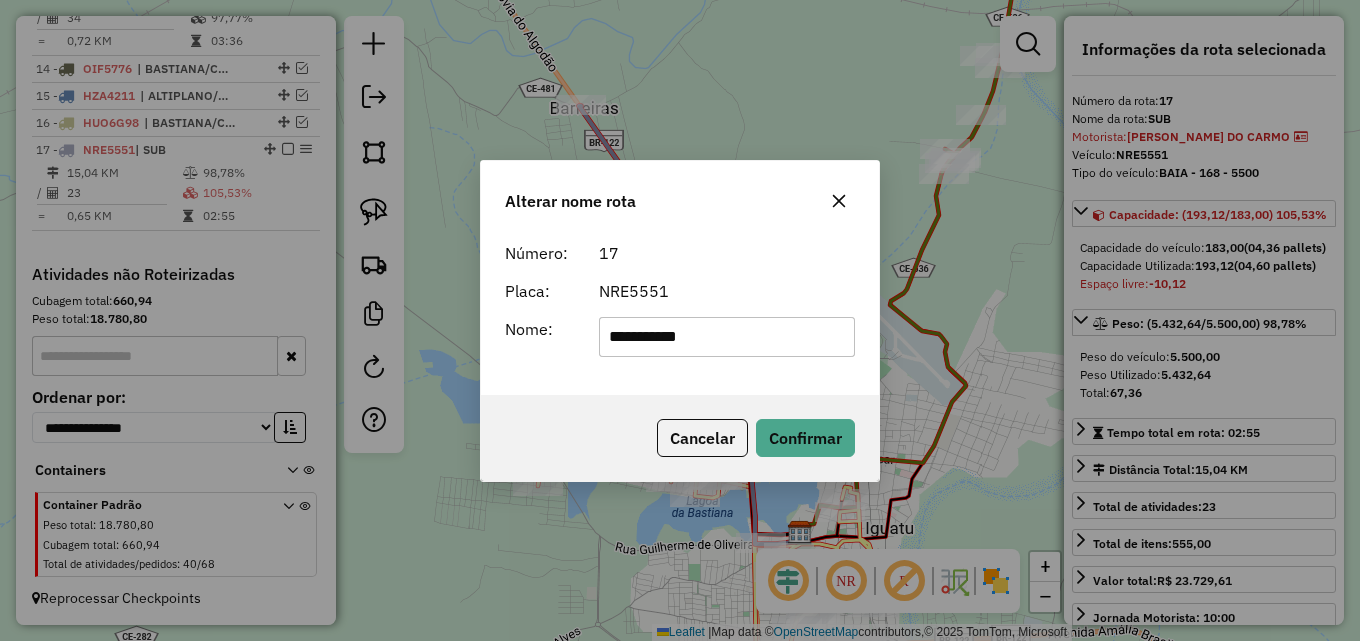 type on "**********" 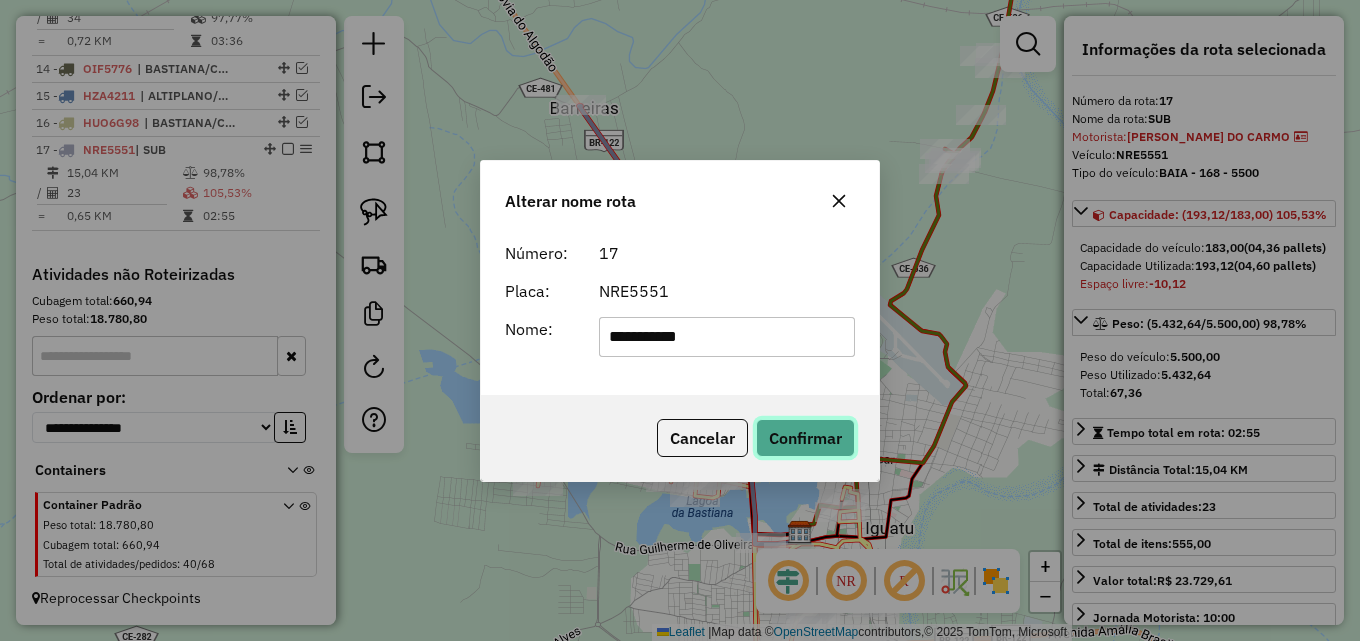 click on "Confirmar" 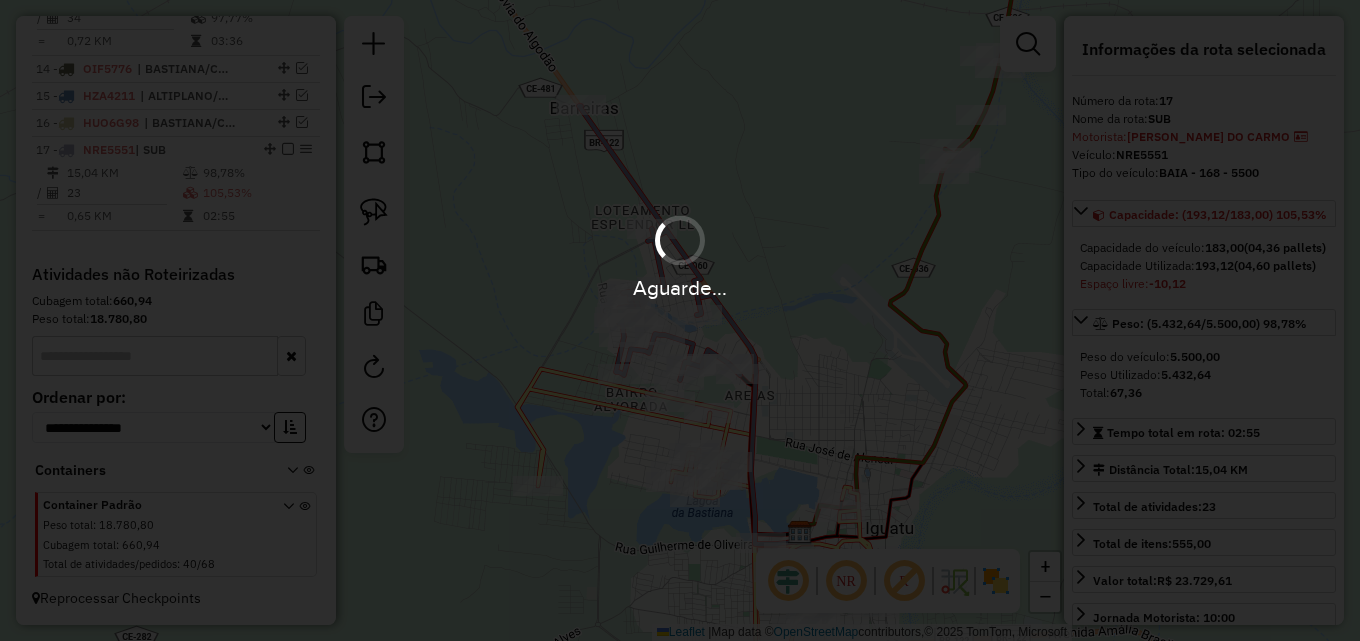 type 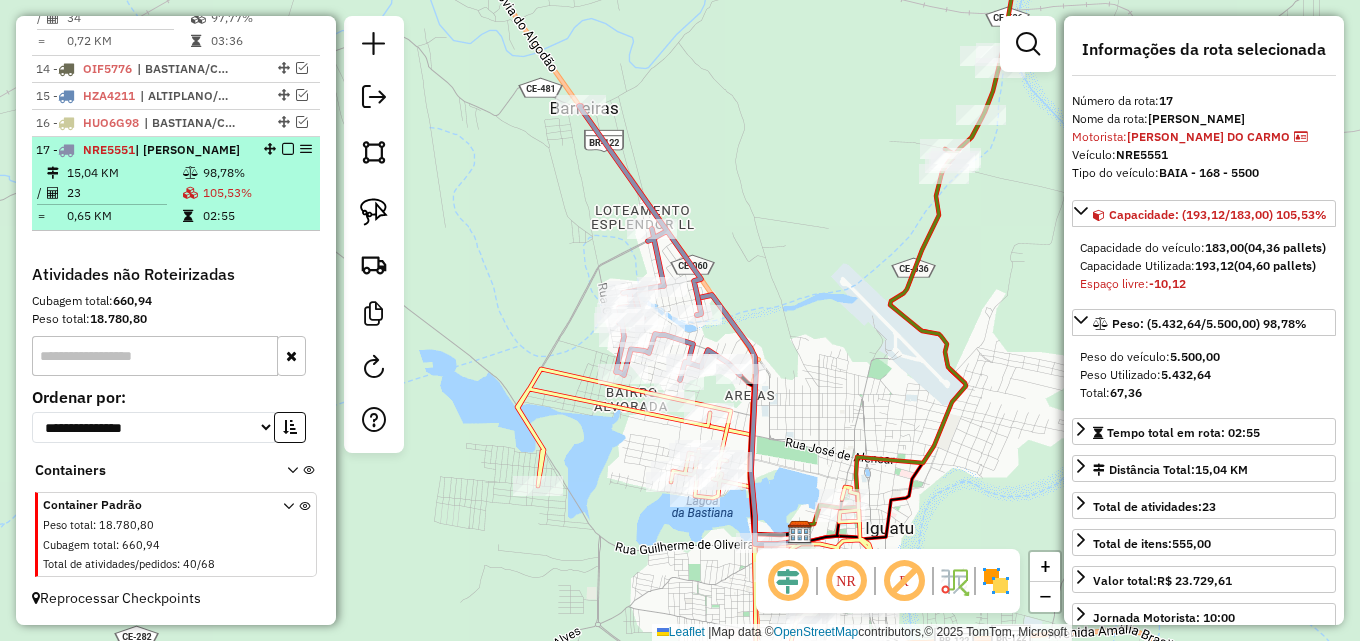 click at bounding box center (288, 149) 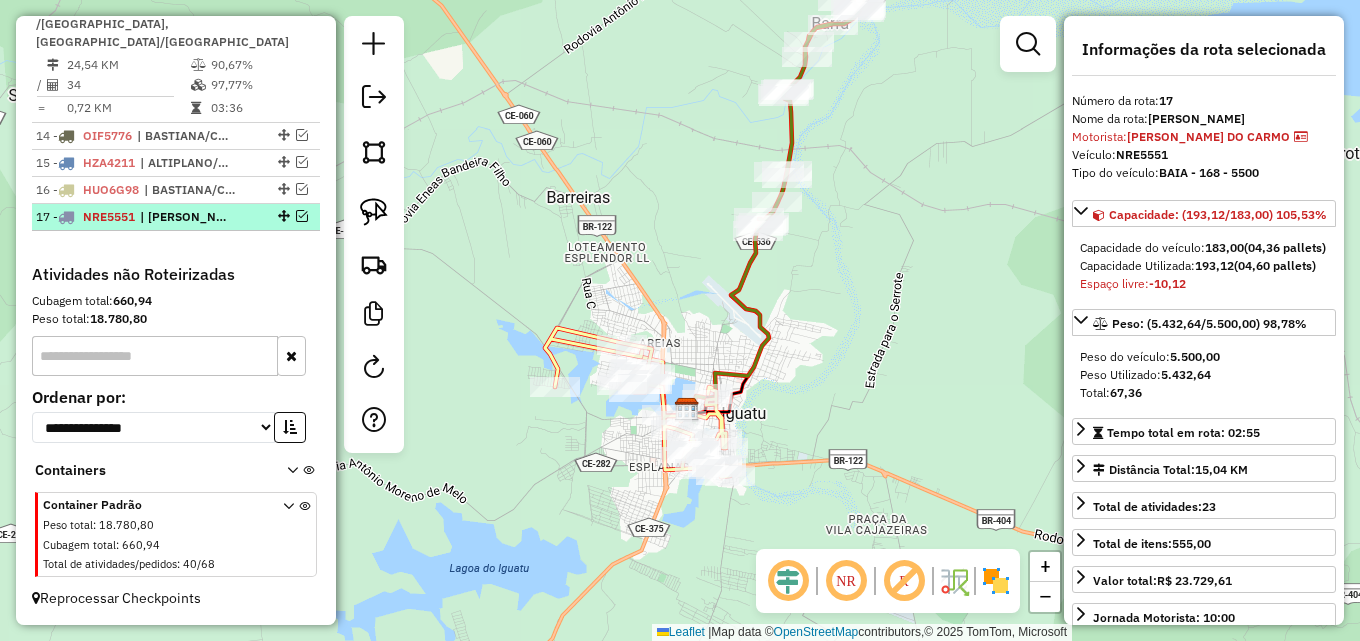 scroll, scrollTop: 1203, scrollLeft: 0, axis: vertical 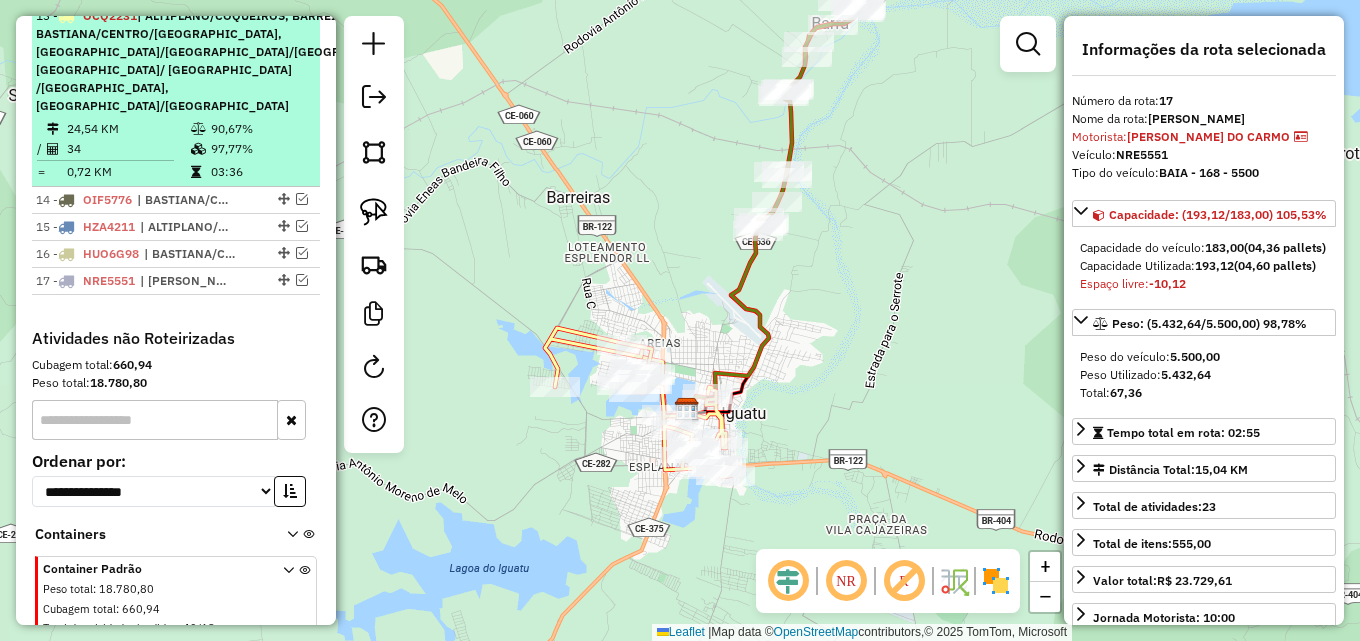click on "97,77%" at bounding box center [260, 149] 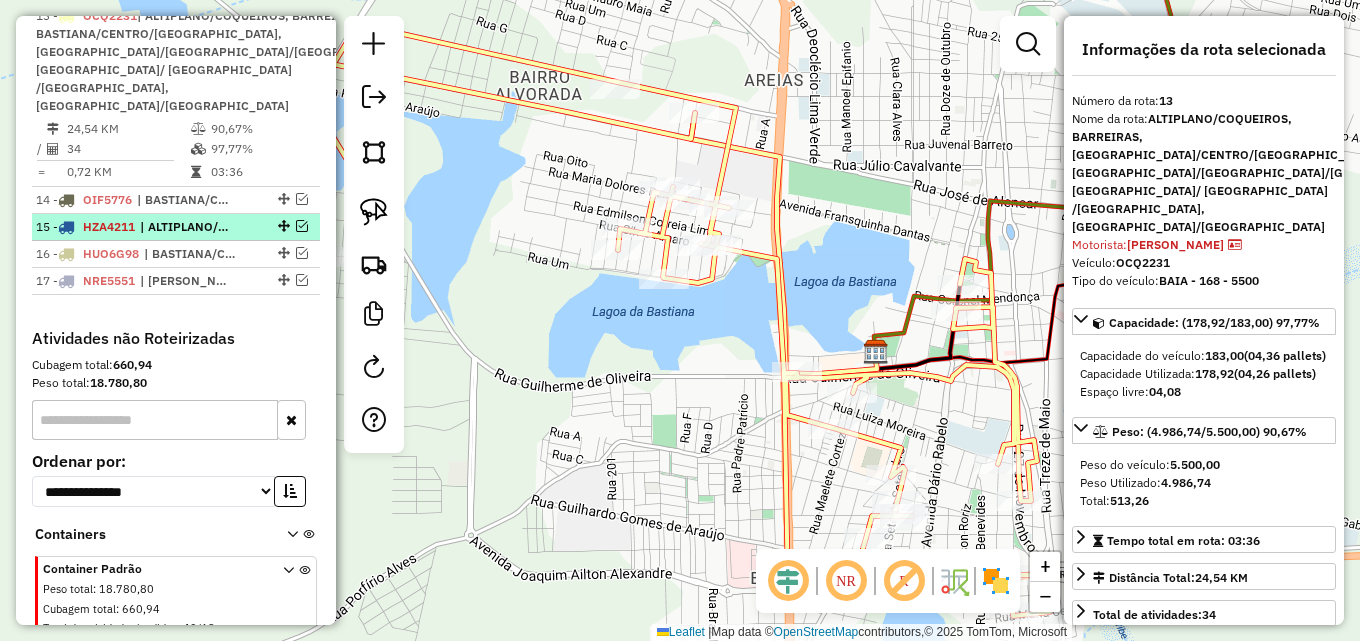 click at bounding box center (302, 226) 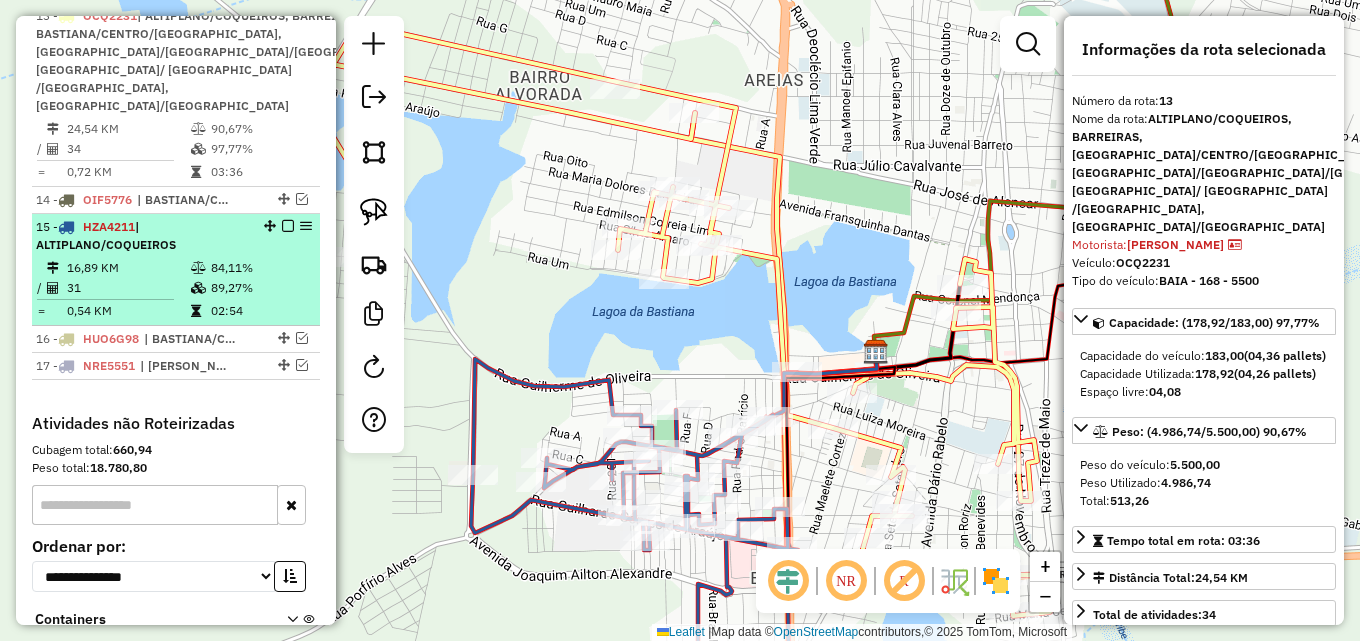 click on "84,11%" at bounding box center [260, 268] 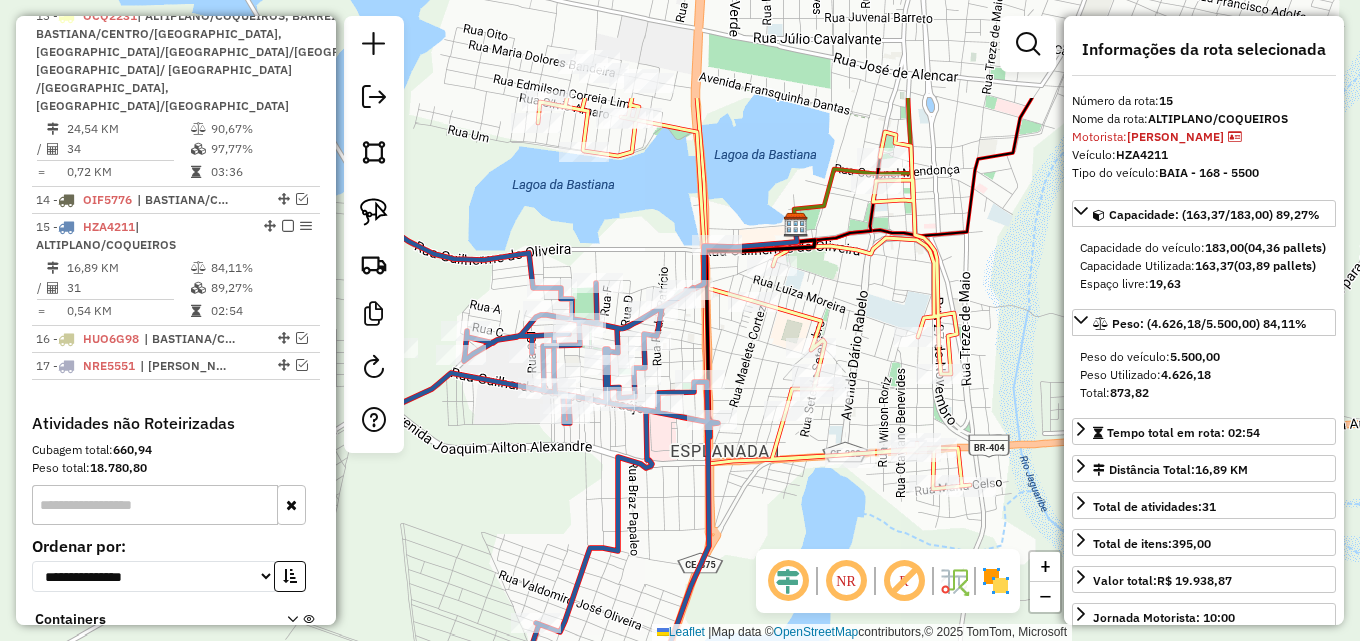 drag, startPoint x: 806, startPoint y: 255, endPoint x: 721, endPoint y: 314, distance: 103.4698 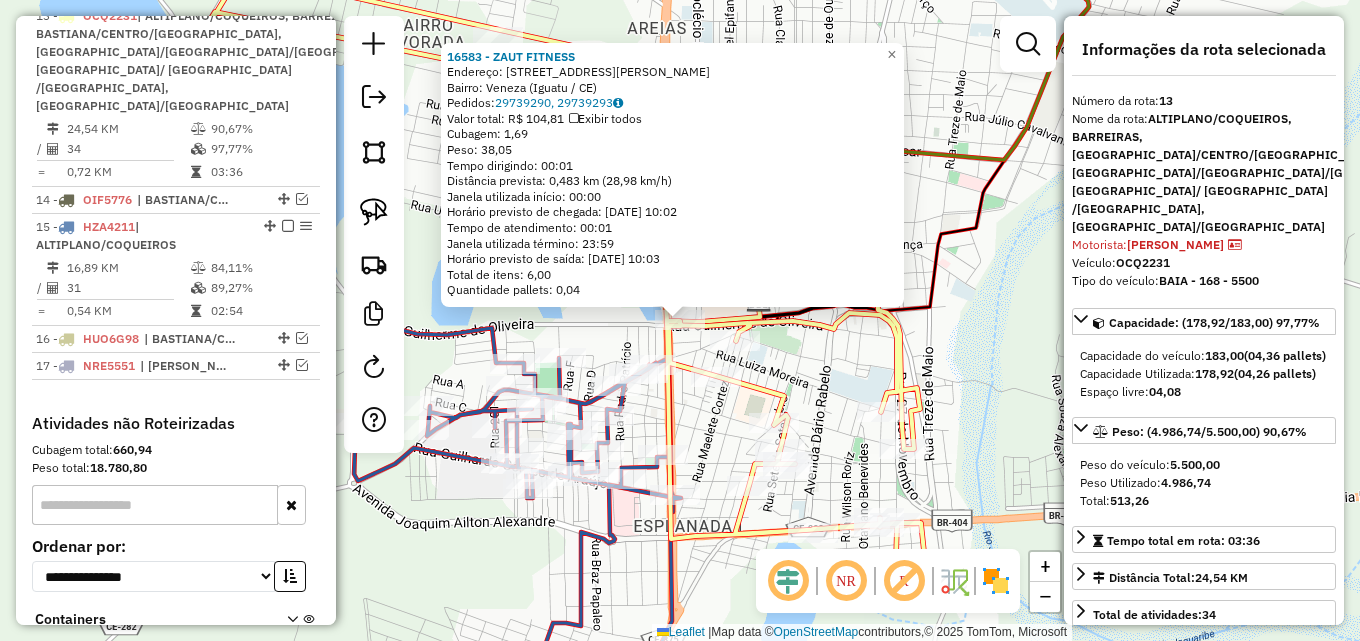scroll, scrollTop: 1208, scrollLeft: 0, axis: vertical 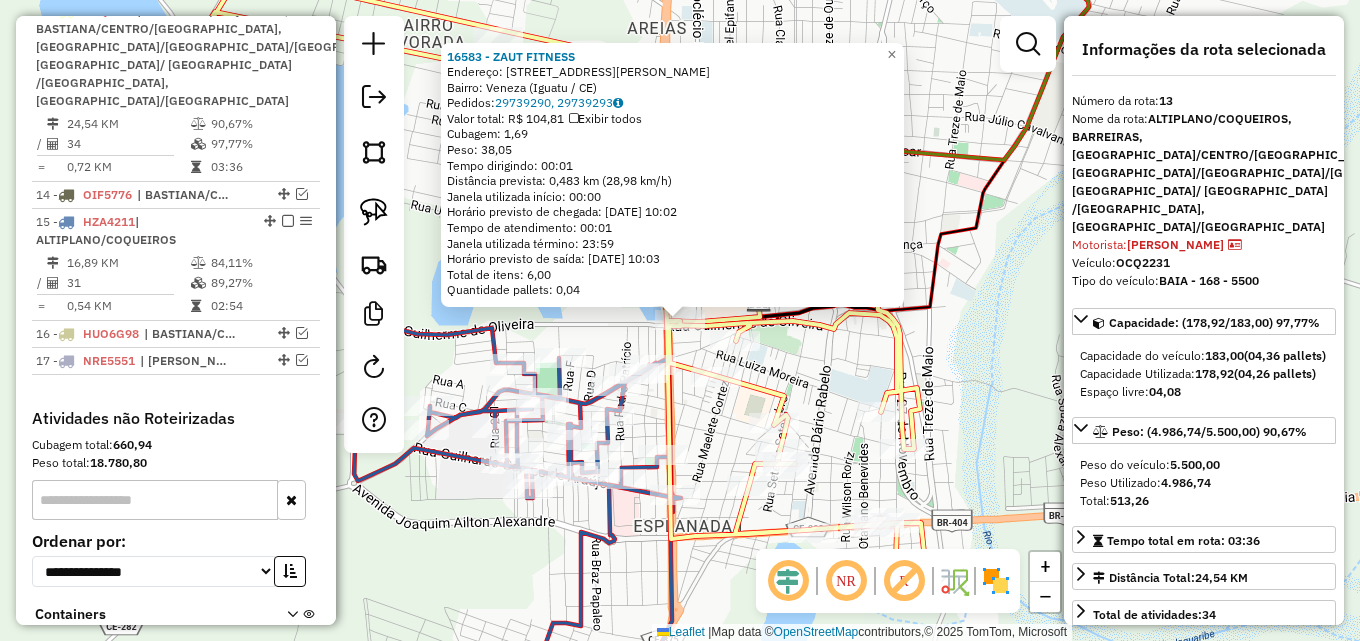 click on "16583 - ZAUT  FITNESS  Endereço: Avenida Guilherme de Oliveira, 881   Bairro: Veneza (Iguatu / CE)   Pedidos:  29739290, 29739293   Valor total: R$ 104,81   Exibir todos   Cubagem: 1,69  Peso: 38,05  Tempo dirigindo: 00:01   Distância prevista: 0,483 km (28,98 km/h)   Janela utilizada início: 00:00   Horário previsto de chegada: 30/07/2025 10:02   Tempo de atendimento: 00:01   Janela utilizada término: 23:59   Horário previsto de saída: 30/07/2025 10:03   Total de itens: 6,00   Quantidade pallets: 0,04  × Janela de atendimento Grade de atendimento Capacidade Transportadoras Veículos Cliente Pedidos  Rotas Selecione os dias de semana para filtrar as janelas de atendimento  Seg   Ter   Qua   Qui   Sex   Sáb   Dom  Informe o período da janela de atendimento: De: Até:  Filtrar exatamente a janela do cliente  Considerar janela de atendimento padrão  Selecione os dias de semana para filtrar as grades de atendimento  Seg   Ter   Qua   Qui   Sex   Sáb   Dom   Peso mínimo:   Peso máximo:   De:   Até:" 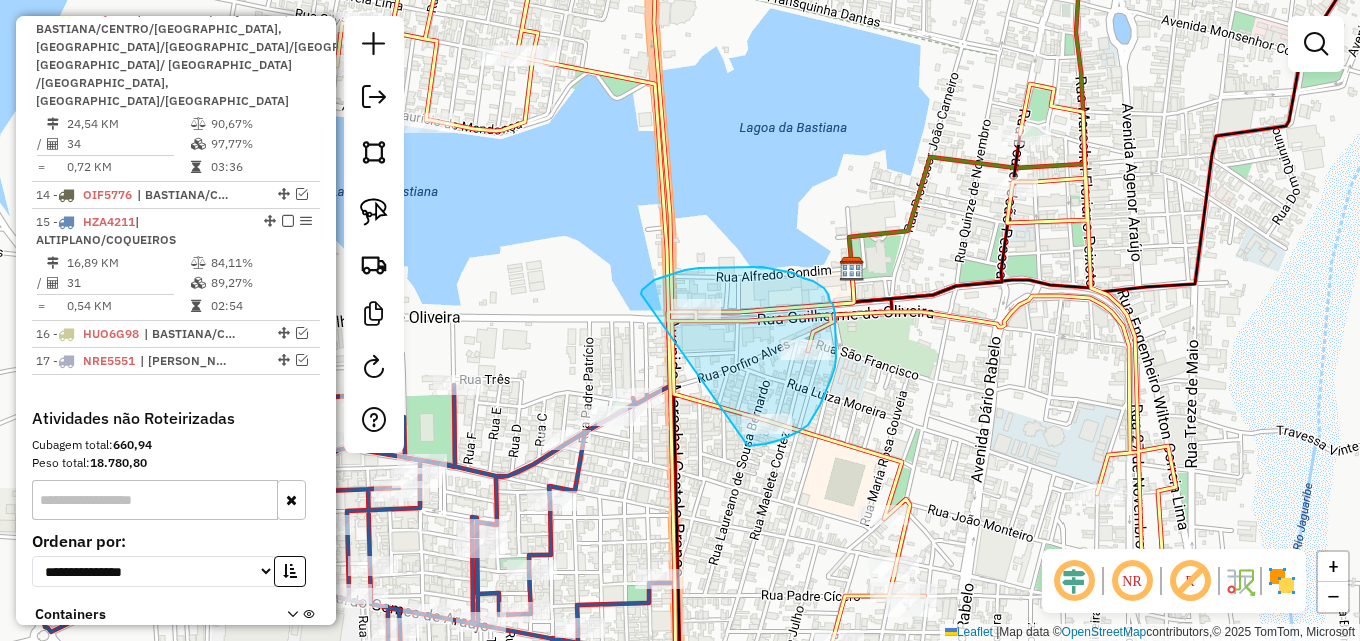 drag, startPoint x: 641, startPoint y: 292, endPoint x: 748, endPoint y: 446, distance: 187.52333 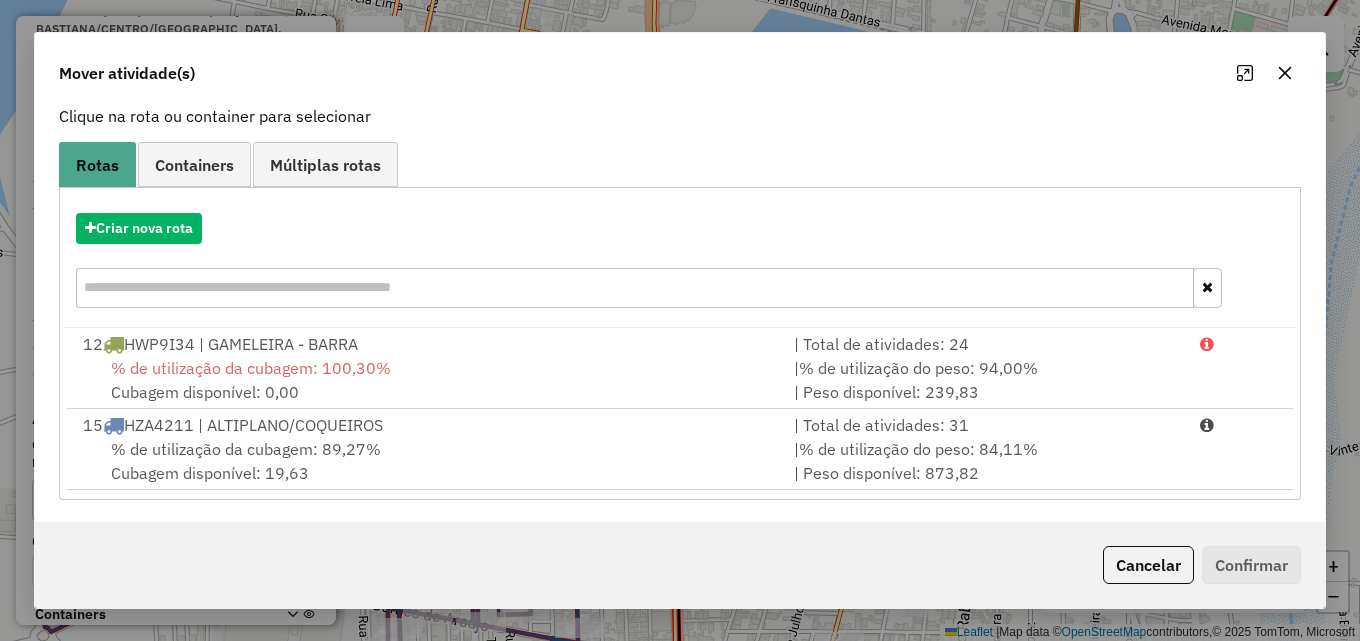 scroll, scrollTop: 129, scrollLeft: 0, axis: vertical 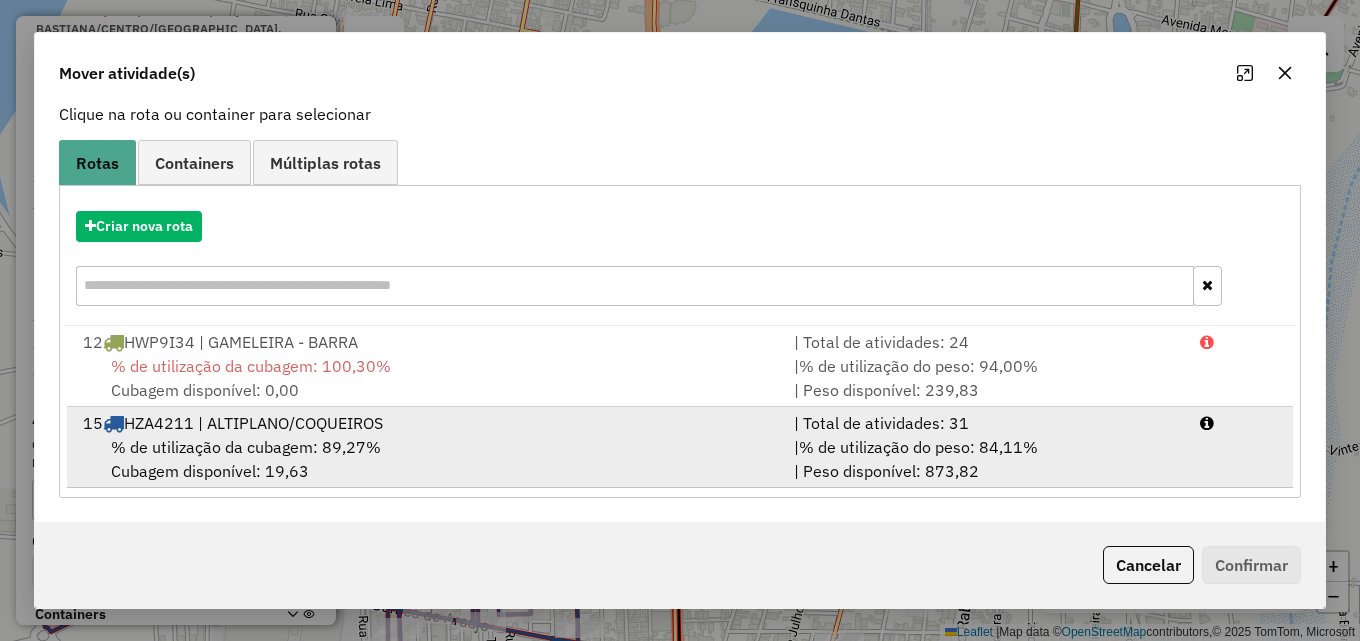click on "% de utilização da cubagem: 89,27%  Cubagem disponível: 19,63" at bounding box center [426, 459] 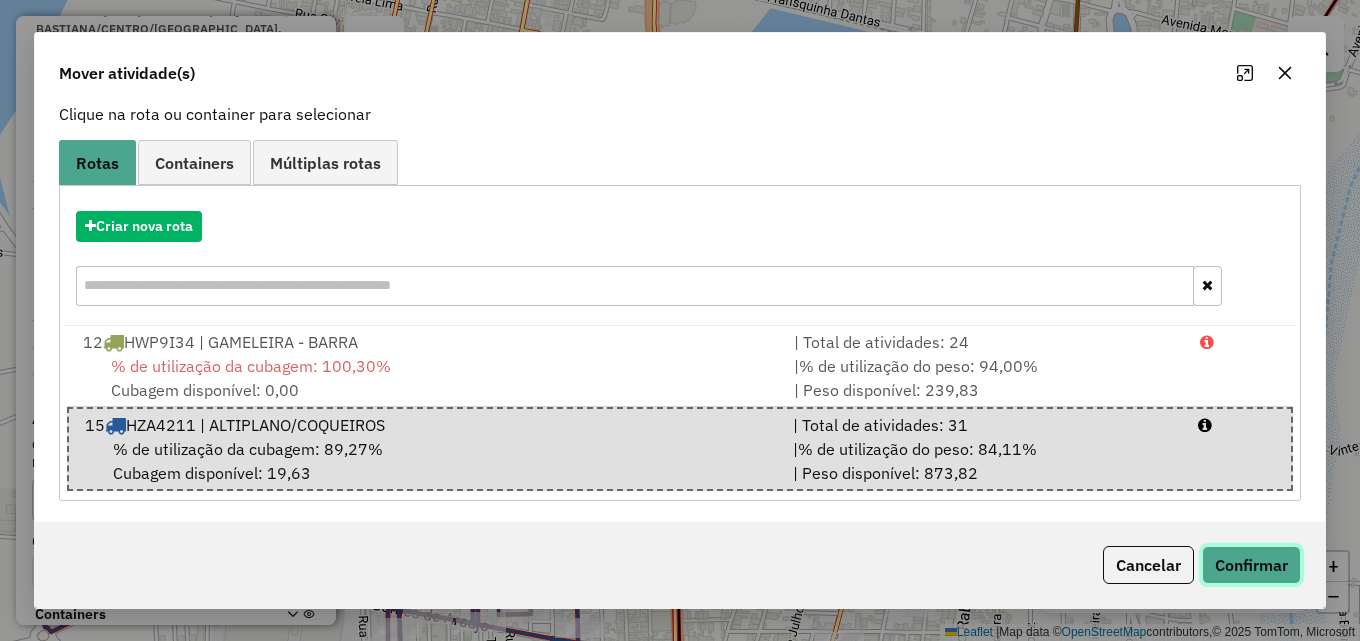 click on "Confirmar" 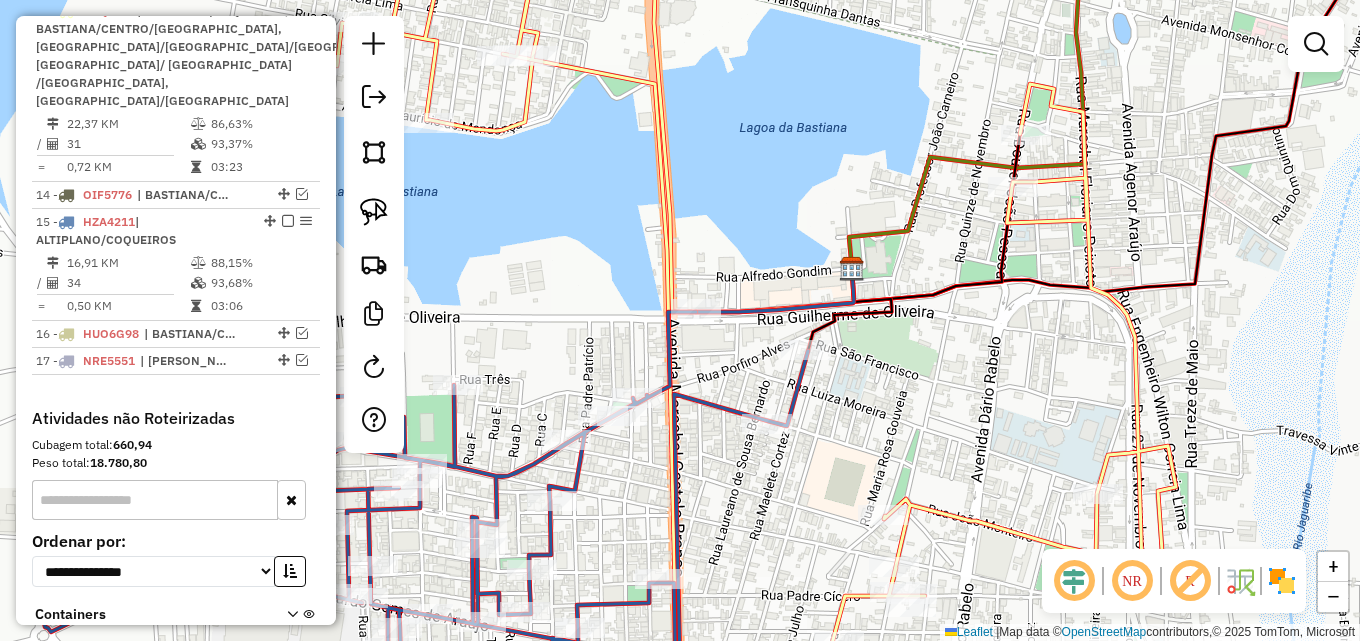 scroll, scrollTop: 0, scrollLeft: 0, axis: both 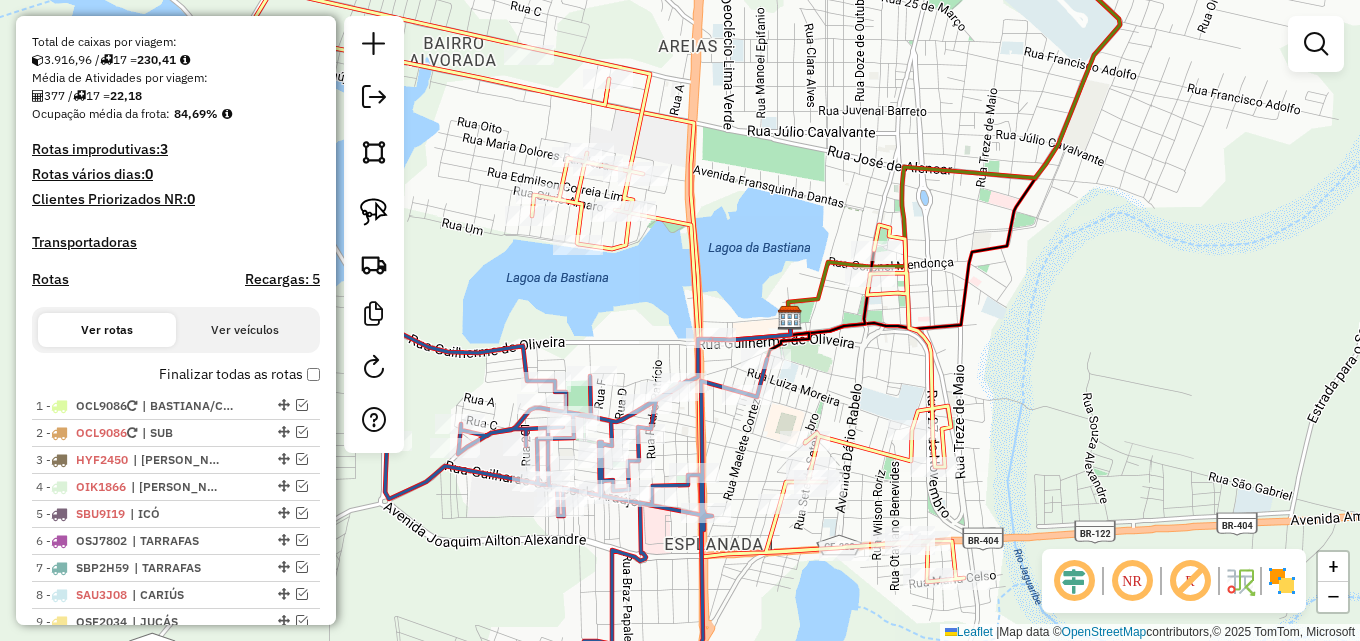 drag, startPoint x: 689, startPoint y: 283, endPoint x: 692, endPoint y: 329, distance: 46.09772 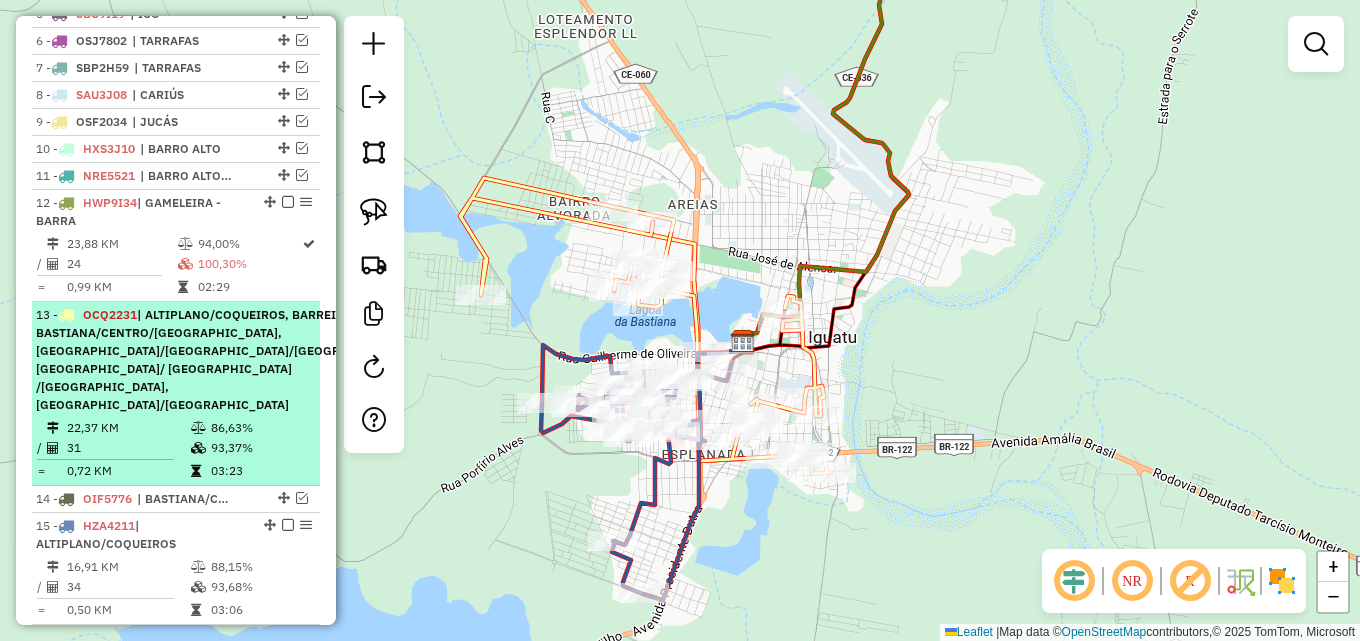 scroll, scrollTop: 1004, scrollLeft: 0, axis: vertical 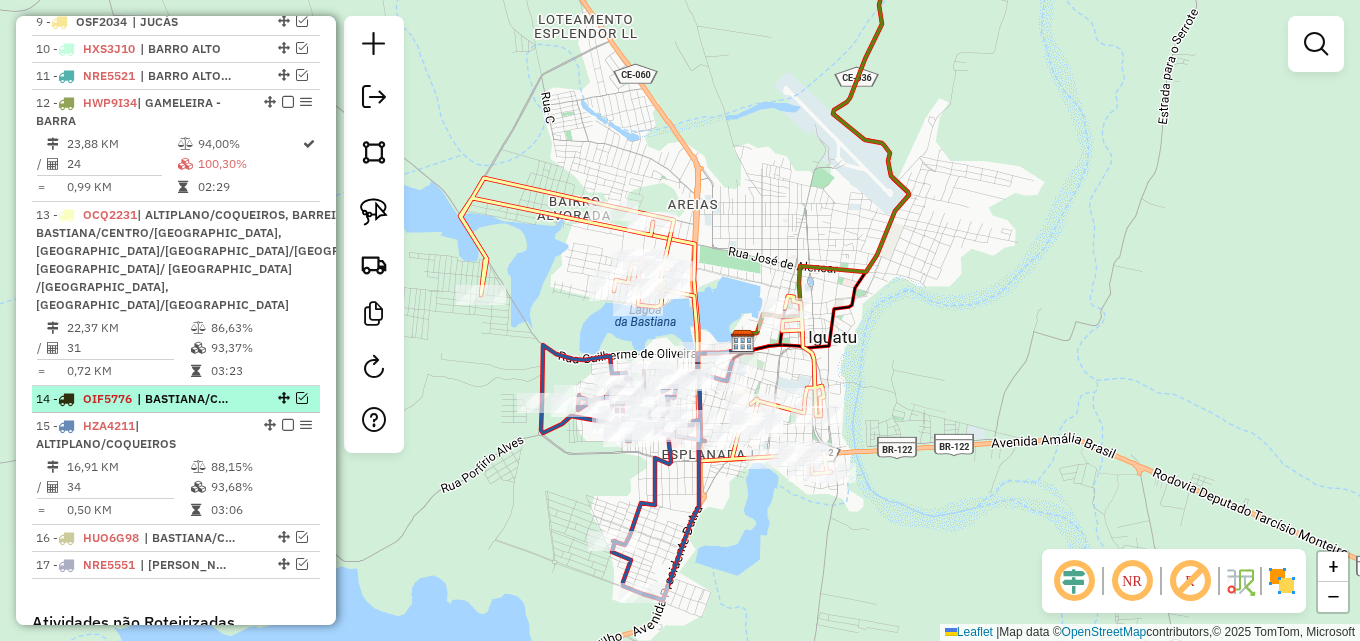 click at bounding box center (302, 398) 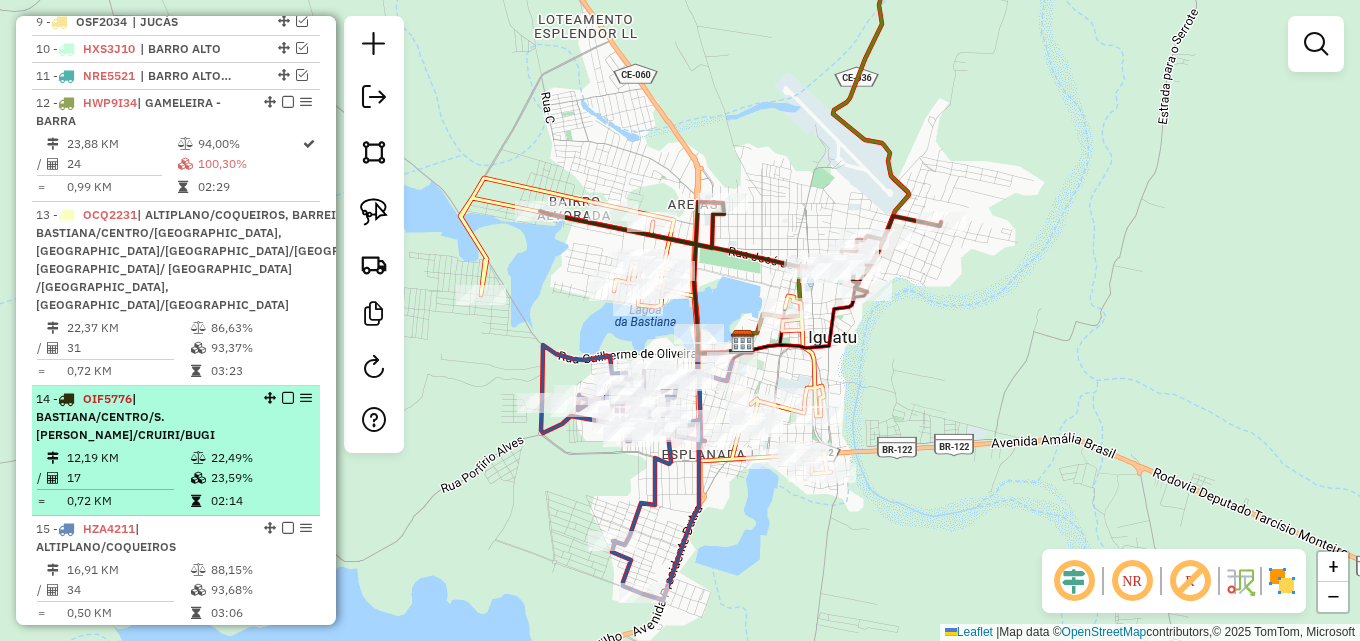 scroll, scrollTop: 1104, scrollLeft: 0, axis: vertical 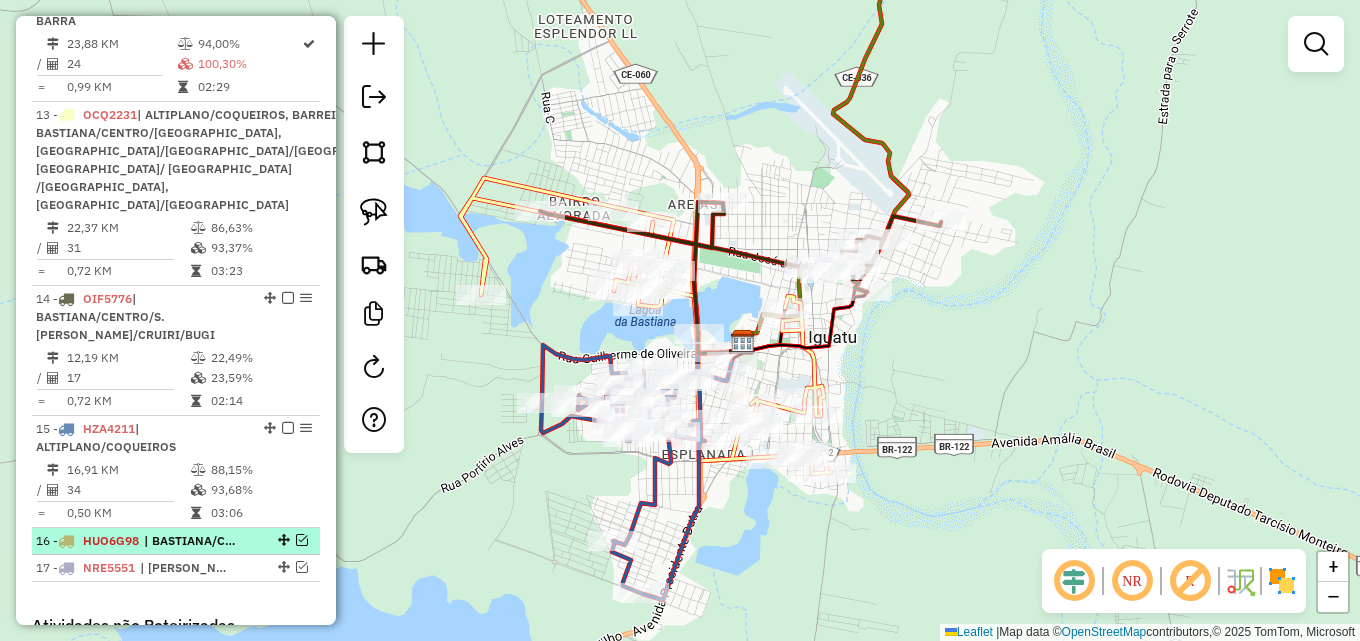 click at bounding box center [302, 540] 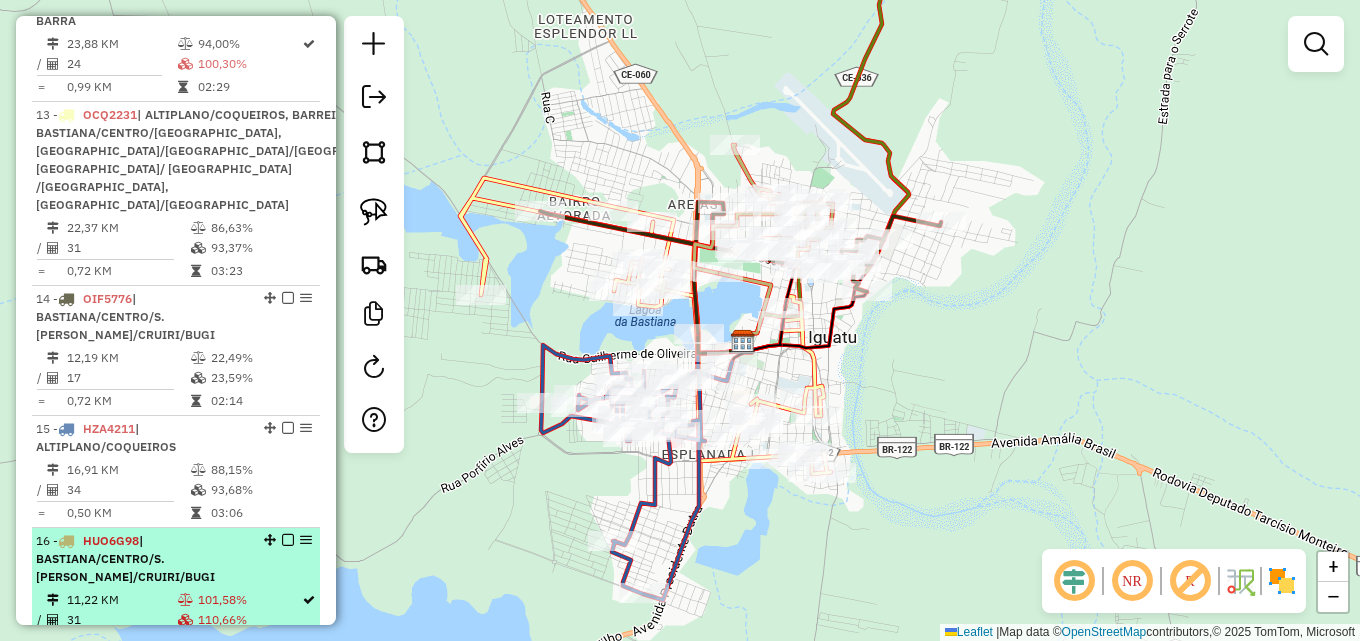 click on "| BASTIANA/CENTRO/S.SEBASTIÃO, FLORES/CRUIRI/BUGI" at bounding box center [125, 558] 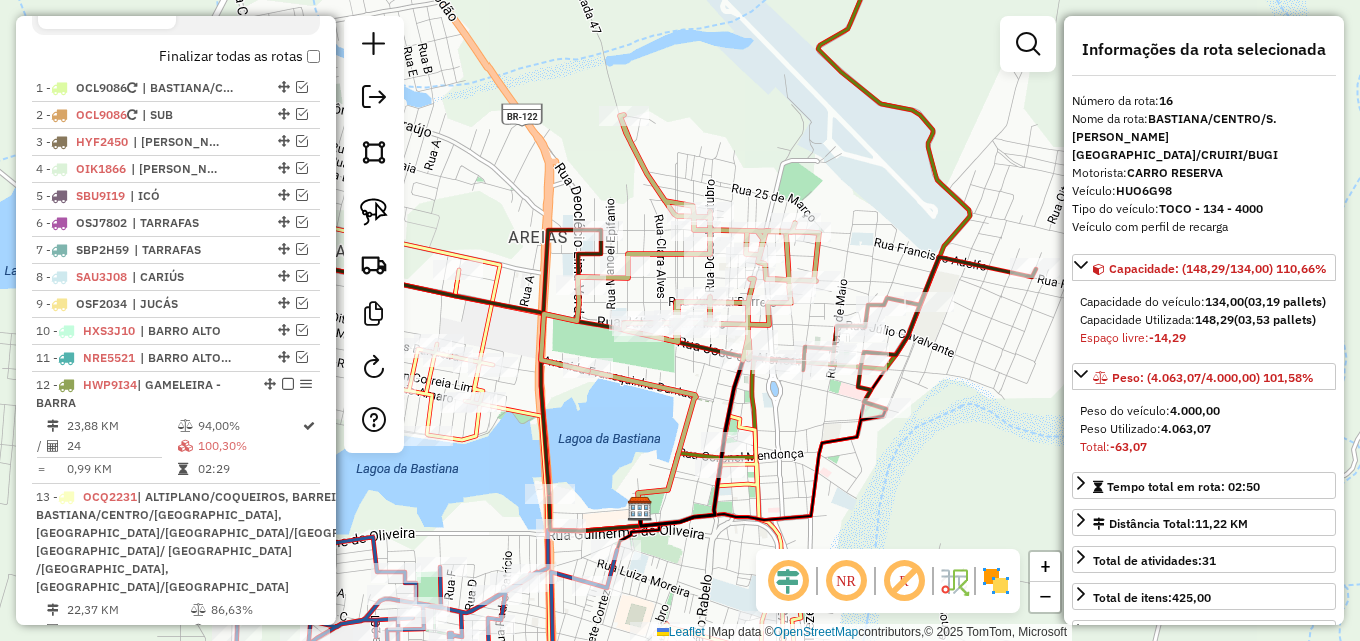 scroll, scrollTop: 604, scrollLeft: 0, axis: vertical 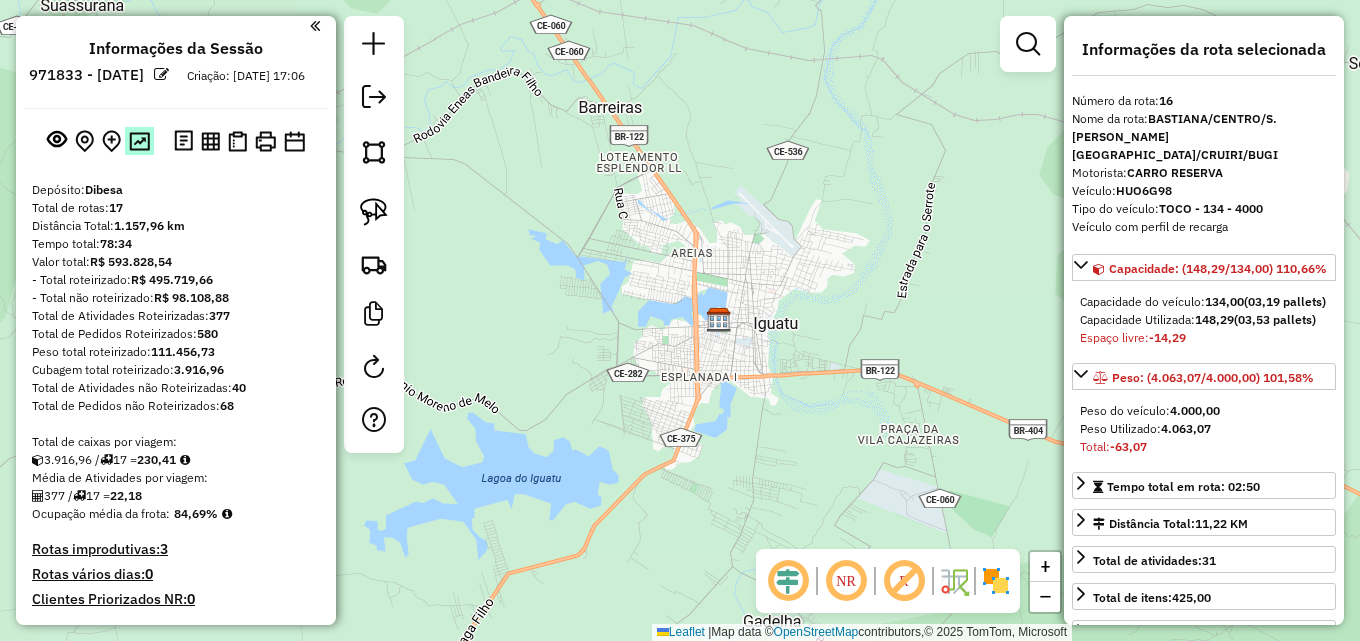 click at bounding box center [139, 141] 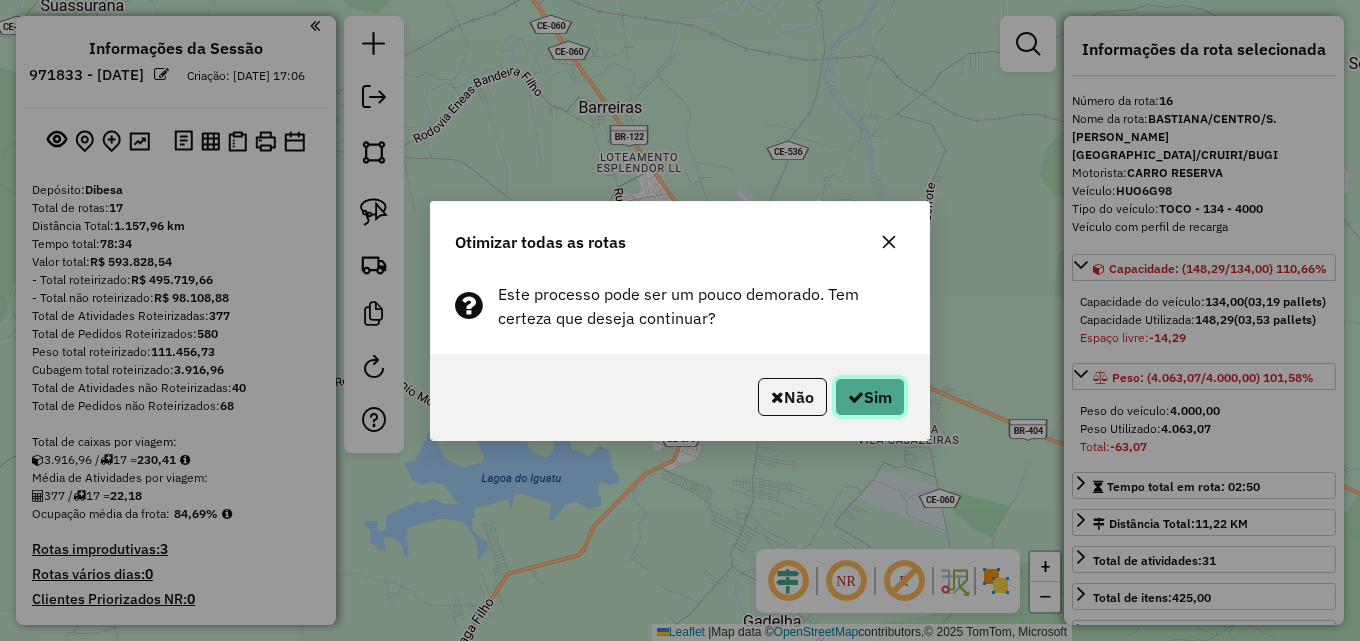 click 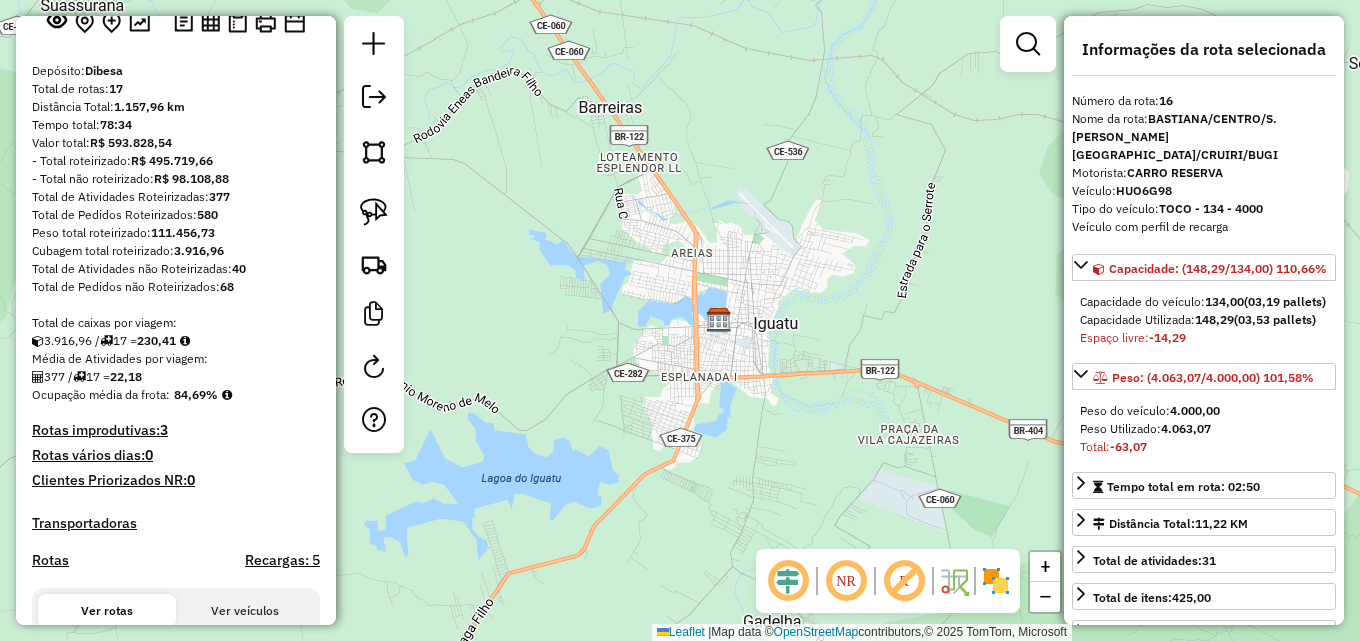 scroll, scrollTop: 0, scrollLeft: 0, axis: both 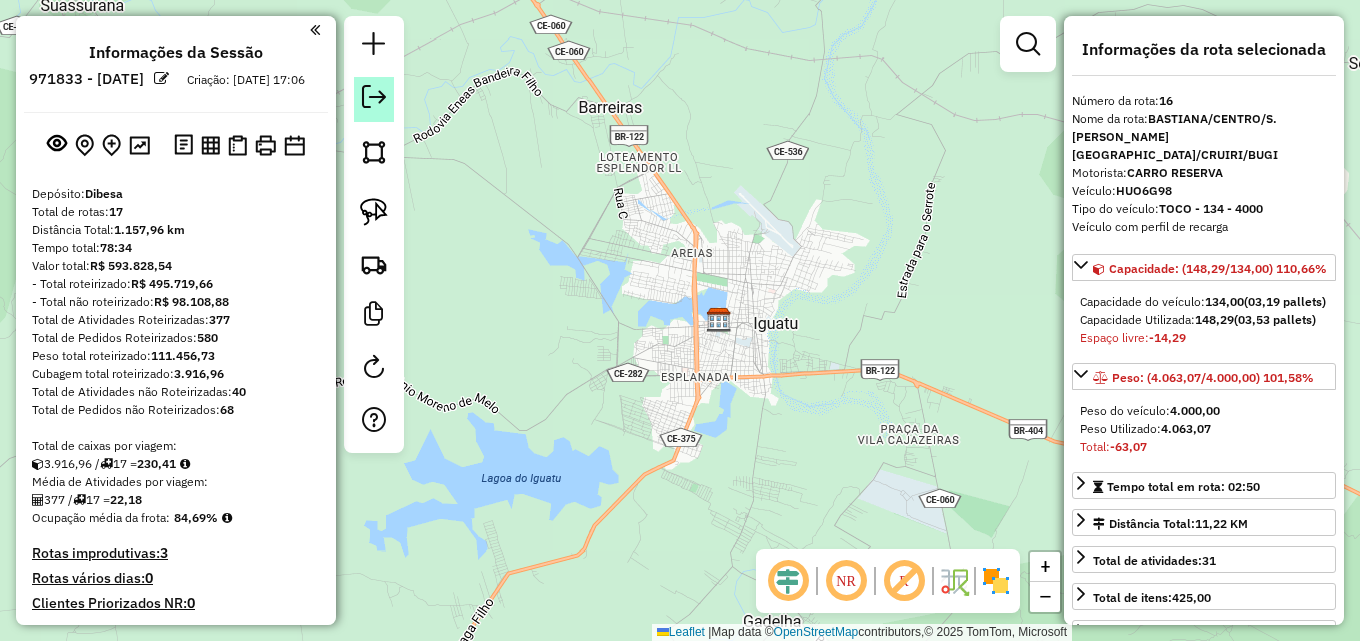 click 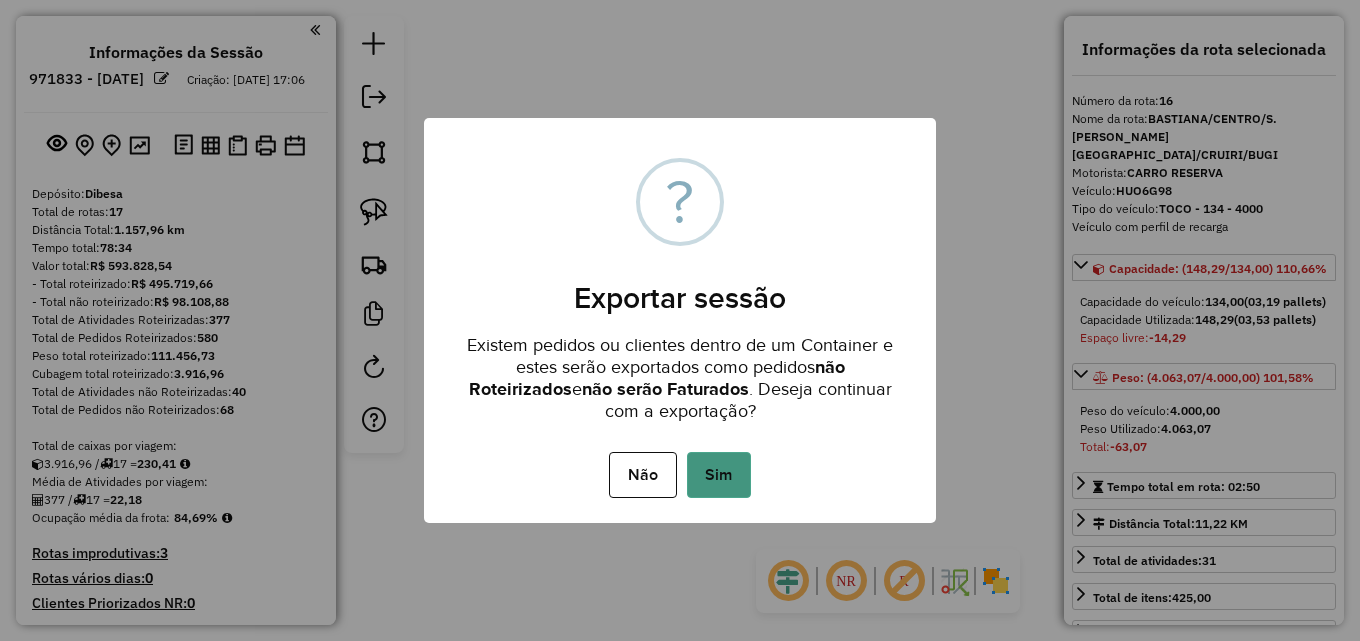 click on "Sim" at bounding box center (719, 475) 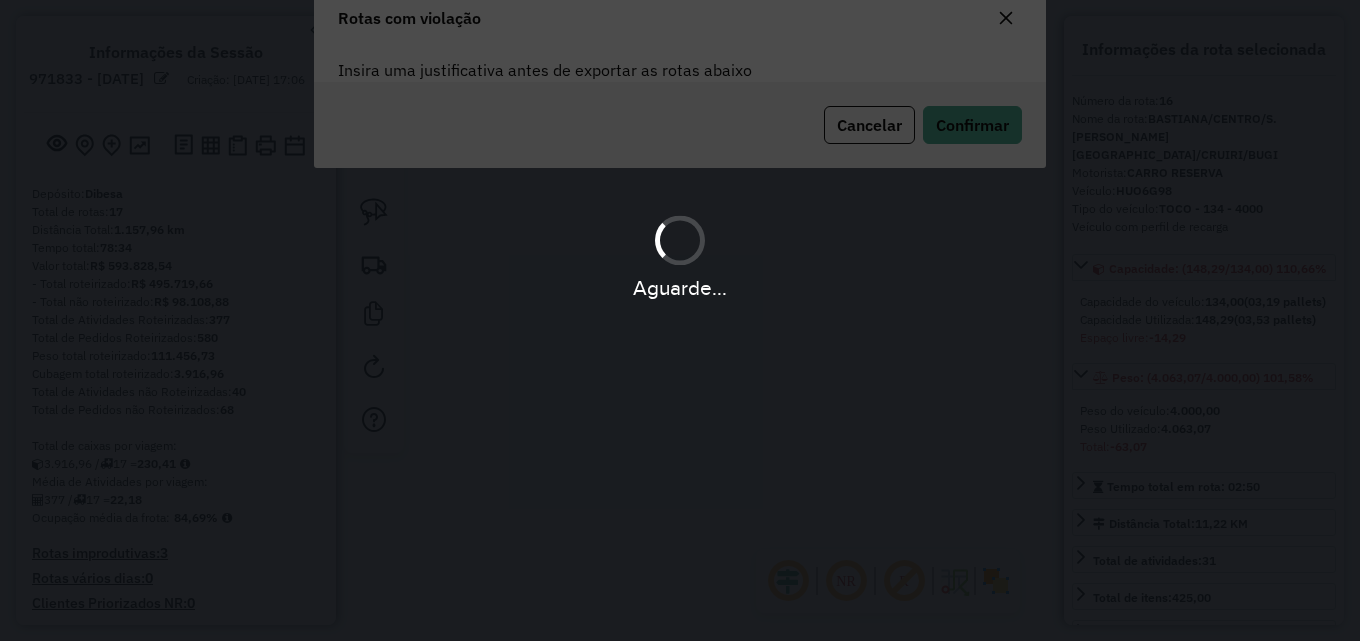 scroll, scrollTop: 108, scrollLeft: 0, axis: vertical 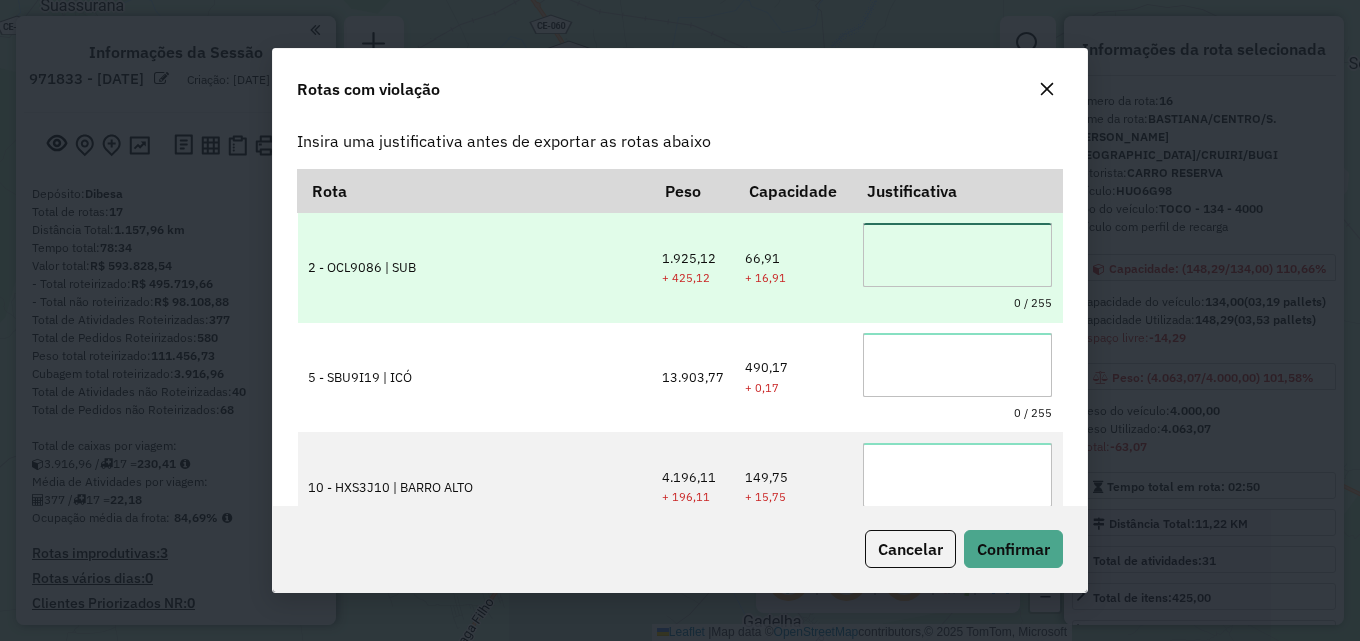 click at bounding box center [957, 255] 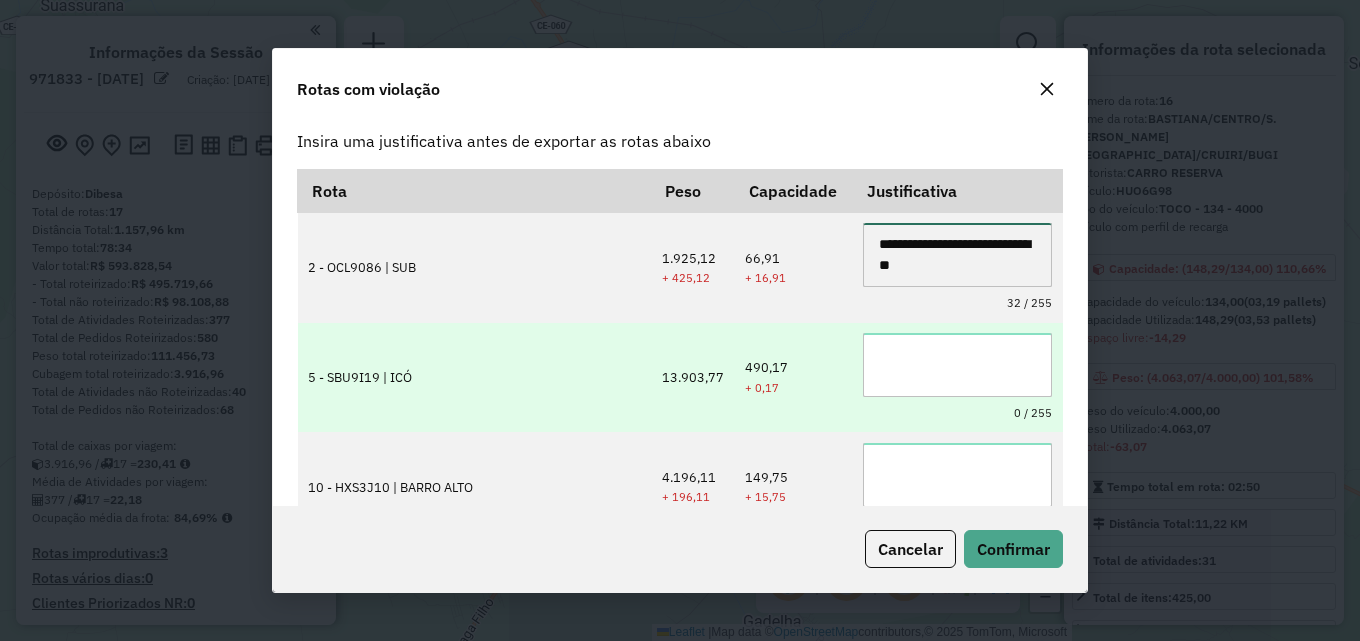 type on "**********" 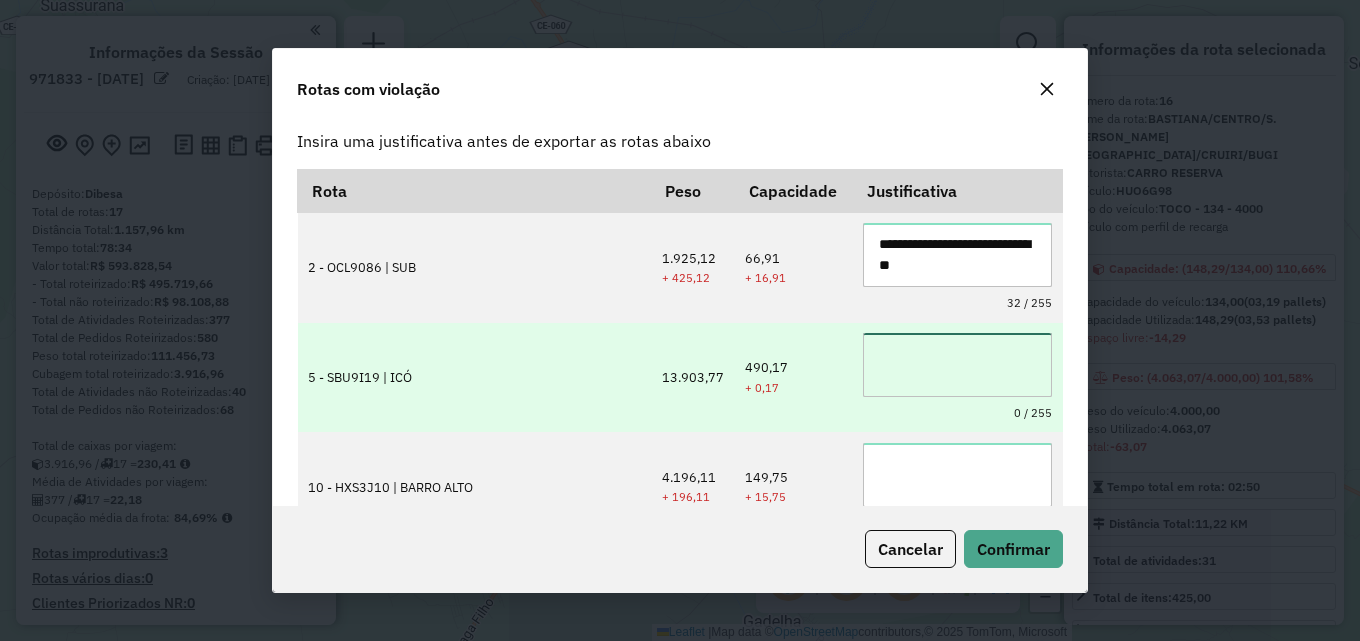 click at bounding box center (957, 365) 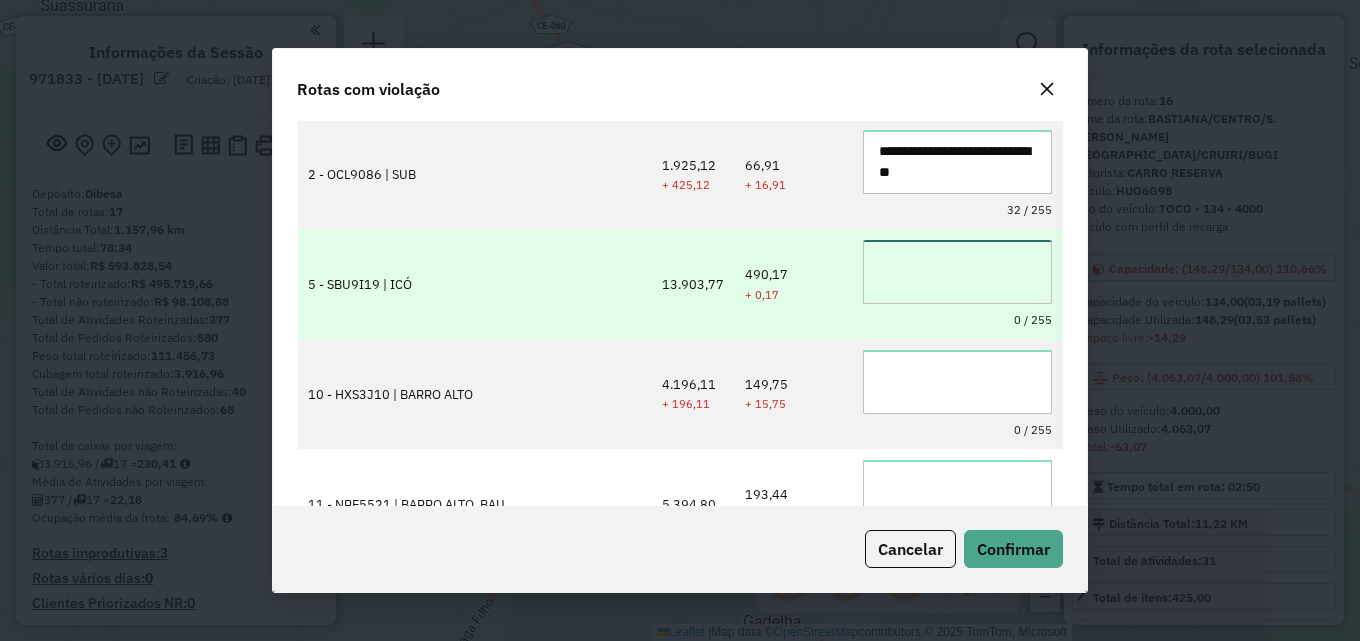 scroll, scrollTop: 200, scrollLeft: 0, axis: vertical 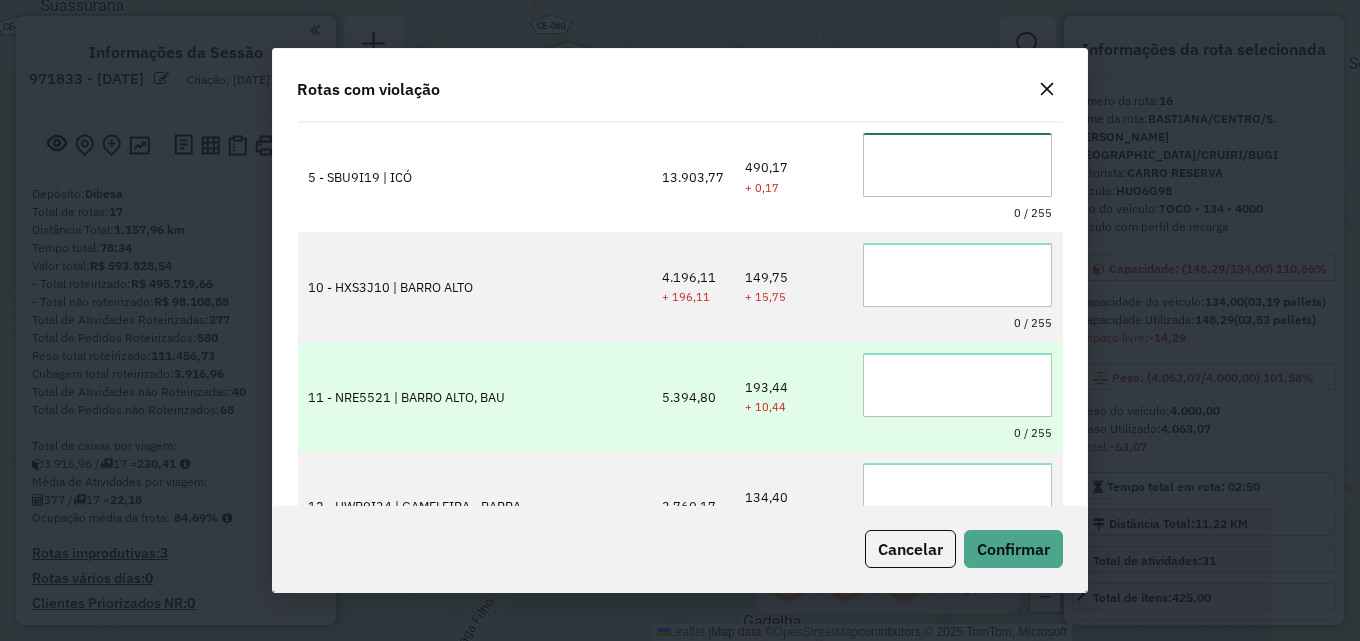 paste on "**********" 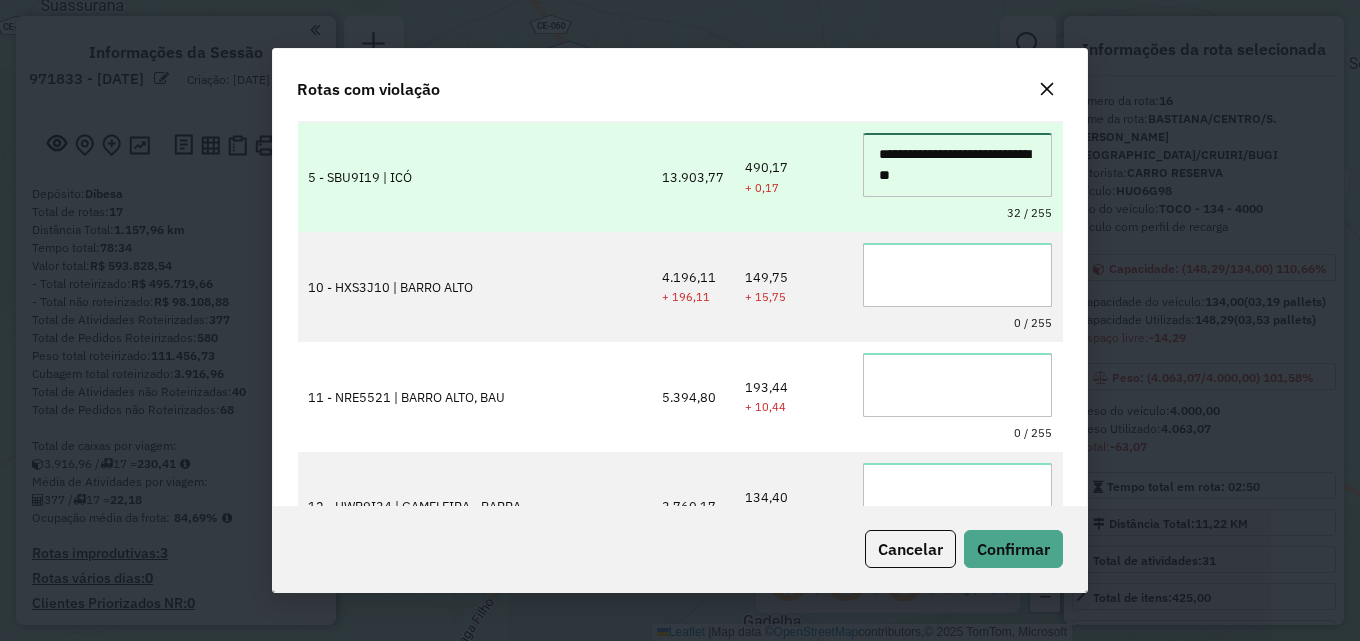 type on "**********" 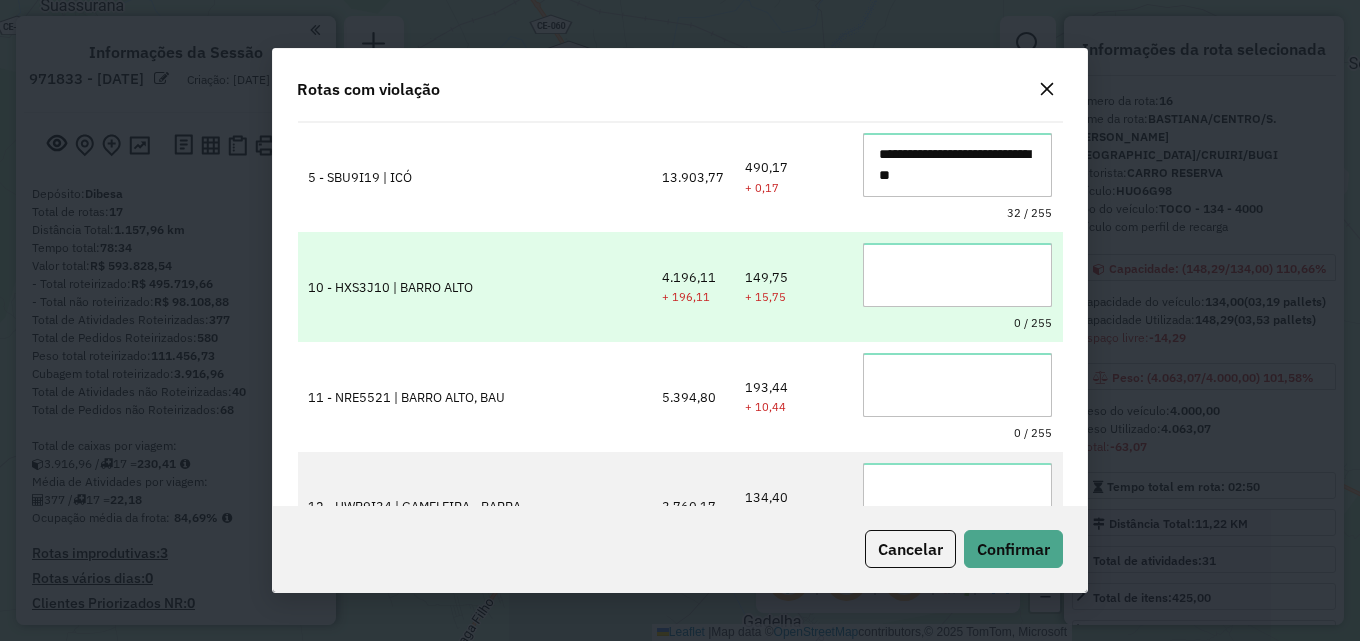 drag, startPoint x: 951, startPoint y: 229, endPoint x: 952, endPoint y: 244, distance: 15.033297 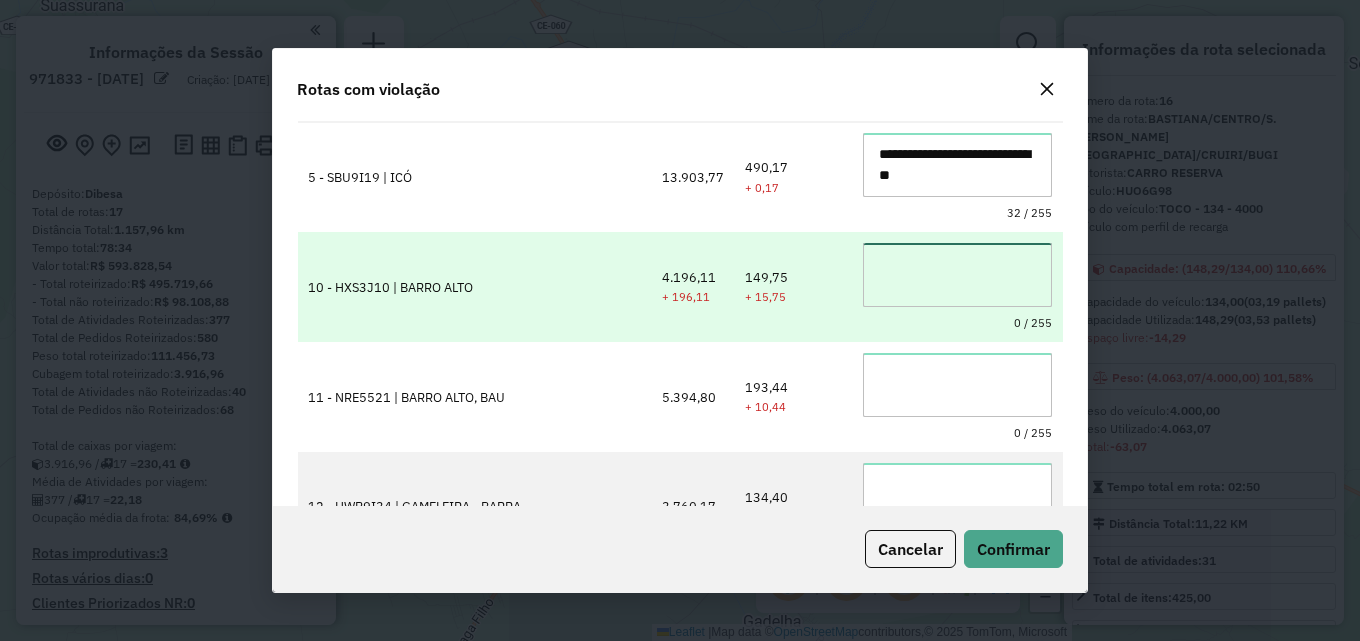 click at bounding box center [957, 275] 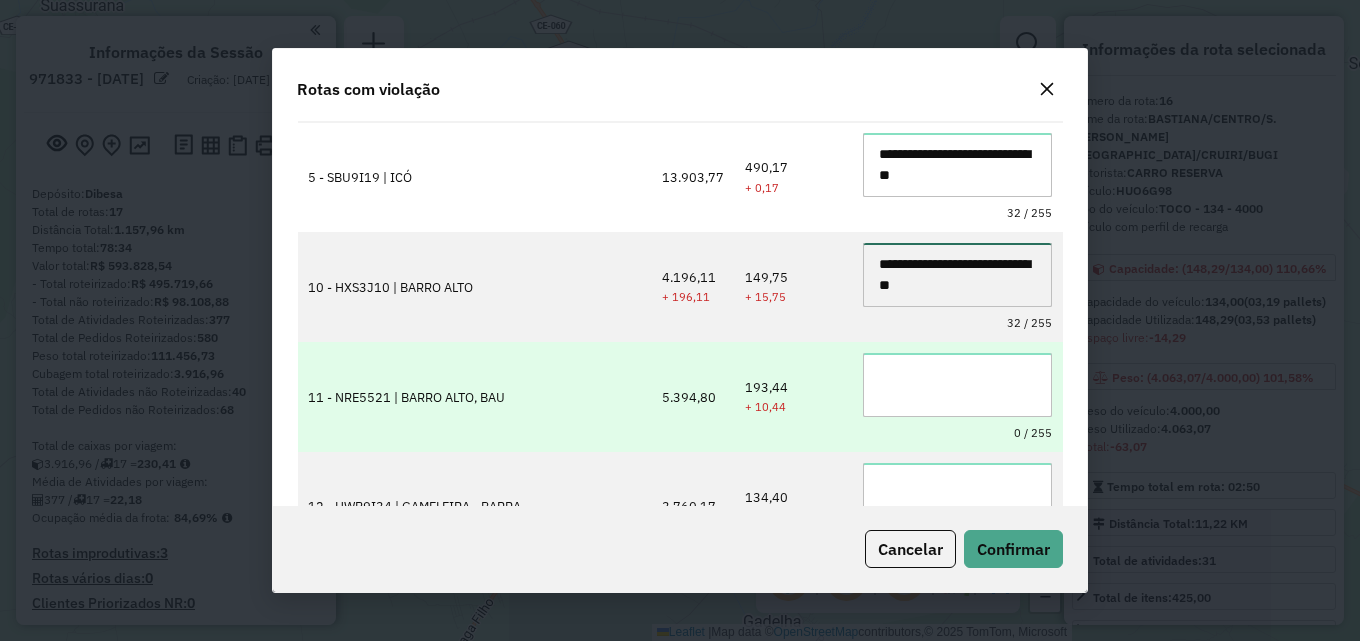 type on "**********" 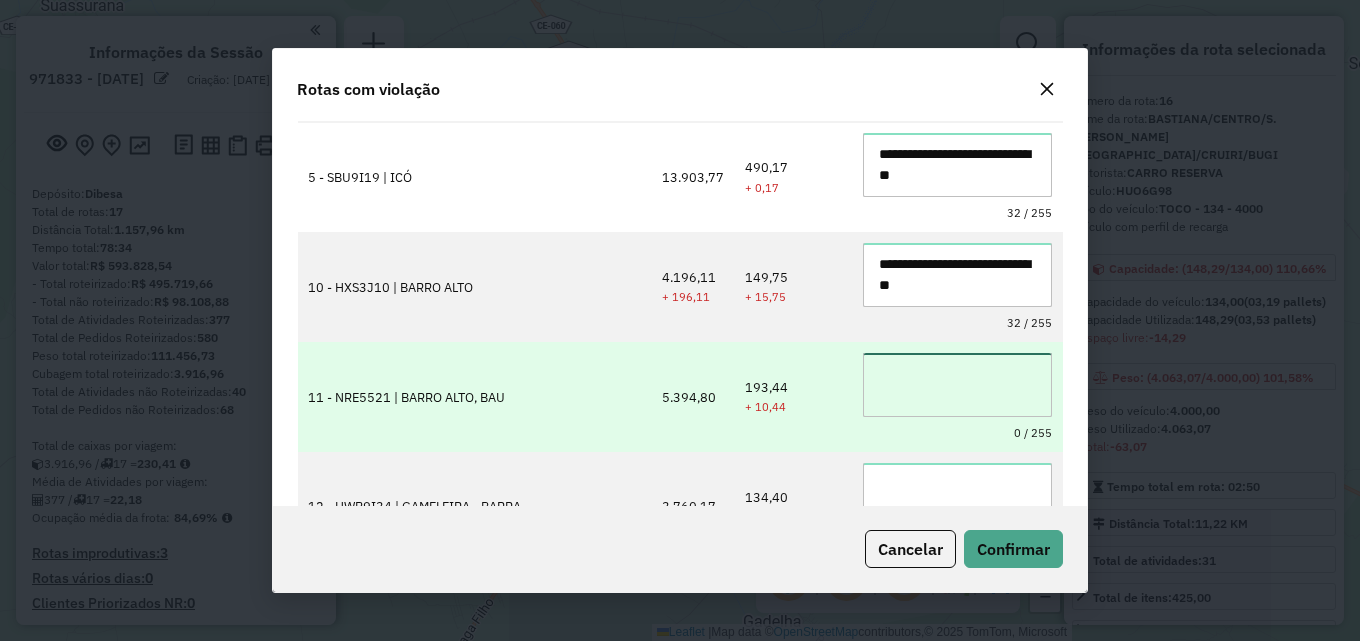 click at bounding box center (957, 385) 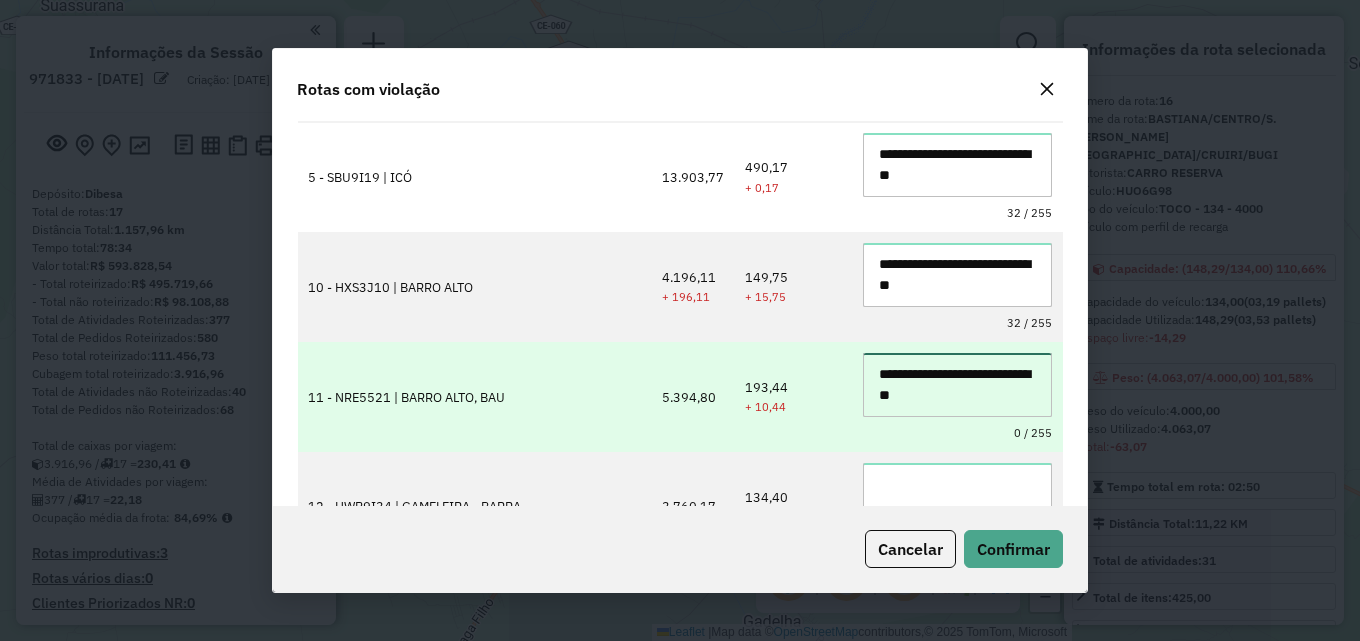 type on "**********" 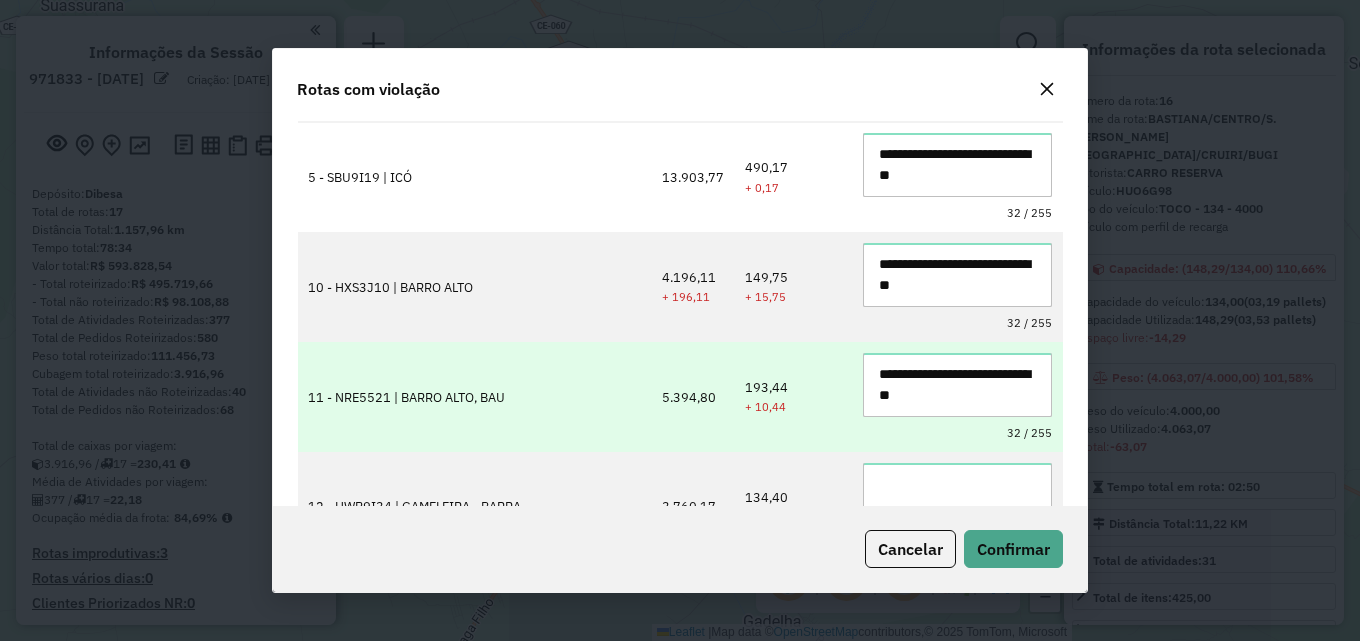 click on "**********" at bounding box center (957, 397) 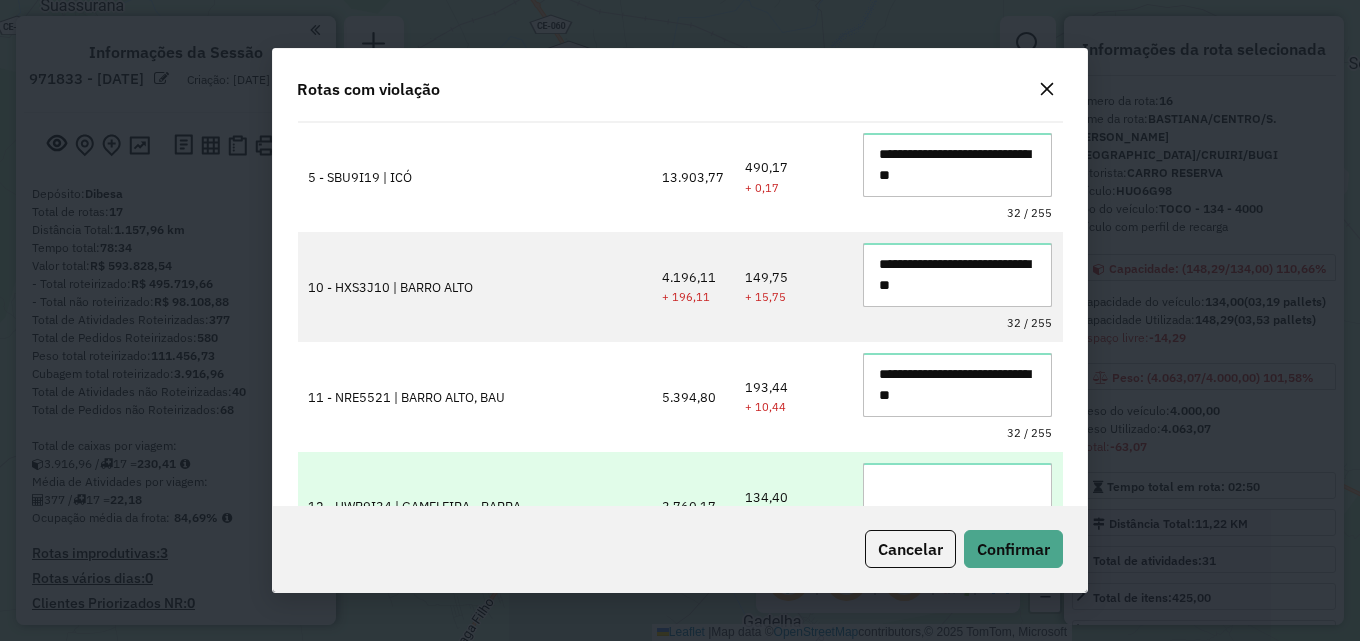 scroll, scrollTop: 300, scrollLeft: 0, axis: vertical 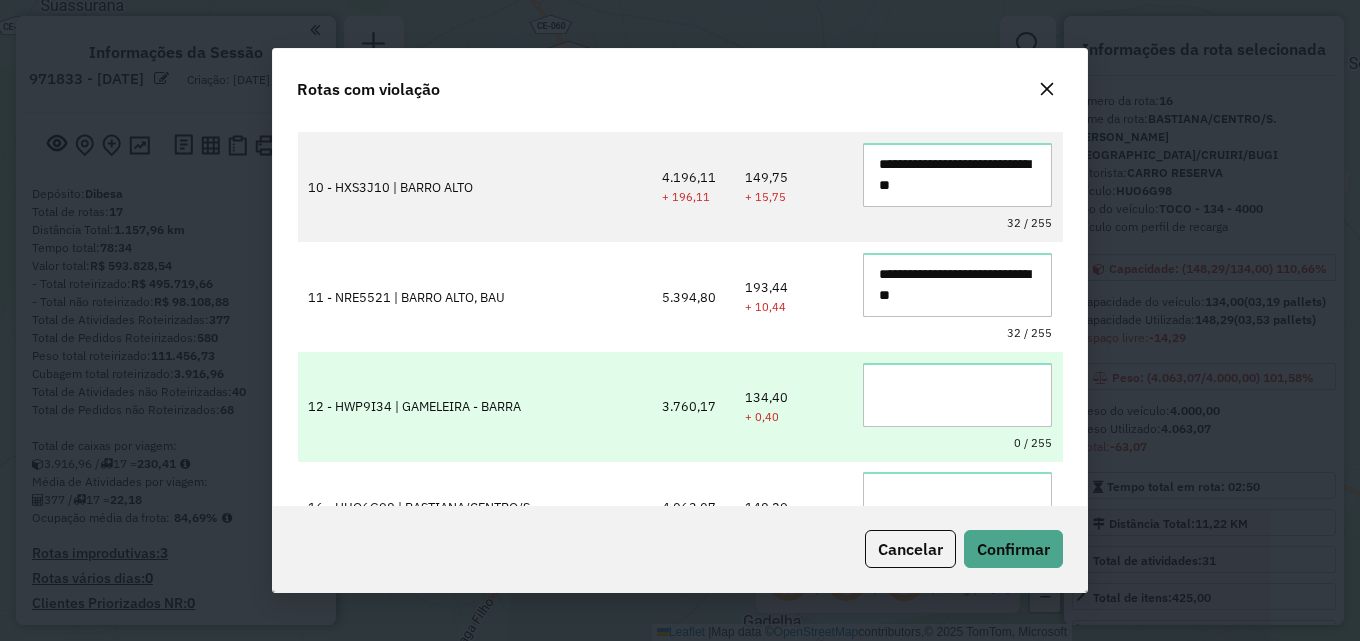 click on "0 / 255" at bounding box center [957, 517] 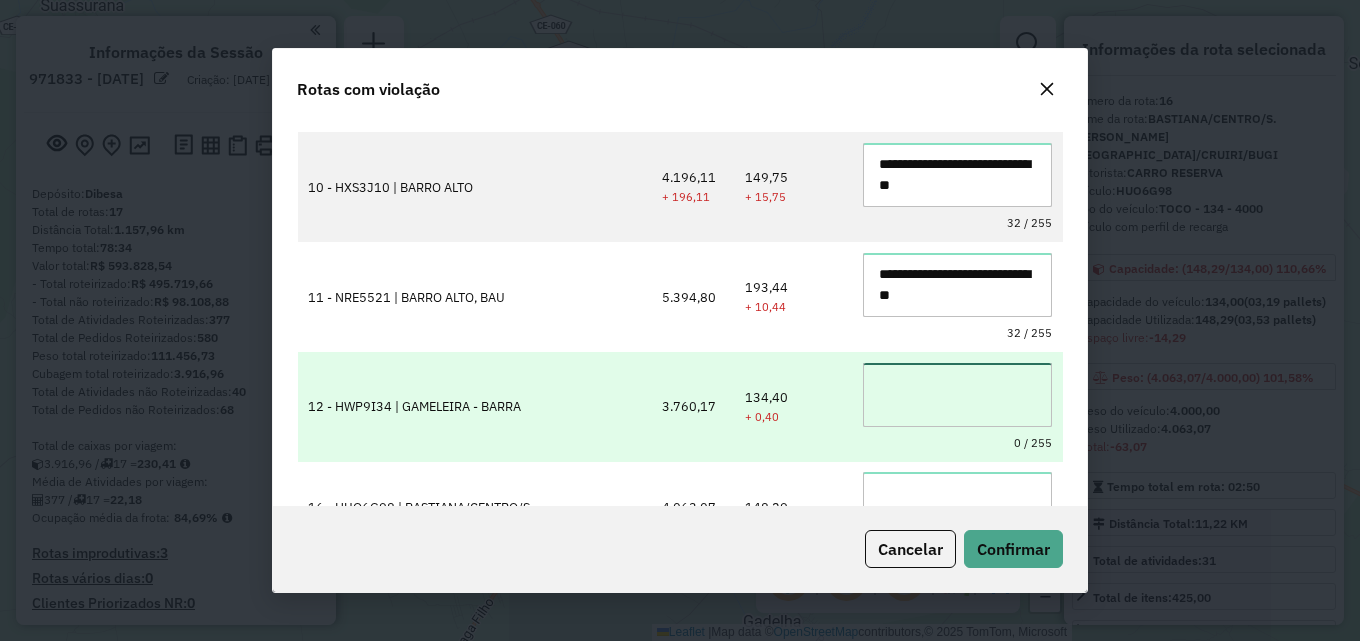 click at bounding box center [957, 395] 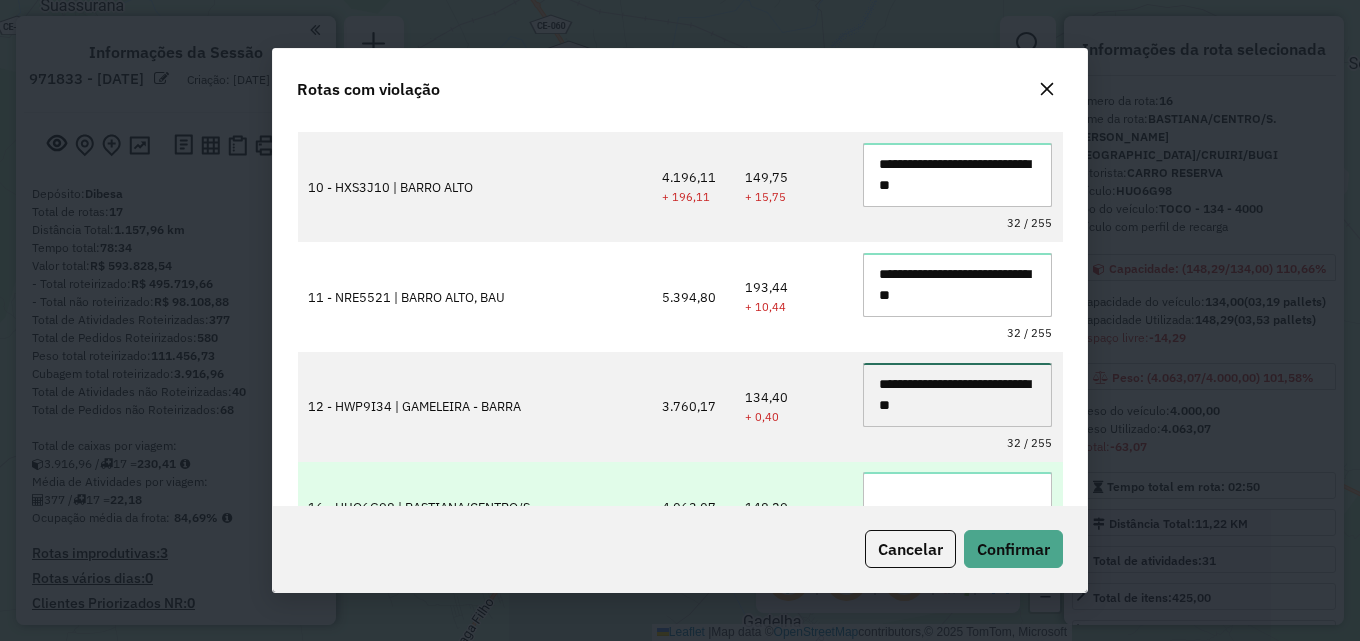 scroll, scrollTop: 400, scrollLeft: 0, axis: vertical 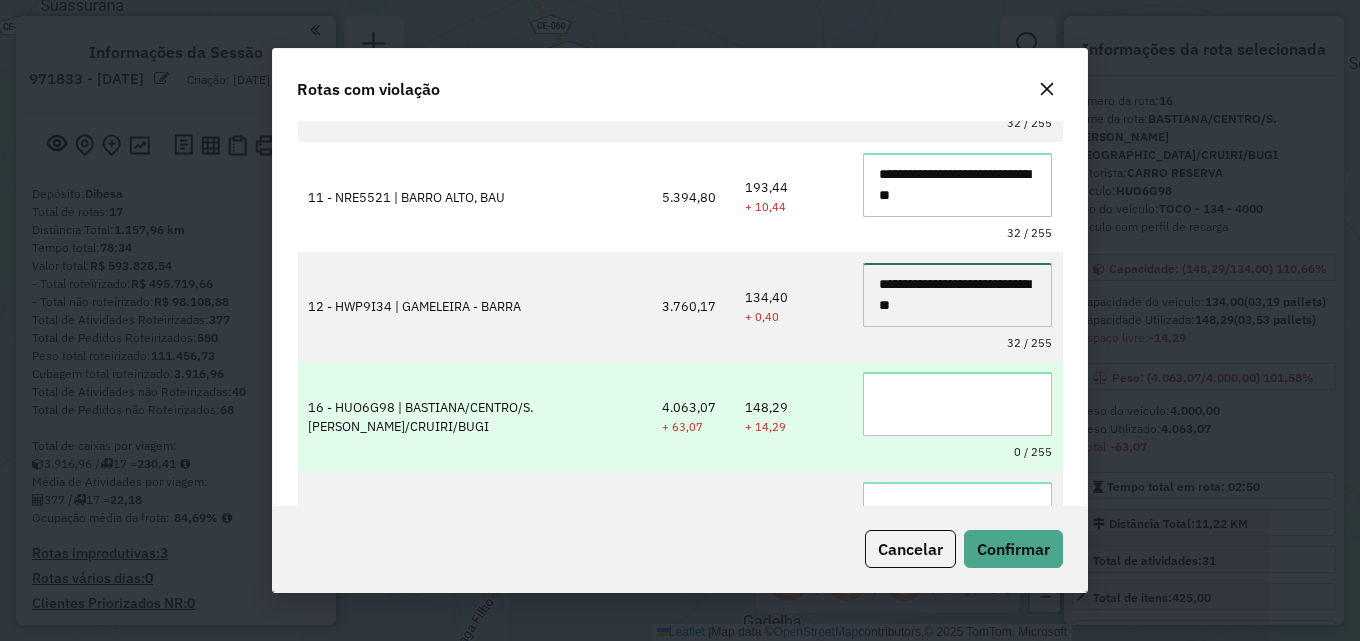 type on "**********" 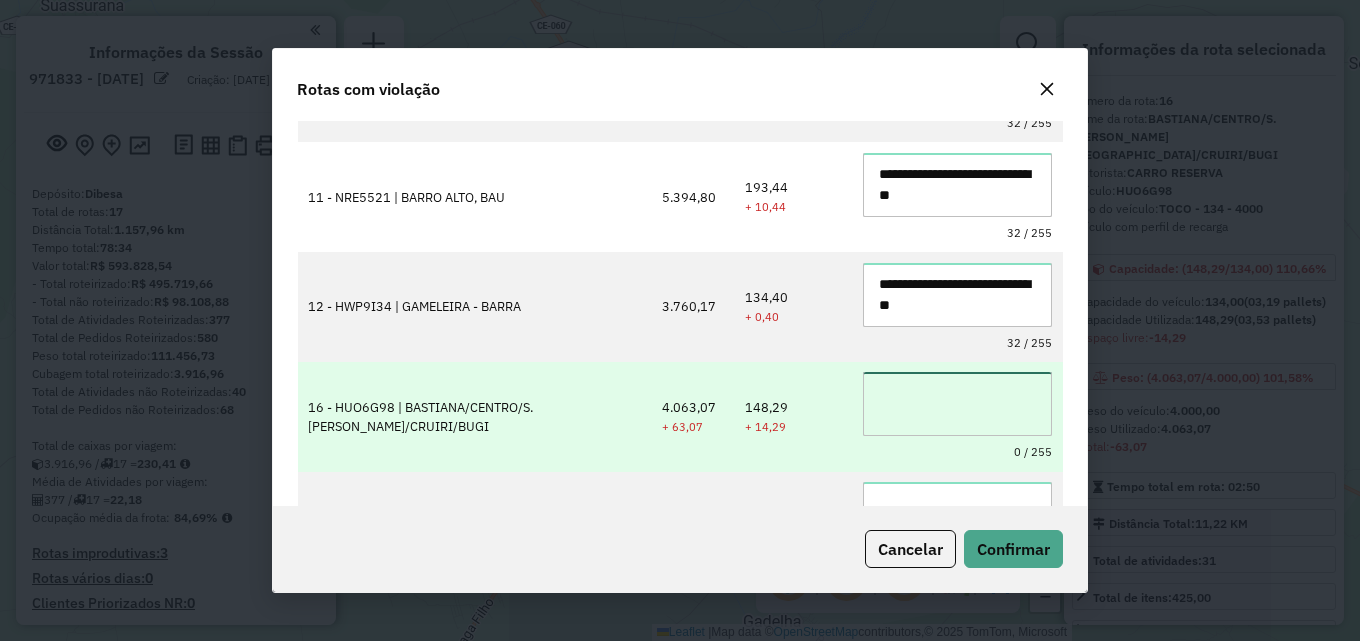 click at bounding box center [957, 404] 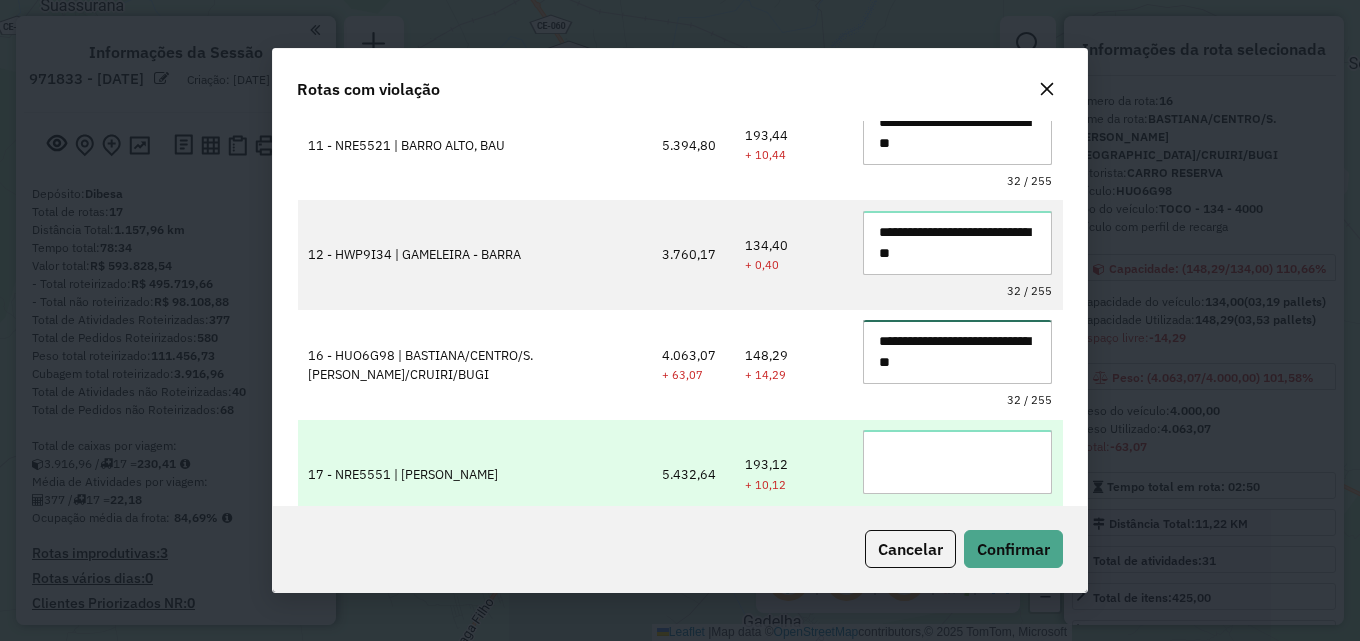 scroll, scrollTop: 476, scrollLeft: 0, axis: vertical 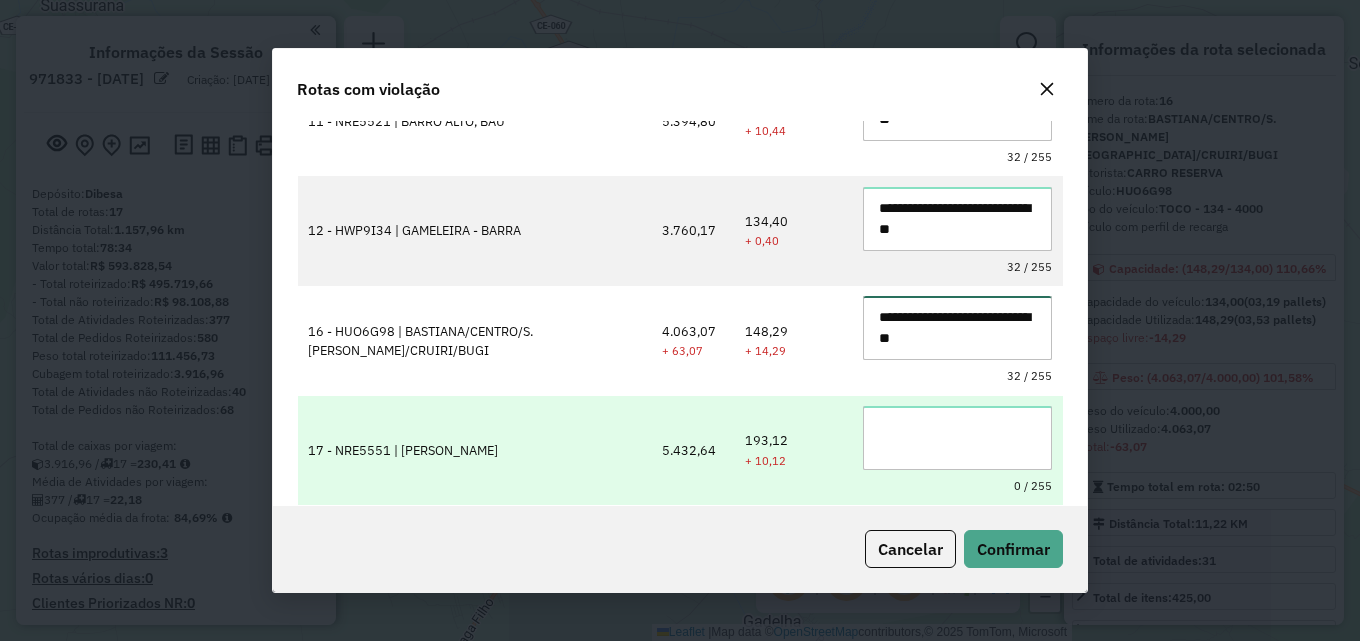 type on "**********" 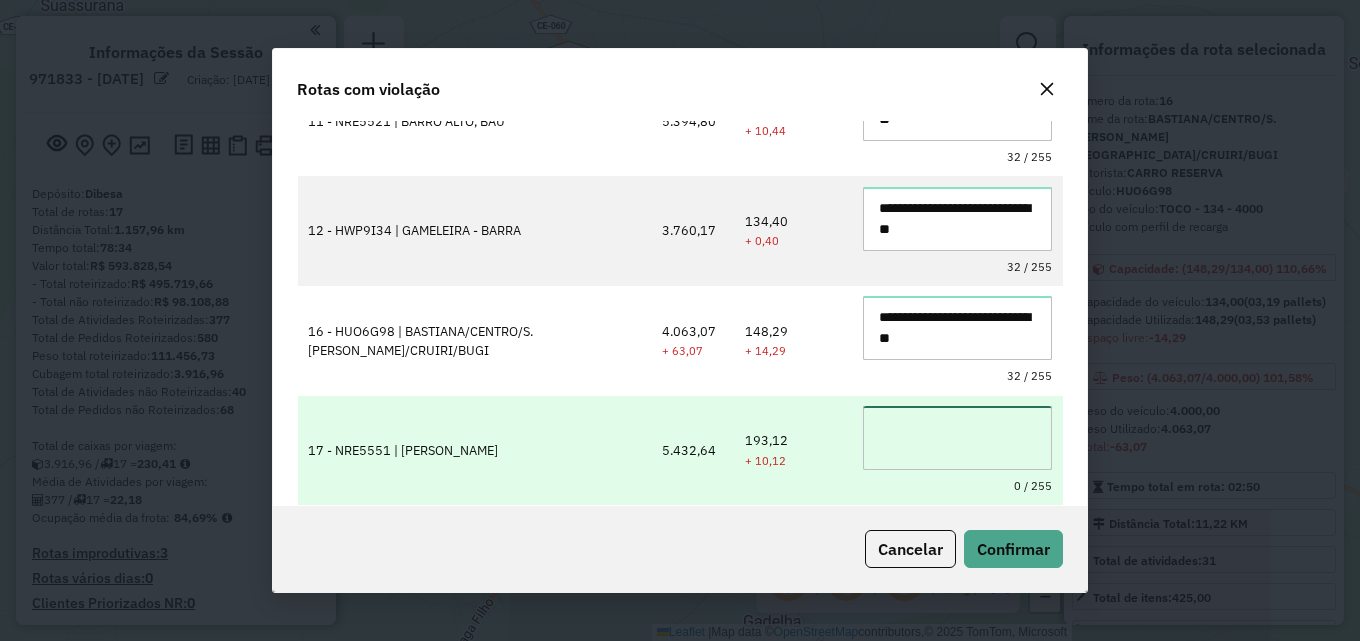 click at bounding box center [957, 438] 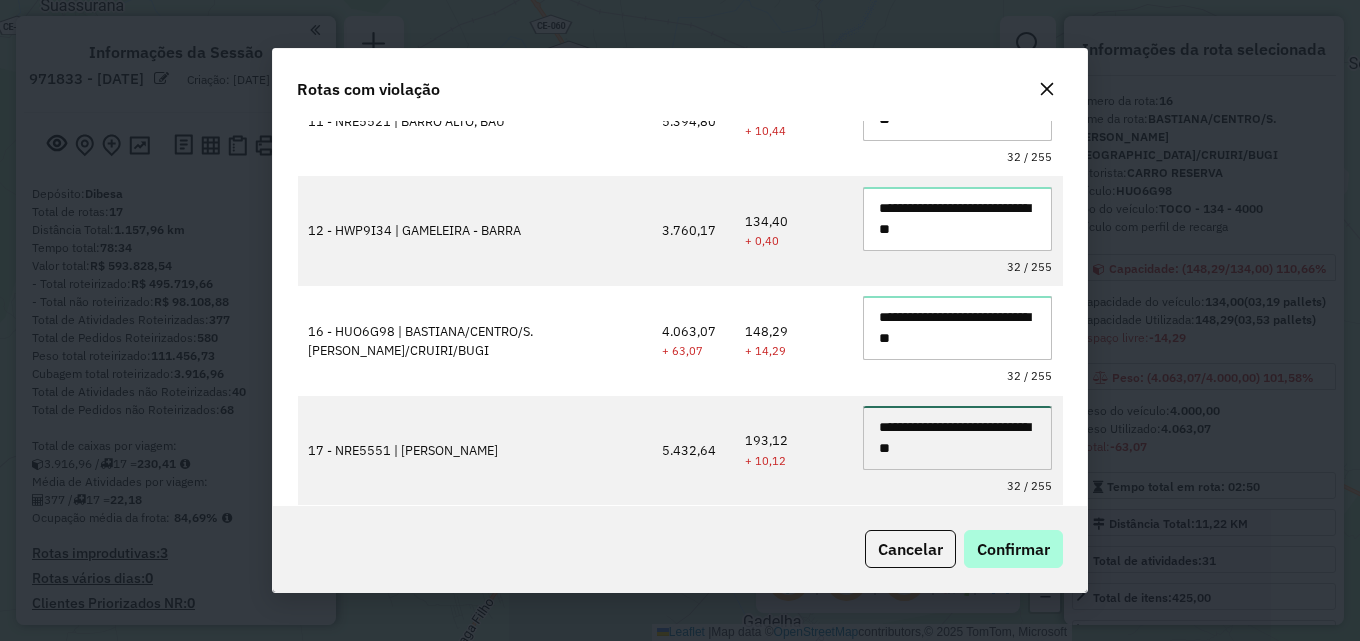 type on "**********" 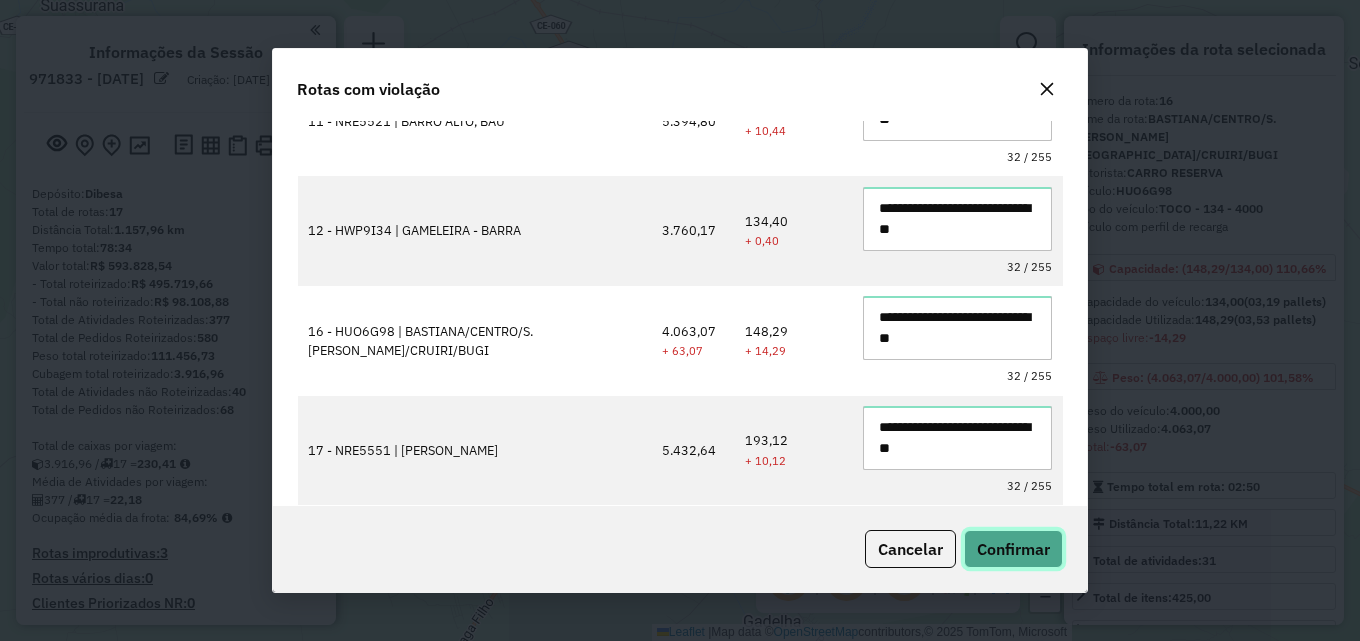 click on "Confirmar" 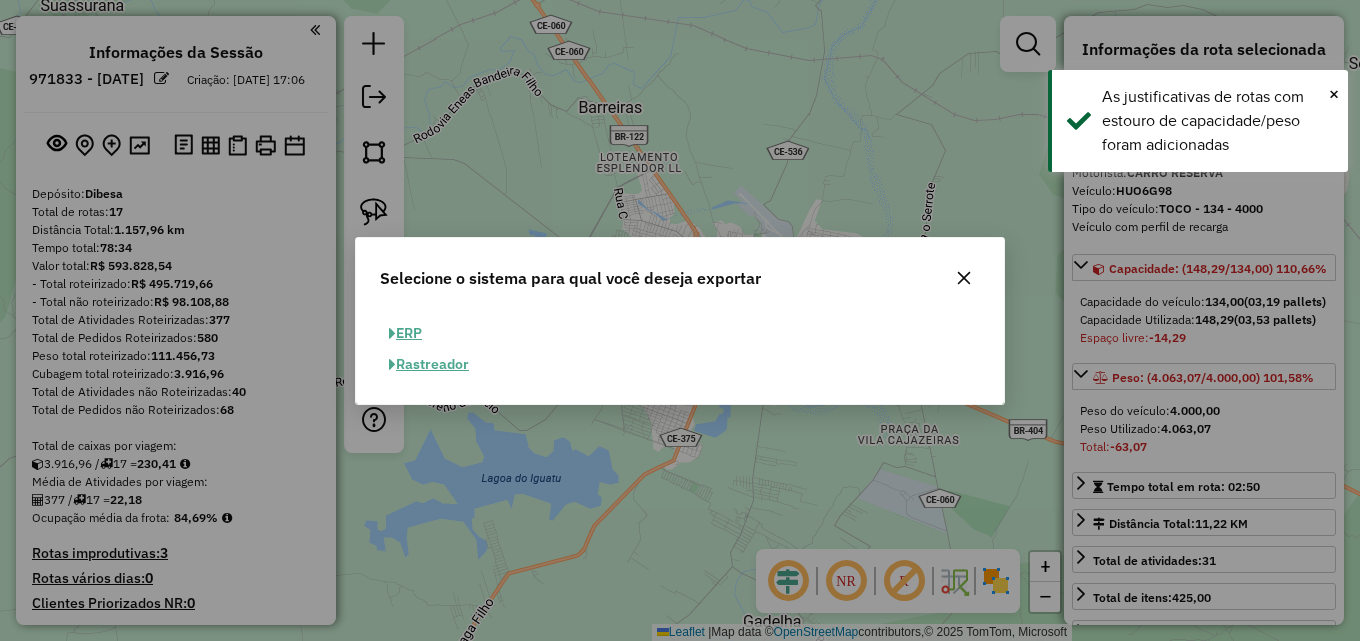 click on "ERP" 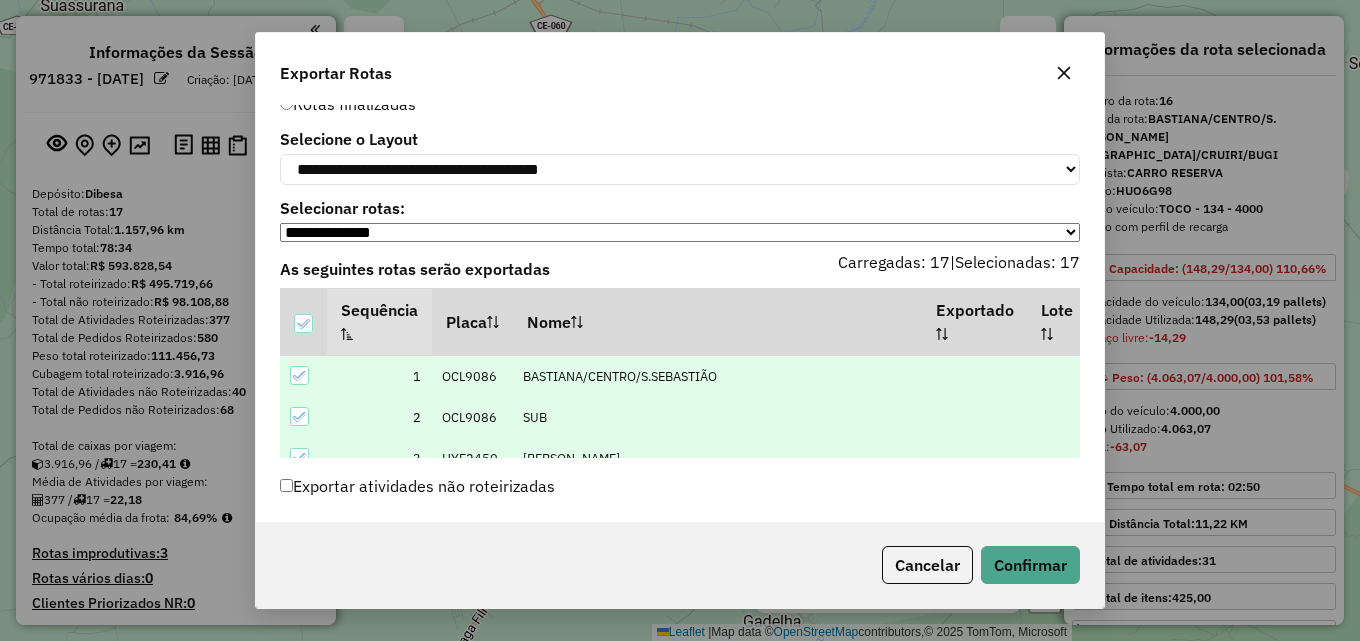 scroll, scrollTop: 66, scrollLeft: 0, axis: vertical 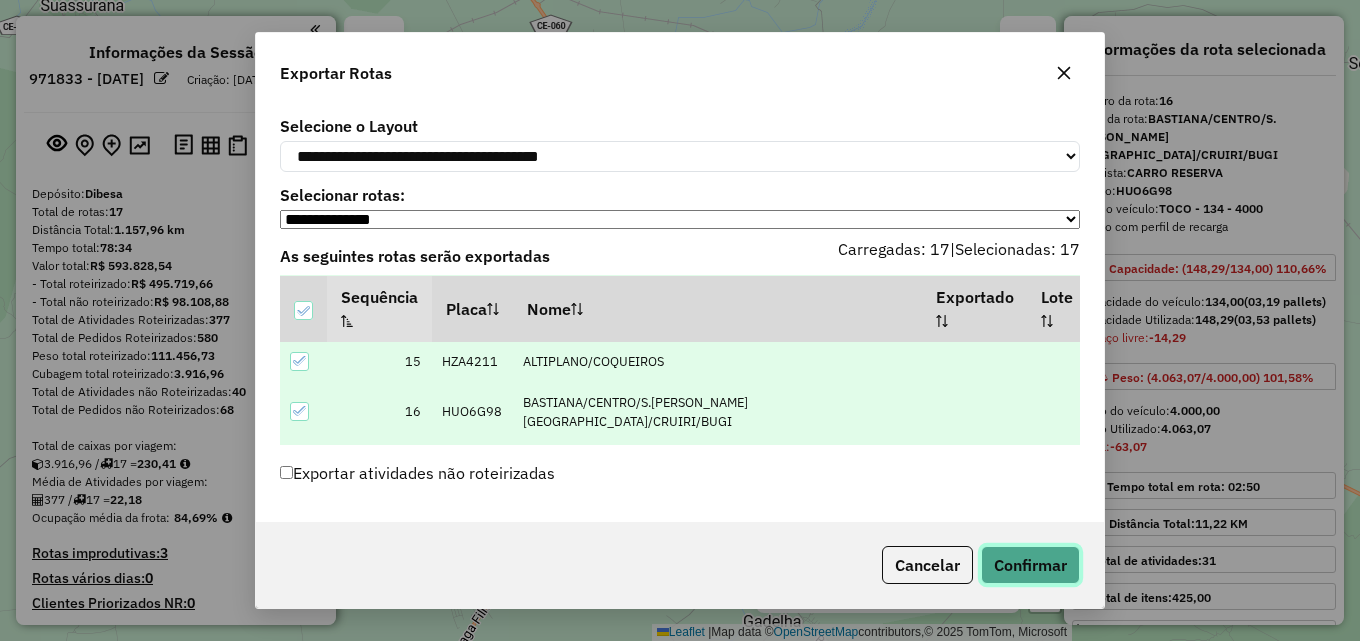 click on "Confirmar" 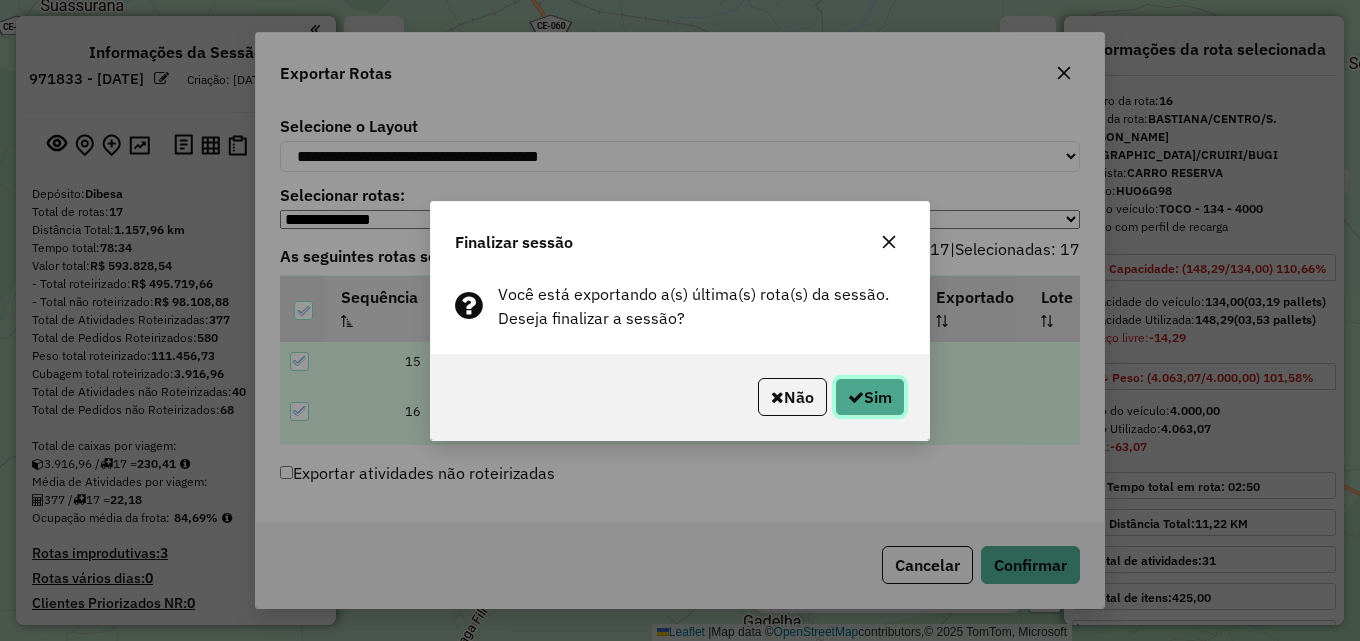 click on "Sim" 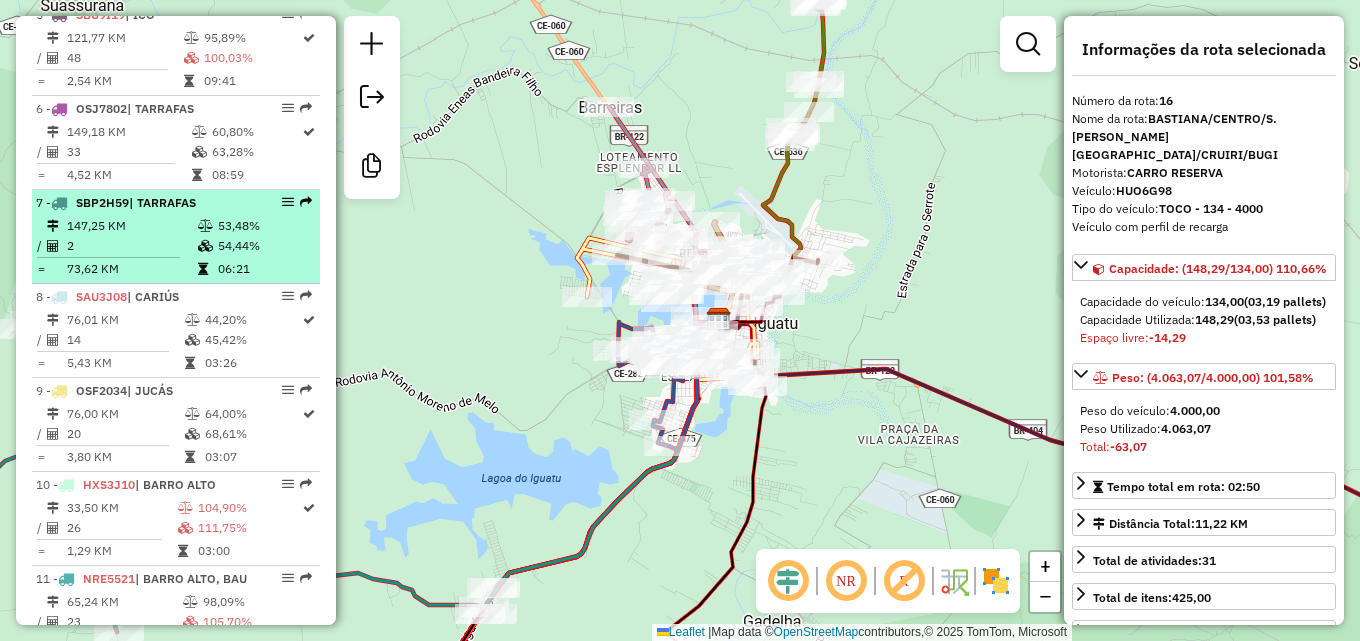 scroll, scrollTop: 1303, scrollLeft: 0, axis: vertical 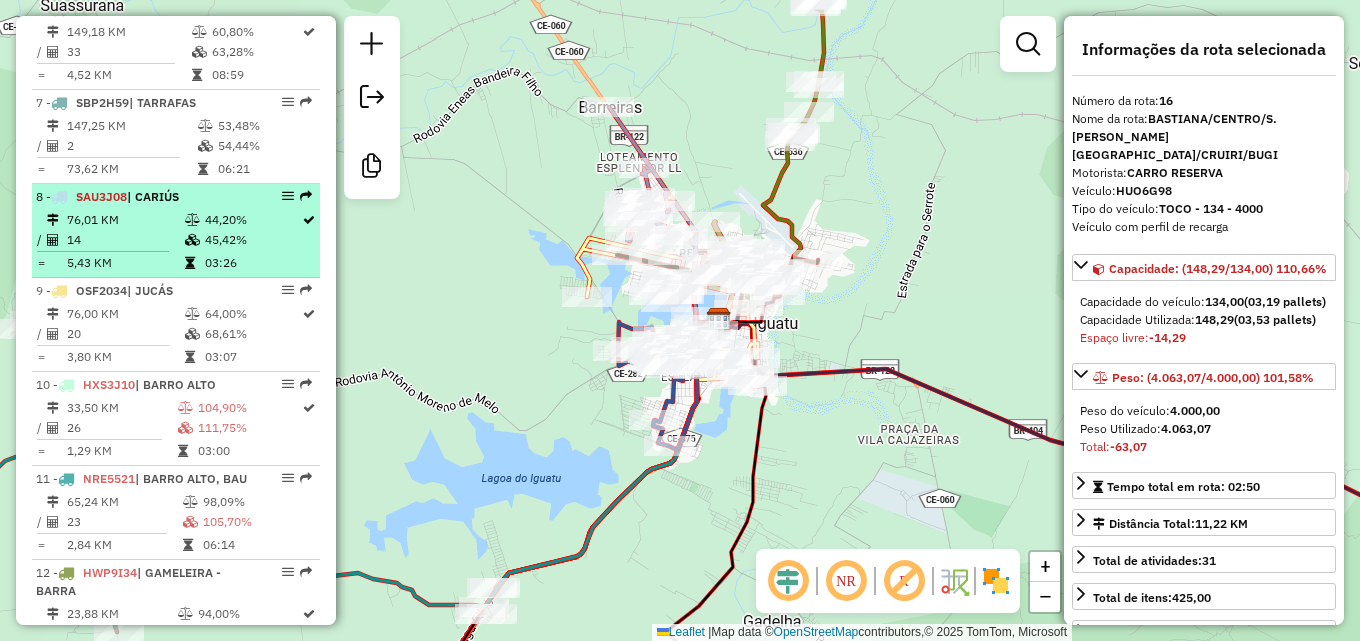click on "44,20%" at bounding box center [252, 220] 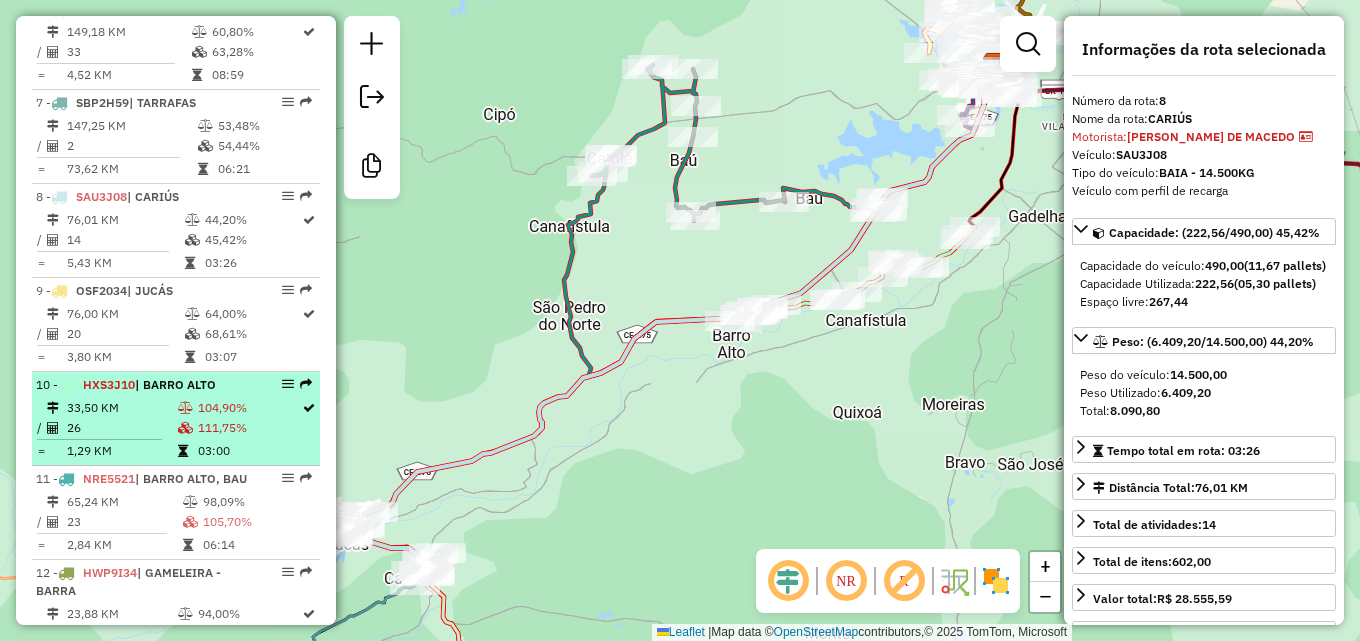 click on "| BARRO ALTO" at bounding box center (175, 384) 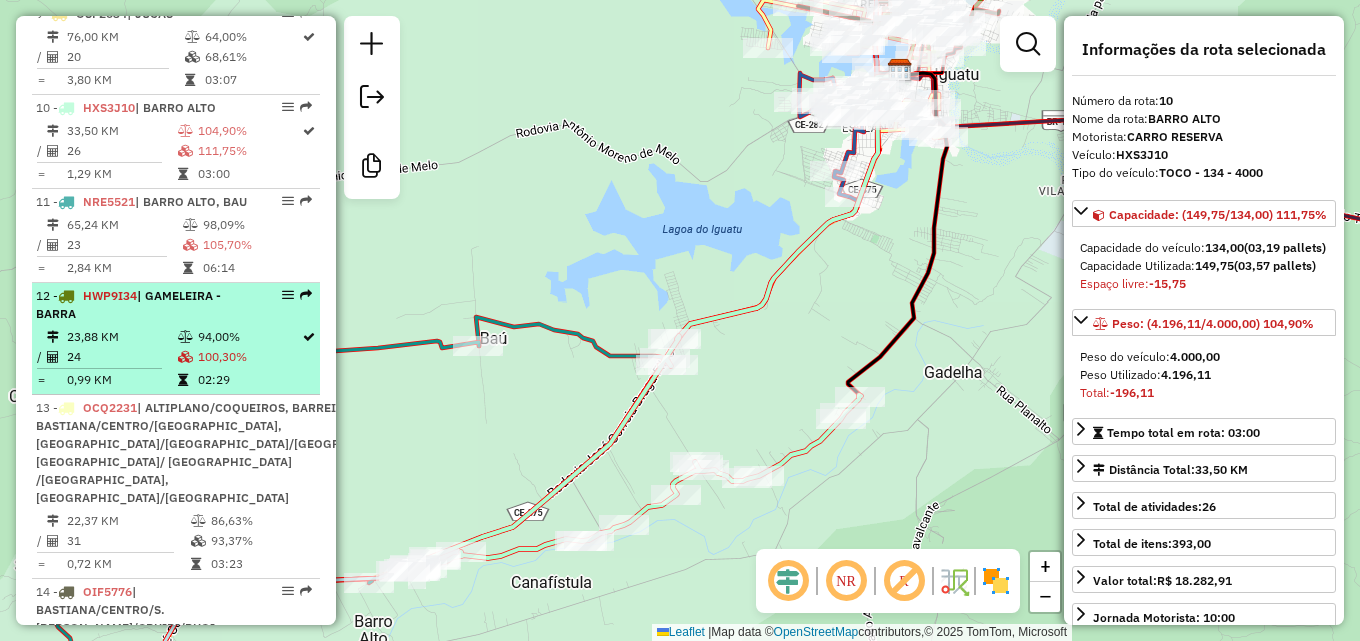 scroll, scrollTop: 1603, scrollLeft: 0, axis: vertical 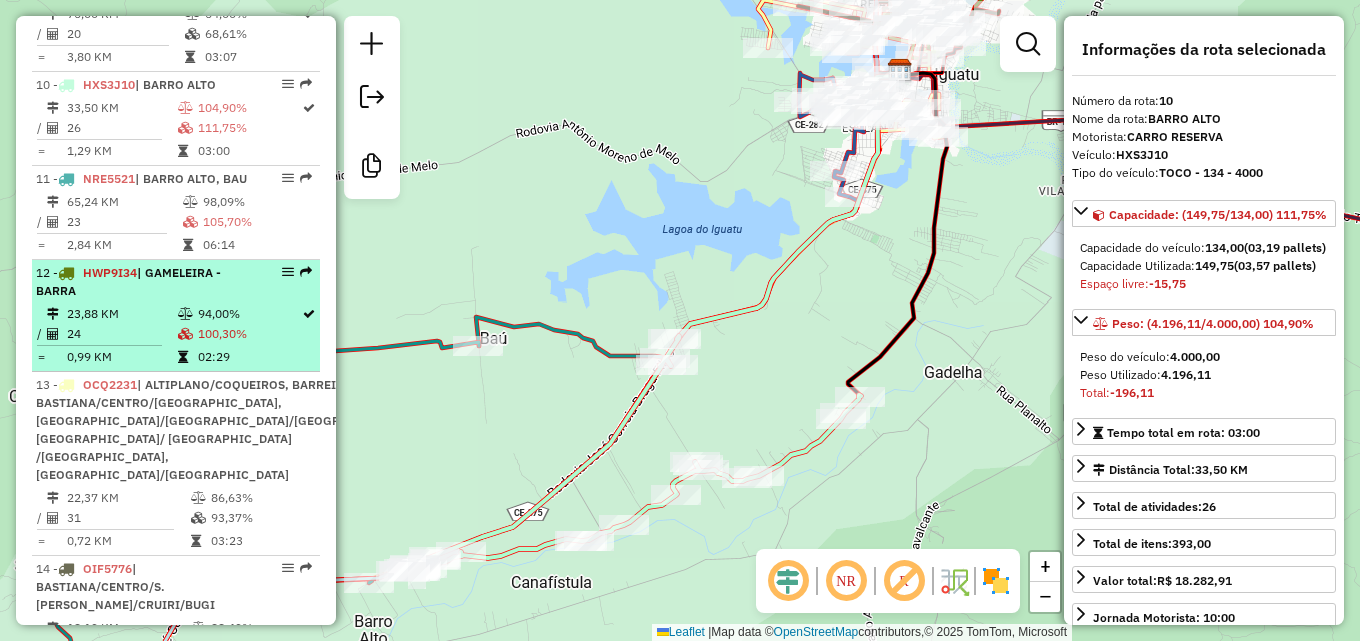 click on "24" at bounding box center (121, 334) 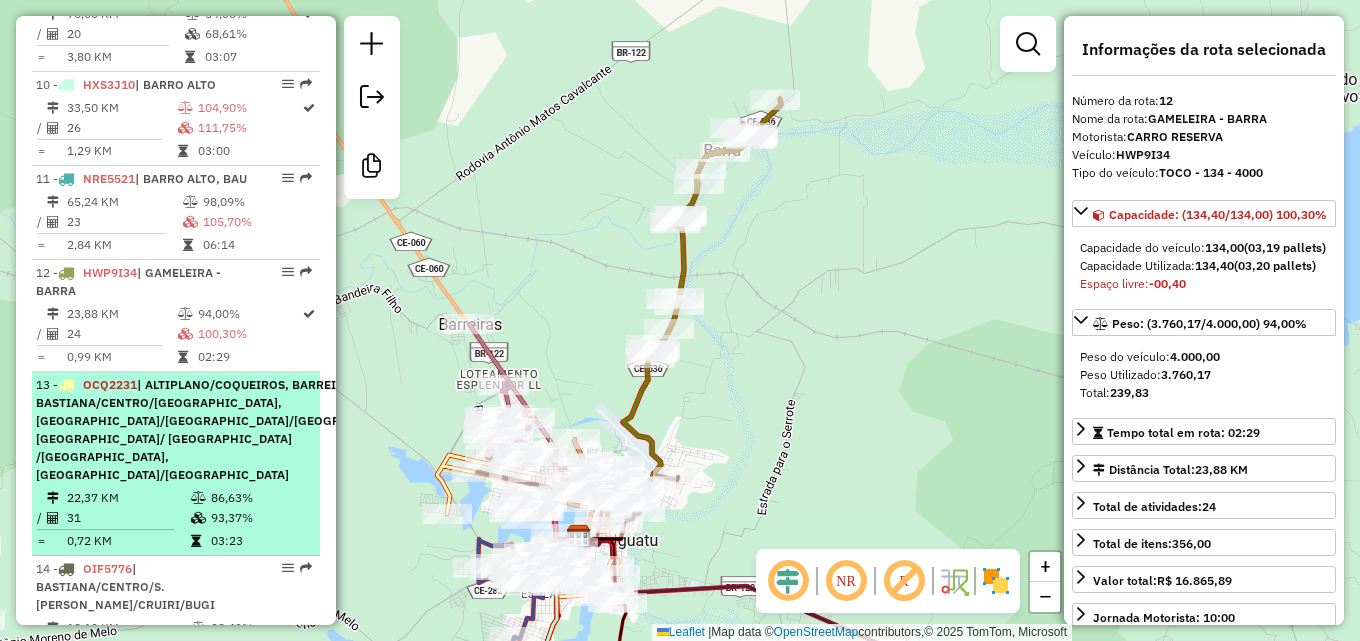 click on "| ALTIPLANO/COQUEIROS, BARREIRAS, BASTIANA/CENTRO/S.SEBASTIÃO, FLORES/CRUIRI/BUGI, JARDIM OASIS/ JPII /LAGOA SECA, PRADO/CAJAZEIRAS" at bounding box center (229, 429) 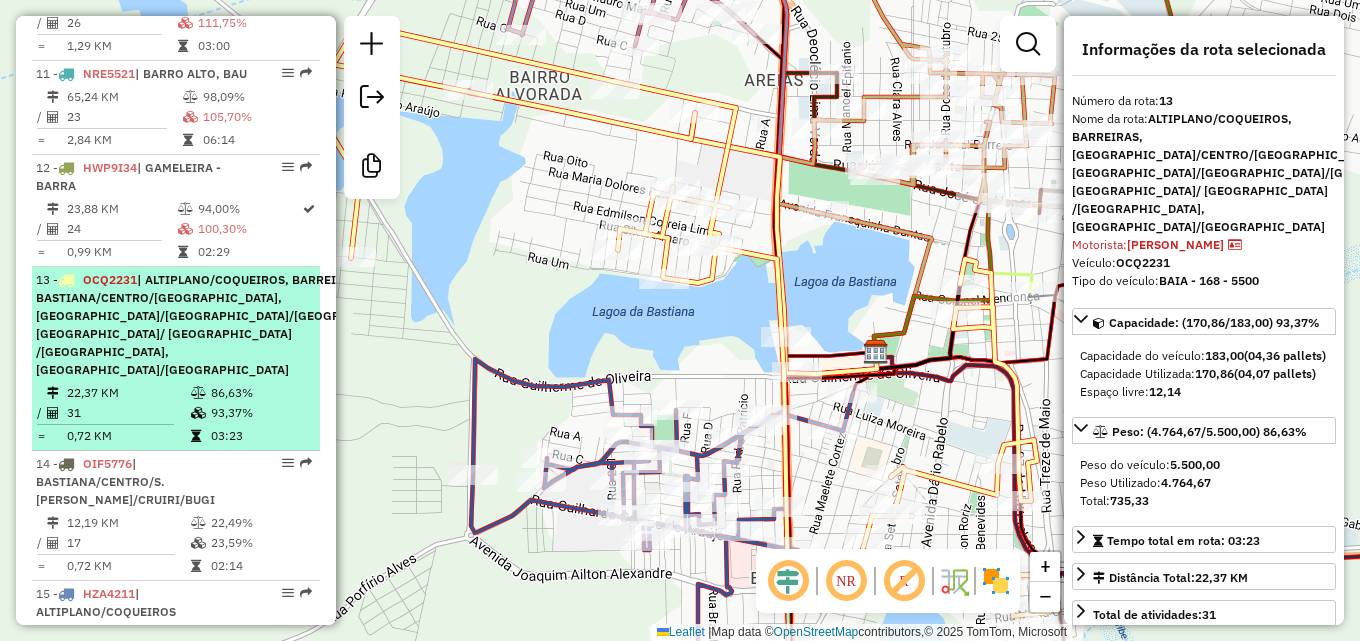 scroll, scrollTop: 1803, scrollLeft: 0, axis: vertical 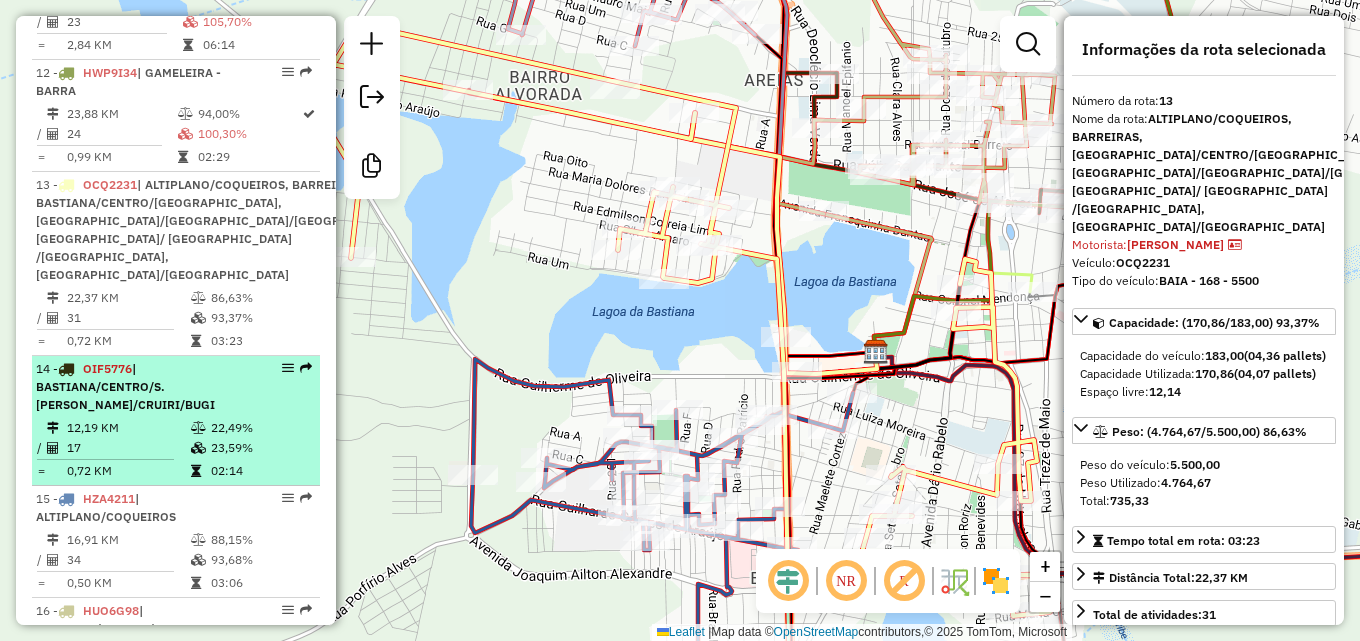 click on "14 -       OIF5776   | BASTIANA/CENTRO/S.SEBASTIÃO, FLORES/CRUIRI/BUGI  12,19 KM   22,49%  /  17   23,59%     =  0,72 KM   02:14" at bounding box center (176, 421) 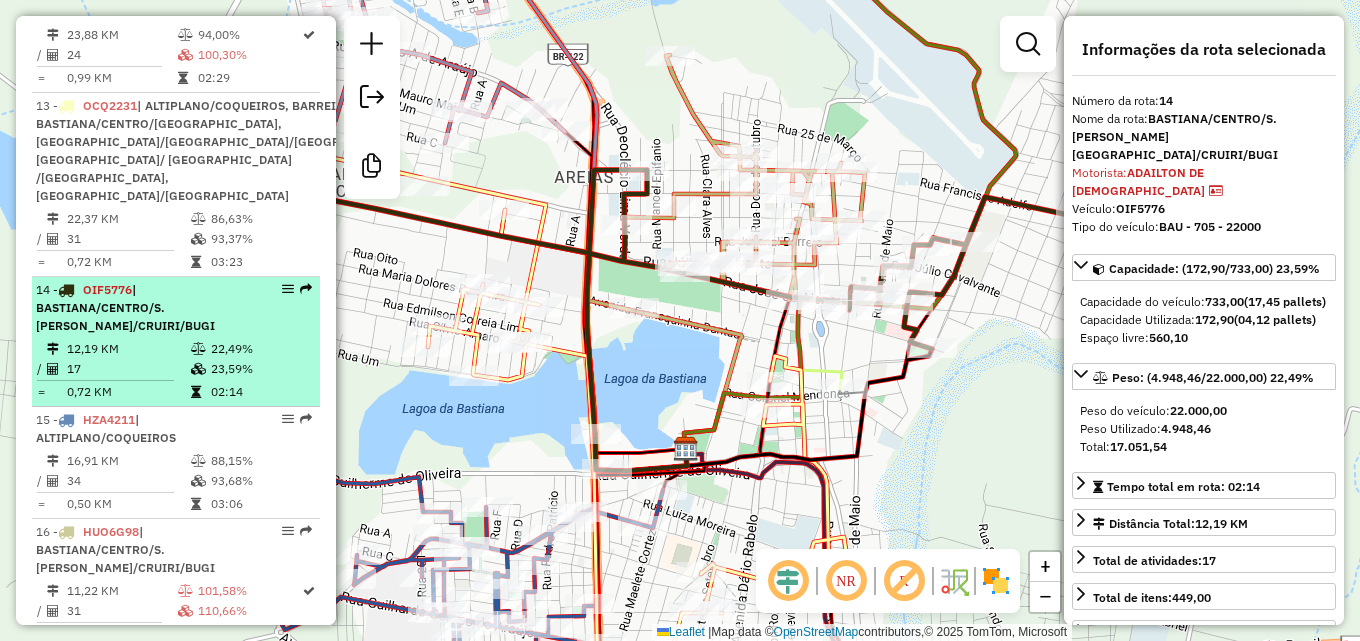 scroll, scrollTop: 2003, scrollLeft: 0, axis: vertical 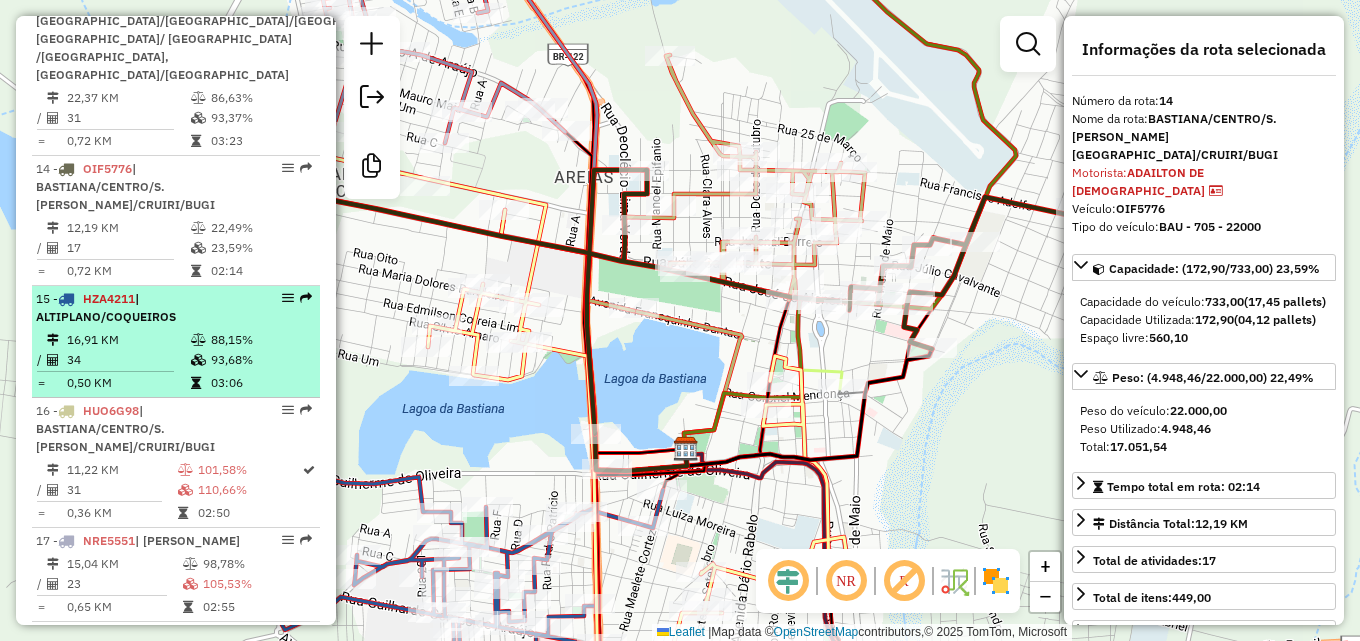 click at bounding box center (200, 360) 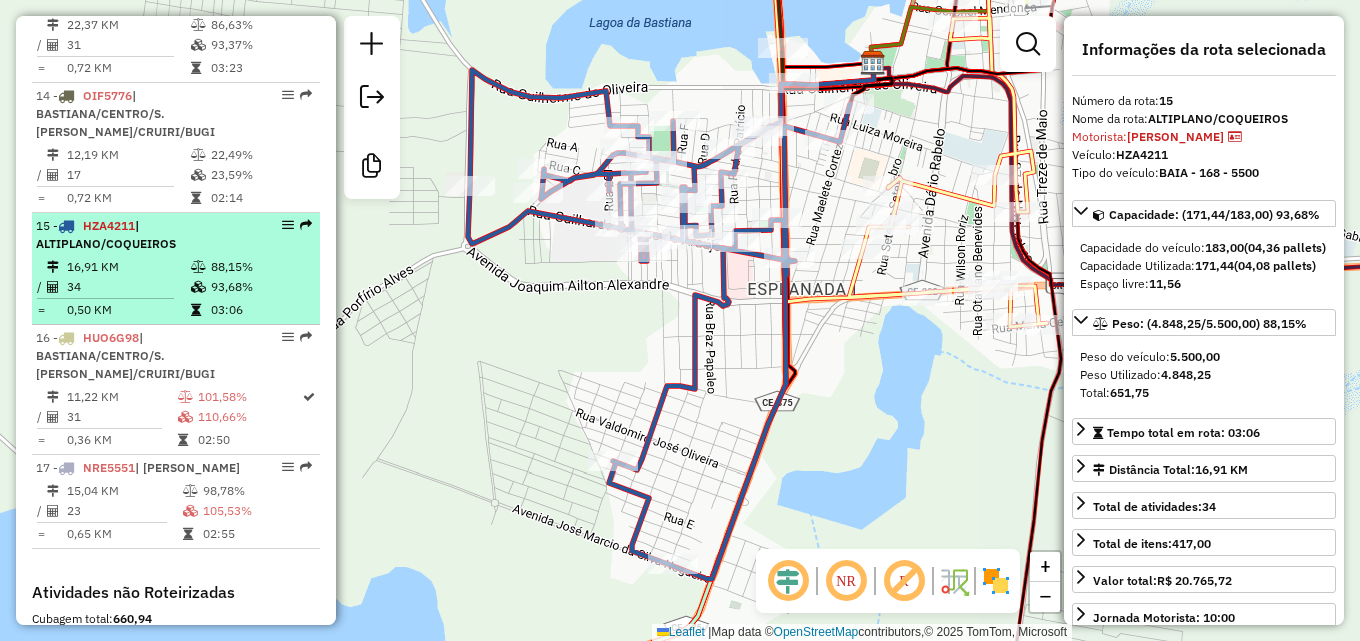 scroll, scrollTop: 2103, scrollLeft: 0, axis: vertical 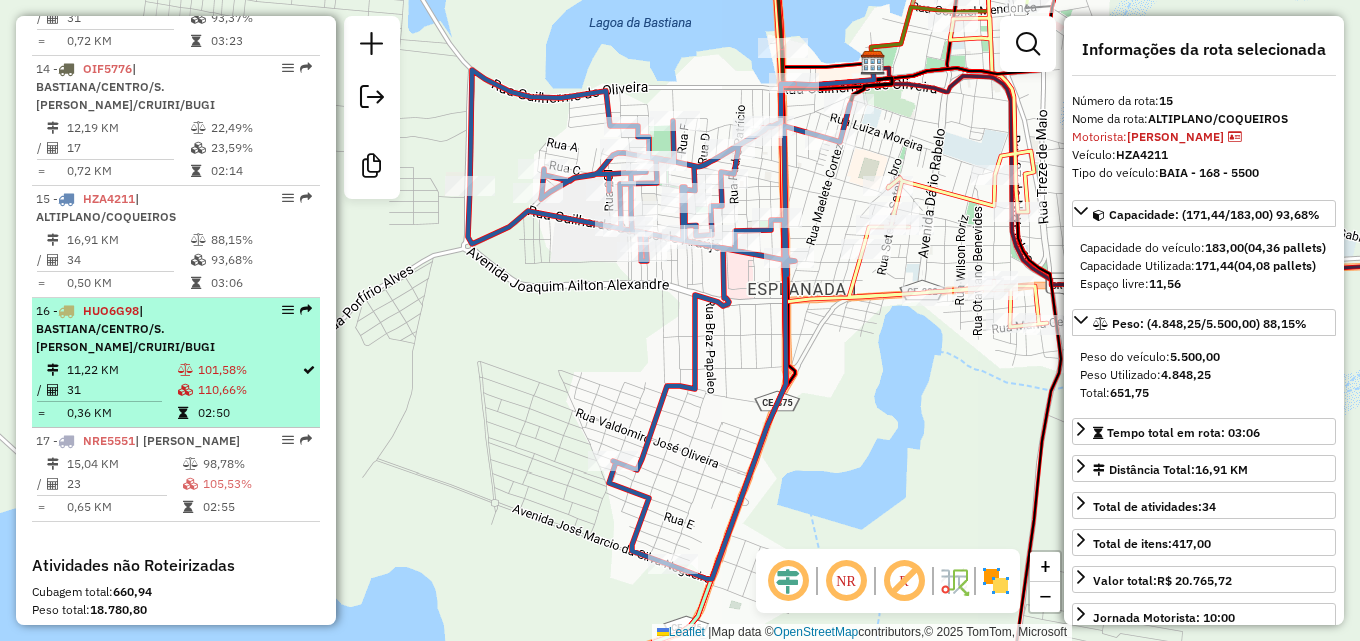 click on "| BASTIANA/CENTRO/S.SEBASTIÃO, FLORES/CRUIRI/BUGI" at bounding box center [125, 328] 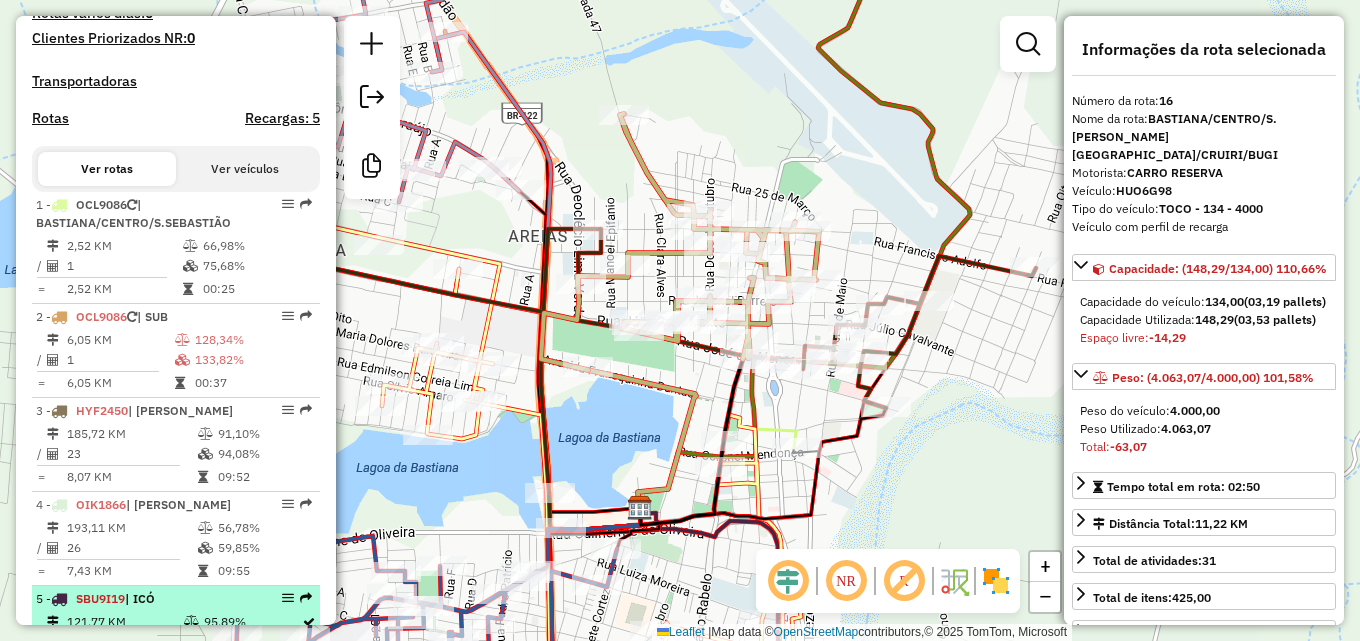 scroll, scrollTop: 603, scrollLeft: 0, axis: vertical 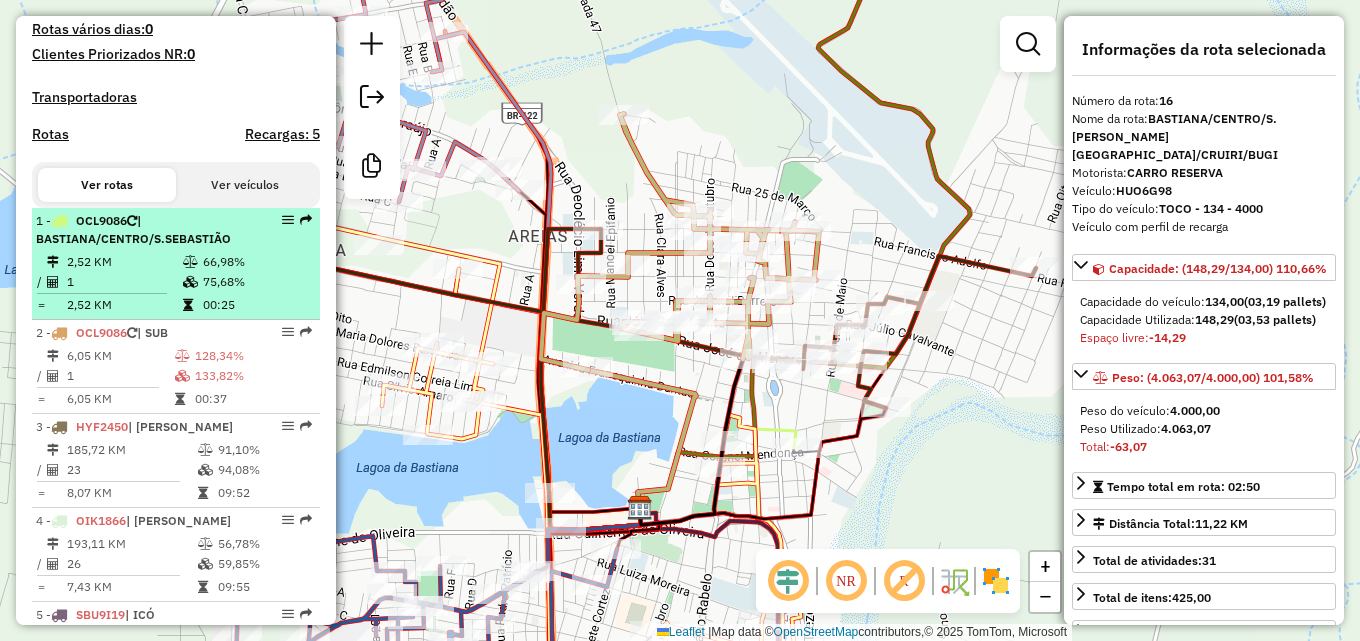 click on "1 -       OCL9086   | BASTIANA/CENTRO/S.SEBASTIÃO" at bounding box center [142, 230] 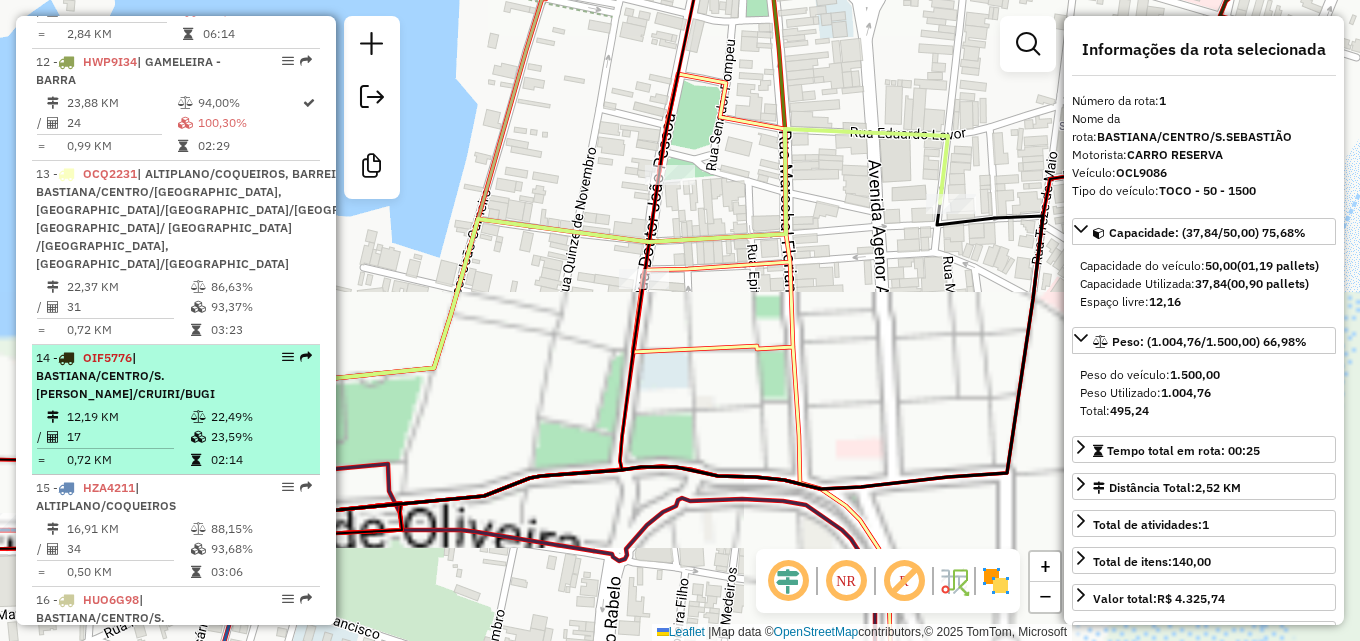 scroll, scrollTop: 2203, scrollLeft: 0, axis: vertical 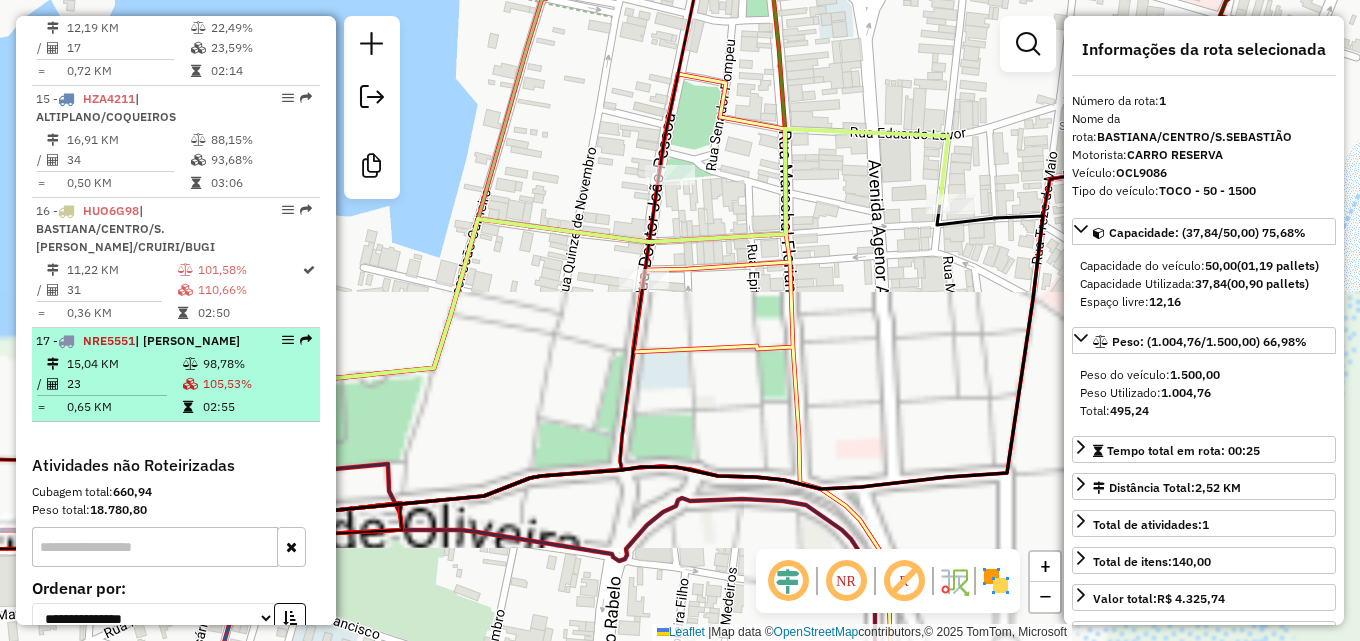 click at bounding box center [190, 384] 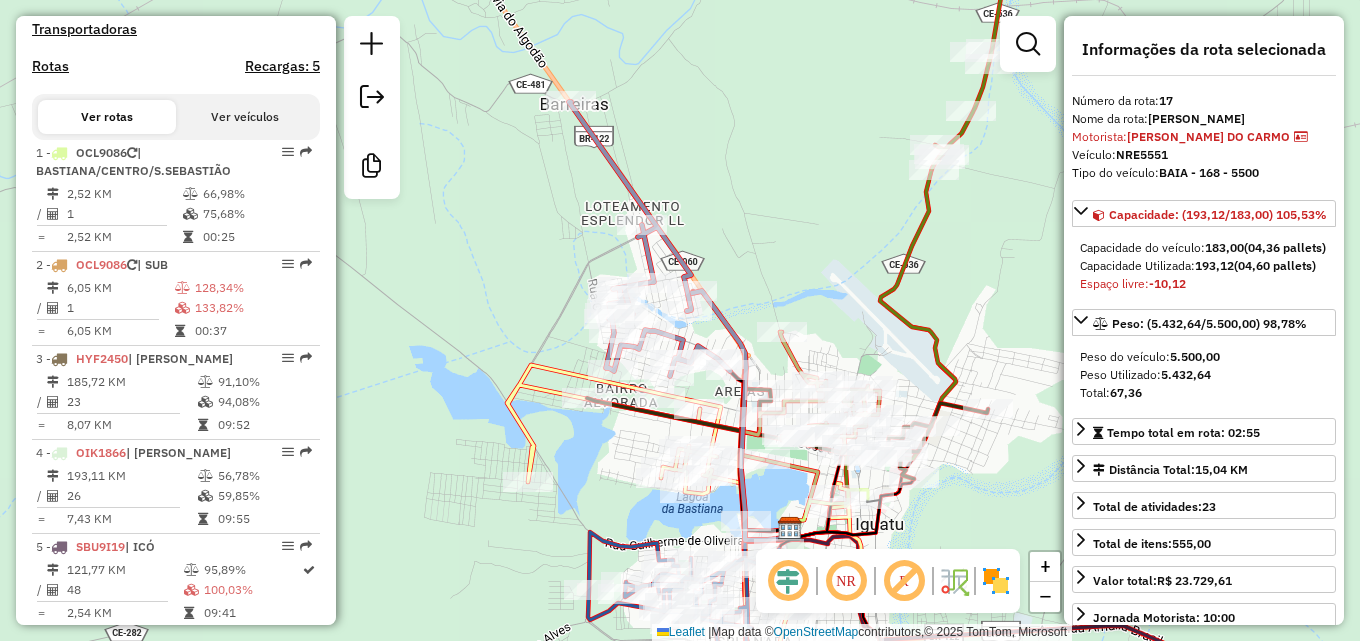 scroll, scrollTop: 703, scrollLeft: 0, axis: vertical 